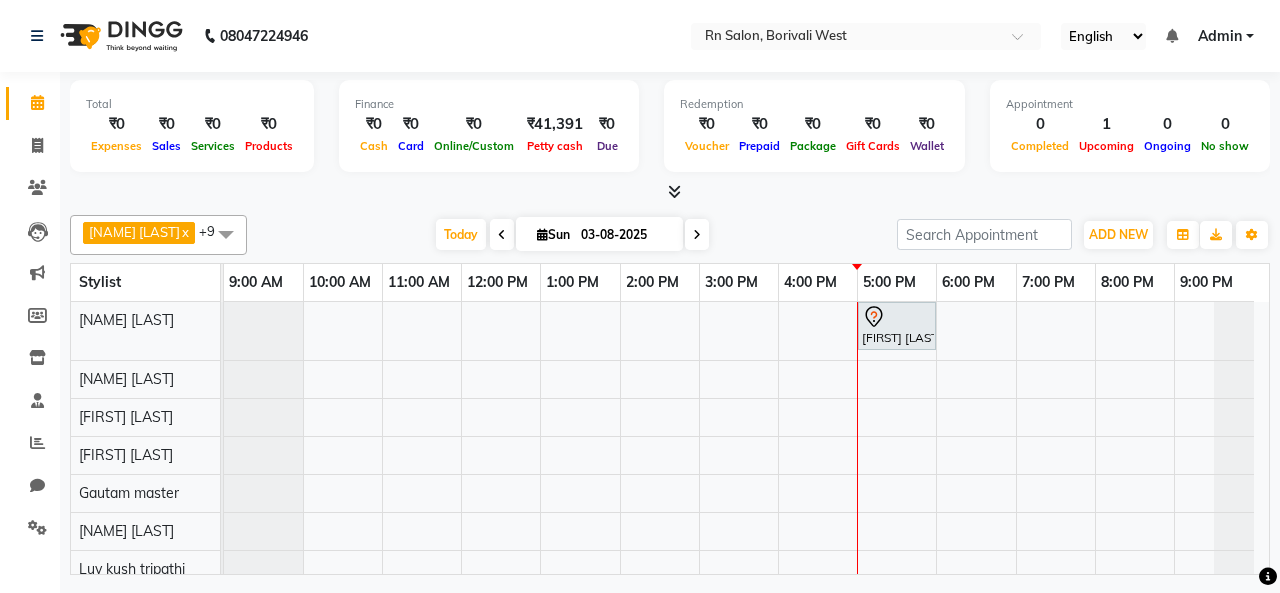 scroll, scrollTop: 0, scrollLeft: 0, axis: both 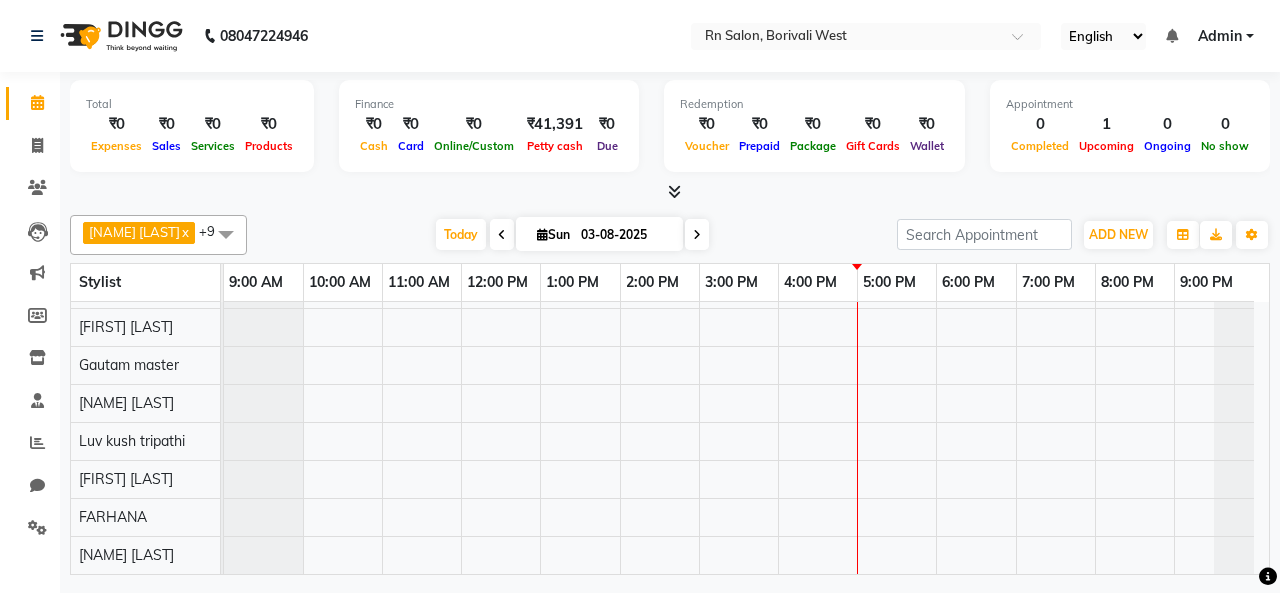 click on "[FIRST] [LAST], TK01, 05:00 PM-06:00 PM, Female Haircut (Creative stylist) W/O" at bounding box center [746, 374] 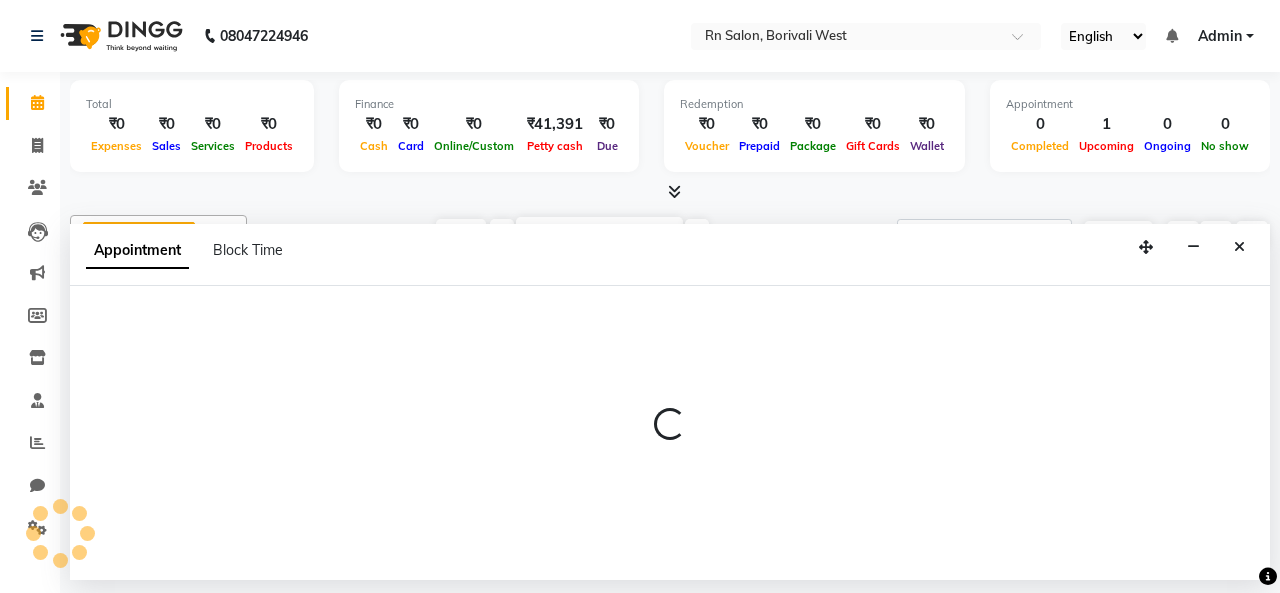 select on "85153" 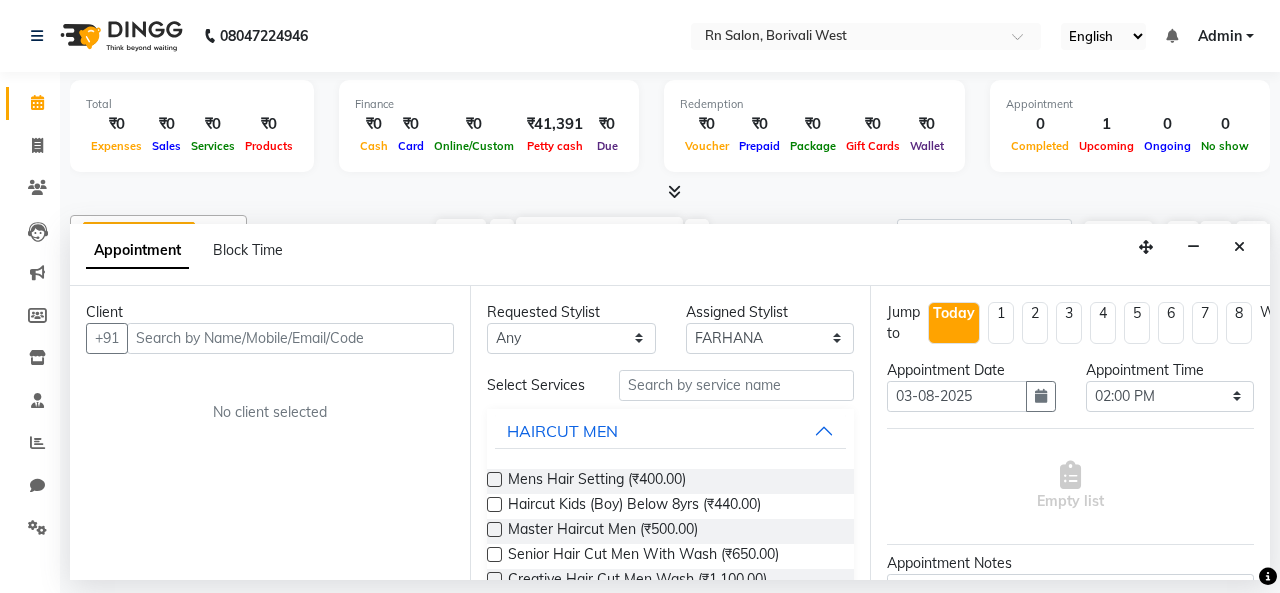 click at bounding box center [290, 338] 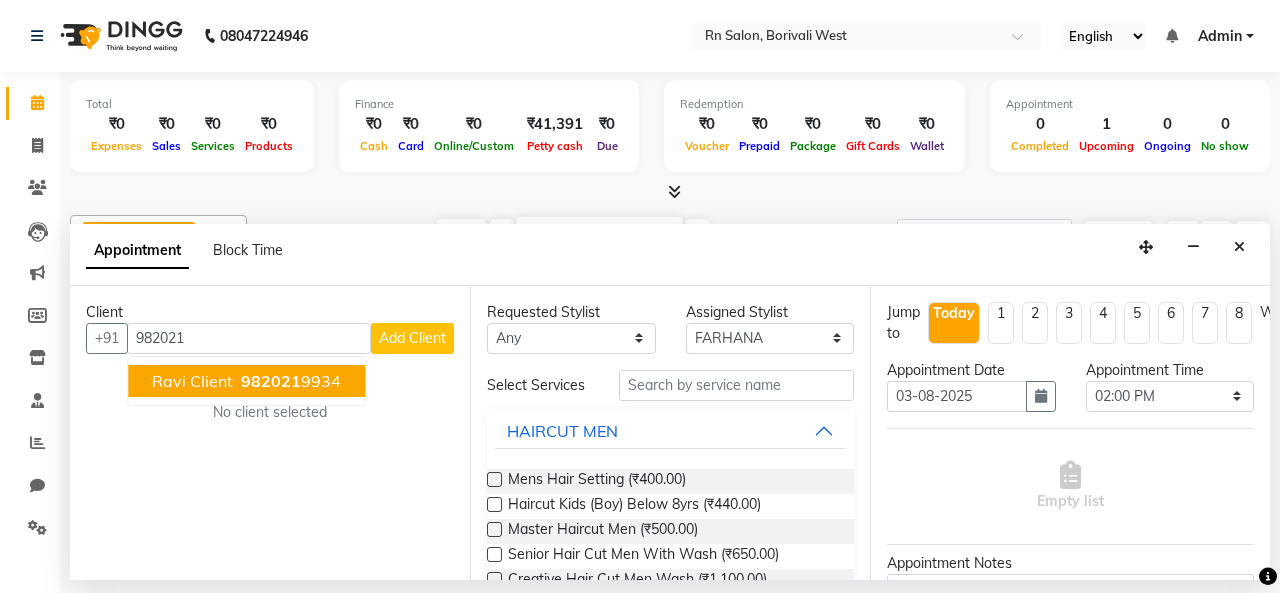 click on "982021 9934" at bounding box center (289, 381) 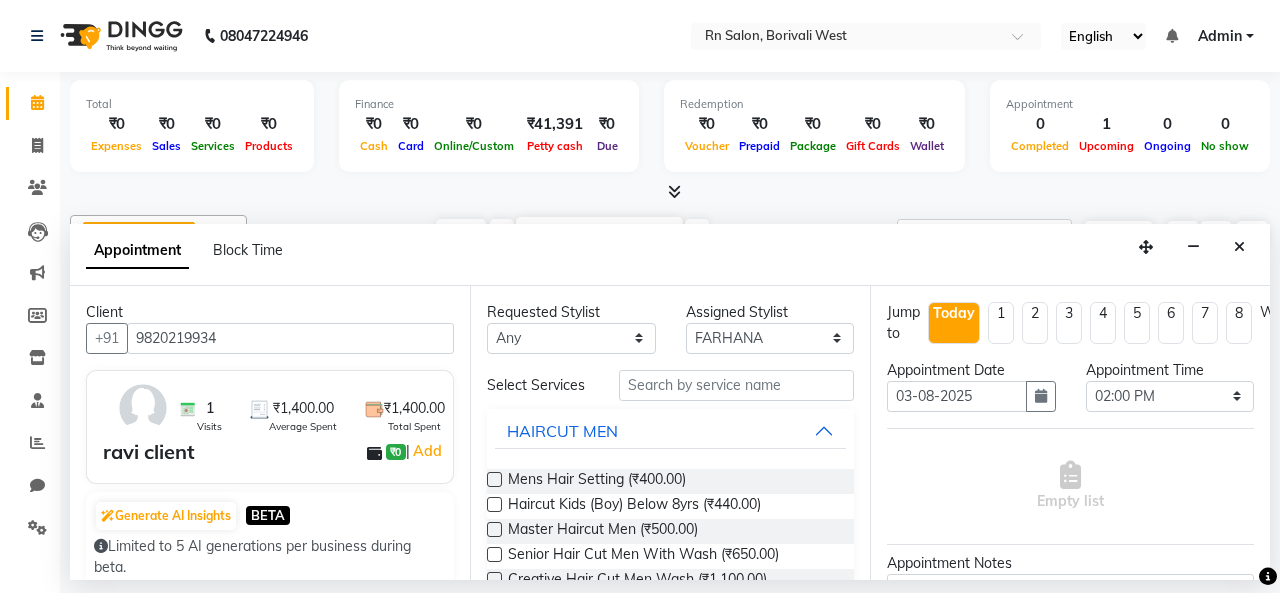 type on "9820219934" 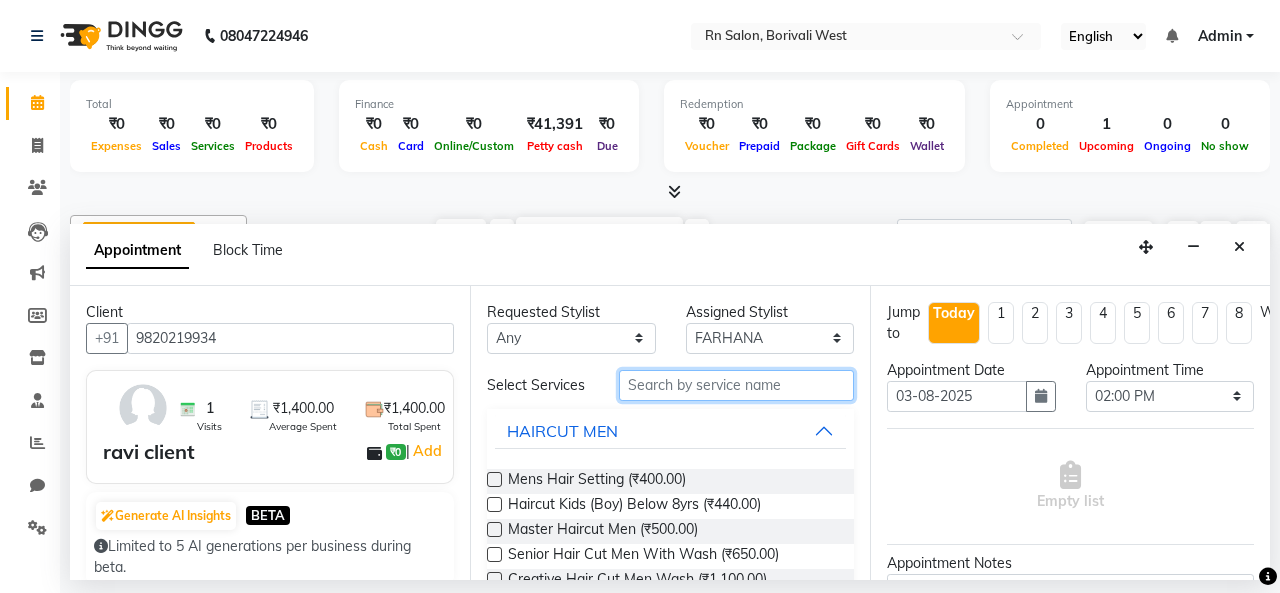 click at bounding box center (736, 385) 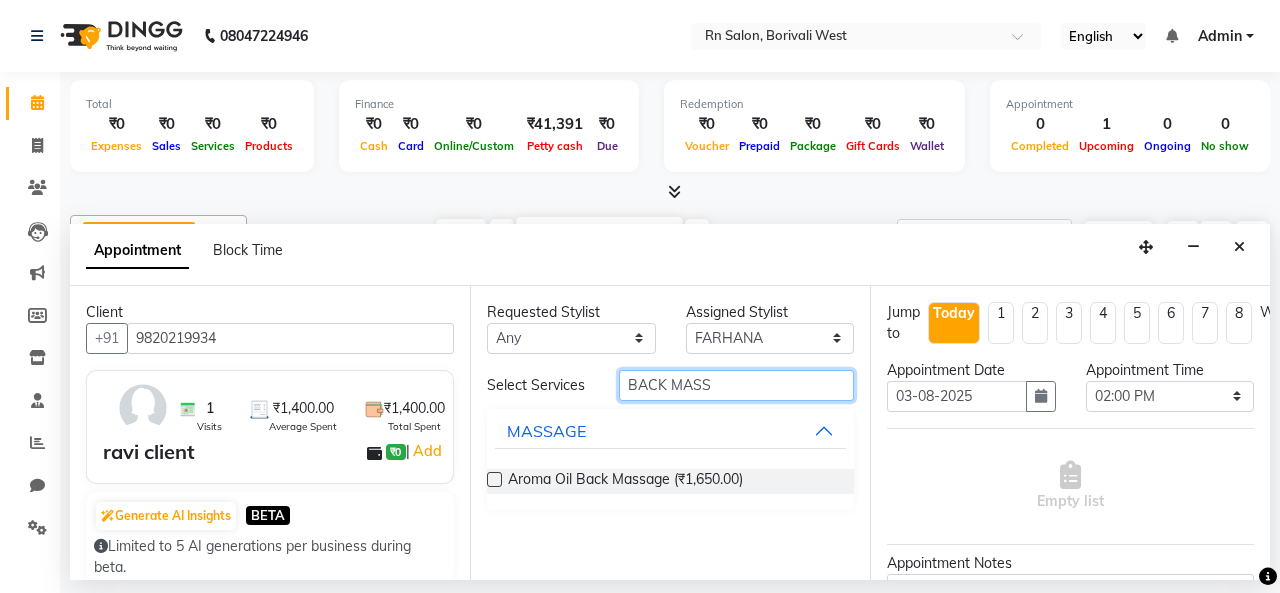 type on "BACK MASS" 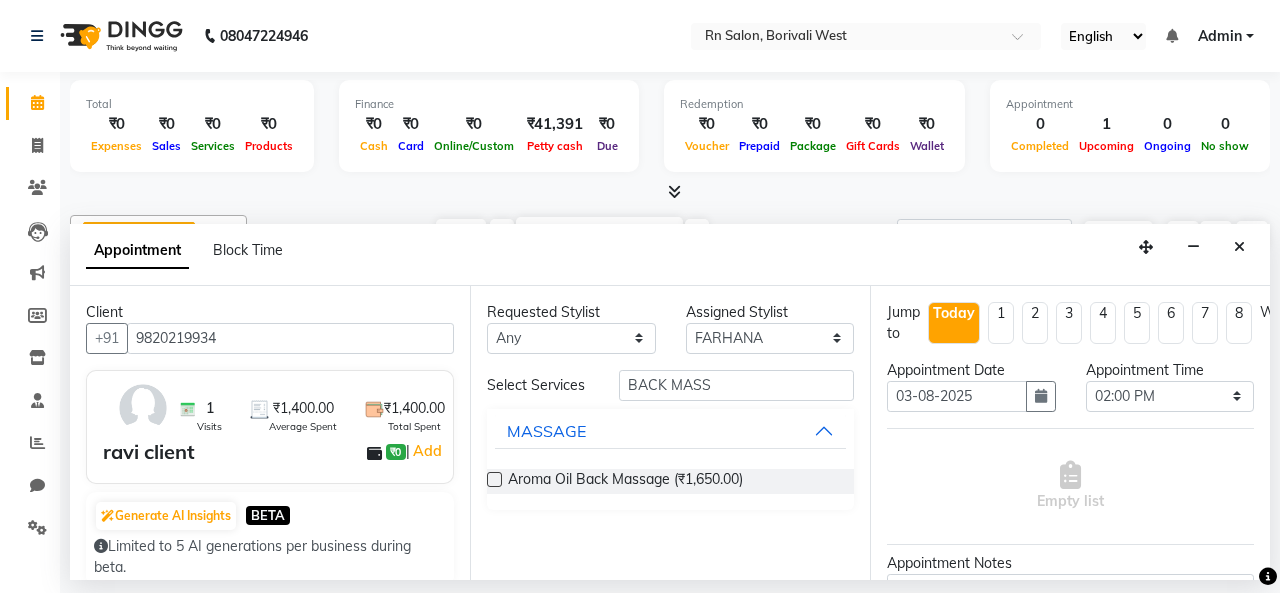 click at bounding box center (494, 479) 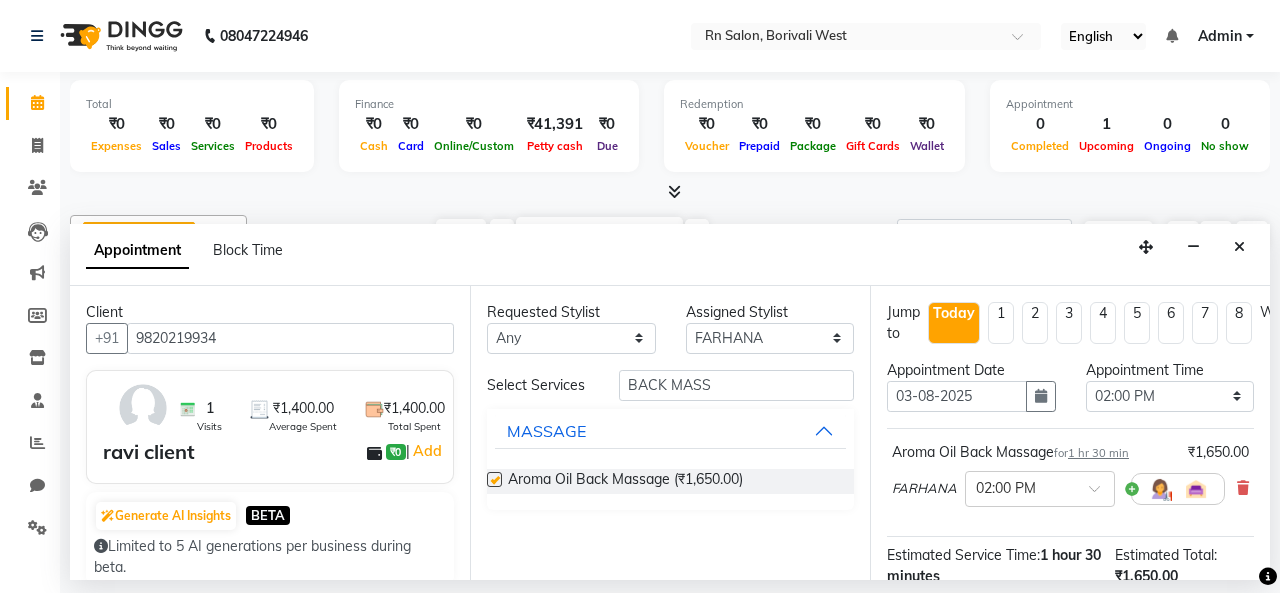 checkbox on "false" 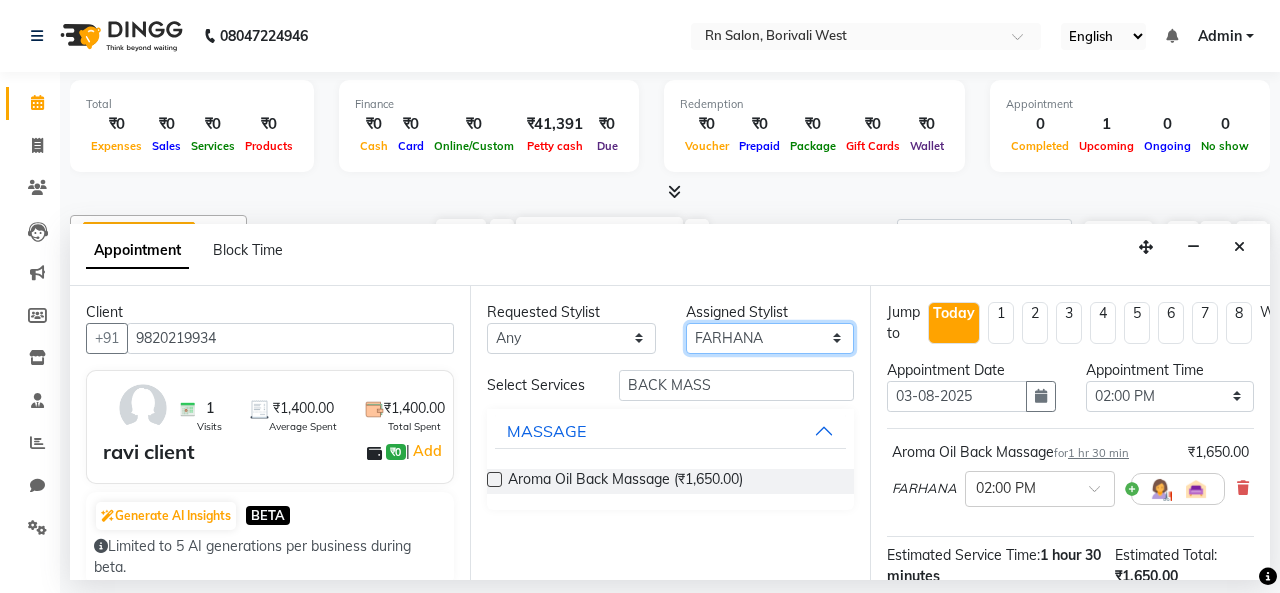 click on "Select [FIRST] [LAST] [FIRST] [LAST] [FIRST] [LAST] [FIRST] [LAST] [FIRST] [LAST] [FIRST] [LAST] [FIRST] [LAST] [FIRST] [LAST] [FIRST] [LAST] [FIRST] [LAST]" at bounding box center [770, 338] 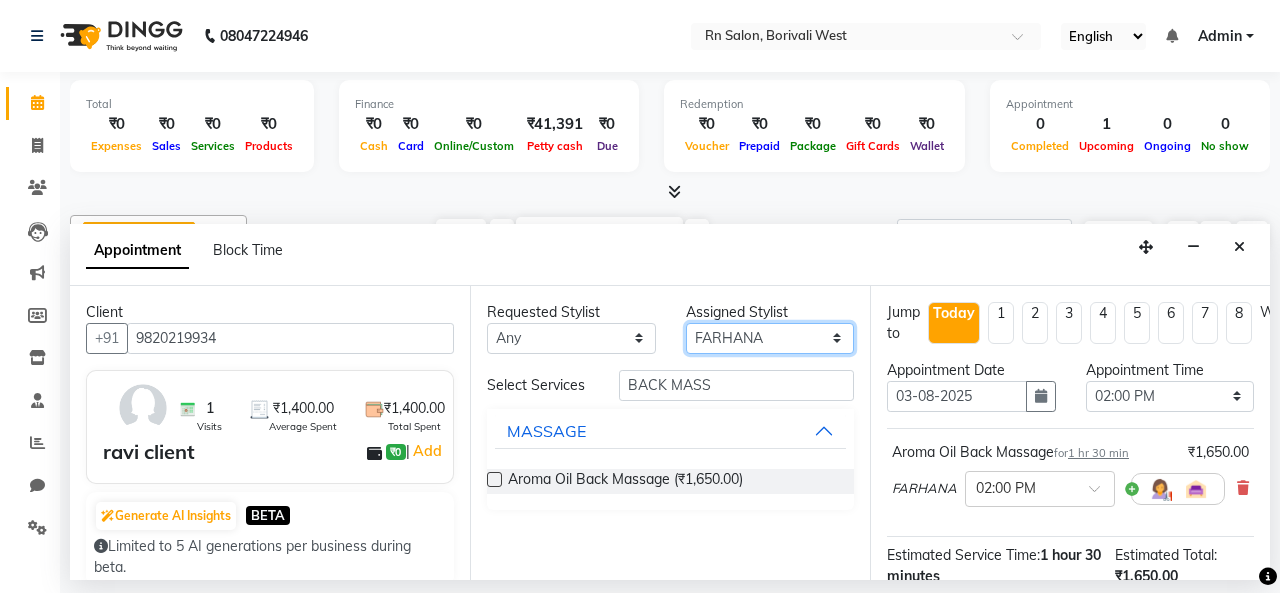 select on "83942" 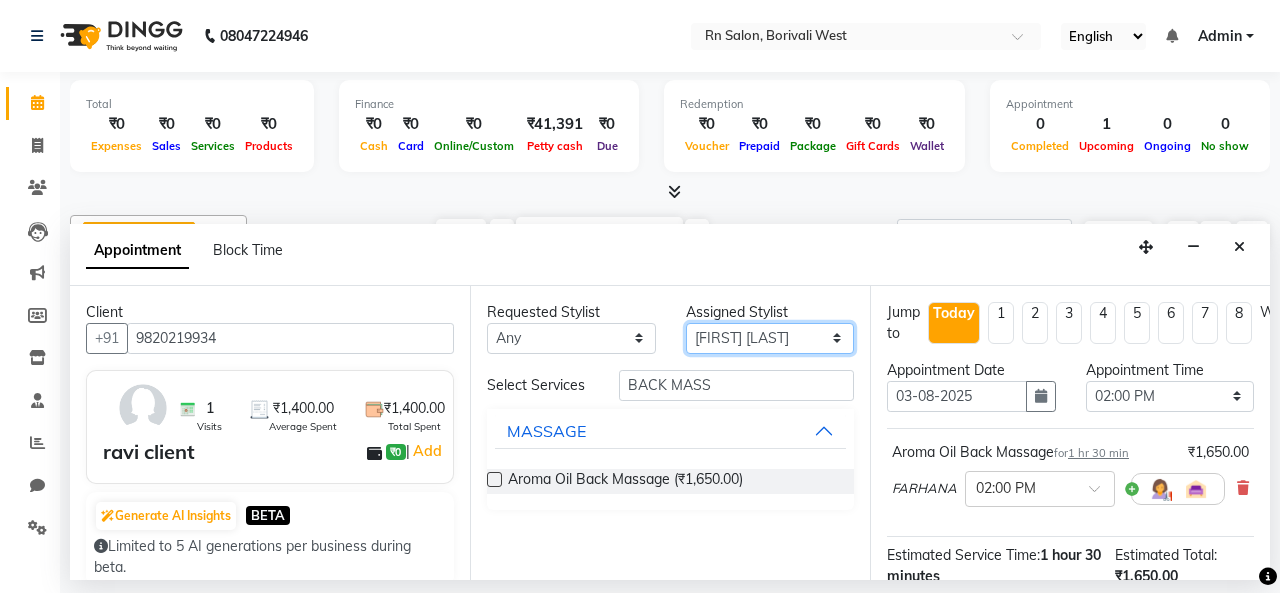 click on "Select [FIRST] [LAST] [FIRST] [LAST] [FIRST] [LAST] [FIRST] [LAST] [FIRST] [LAST] [FIRST] [LAST] [FIRST] [LAST] [FIRST] [LAST] [FIRST] [LAST] [FIRST] [LAST]" at bounding box center (770, 338) 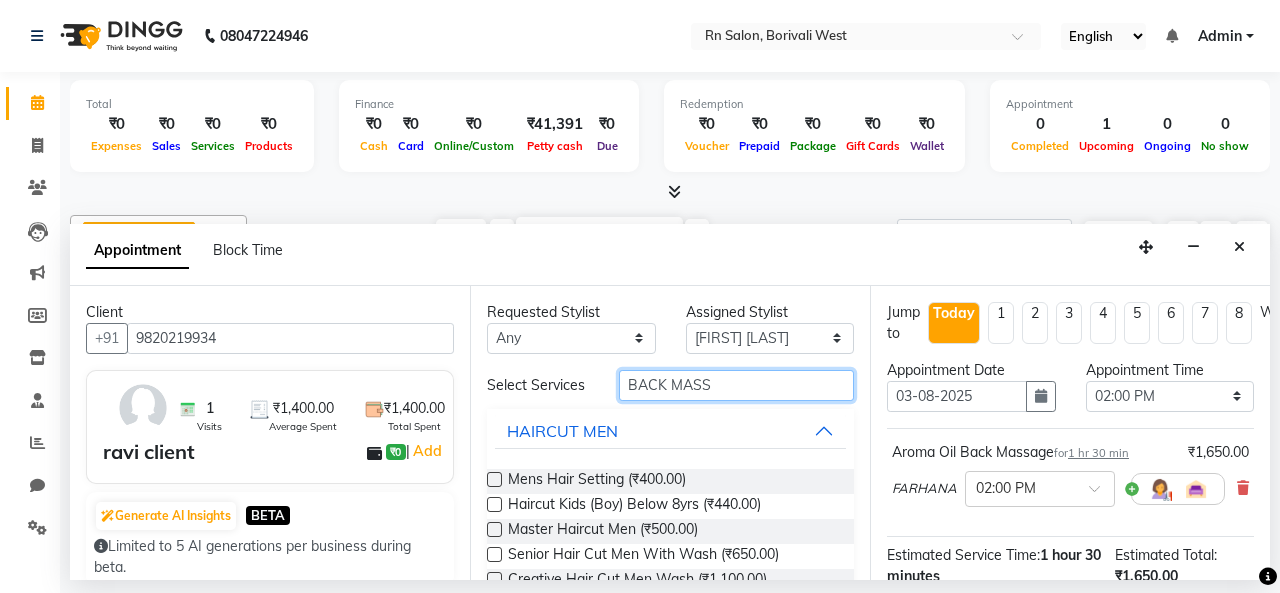 click on "BACK MASS" at bounding box center [736, 385] 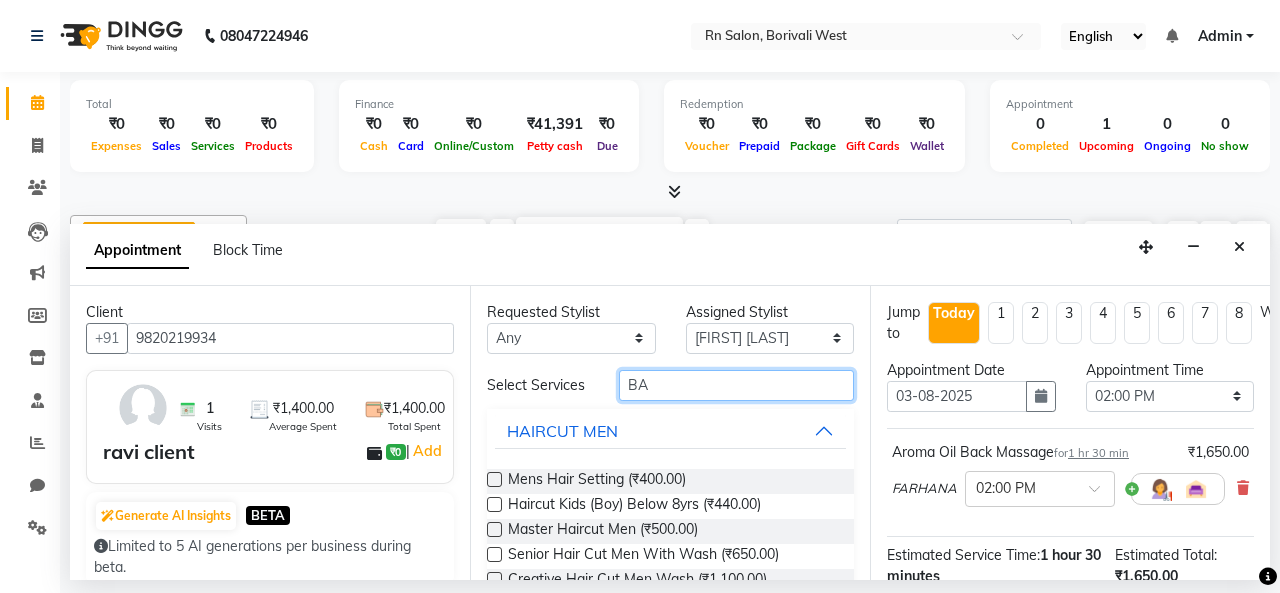 type on "B" 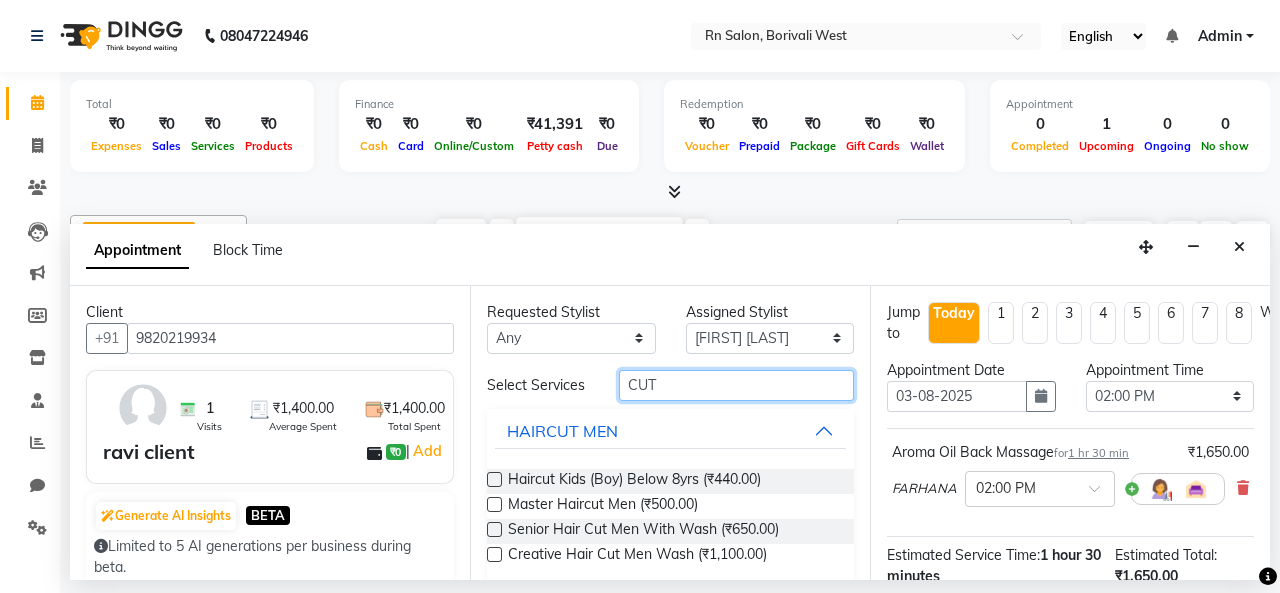 type on "CUT" 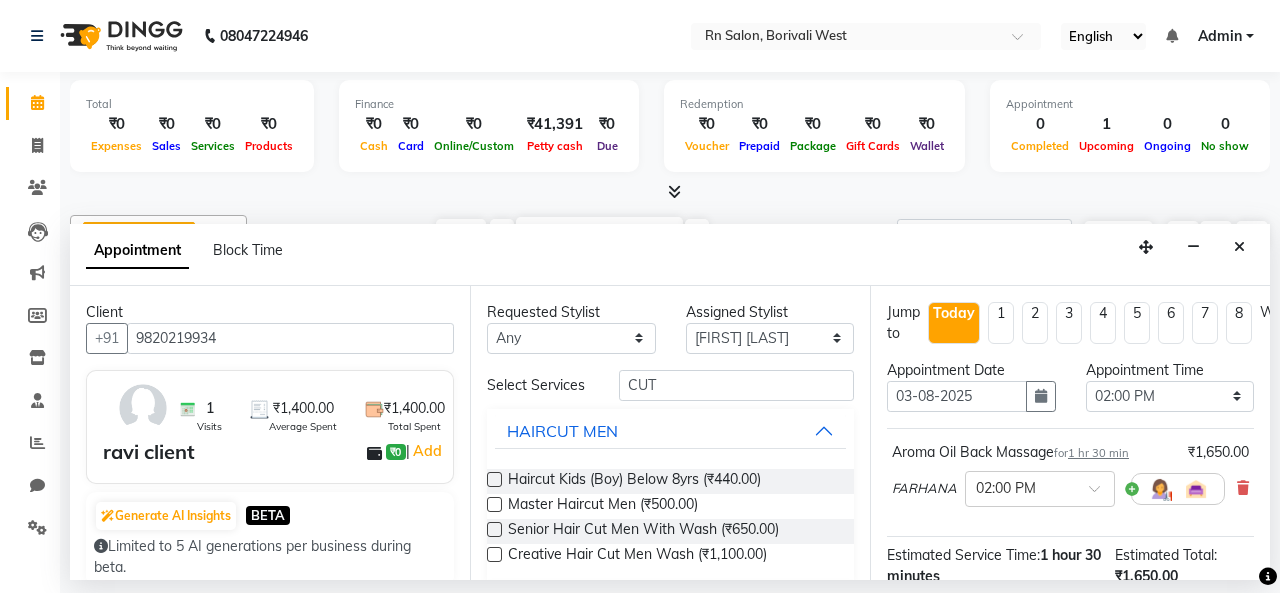 click at bounding box center [494, 504] 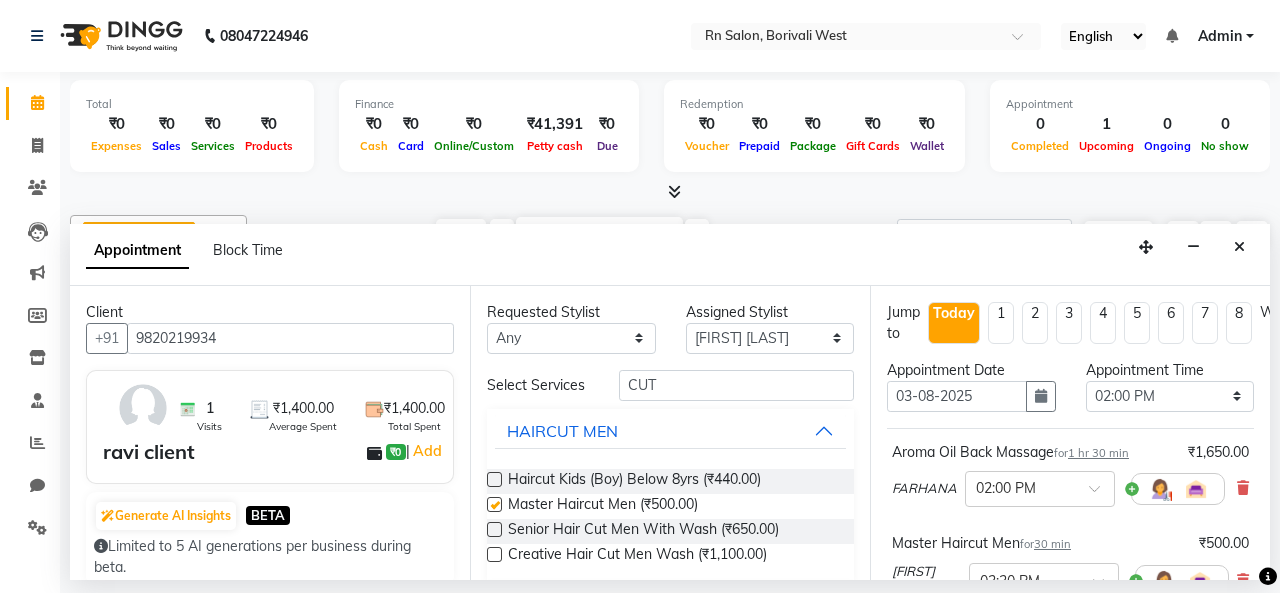 checkbox on "false" 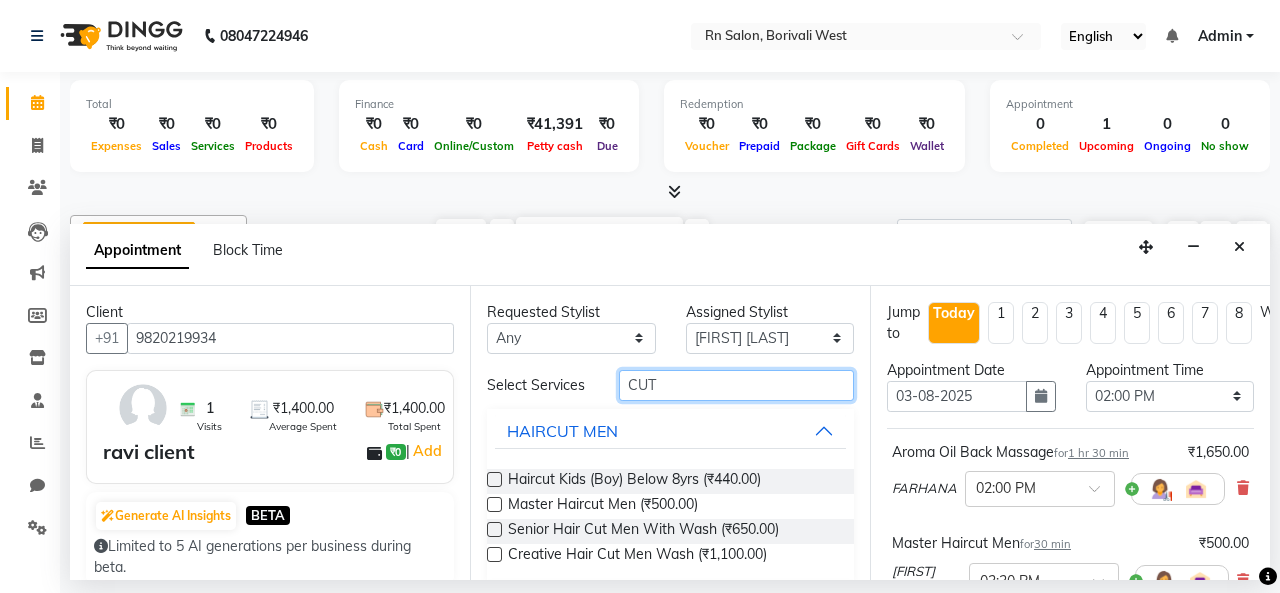 click on "CUT" at bounding box center [736, 385] 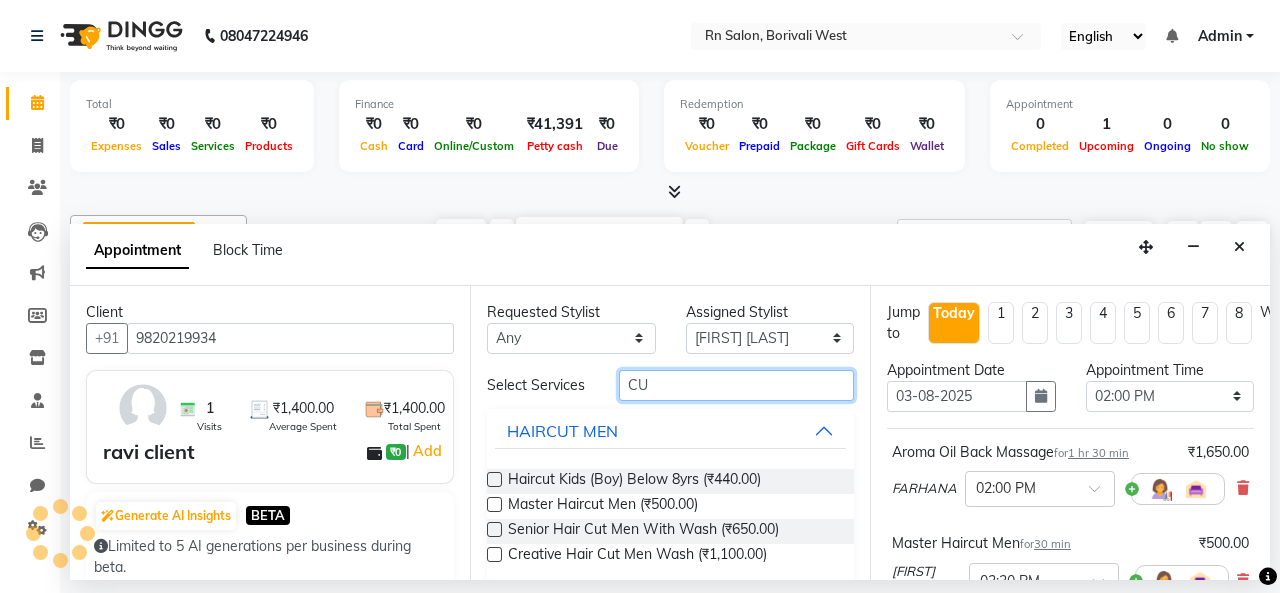 type on "C" 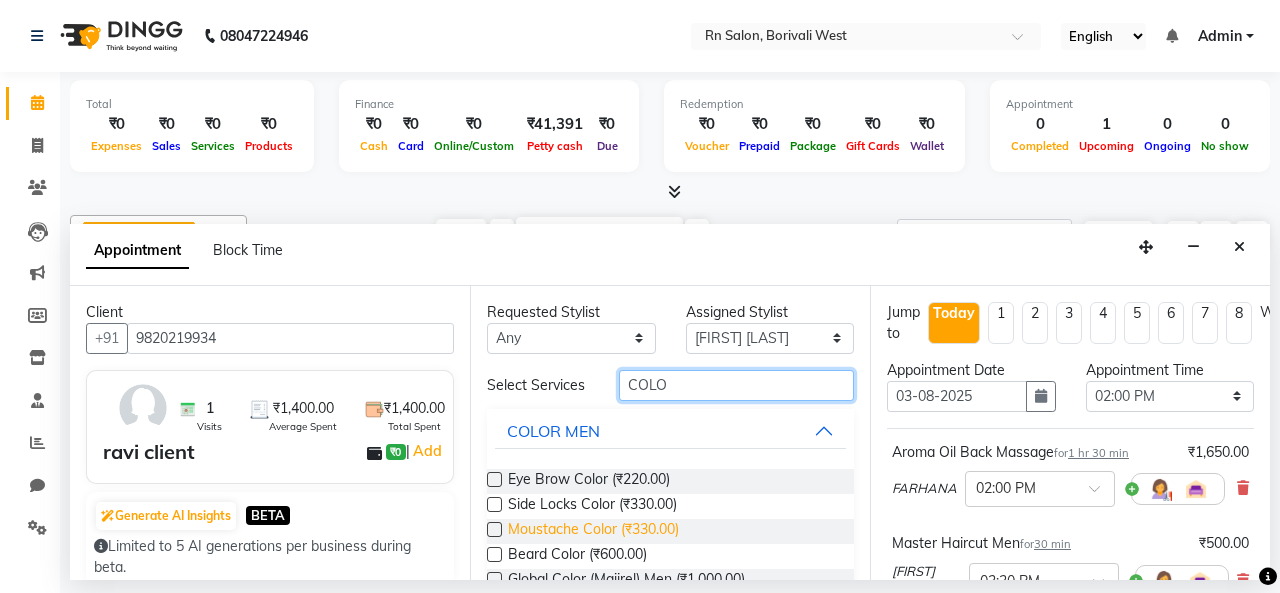 scroll, scrollTop: 100, scrollLeft: 0, axis: vertical 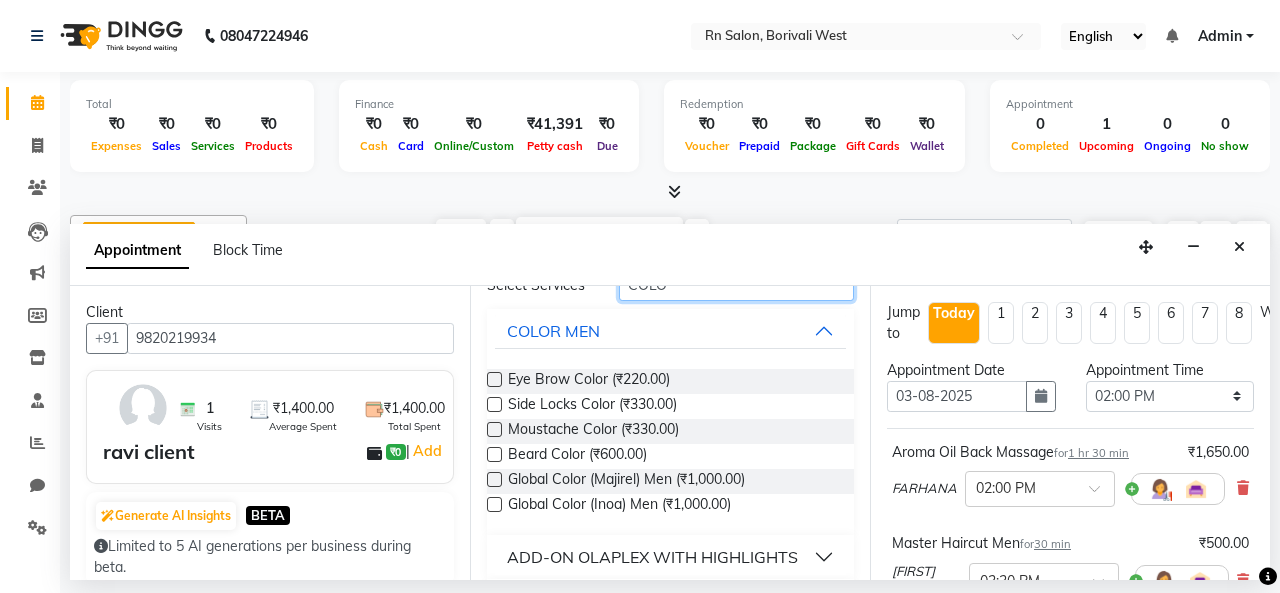 type on "COLO" 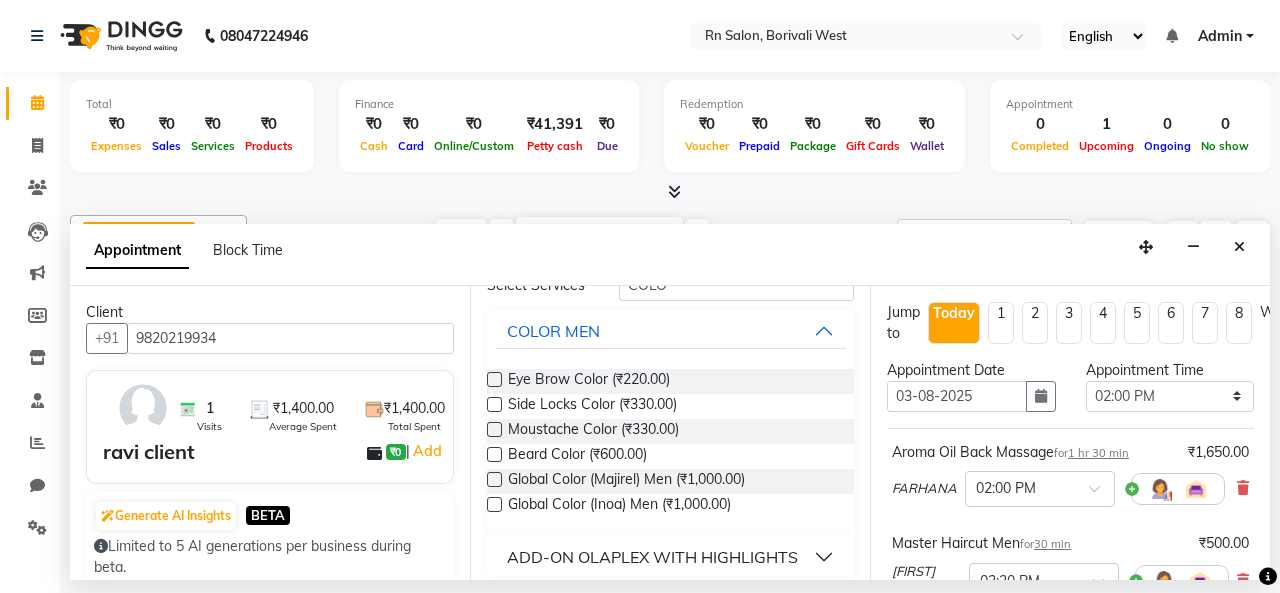 click at bounding box center [494, 504] 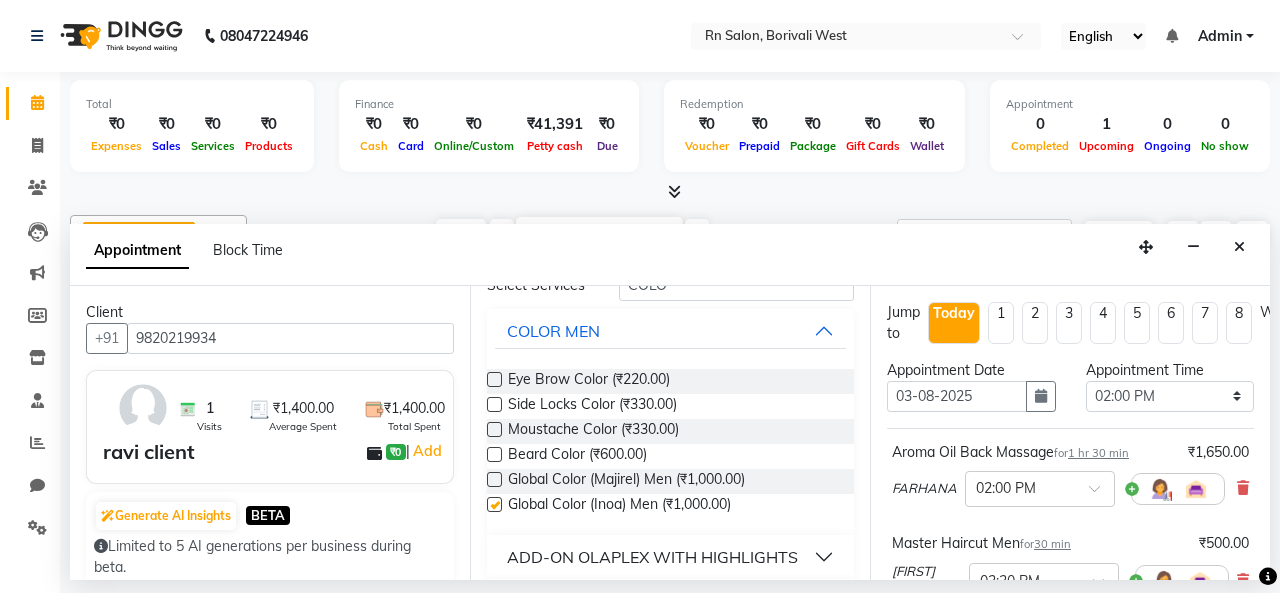 checkbox on "false" 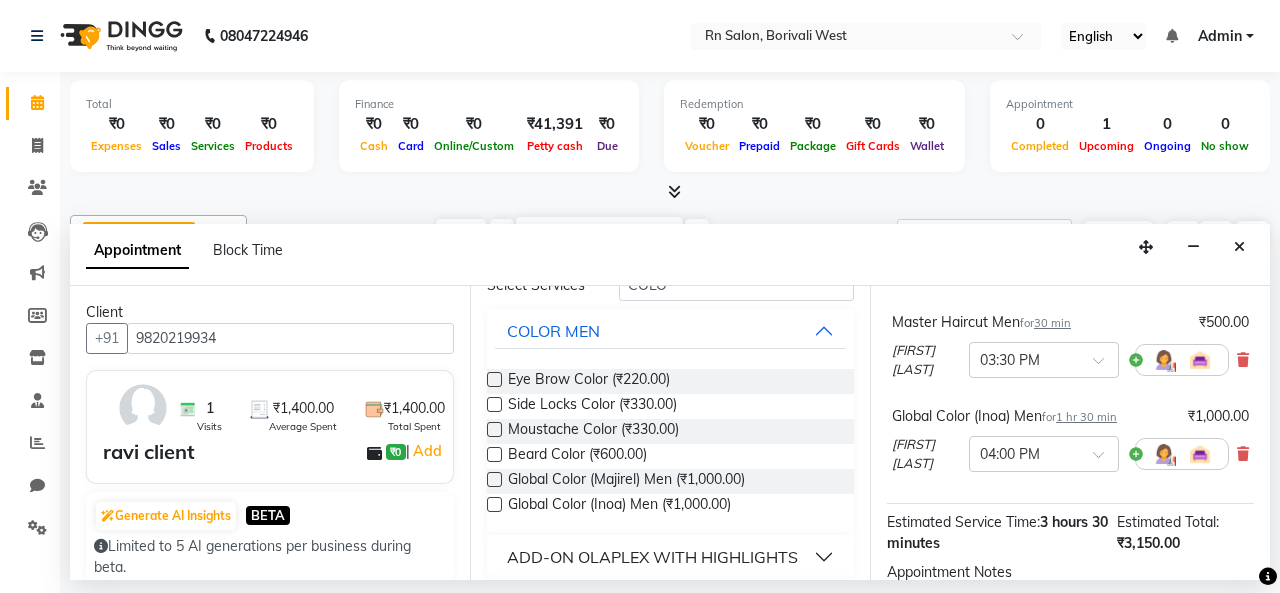 scroll, scrollTop: 455, scrollLeft: 0, axis: vertical 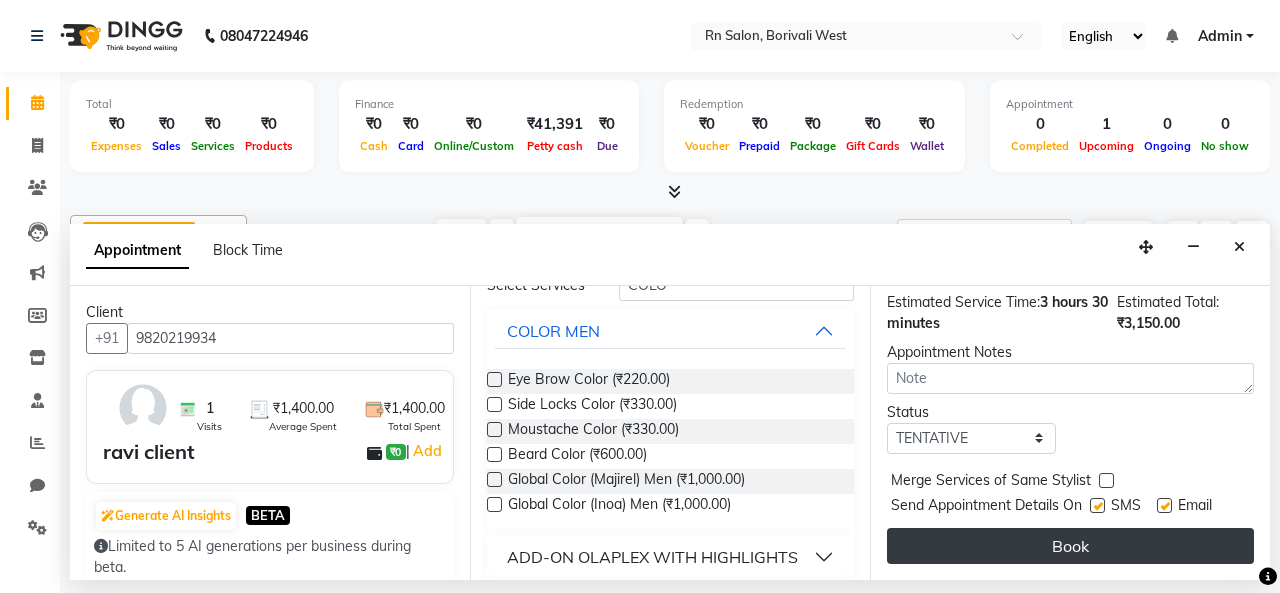 click on "Book" at bounding box center [1070, 546] 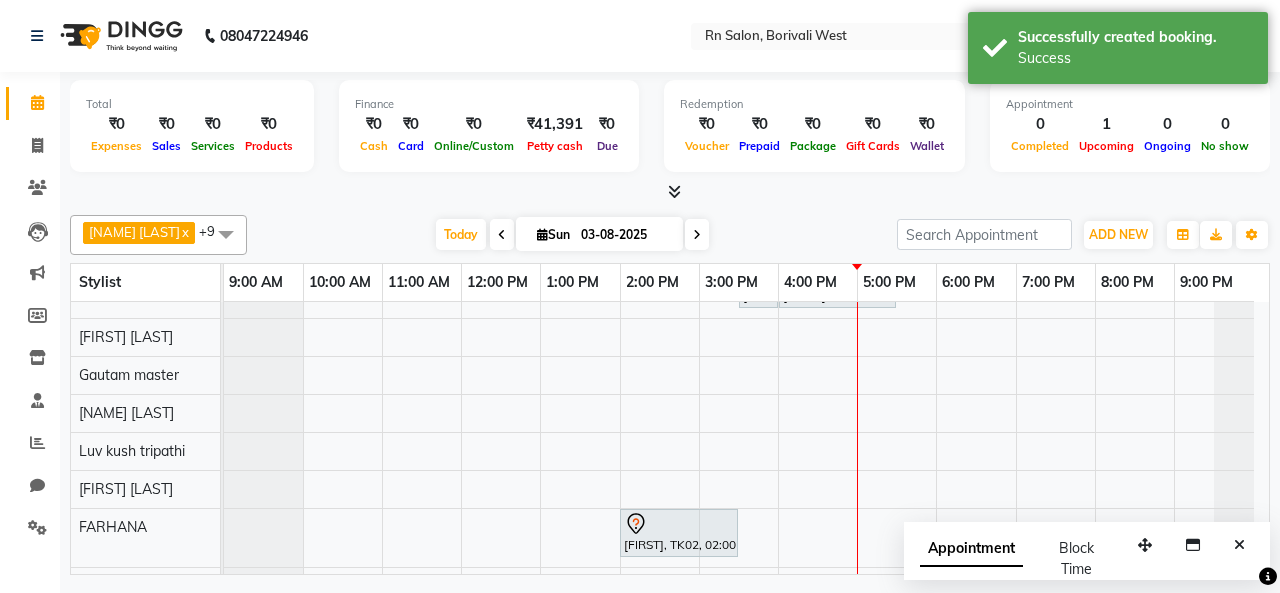 scroll, scrollTop: 0, scrollLeft: 0, axis: both 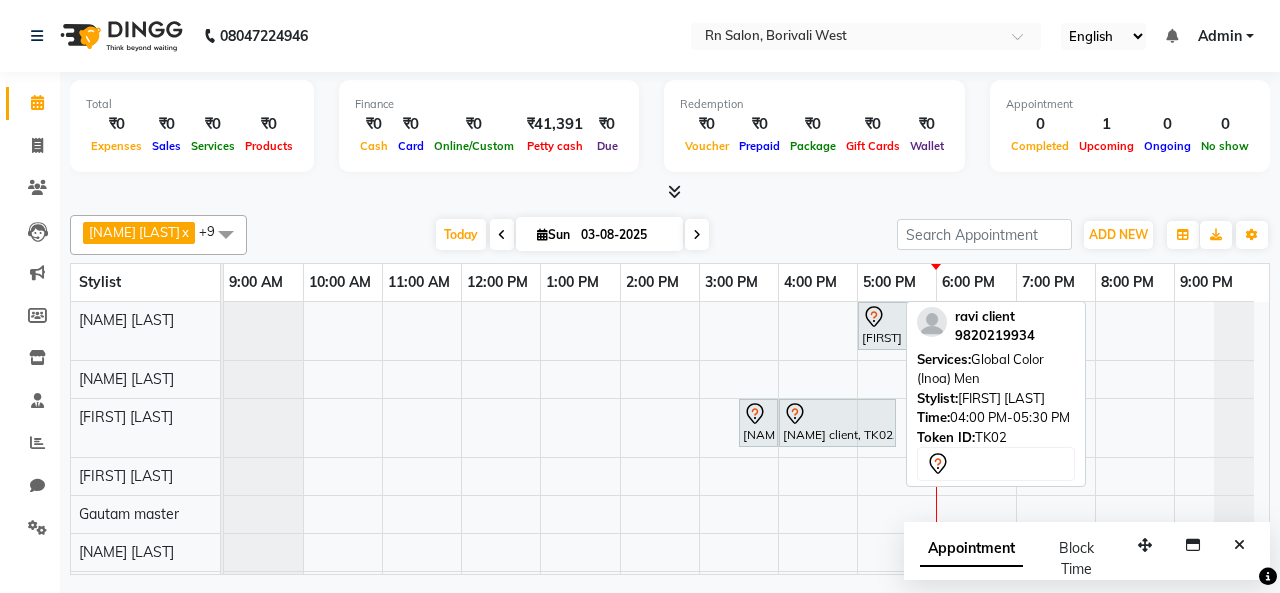 click 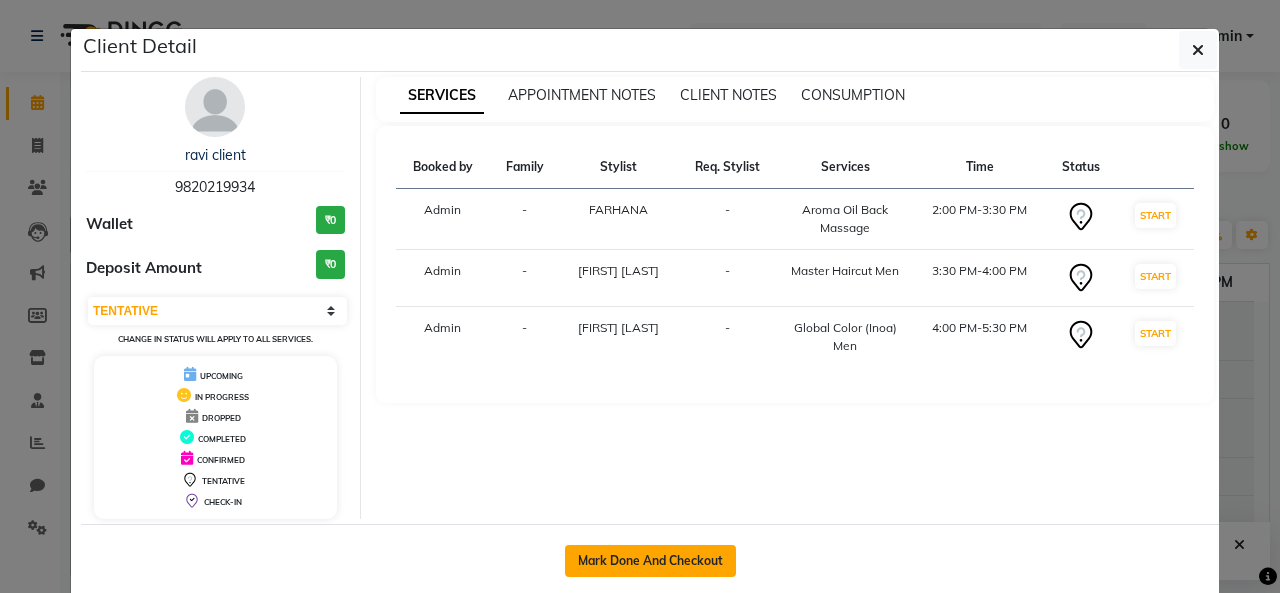 click on "Mark Done And Checkout" 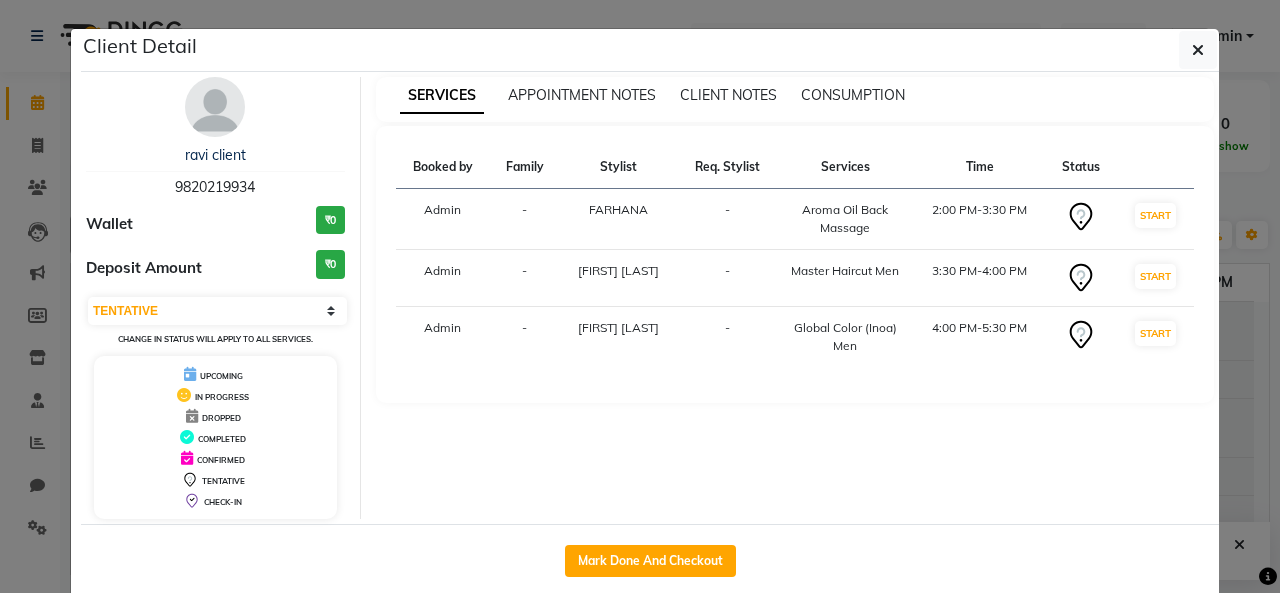 select on "service" 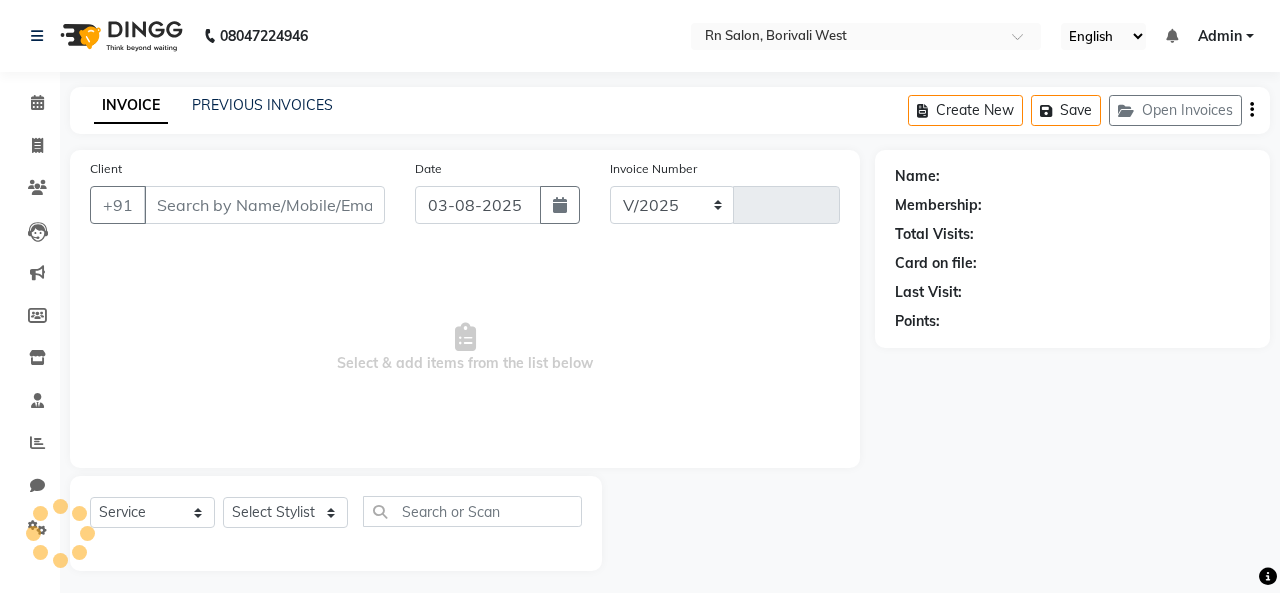 select on "8515" 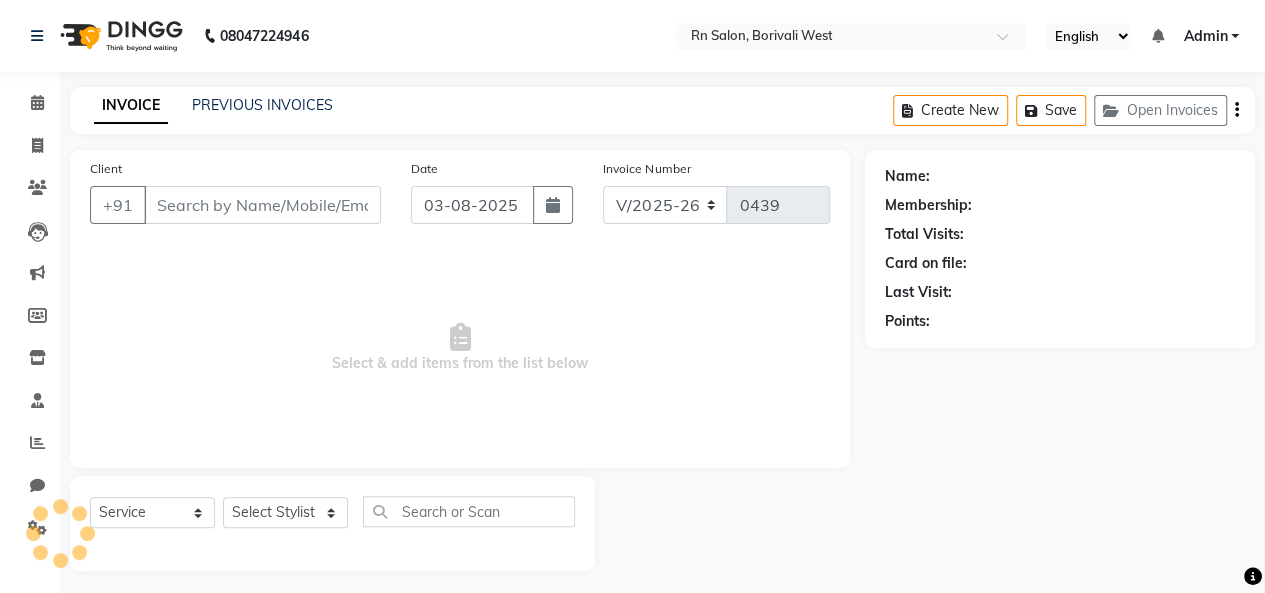 type on "9820219934" 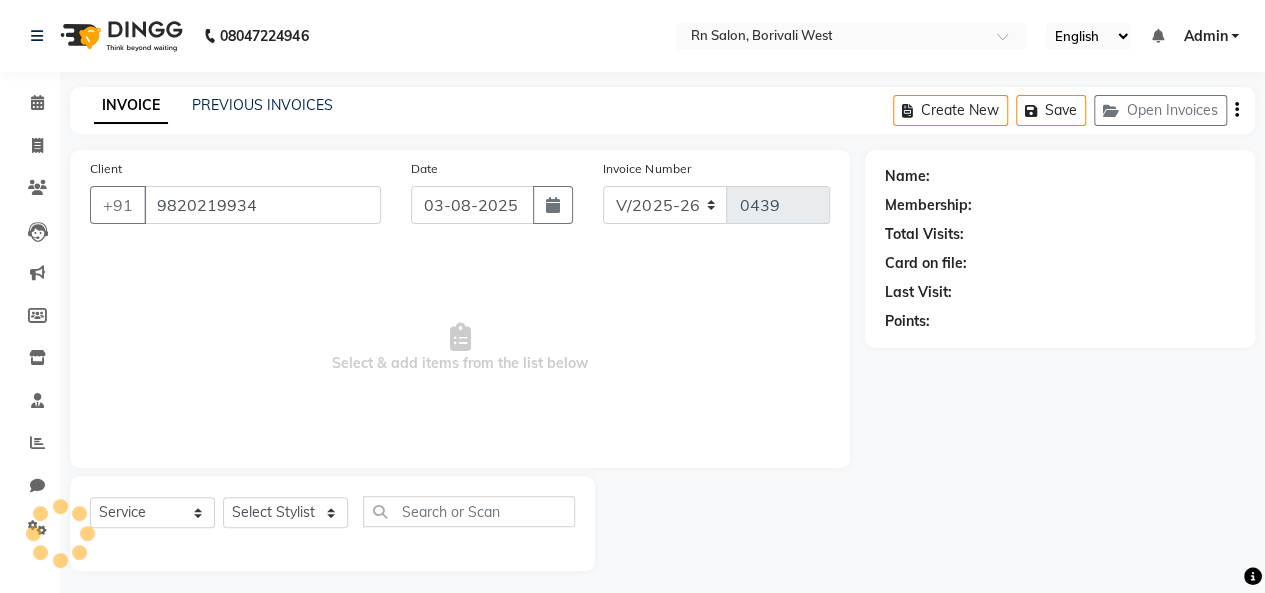 select on "85153" 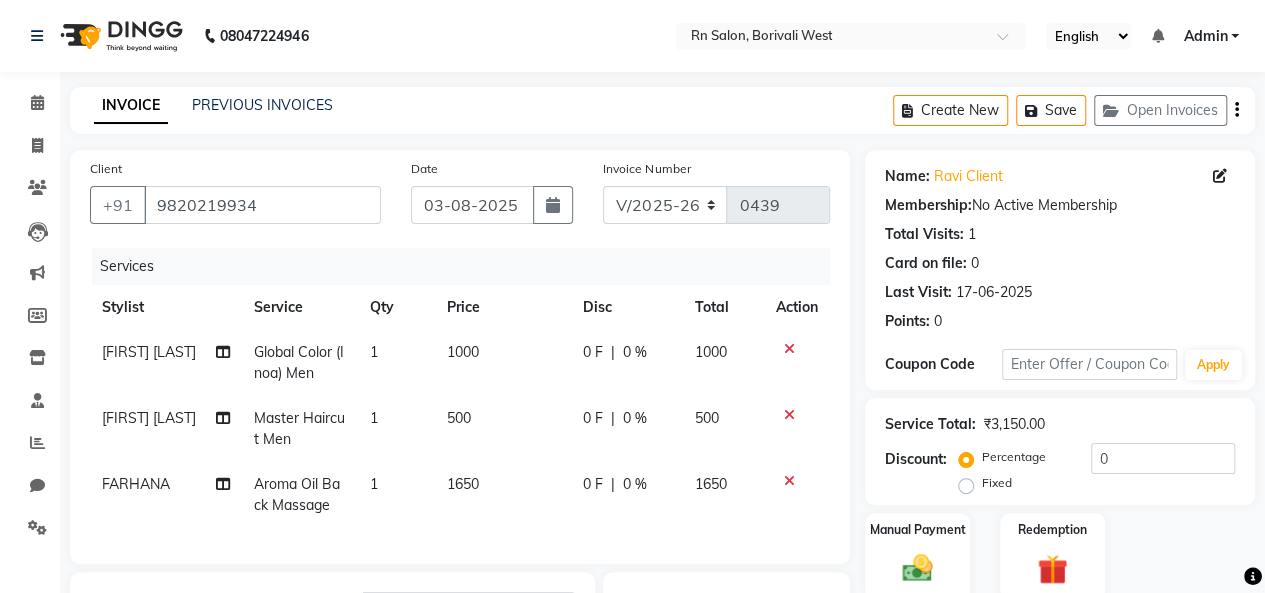 click on "1650" 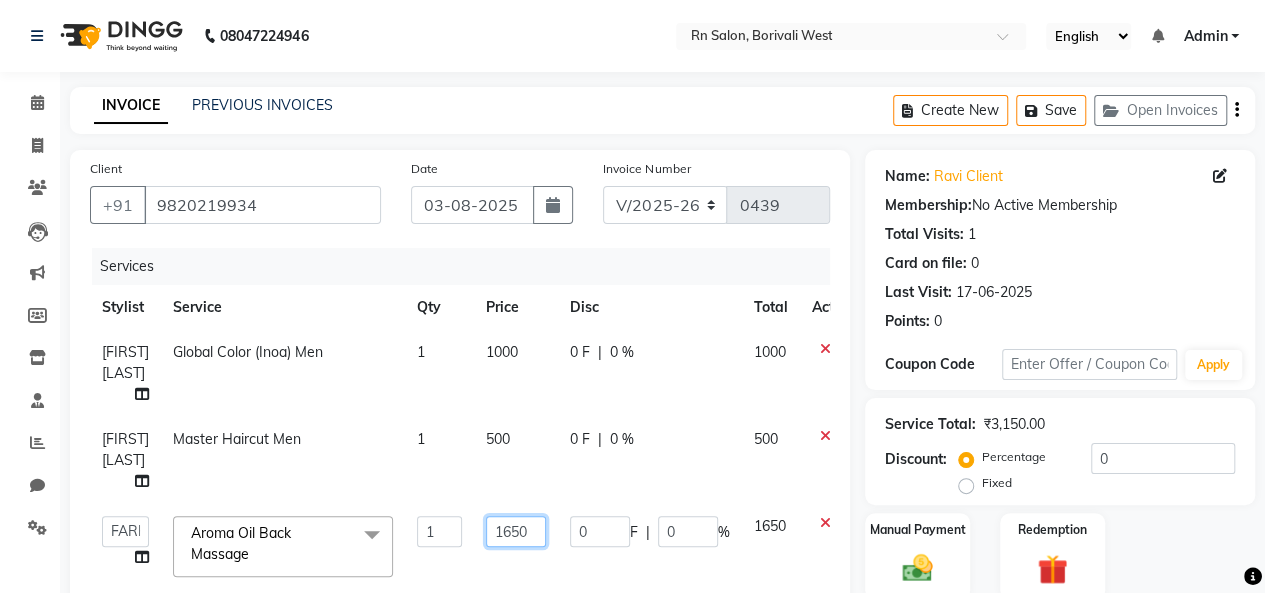click on "1650" 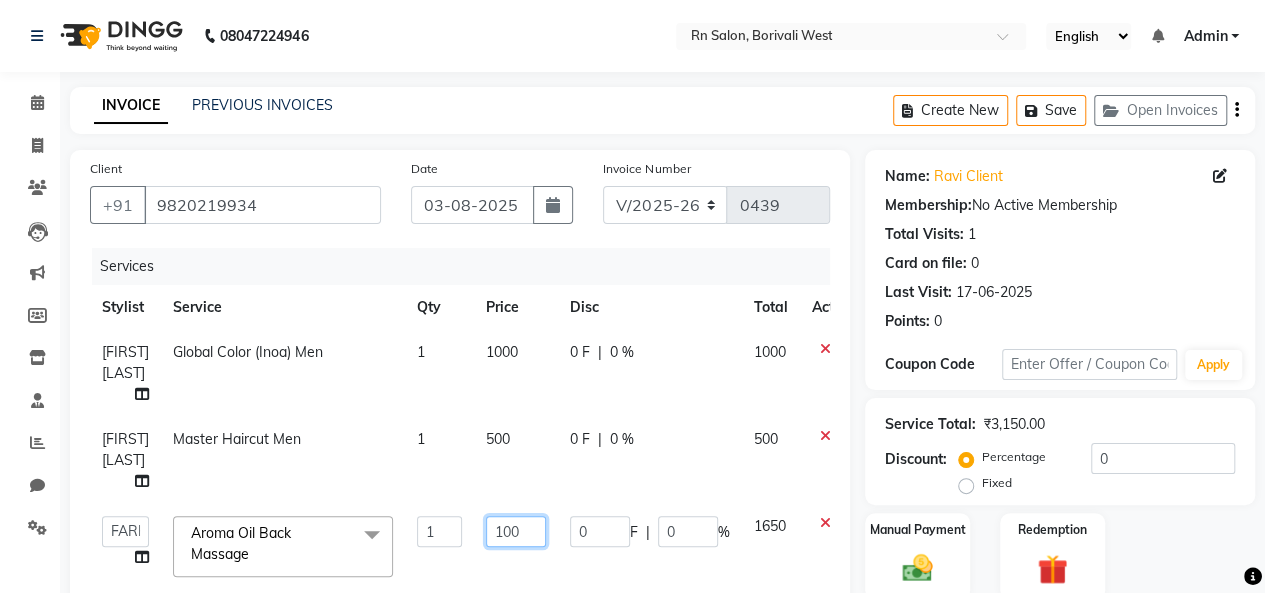 type on "1000" 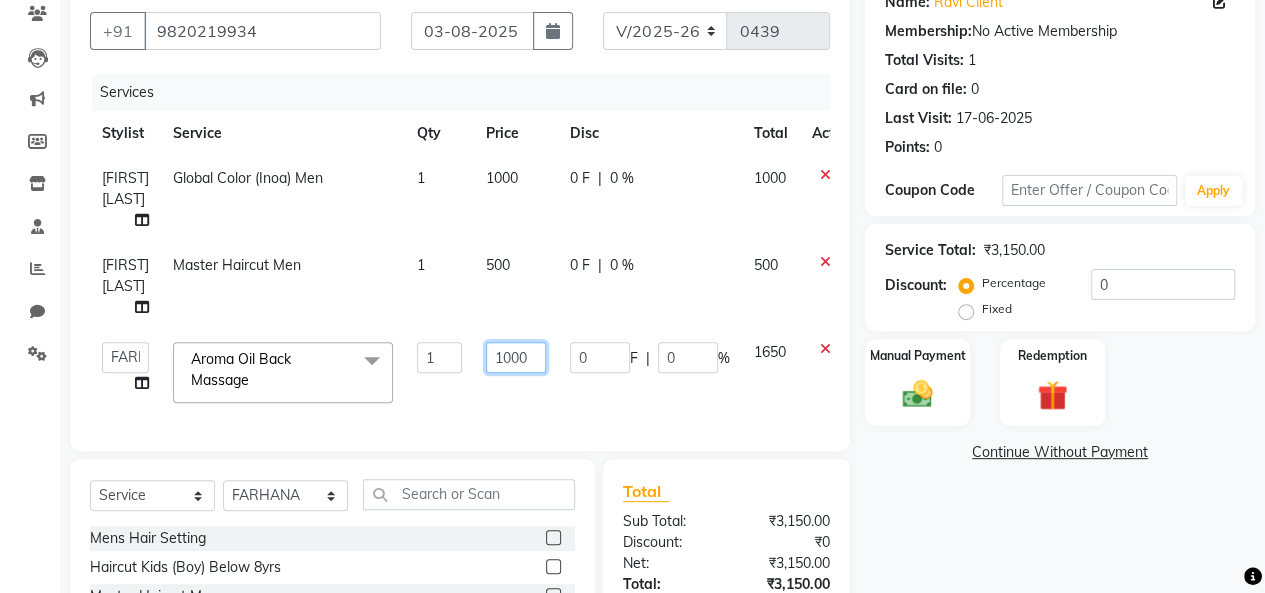 scroll, scrollTop: 200, scrollLeft: 0, axis: vertical 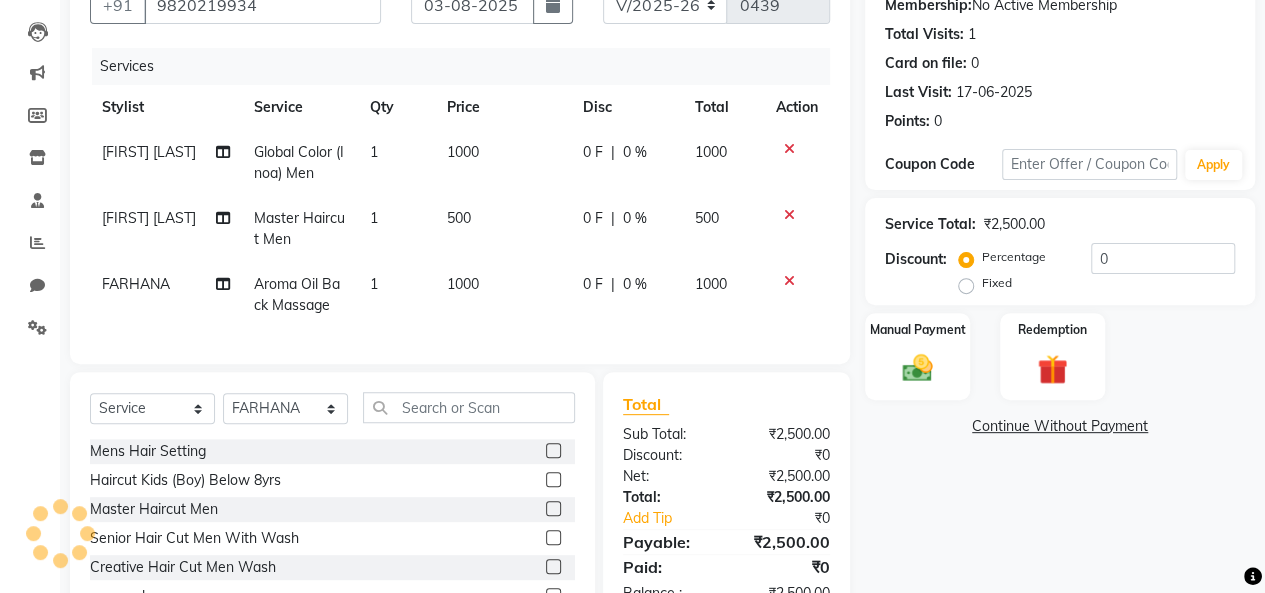 click on "Name: Ravi Client  Membership:  No Active Membership  Total Visits:  1 Card on file:  0 Last Visit:   17-06-2025 Points:   0  Coupon Code Apply Service Total:  ₹2,500.00  Discount:  Percentage   Fixed  0 Manual Payment Redemption  Continue Without Payment" 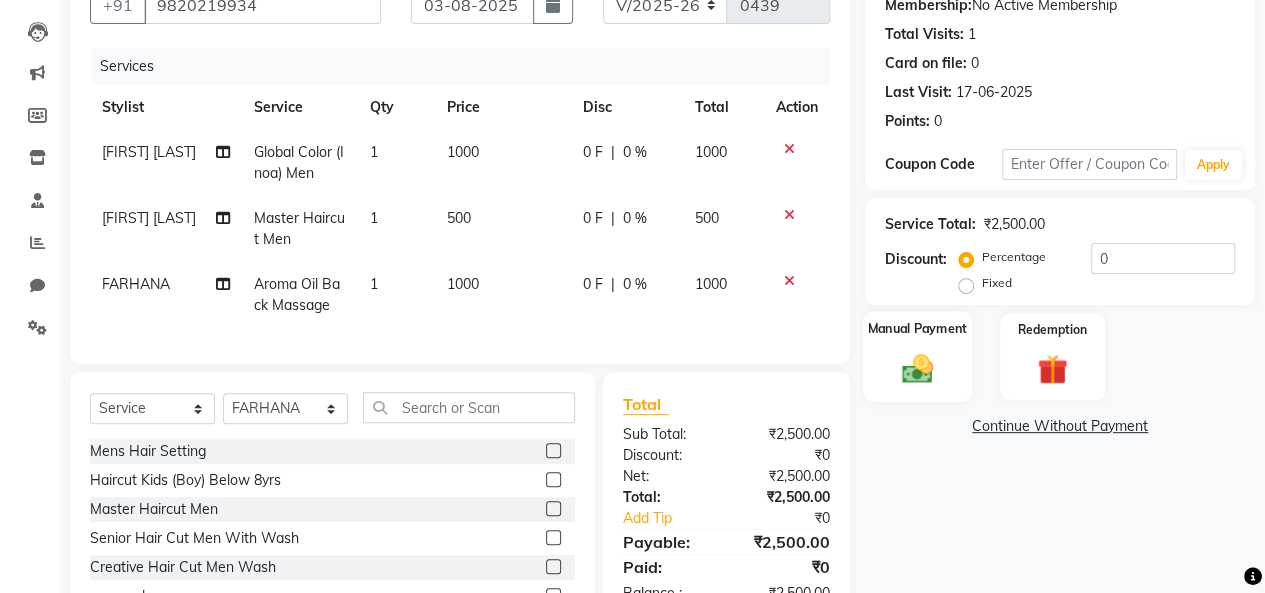 click 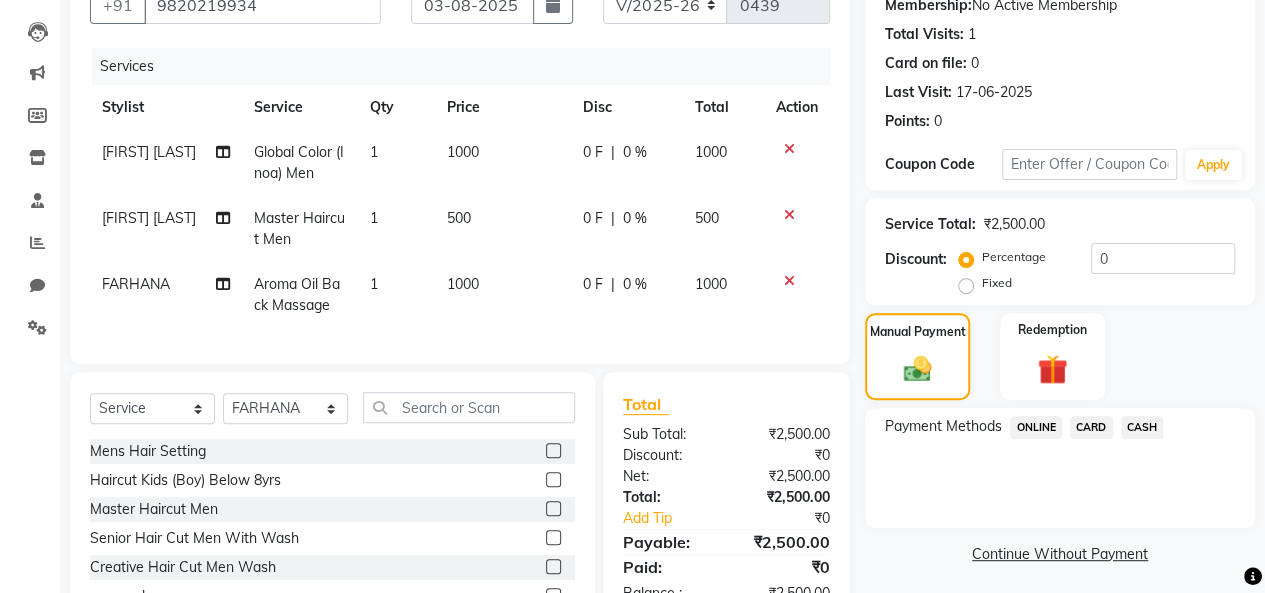 click on "CASH" 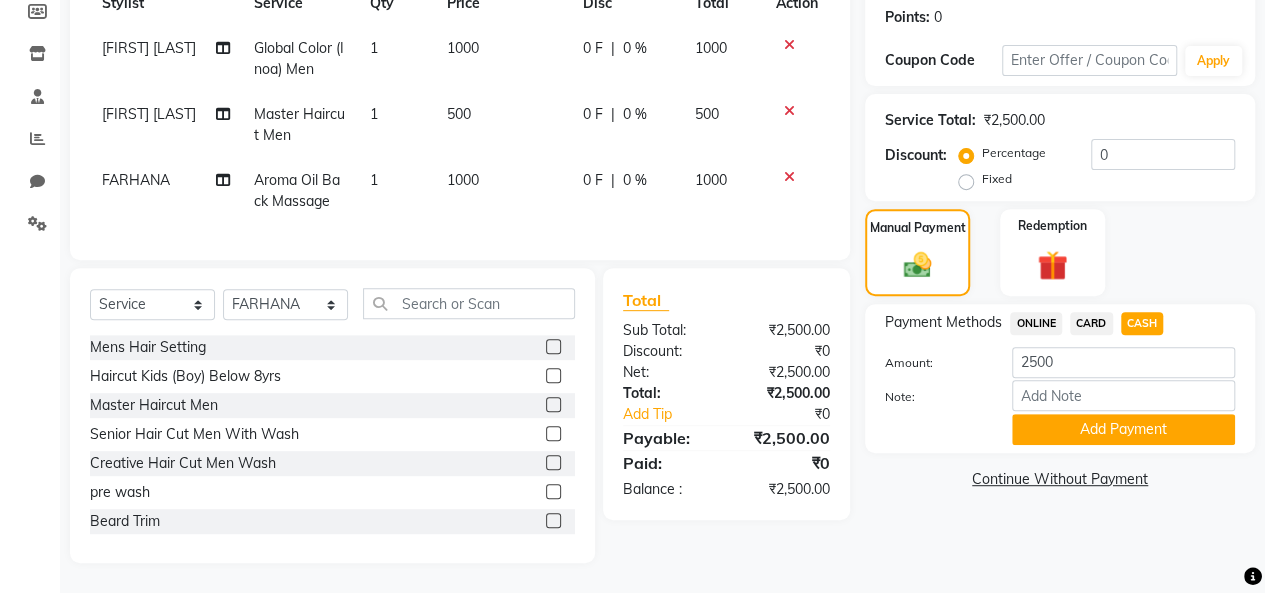 scroll, scrollTop: 318, scrollLeft: 0, axis: vertical 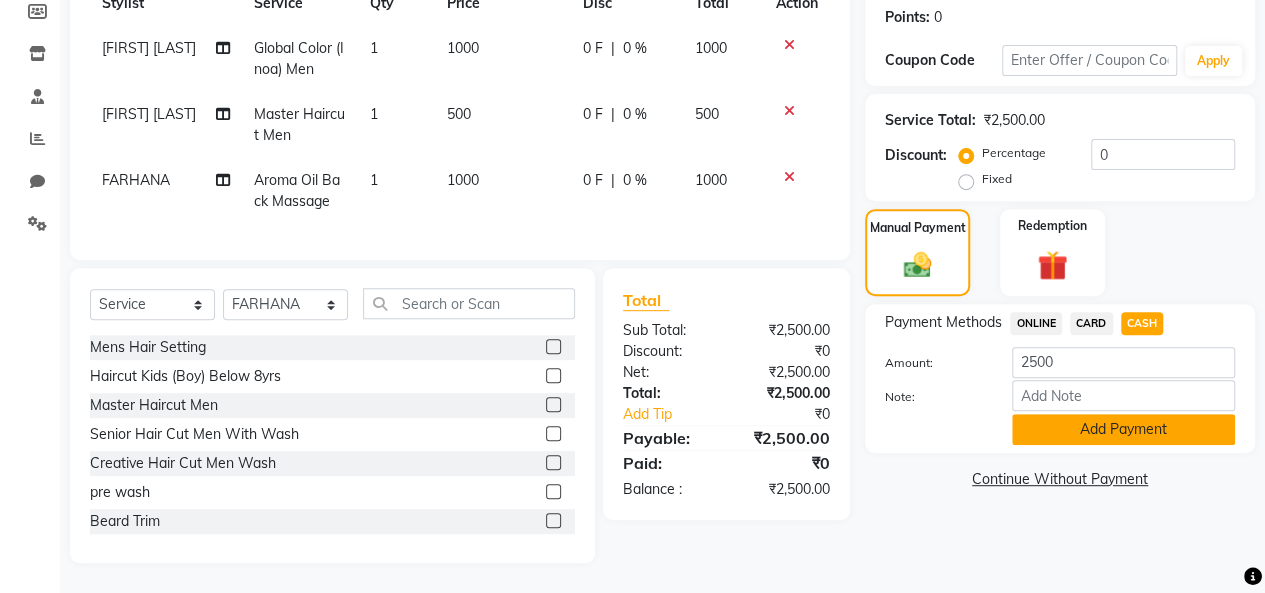 click on "Add Payment" 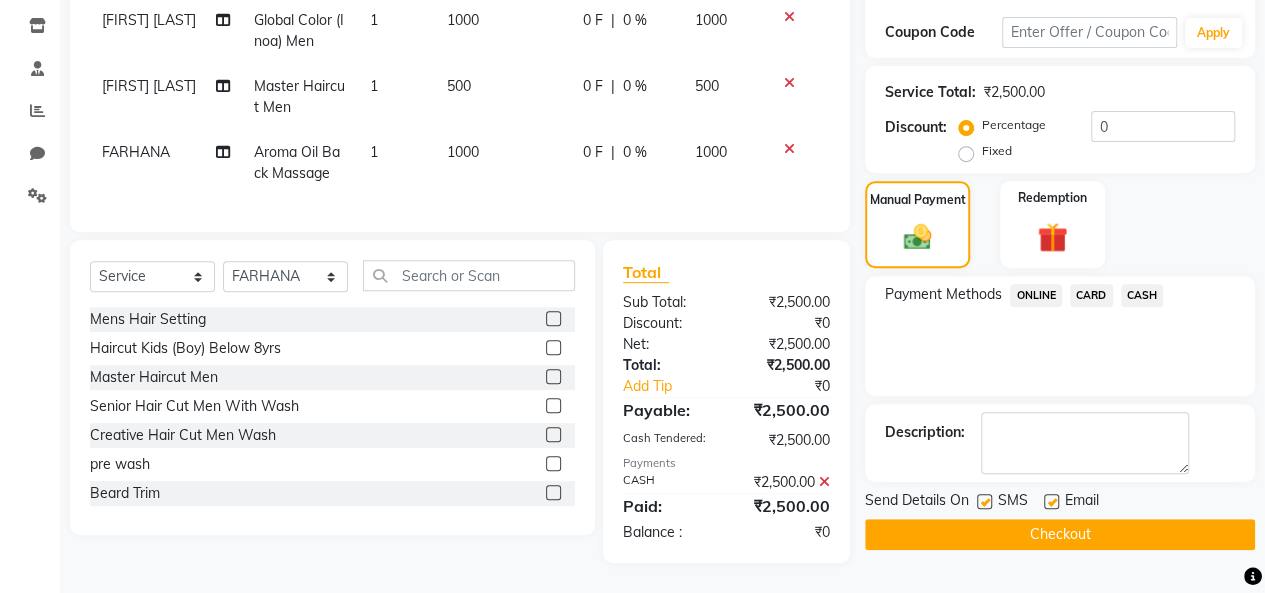 scroll, scrollTop: 345, scrollLeft: 0, axis: vertical 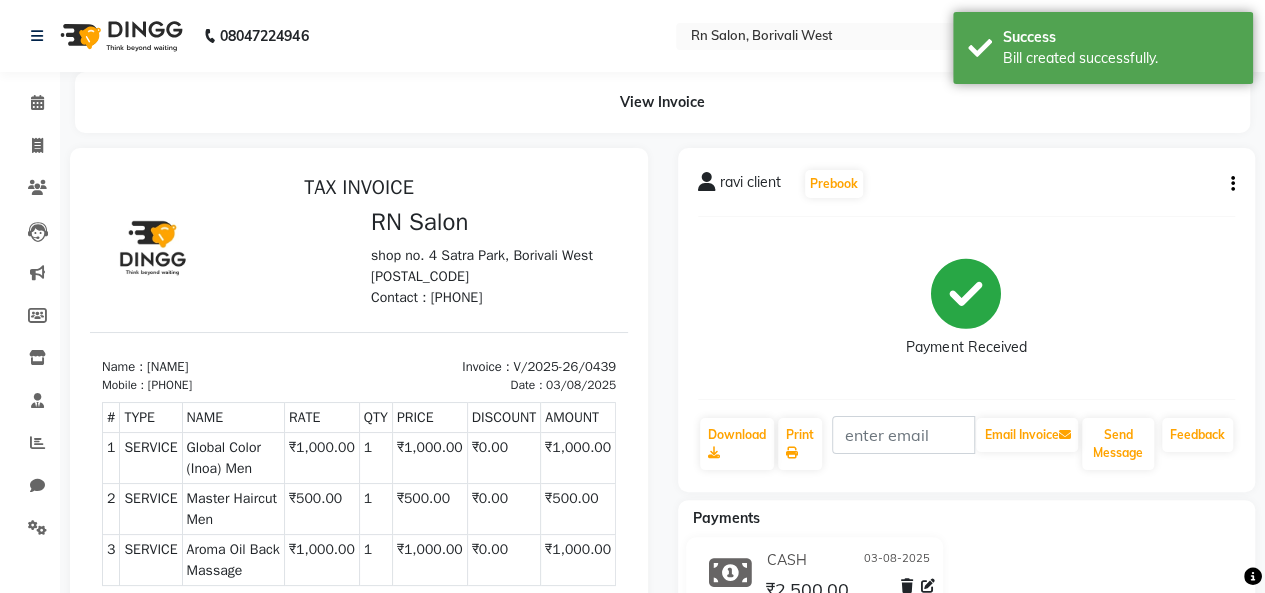 select on "service" 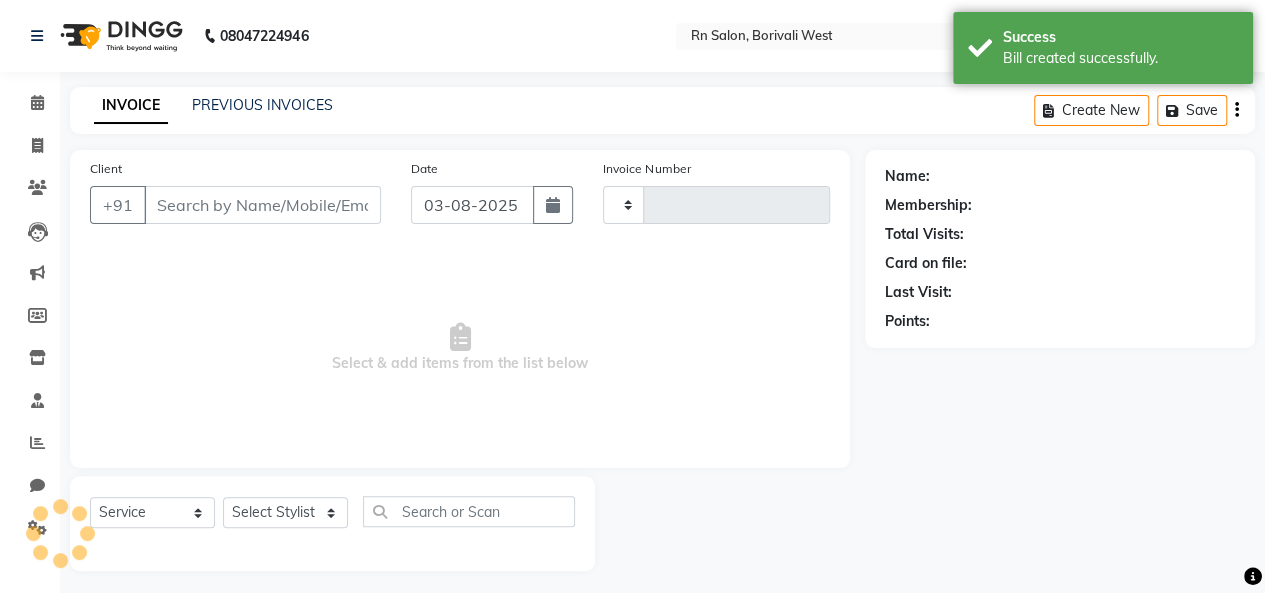 scroll, scrollTop: 7, scrollLeft: 0, axis: vertical 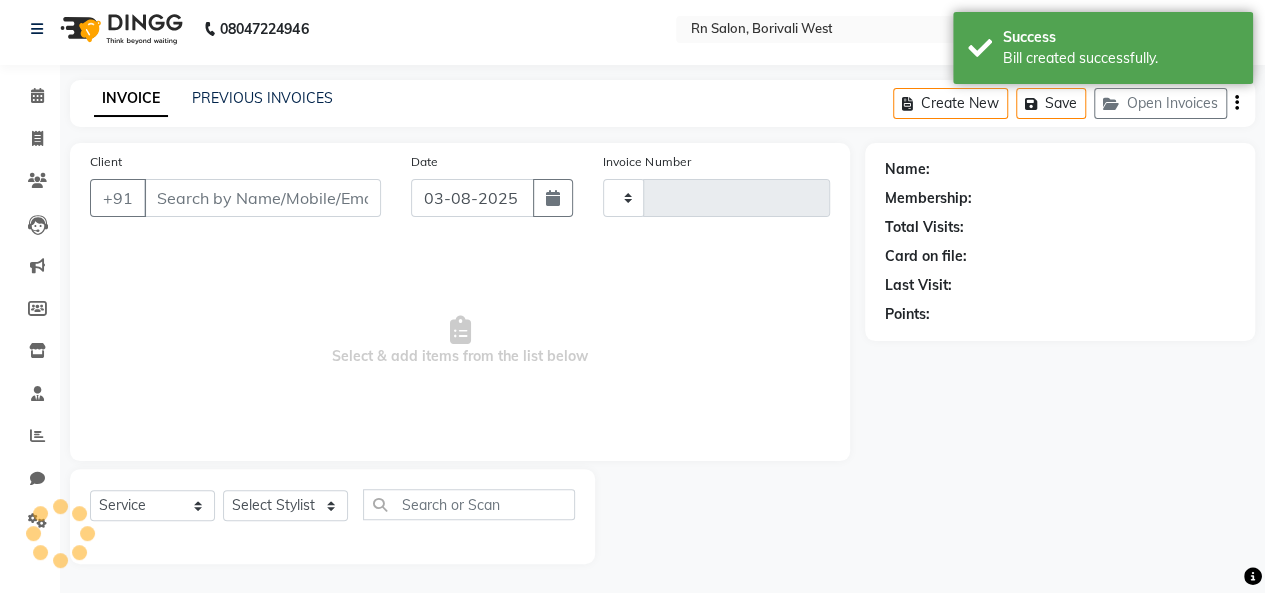 type on "0440" 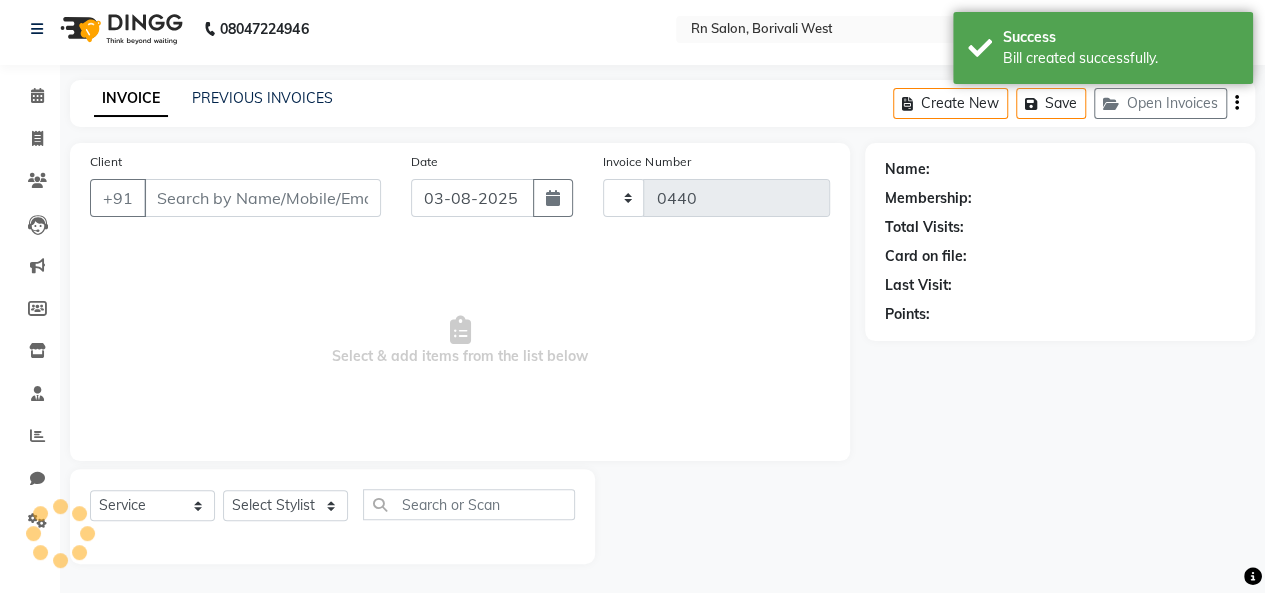 select on "8515" 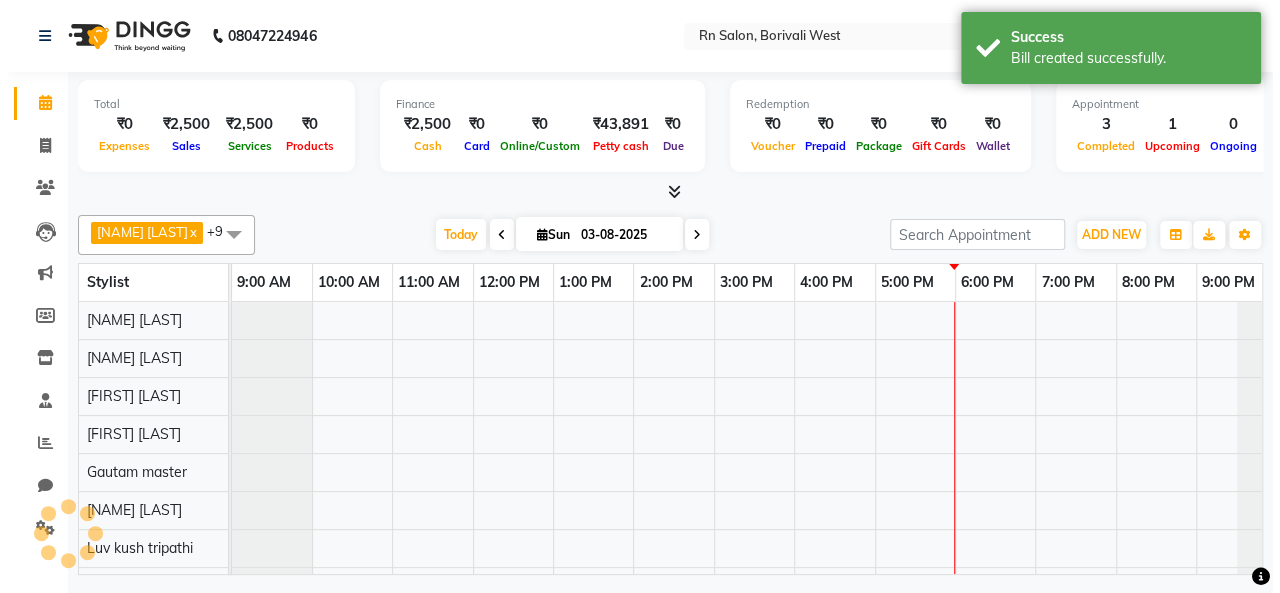scroll, scrollTop: 0, scrollLeft: 0, axis: both 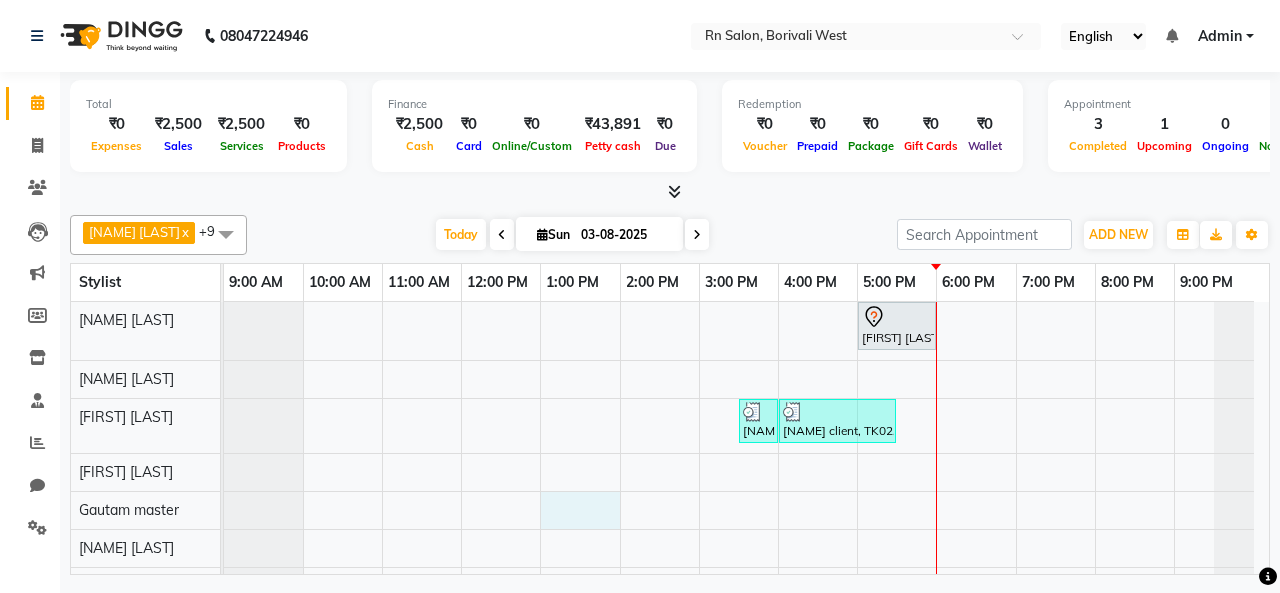 click at bounding box center (580, 519) 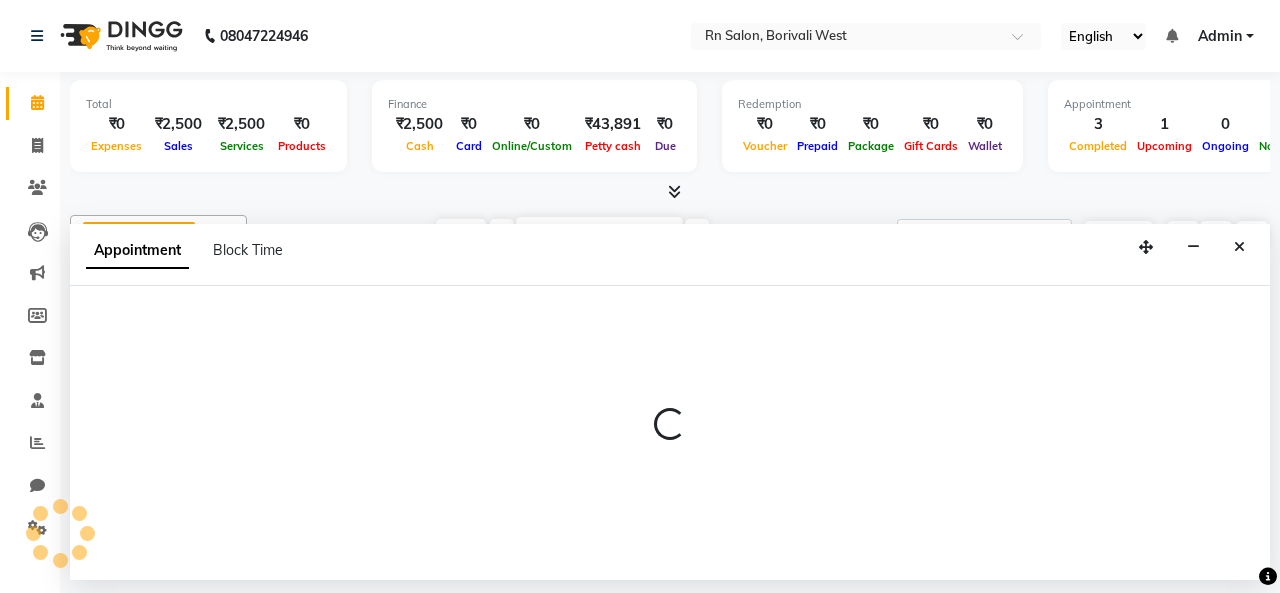 select on "84271" 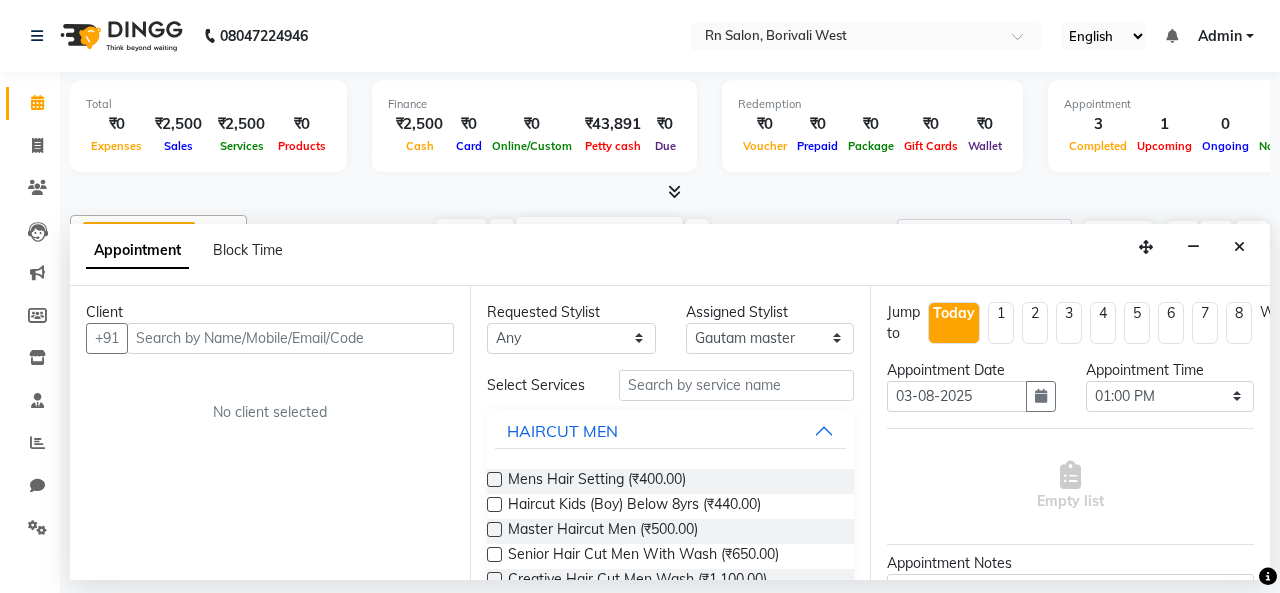 click at bounding box center [290, 338] 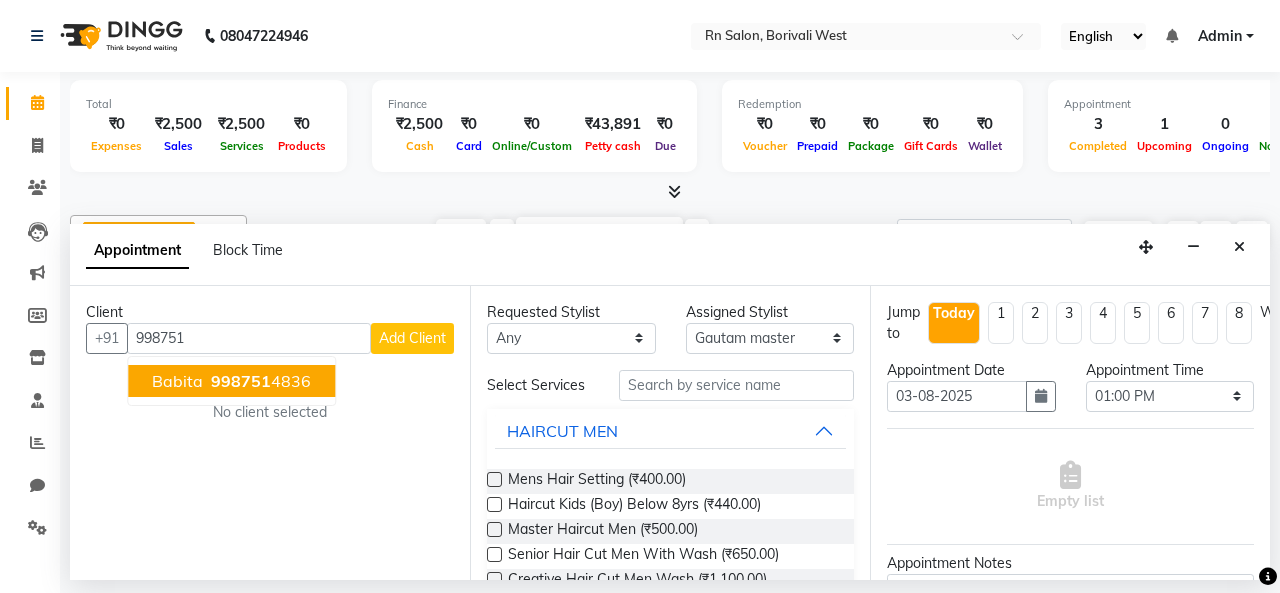 click on "Babita" at bounding box center (177, 381) 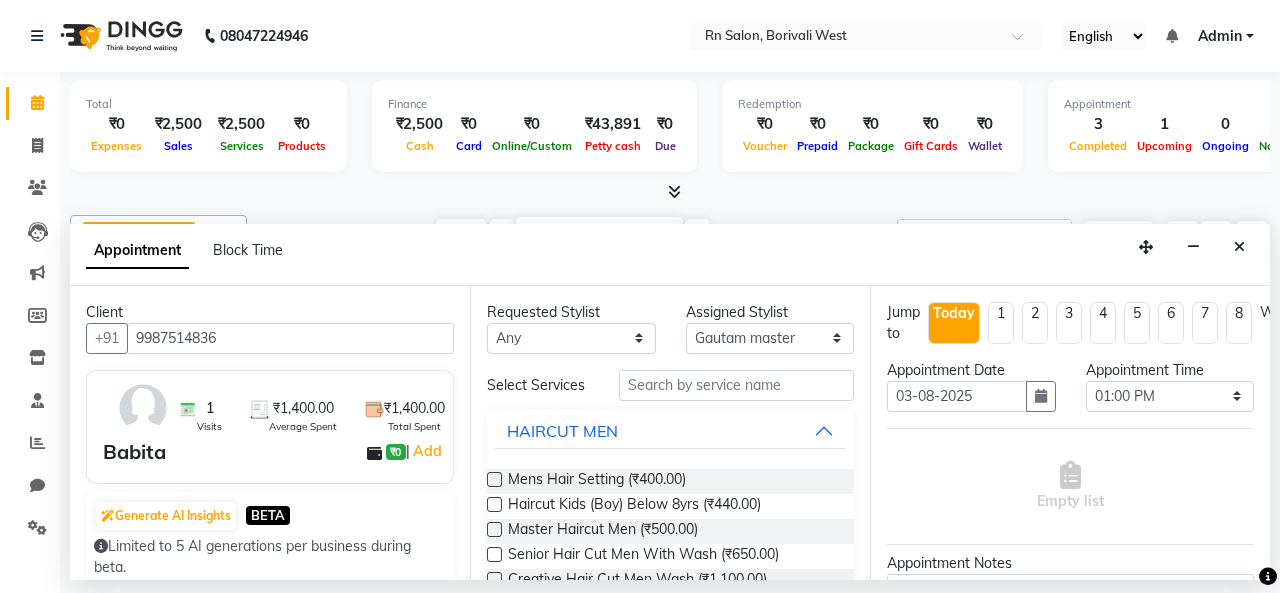 type on "9987514836" 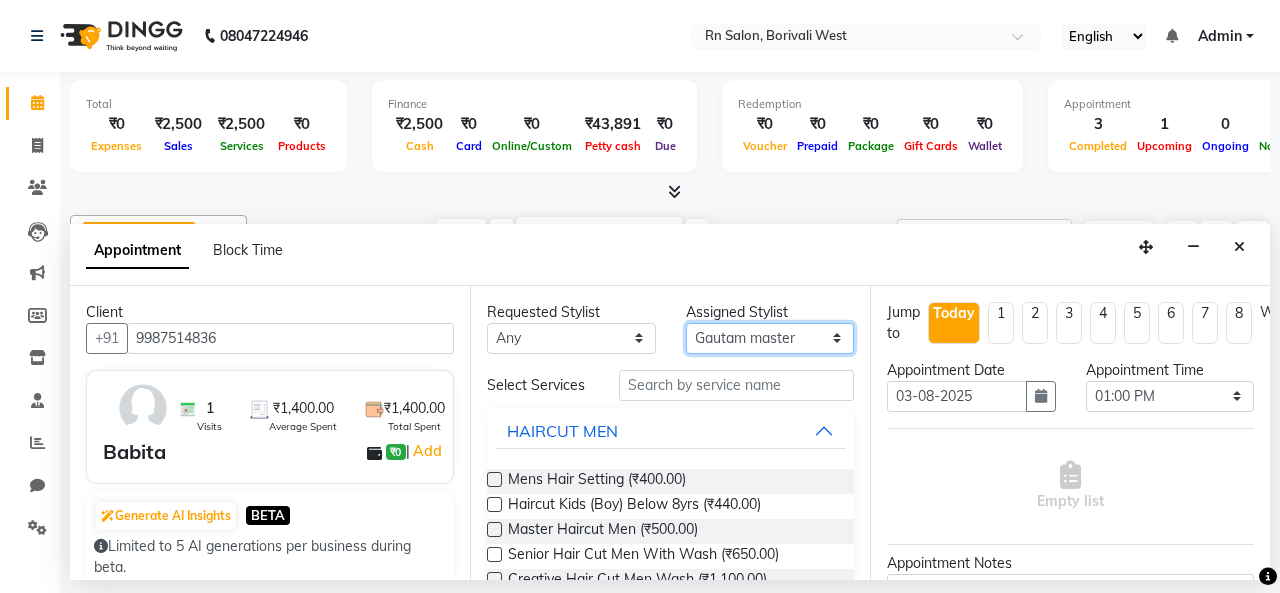 click on "Select [FIRST] [LAST] [FIRST] [LAST] [FIRST] [LAST] [FIRST] [LAST] [FIRST] [LAST] [FIRST] [LAST] [FIRST] [LAST] [FIRST] [LAST] [FIRST] [LAST] [FIRST] [LAST]" at bounding box center (770, 338) 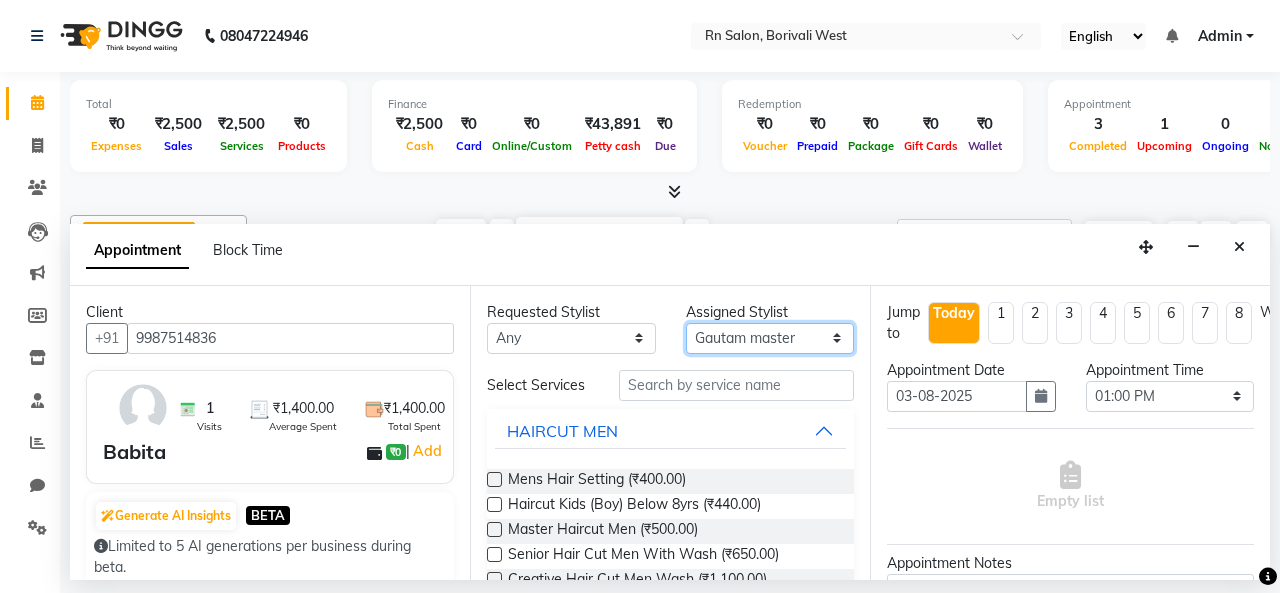 select on "84273" 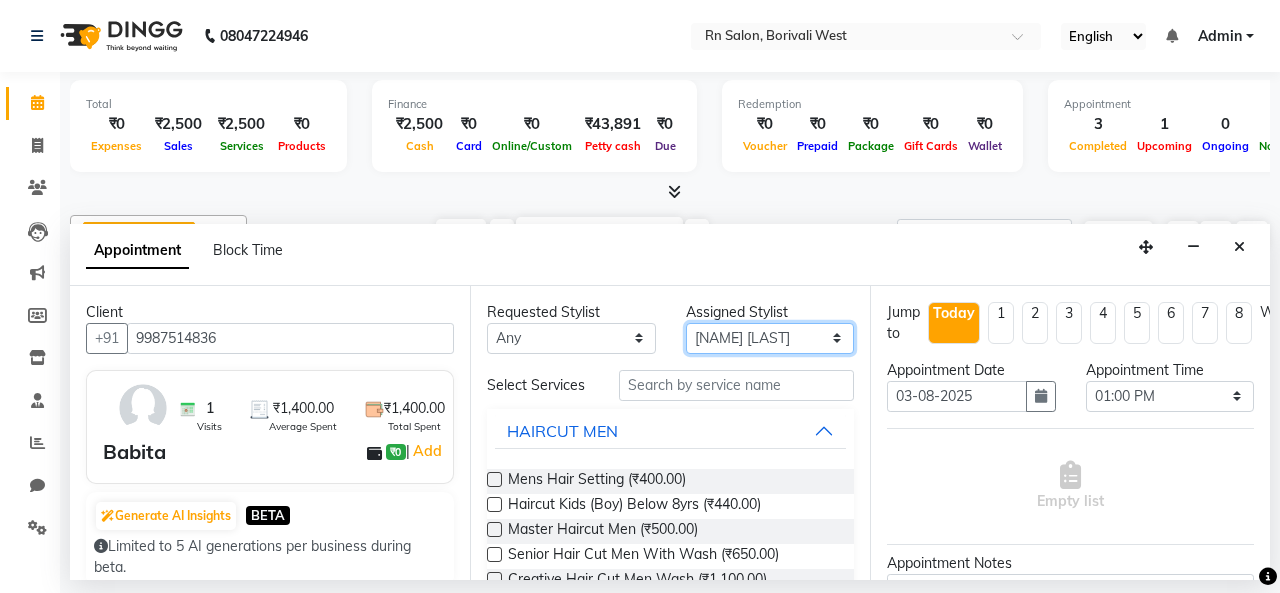click on "Select [FIRST] [LAST] [FIRST] [LAST] [FIRST] [LAST] [FIRST] [LAST] [FIRST] [LAST] [FIRST] [LAST] [FIRST] [LAST] [FIRST] [LAST] [FIRST] [LAST] [FIRST] [LAST]" at bounding box center [770, 338] 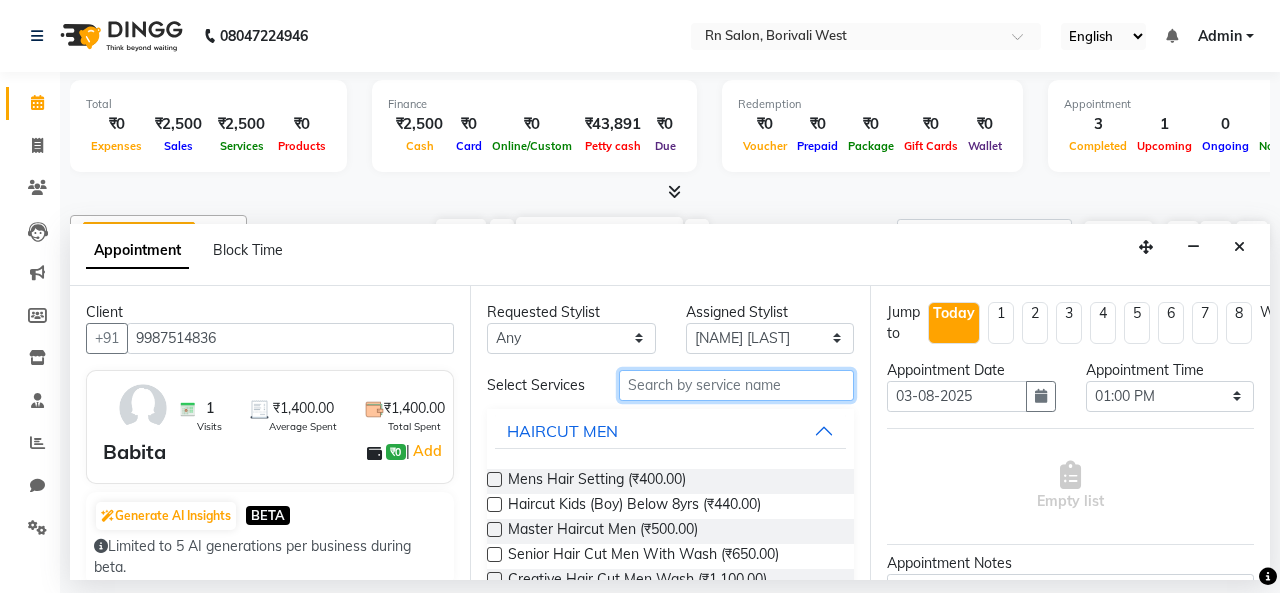 click at bounding box center [736, 385] 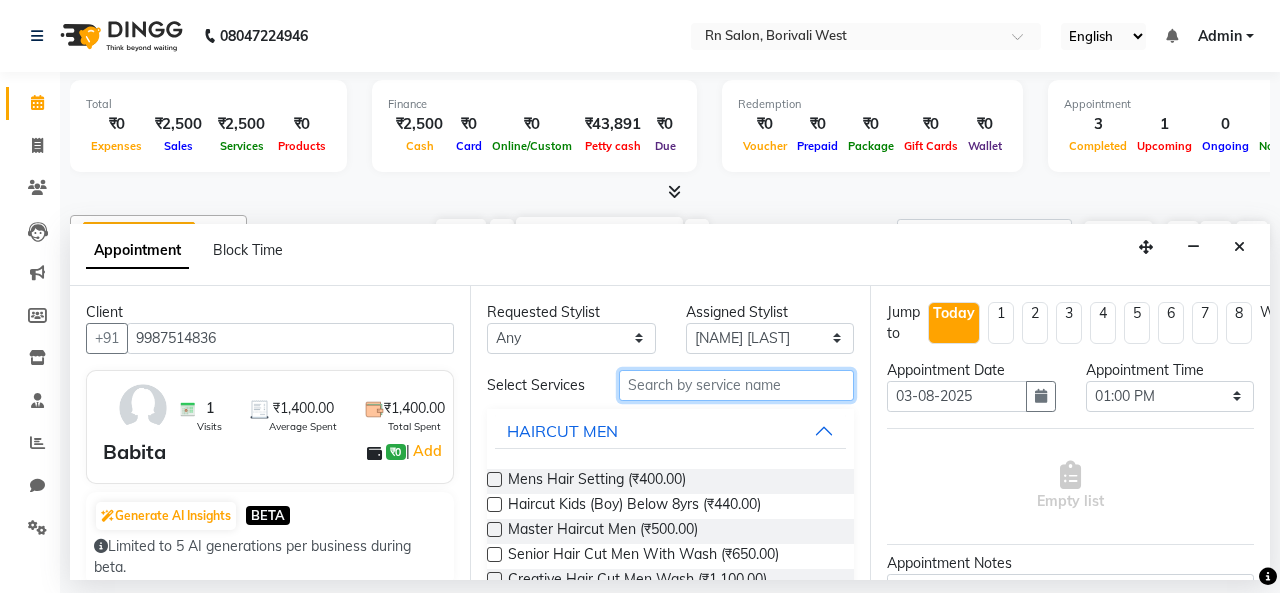 type on "R" 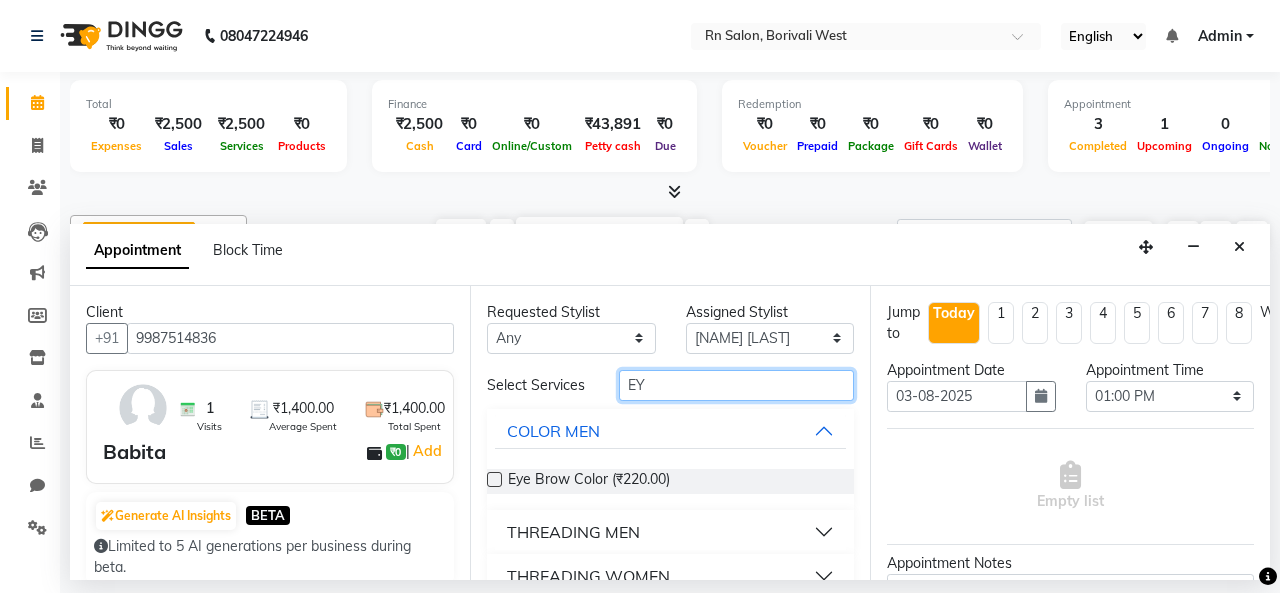 scroll, scrollTop: 100, scrollLeft: 0, axis: vertical 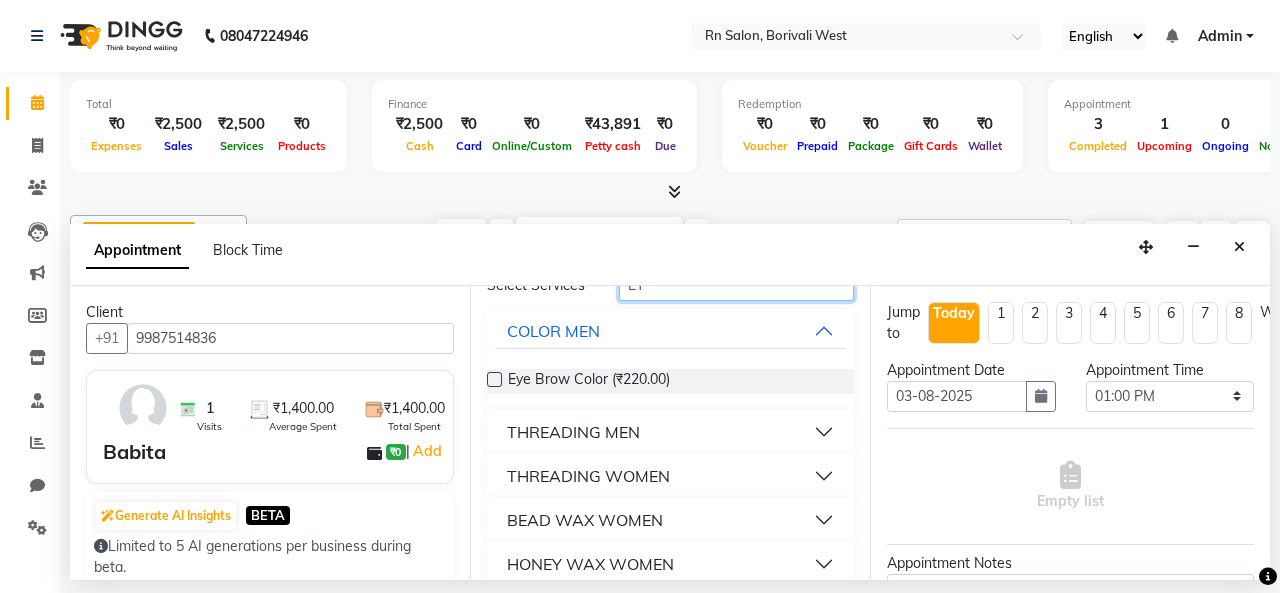 type on "EY" 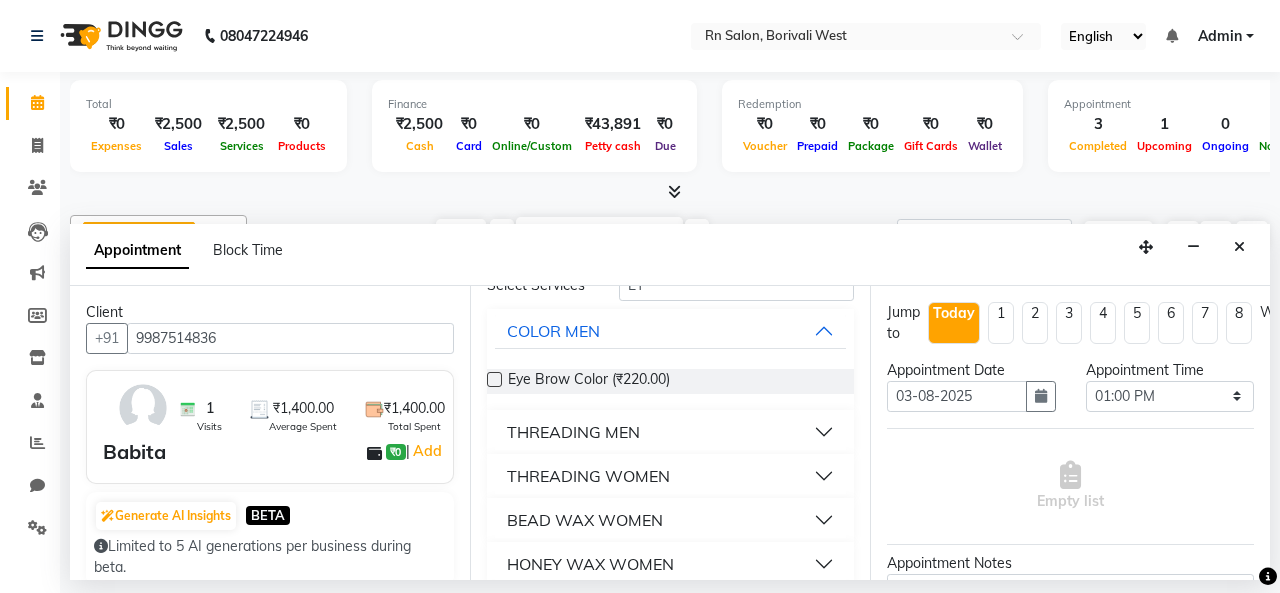 click on "THREADING WOMEN" at bounding box center (670, 476) 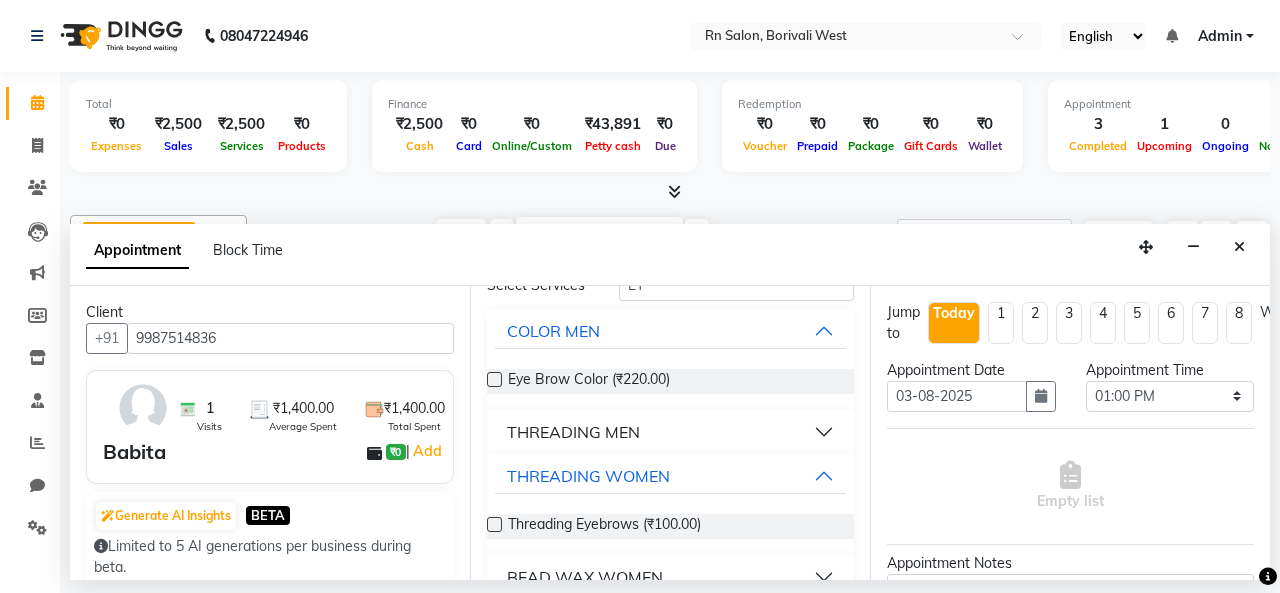 click at bounding box center (494, 524) 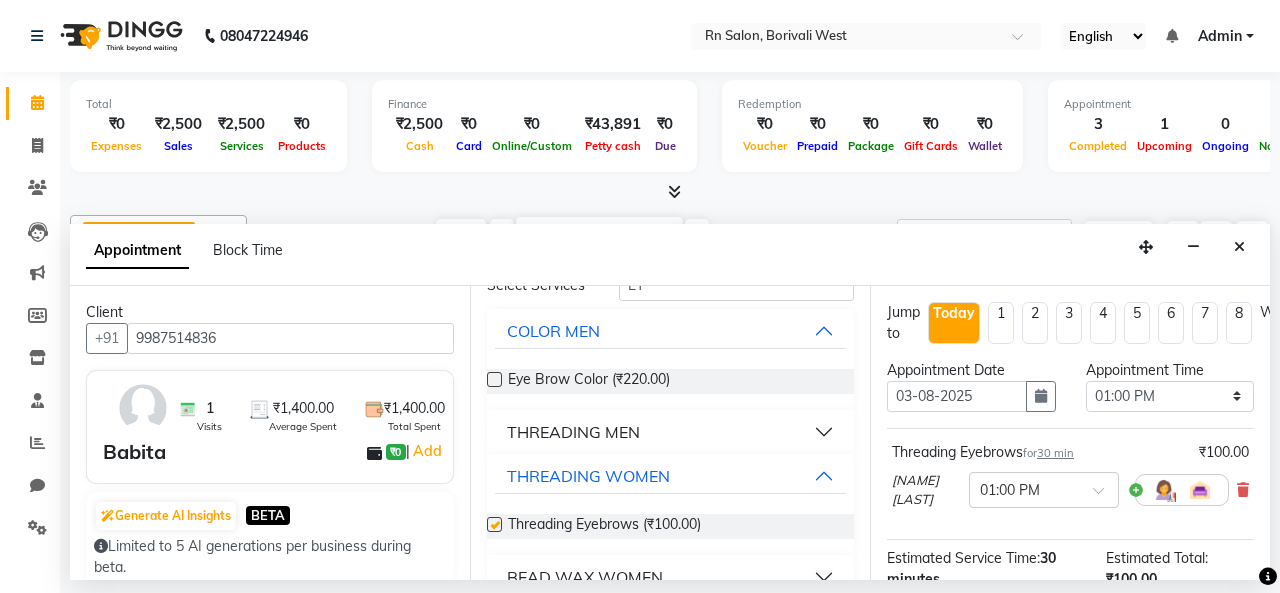 checkbox on "false" 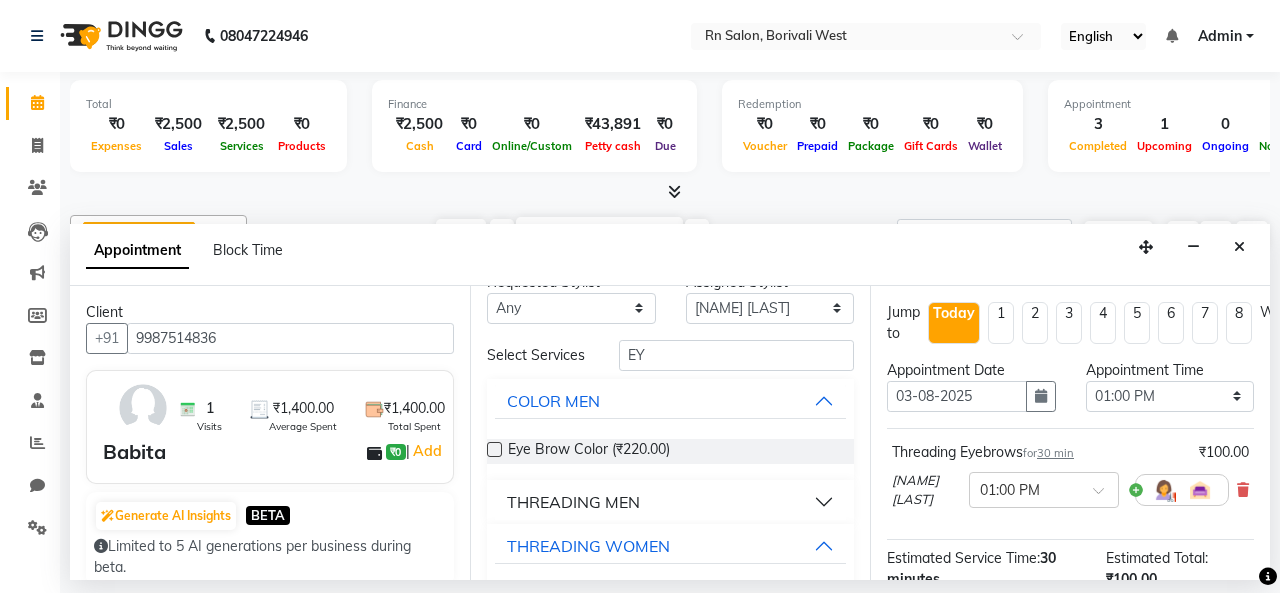 scroll, scrollTop: 0, scrollLeft: 0, axis: both 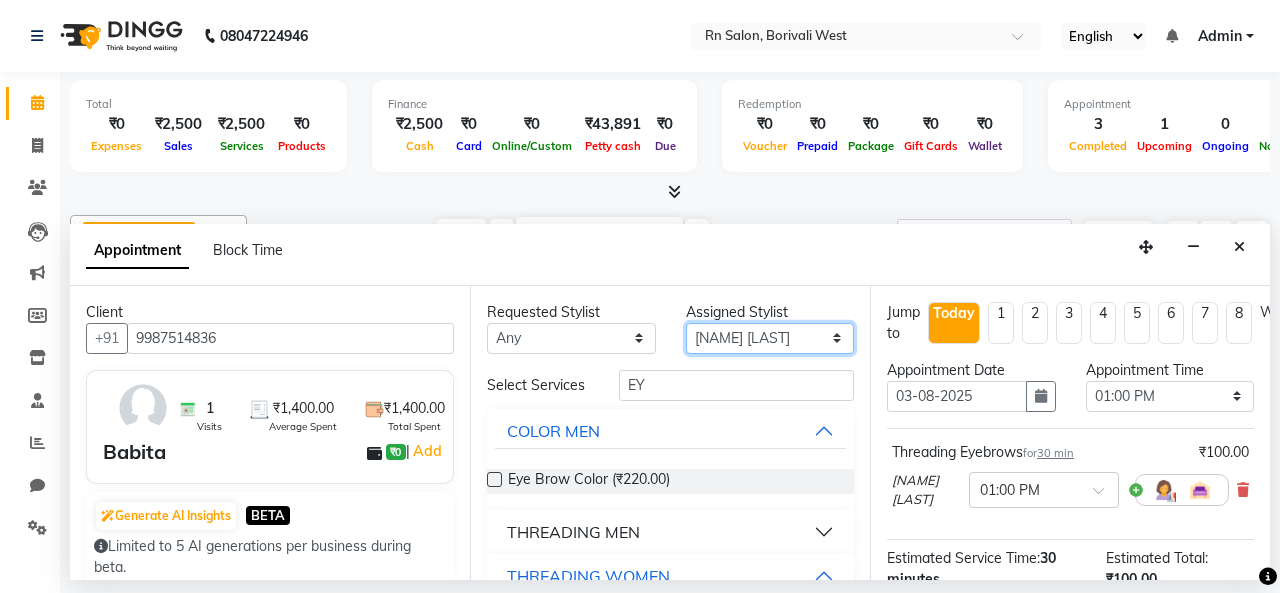 click on "Select [FIRST] [LAST] [FIRST] [LAST] [FIRST] [LAST] [FIRST] [LAST] [FIRST] [LAST] [FIRST] [LAST] [FIRST] [LAST] [FIRST] [LAST] [FIRST] [LAST] [FIRST] [LAST]" at bounding box center (770, 338) 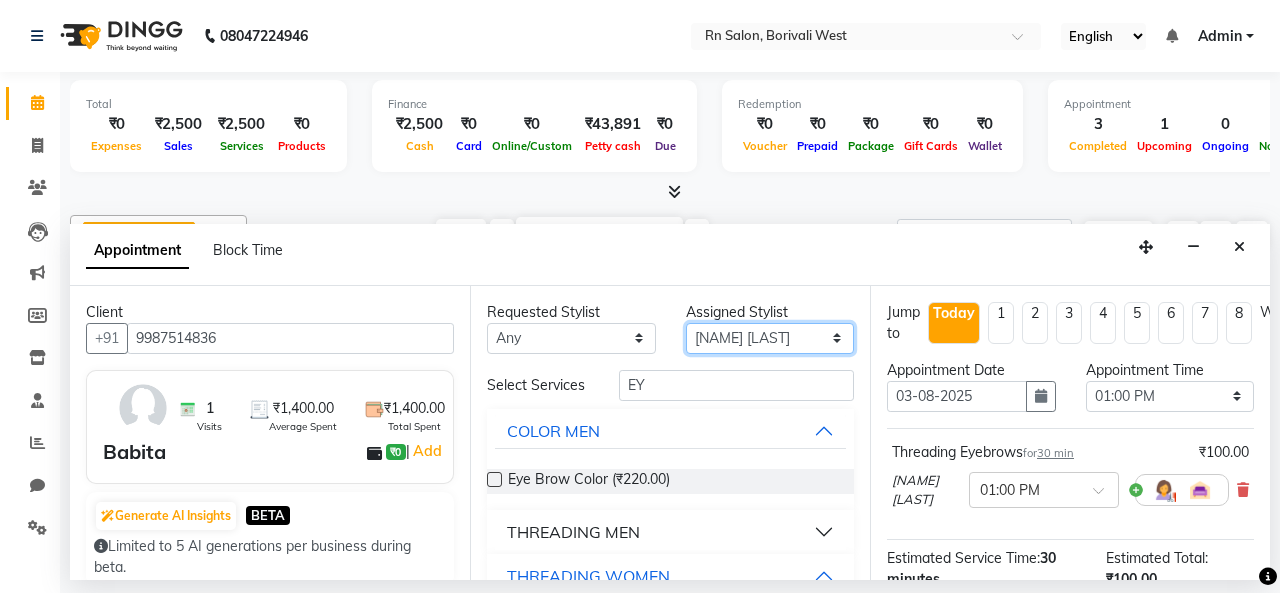 select on "83940" 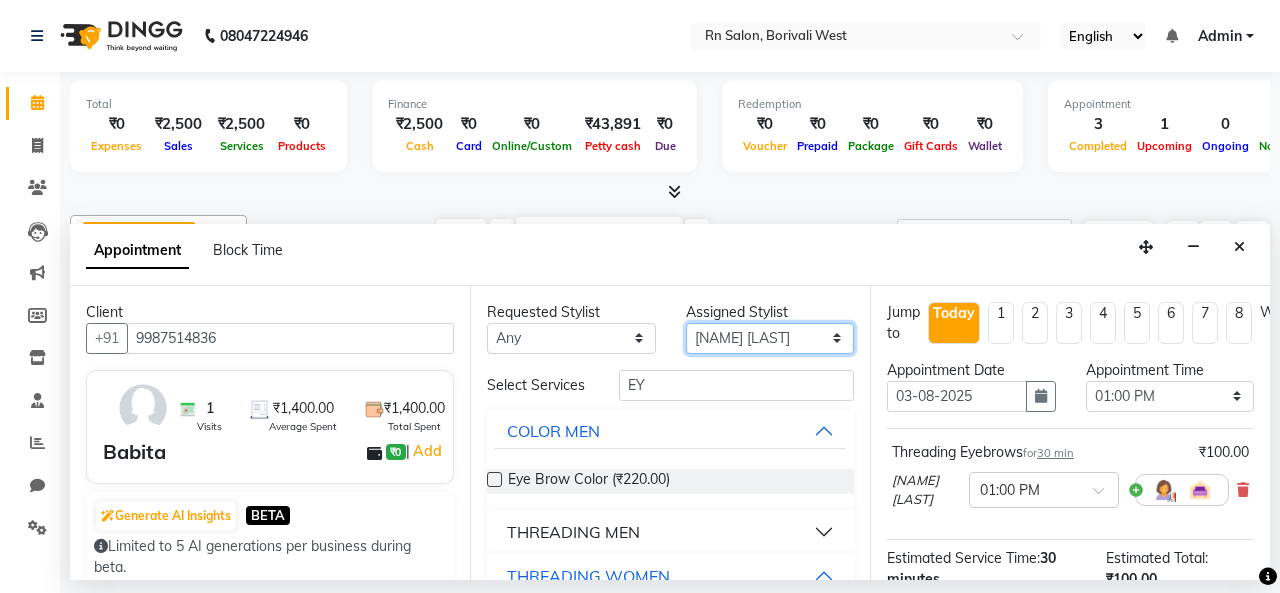 click on "Select [FIRST] [LAST] [FIRST] [LAST] [FIRST] [LAST] [FIRST] [LAST] [FIRST] [LAST] [FIRST] [LAST] [FIRST] [LAST] [FIRST] [LAST] [FIRST] [LAST] [FIRST] [LAST]" at bounding box center (770, 338) 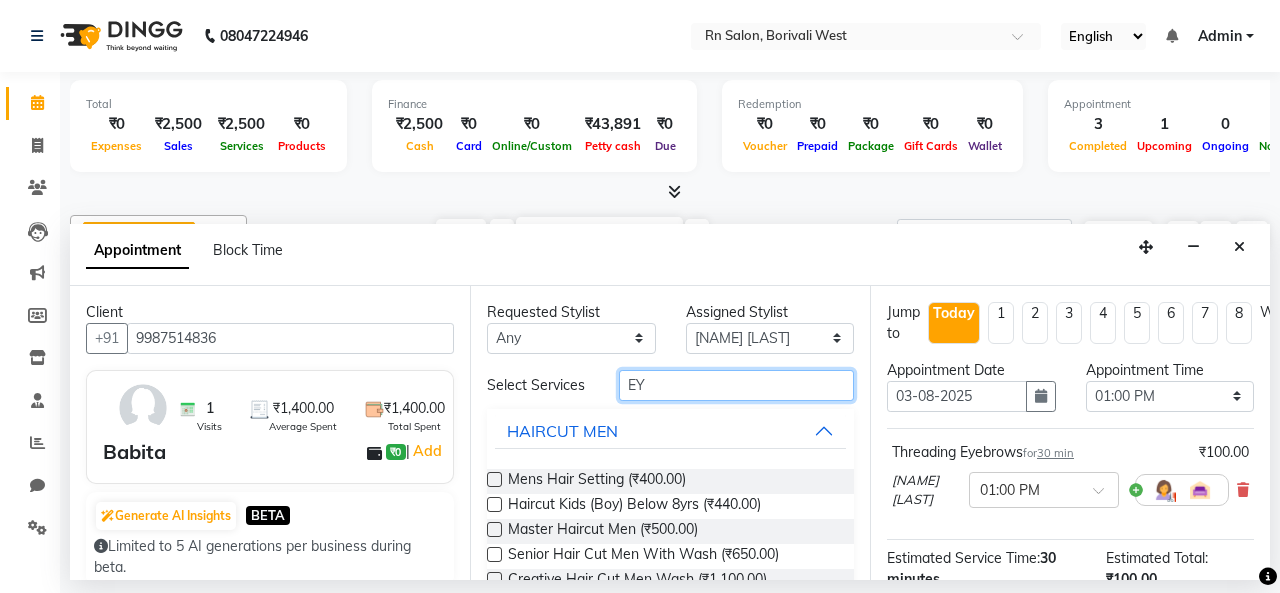 click on "EY" at bounding box center (736, 385) 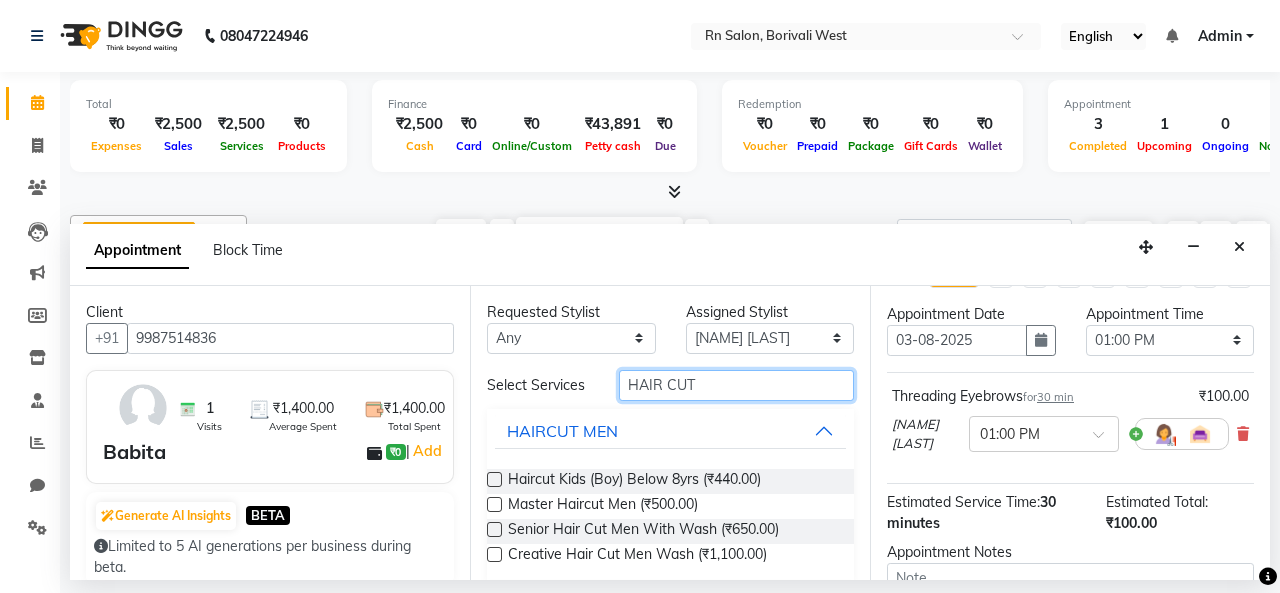 scroll, scrollTop: 0, scrollLeft: 0, axis: both 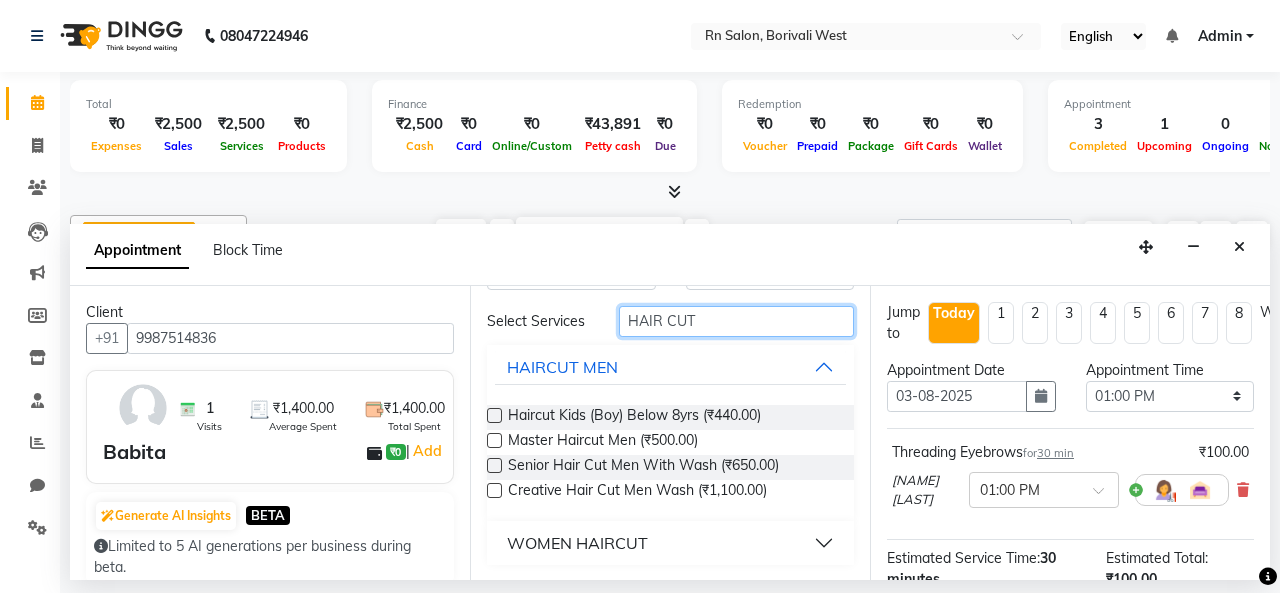 type on "HAIR CUT" 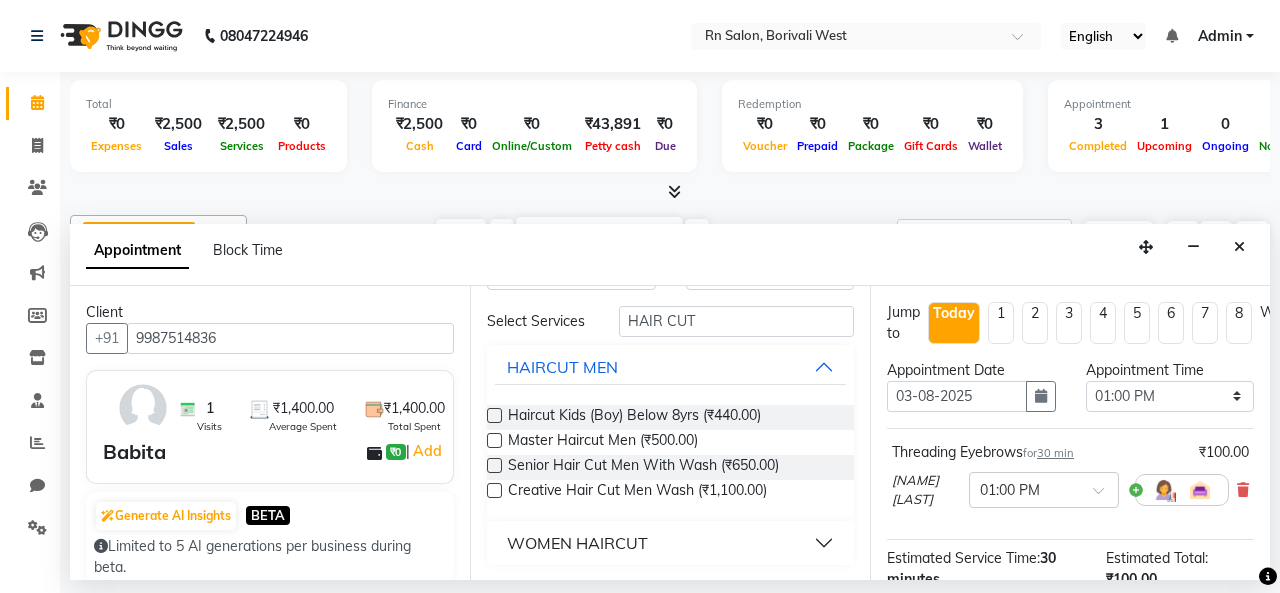 click on "WOMEN HAIRCUT" at bounding box center (577, 543) 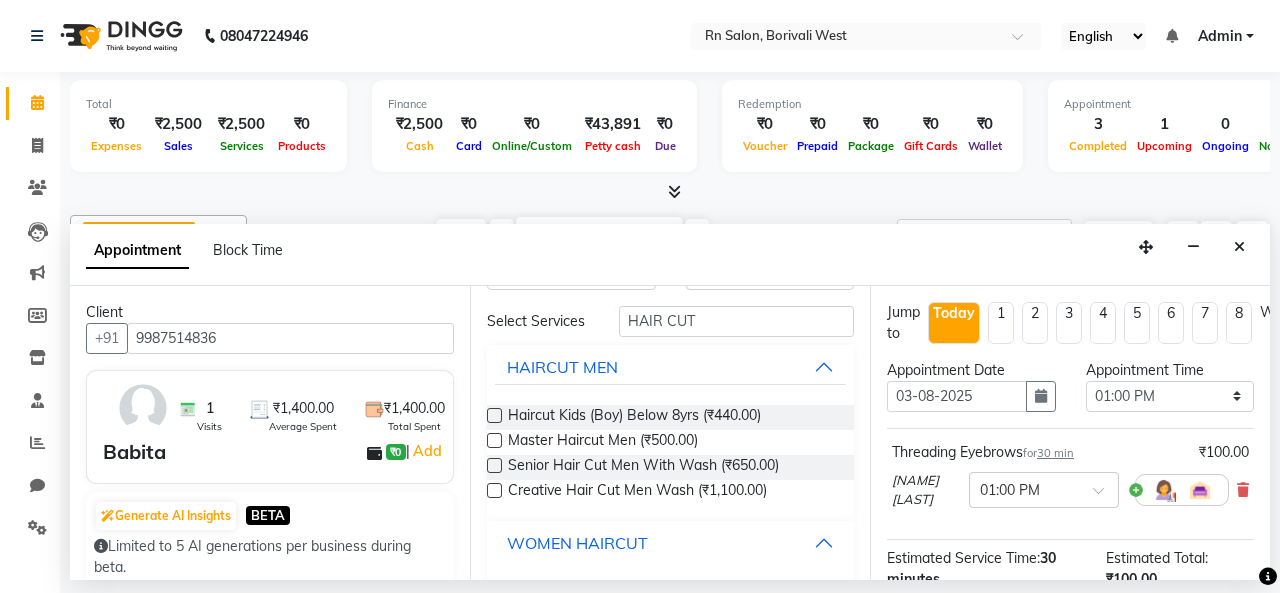 scroll, scrollTop: 213, scrollLeft: 0, axis: vertical 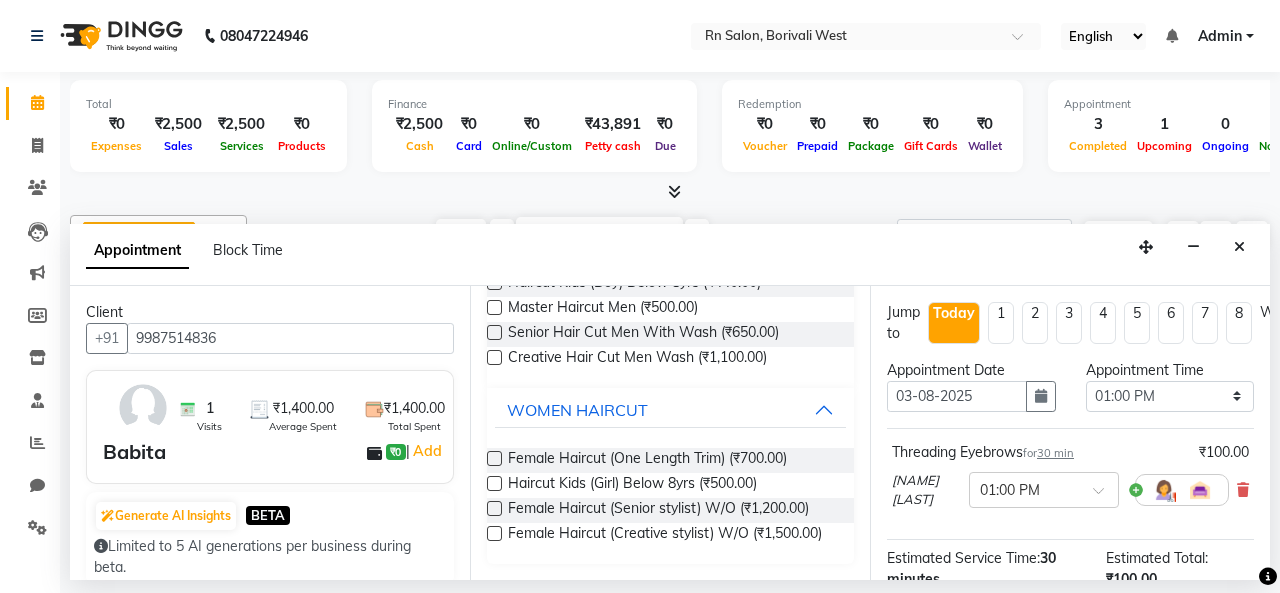 click at bounding box center (494, 508) 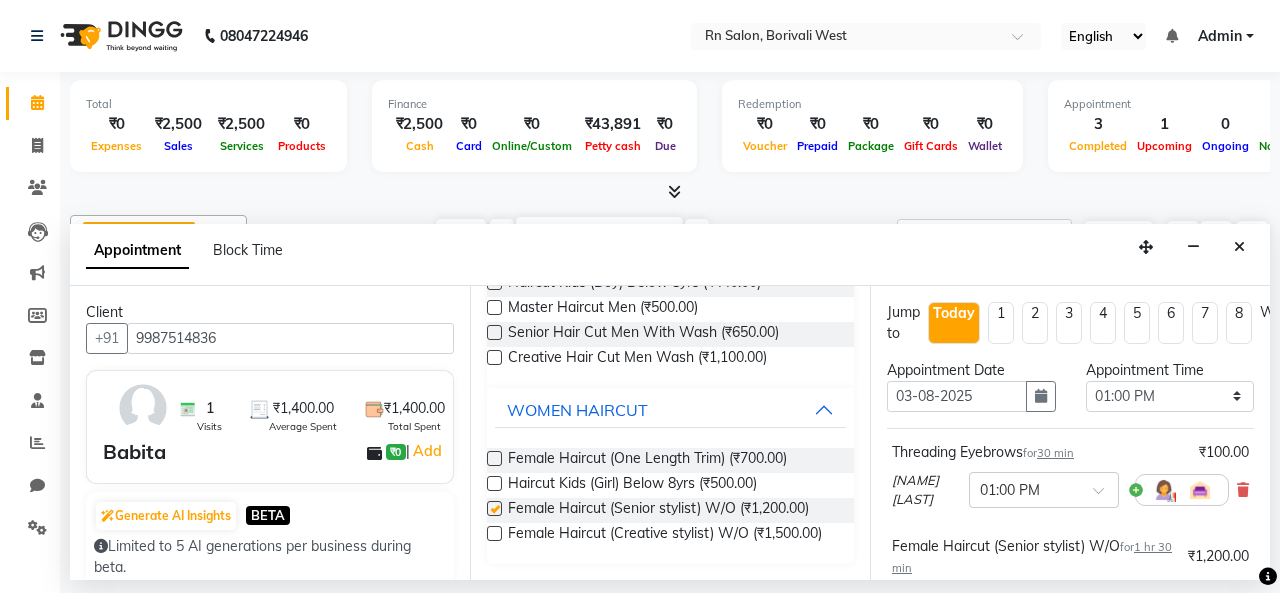 checkbox on "false" 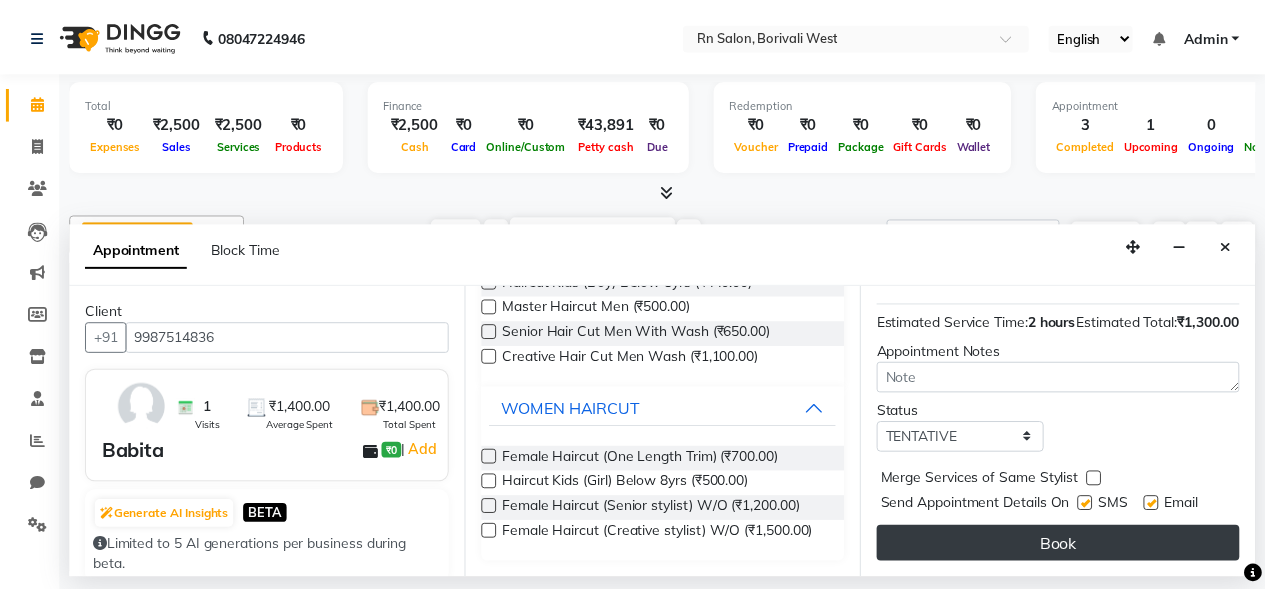 scroll, scrollTop: 385, scrollLeft: 0, axis: vertical 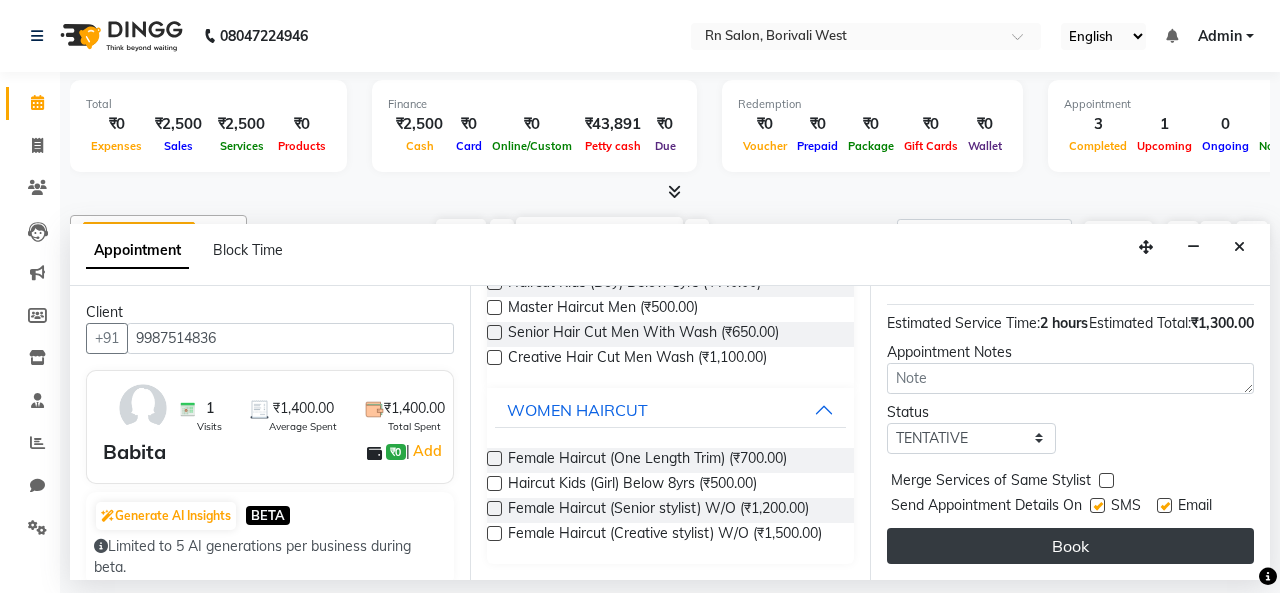 click on "Book" at bounding box center [1070, 546] 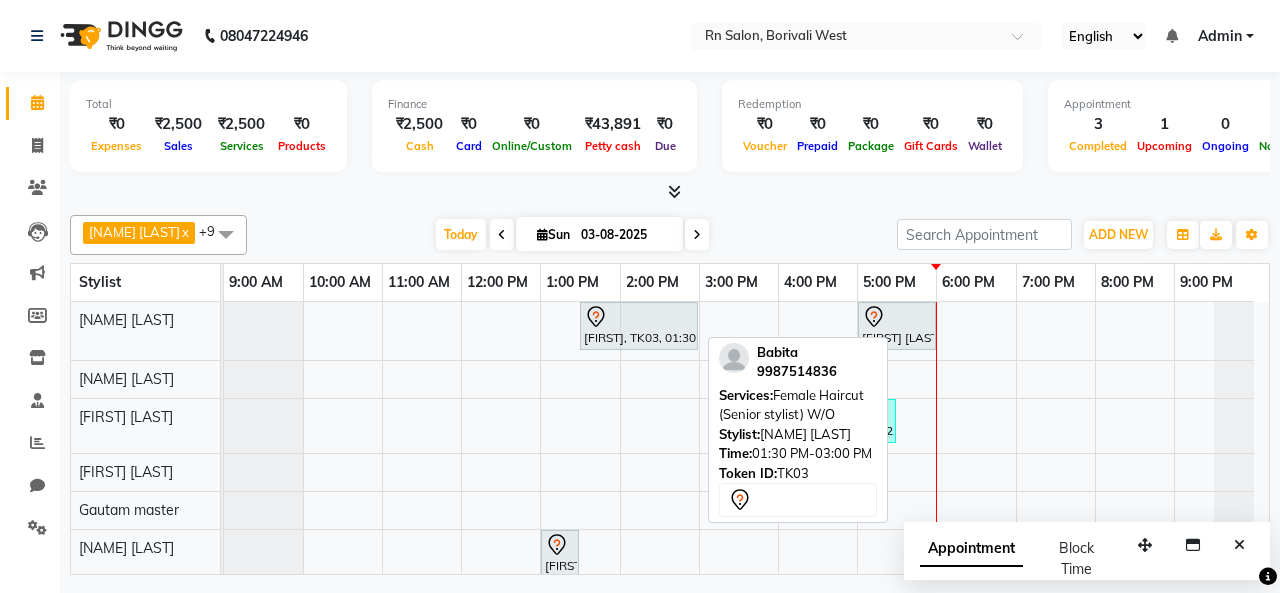 click on "[FIRST], TK03, 01:30 PM-03:00 PM, Female Haircut (Senior stylist) W/O" at bounding box center [639, 326] 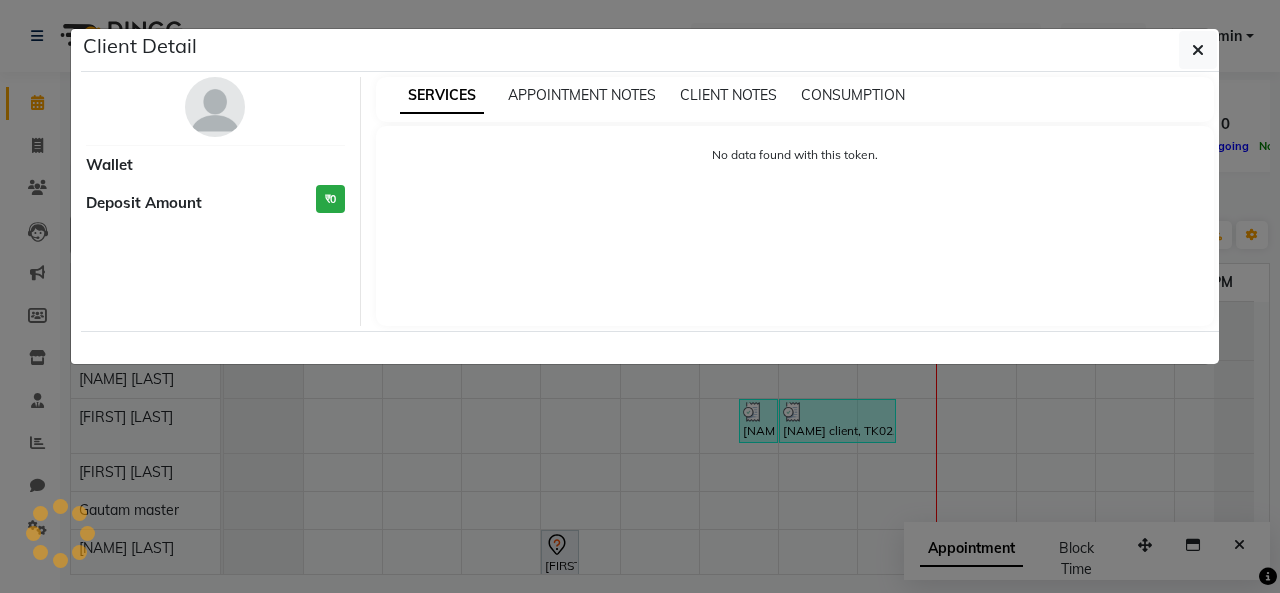 select on "7" 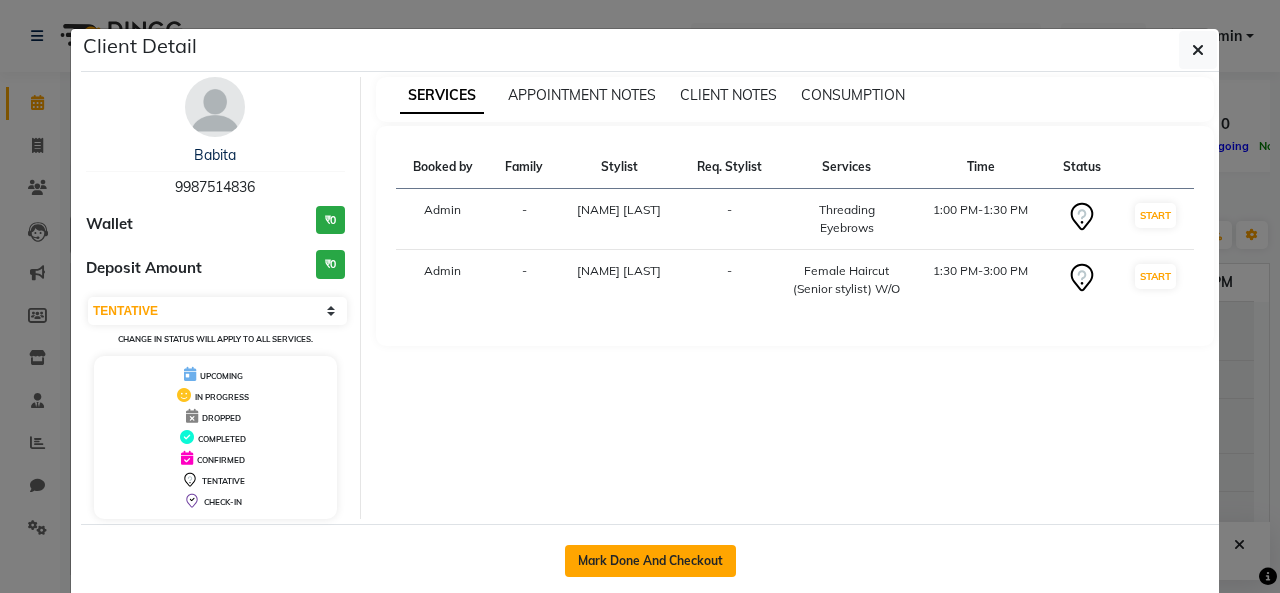 click on "Mark Done And Checkout" 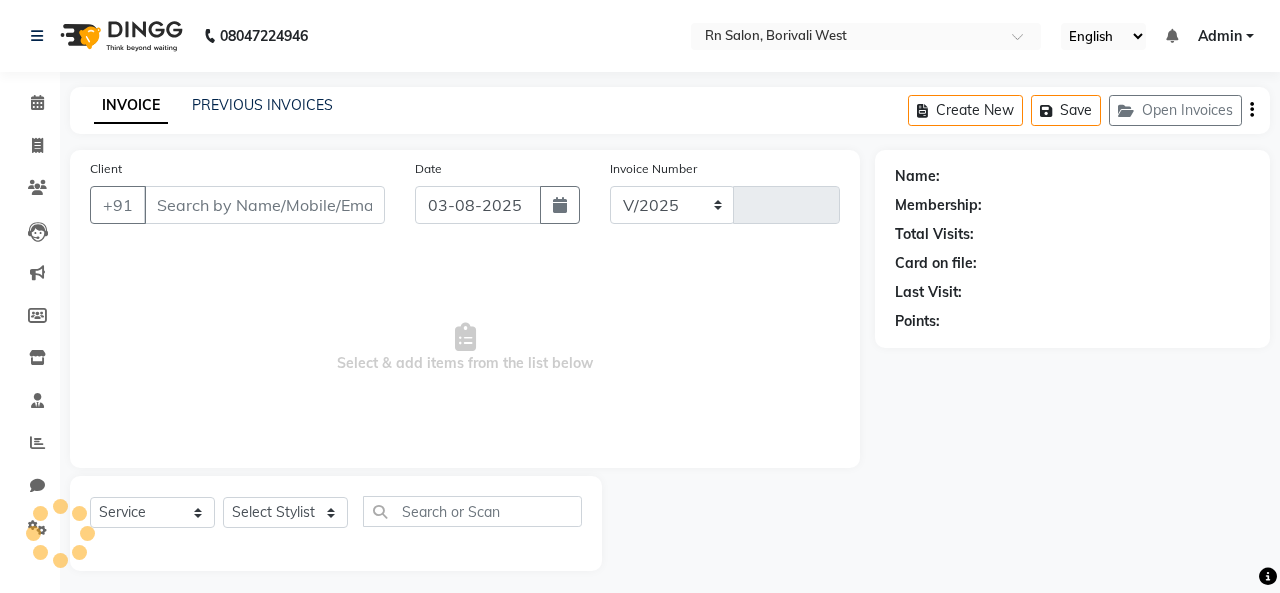 select on "8515" 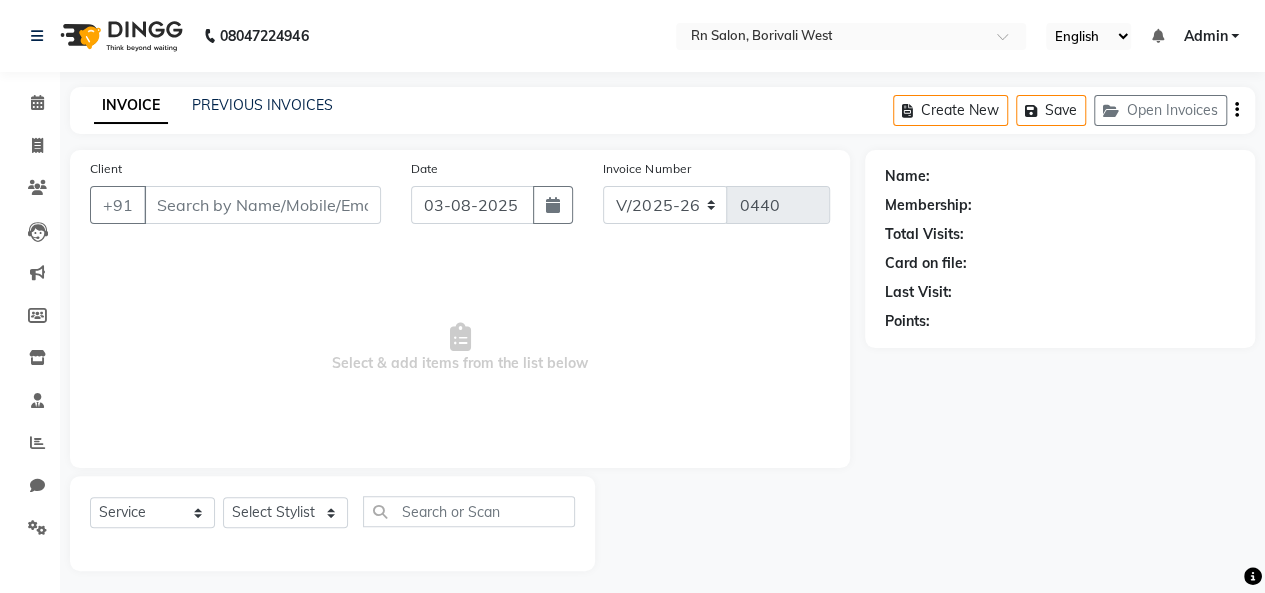 type on "9987514836" 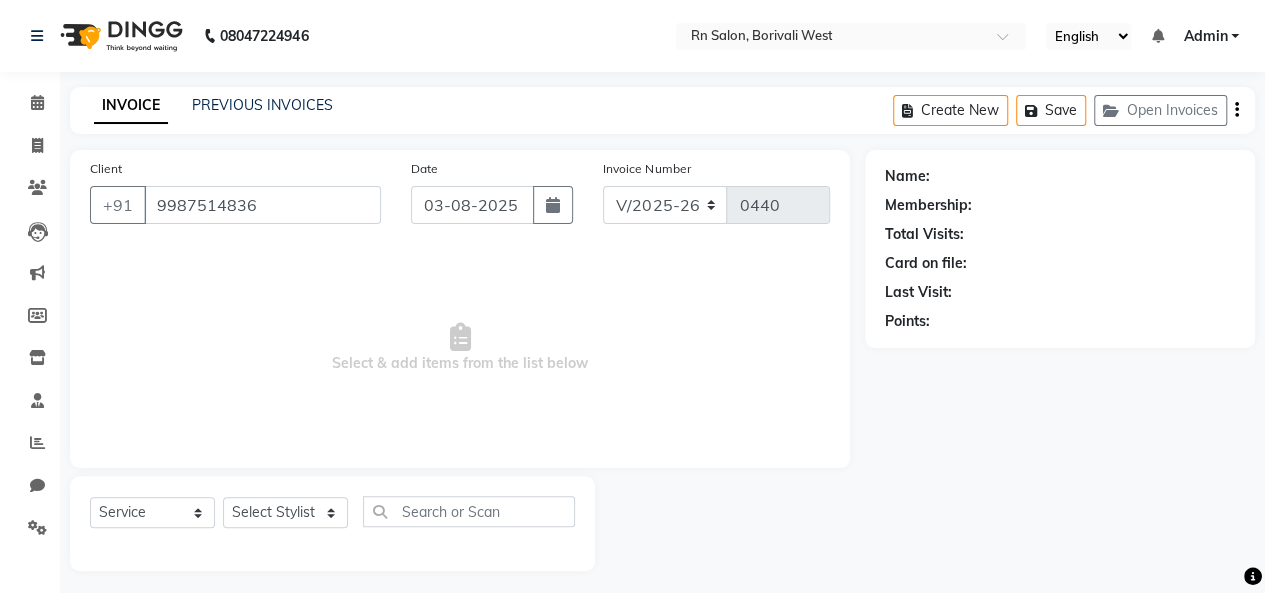 select on "84273" 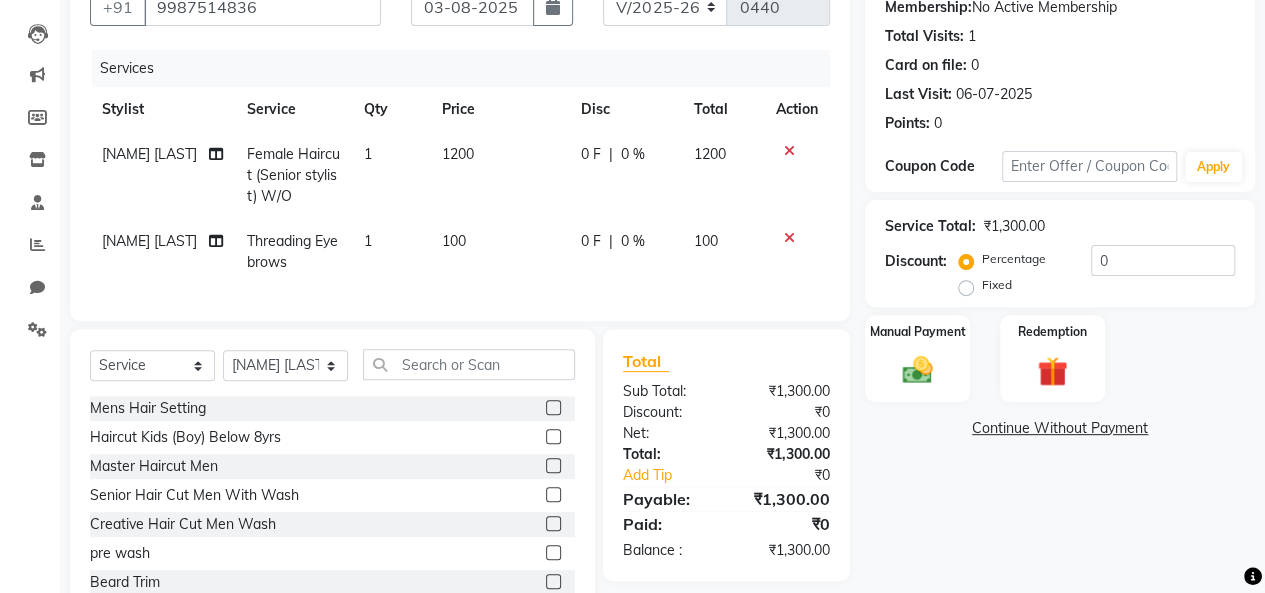 scroll, scrollTop: 200, scrollLeft: 0, axis: vertical 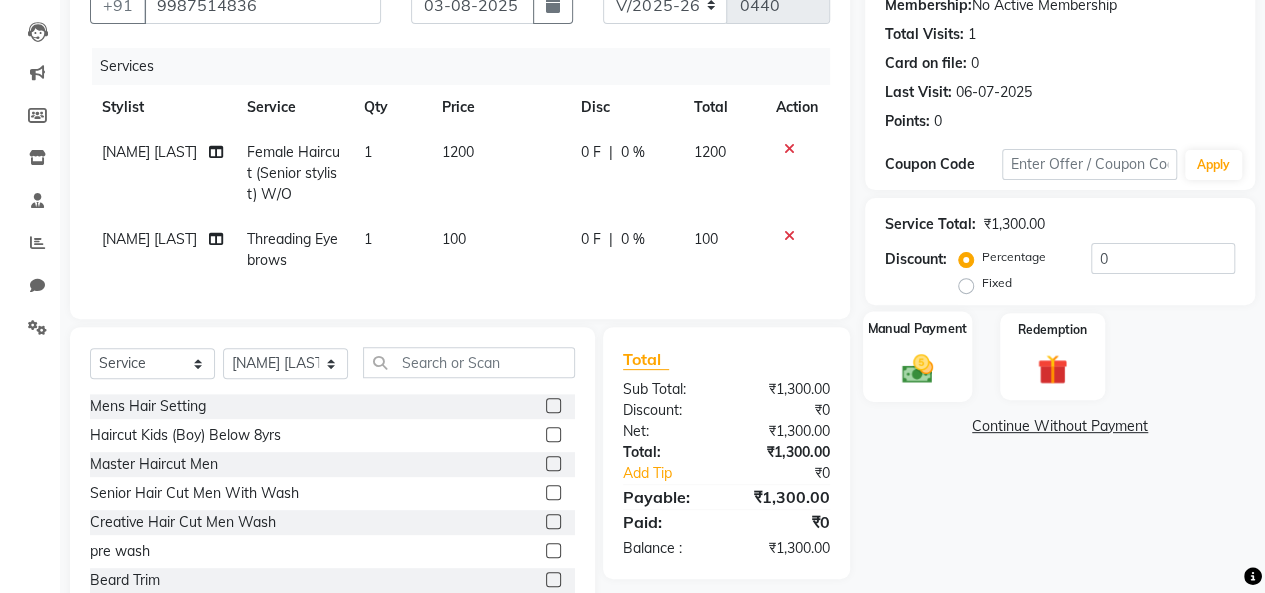 click 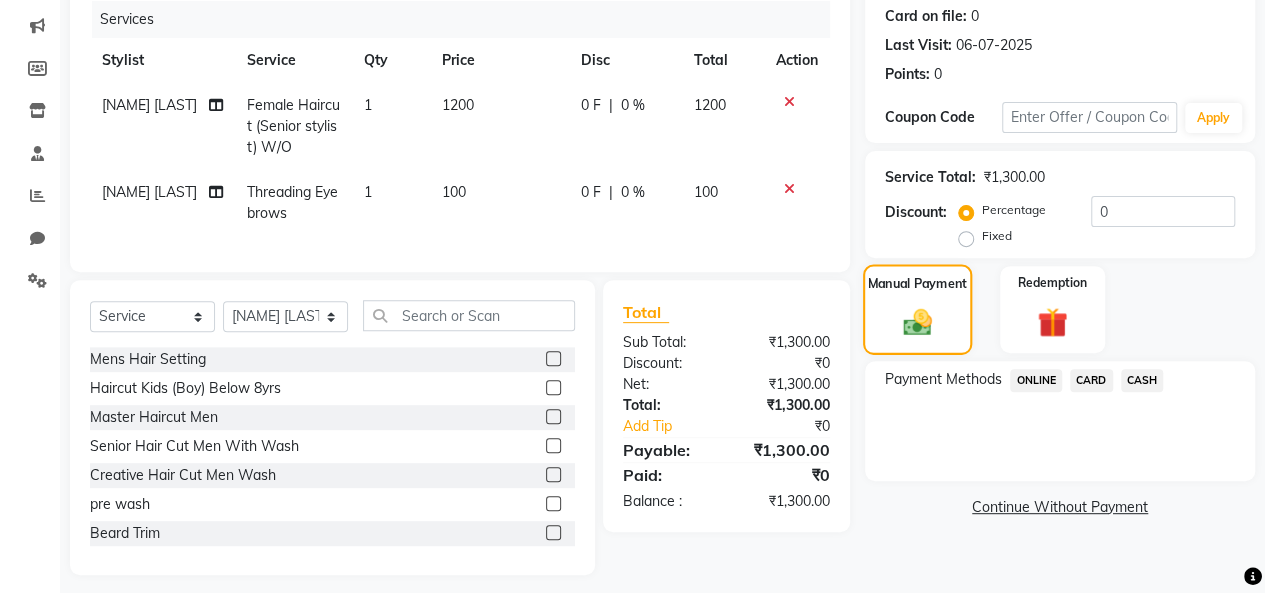 scroll, scrollTop: 273, scrollLeft: 0, axis: vertical 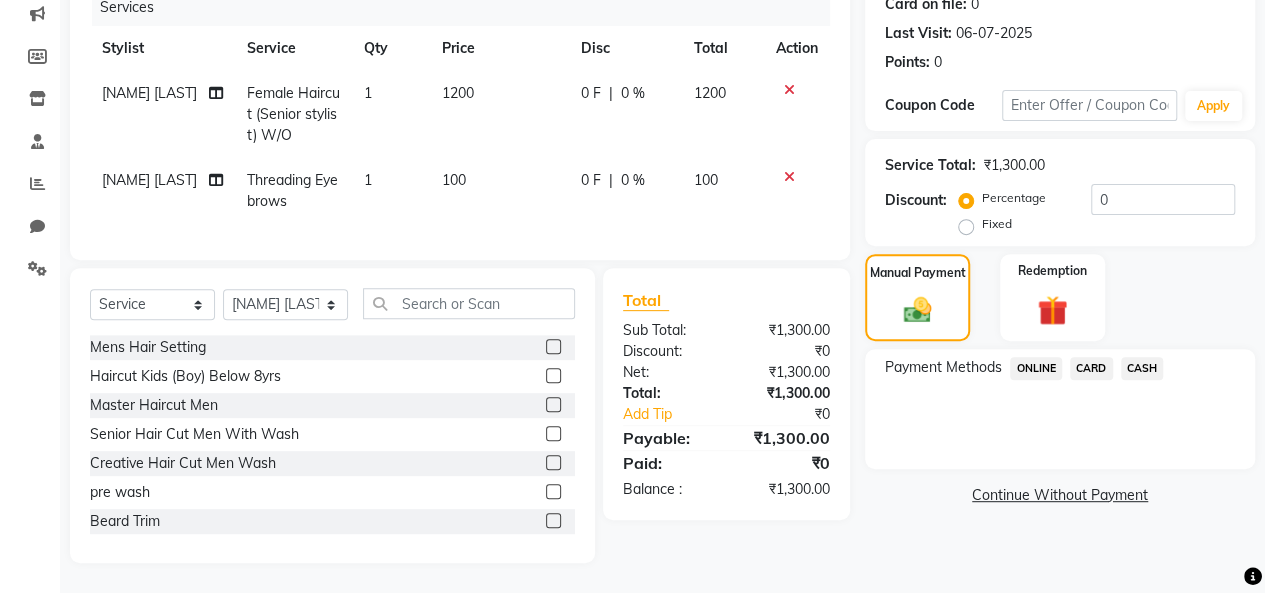 click on "ONLINE" 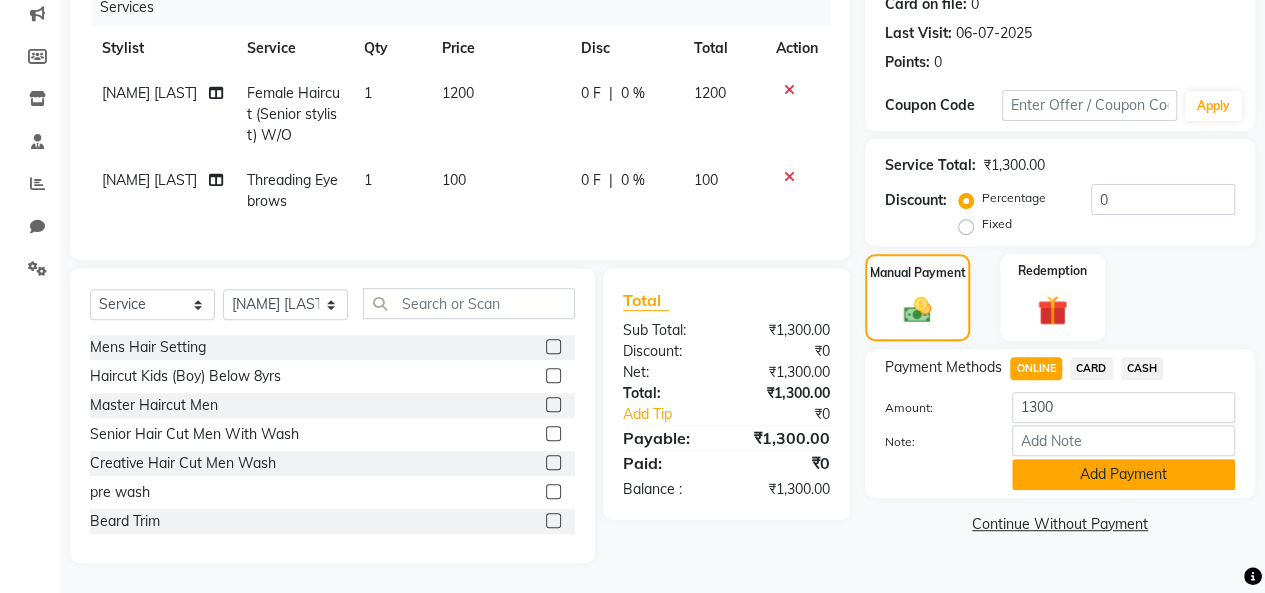 click on "Add Payment" 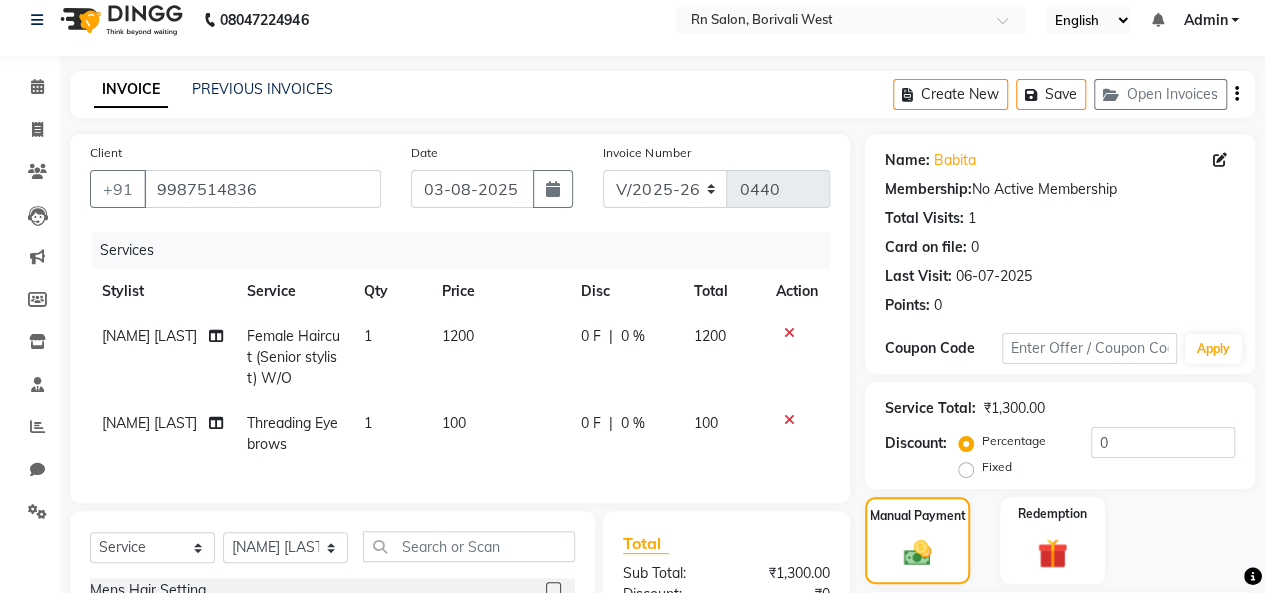 scroll, scrollTop: 316, scrollLeft: 0, axis: vertical 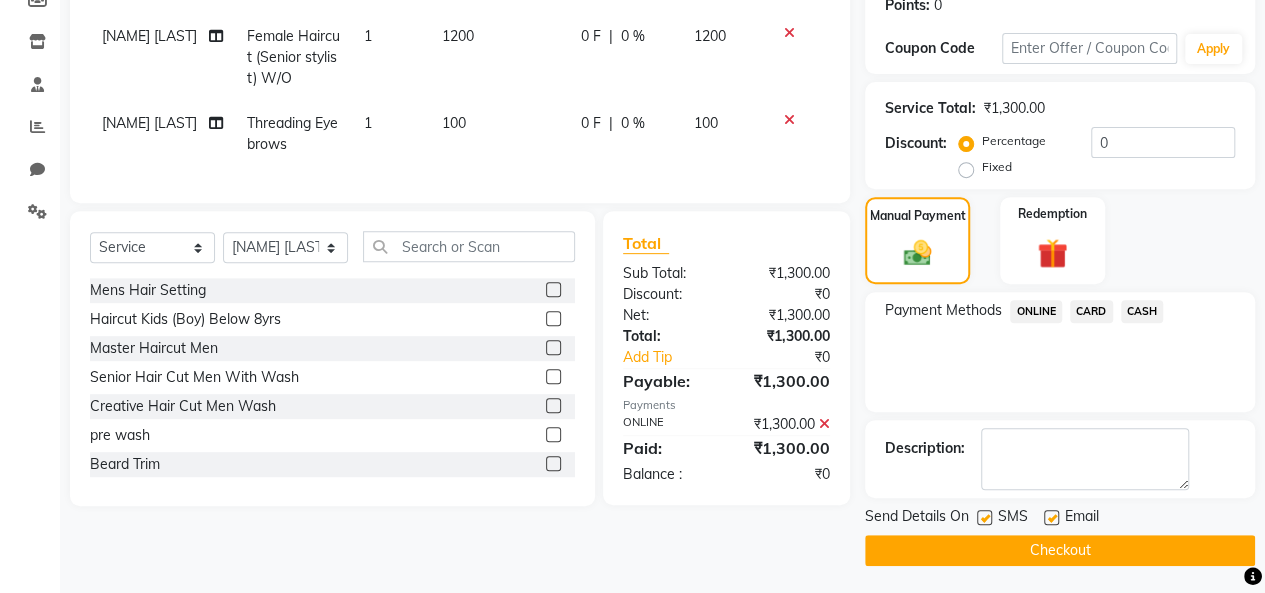 click on "Checkout" 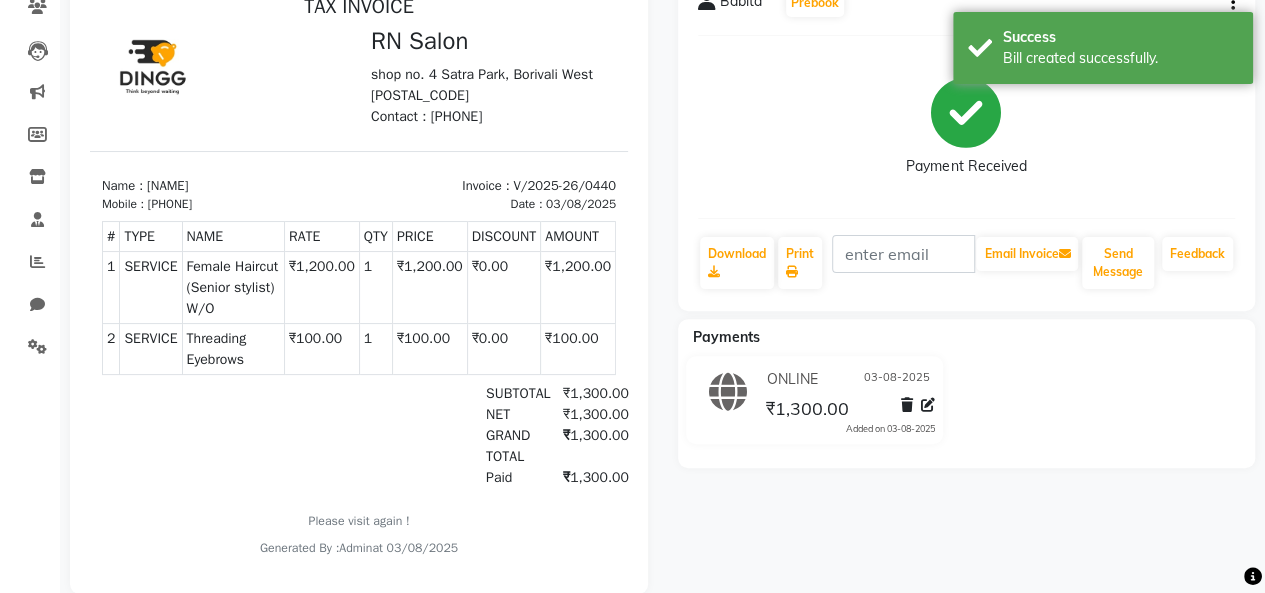 scroll, scrollTop: 200, scrollLeft: 0, axis: vertical 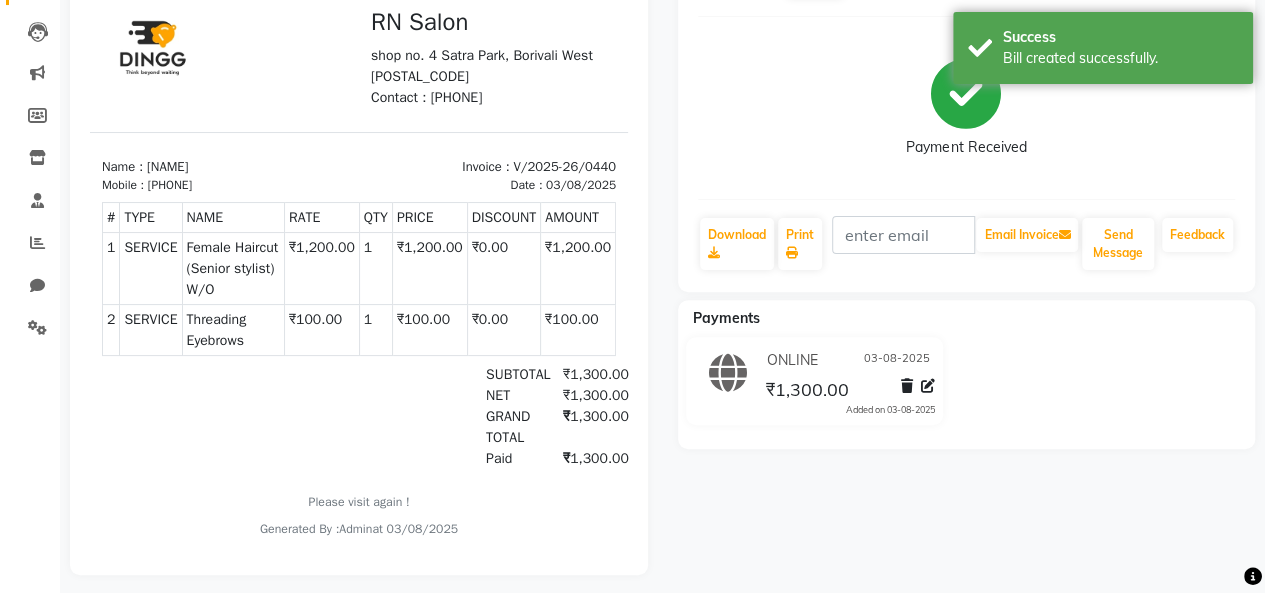 select on "8515" 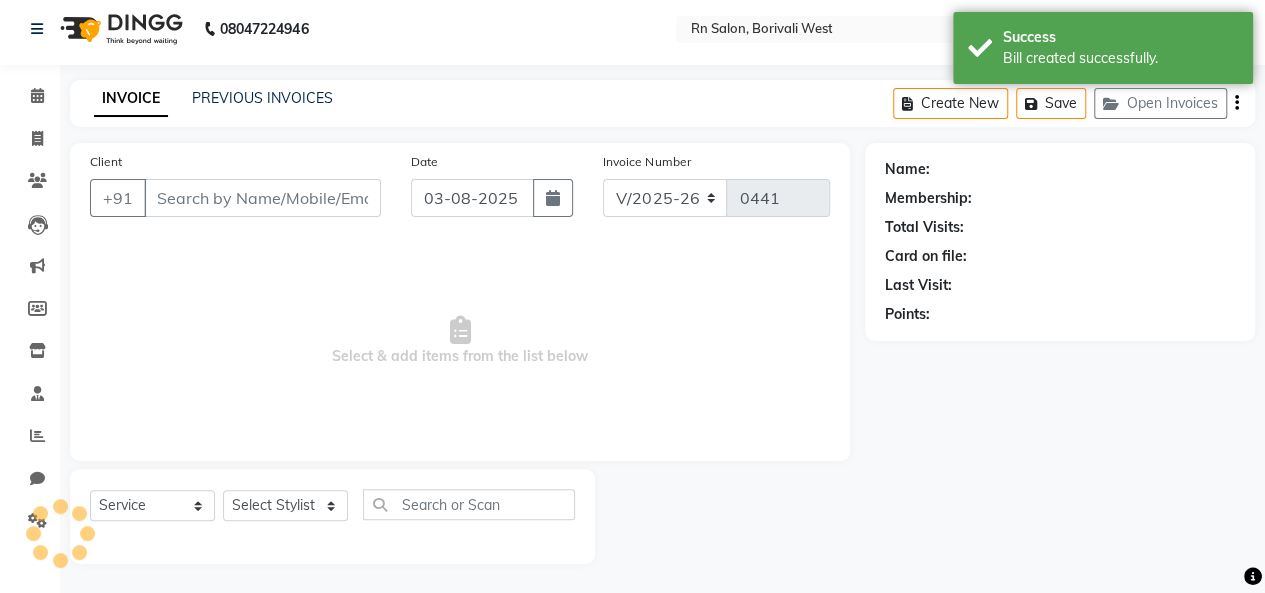 type on "9987514836" 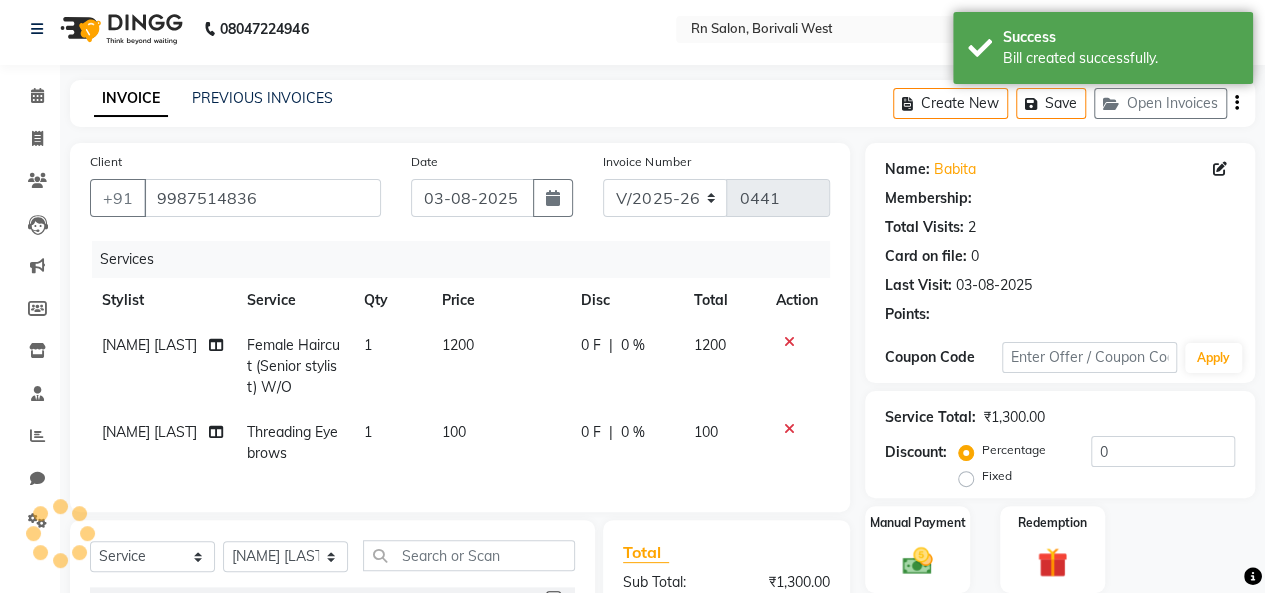 scroll, scrollTop: 200, scrollLeft: 0, axis: vertical 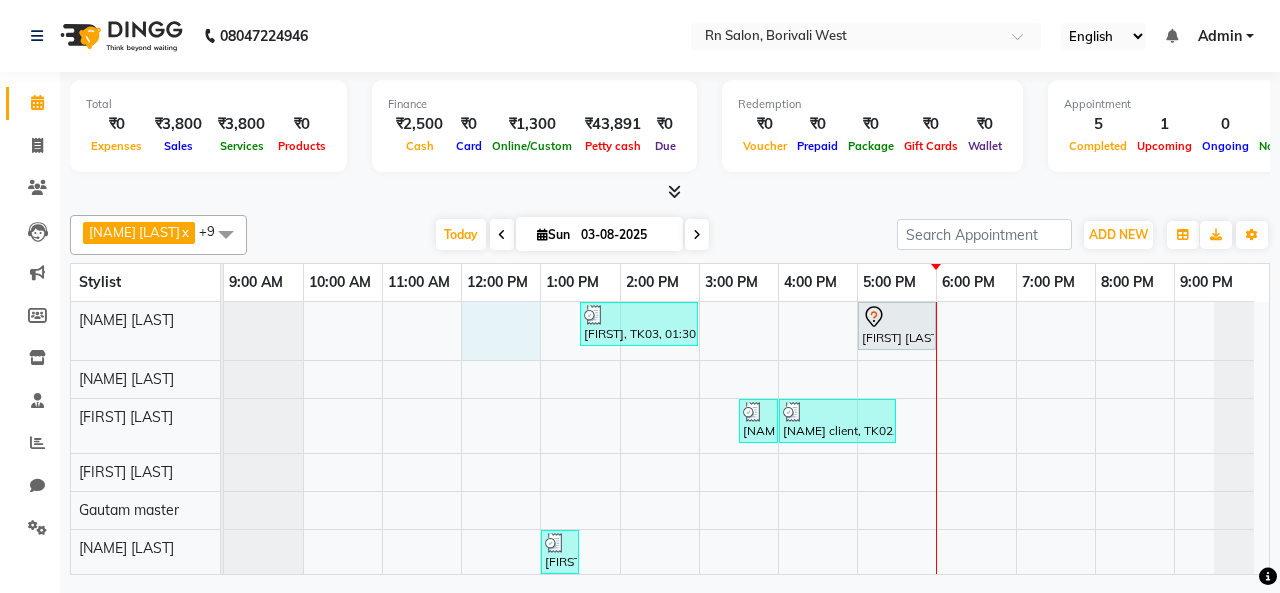 click on "Babita, TK03, 01:30 PM-03:00 PM, Female Haircut (Senior stylist) W/O             NEHA SINGH, TK01, 05:00 PM-06:00 PM, Female Haircut (Creative stylist) W/O     ravi client, TK02, 03:30 PM-04:00 PM, Master Haircut Men      ravi client, TK02, 04:00 PM-05:30 PM, Global Color (Inoa) Men     Babita, TK03, 01:00 PM-01:30 PM, Threading Eyebrows     ravi client, TK02, 02:00 PM-03:30 PM, Aroma Oil Back Massage" at bounding box center (746, 527) 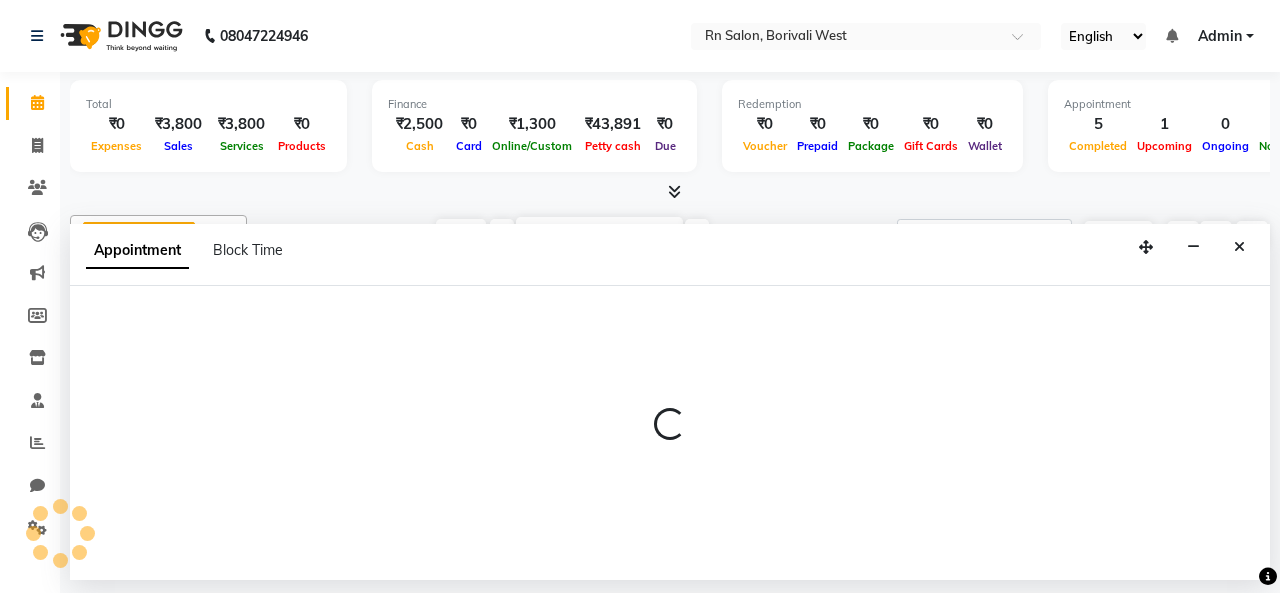 select on "83940" 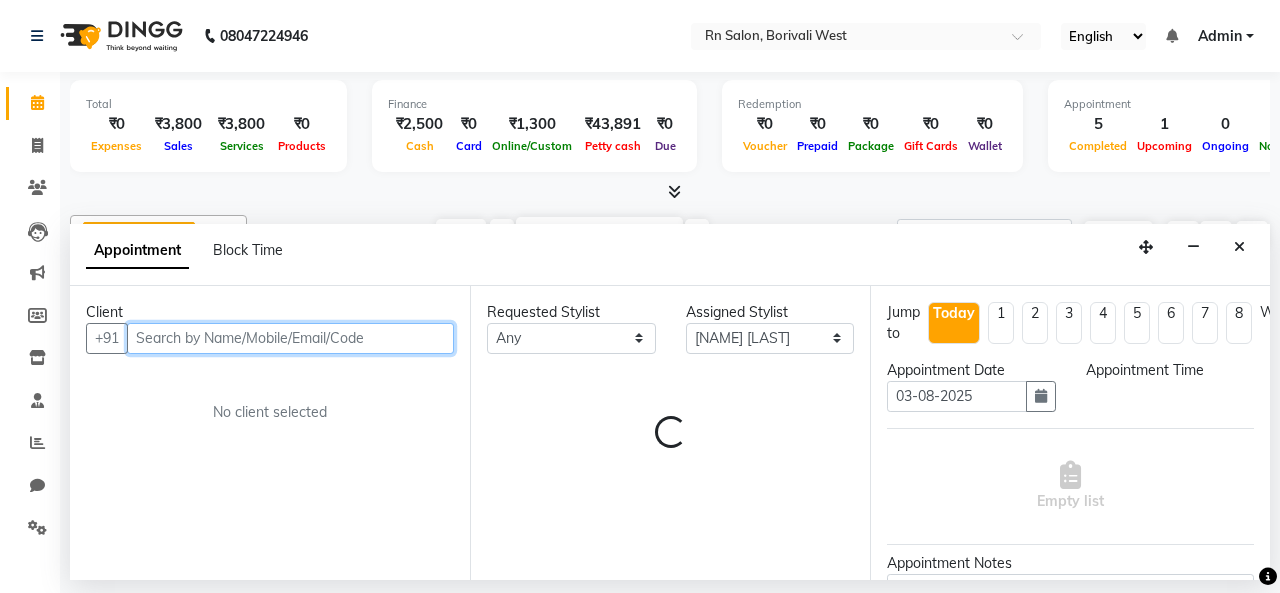 select on "720" 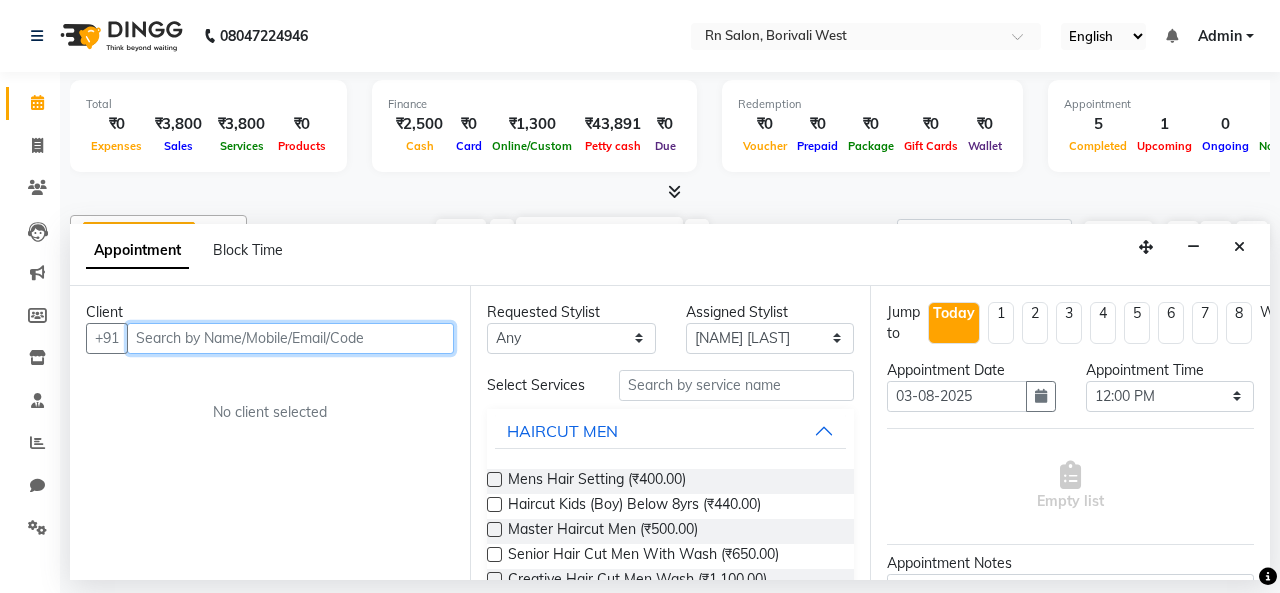 click at bounding box center (290, 338) 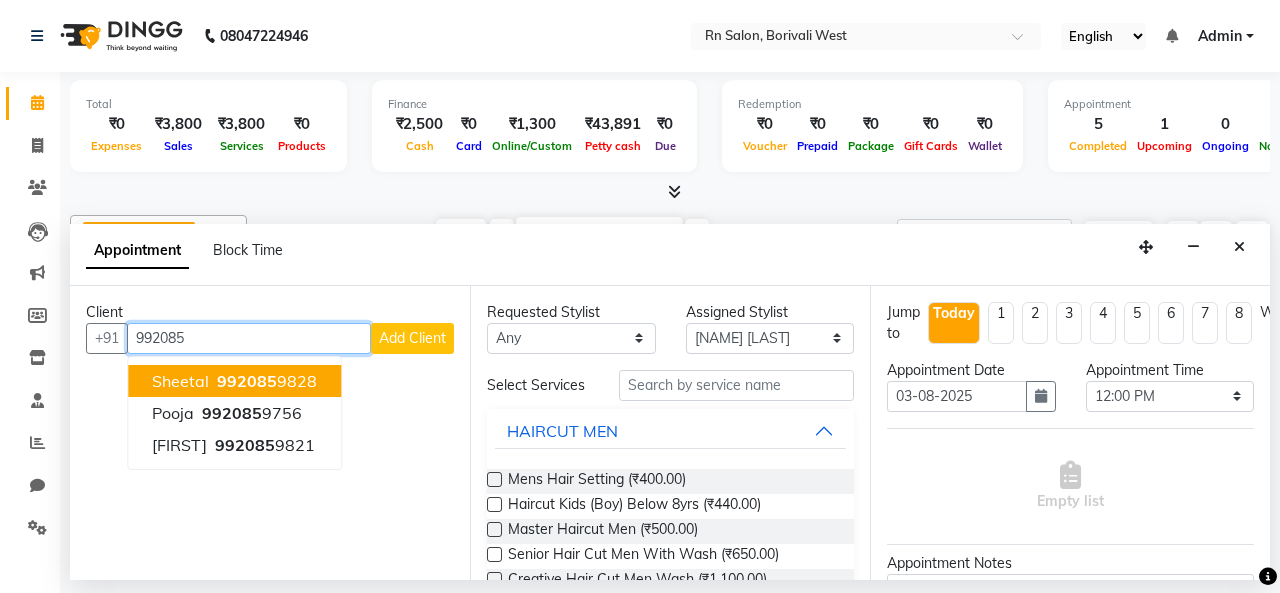 click on "992085 9828" at bounding box center (265, 381) 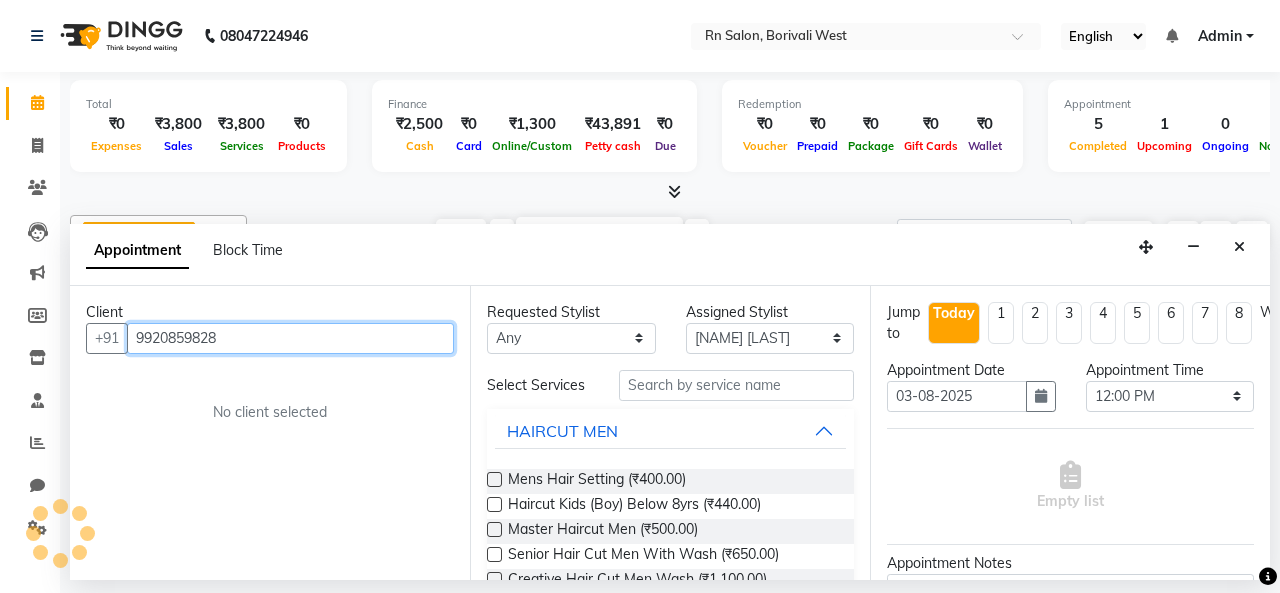 type on "9920859828" 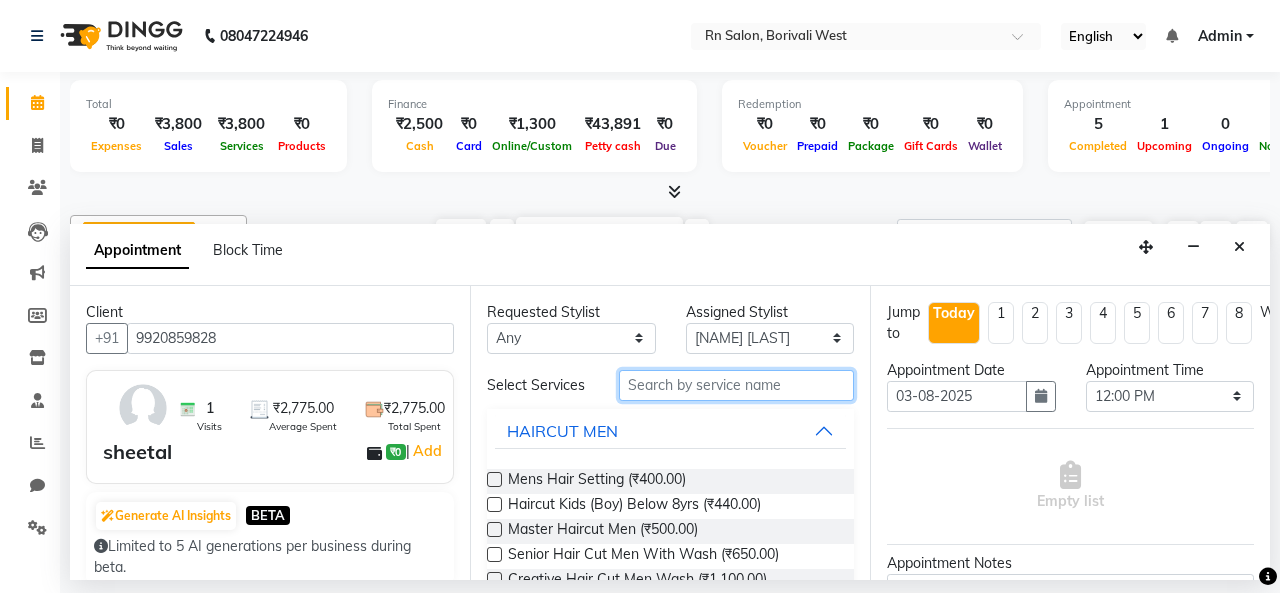 click at bounding box center [736, 385] 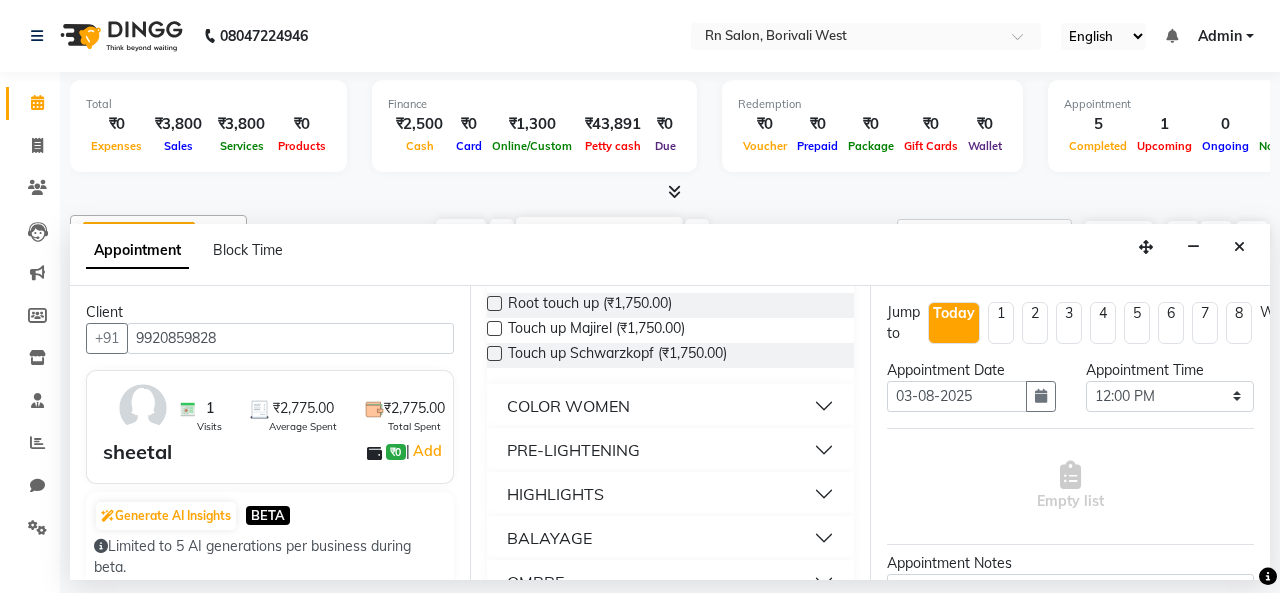 scroll, scrollTop: 0, scrollLeft: 0, axis: both 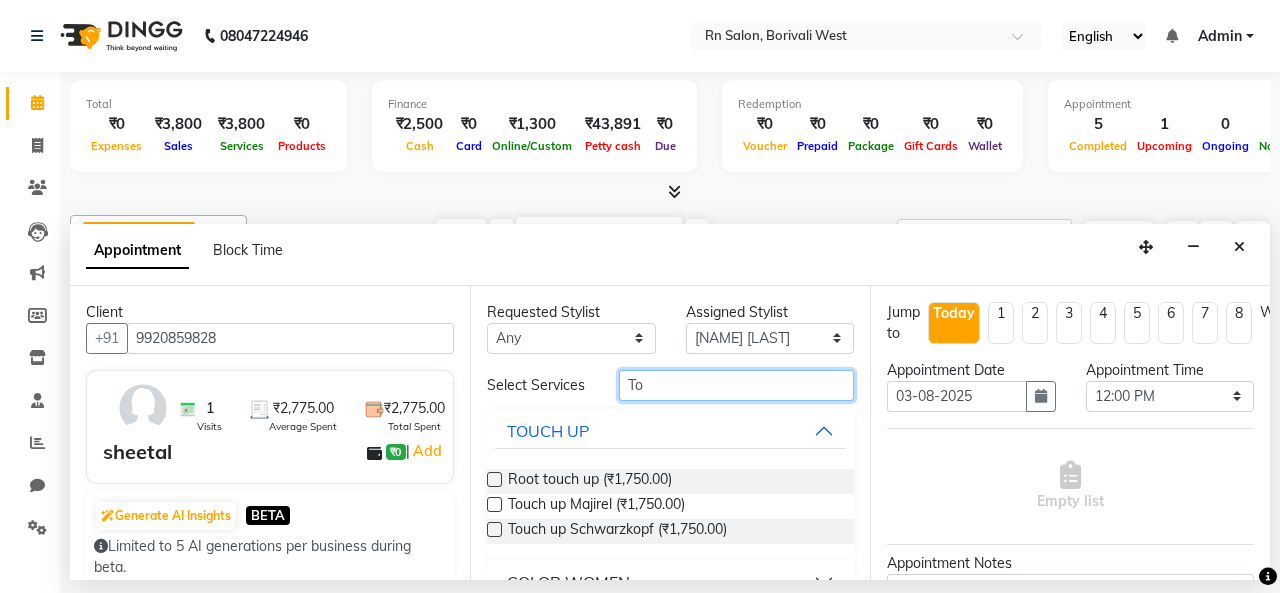 type on "To" 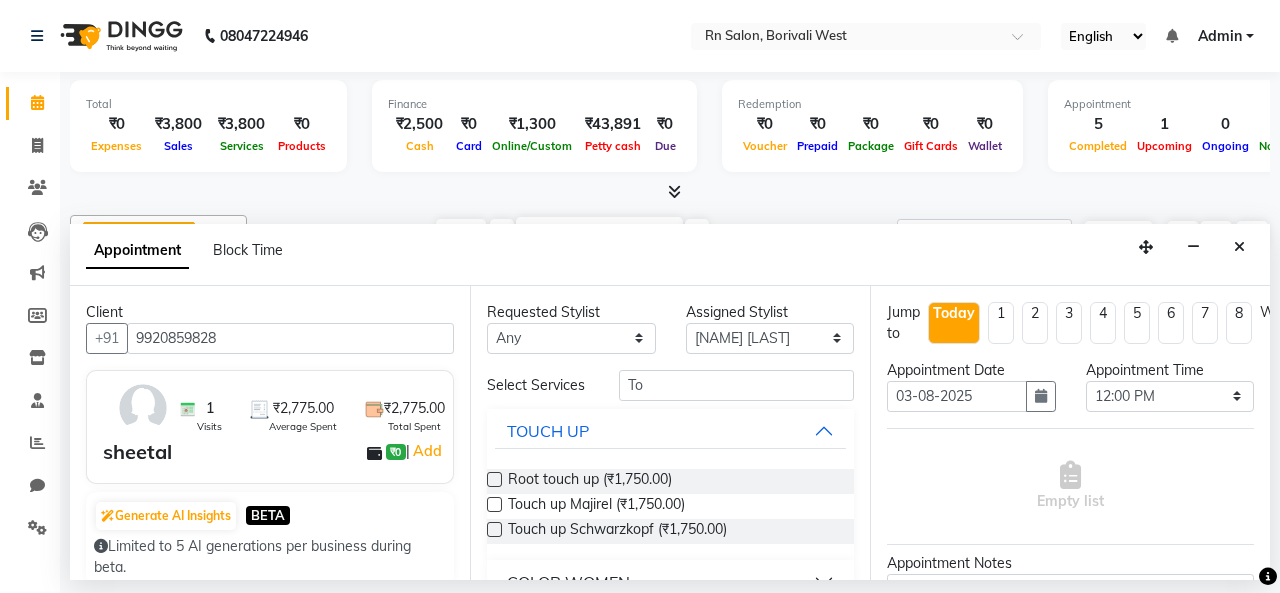 click at bounding box center [494, 479] 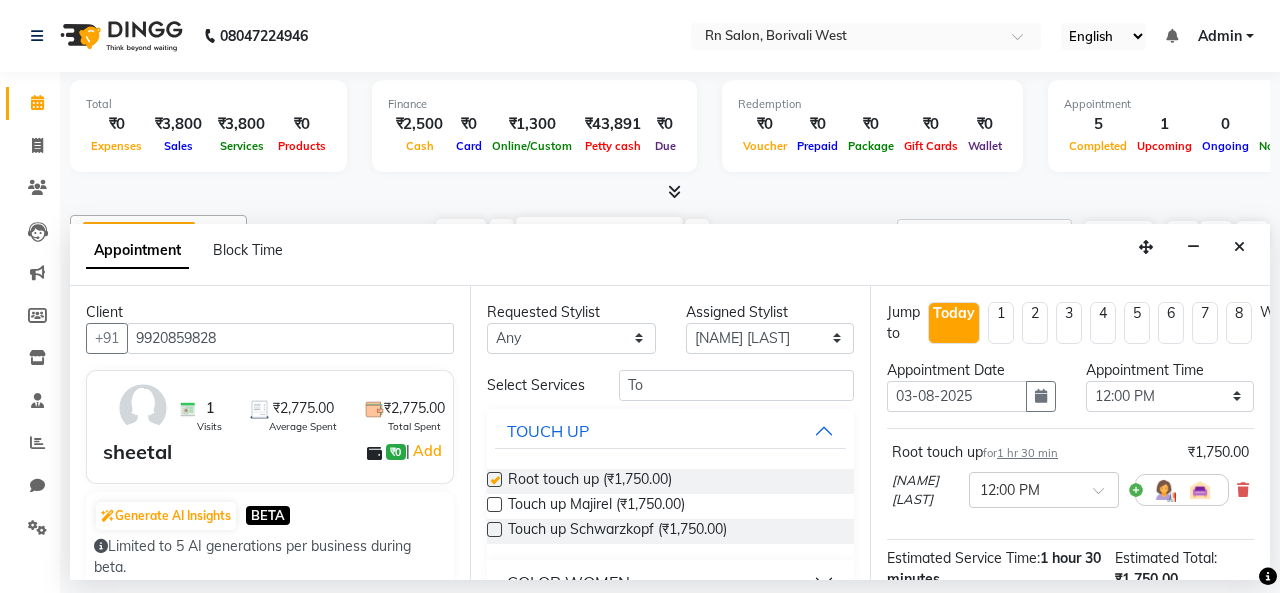 checkbox on "false" 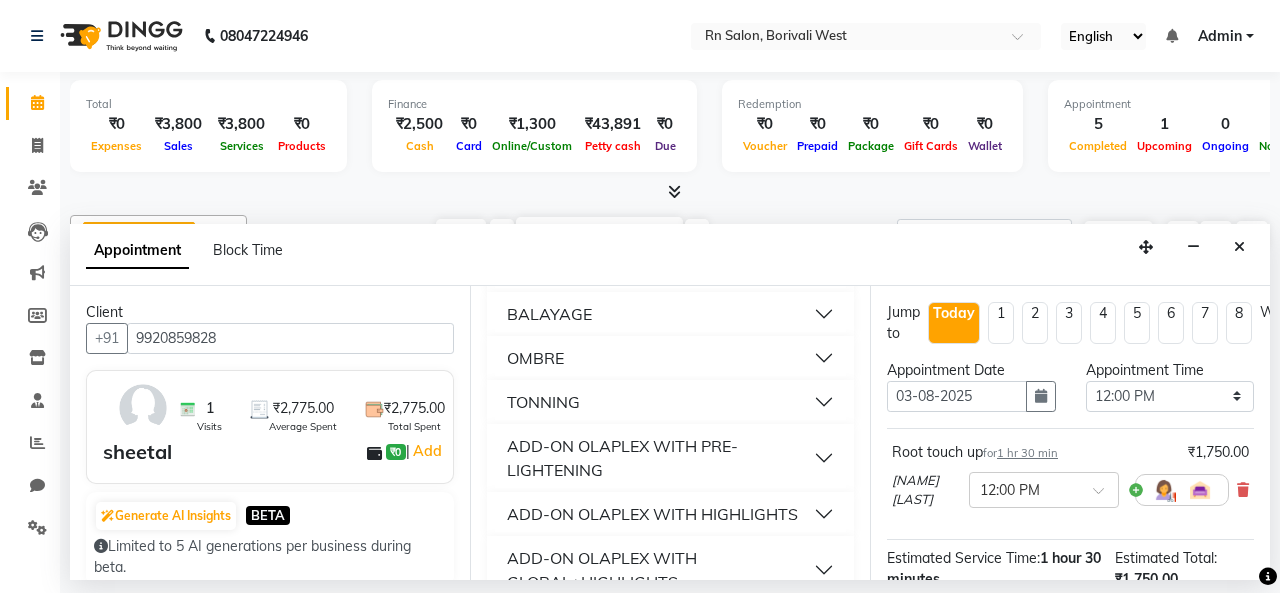 scroll, scrollTop: 0, scrollLeft: 0, axis: both 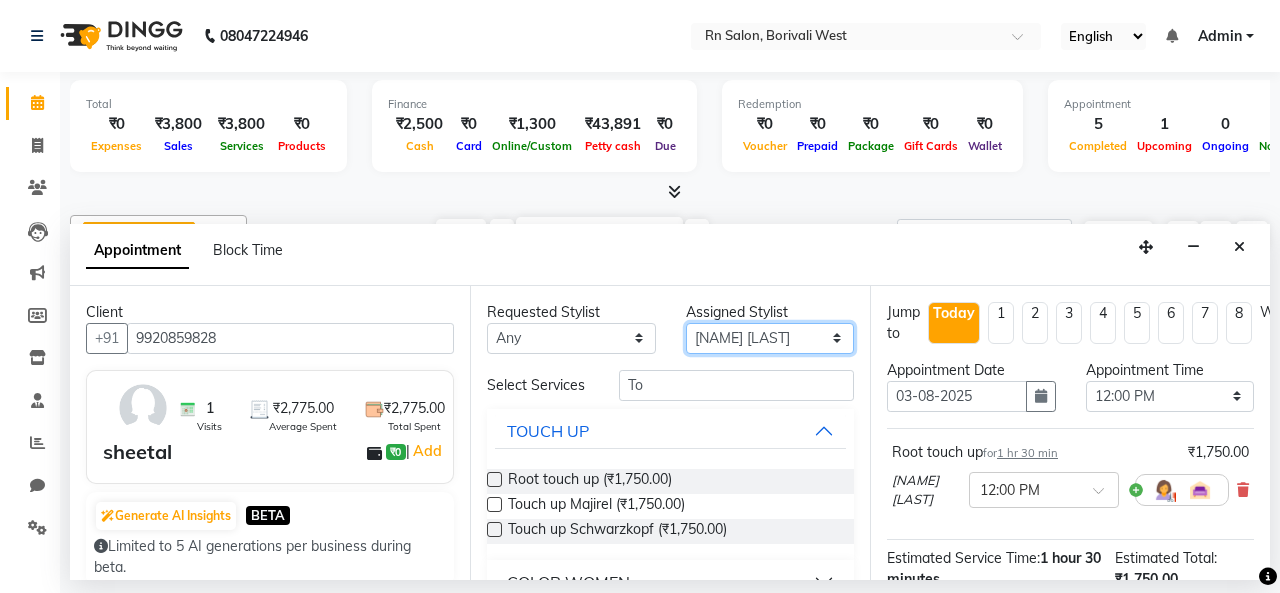 click on "Select [FIRST] [LAST] [FIRST] [LAST] [FIRST] [LAST] [FIRST] [LAST] [FIRST] [LAST] [FIRST] [LAST] [FIRST] [LAST] [FIRST] [LAST] [FIRST] [LAST] [FIRST] [LAST]" at bounding box center [770, 338] 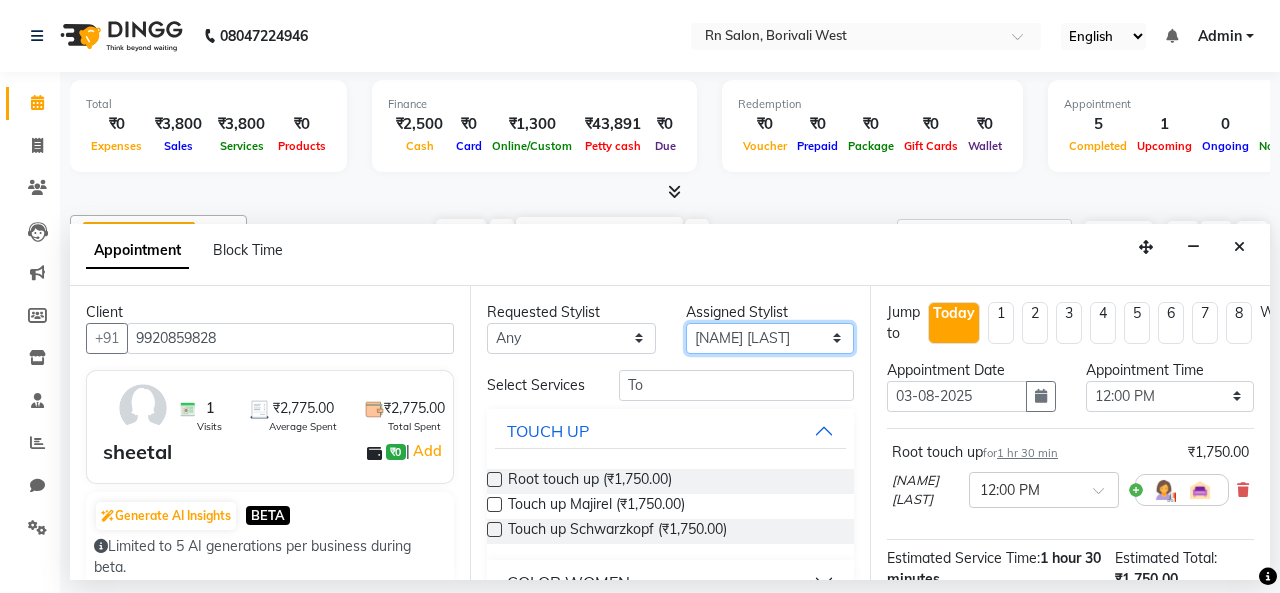 select on "84275" 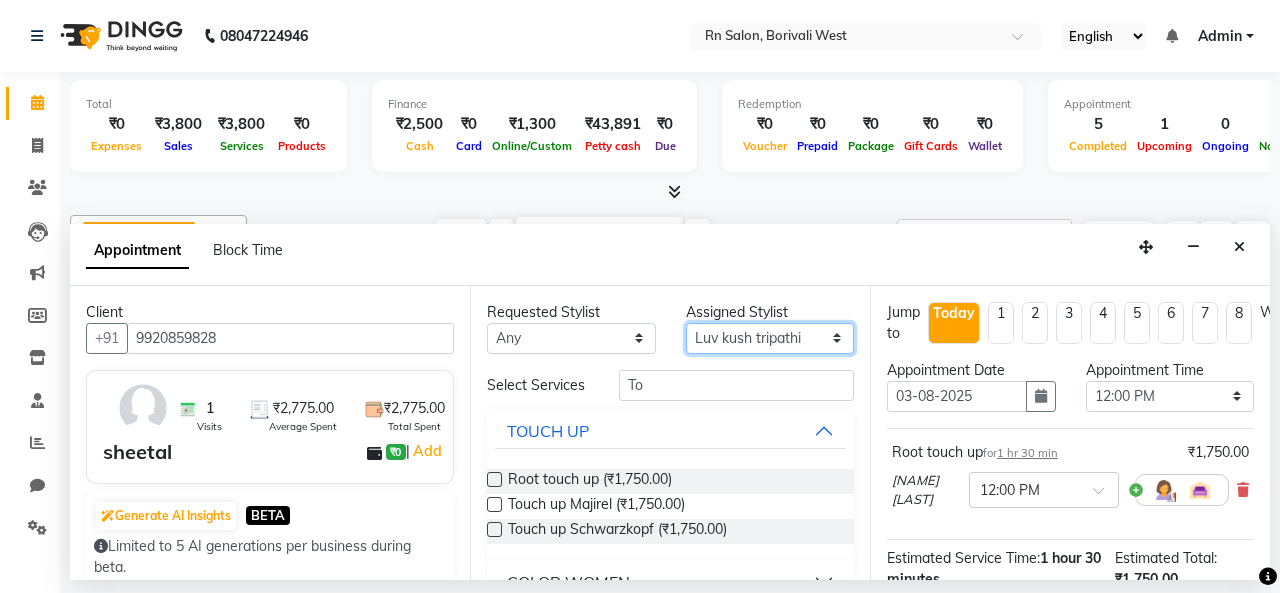 click on "Select [FIRST] [LAST] [FIRST] [LAST] [FIRST] [LAST] [FIRST] [LAST] [FIRST] [LAST] [FIRST] [LAST] [FIRST] [LAST] [FIRST] [LAST] [FIRST] [LAST] [FIRST] [LAST]" at bounding box center (770, 338) 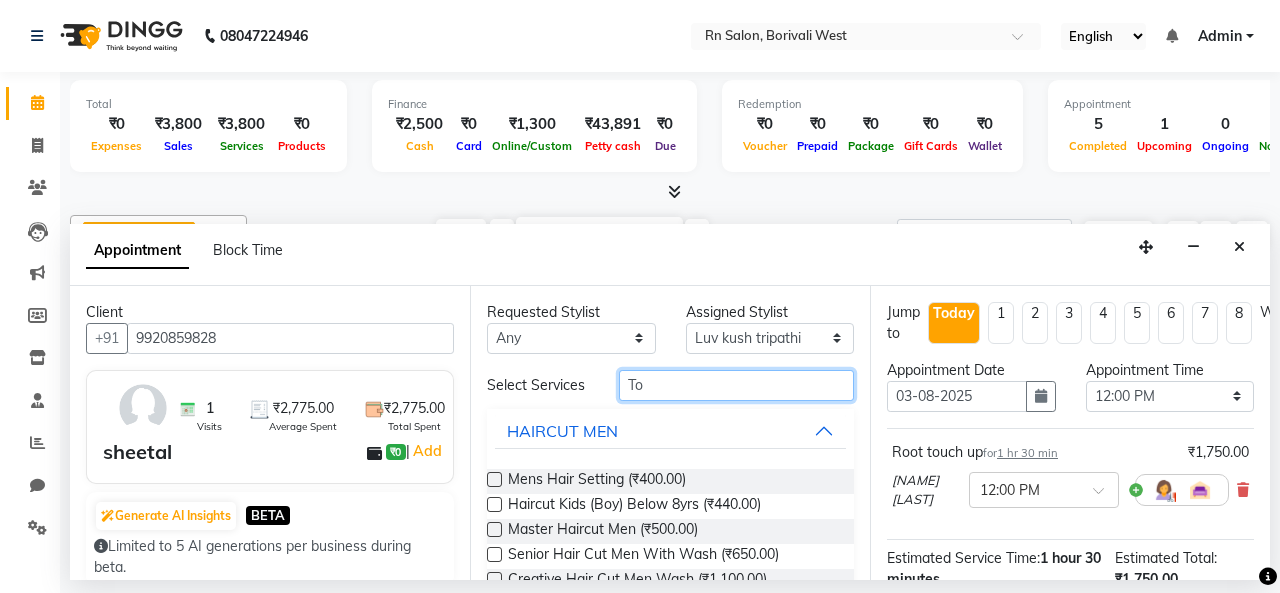 click on "To" at bounding box center [736, 385] 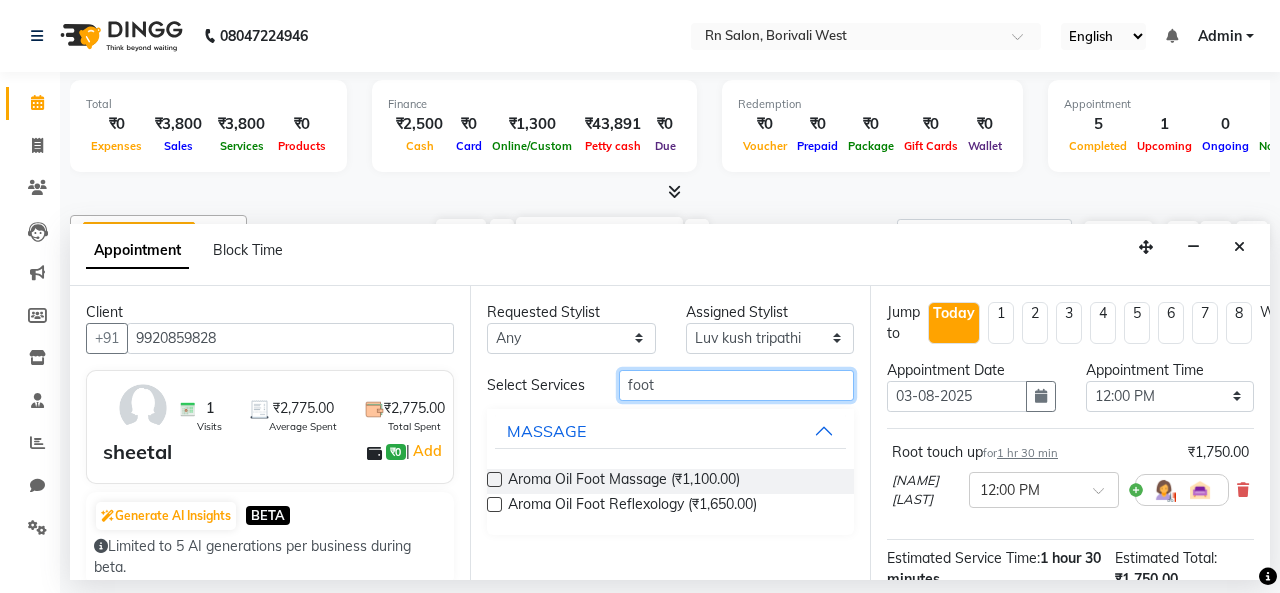 type on "foot" 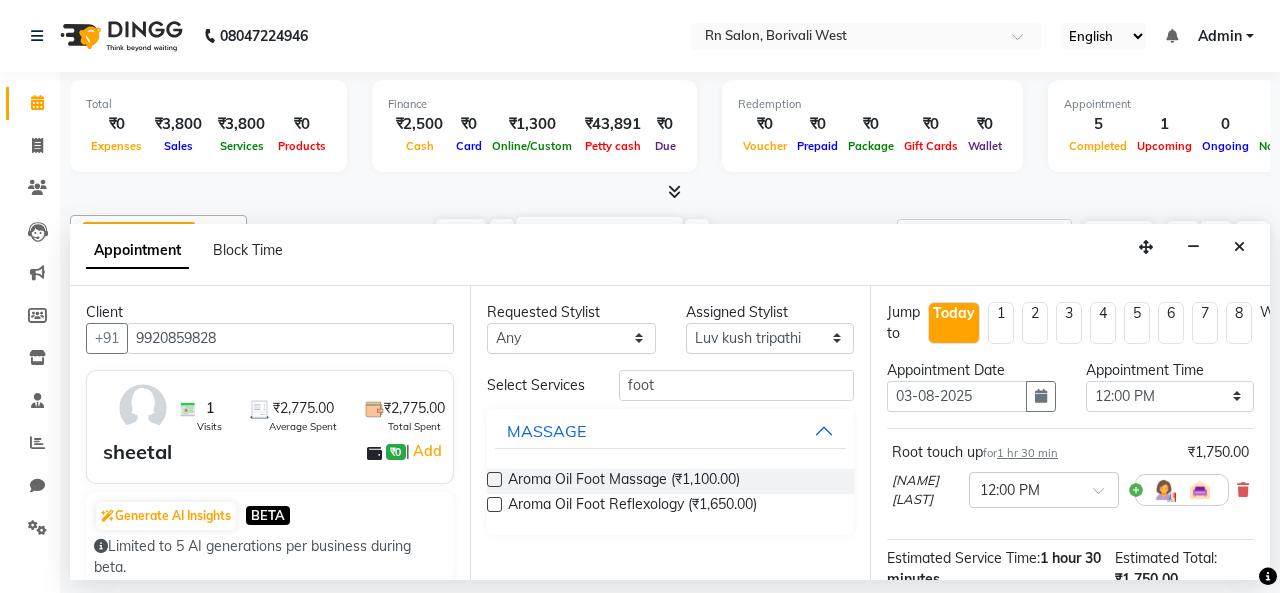 click at bounding box center [494, 479] 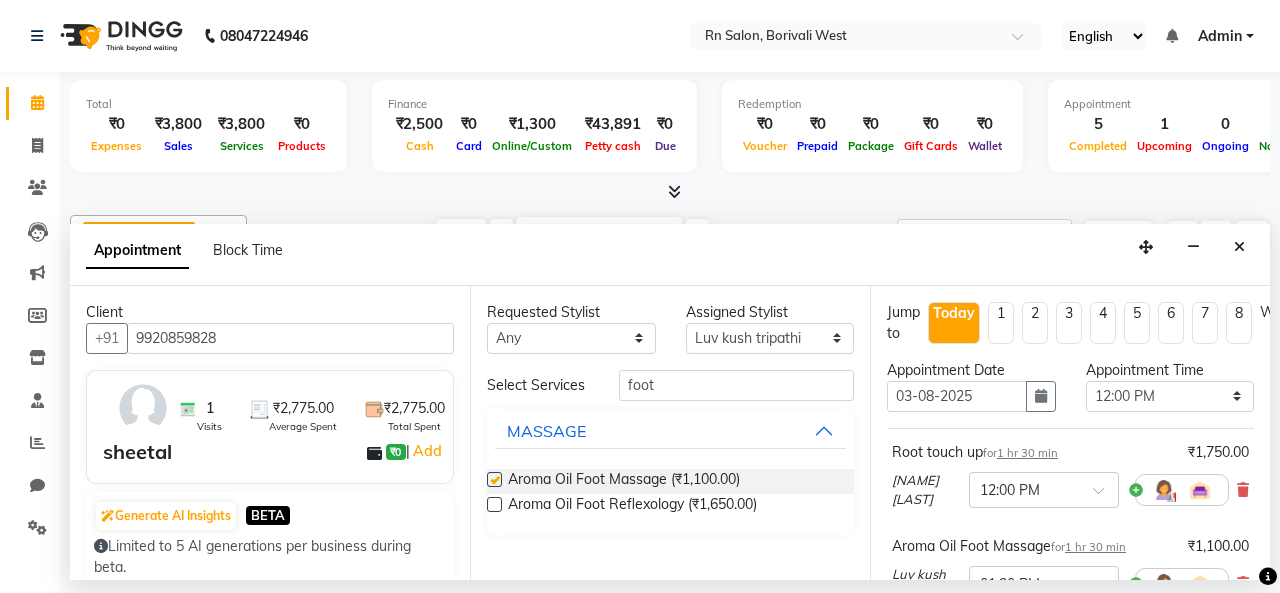checkbox on "false" 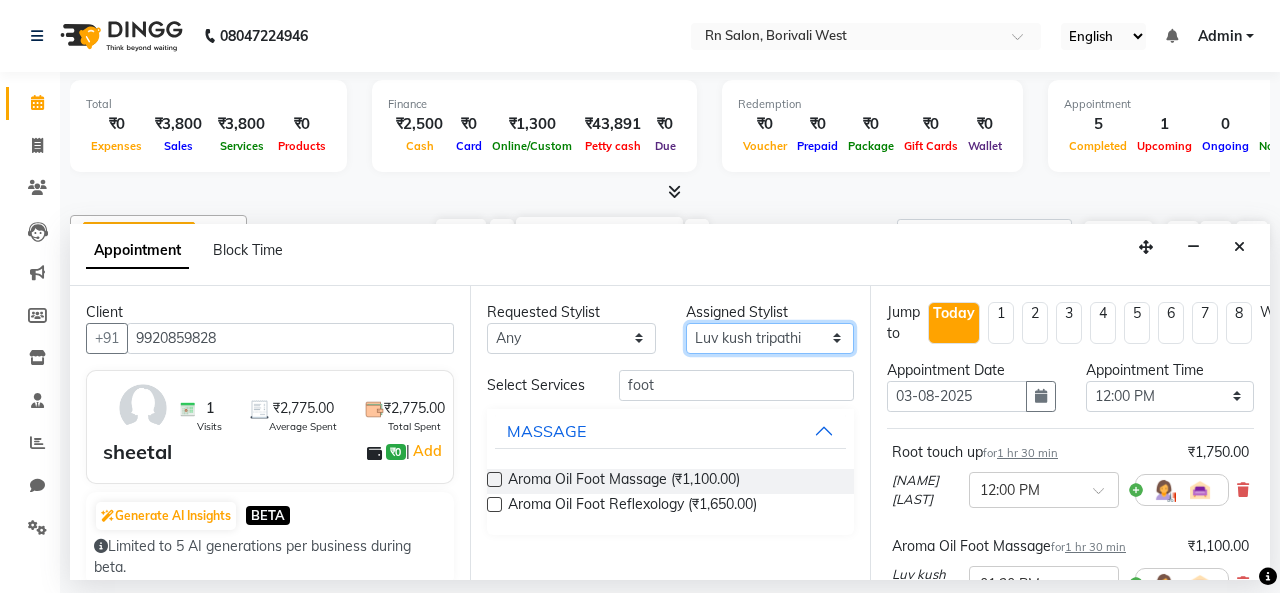 click on "Select [FIRST] [LAST] [FIRST] [LAST] [FIRST] [LAST] [FIRST] [LAST] [FIRST] [LAST] [FIRST] [LAST] [FIRST] [LAST] [FIRST] [LAST] [FIRST] [LAST] [FIRST] [LAST]" at bounding box center [770, 338] 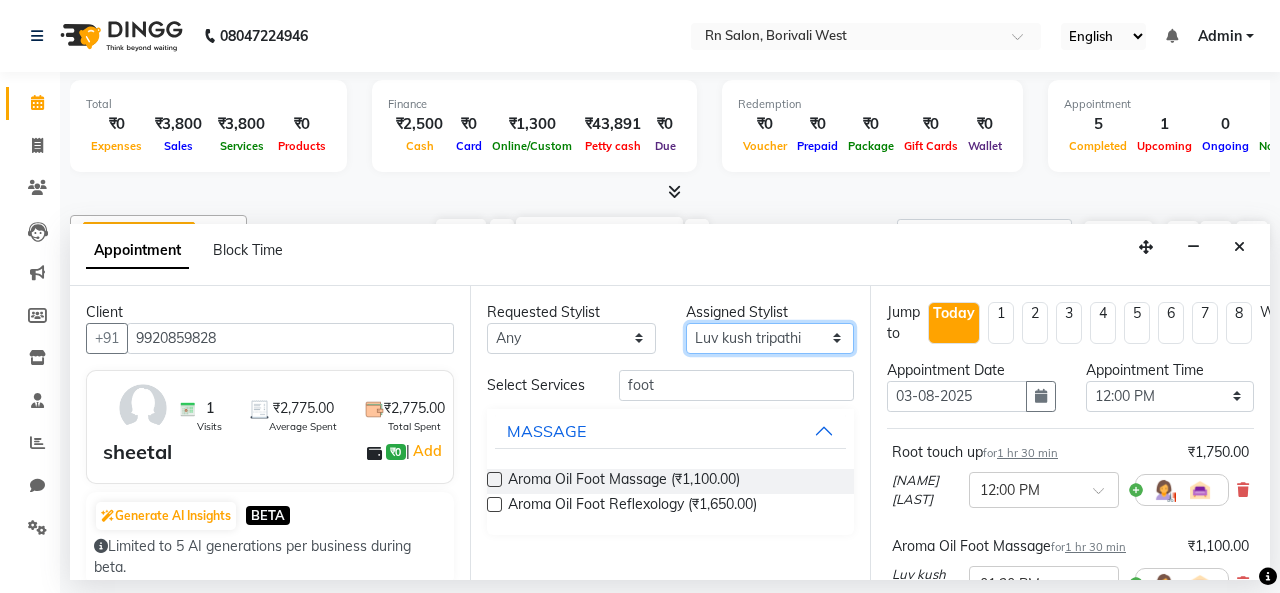 select on "84273" 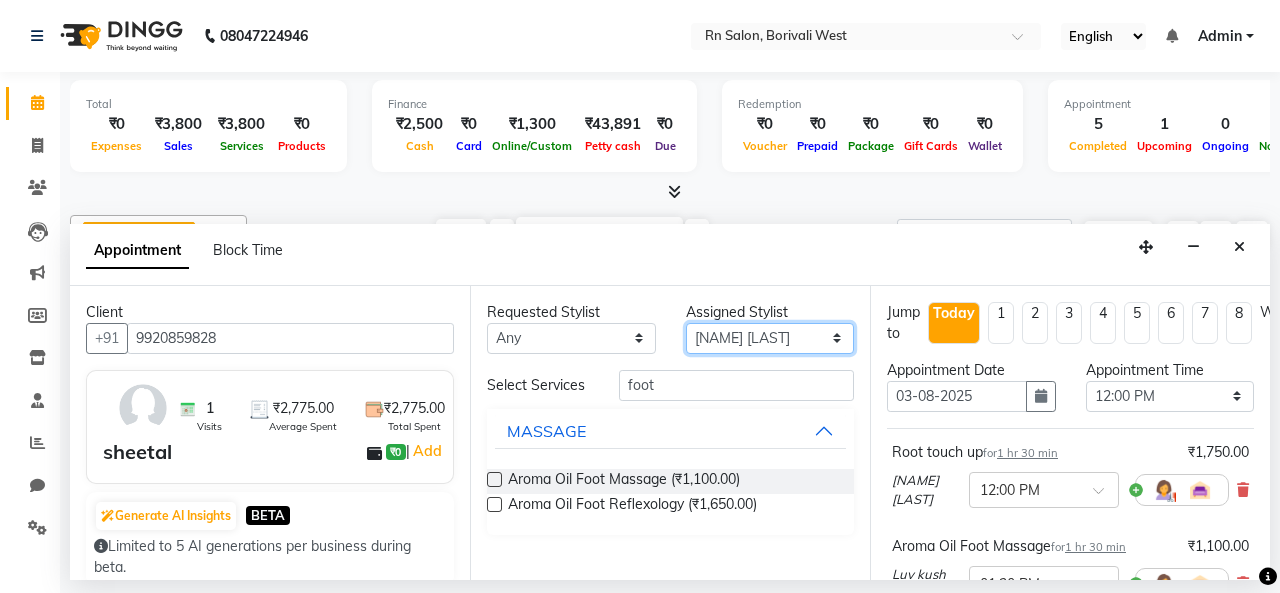 click on "Select [FIRST] [LAST] [FIRST] [LAST] [FIRST] [LAST] [FIRST] [LAST] [FIRST] [LAST] [FIRST] [LAST] [FIRST] [LAST] [FIRST] [LAST] [FIRST] [LAST] [FIRST] [LAST]" at bounding box center [770, 338] 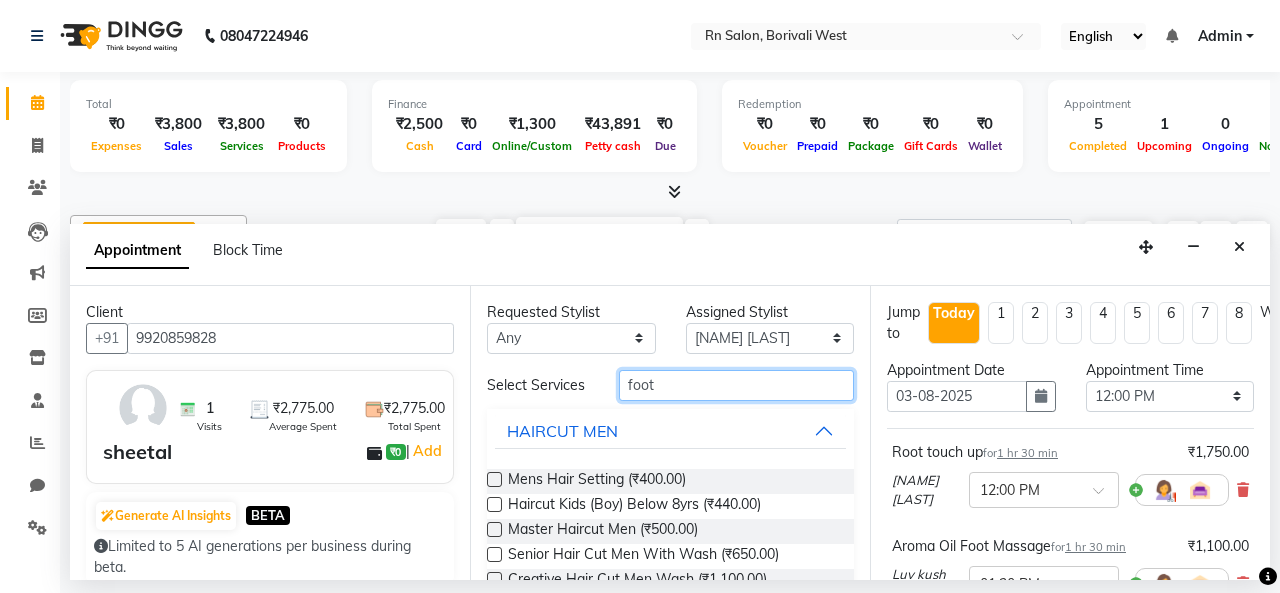 click on "foot" at bounding box center [736, 385] 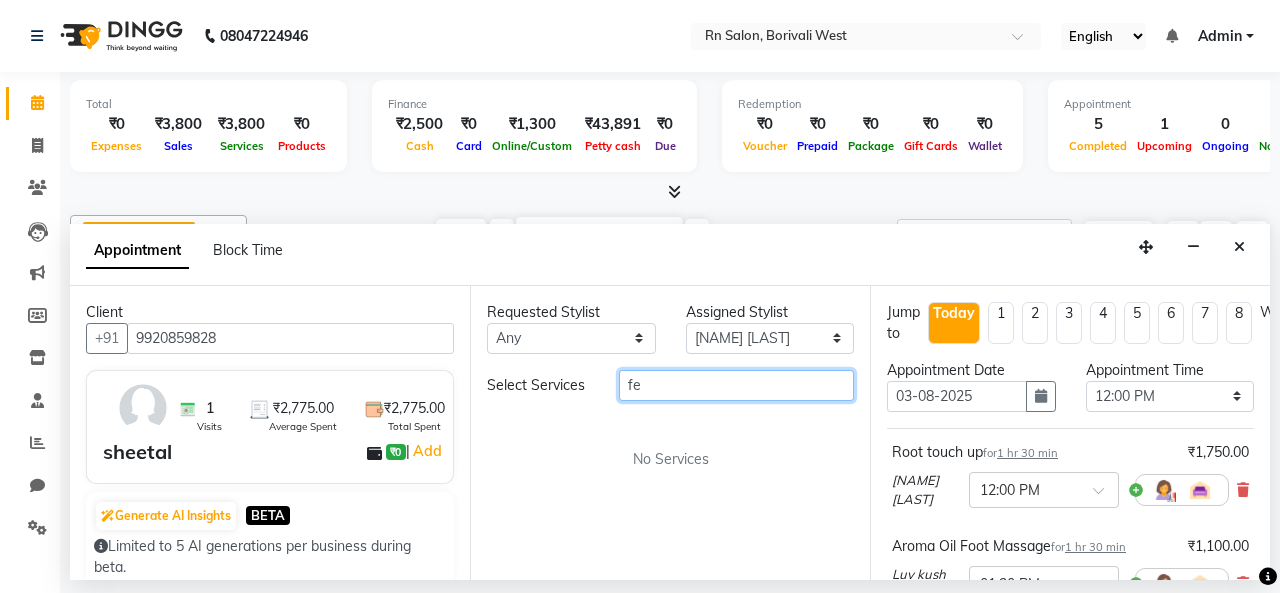 type on "f" 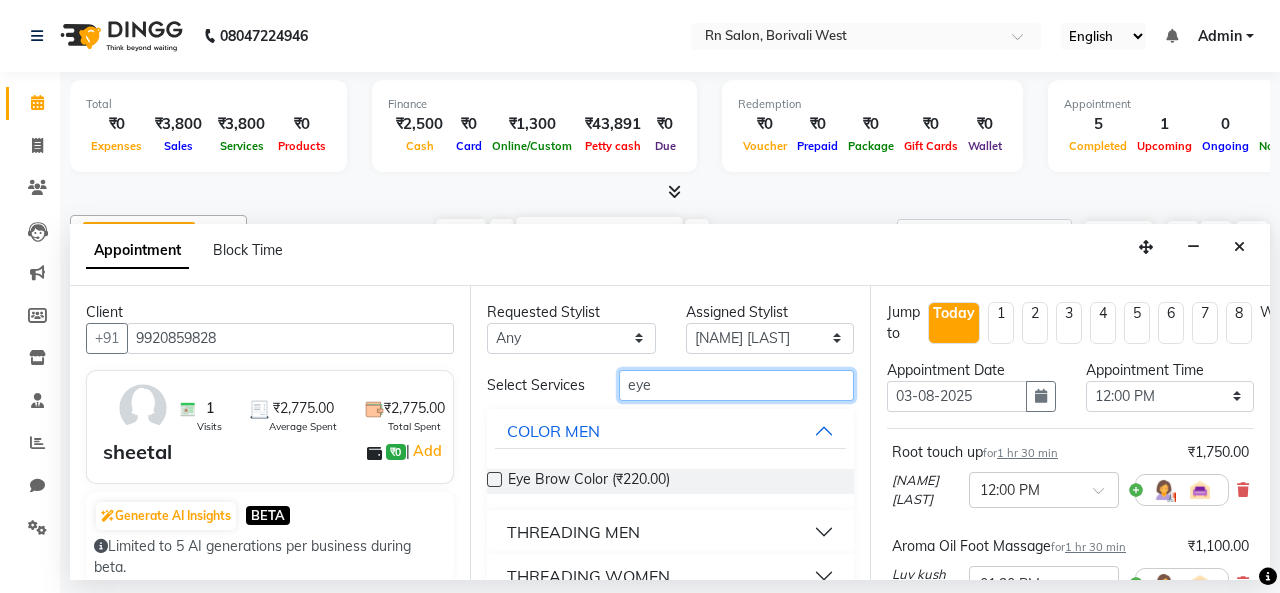 type on "eye" 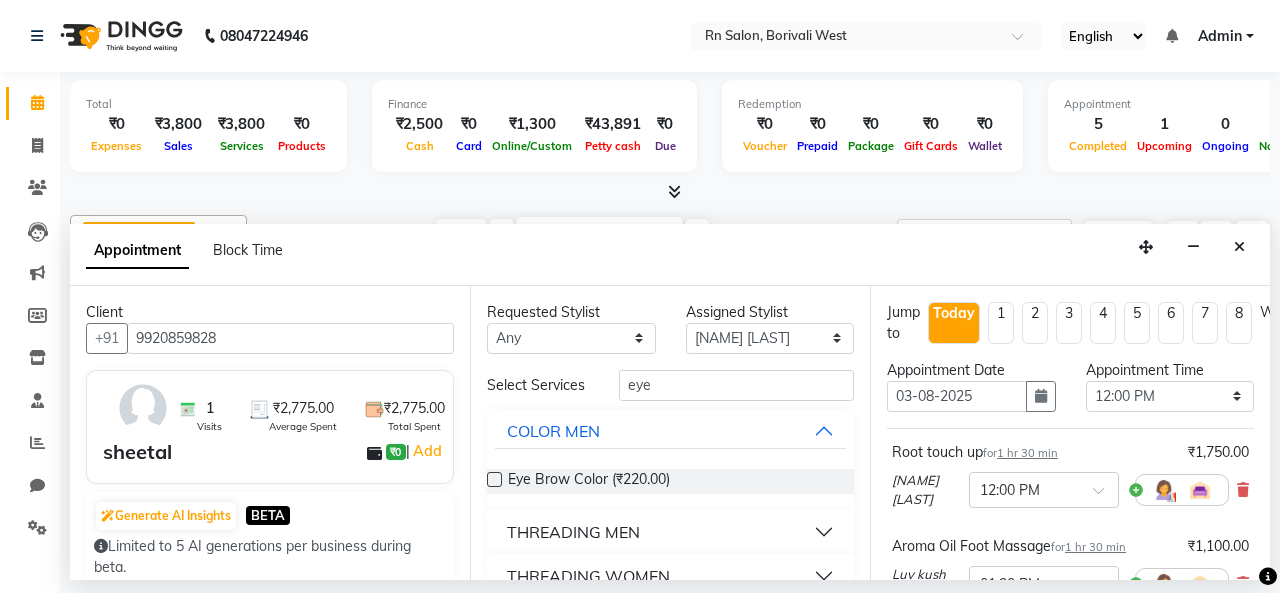 click on "THREADING WOMEN" at bounding box center [588, 576] 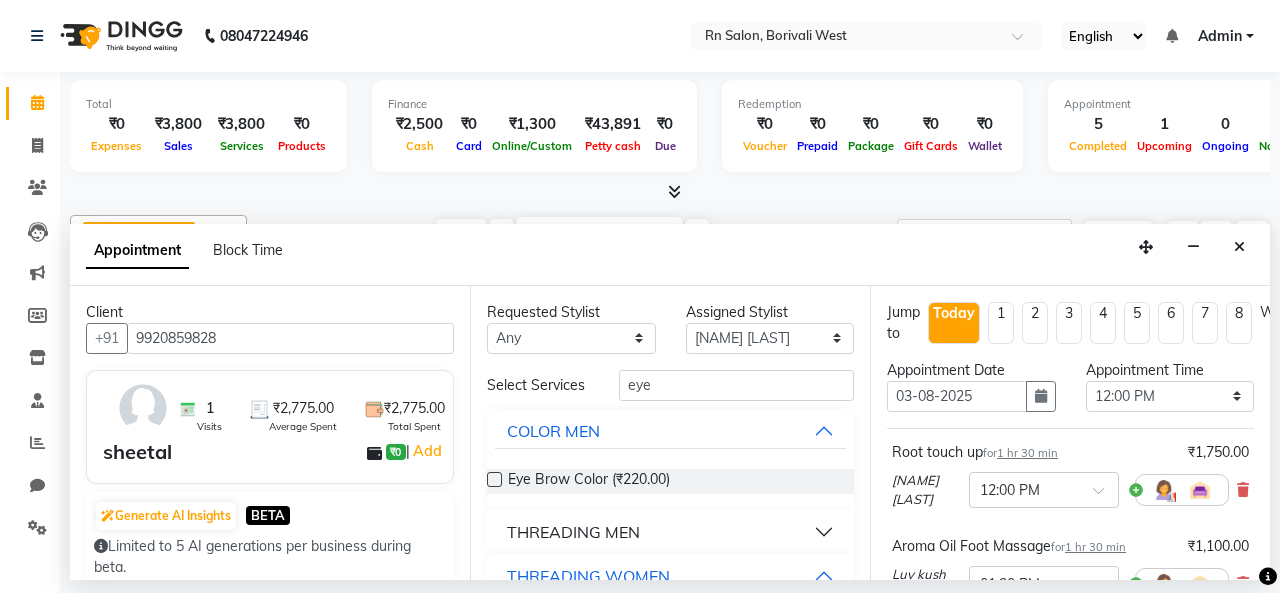 scroll, scrollTop: 200, scrollLeft: 0, axis: vertical 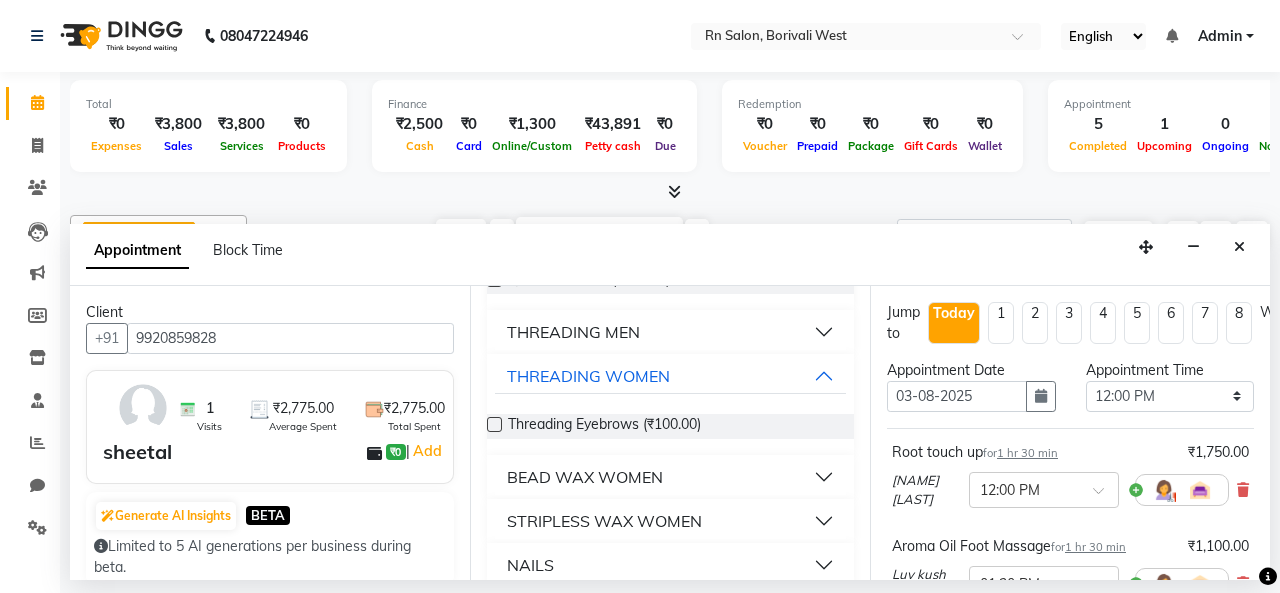 click at bounding box center (494, 424) 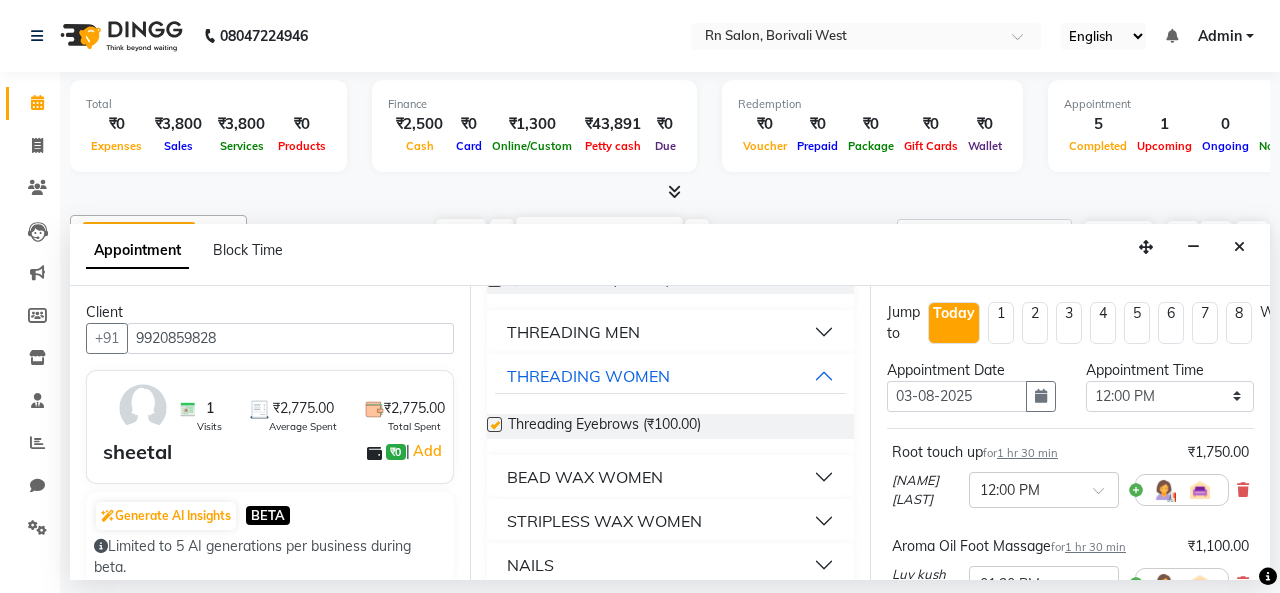 checkbox on "false" 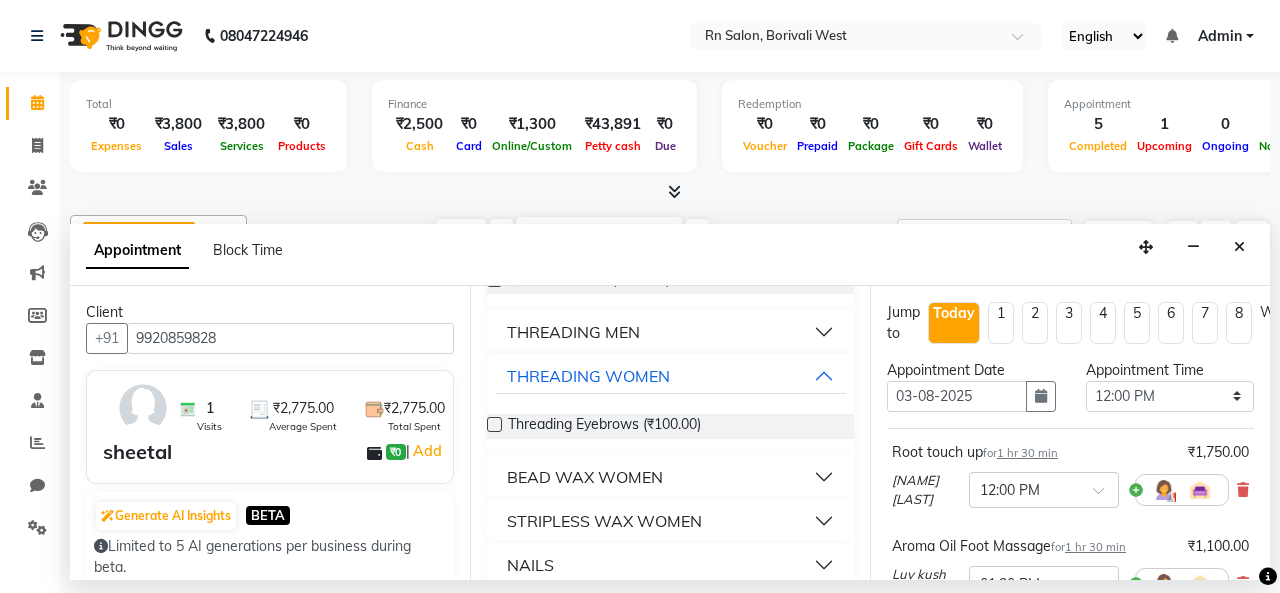 scroll, scrollTop: 0, scrollLeft: 0, axis: both 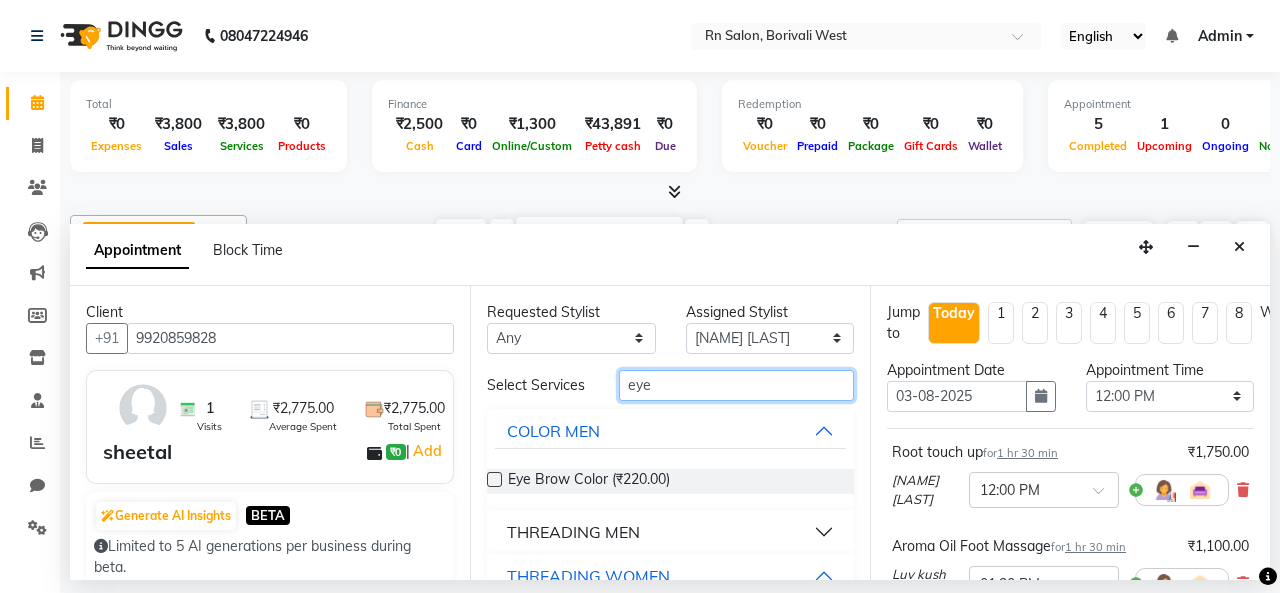 click on "eye" at bounding box center [736, 385] 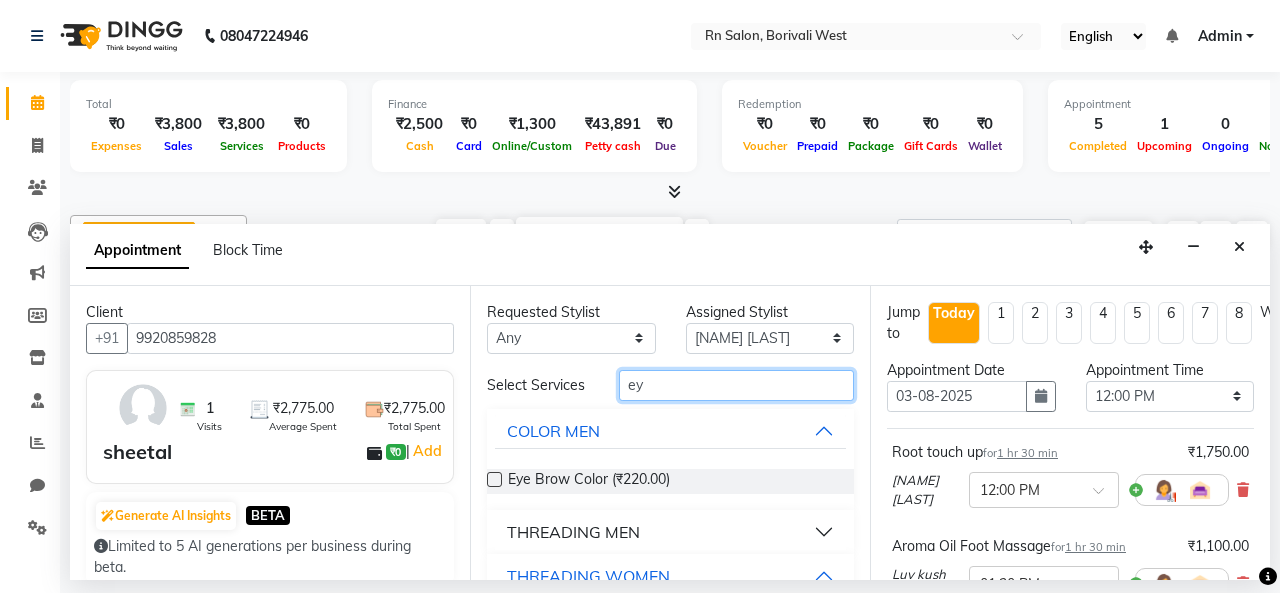 type on "e" 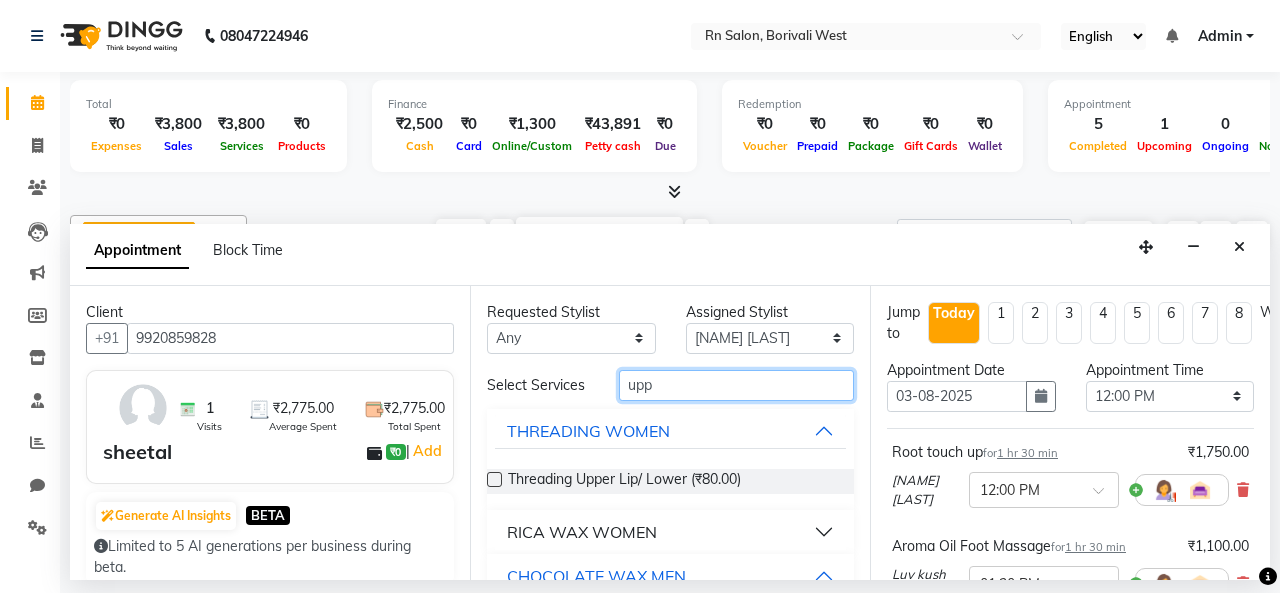 type on "upp" 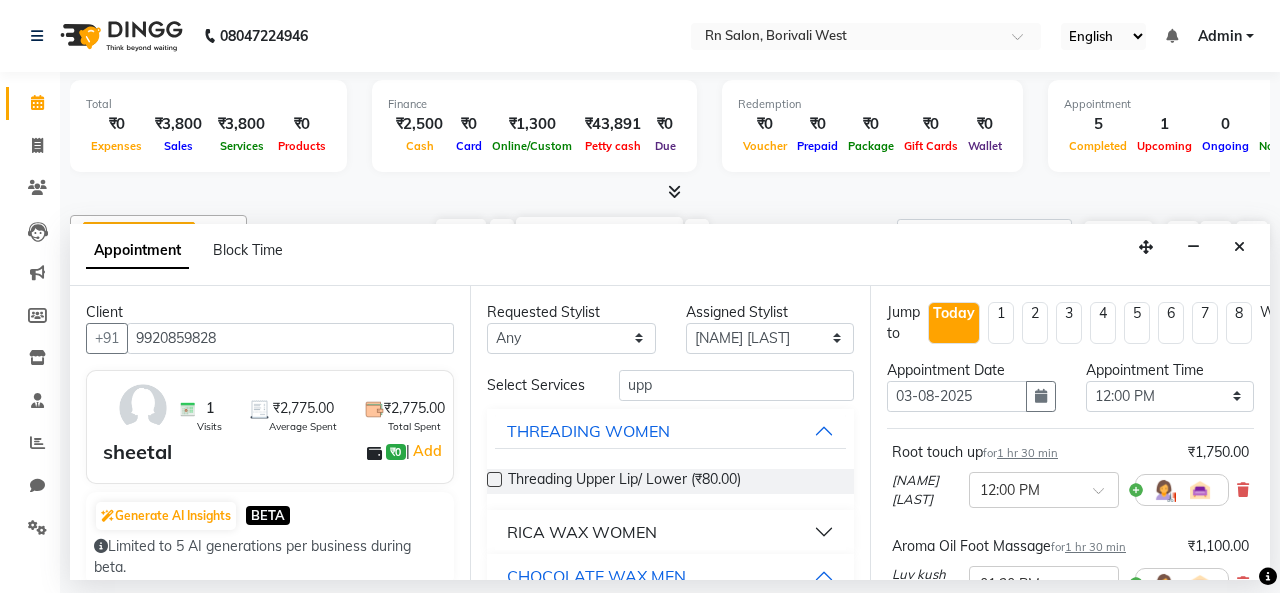 click at bounding box center [494, 479] 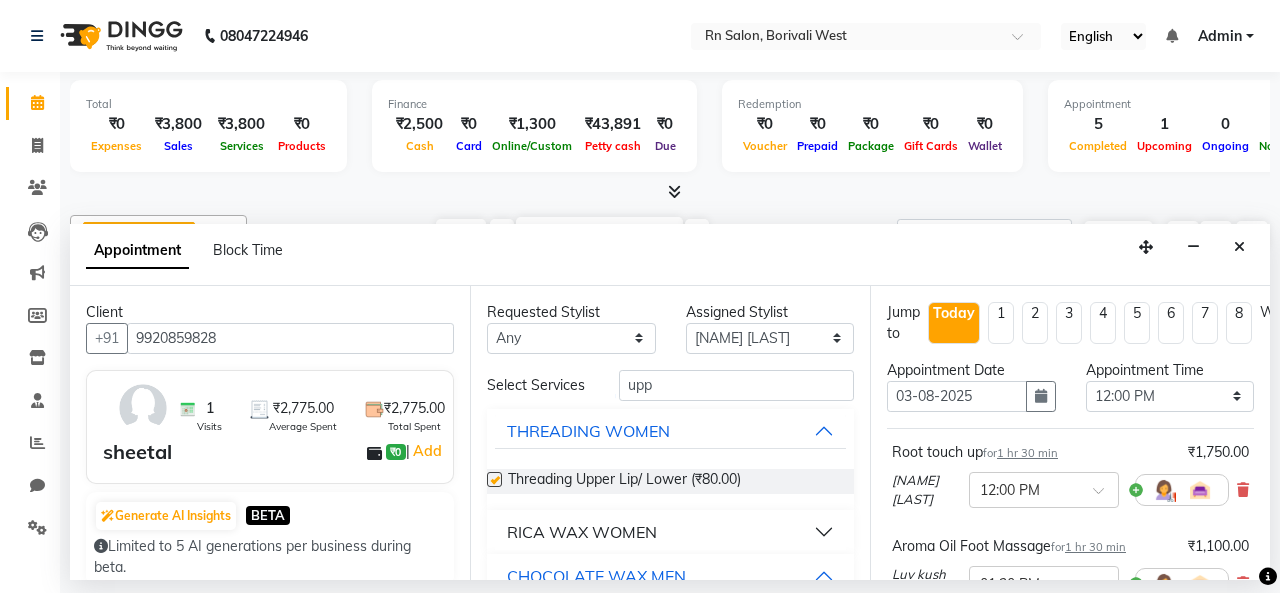 checkbox on "false" 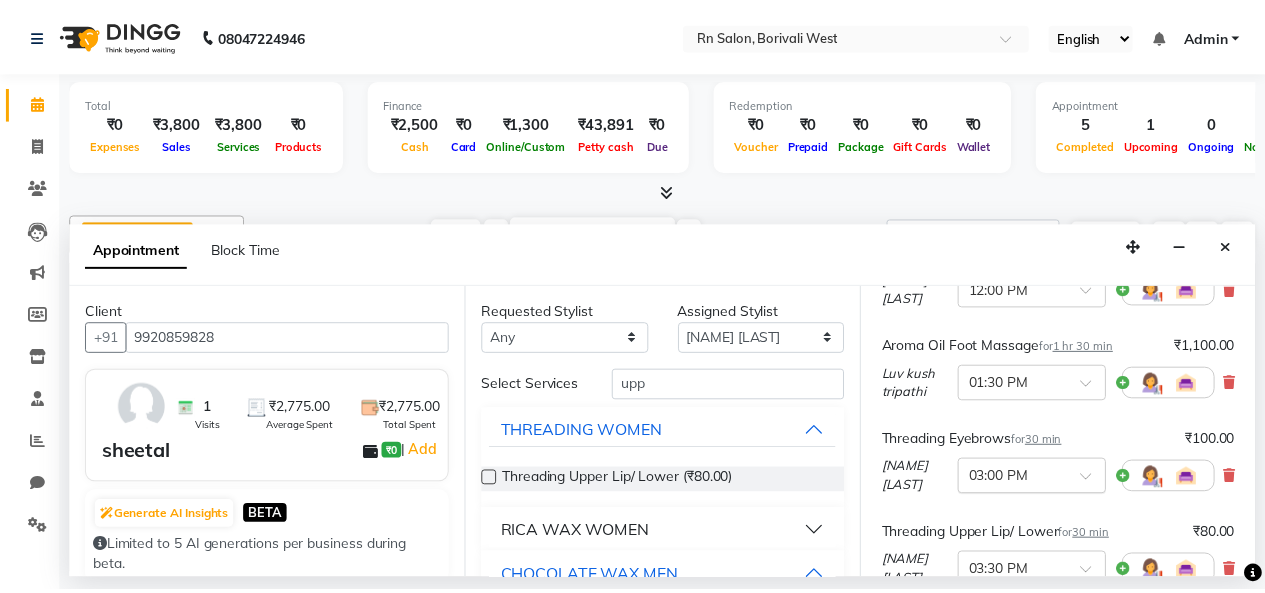 scroll, scrollTop: 552, scrollLeft: 0, axis: vertical 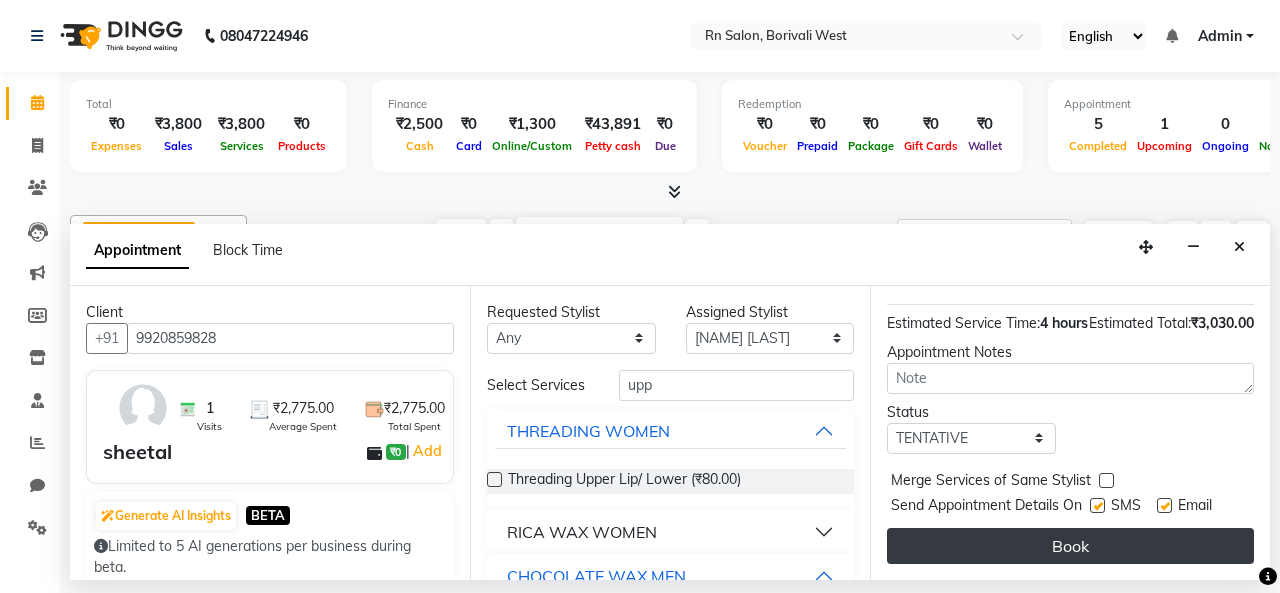 click on "Book" at bounding box center [1070, 546] 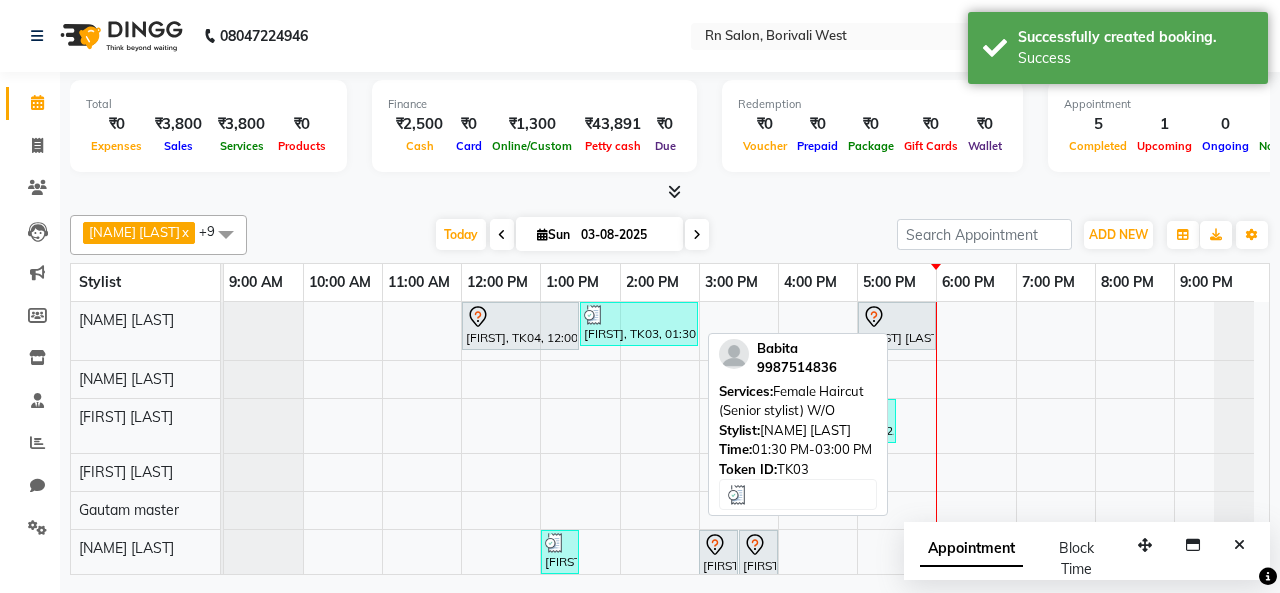 click at bounding box center [639, 315] 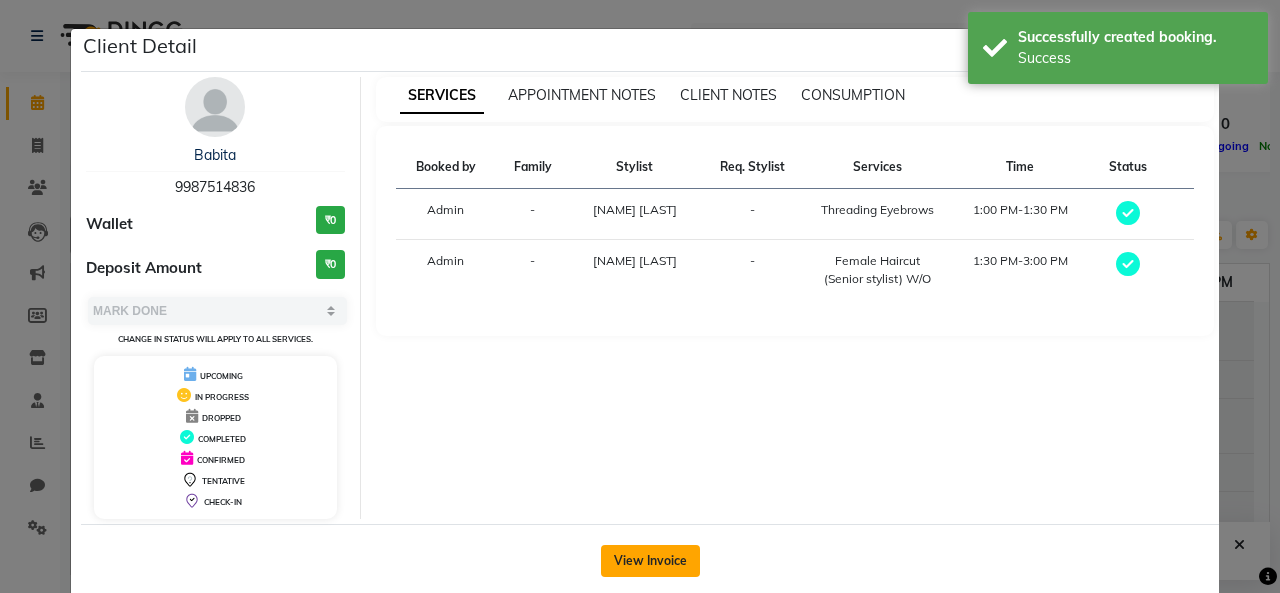 click on "View Invoice" 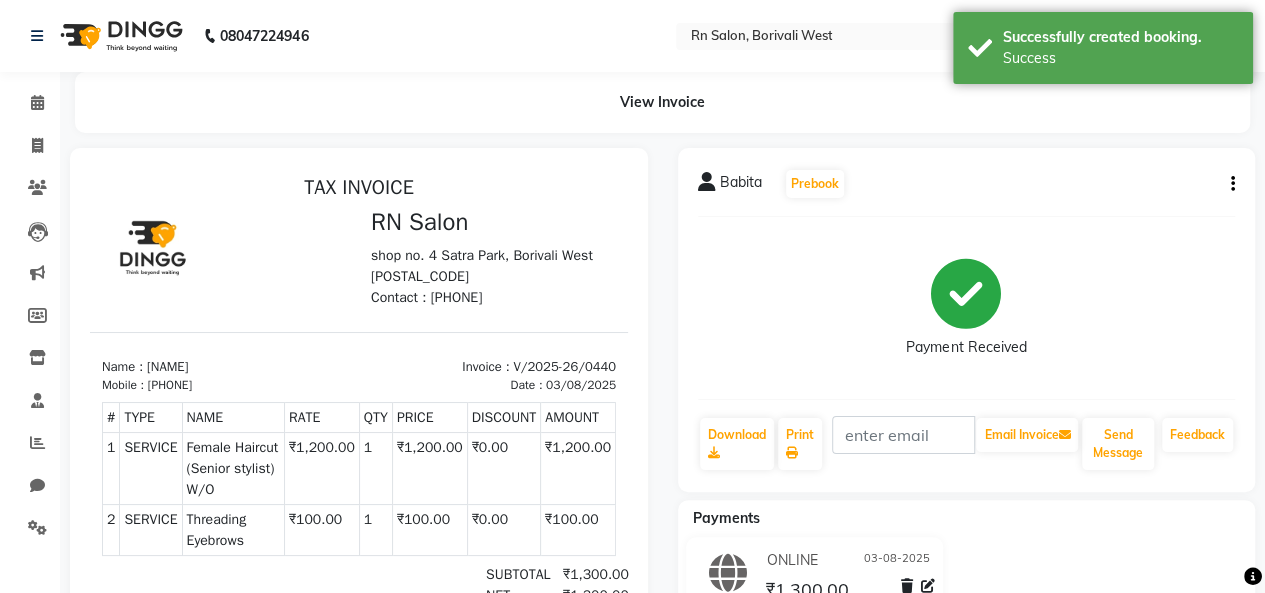 scroll, scrollTop: 0, scrollLeft: 0, axis: both 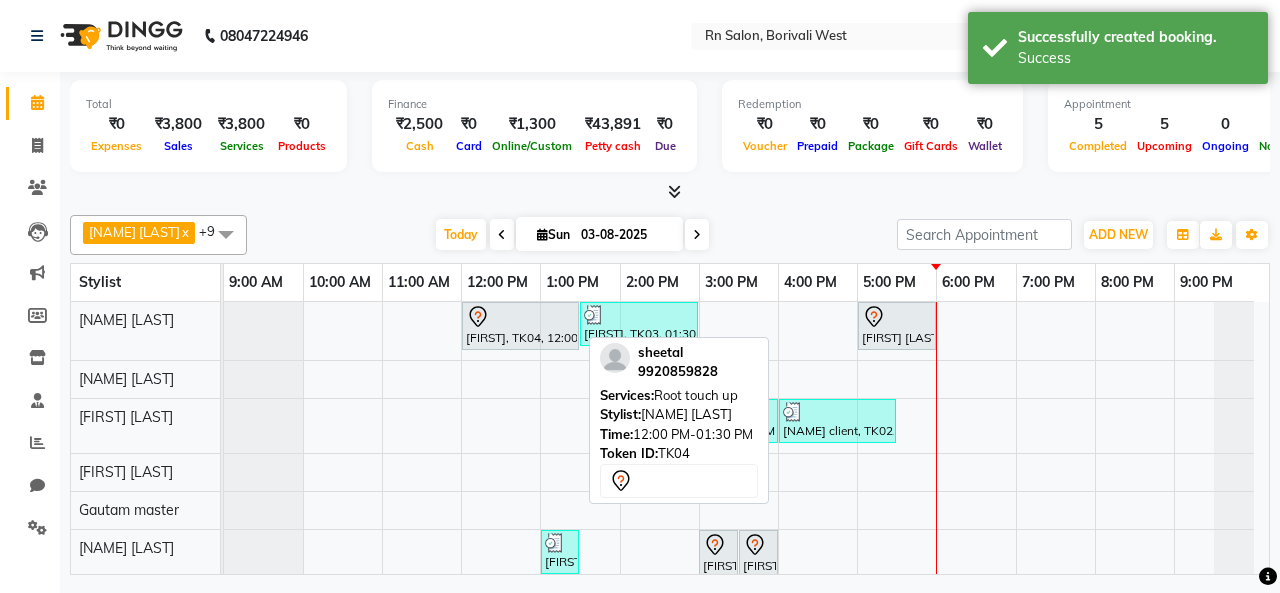 click on "[FIRST], TK04, 12:00 PM-01:30 PM, Root touch up" at bounding box center (520, 326) 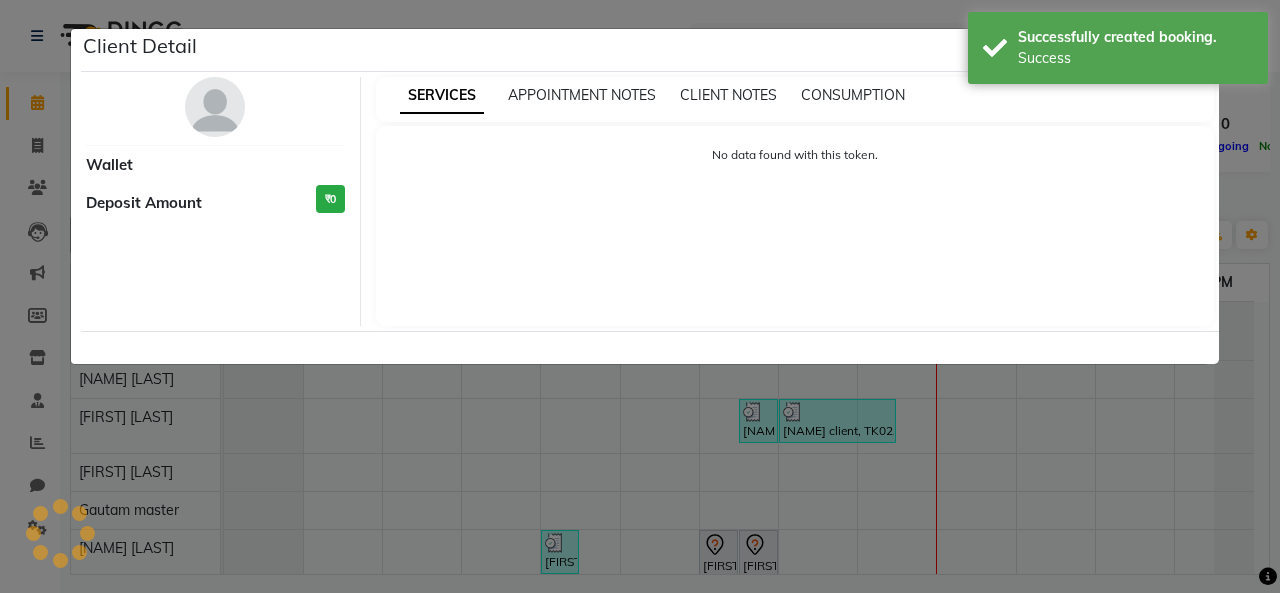 select on "7" 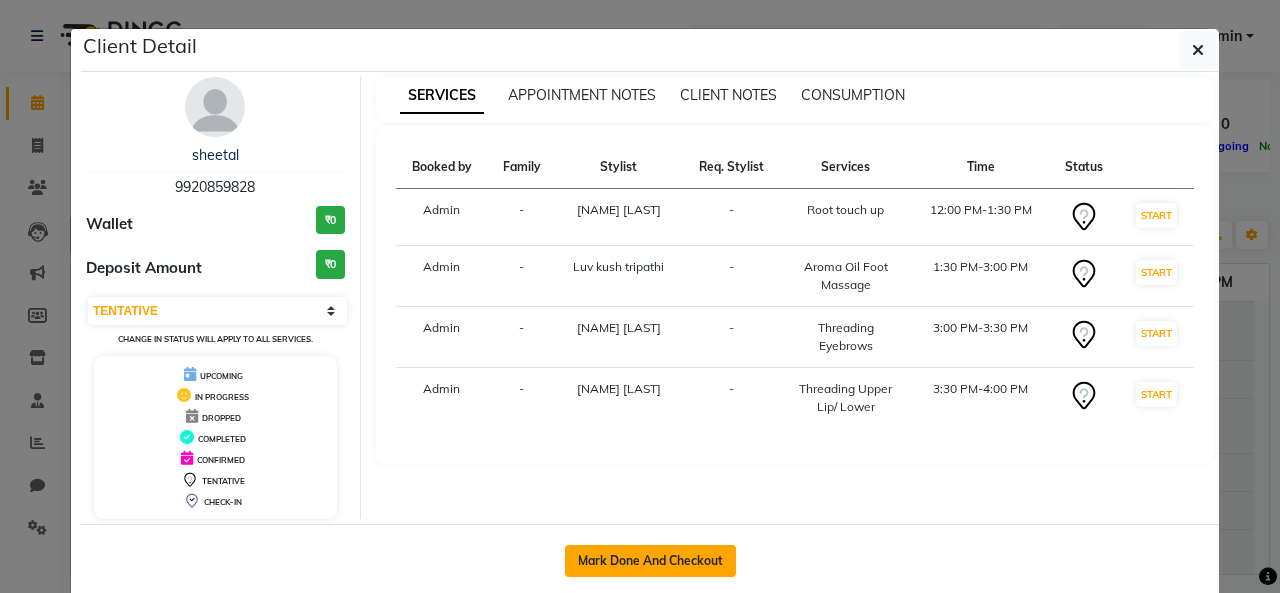 click on "Mark Done And Checkout" 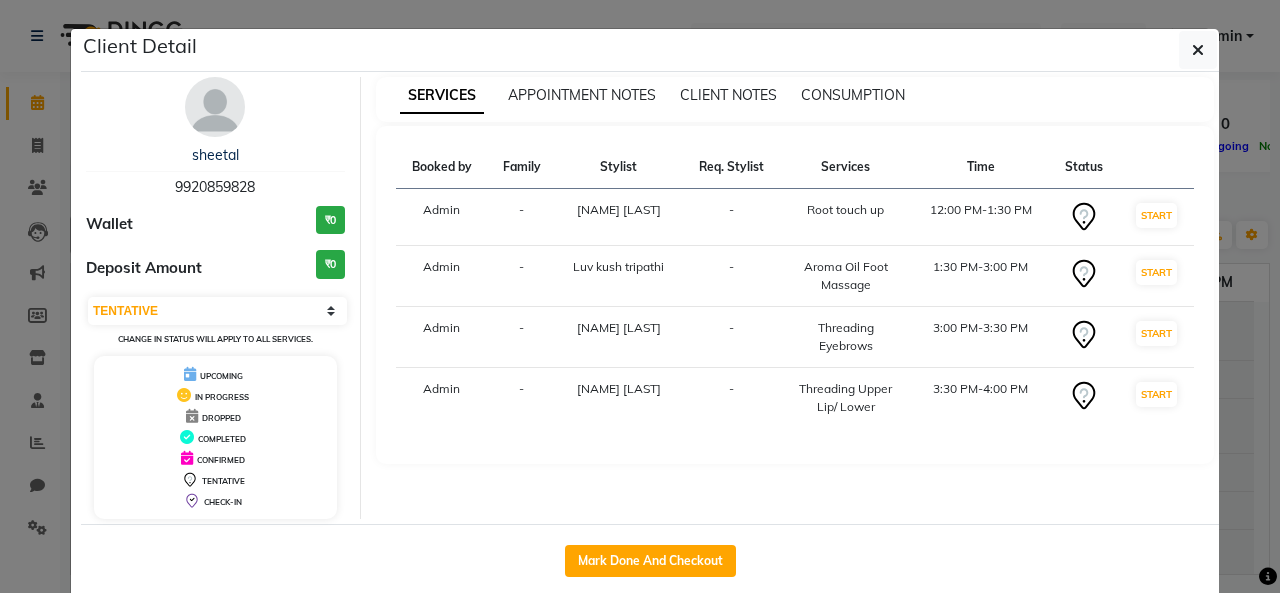 select on "8515" 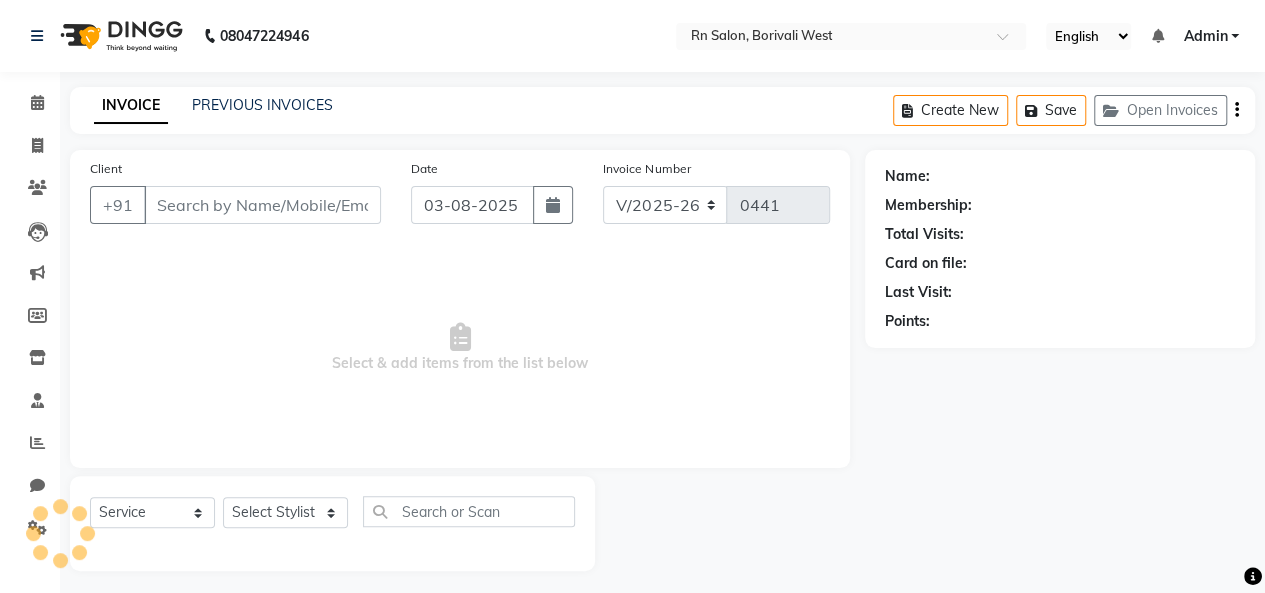 type on "9920859828" 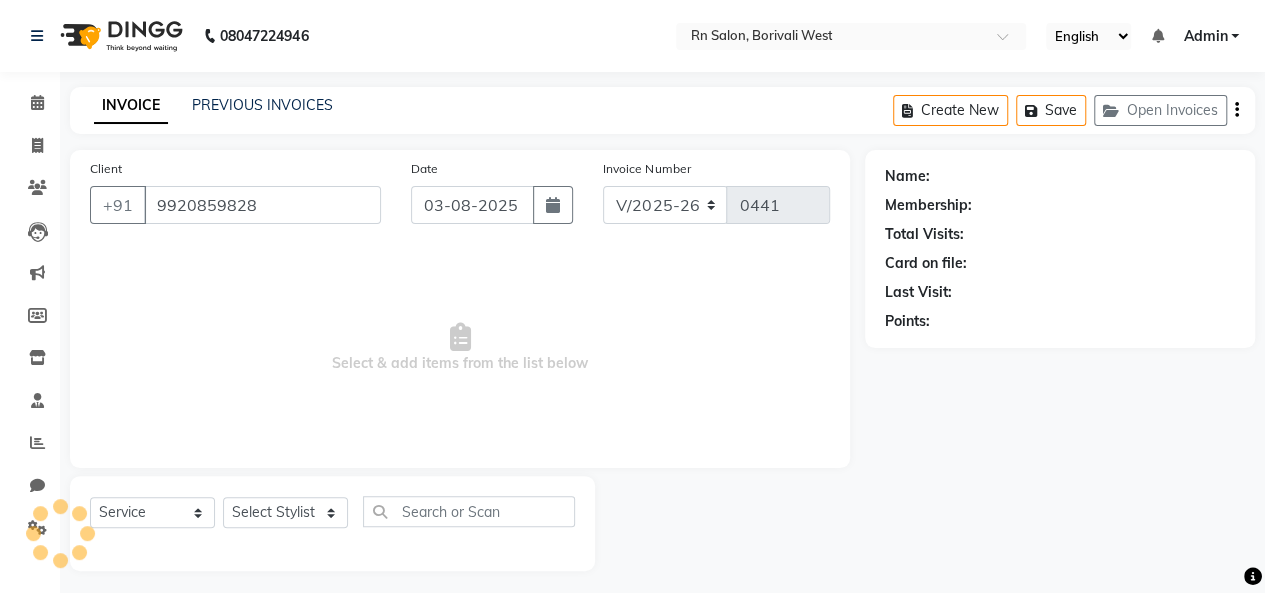 select on "84275" 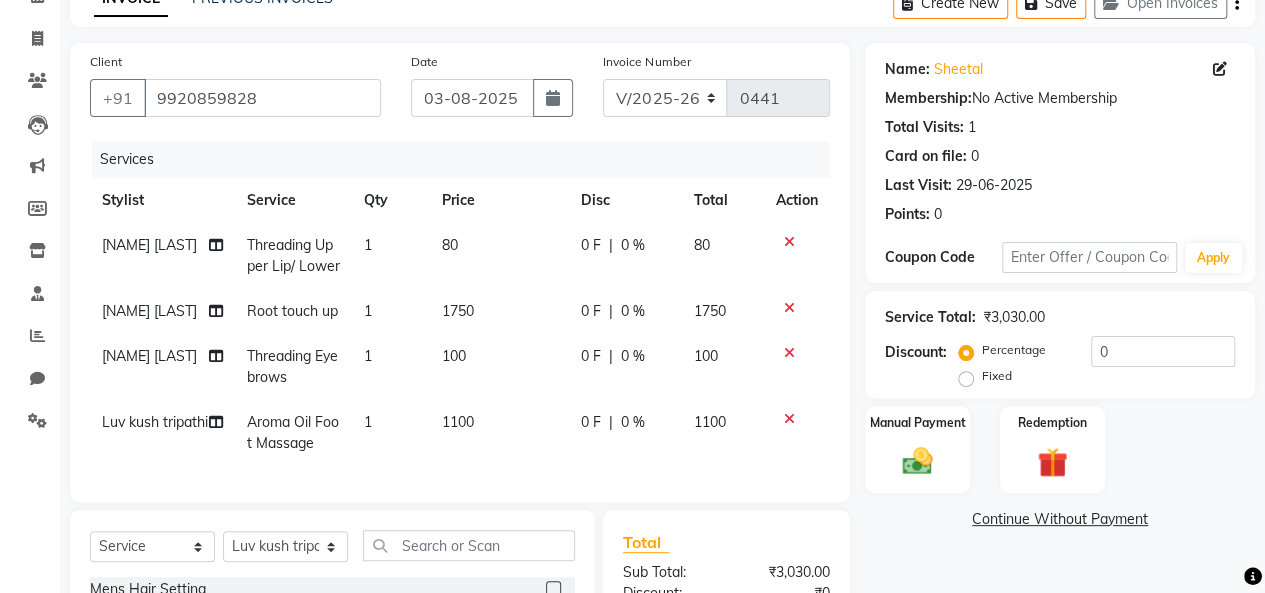 scroll, scrollTop: 100, scrollLeft: 0, axis: vertical 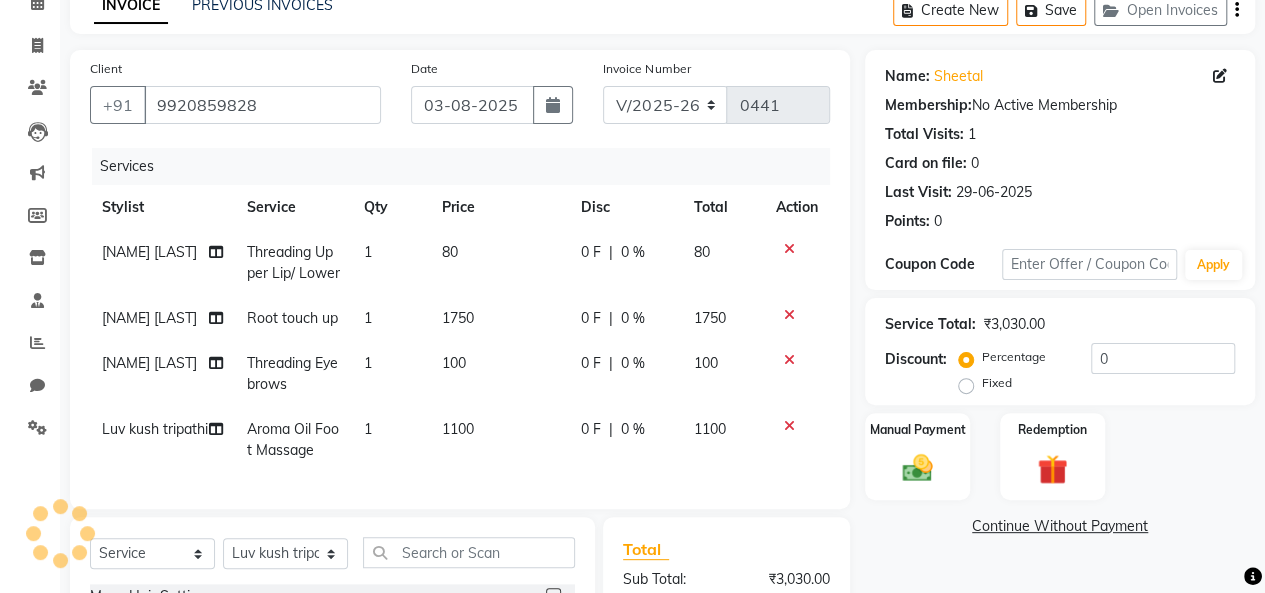 click on "1100" 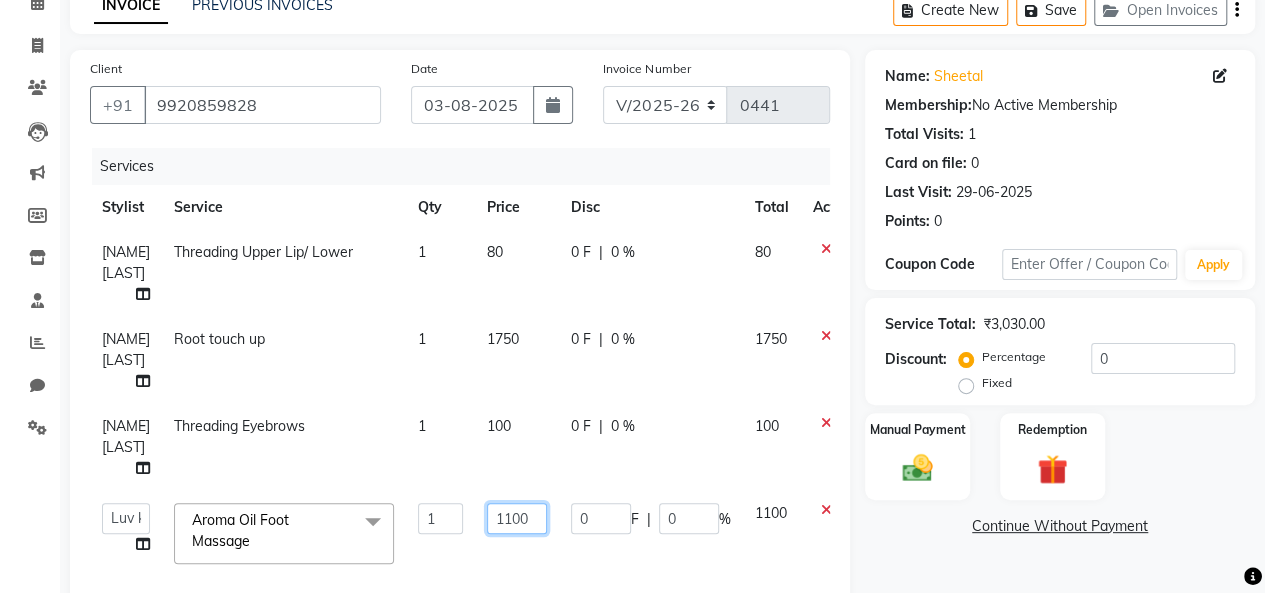 click on "1100" 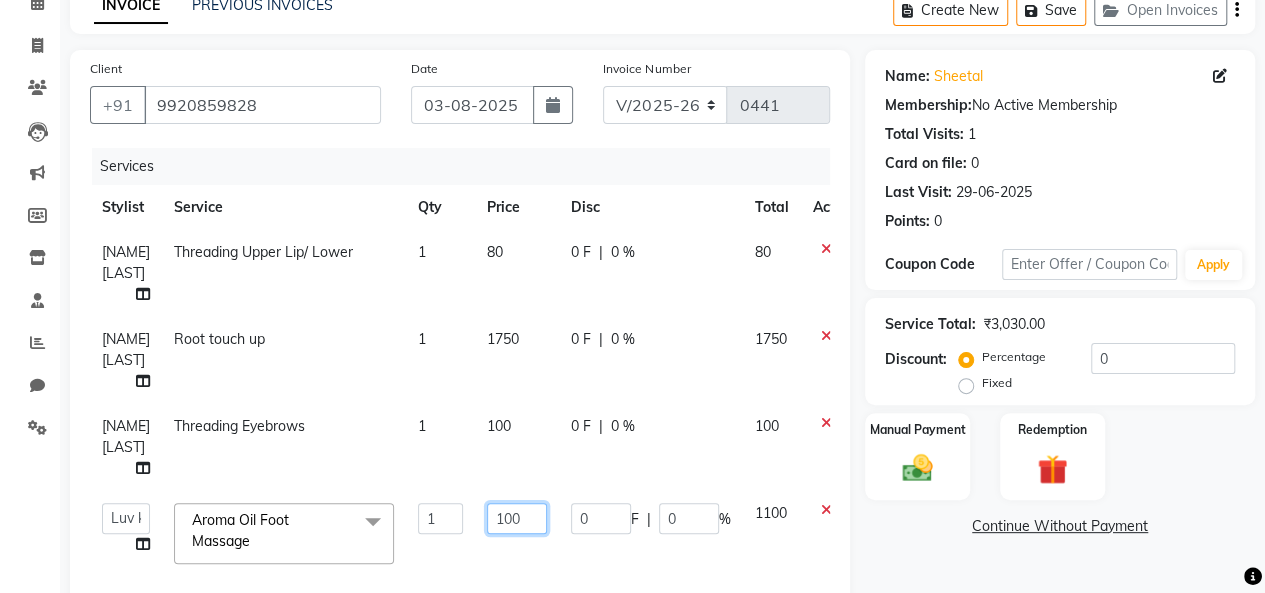 type on "1000" 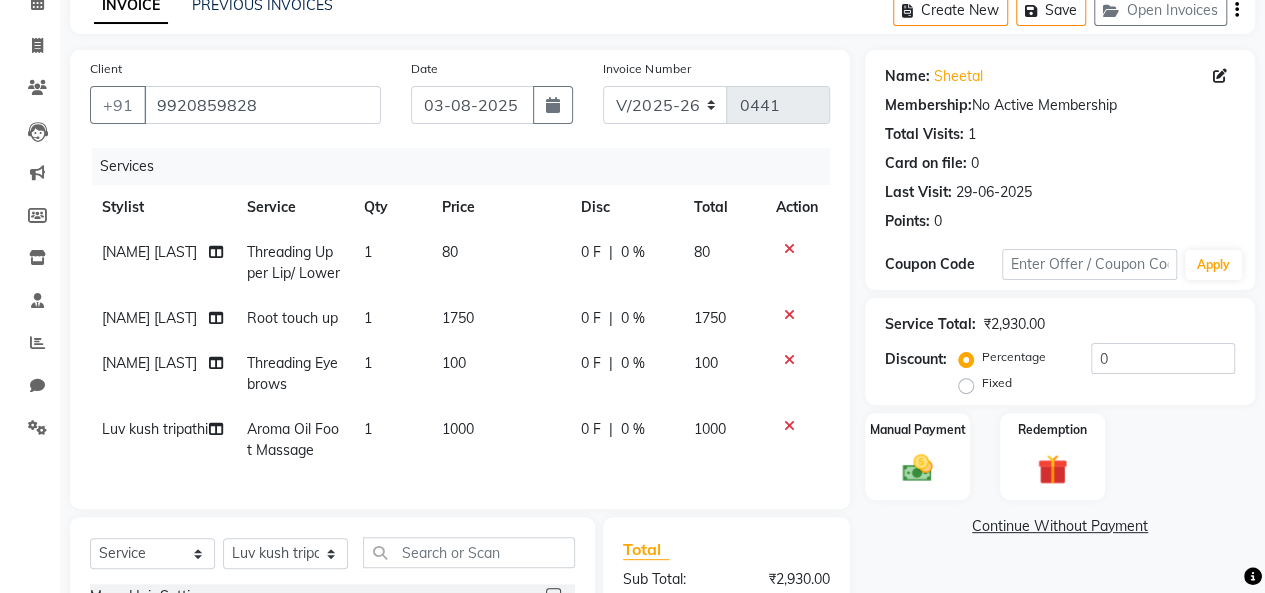 click on "Name: Sheetal  Membership:  No Active Membership  Total Visits:  1 Card on file:  0 Last Visit:   29-06-2025 Points:   0  Coupon Code Apply Service Total:  ₹2,930.00  Discount:  Percentage   Fixed  0 Manual Payment Redemption  Continue Without Payment" 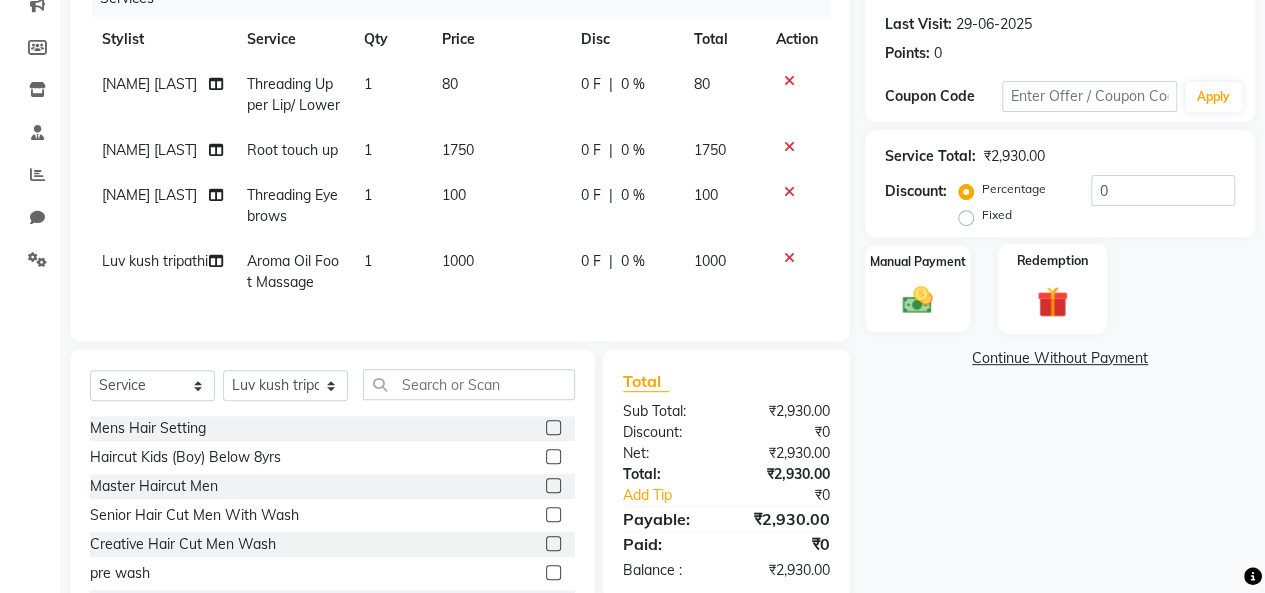 scroll, scrollTop: 300, scrollLeft: 0, axis: vertical 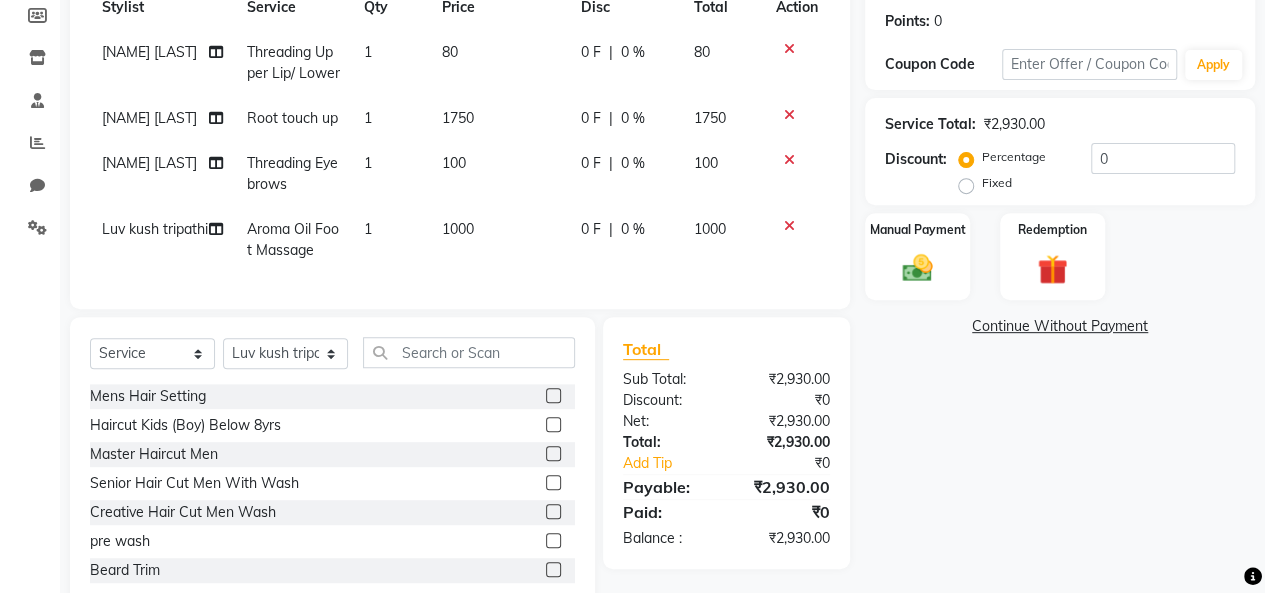click on "1750" 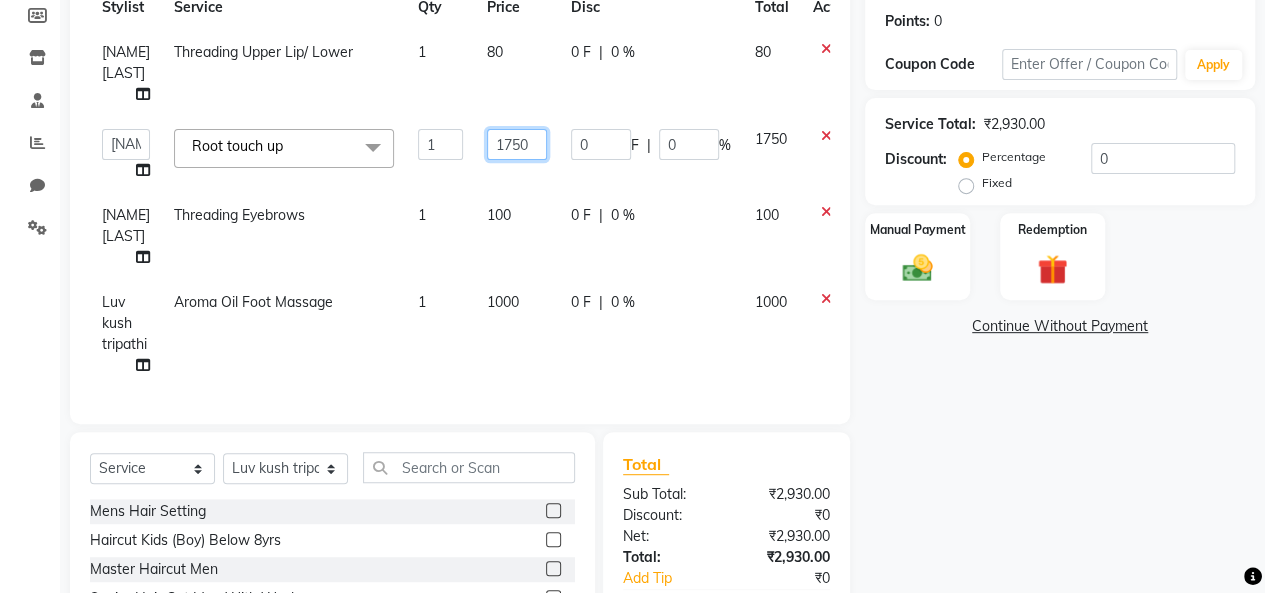 click on "1750" 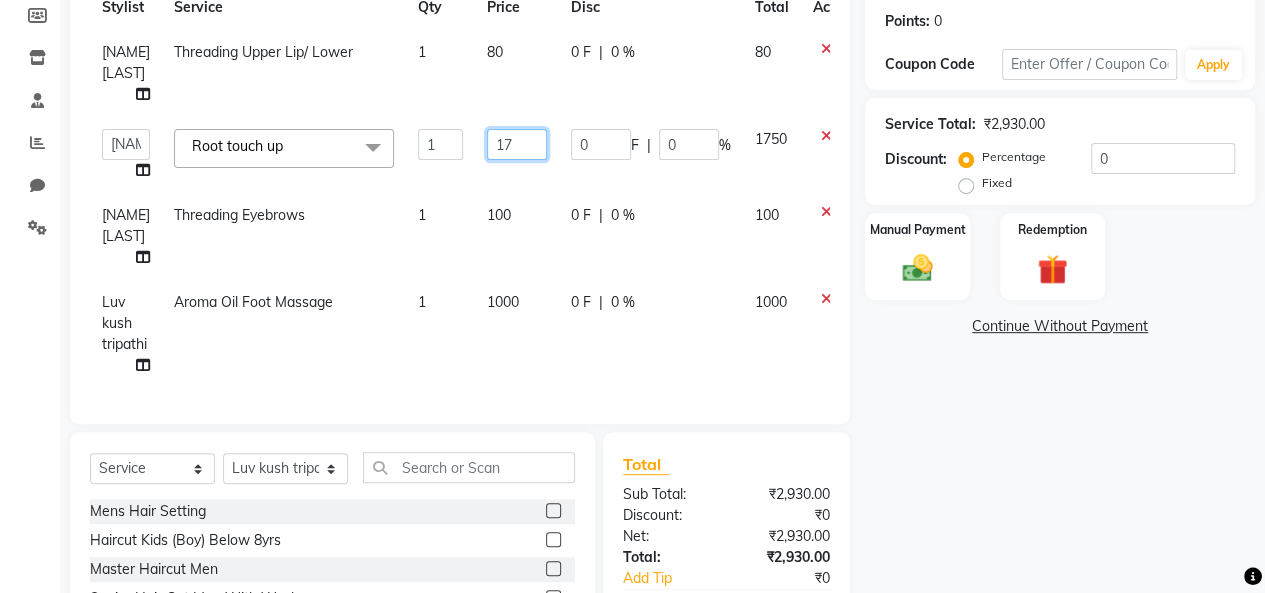 type on "1" 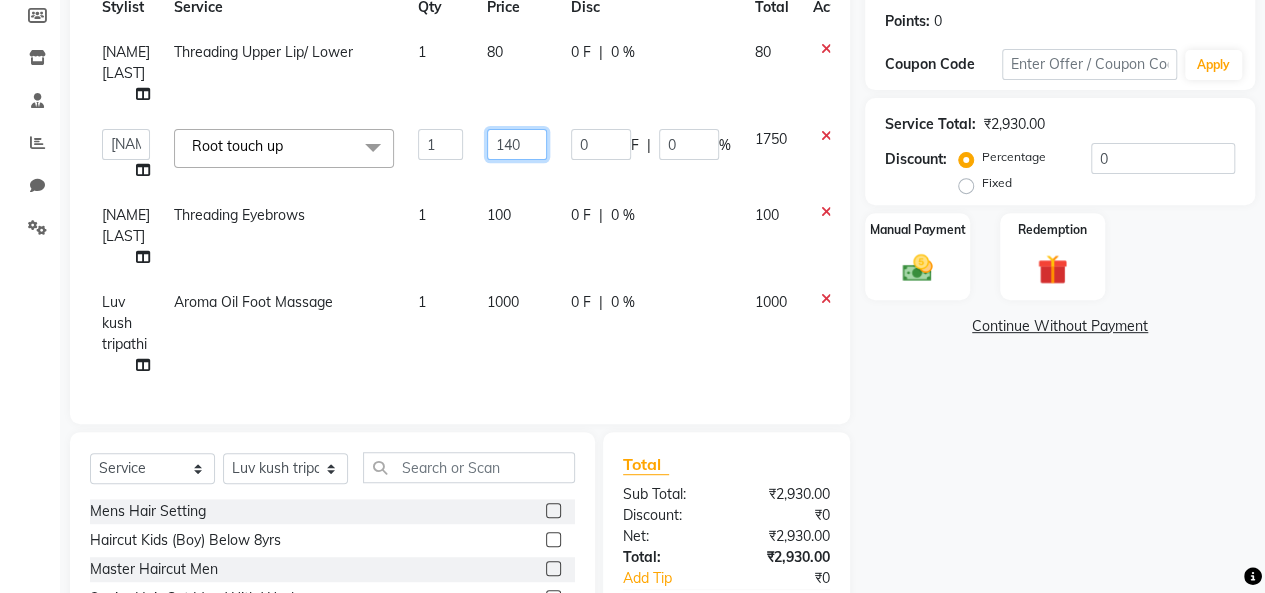 type on "1400" 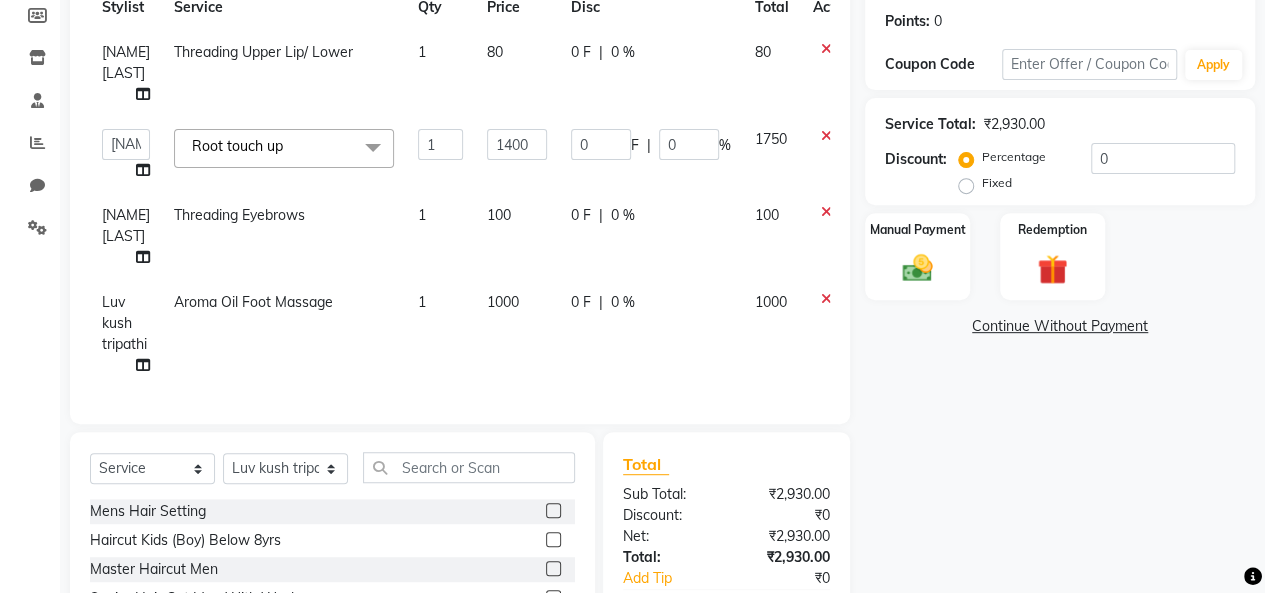 click on "Name: Sheetal  Membership:  No Active Membership  Total Visits:  1 Card on file:  0 Last Visit:   29-06-2025 Points:   0  Coupon Code Apply Service Total:  ₹2,930.00  Discount:  Percentage   Fixed  0 Manual Payment Redemption  Continue Without Payment" 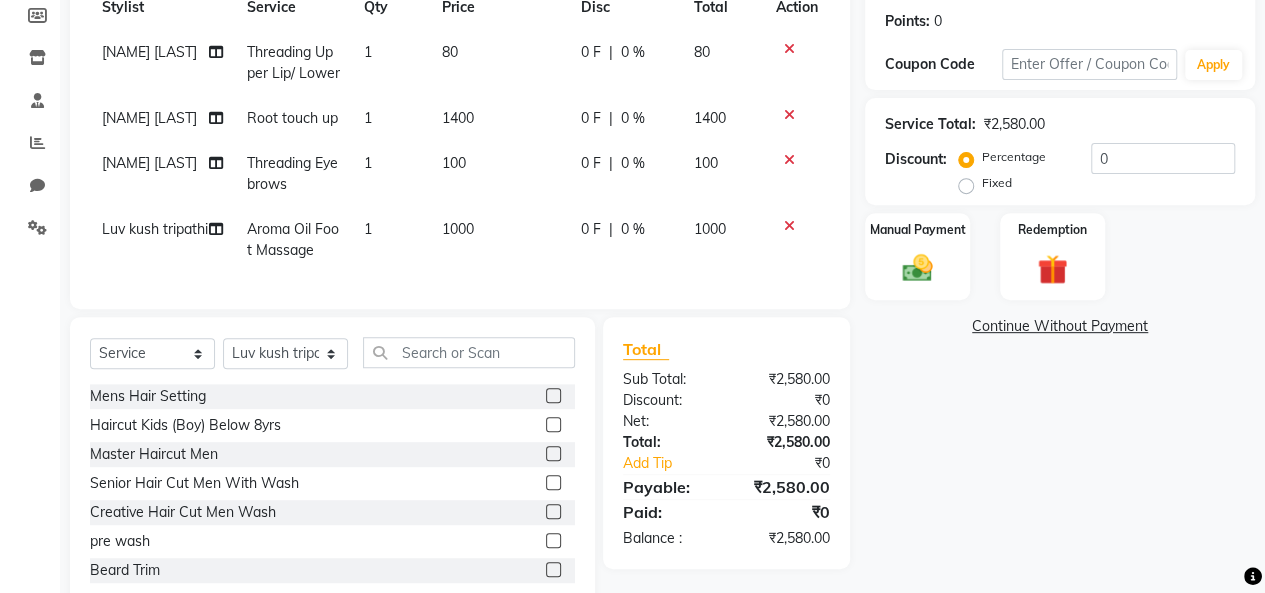 click on "1000" 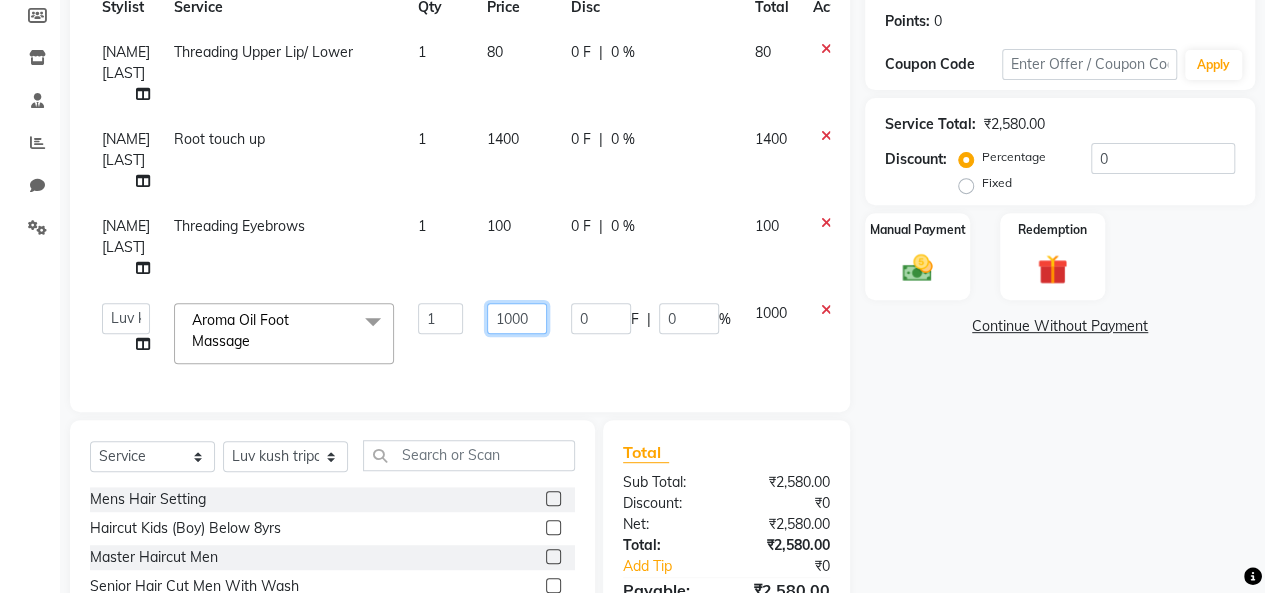click on "1000" 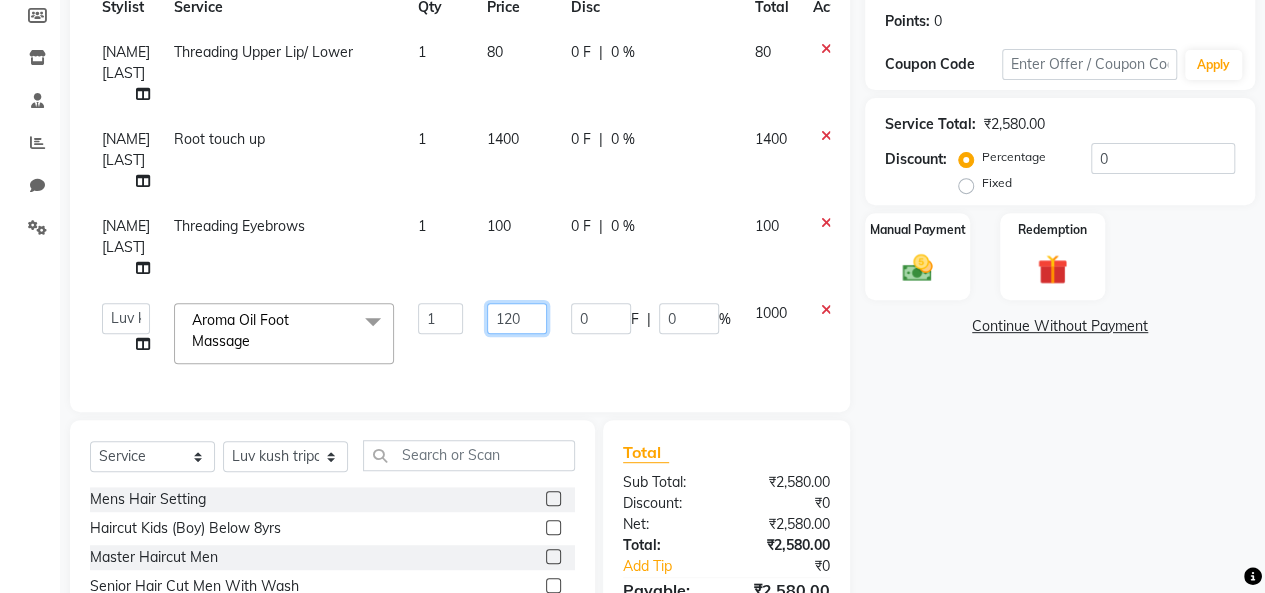 type on "1200" 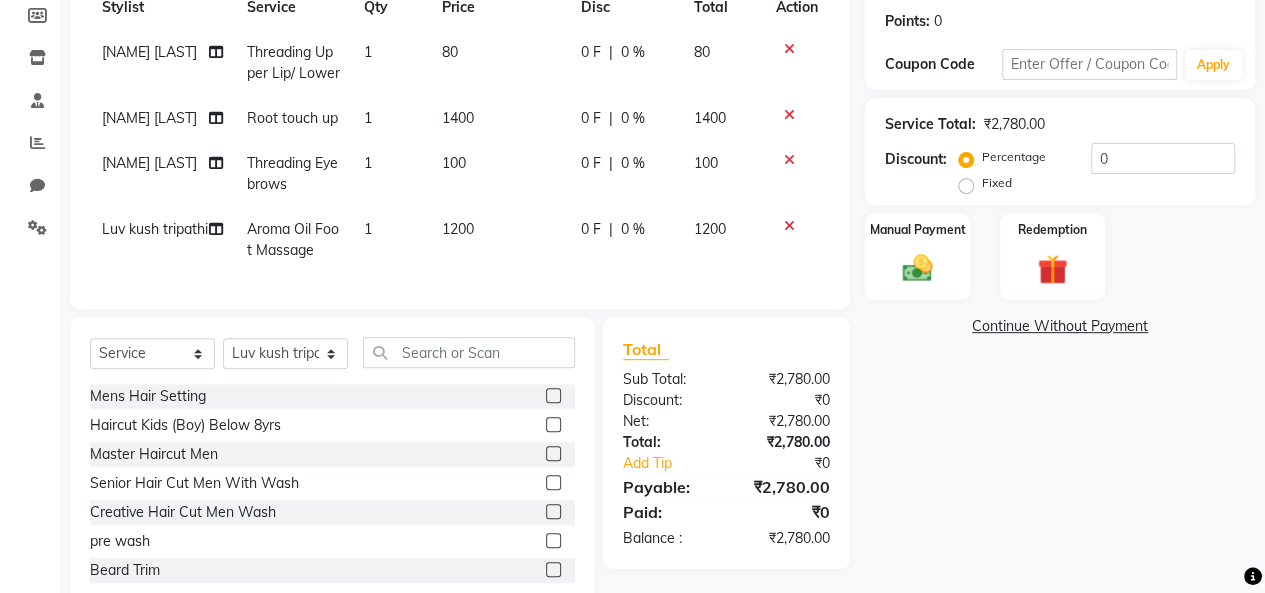 click on "Name: Sheetal  Membership:  No Active Membership  Total Visits:  1 Card on file:  0 Last Visit:   29-06-2025 Points:   0  Coupon Code Apply Service Total:  ₹2,780.00  Discount:  Percentage   Fixed  0 Manual Payment Redemption  Continue Without Payment" 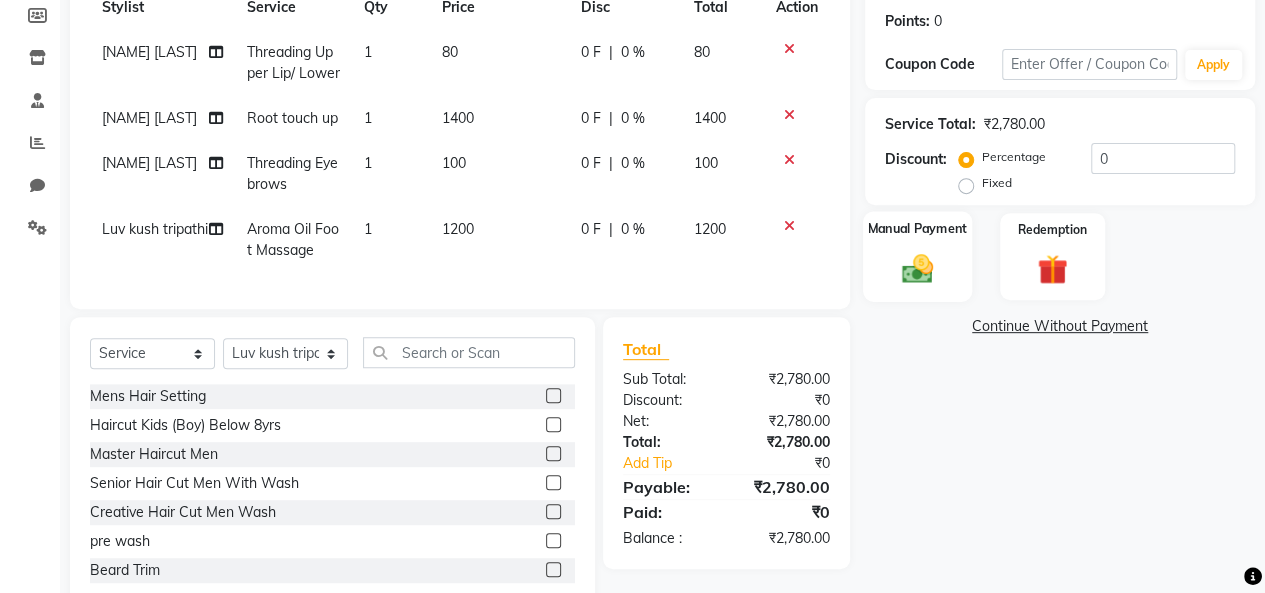 click 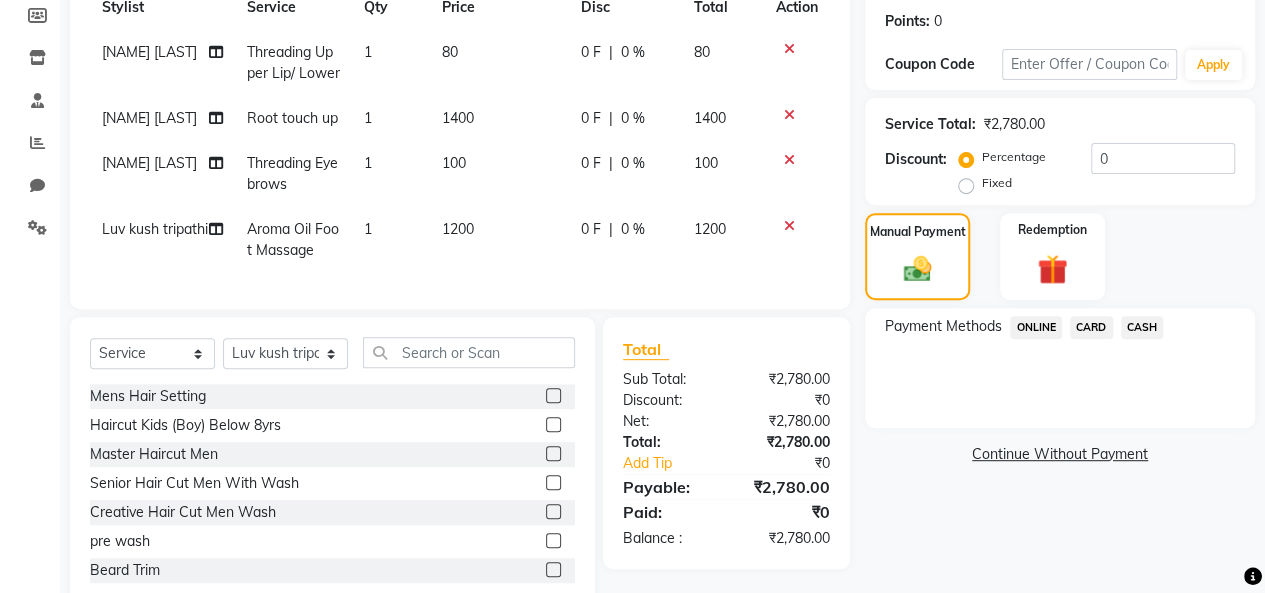 click on "ONLINE" 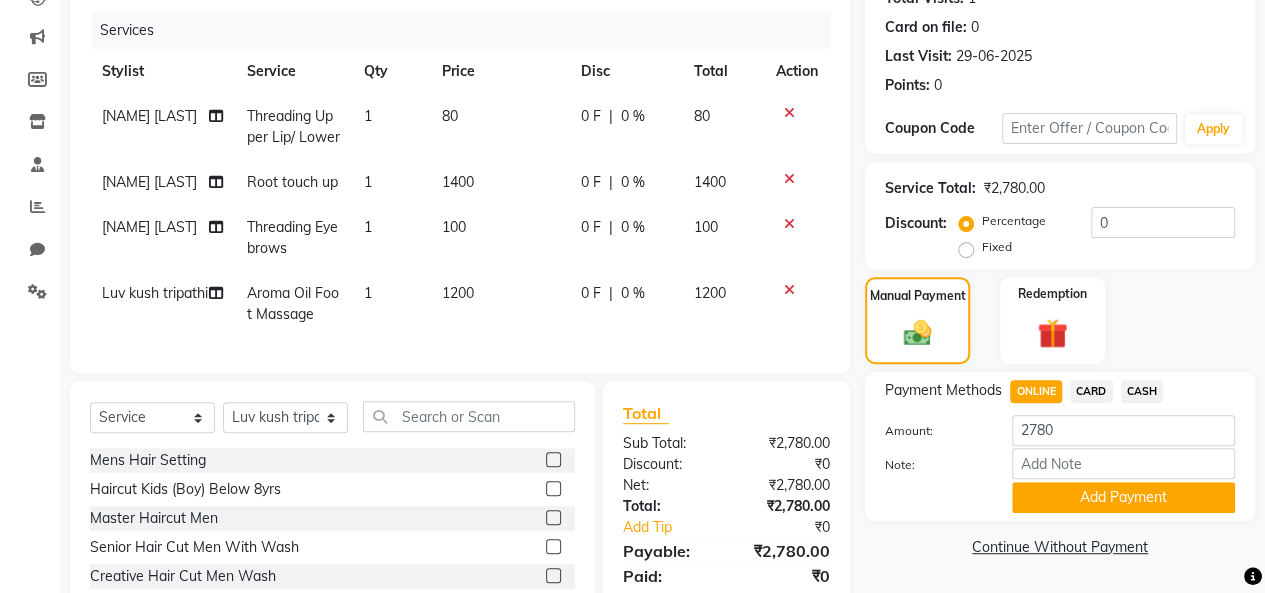 scroll, scrollTop: 363, scrollLeft: 0, axis: vertical 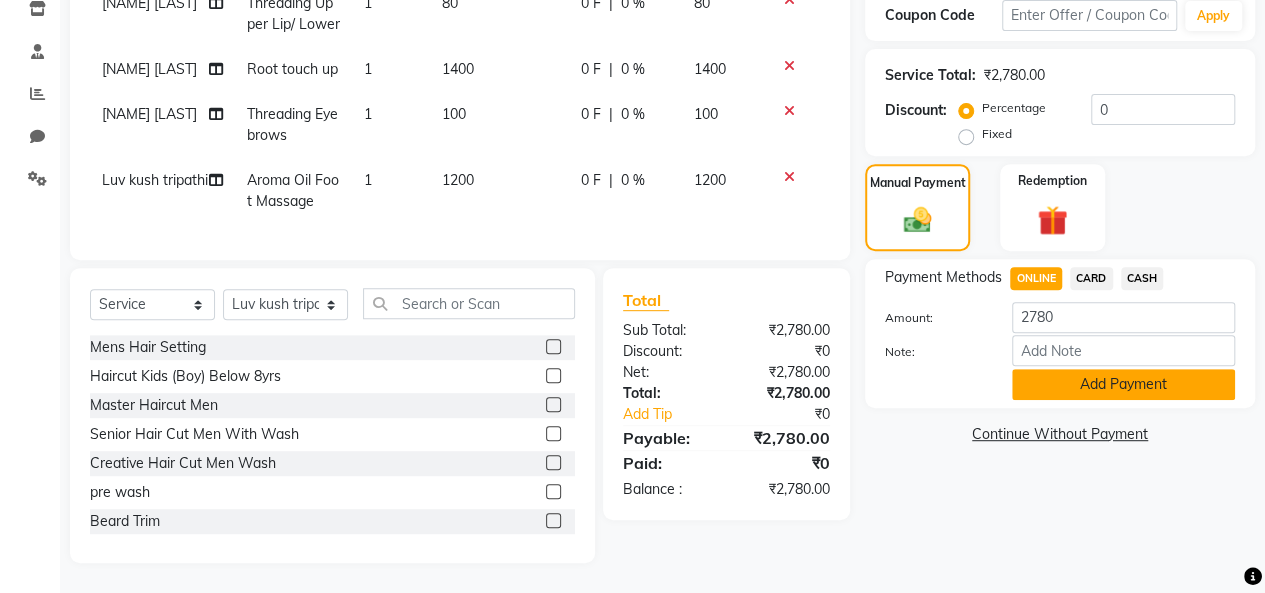 click on "Add Payment" 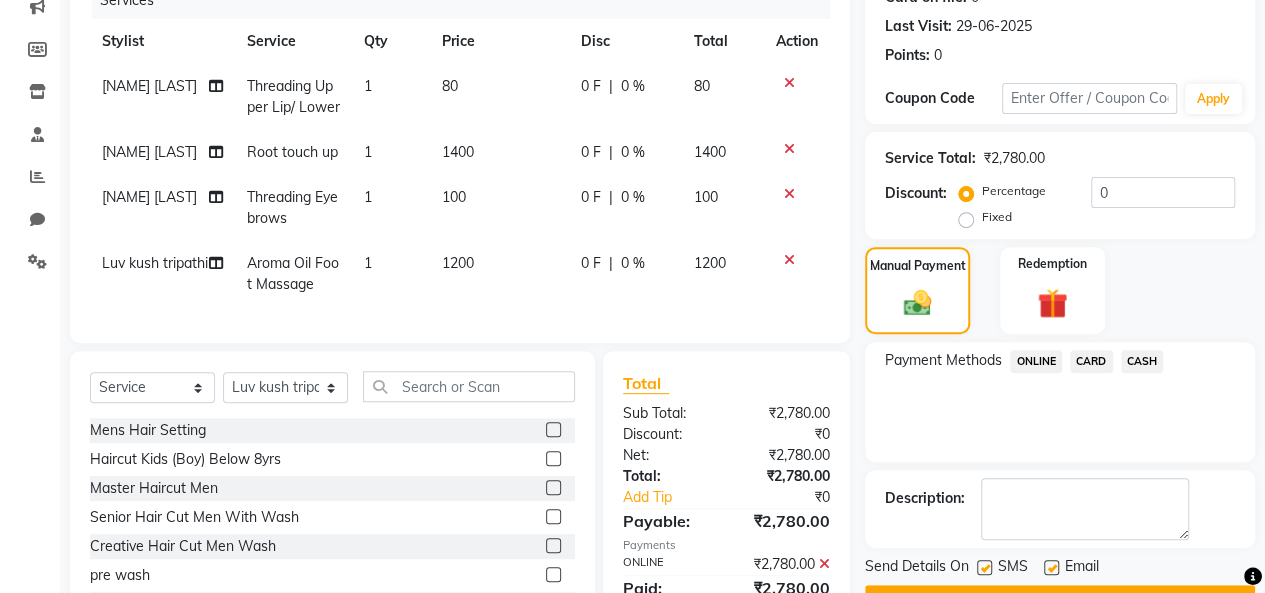 scroll, scrollTop: 363, scrollLeft: 0, axis: vertical 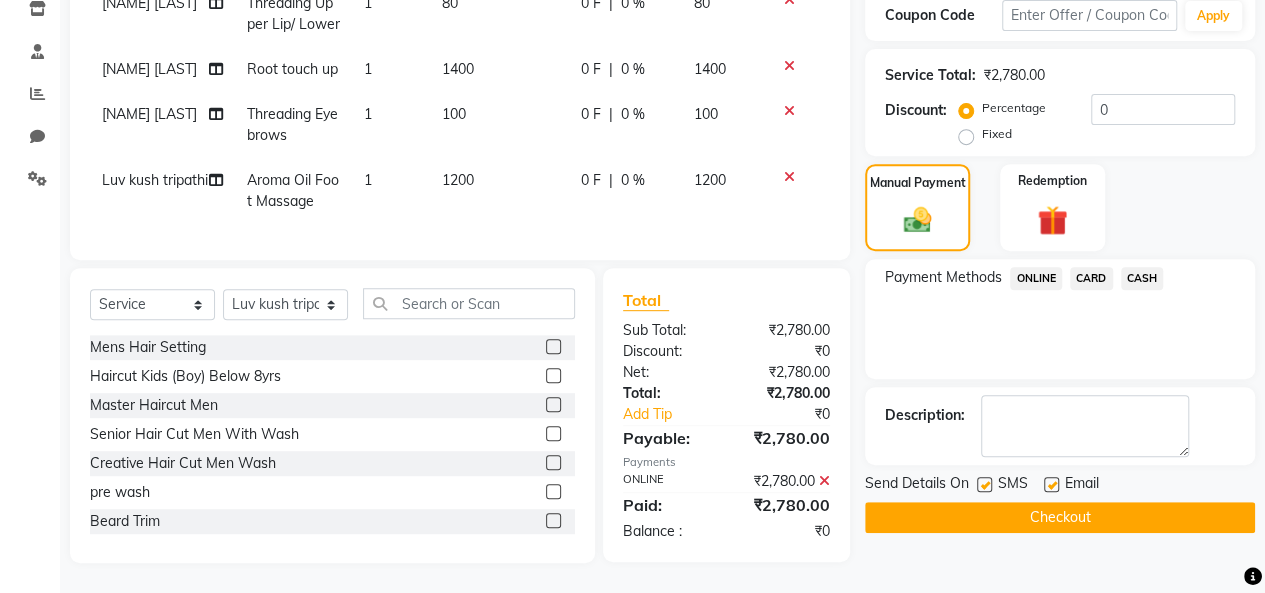 click on "Checkout" 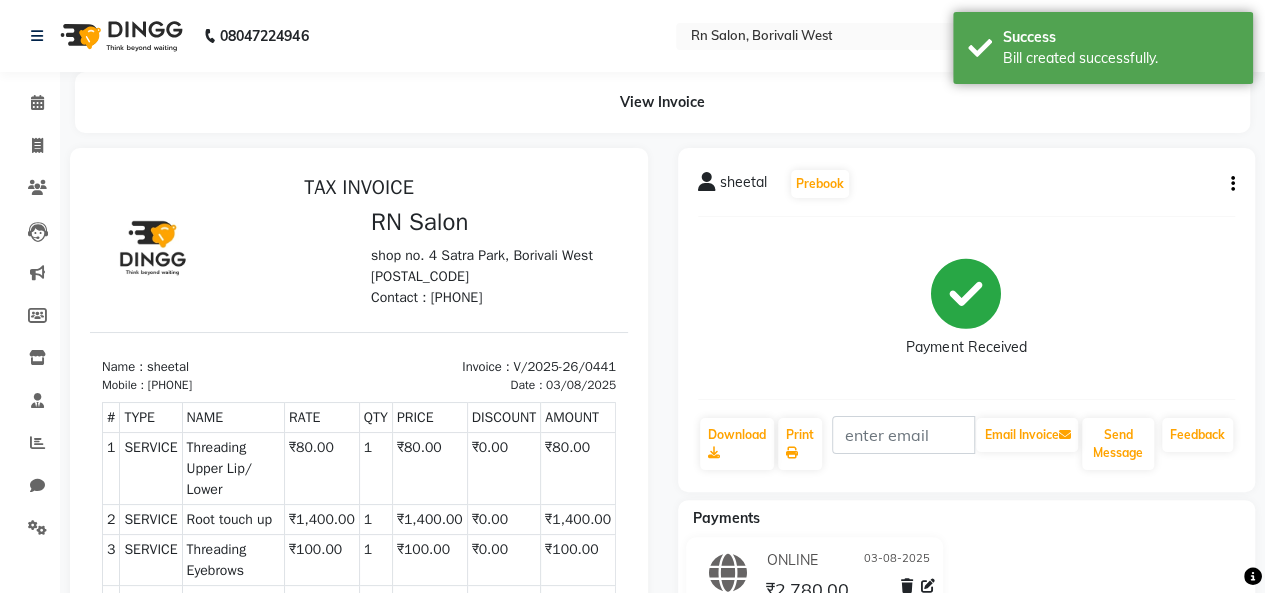 scroll, scrollTop: 0, scrollLeft: 0, axis: both 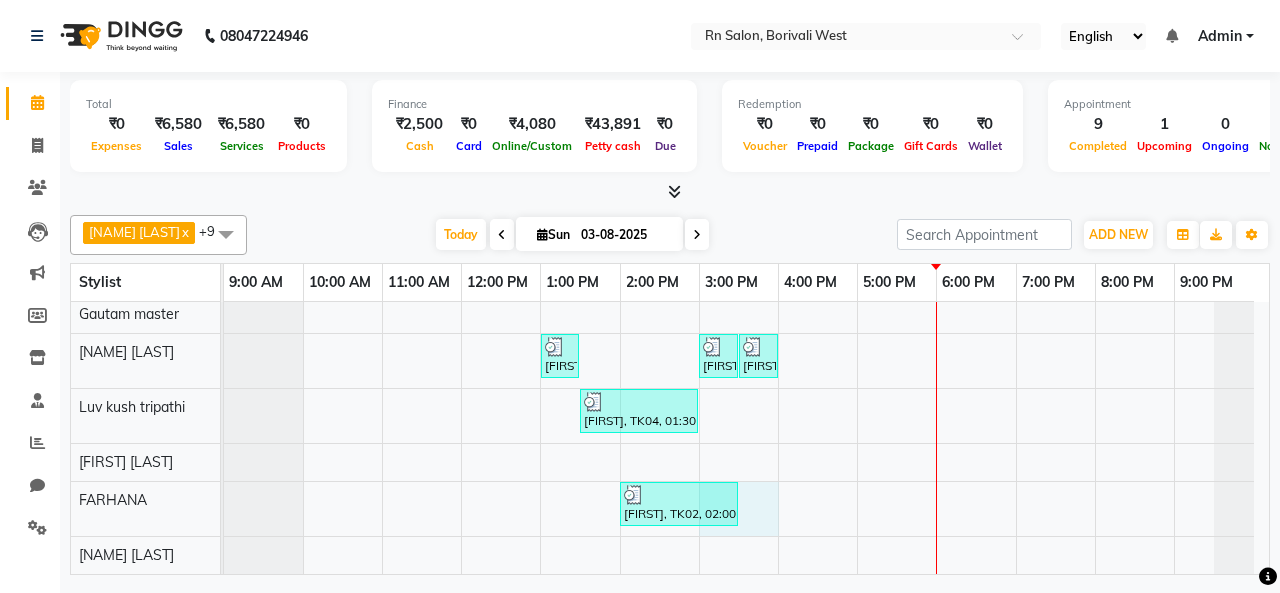 click on "sheetal, TK04, 12:00 PM-01:30 PM, Root touch up     Babita, TK03, 01:30 PM-03:00 PM, Female Haircut (Senior stylist) W/O             NEHA SINGH, TK01, 05:00 PM-06:00 PM, Female Haircut (Creative stylist) W/O     ravi client, TK02, 03:30 PM-04:00 PM, Master Haircut Men      ravi client, TK02, 04:00 PM-05:30 PM, Global Color (Inoa) Men     Babita, TK03, 01:00 PM-01:30 PM, Threading Eyebrows     sheetal, TK04, 03:00 PM-03:30 PM, Threading Eyebrows     sheetal, TK04, 03:30 PM-04:00 PM, Threading Upper Lip/ Lower     sheetal, TK04, 01:30 PM-03:00 PM, Aroma Oil Foot Massage     ravi client, TK02, 02:00 PM-03:30 PM, Aroma Oil Back Massage" at bounding box center [746, 340] 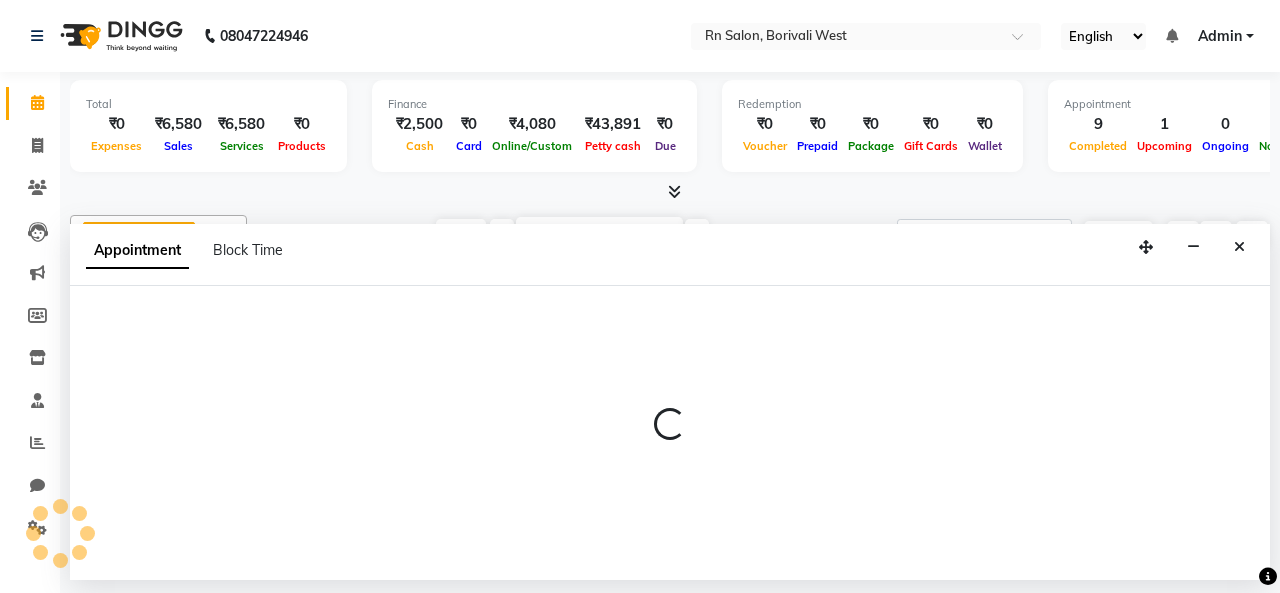 select on "85153" 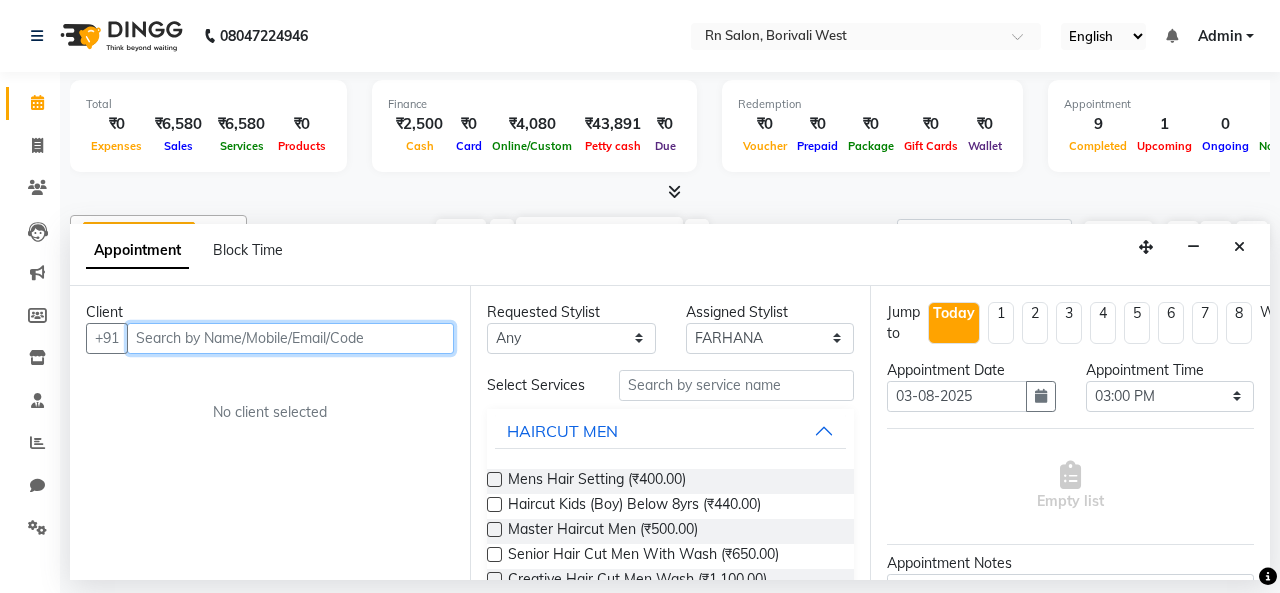 click at bounding box center [290, 338] 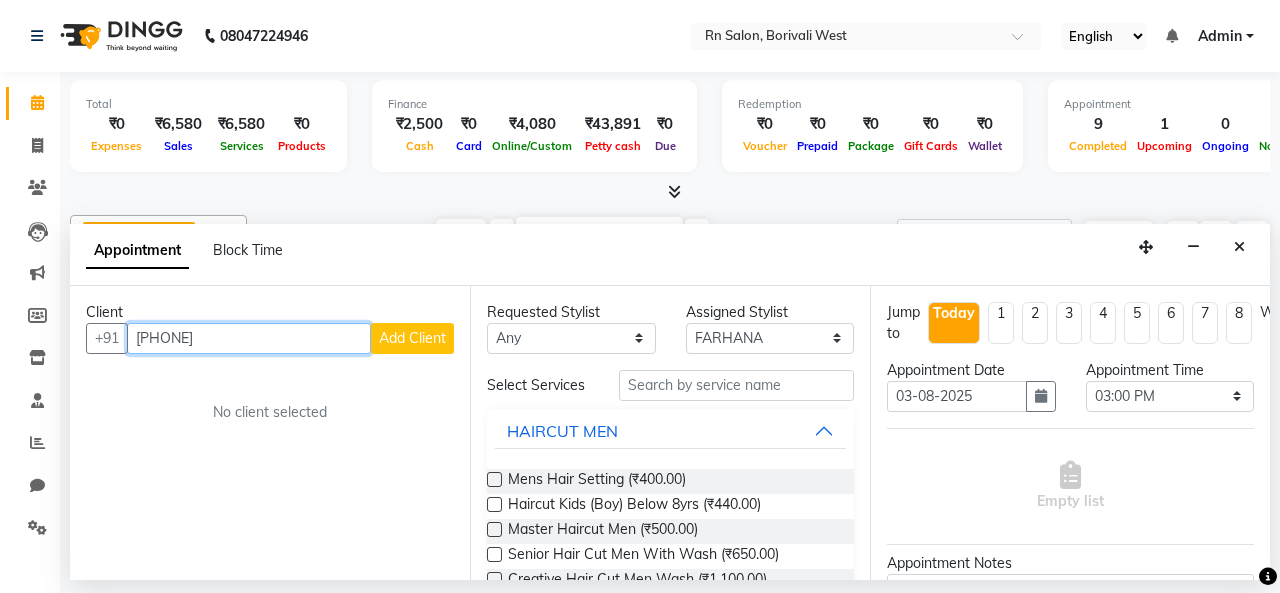 type on "[PHONE]" 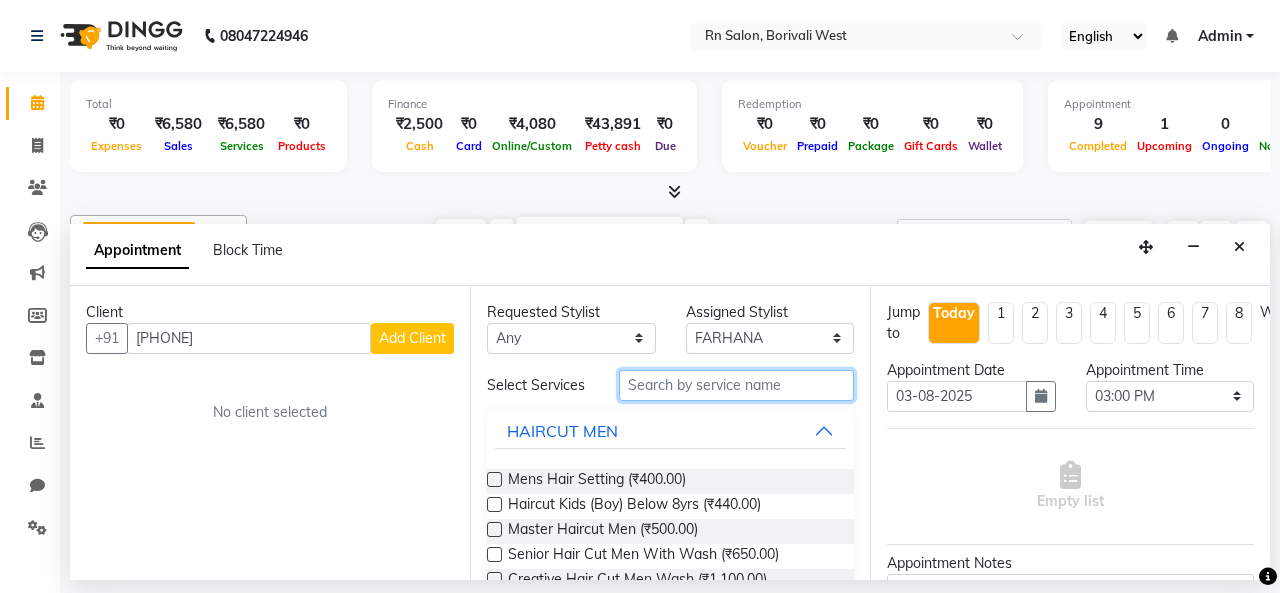 click at bounding box center (736, 385) 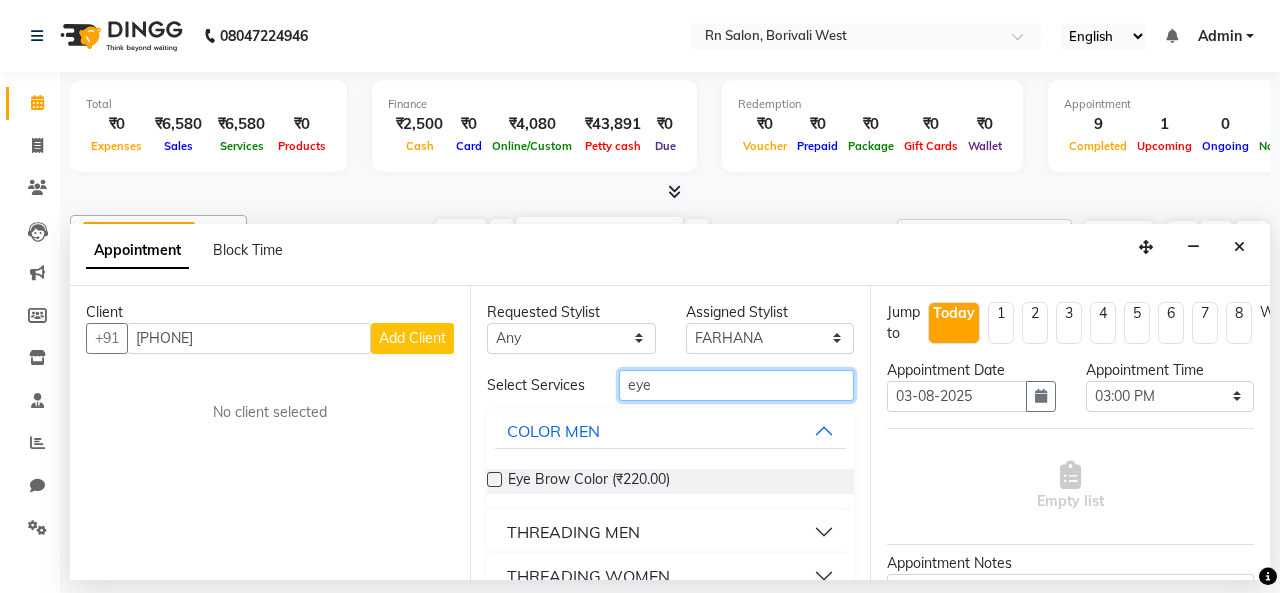 type on "eye" 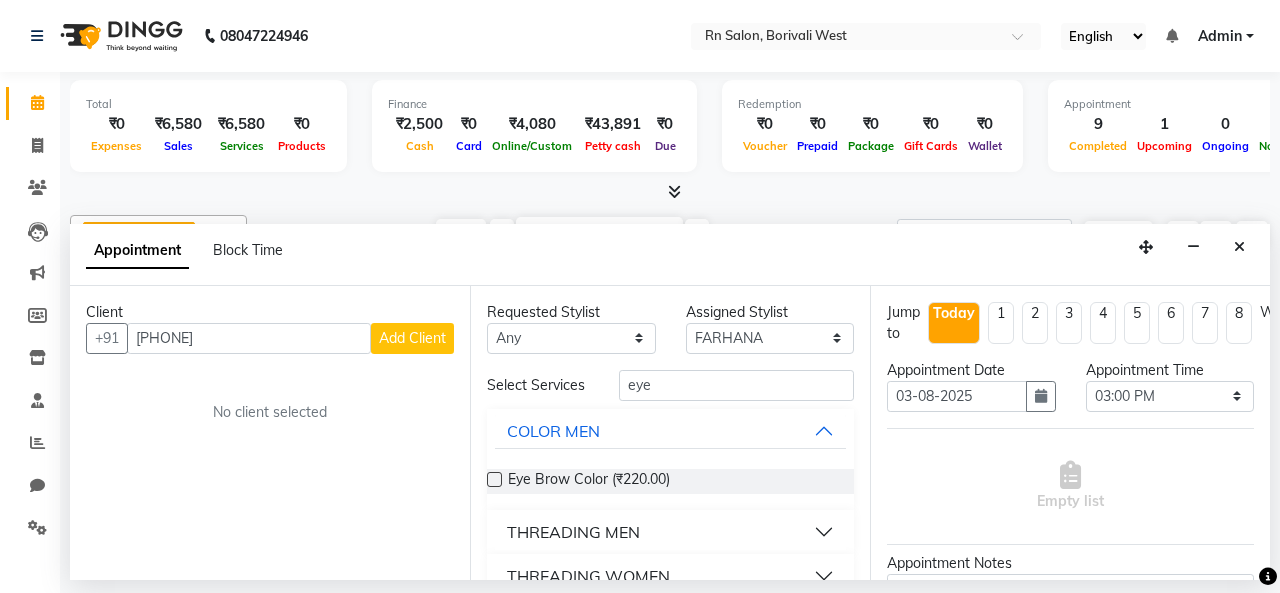 click on "THREADING WOMEN" at bounding box center [588, 576] 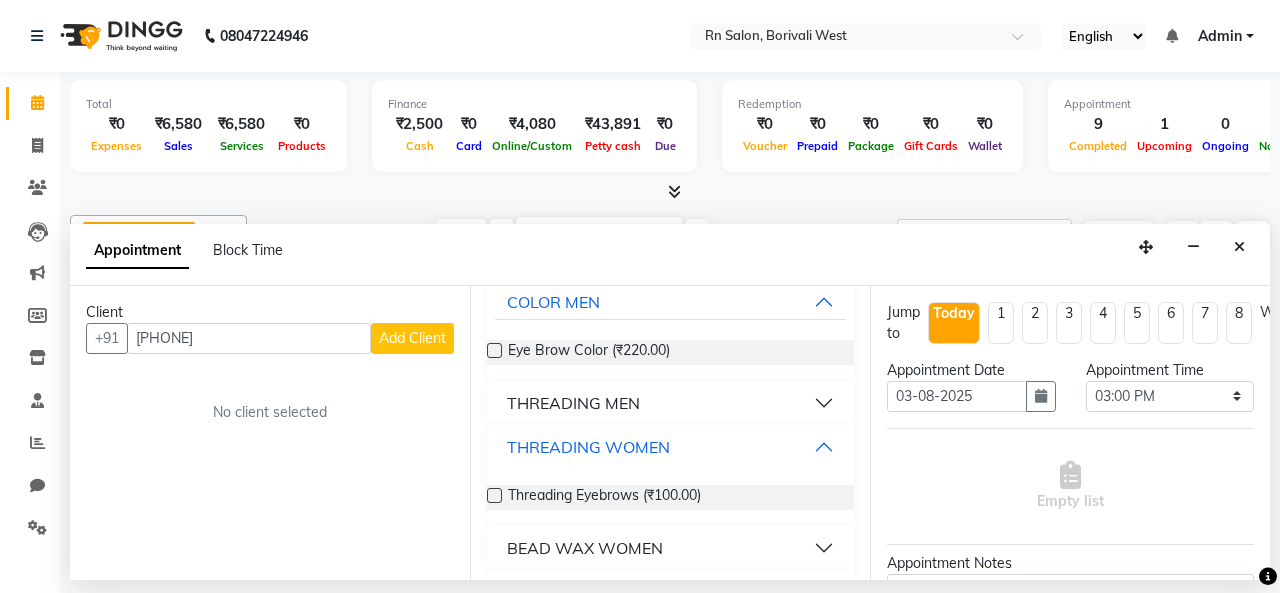 scroll, scrollTop: 300, scrollLeft: 0, axis: vertical 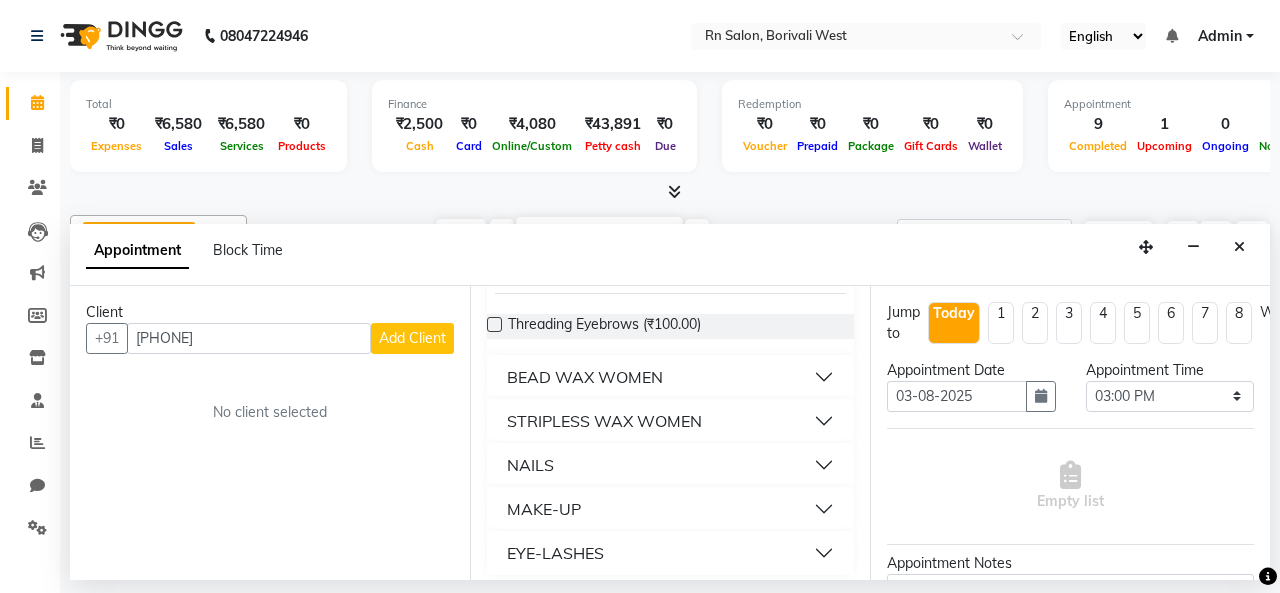 click at bounding box center [494, 324] 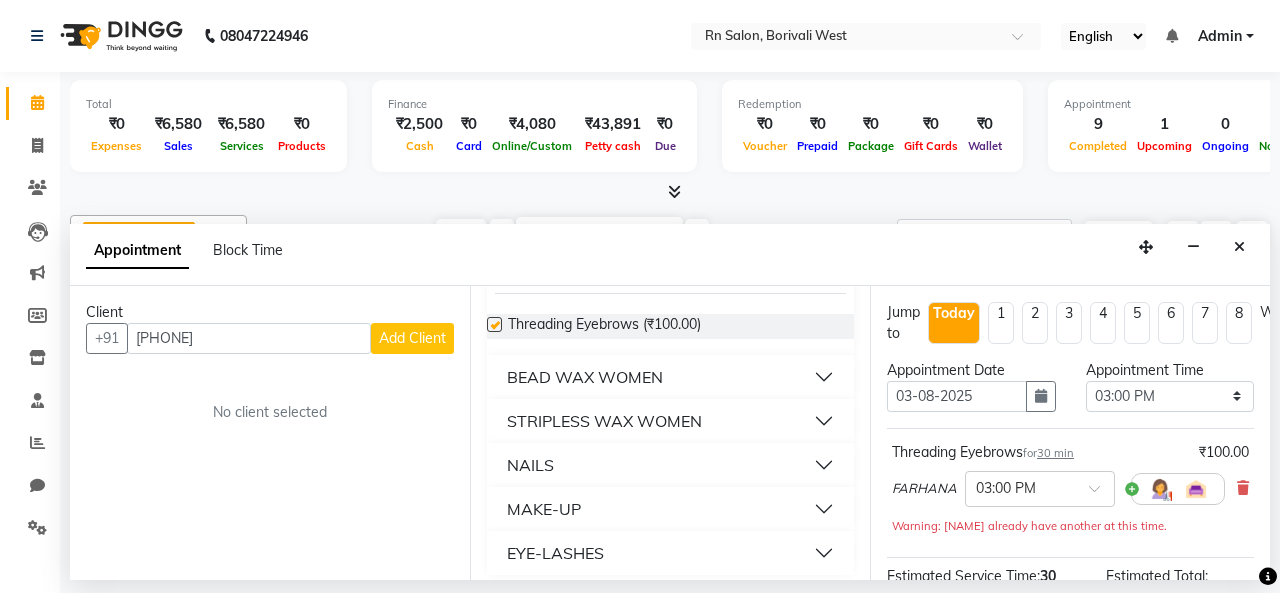 checkbox on "false" 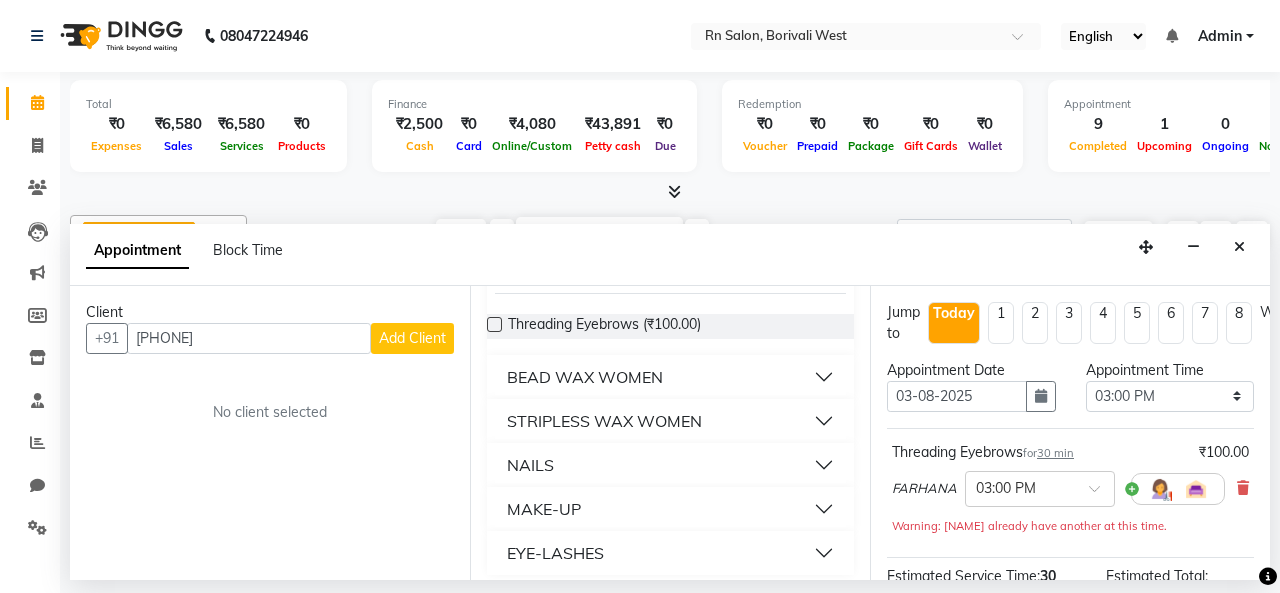 scroll, scrollTop: 100, scrollLeft: 0, axis: vertical 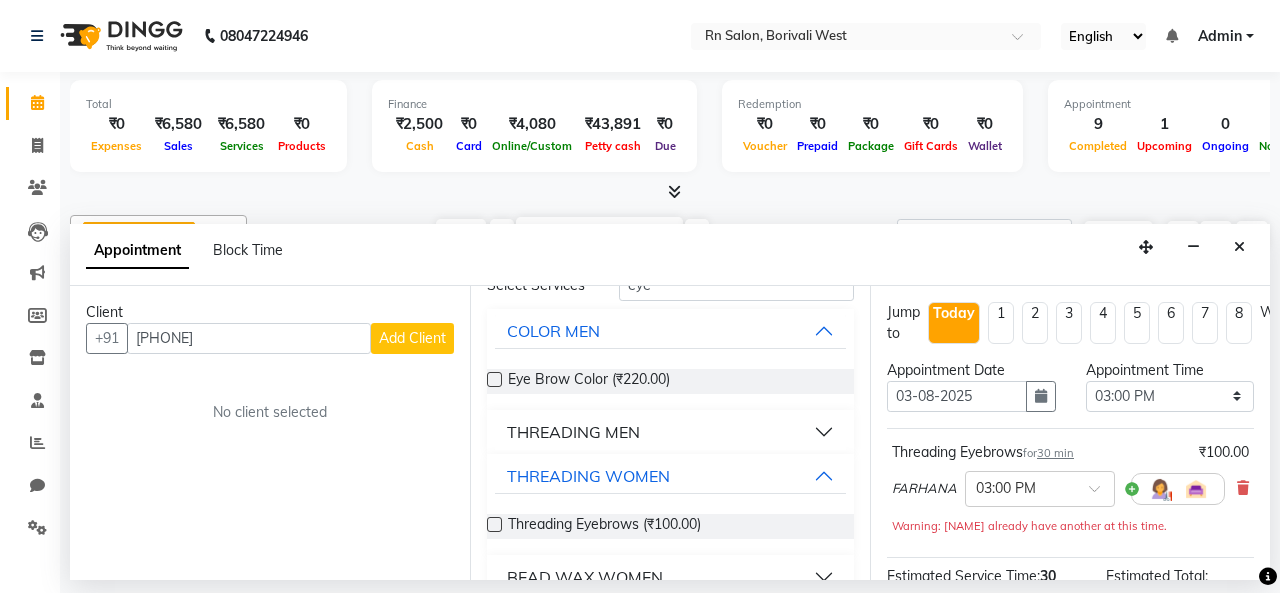 click on "Add Client" at bounding box center [412, 338] 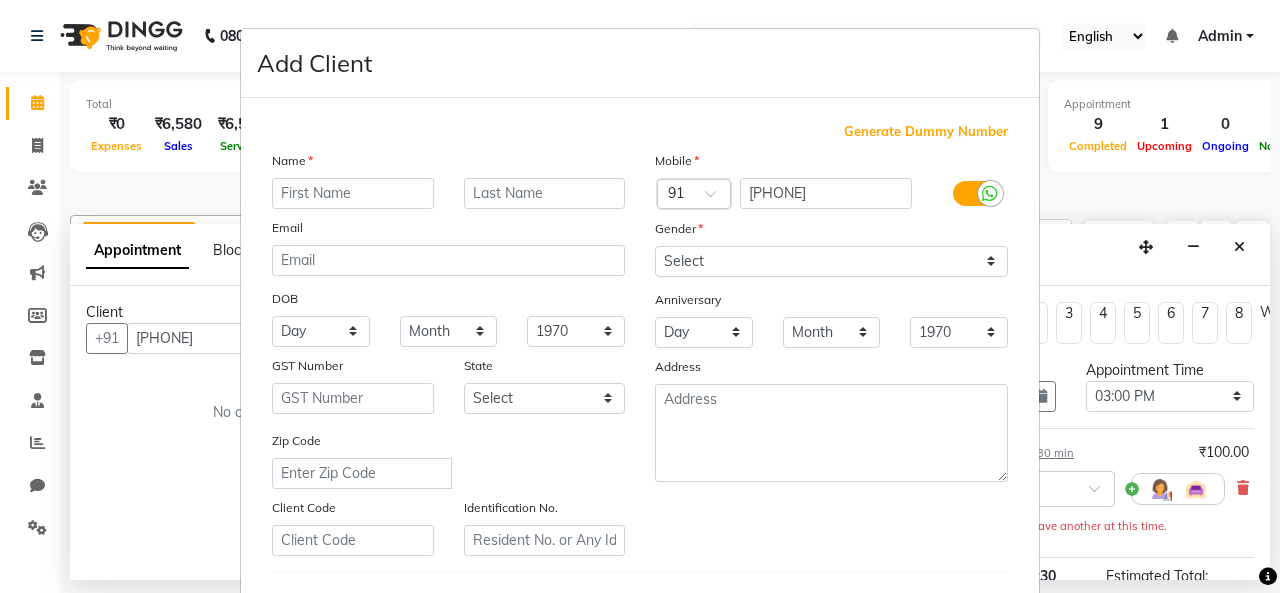 click at bounding box center [353, 193] 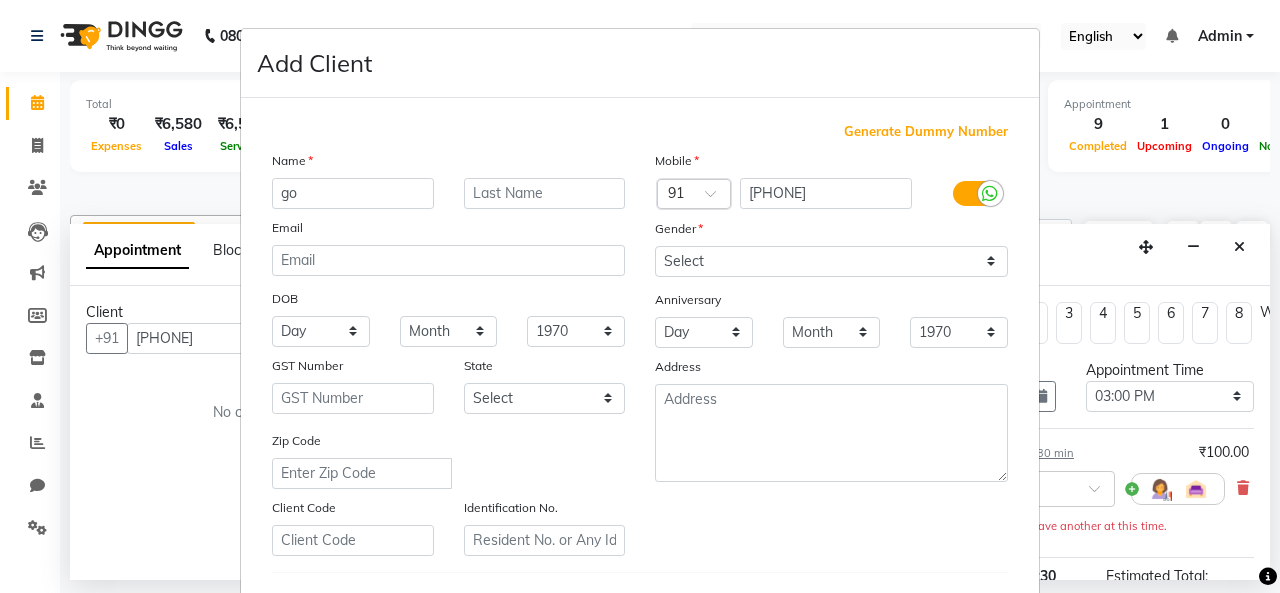 type on "g" 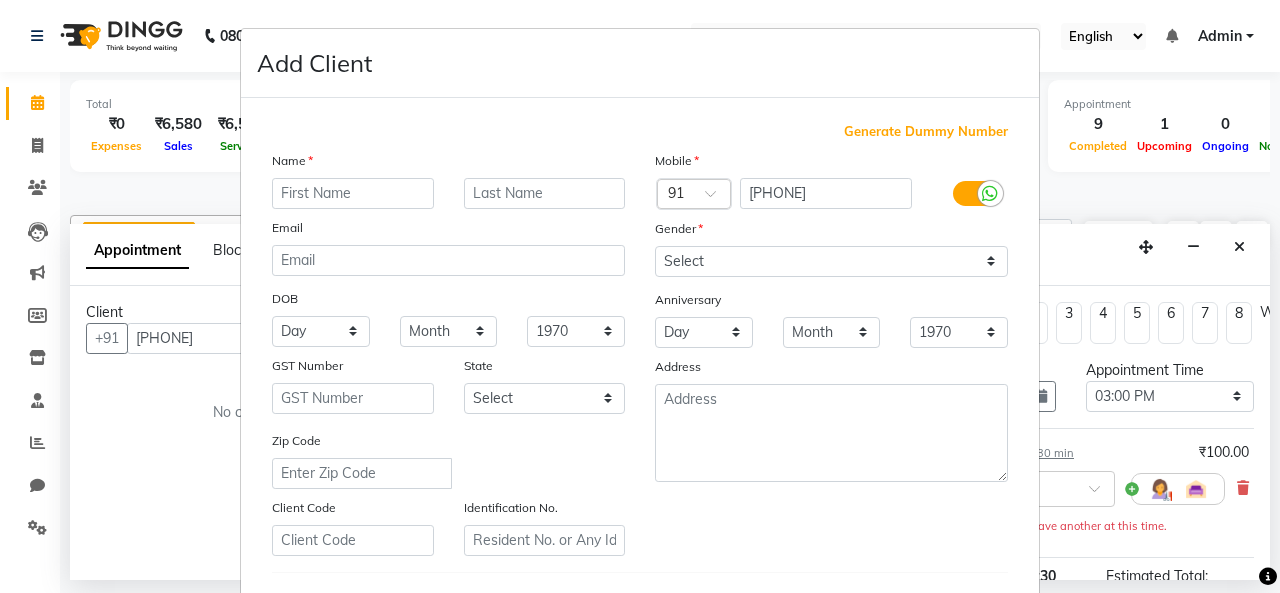 type on "g" 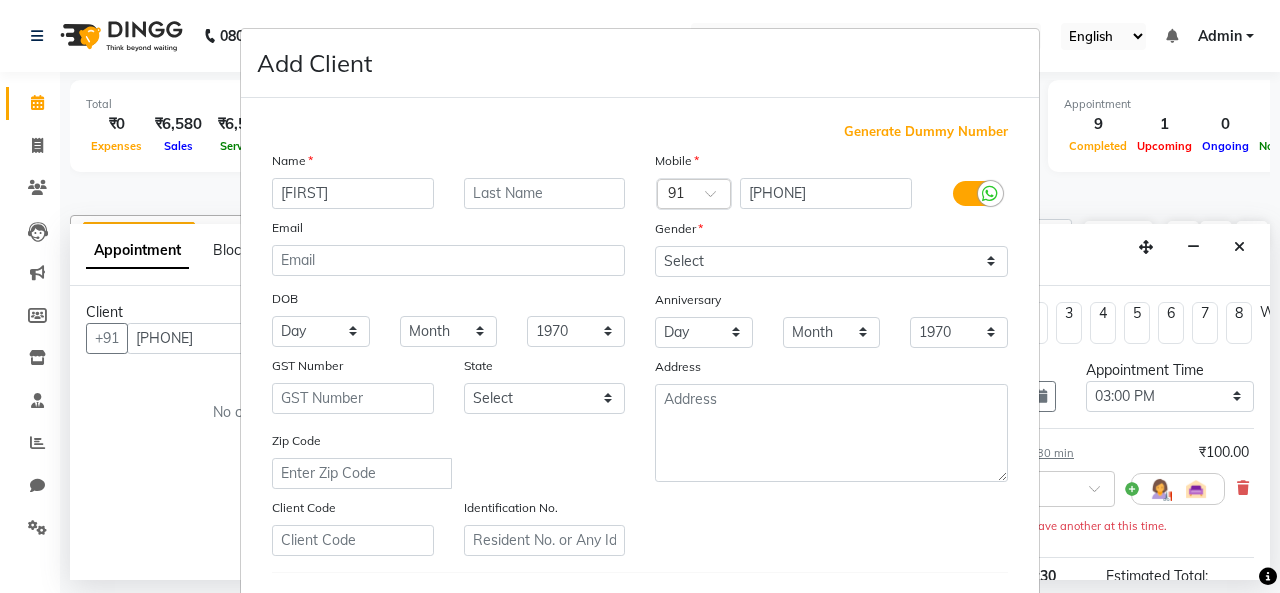 type on "Golchi" 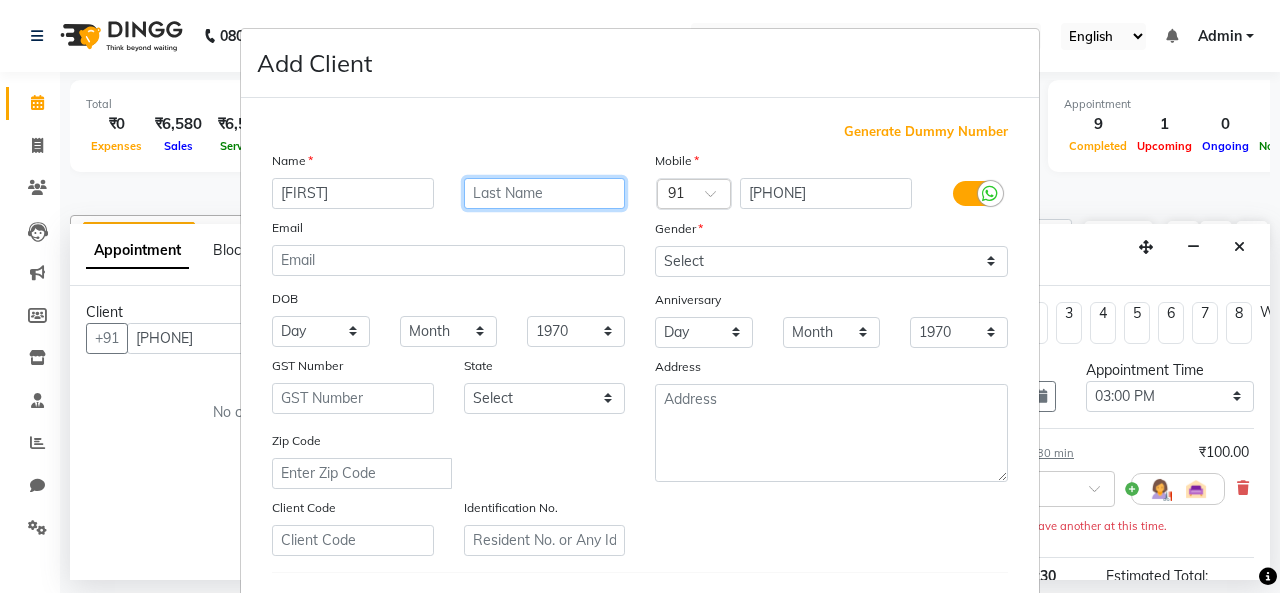click at bounding box center [545, 193] 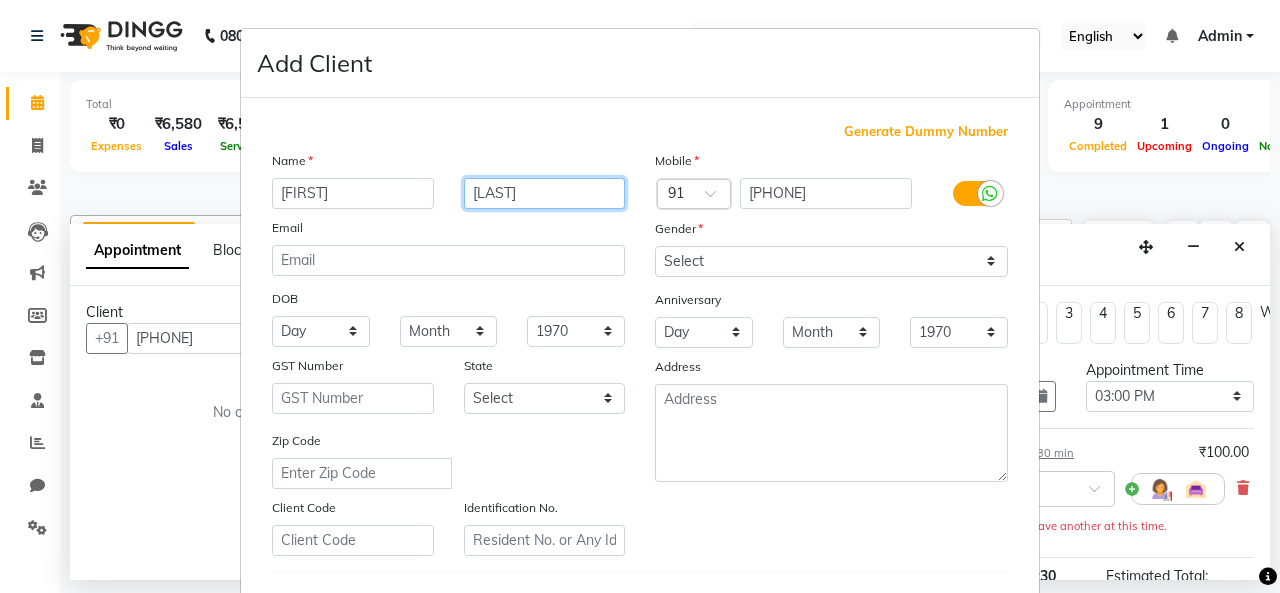 type on "jain" 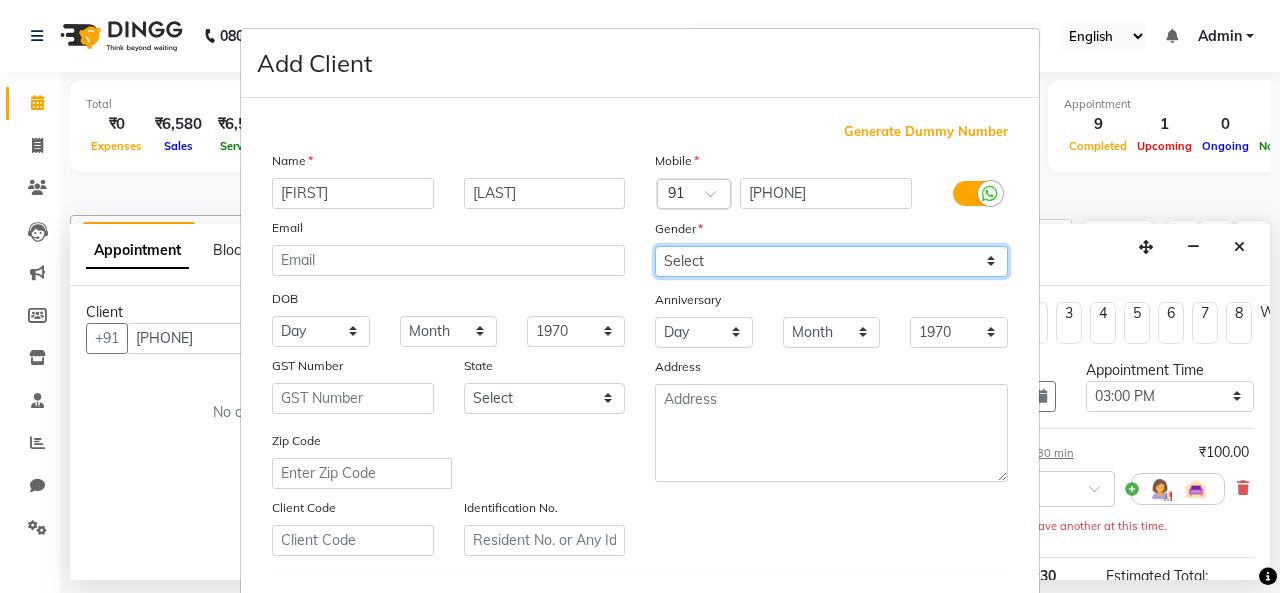 click on "Select Male Female Other Prefer Not To Say" at bounding box center [831, 261] 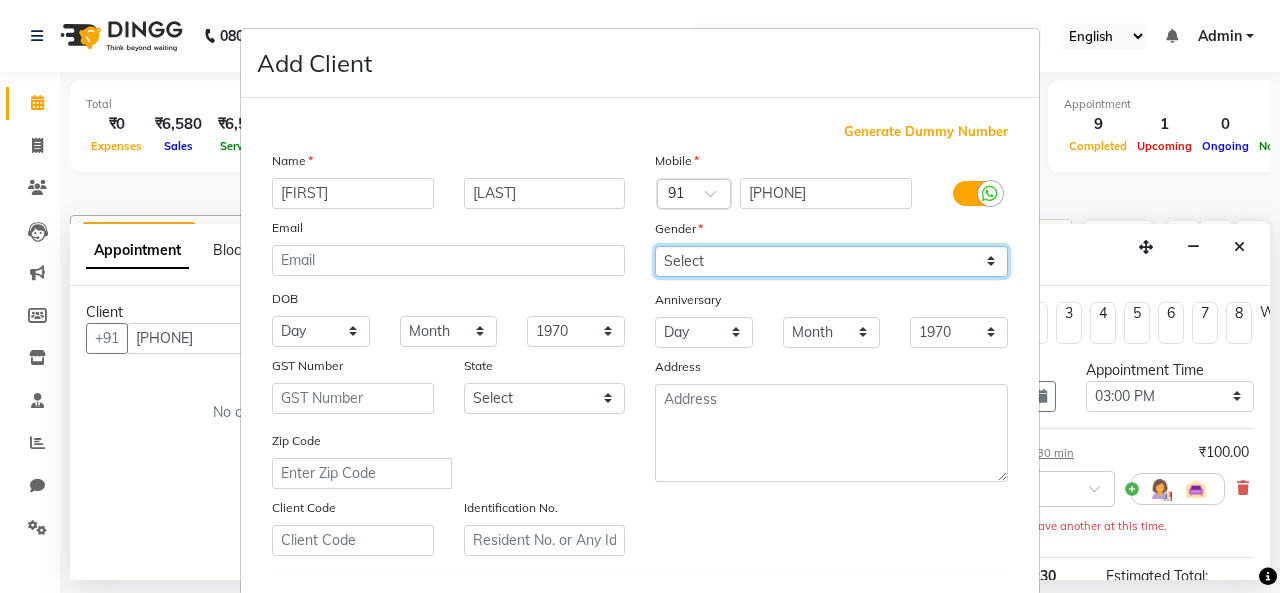 select on "female" 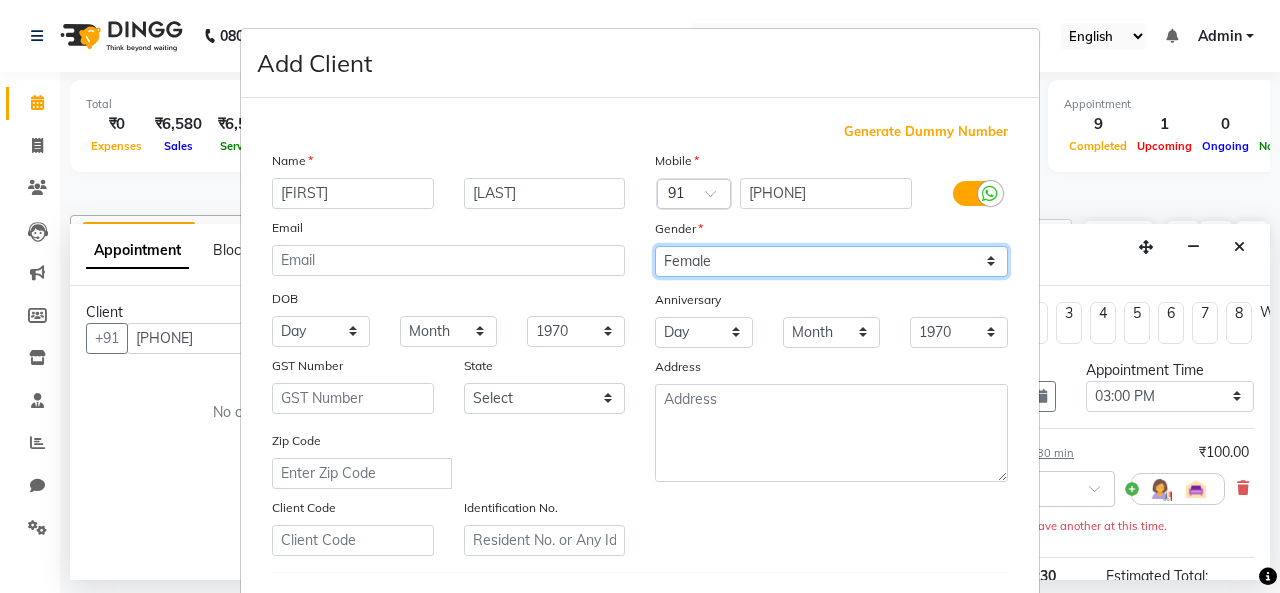 click on "Select Male Female Other Prefer Not To Say" at bounding box center [831, 261] 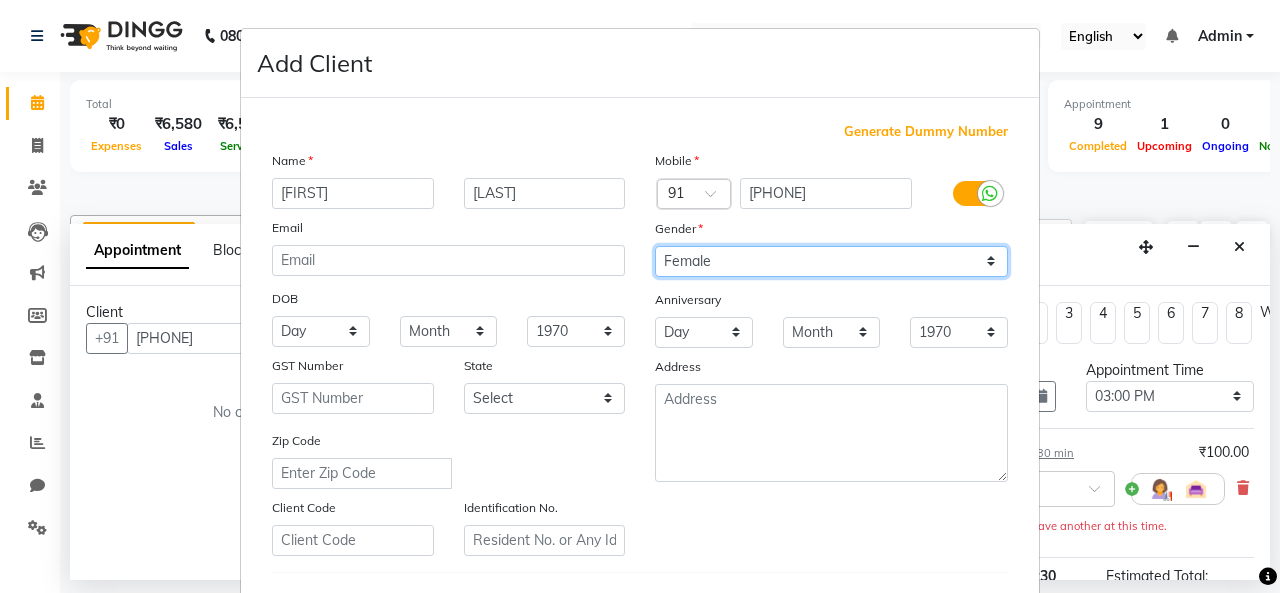scroll, scrollTop: 326, scrollLeft: 0, axis: vertical 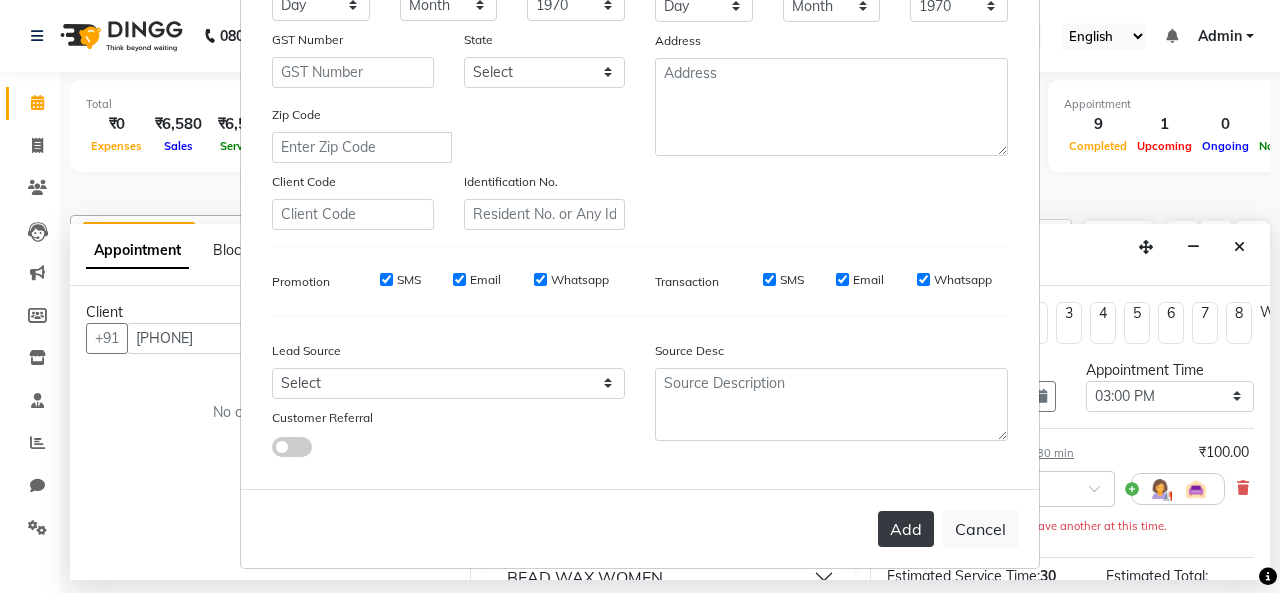 click on "Add" at bounding box center [906, 529] 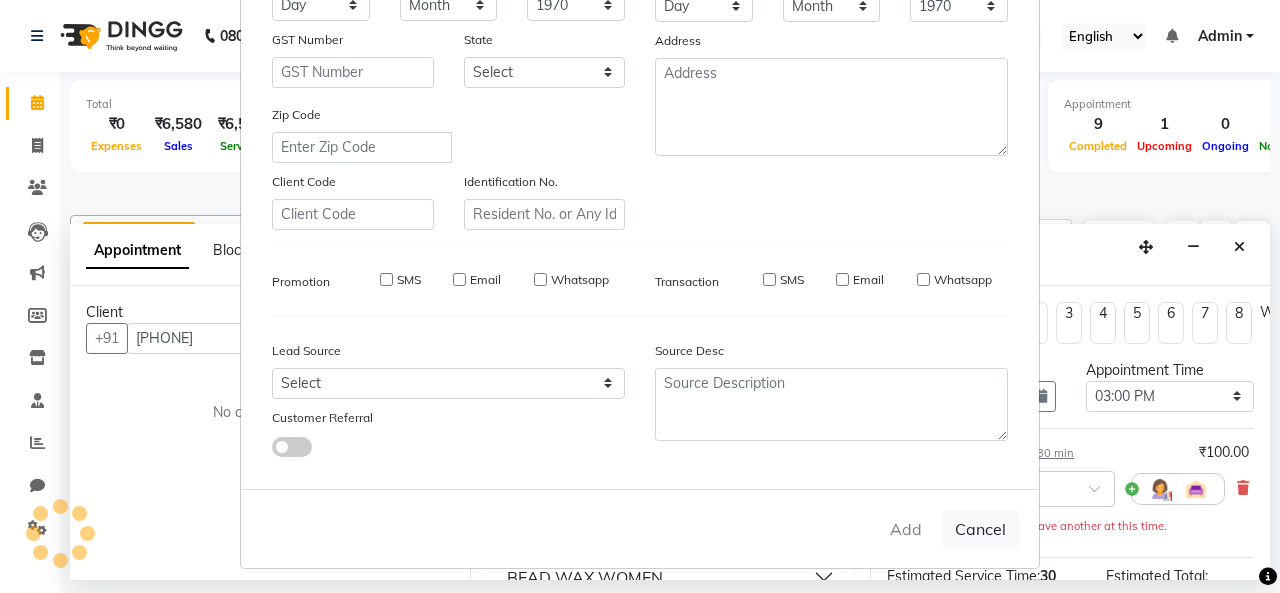 type 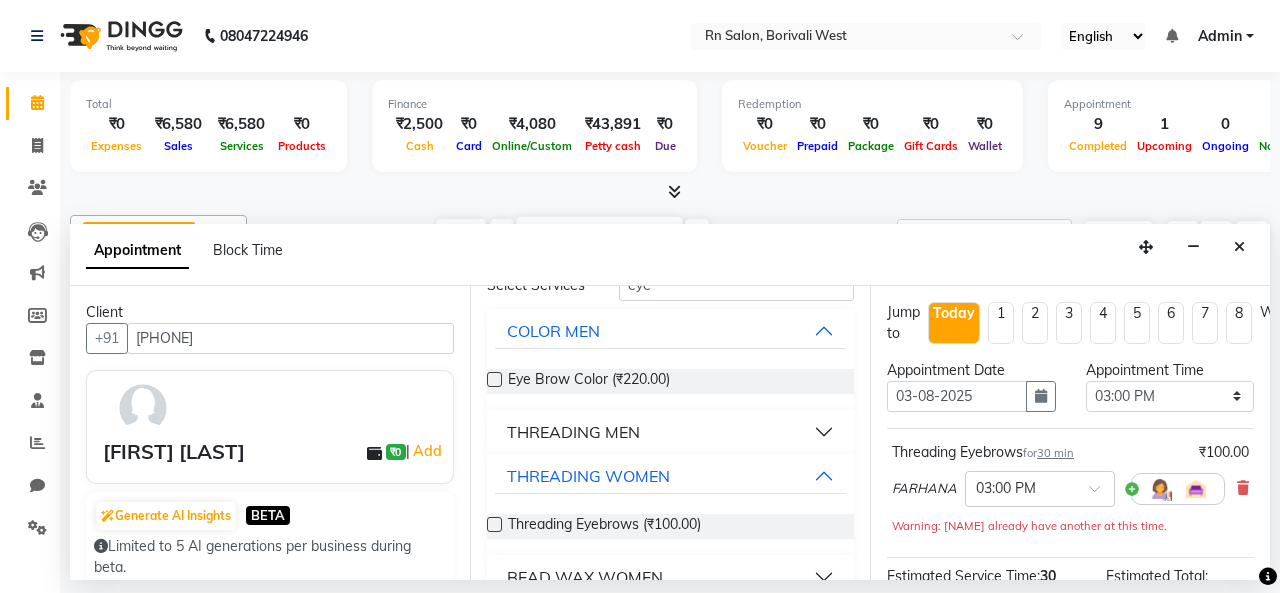 scroll, scrollTop: 288, scrollLeft: 0, axis: vertical 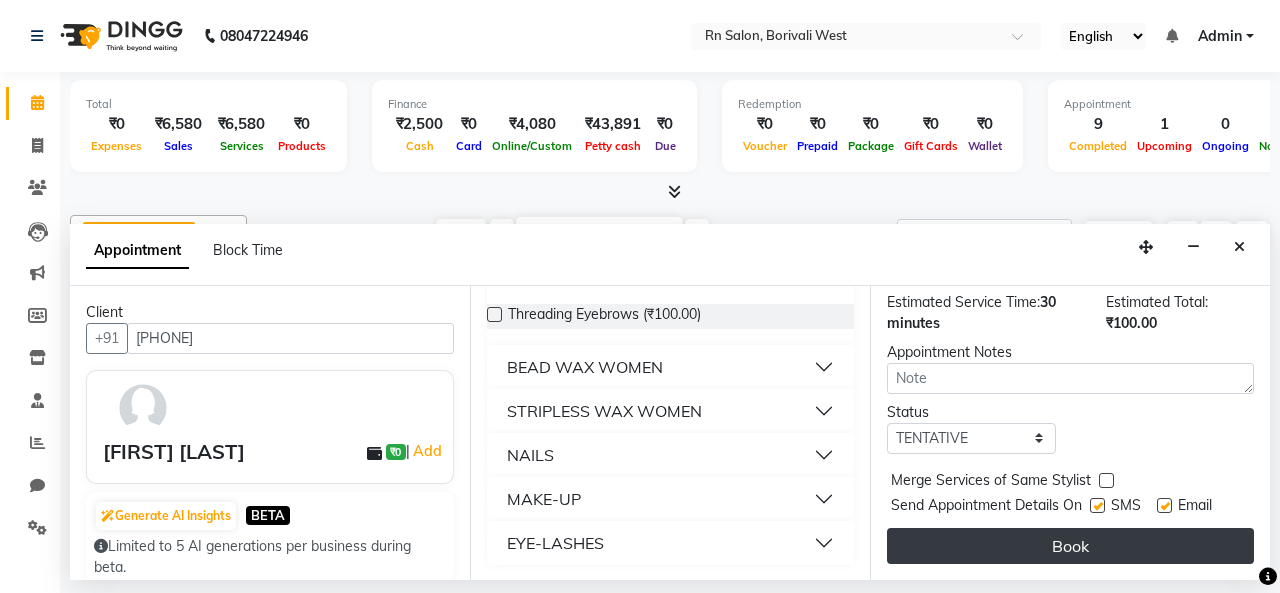click on "Book" at bounding box center (1070, 546) 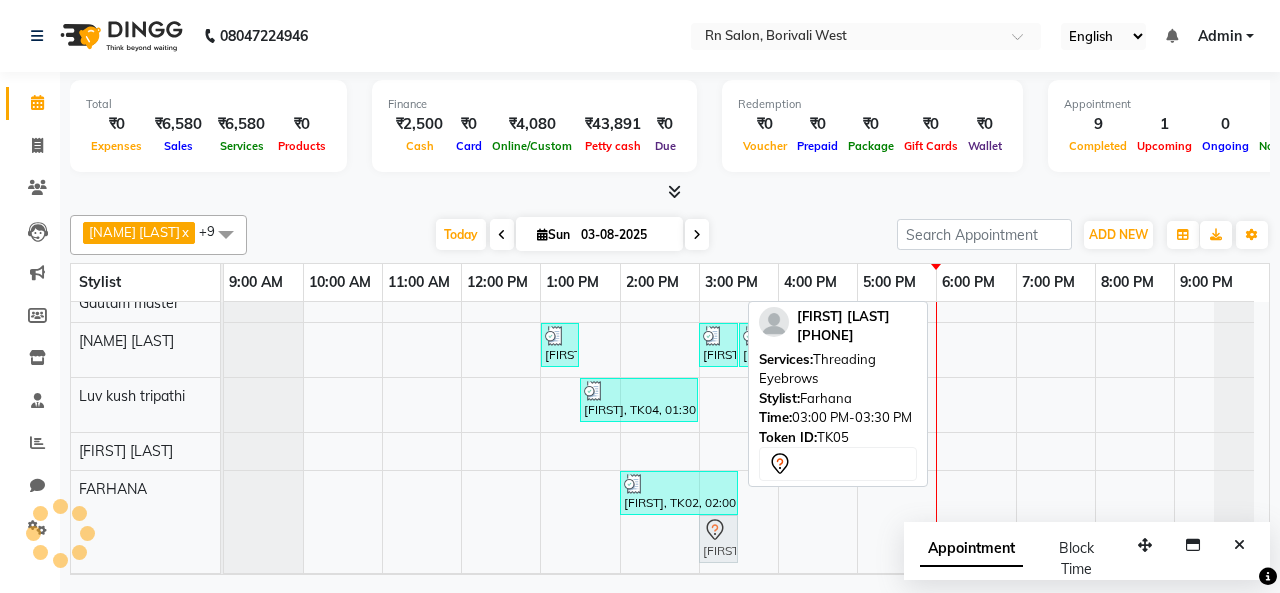 drag, startPoint x: 724, startPoint y: 542, endPoint x: 686, endPoint y: 529, distance: 40.16217 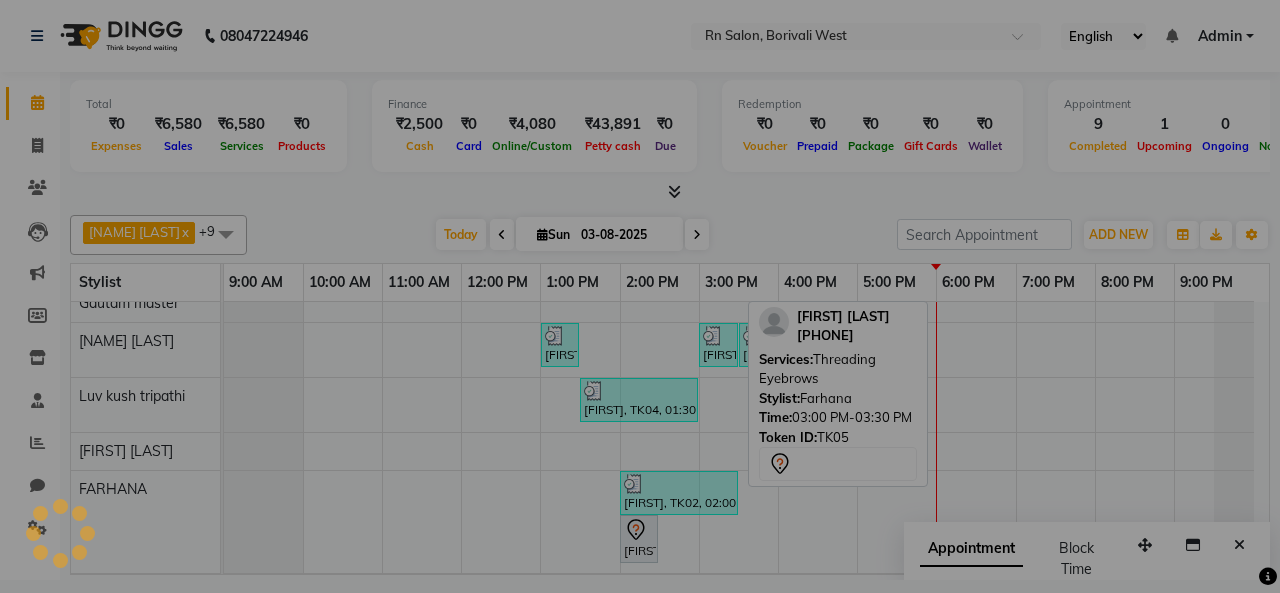 scroll, scrollTop: 214, scrollLeft: 0, axis: vertical 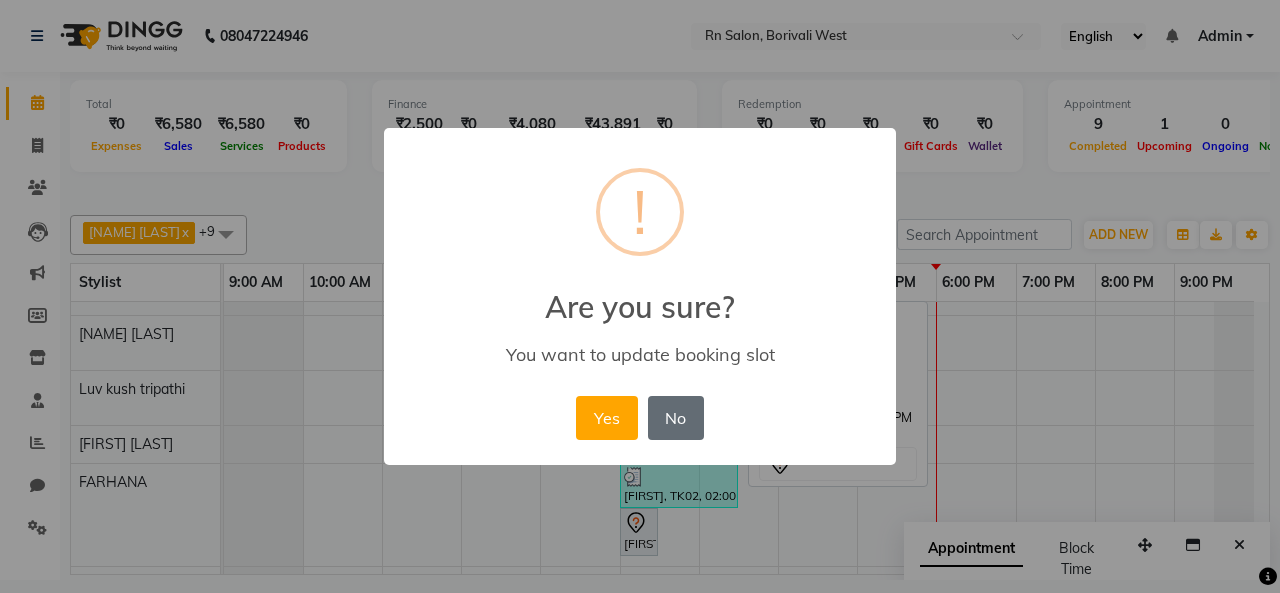 click on "No" at bounding box center (676, 418) 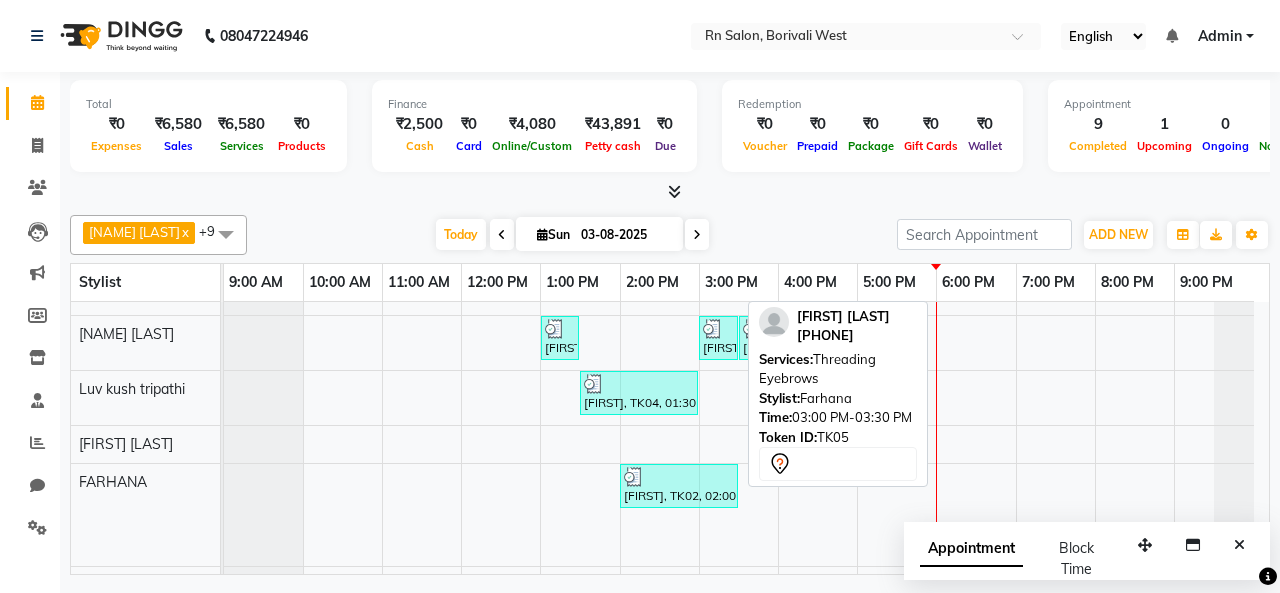 drag, startPoint x: 722, startPoint y: 527, endPoint x: 809, endPoint y: 458, distance: 111.040535 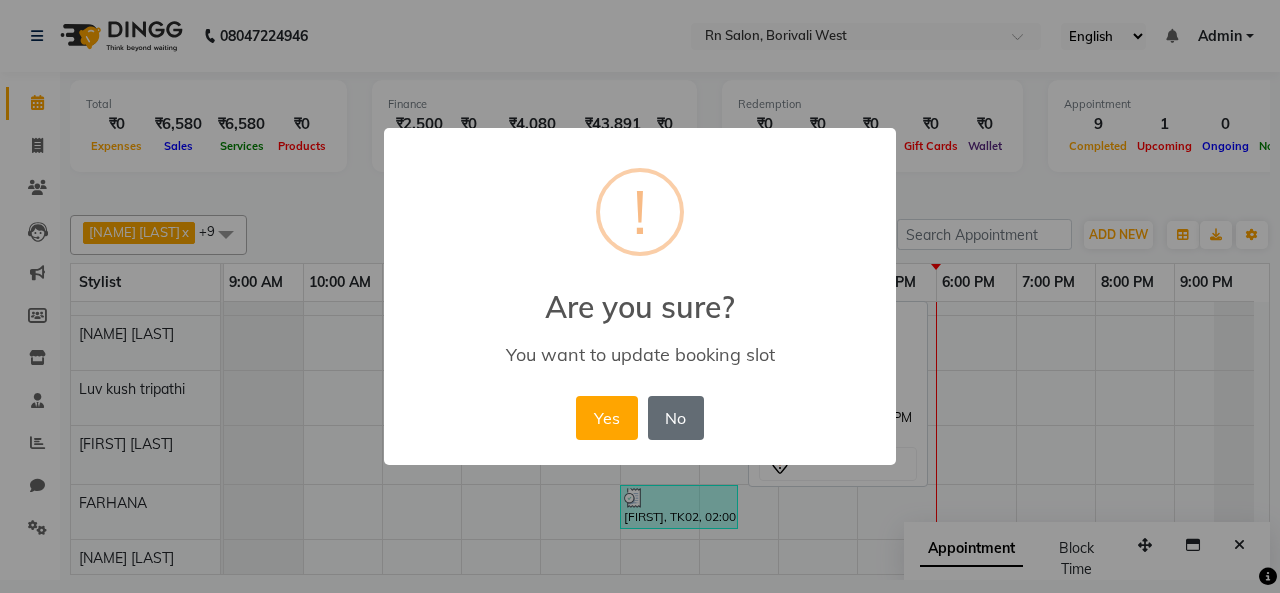 click on "No" at bounding box center [676, 418] 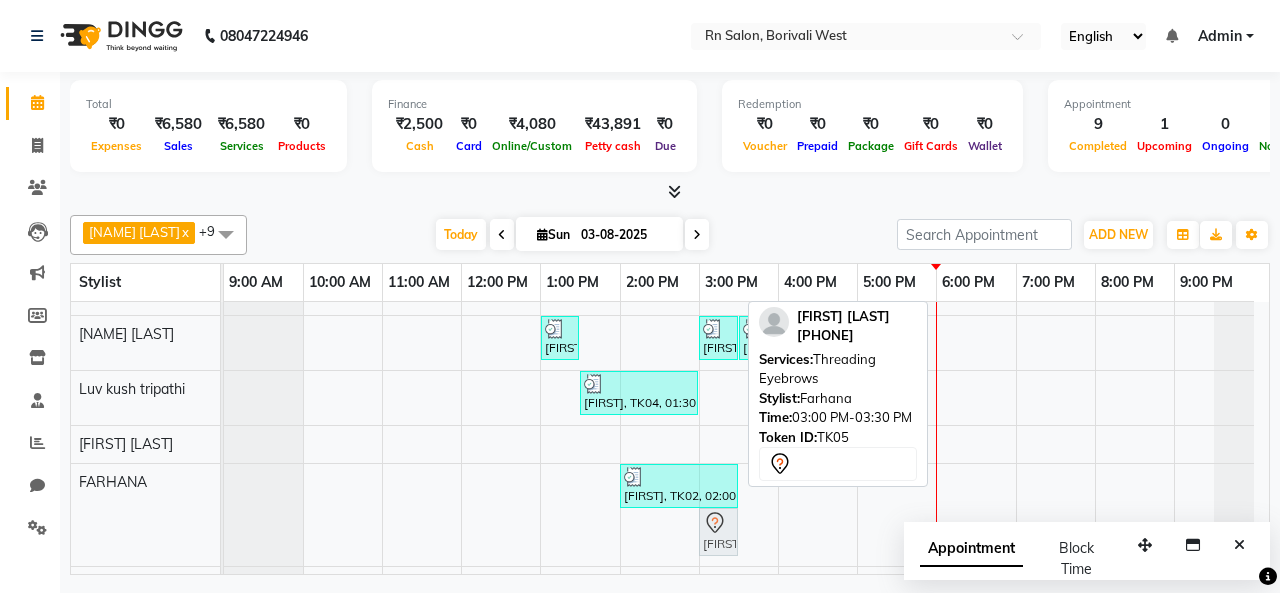 drag, startPoint x: 731, startPoint y: 519, endPoint x: 775, endPoint y: 479, distance: 59.464275 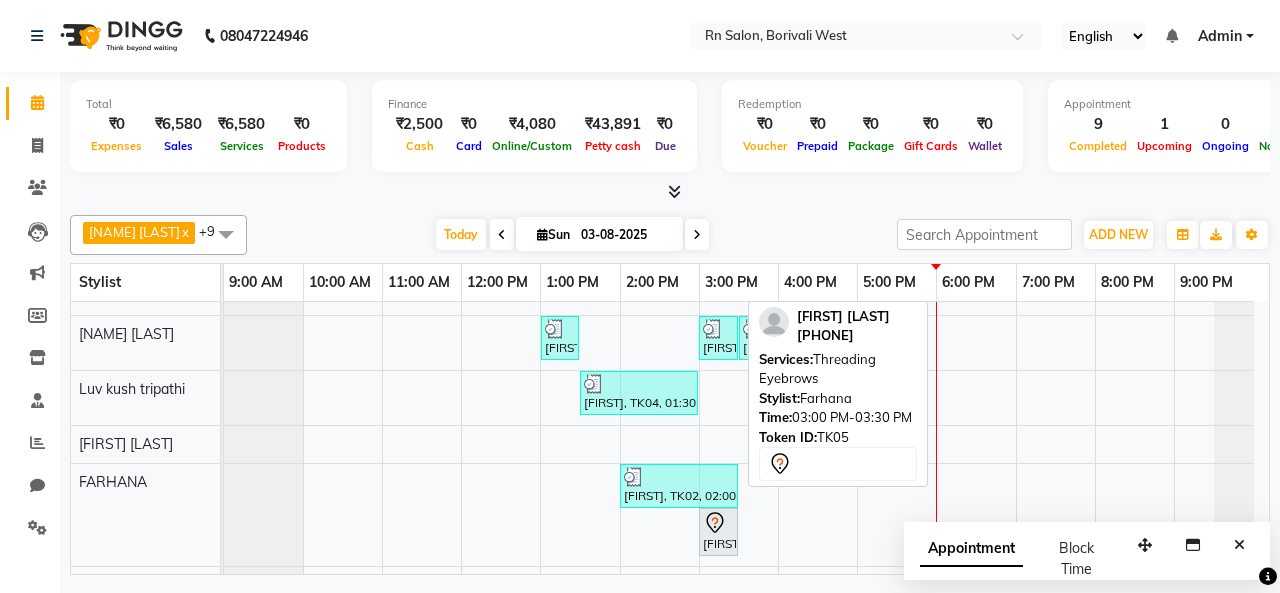 drag, startPoint x: 736, startPoint y: 491, endPoint x: 732, endPoint y: 519, distance: 28.284271 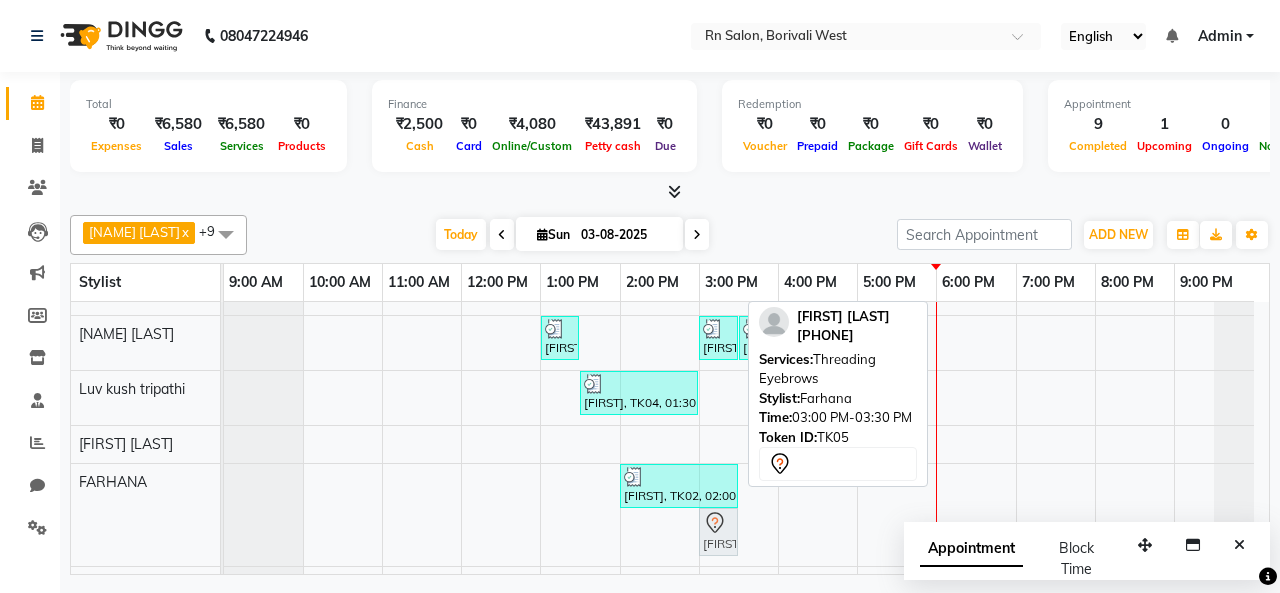 drag, startPoint x: 730, startPoint y: 519, endPoint x: 754, endPoint y: 485, distance: 41.617306 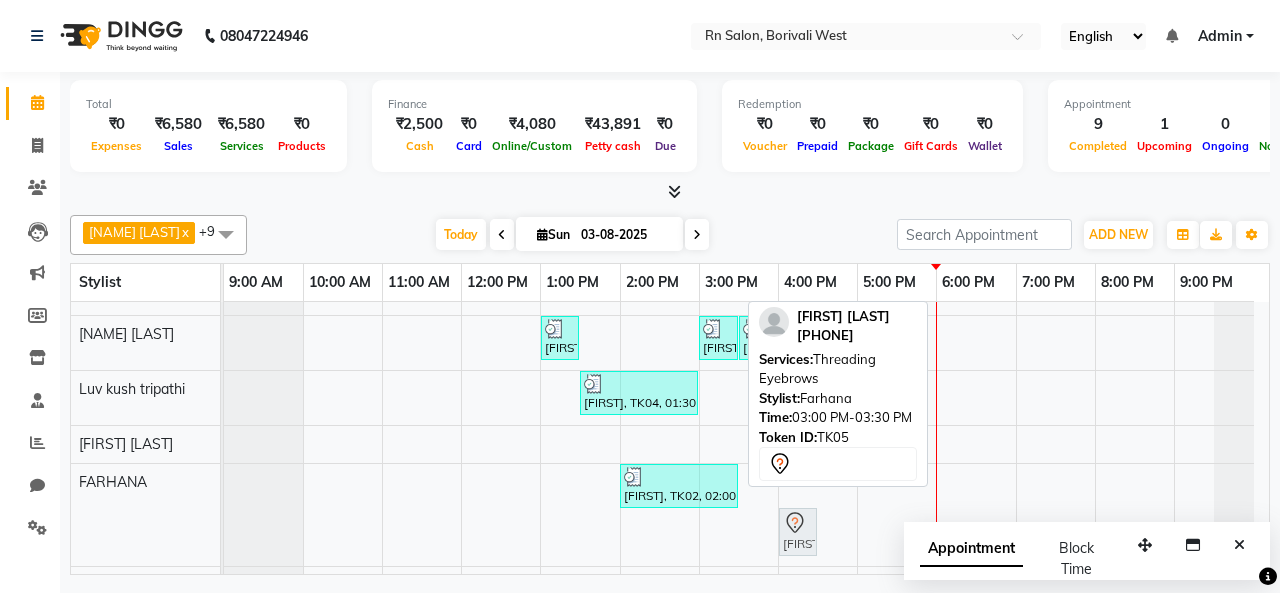 drag, startPoint x: 704, startPoint y: 518, endPoint x: 770, endPoint y: 493, distance: 70.5762 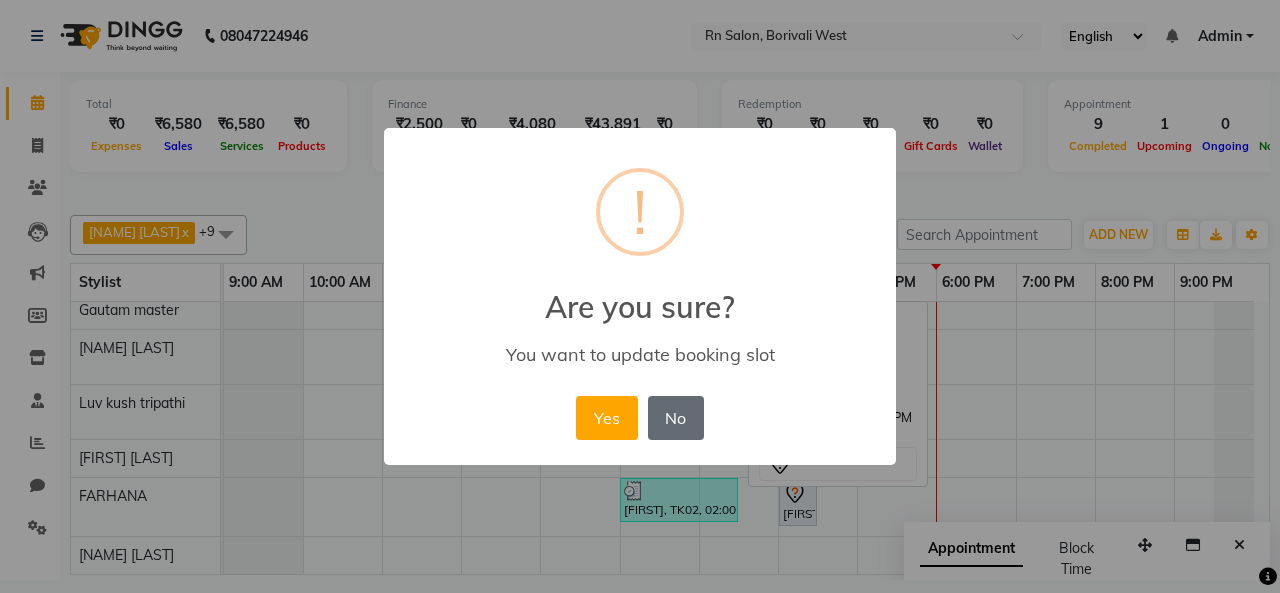 click on "No" at bounding box center [676, 418] 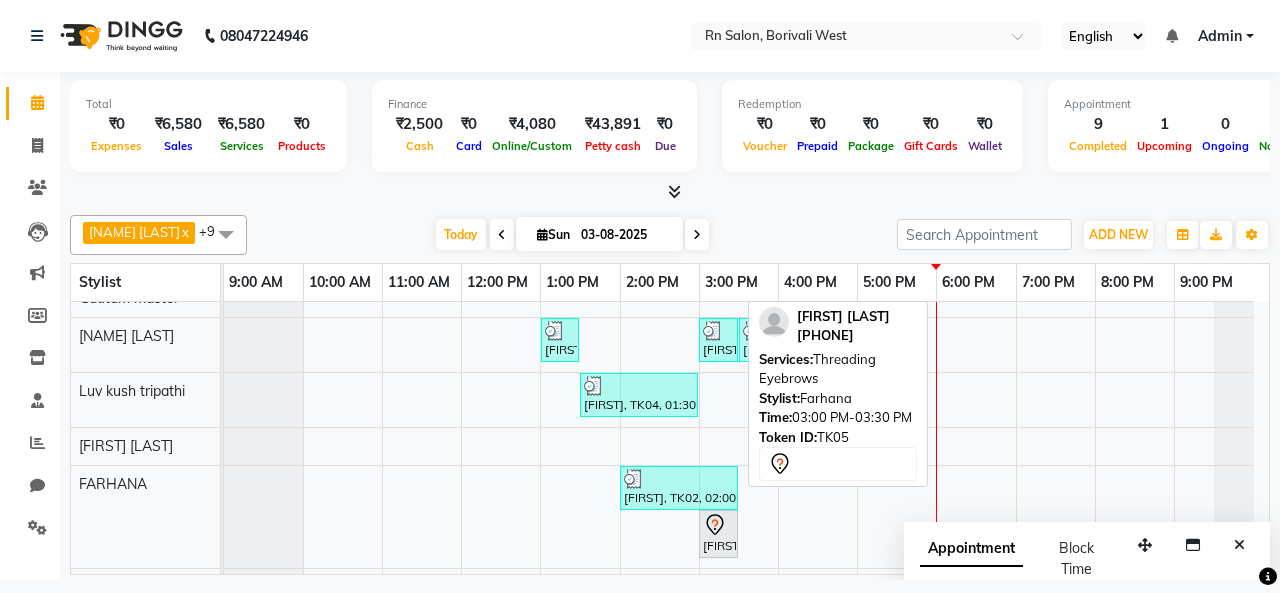 scroll, scrollTop: 214, scrollLeft: 0, axis: vertical 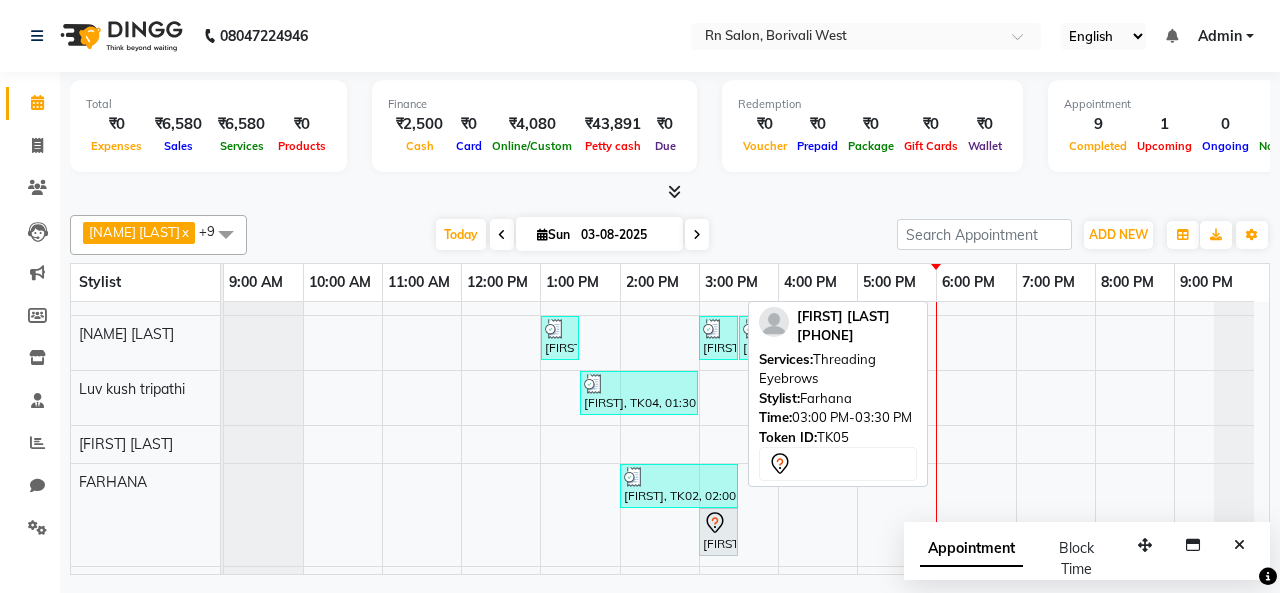 click at bounding box center [718, 523] 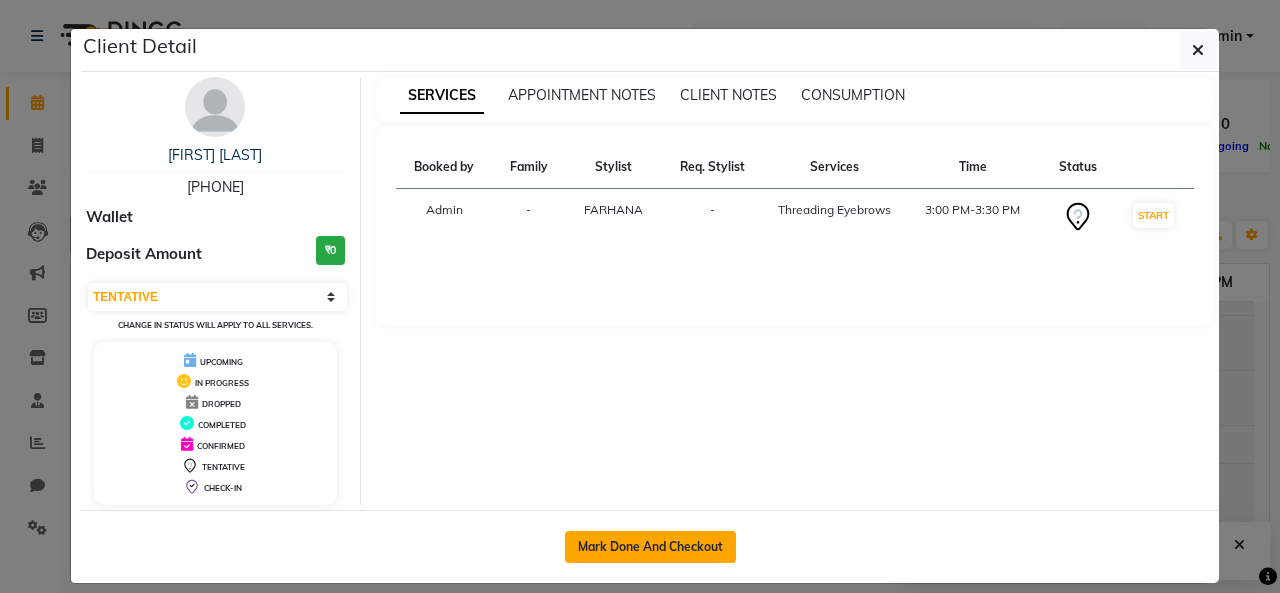 click on "Mark Done And Checkout" 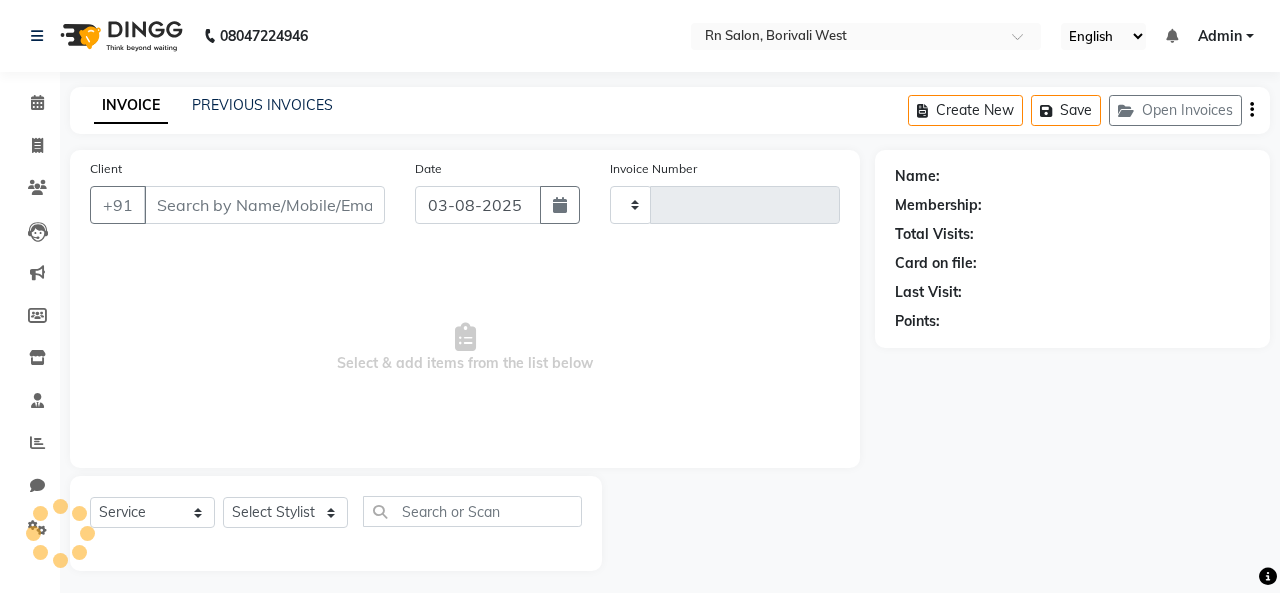 type on "0442" 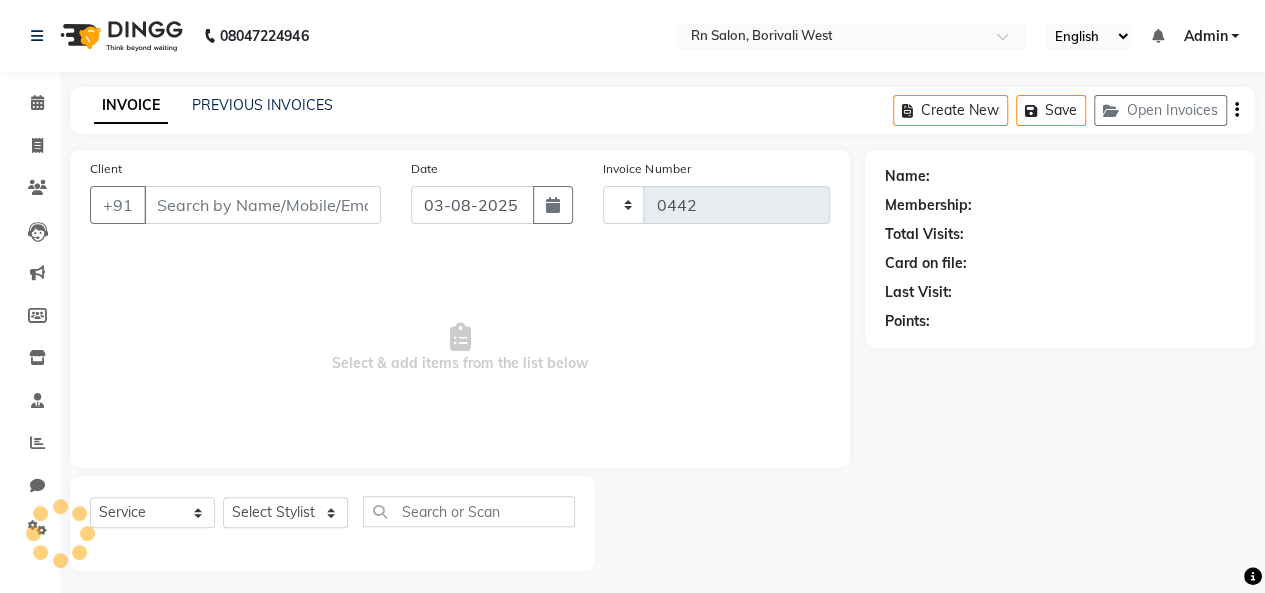 select on "8515" 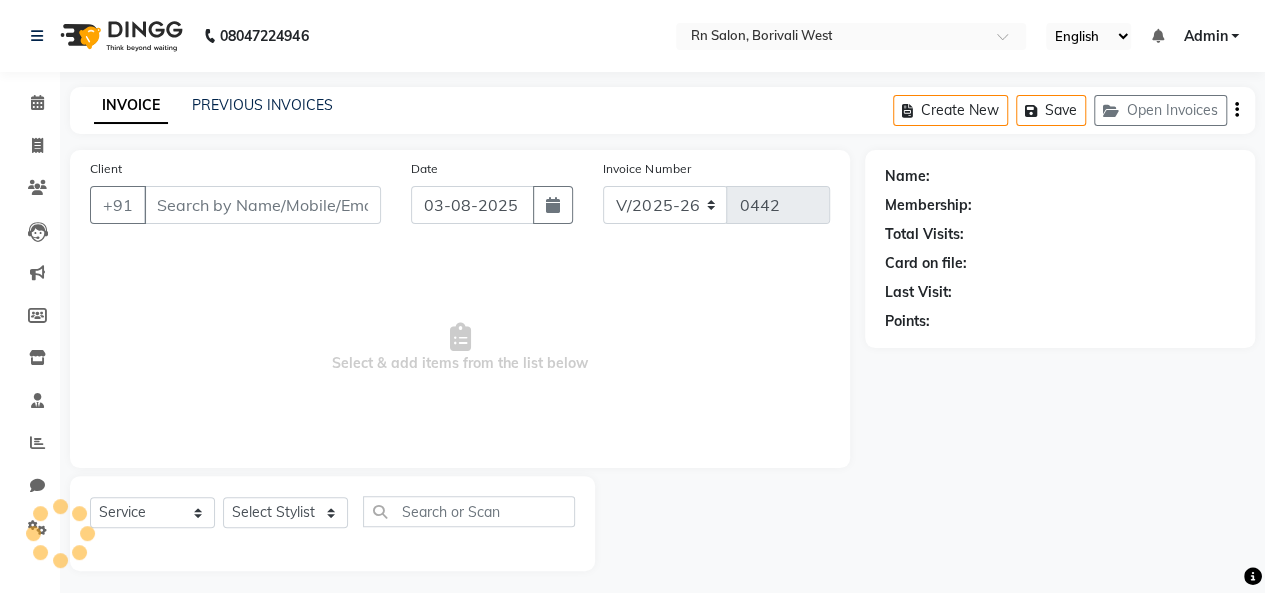 type on "[PHONE]" 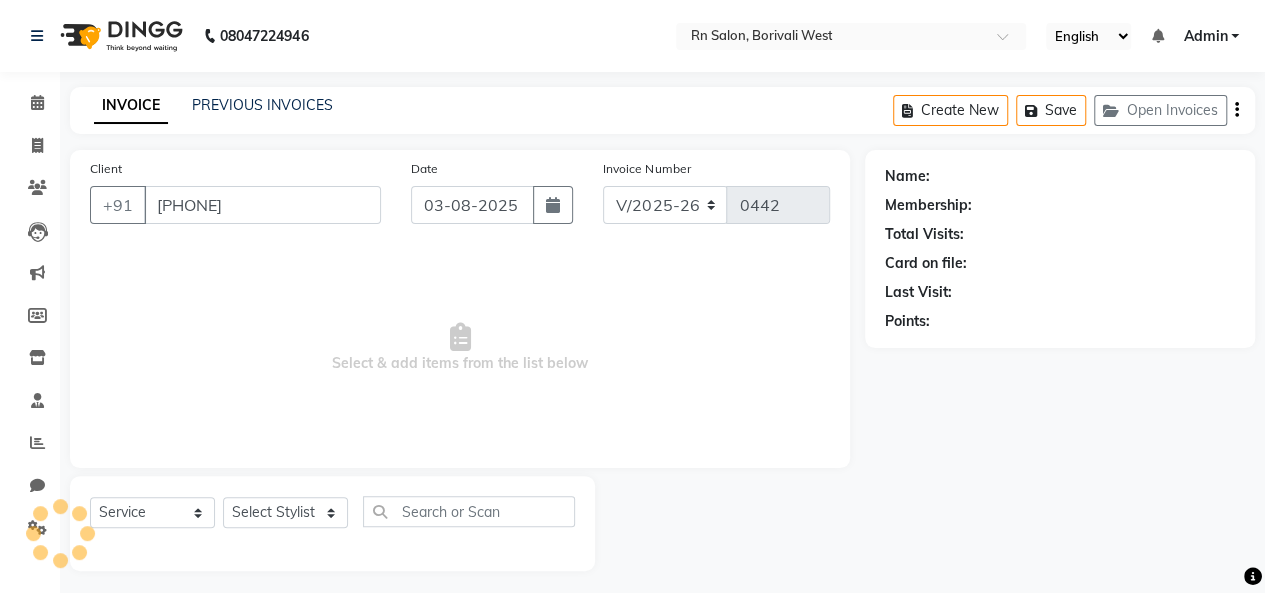 select on "85153" 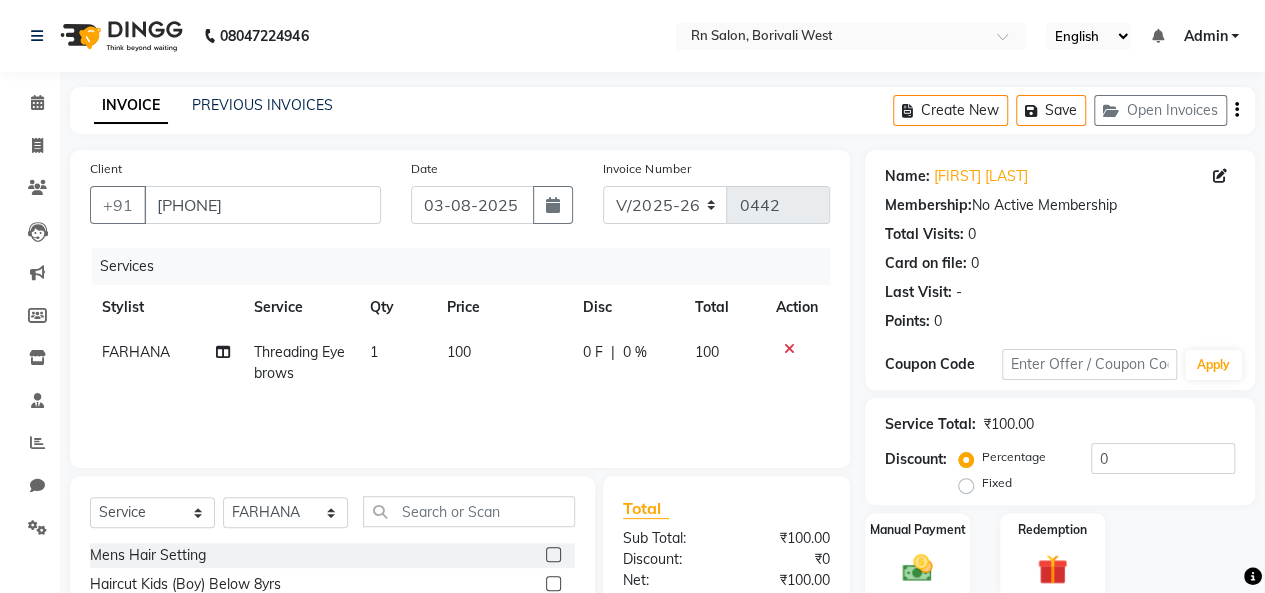 click on "100" 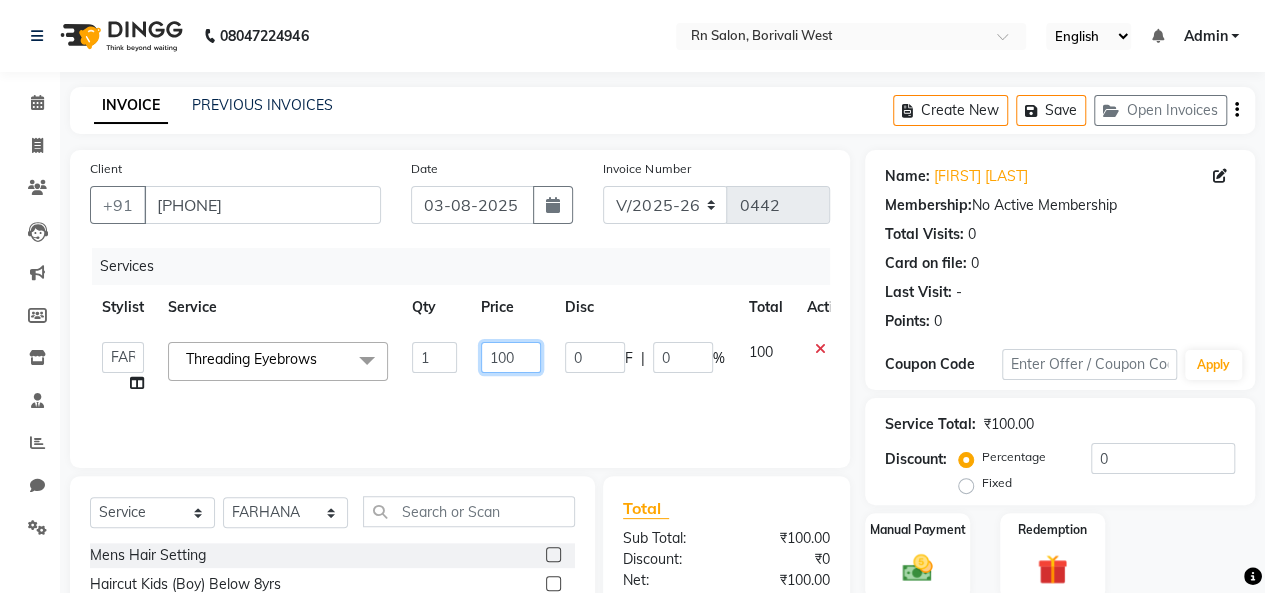 click on "100" 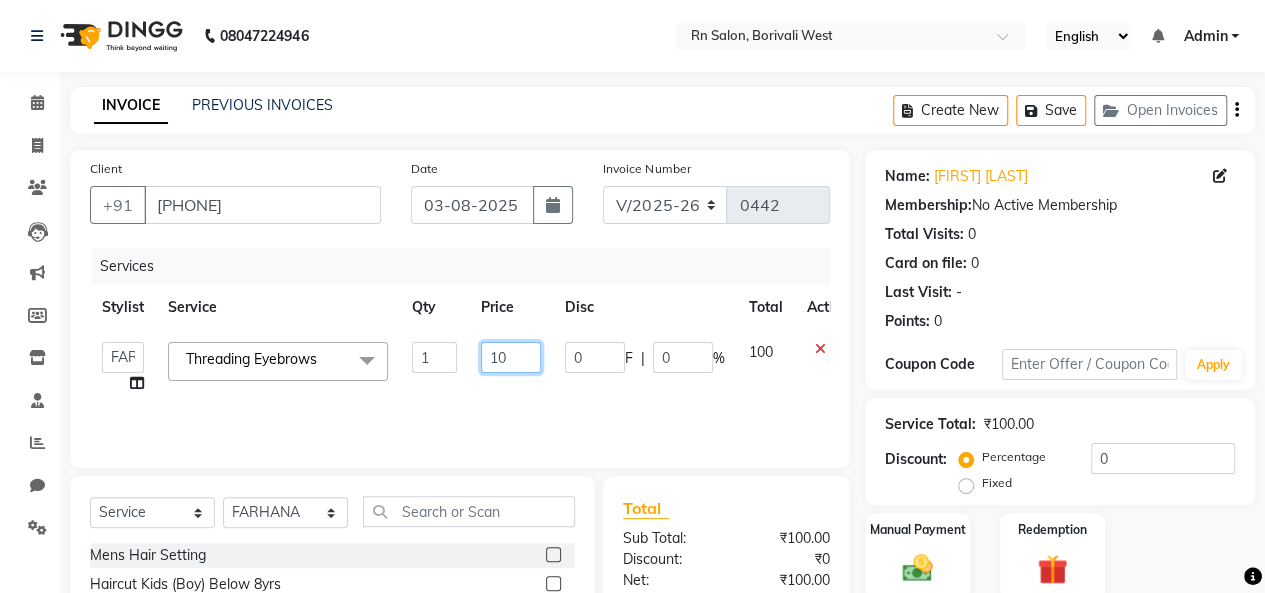type on "1" 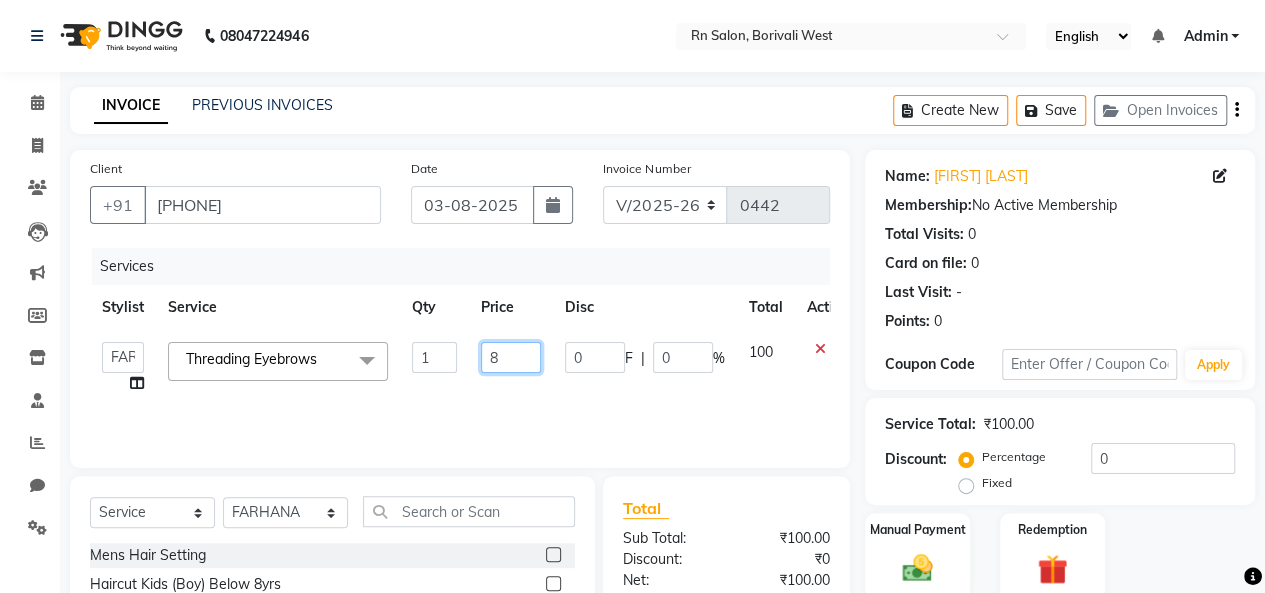 type on "80" 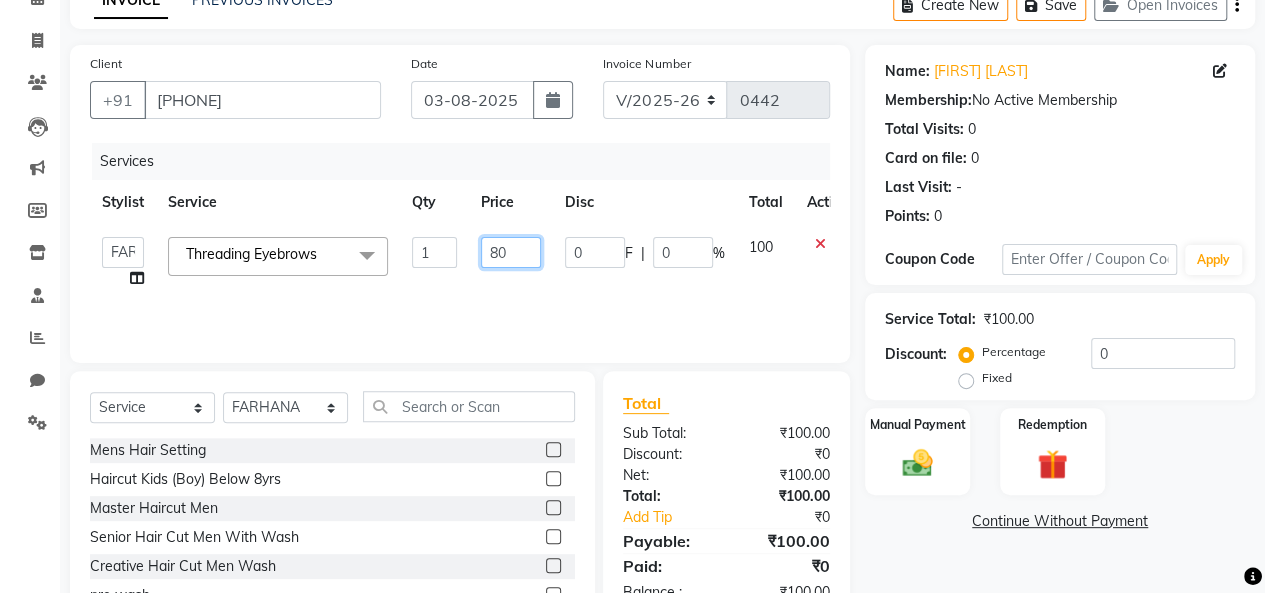 scroll, scrollTop: 207, scrollLeft: 0, axis: vertical 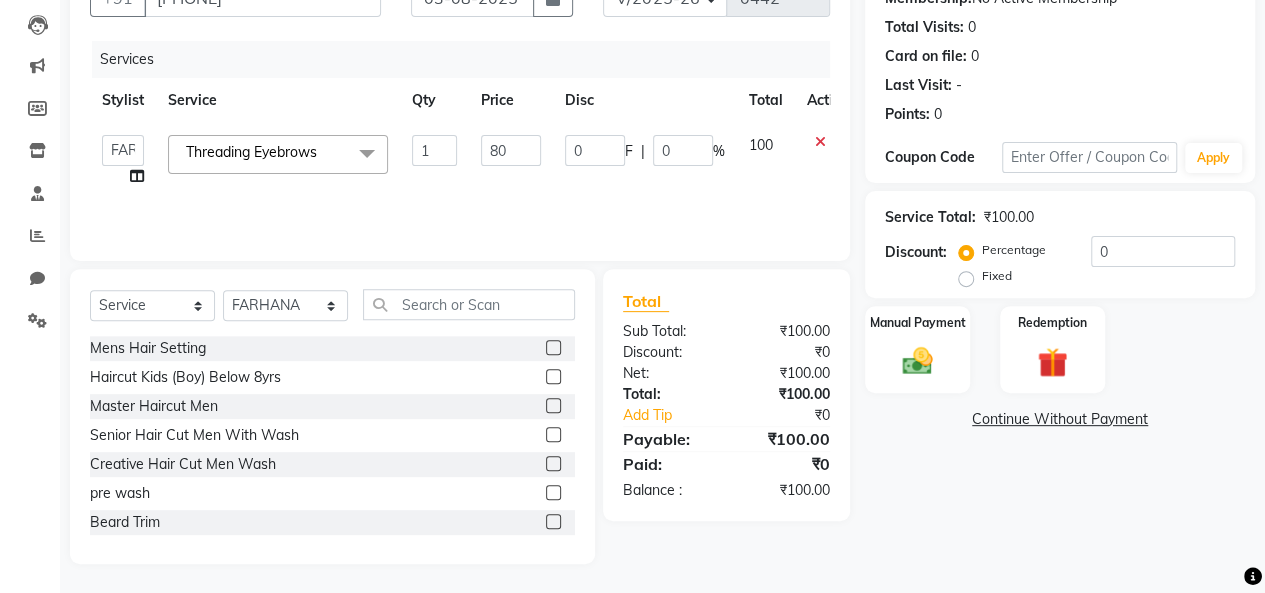 click on "Name: Golchi Jain Membership:  No Active Membership  Total Visits:  0 Card on file:  0 Last Visit:   - Points:   0  Coupon Code Apply Service Total:  ₹100.00  Discount:  Percentage   Fixed  0 Manual Payment Redemption  Continue Without Payment" 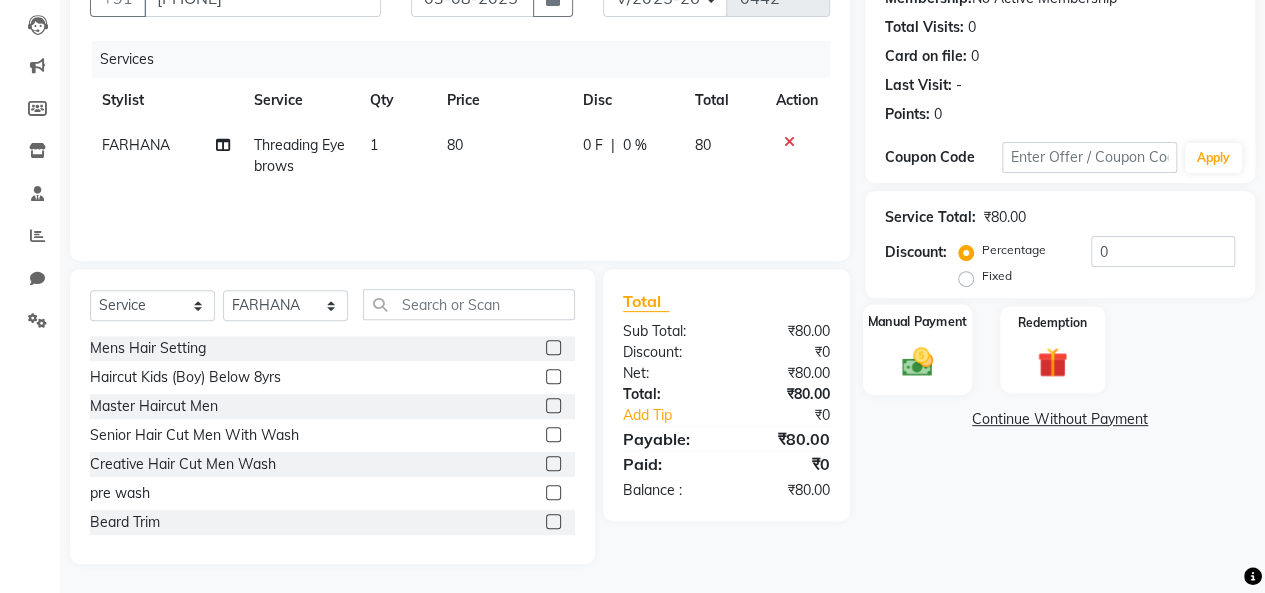click on "Manual Payment" 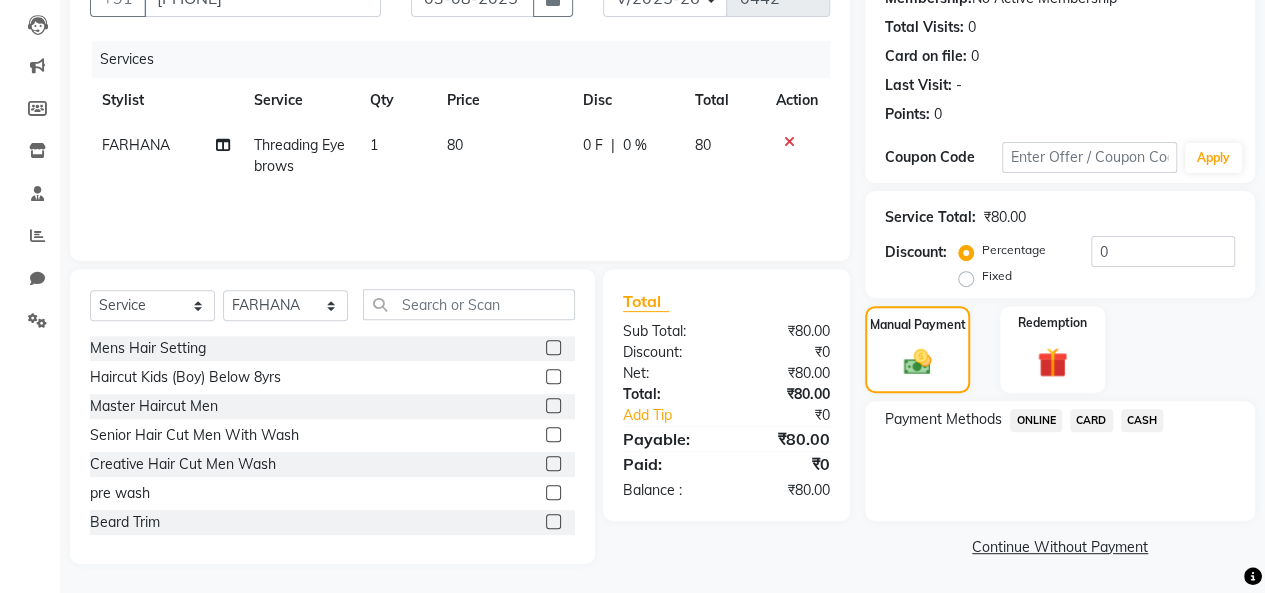 click on "CASH" 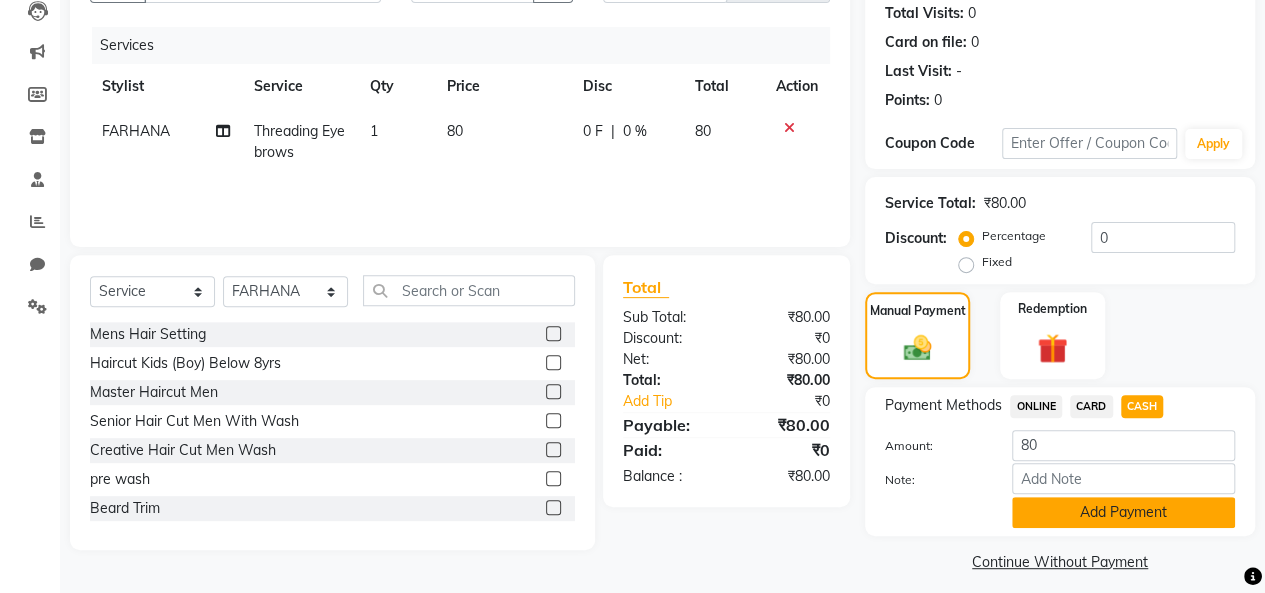 scroll, scrollTop: 234, scrollLeft: 0, axis: vertical 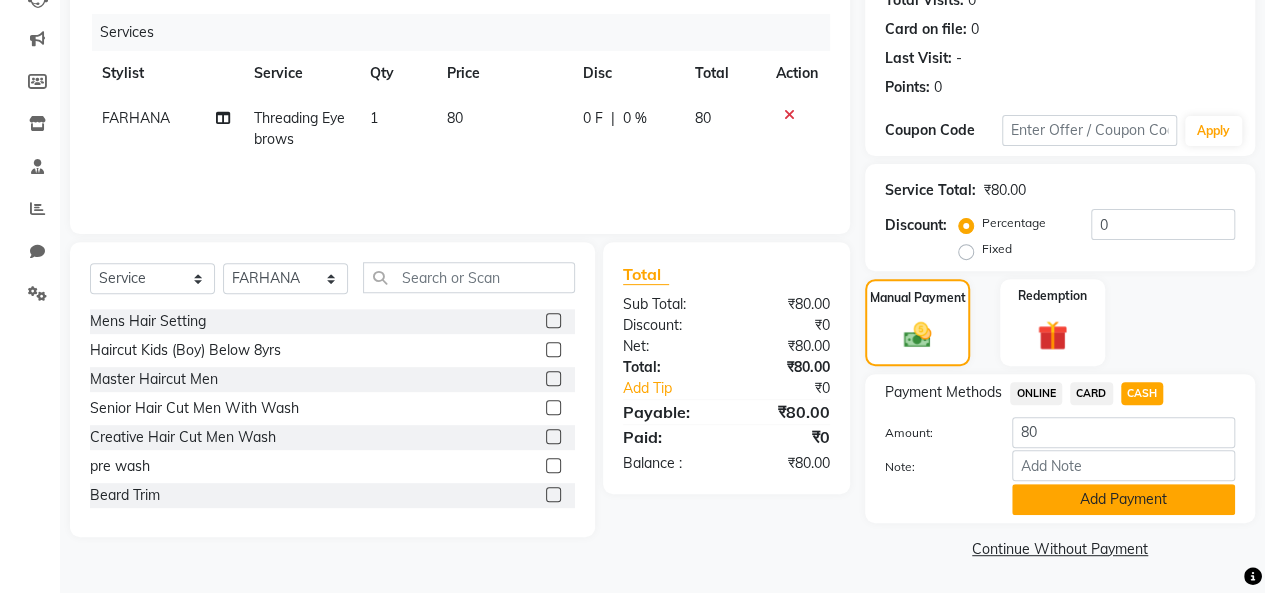 click on "Add Payment" 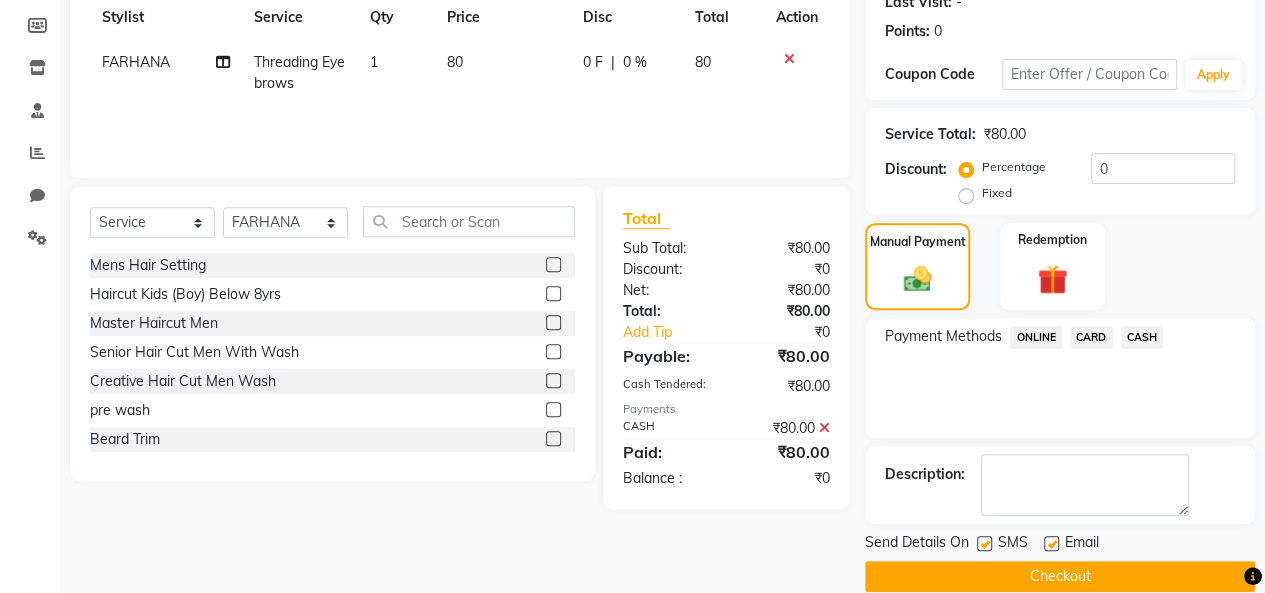 scroll, scrollTop: 316, scrollLeft: 0, axis: vertical 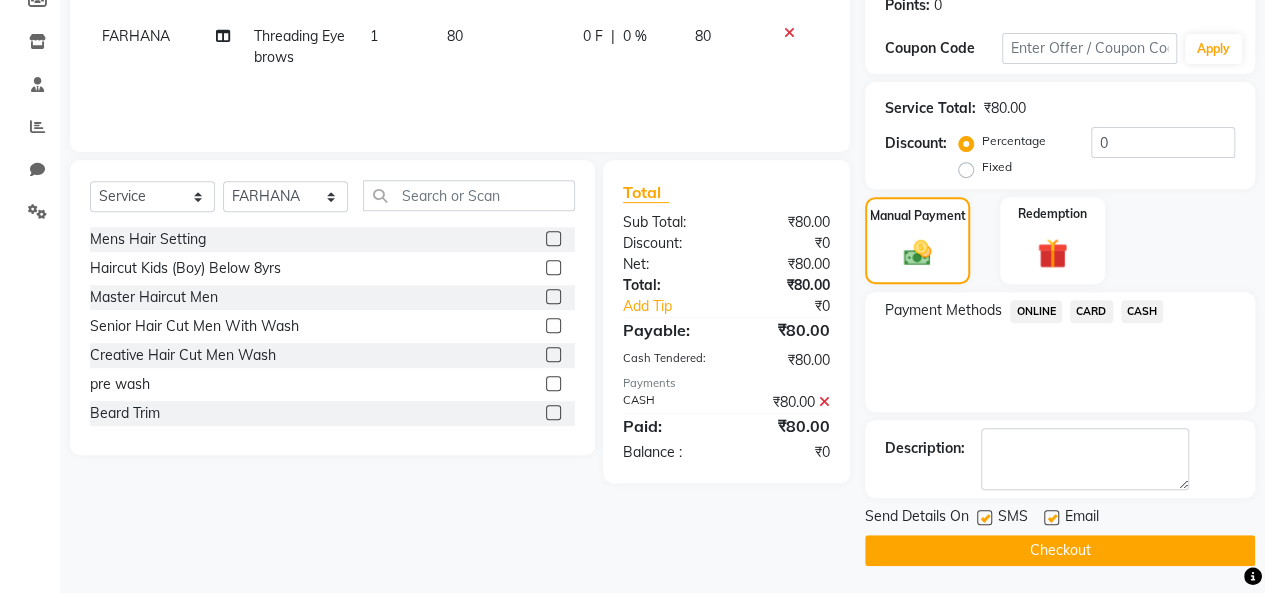 click on "Checkout" 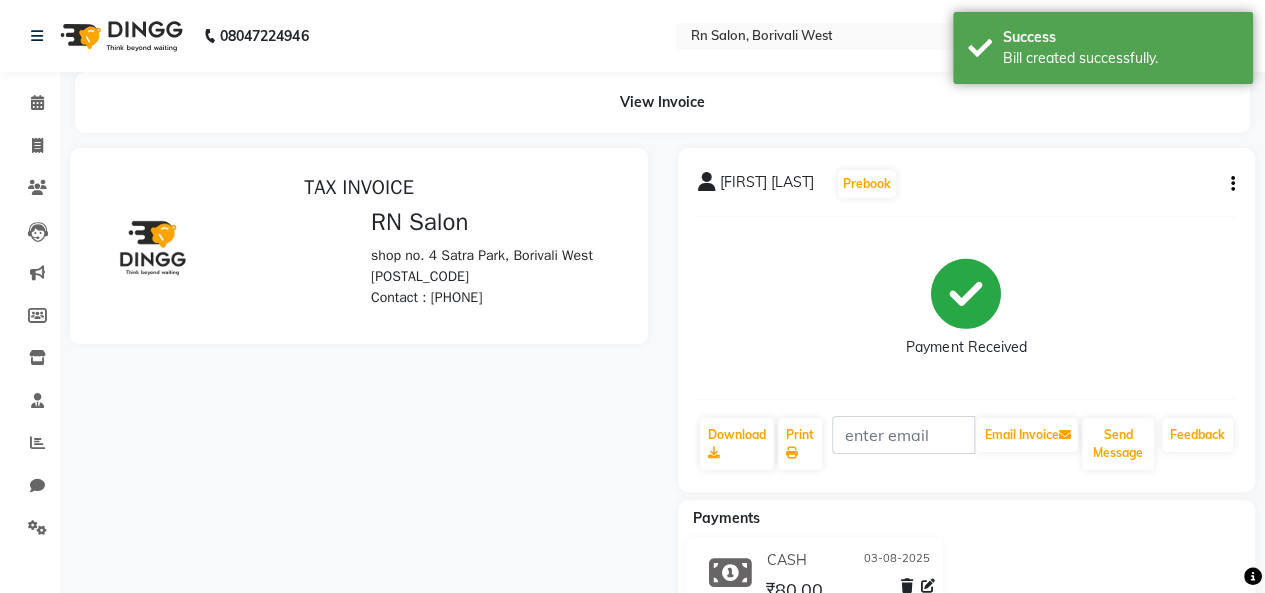 scroll, scrollTop: 0, scrollLeft: 0, axis: both 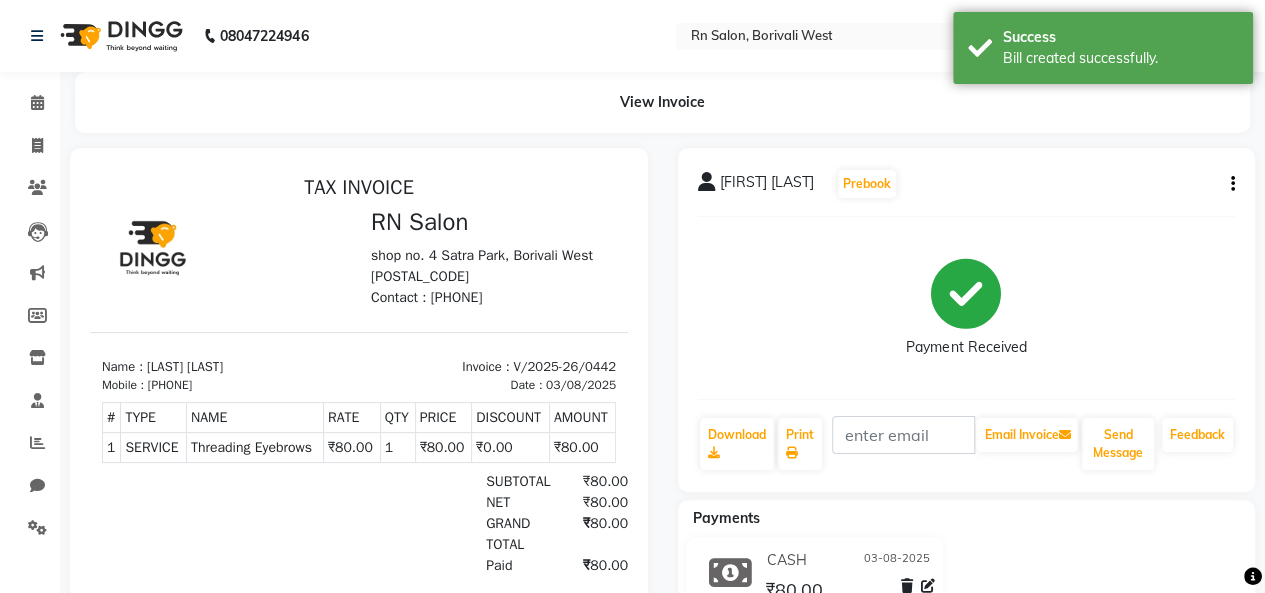 select on "service" 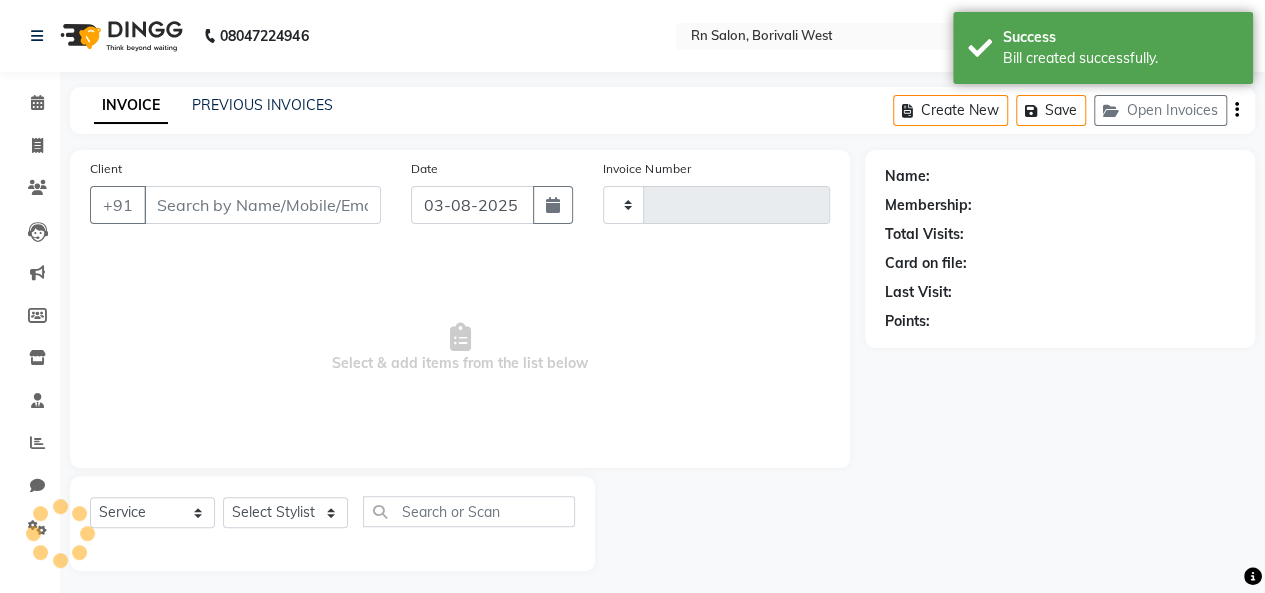scroll, scrollTop: 7, scrollLeft: 0, axis: vertical 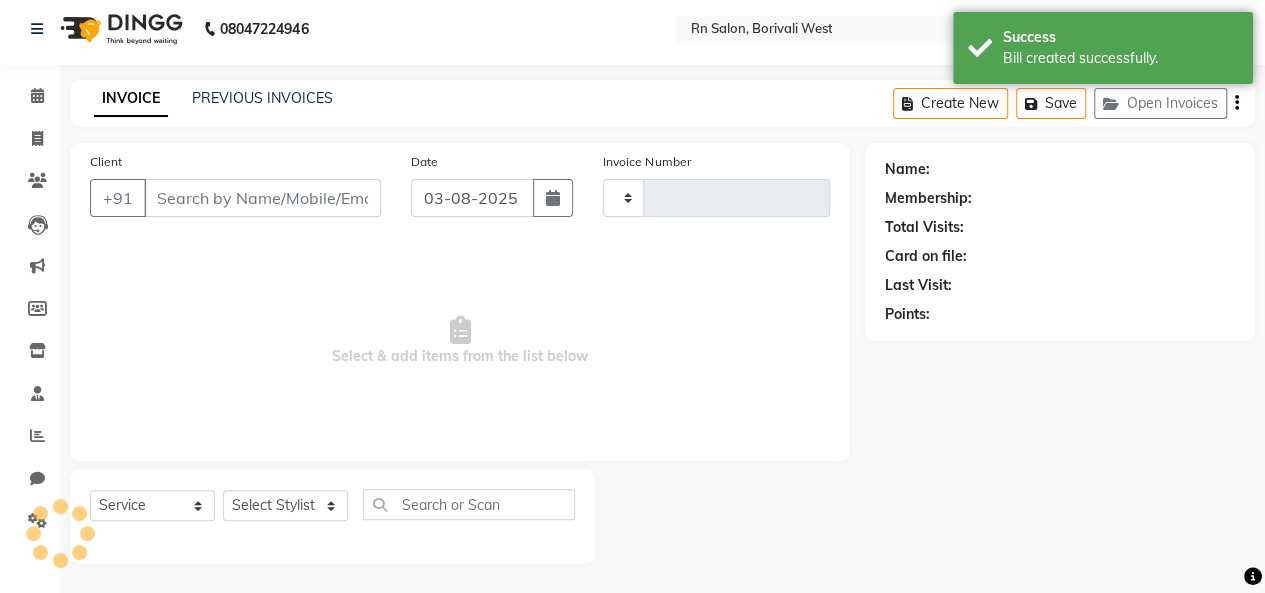 type on "0443" 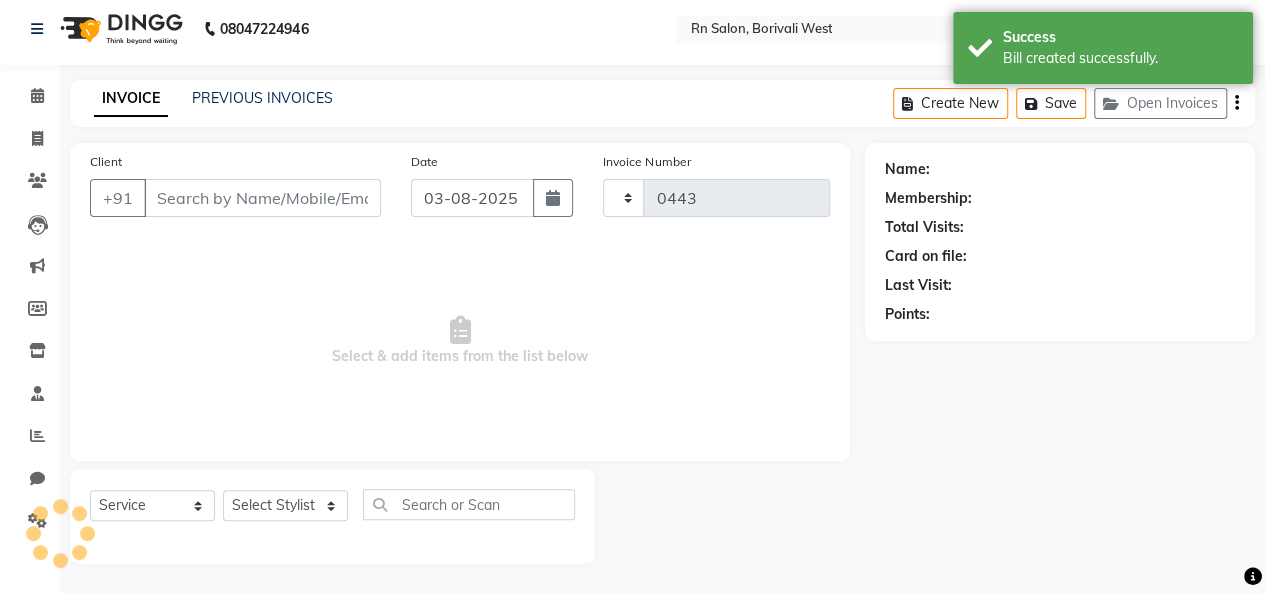 type on "[PHONE]" 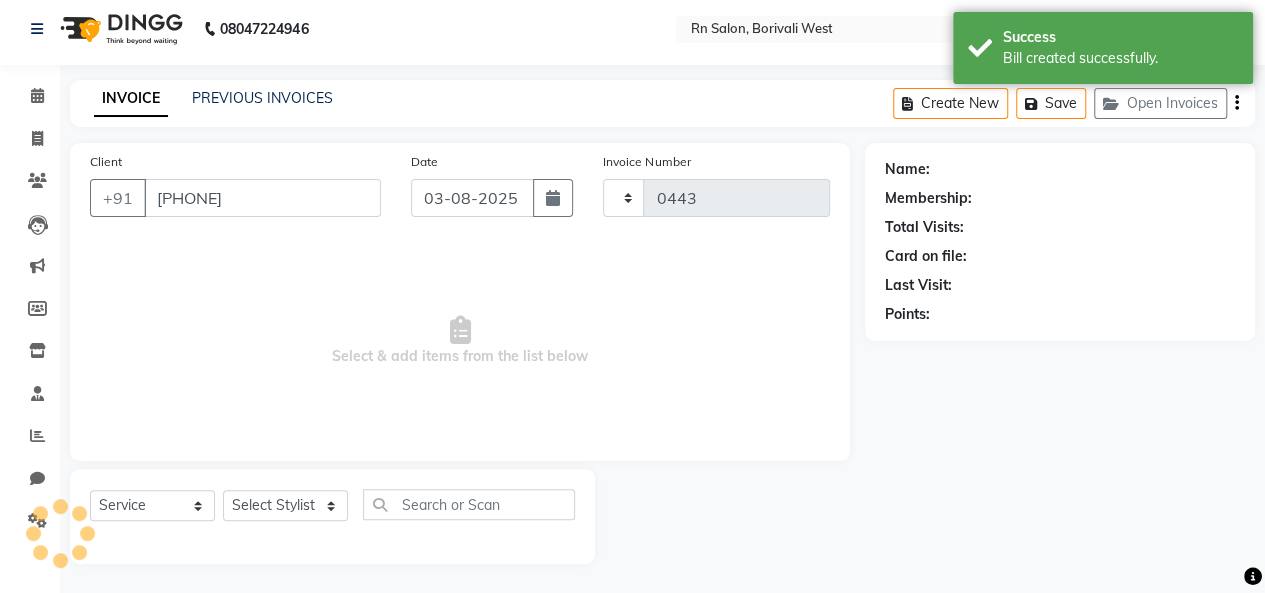 select on "8515" 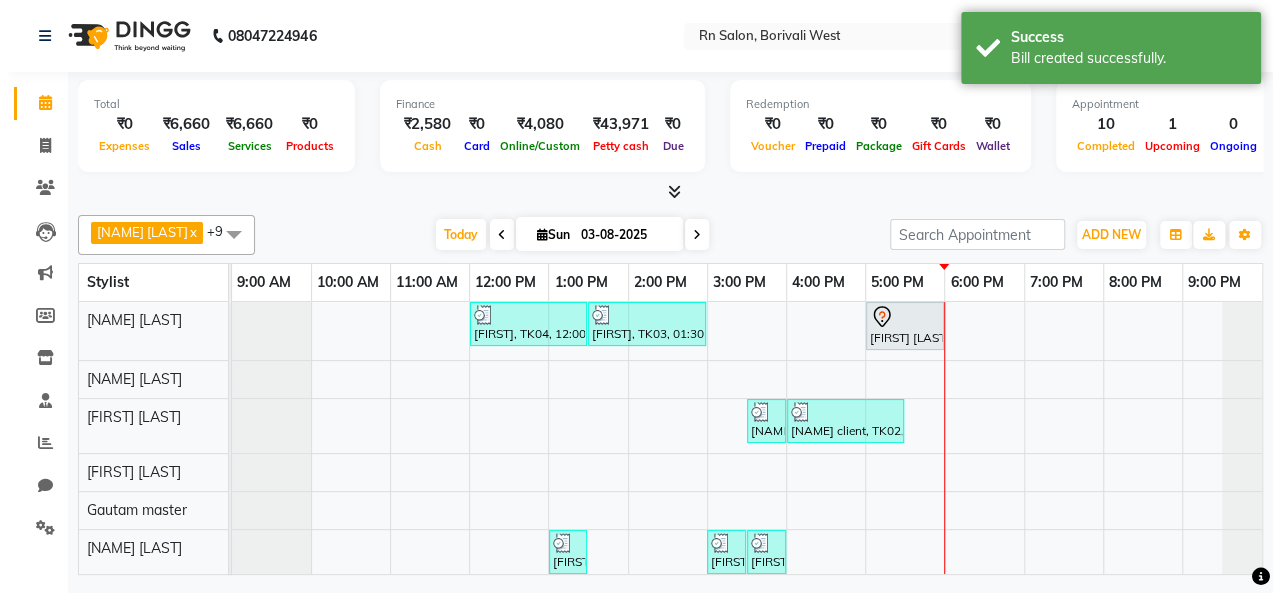 scroll, scrollTop: 0, scrollLeft: 0, axis: both 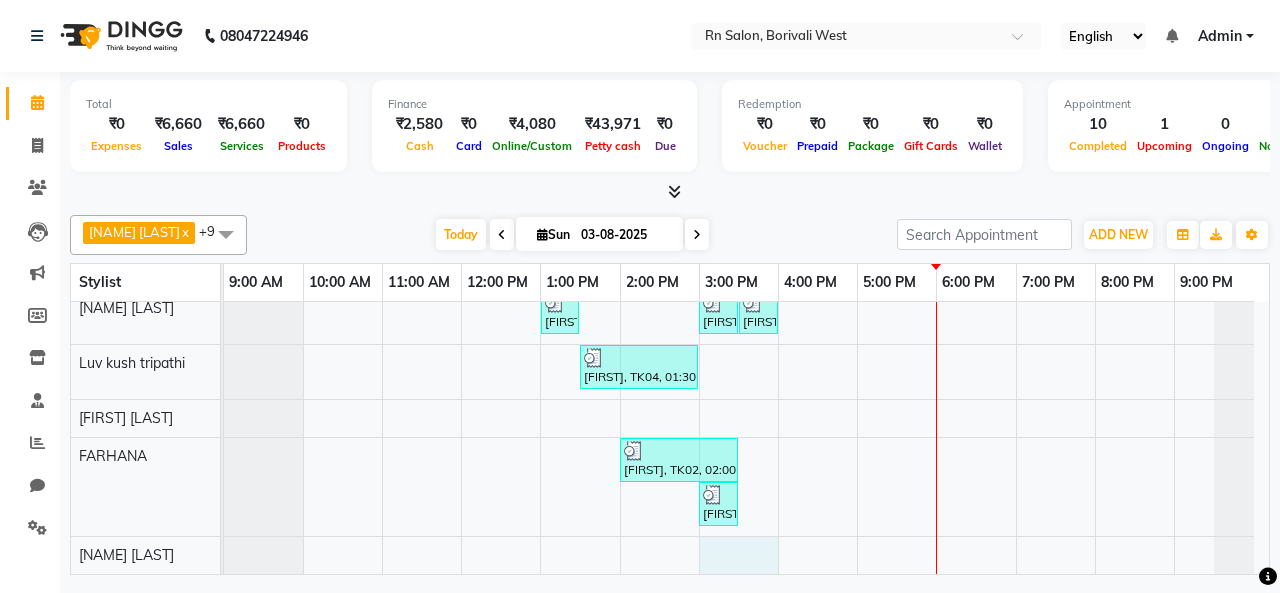 click on "sheetal, TK04, 12:00 PM-01:30 PM, Root touch up     Babita, TK03, 01:30 PM-03:00 PM, Female Haircut (Senior stylist) W/O             NEHA SINGH, TK01, 05:00 PM-06:00 PM, Female Haircut (Creative stylist) W/O     ravi client, TK02, 03:30 PM-04:00 PM, Master Haircut Men      ravi client, TK02, 04:00 PM-05:30 PM, Global Color (Inoa) Men     Babita, TK03, 01:00 PM-01:30 PM, Threading Eyebrows     sheetal, TK04, 03:00 PM-03:30 PM, Threading Eyebrows     sheetal, TK04, 03:30 PM-04:00 PM, Threading Upper Lip/ Lower     sheetal, TK04, 01:30 PM-03:00 PM, Aroma Oil Foot Massage     ravi client, TK02, 02:00 PM-03:30 PM, Aroma Oil Back Massage     Golchi jain, TK05, 03:00 PM-03:30 PM, Threading Eyebrows" at bounding box center [746, 318] 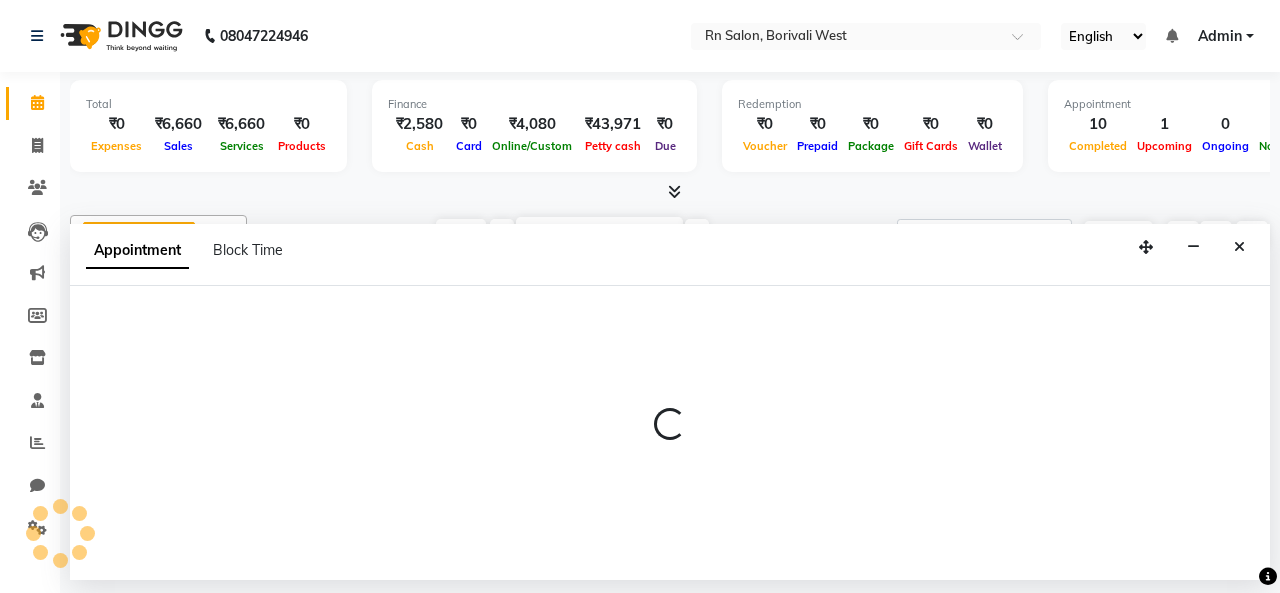 select on "86544" 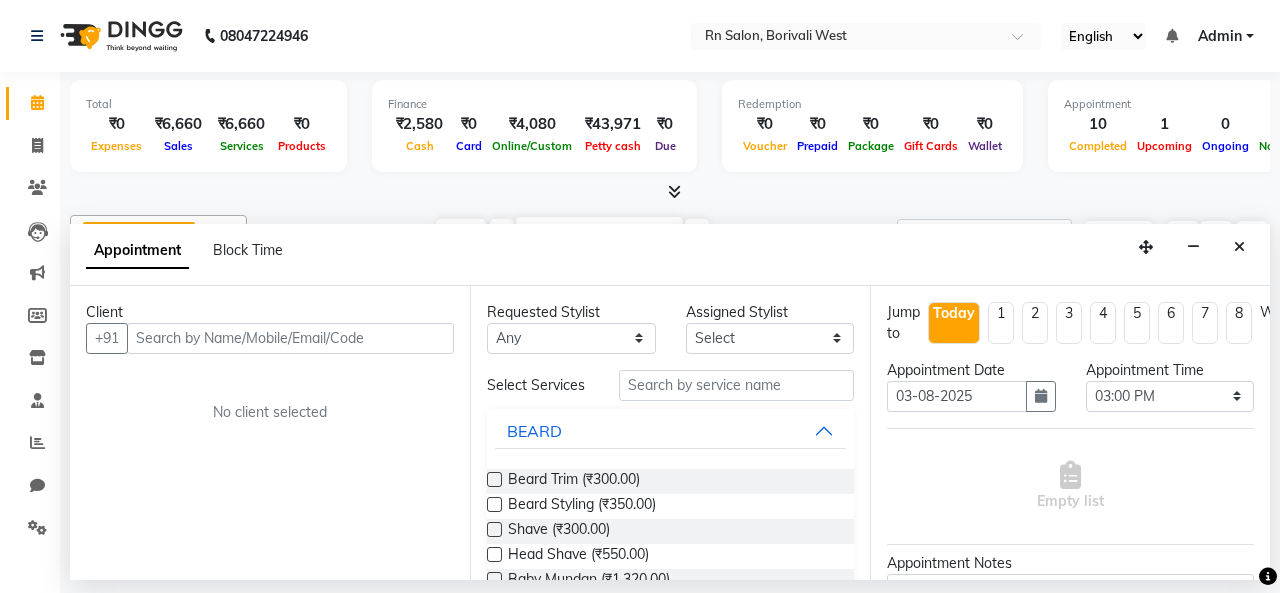 click at bounding box center [290, 338] 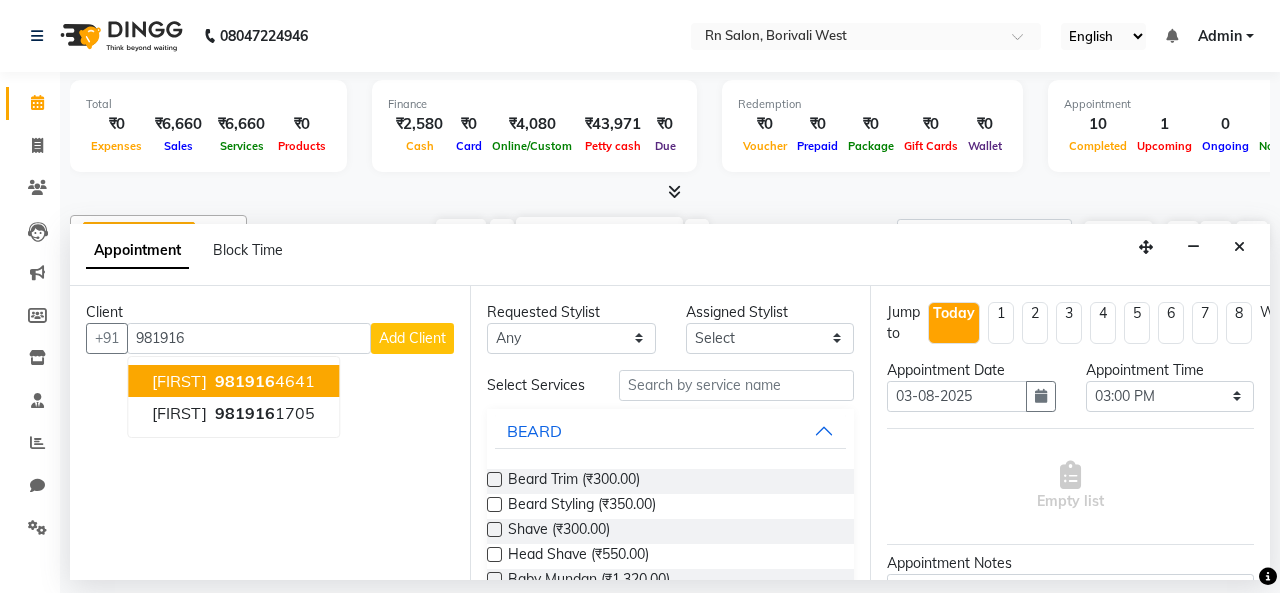 click on "981916" at bounding box center [245, 381] 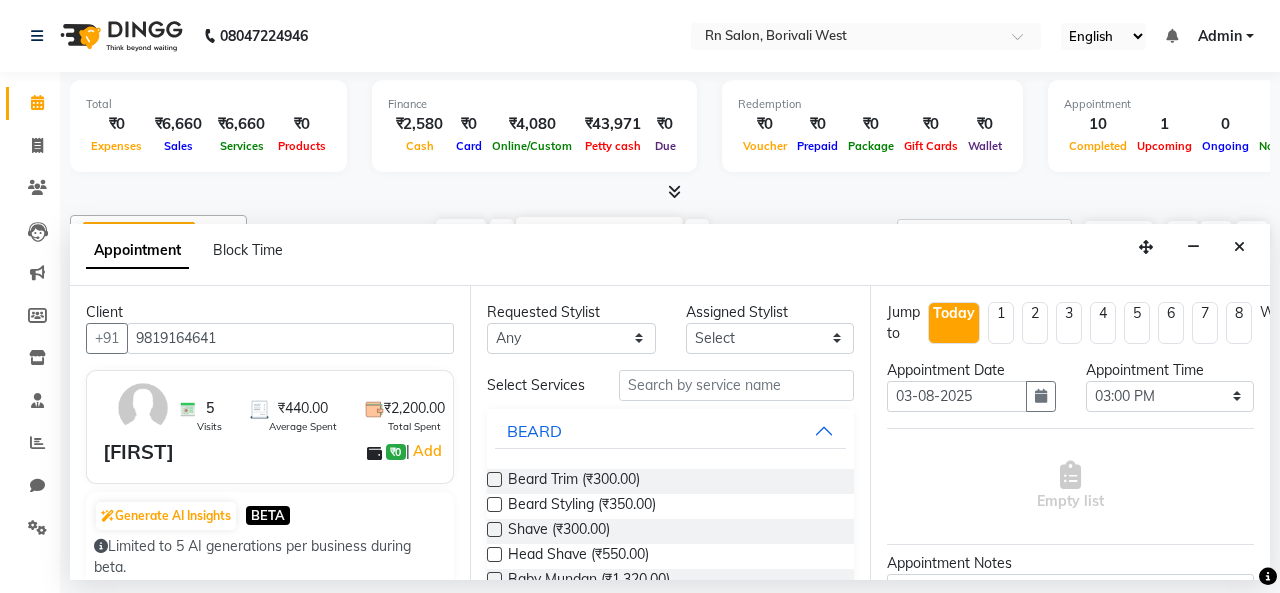 type on "9819164641" 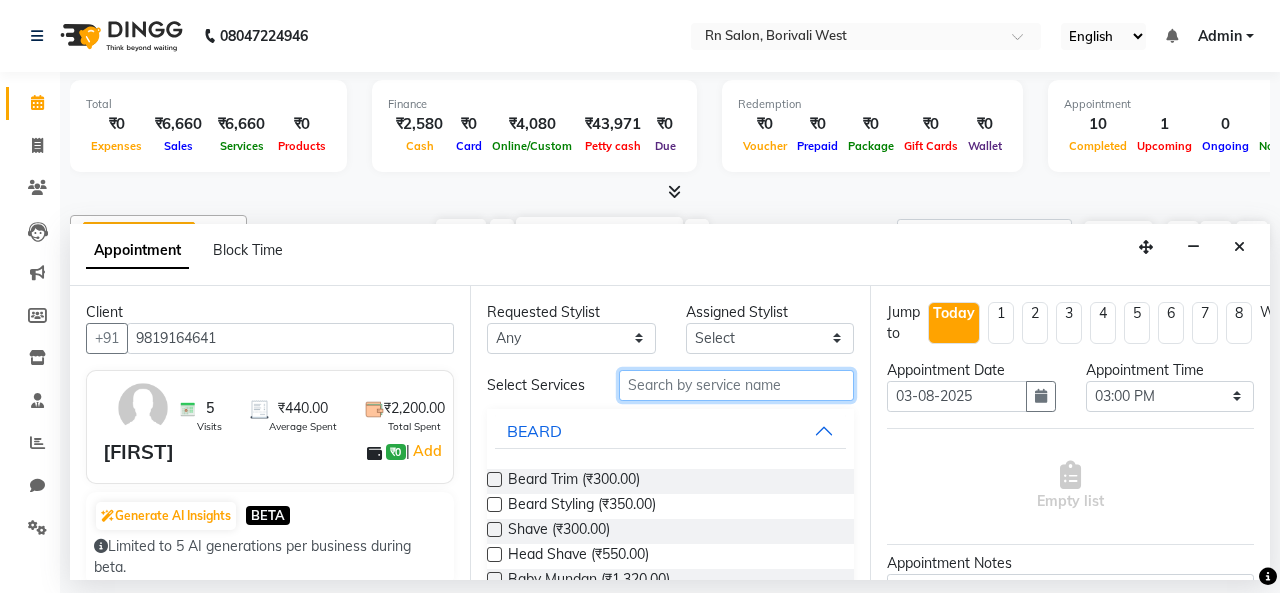 click at bounding box center [736, 385] 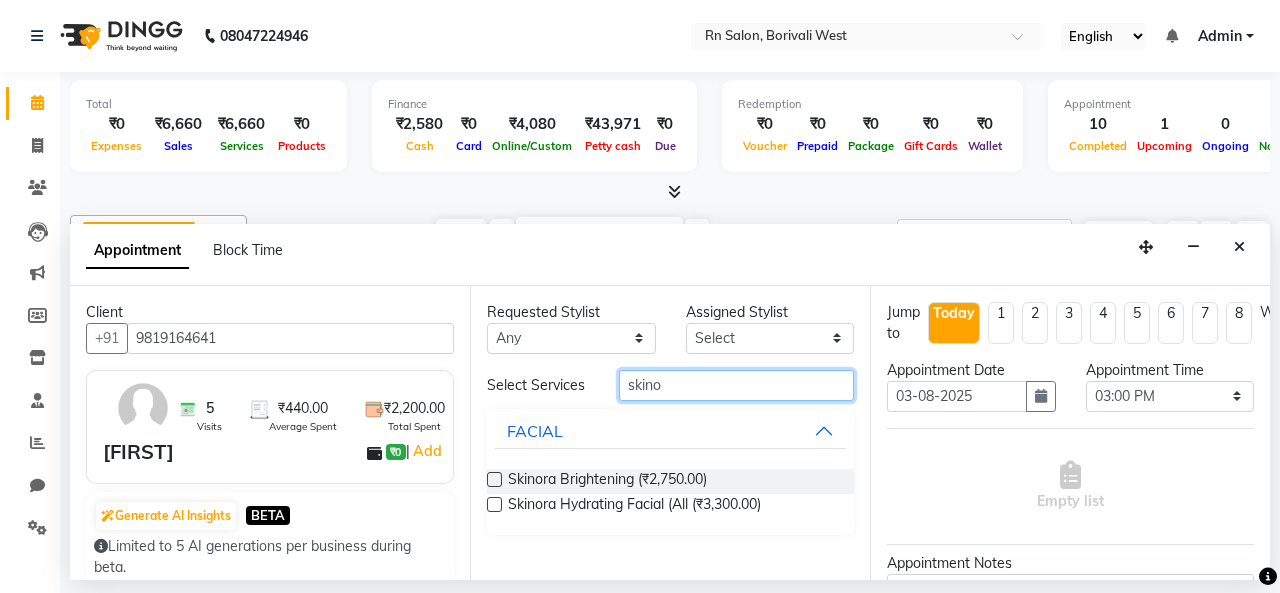 type on "skino" 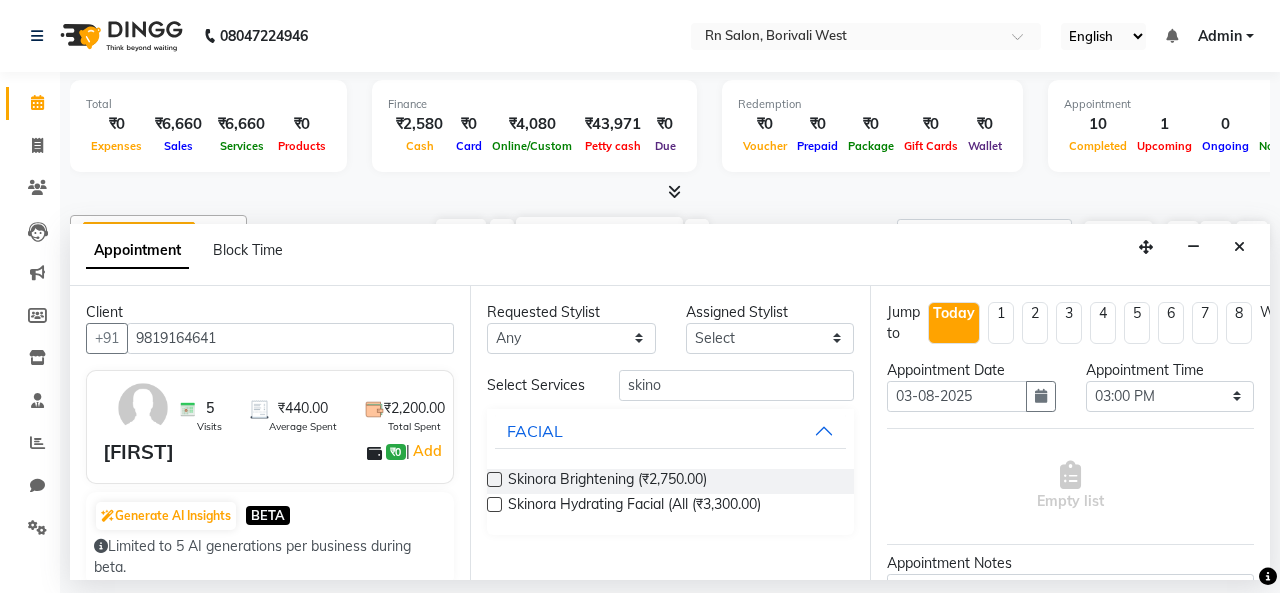 click at bounding box center (494, 504) 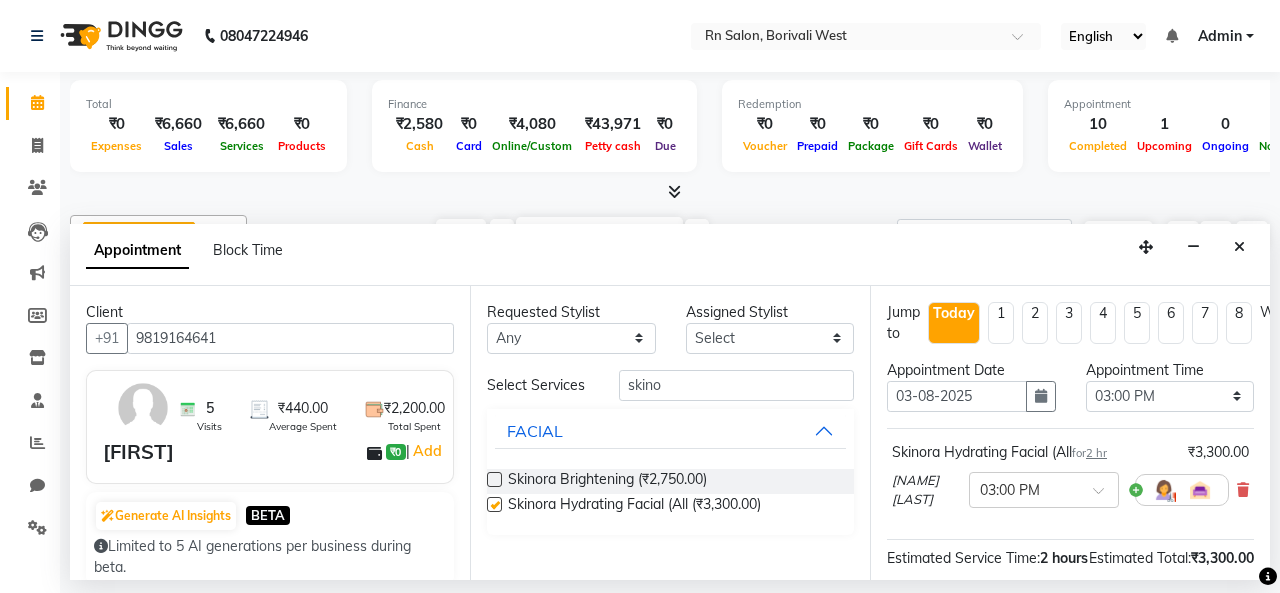 checkbox on "false" 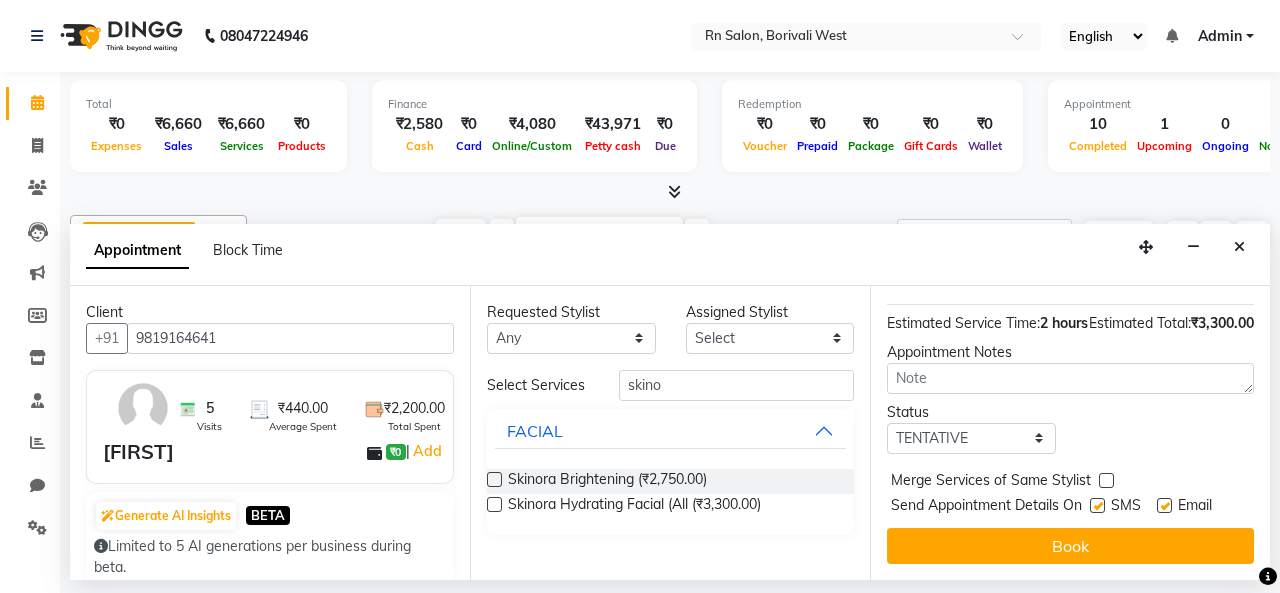 scroll, scrollTop: 0, scrollLeft: 0, axis: both 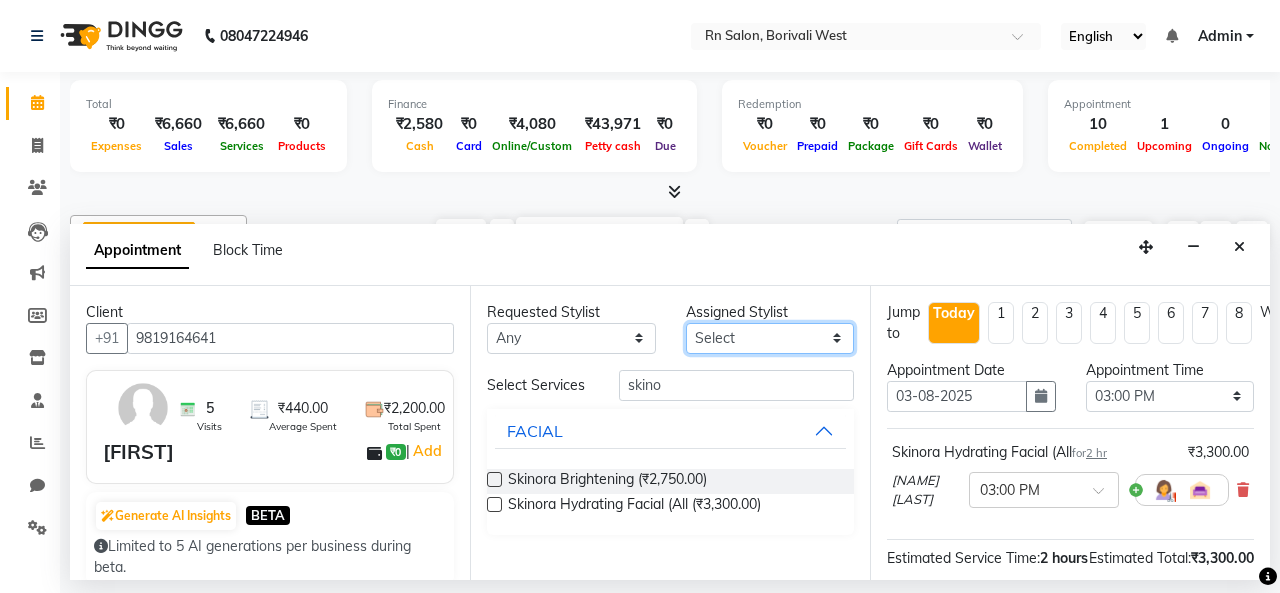 click on "Select [FIRST] [LAST] [FIRST] [LAST] [FIRST] [LAST] [FIRST] [LAST] [FIRST] [LAST] [FIRST] [LAST] [FIRST] [LAST] [FIRST] [LAST] [FIRST] [LAST] [FIRST] [LAST]" at bounding box center (770, 338) 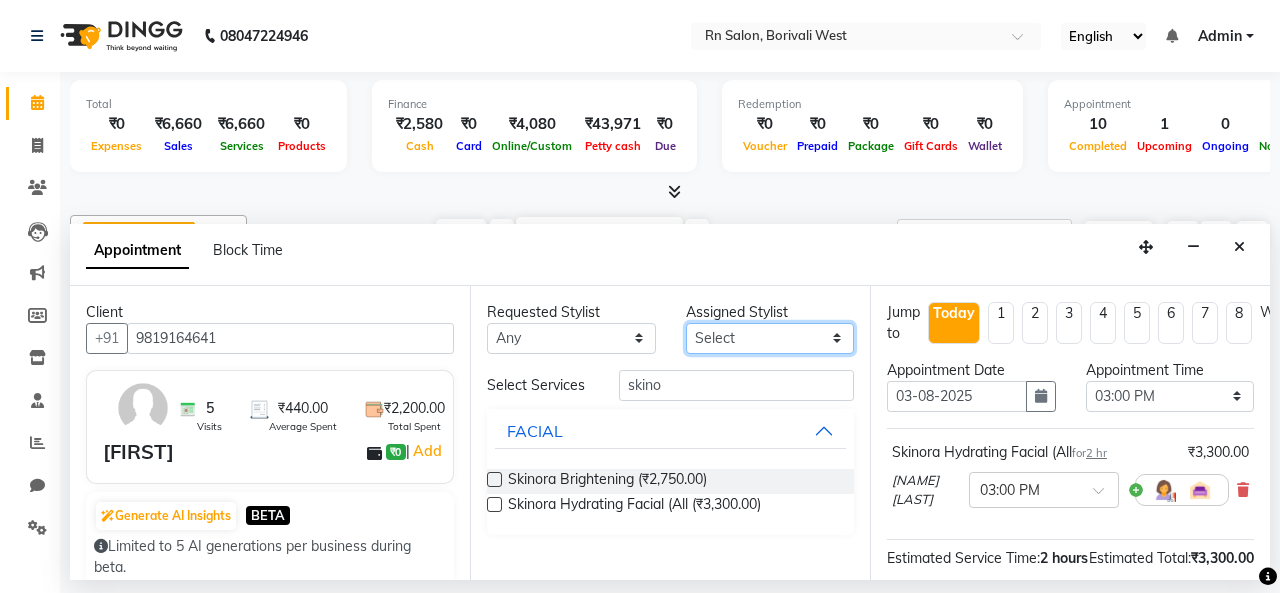 select on "83942" 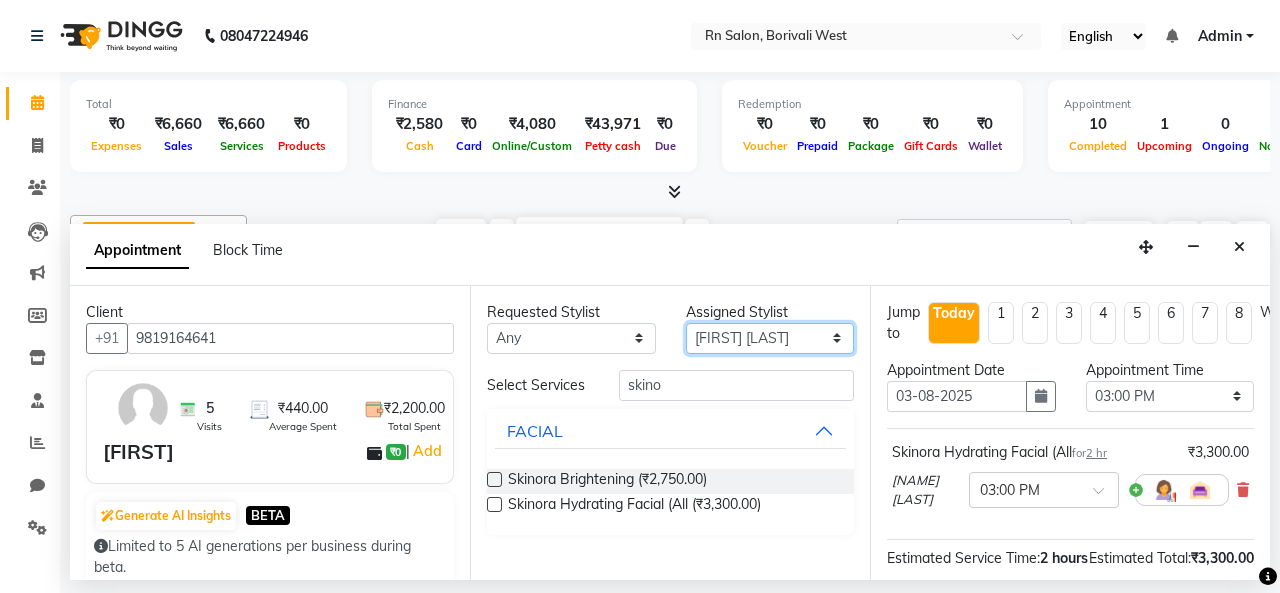 click on "Select [FIRST] [LAST] [FIRST] [LAST] [FIRST] [LAST] [FIRST] [LAST] [FIRST] [LAST] [FIRST] [LAST] [FIRST] [LAST] [FIRST] [LAST] [FIRST] [LAST] [FIRST] [LAST]" at bounding box center [770, 338] 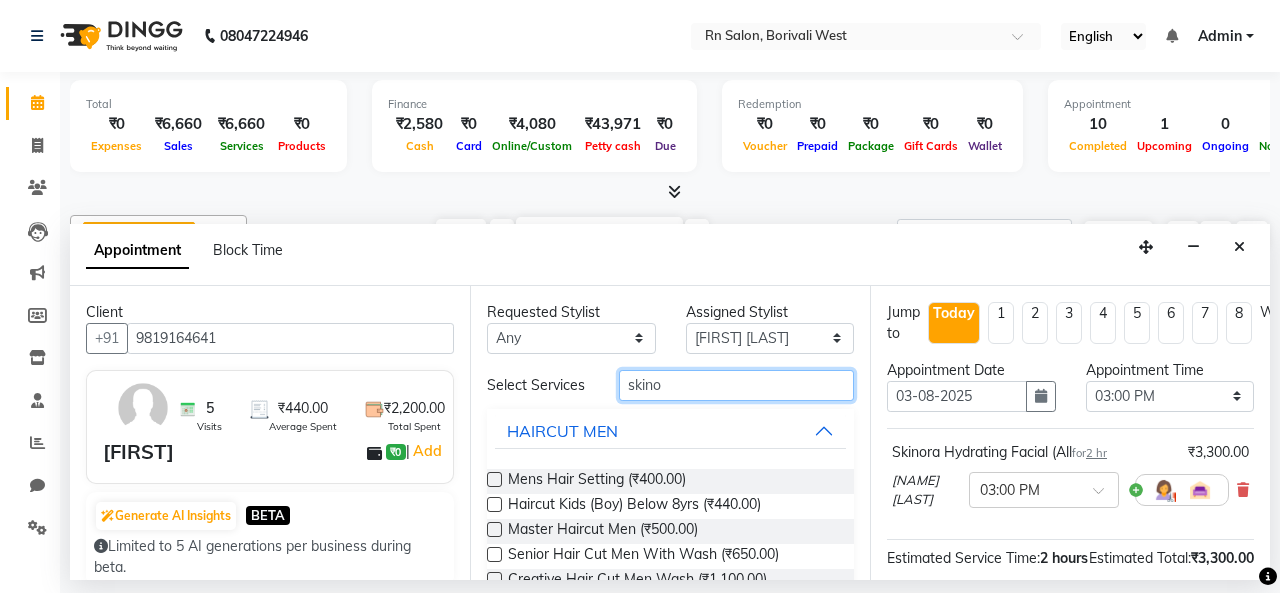 click on "skino" at bounding box center [736, 385] 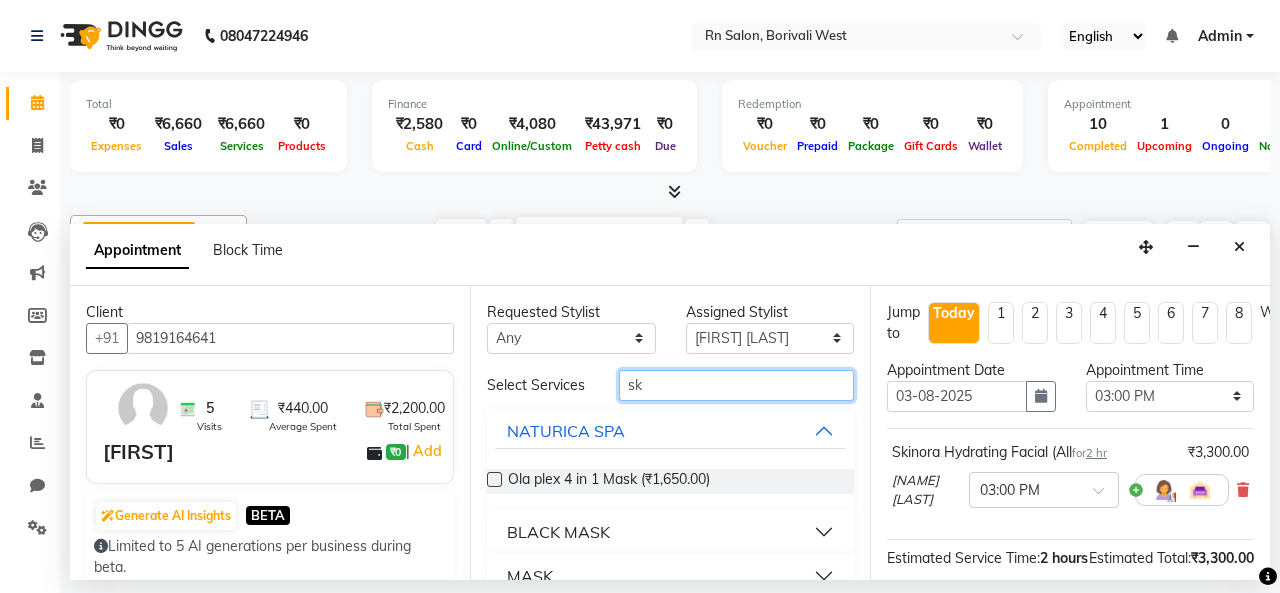 type on "s" 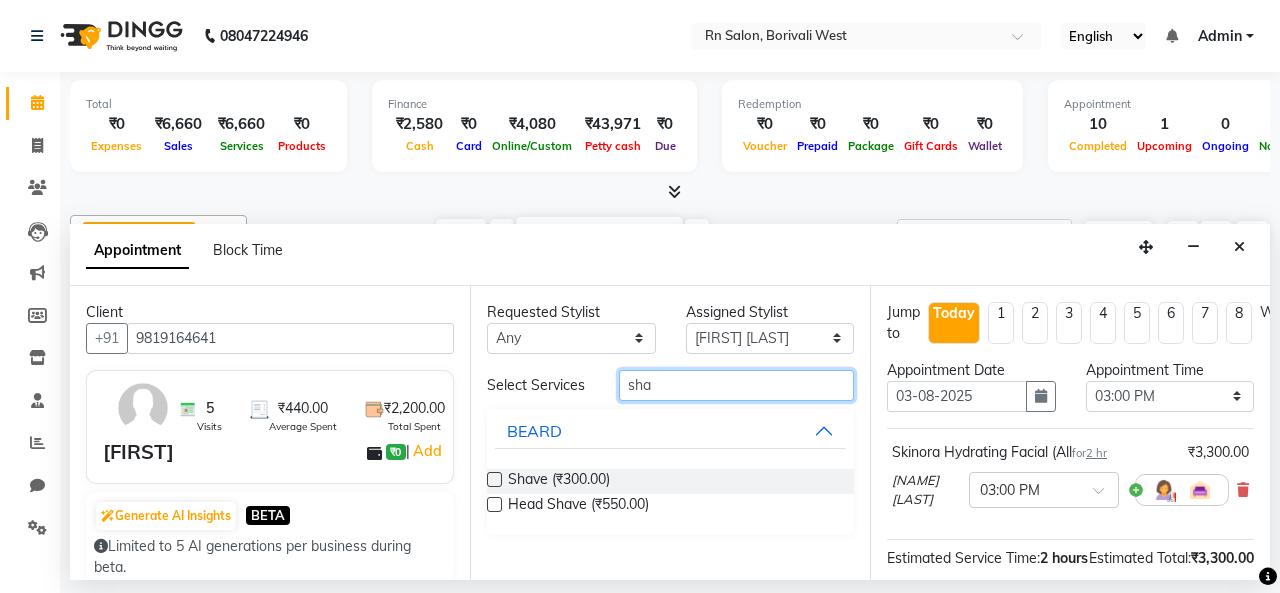 type on "sha" 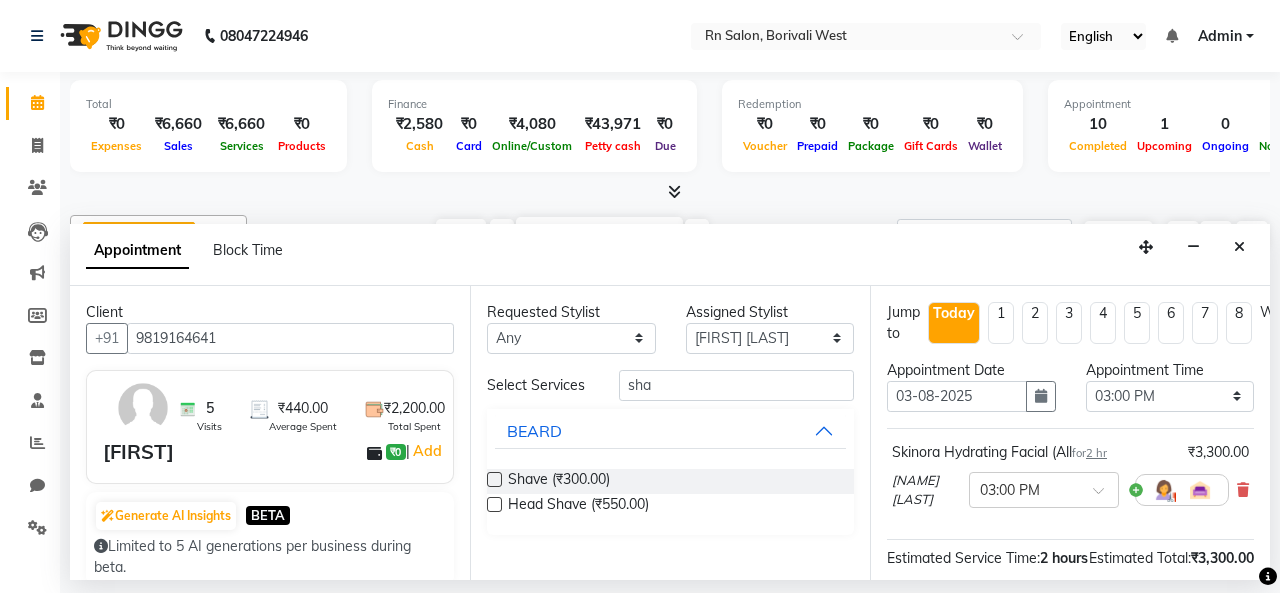 click at bounding box center [494, 479] 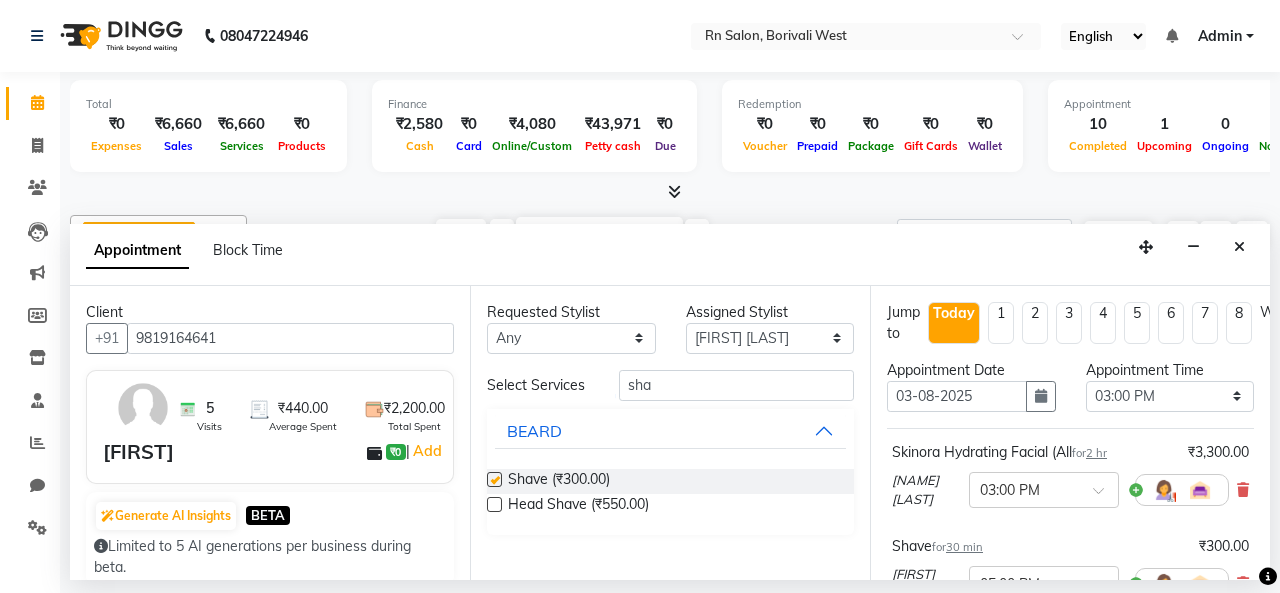 checkbox on "false" 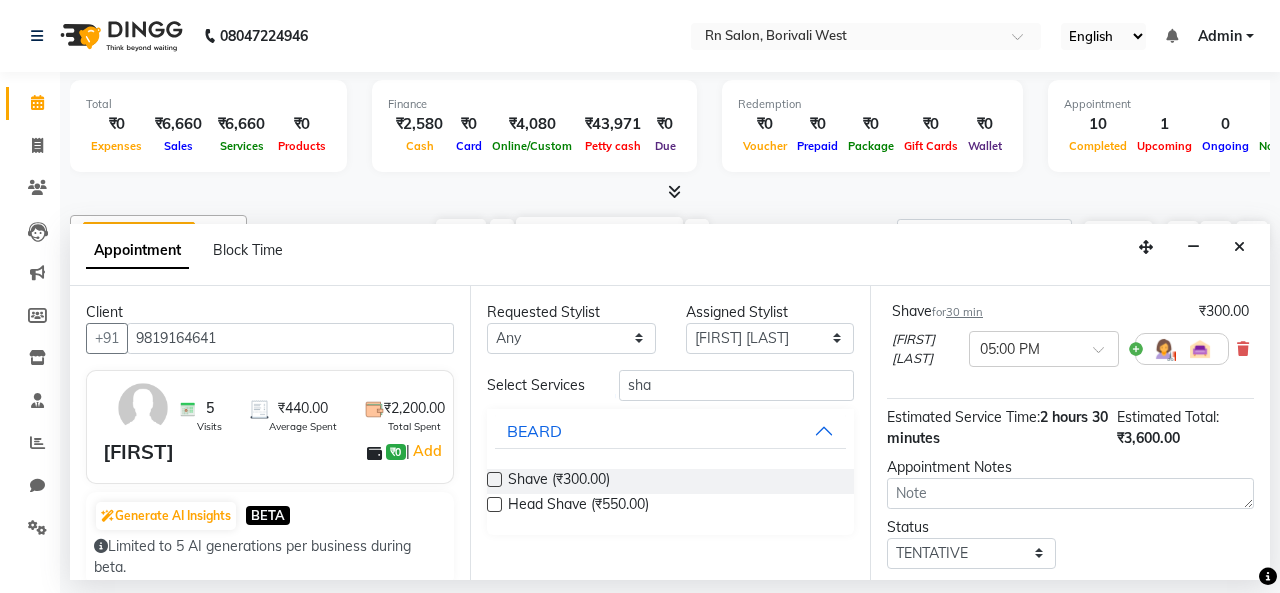 scroll, scrollTop: 364, scrollLeft: 0, axis: vertical 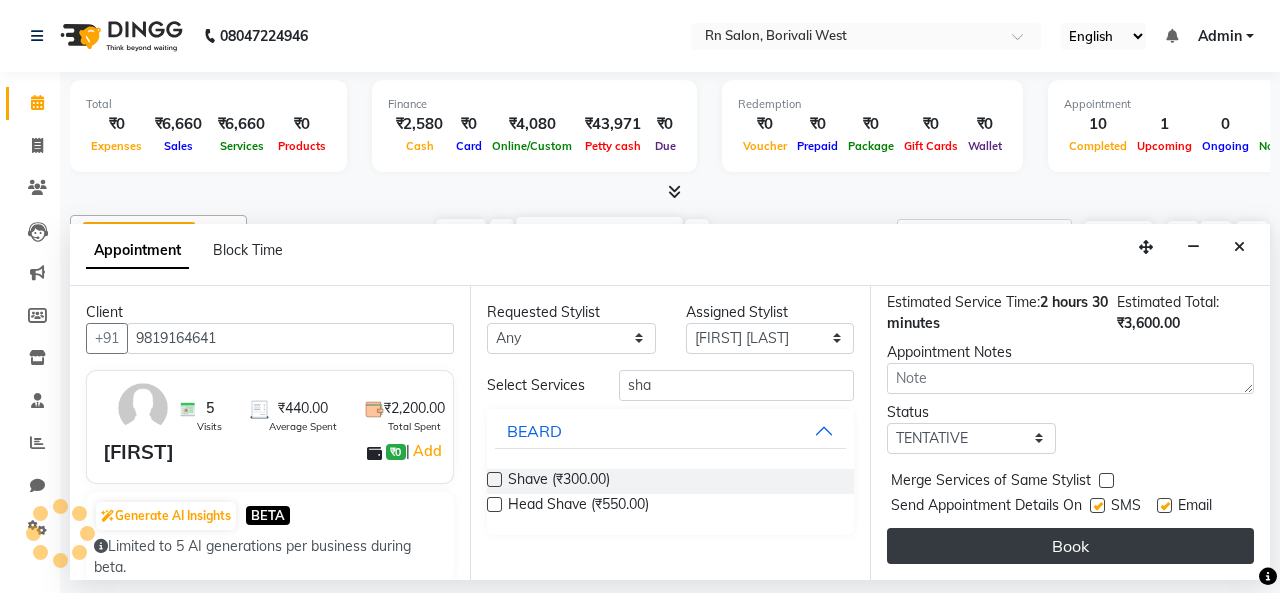 click on "Book" at bounding box center [1070, 546] 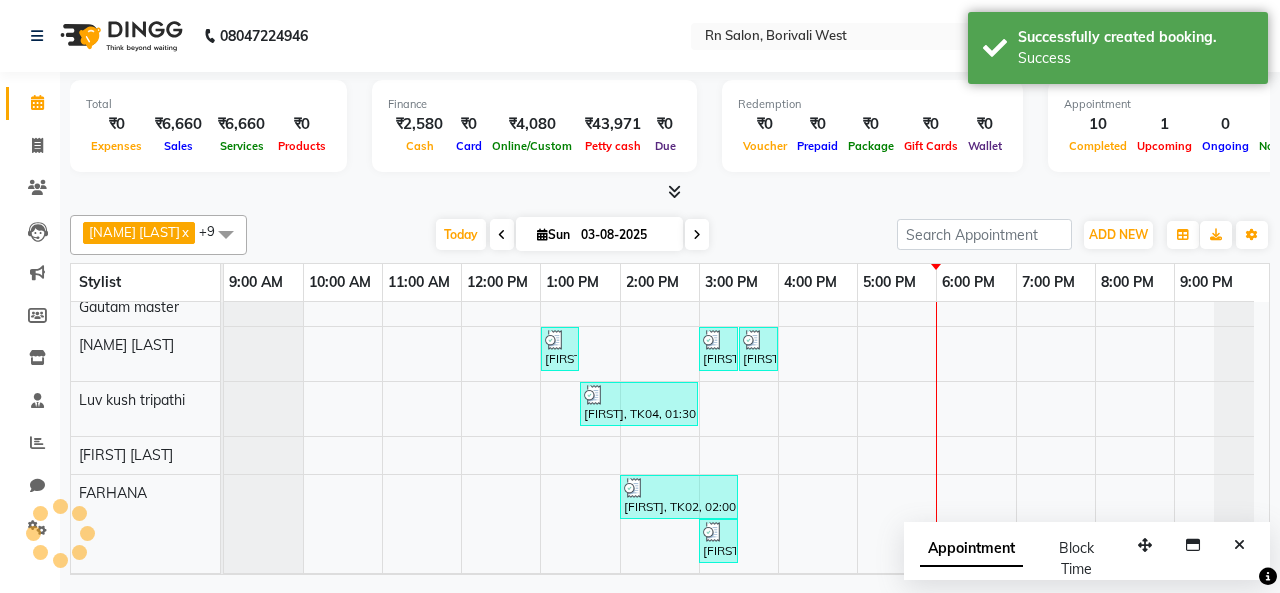 scroll, scrollTop: 298, scrollLeft: 0, axis: vertical 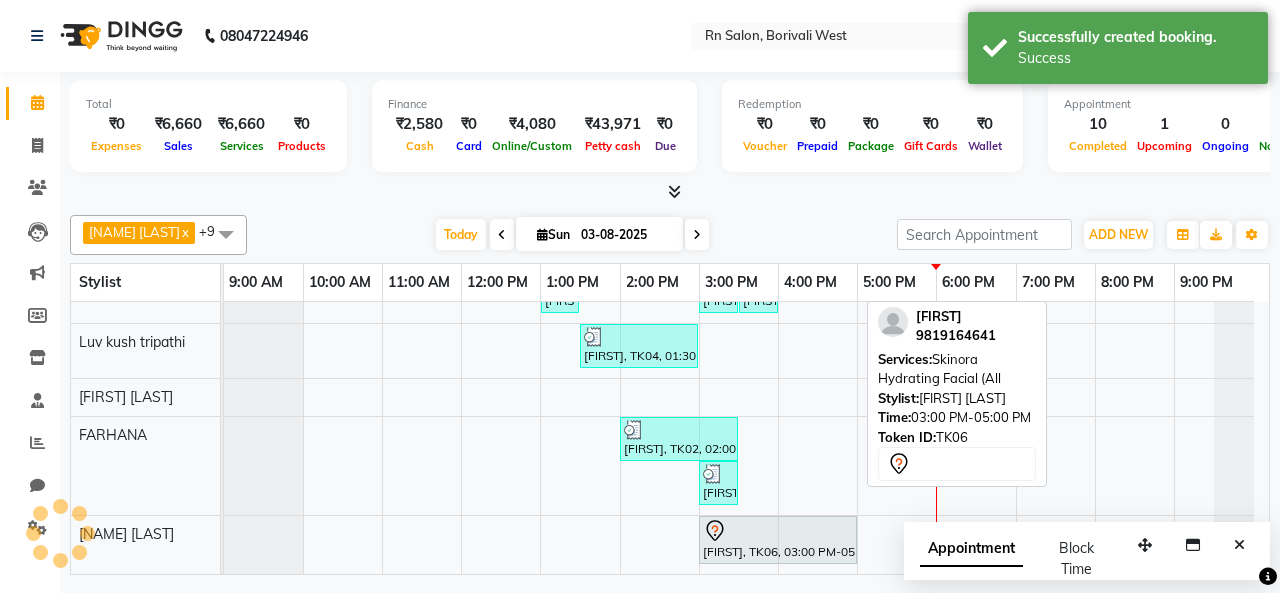 click at bounding box center (778, 531) 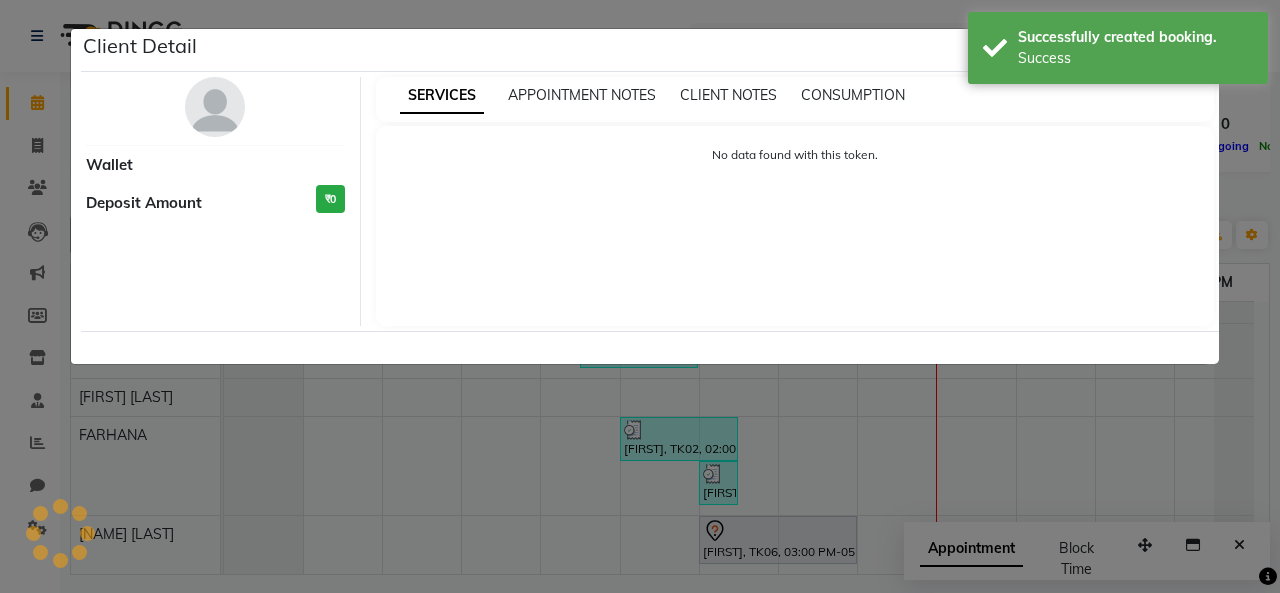 select on "7" 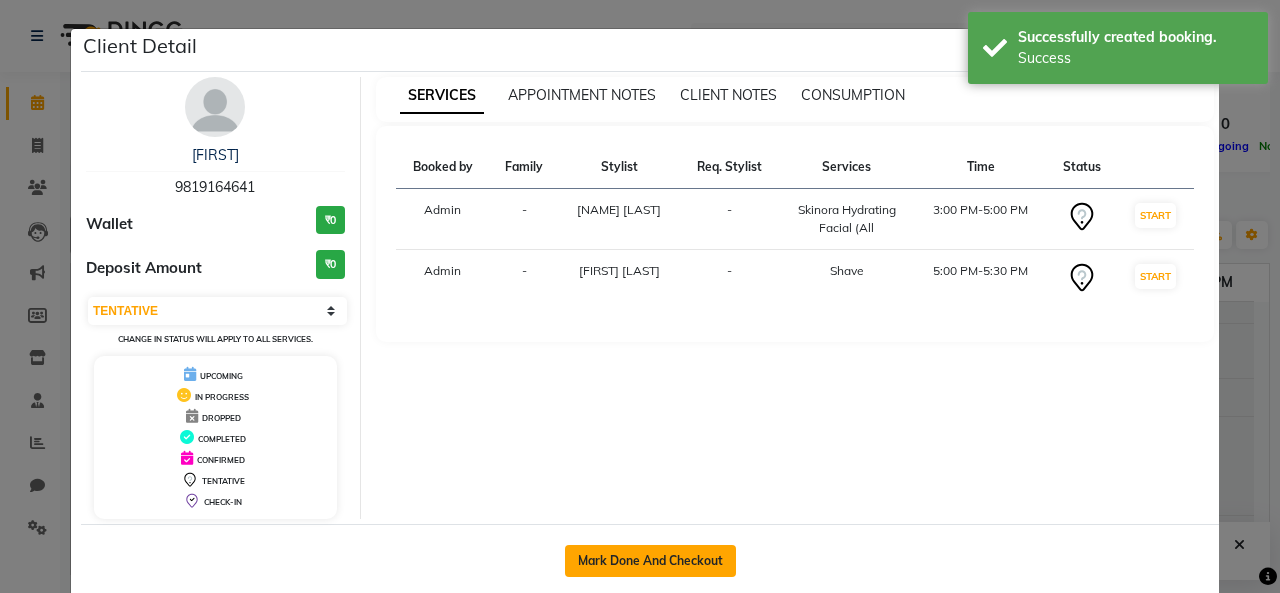 click on "Mark Done And Checkout" 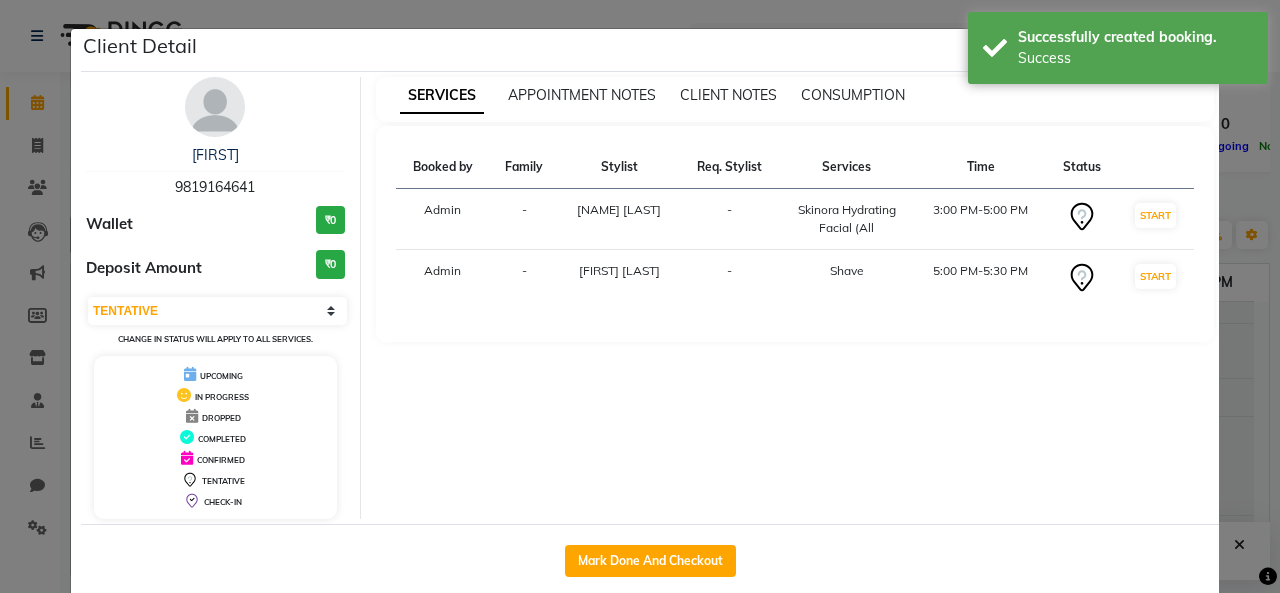 select on "service" 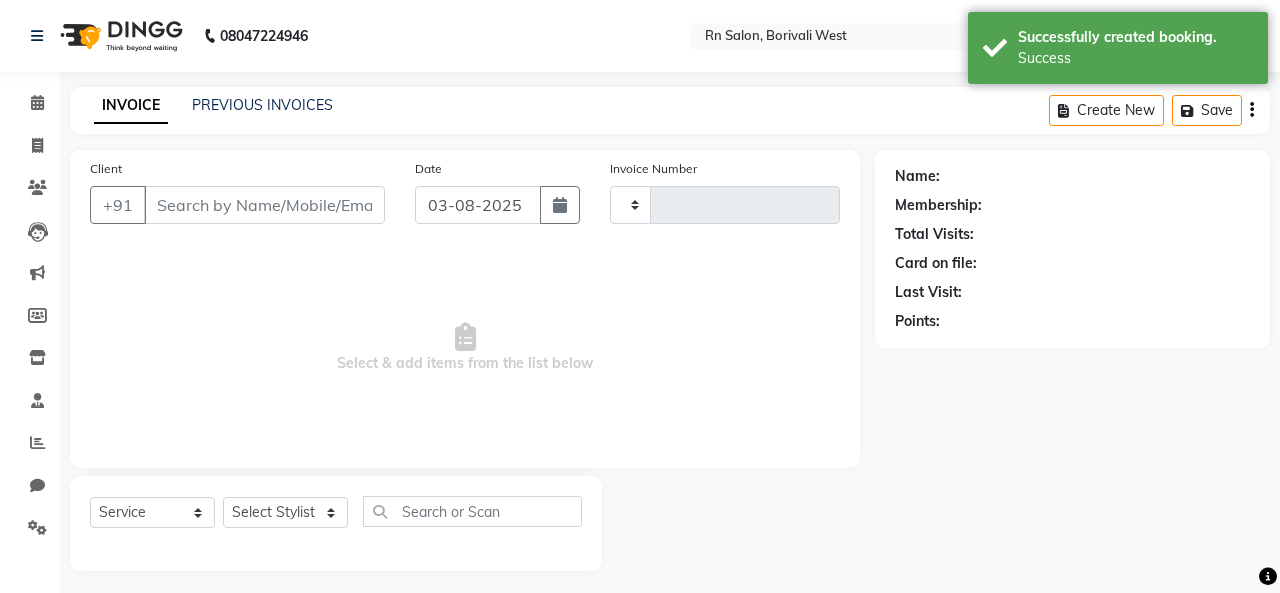 type on "0443" 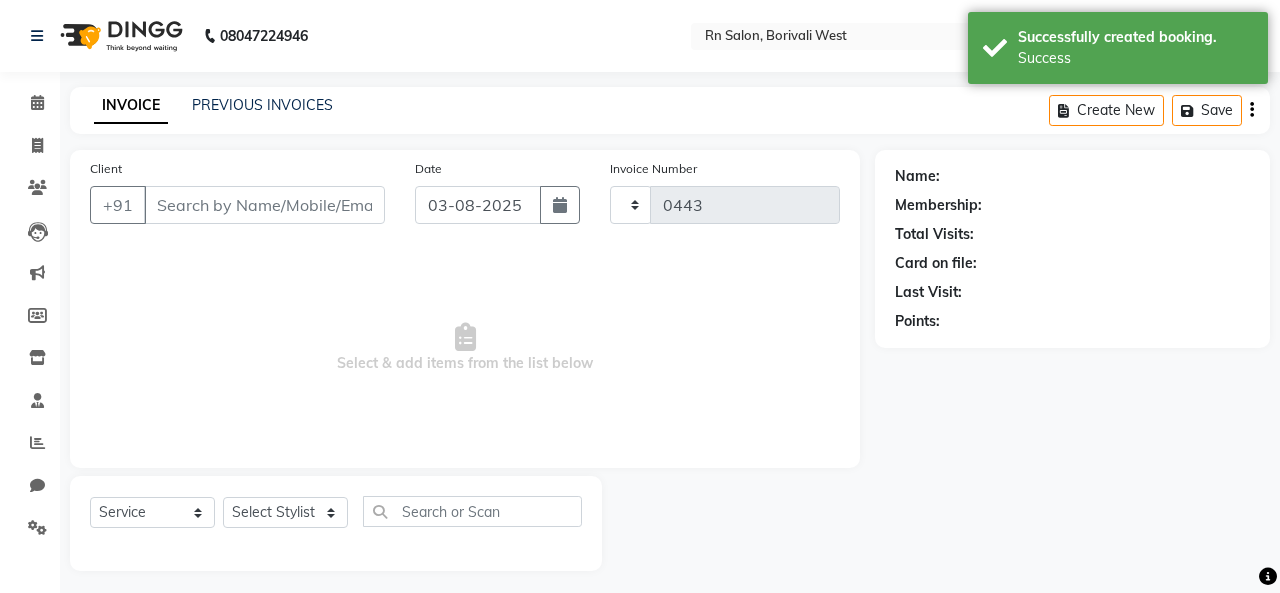select on "8515" 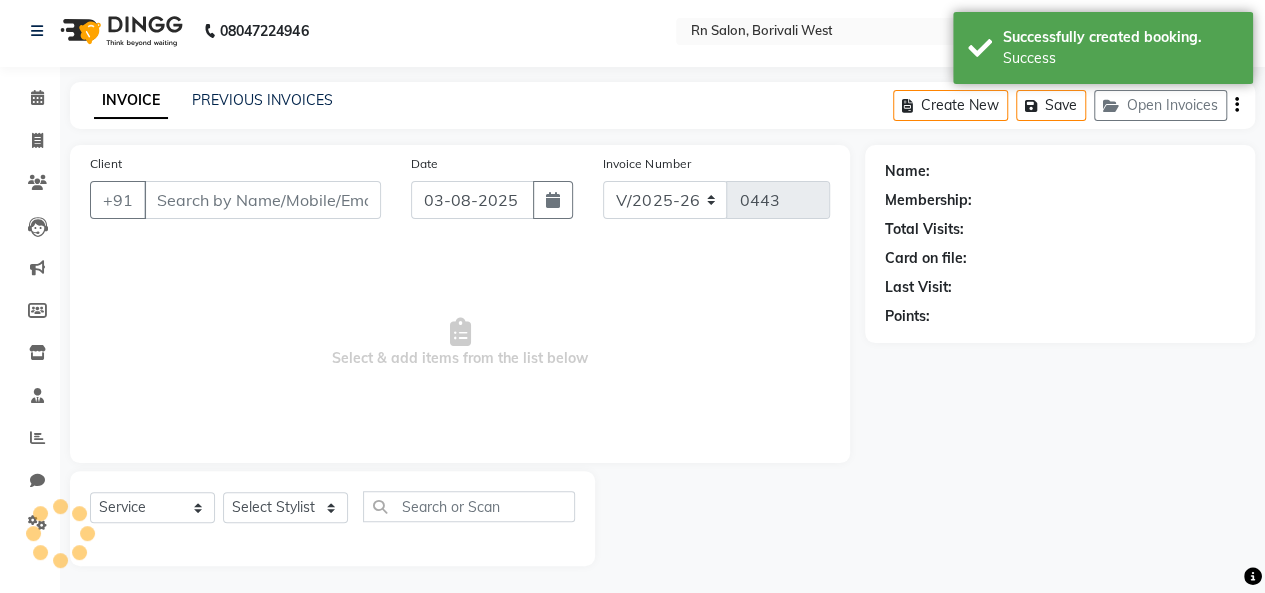 scroll, scrollTop: 7, scrollLeft: 0, axis: vertical 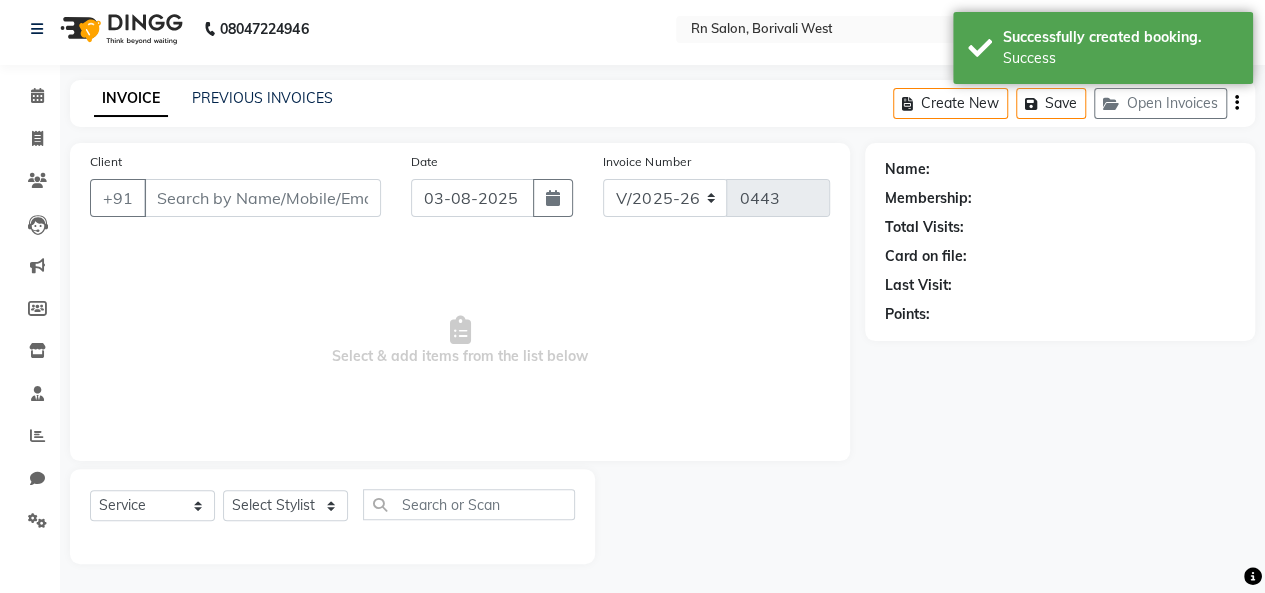 type on "9819164641" 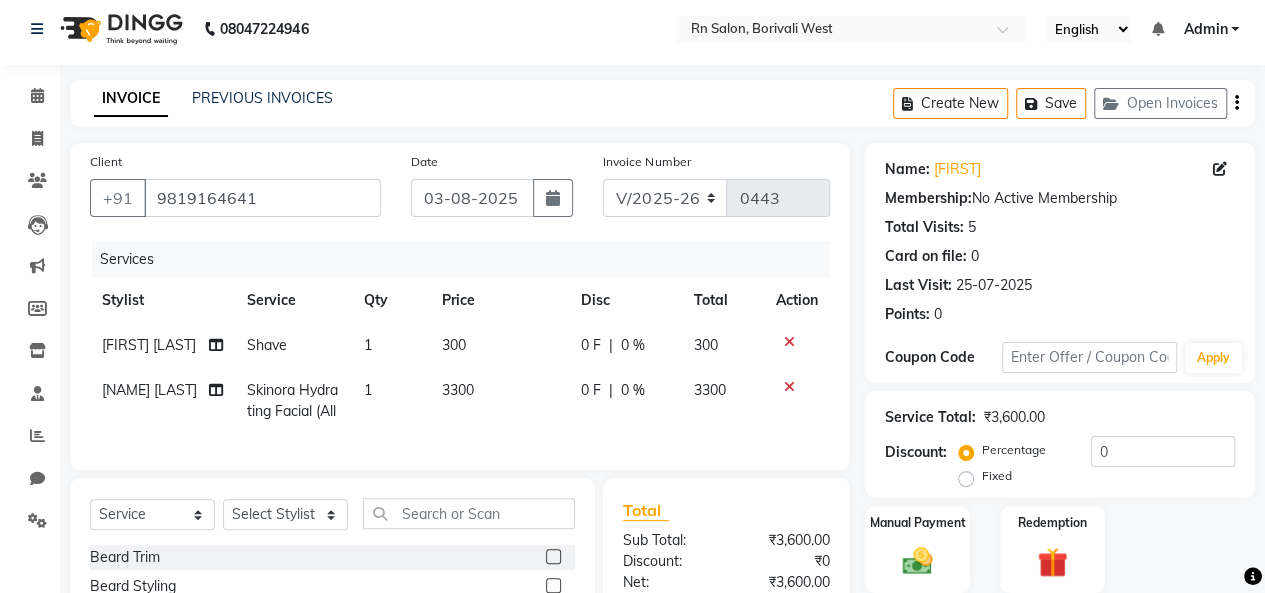 click on "3300" 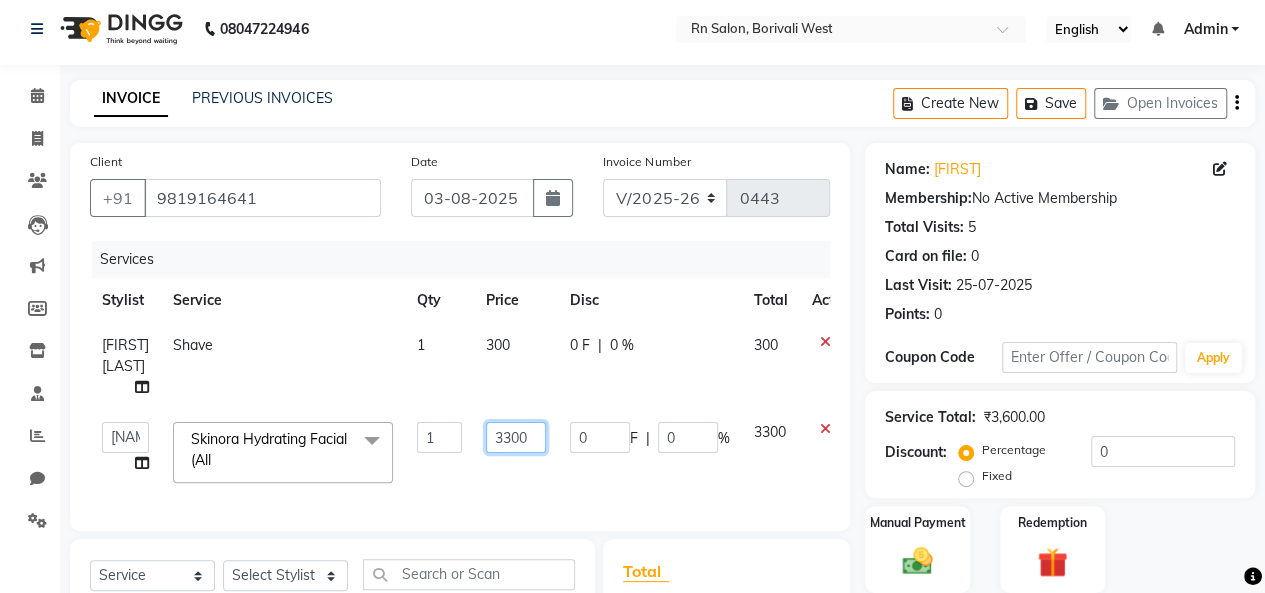 click on "3300" 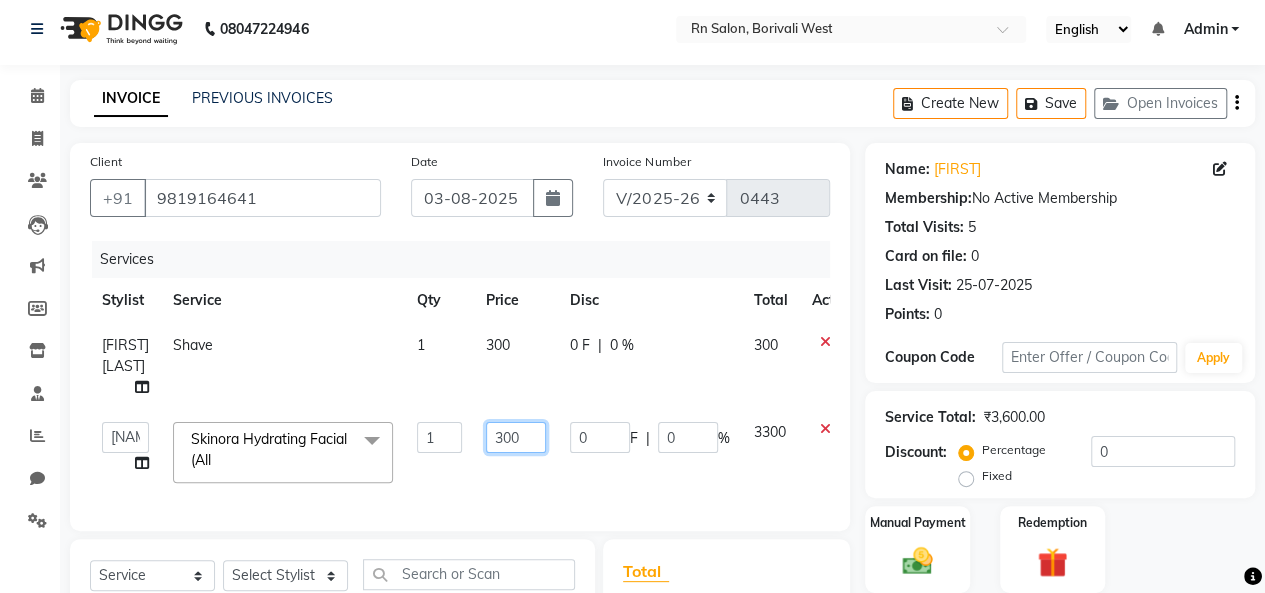 type on "3000" 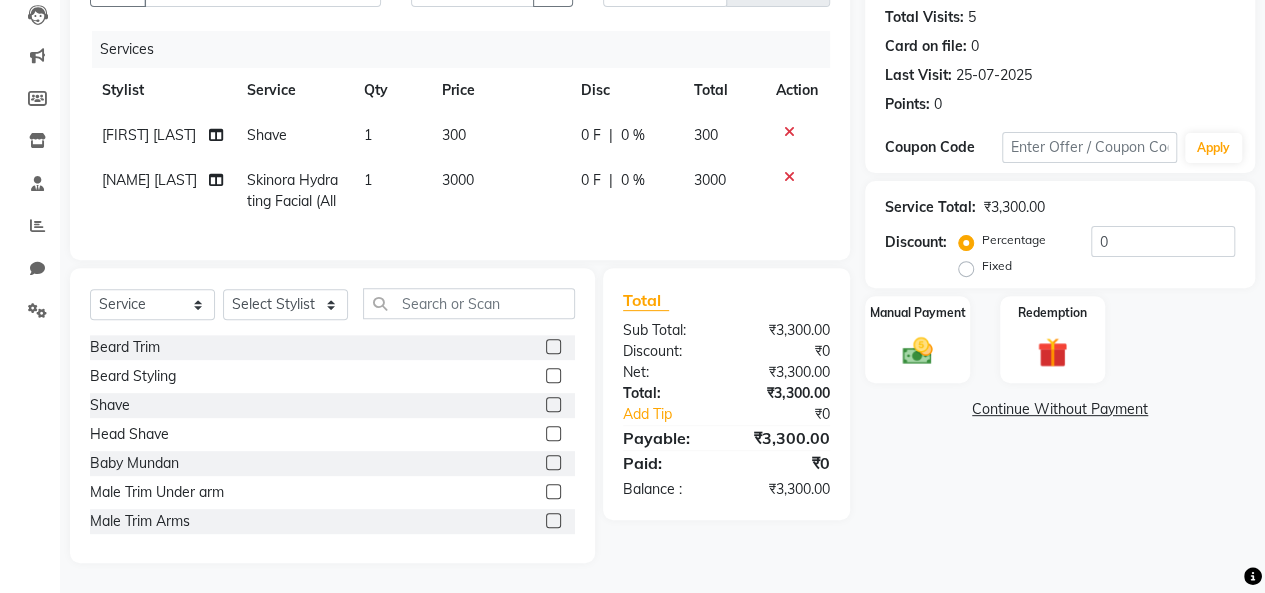 scroll, scrollTop: 231, scrollLeft: 0, axis: vertical 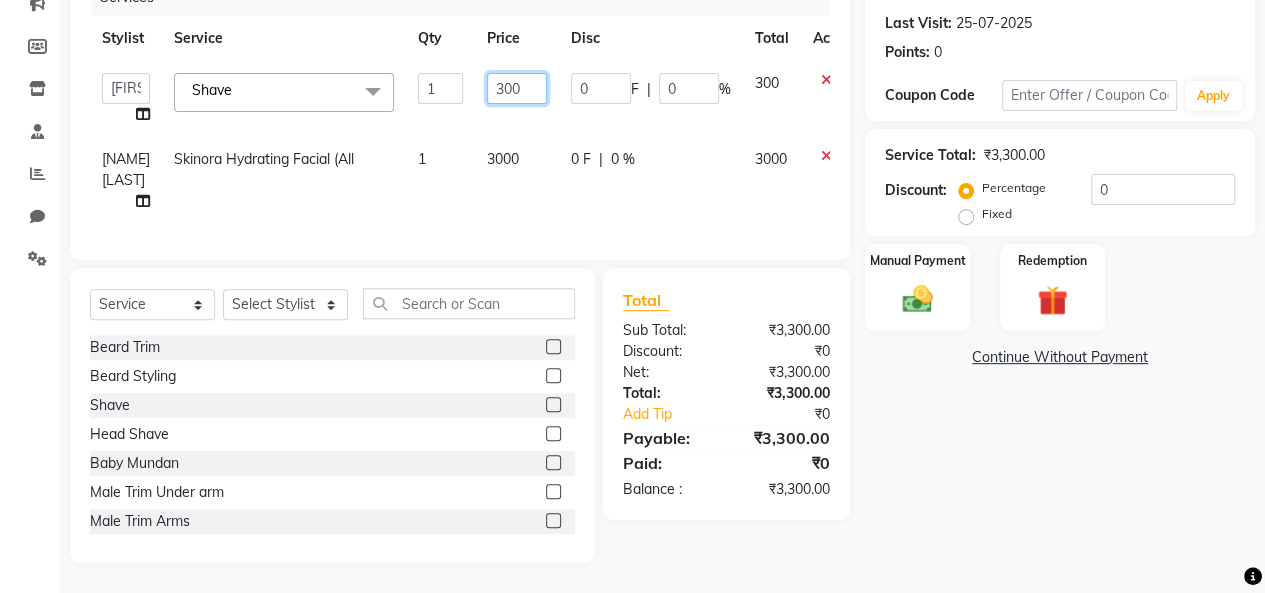 click on "300" 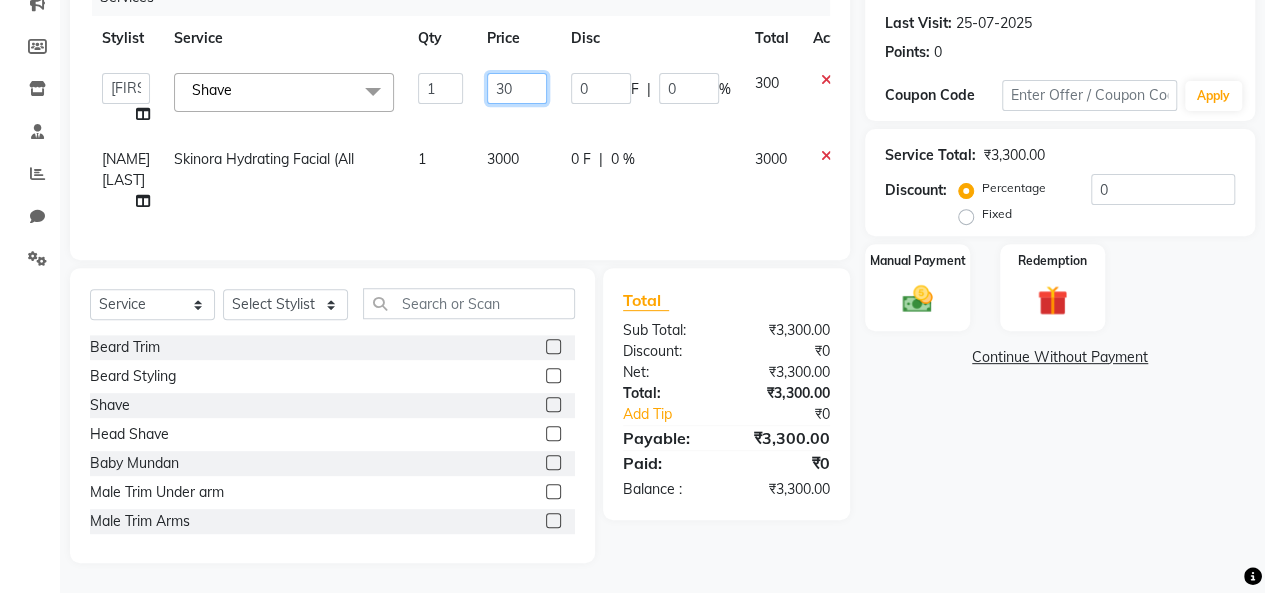 type on "3" 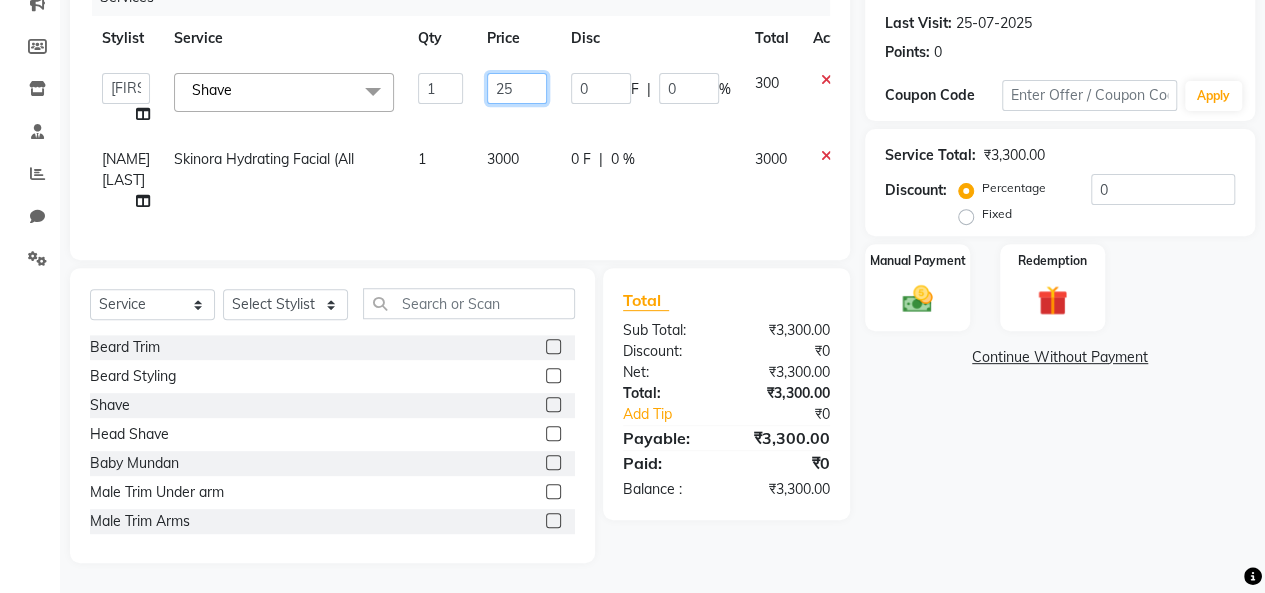 type on "250" 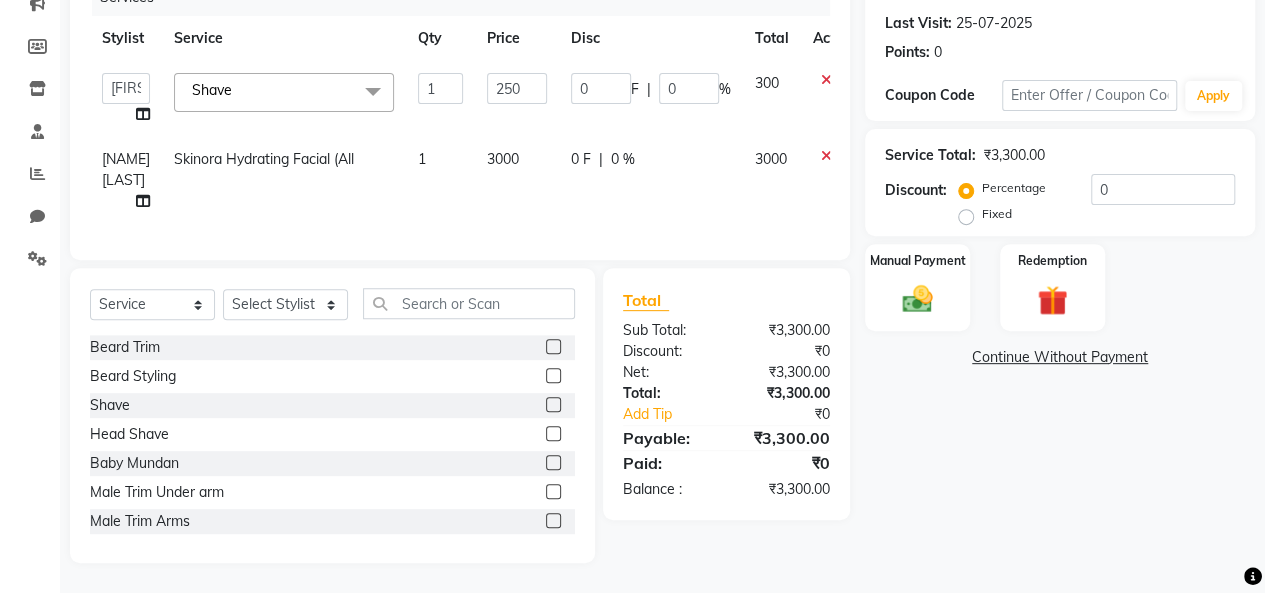 scroll, scrollTop: 231, scrollLeft: 0, axis: vertical 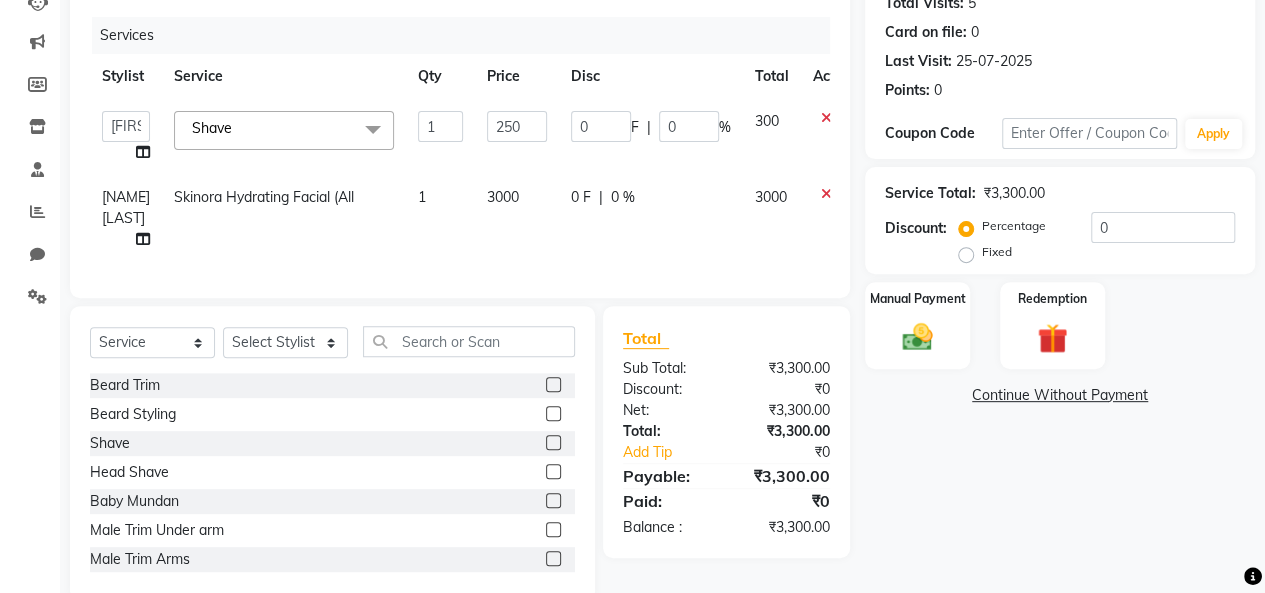 click on "Name: Rashesh  Membership:  No Active Membership  Total Visits:  5 Card on file:  0 Last Visit:   25-07-2025 Points:   0  Coupon Code Apply Service Total:  ₹3,300.00  Discount:  Percentage   Fixed  0 Manual Payment Redemption  Continue Without Payment" 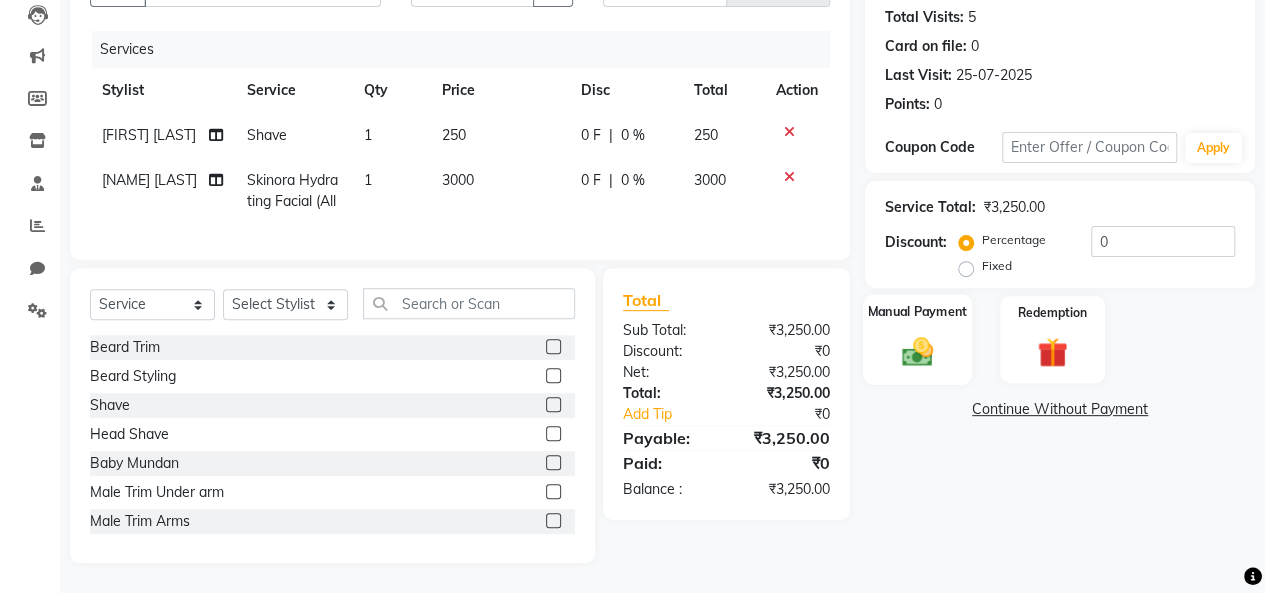 click 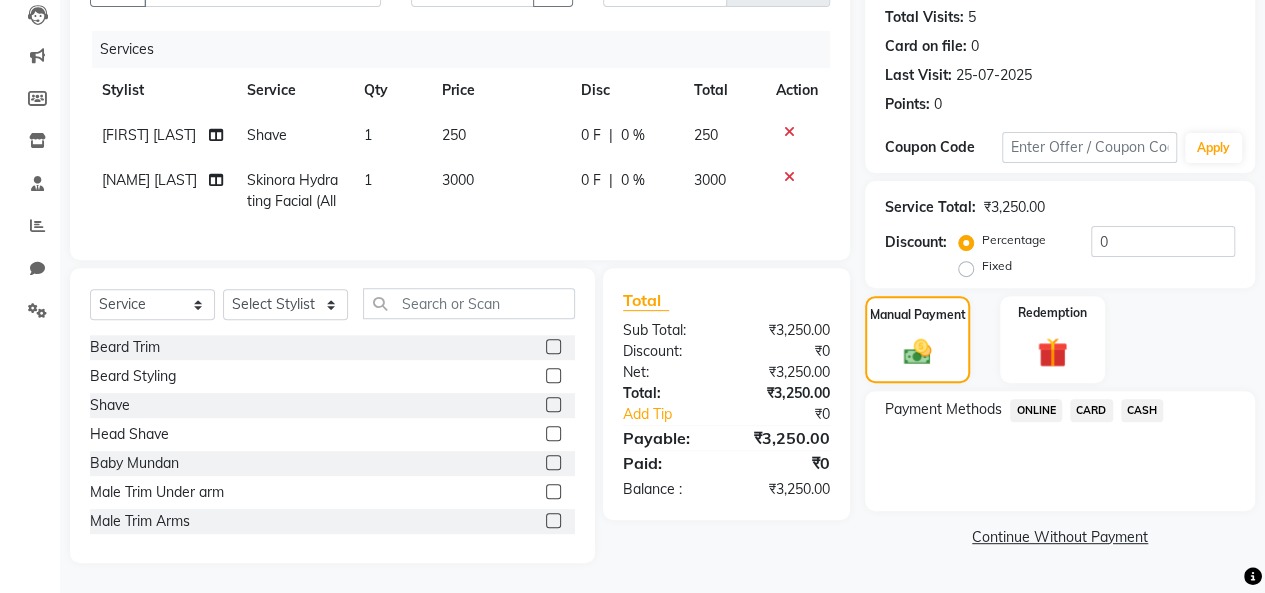 click on "CASH" 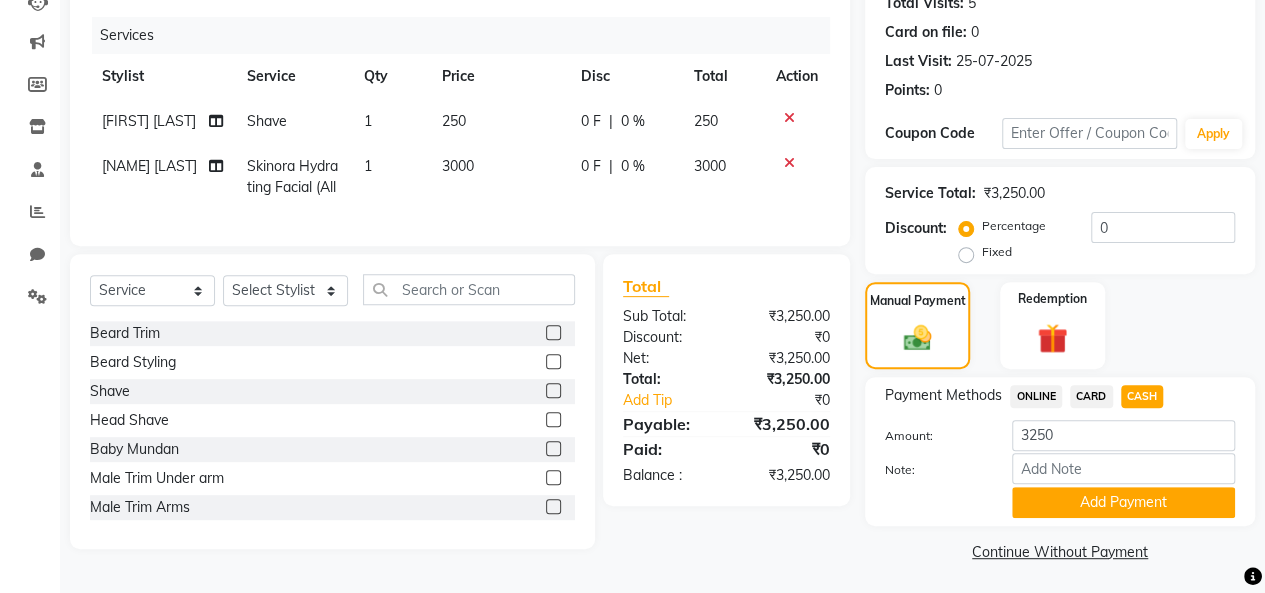 scroll, scrollTop: 234, scrollLeft: 0, axis: vertical 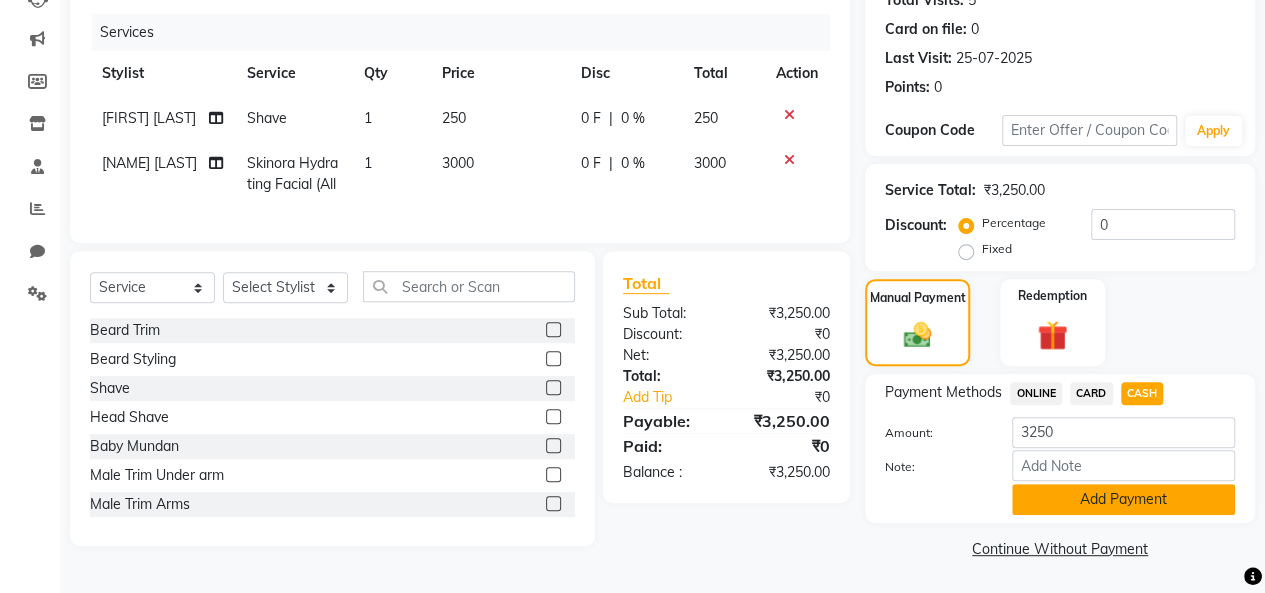 click on "Add Payment" 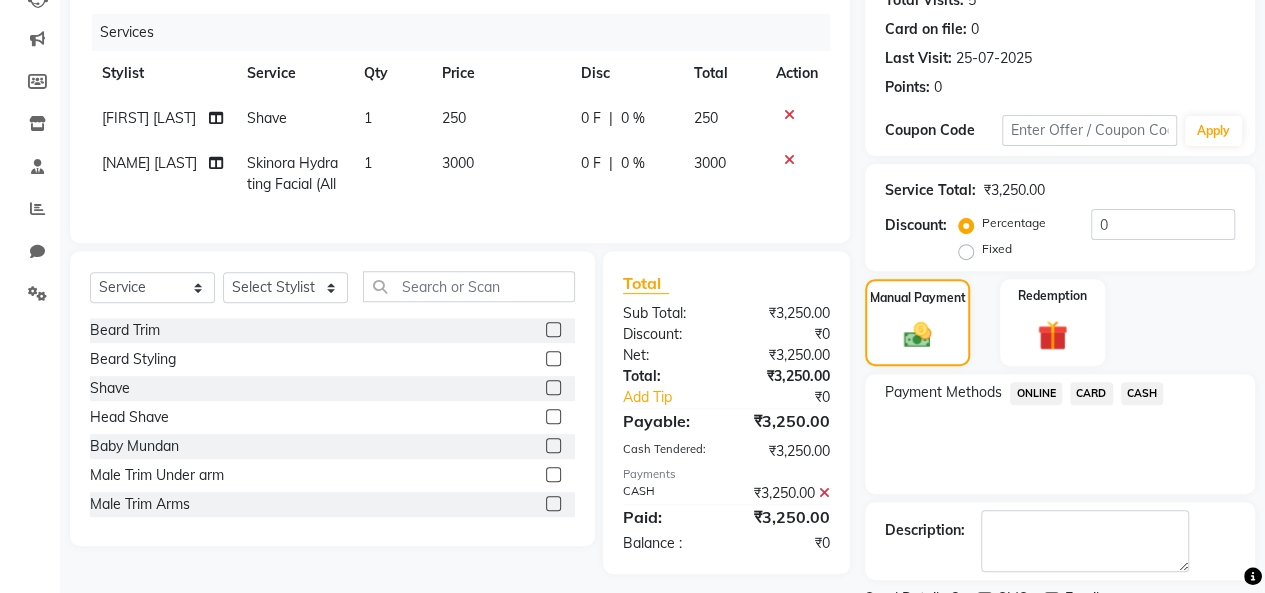 scroll, scrollTop: 316, scrollLeft: 0, axis: vertical 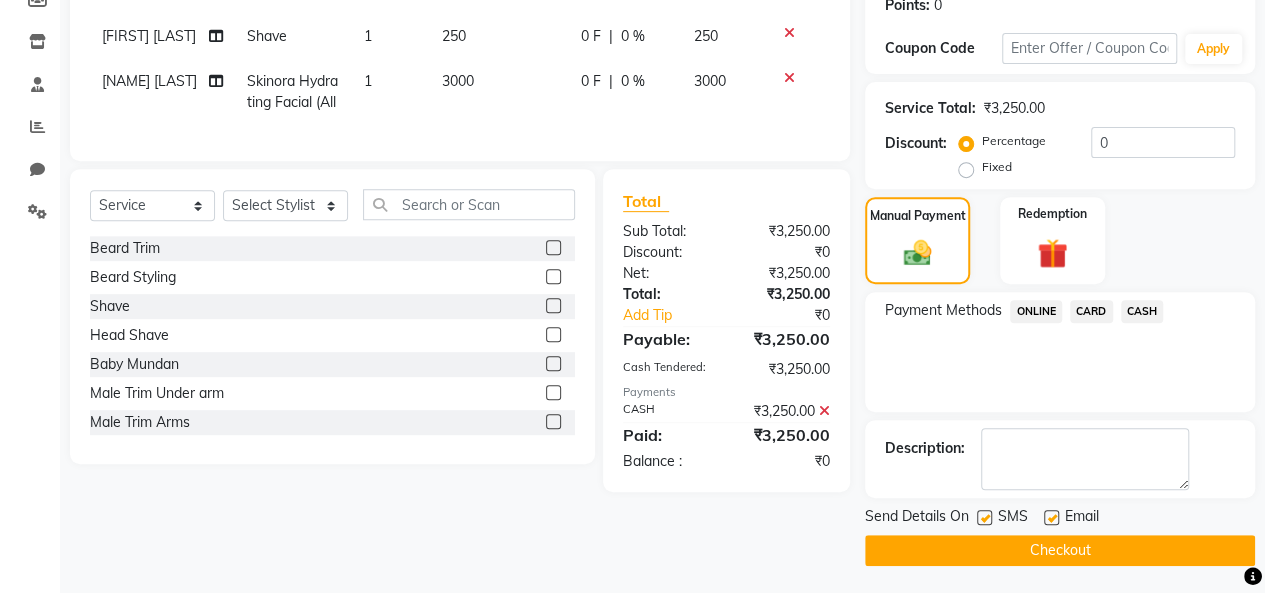 click on "Checkout" 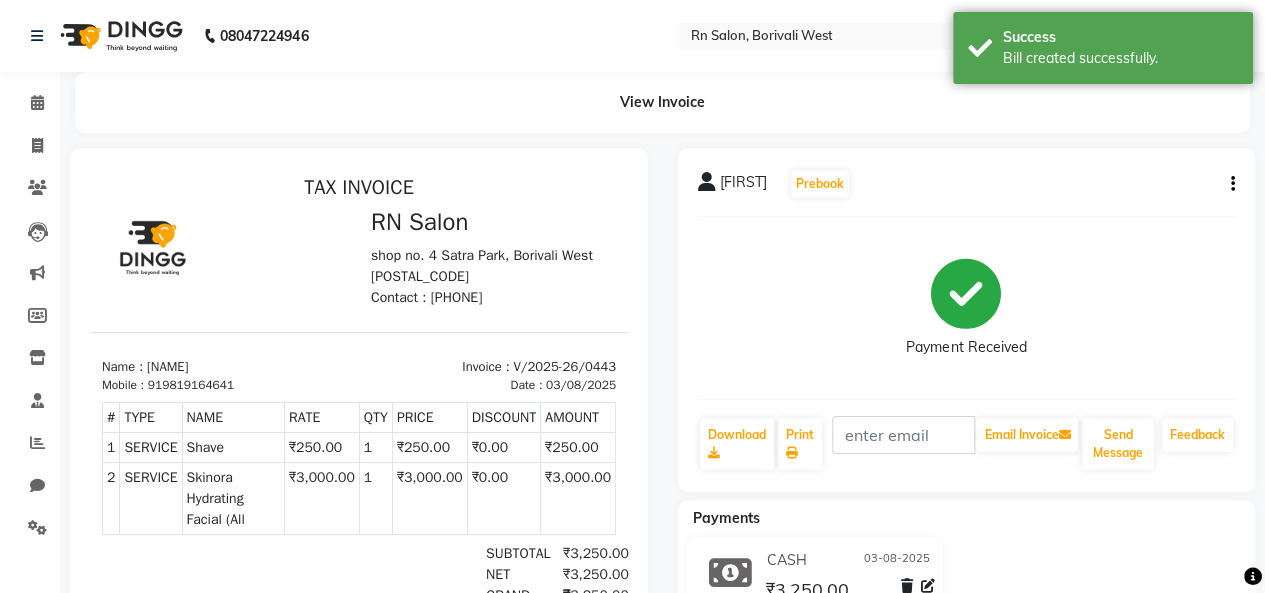 scroll, scrollTop: 0, scrollLeft: 0, axis: both 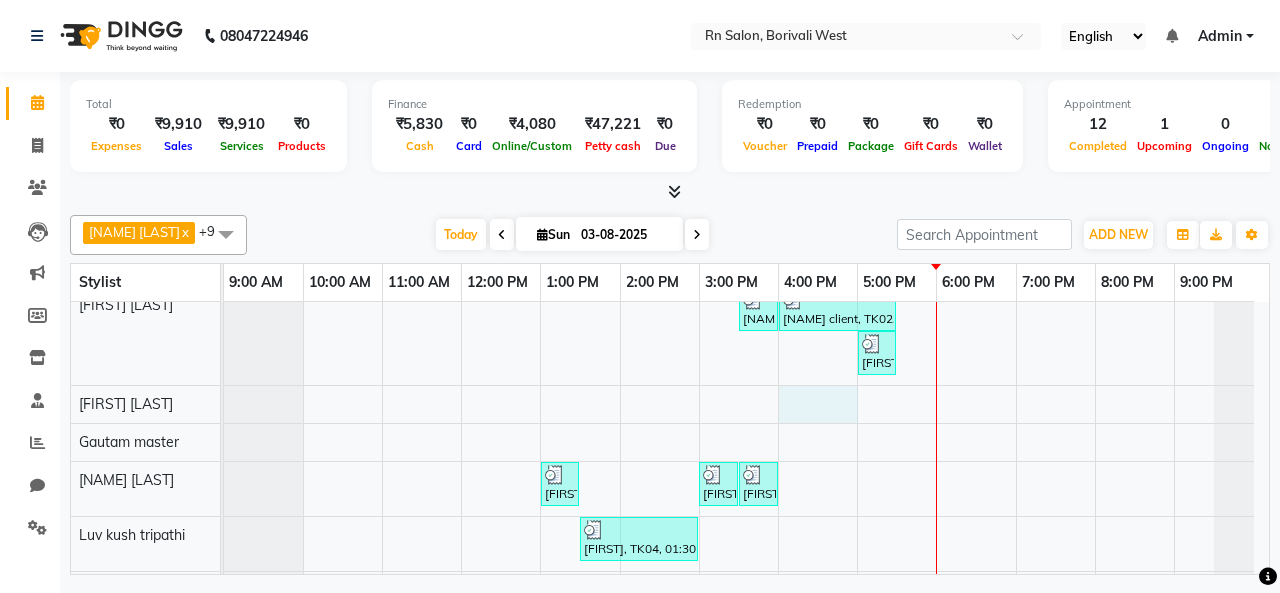 click on "sheetal, TK04, 12:00 PM-01:30 PM, Root touch up     Babita, TK03, 01:30 PM-03:00 PM, Female Haircut (Senior stylist) W/O             NEHA SINGH, TK01, 05:00 PM-06:00 PM, Female Haircut (Creative stylist) W/O     ravi client, TK02, 03:30 PM-04:00 PM, Master Haircut Men      ravi client, TK02, 04:00 PM-05:30 PM, Global Color (Inoa) Men     Rashesh, TK06, 05:00 PM-05:30 PM, Shave     Babita, TK03, 01:00 PM-01:30 PM, Threading Eyebrows     sheetal, TK04, 03:00 PM-03:30 PM, Threading Eyebrows     sheetal, TK04, 03:30 PM-04:00 PM, Threading Upper Lip/ Lower     sheetal, TK04, 01:30 PM-03:00 PM, Aroma Oil Foot Massage     ravi client, TK02, 02:00 PM-03:30 PM, Aroma Oil Back Massage     Golchi jain, TK05, 03:00 PM-03:30 PM, Threading Eyebrows     Rashesh, TK06, 03:00 PM-05:00 PM, Skinora Hydrating Facial (All" at bounding box center [746, 476] 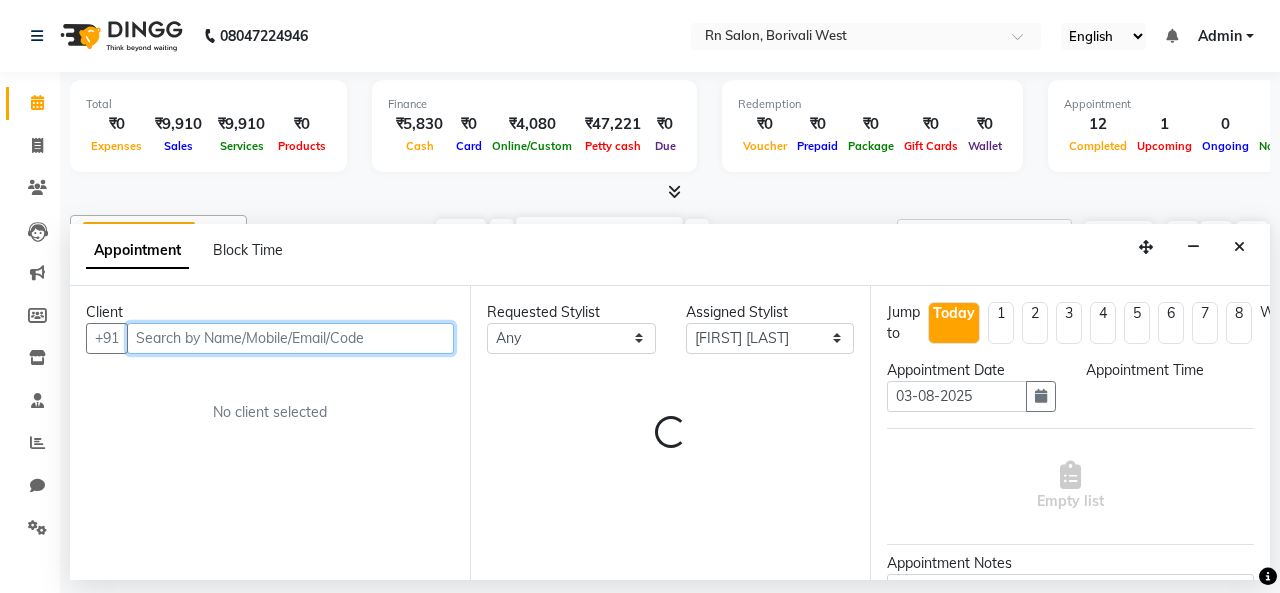 select on "960" 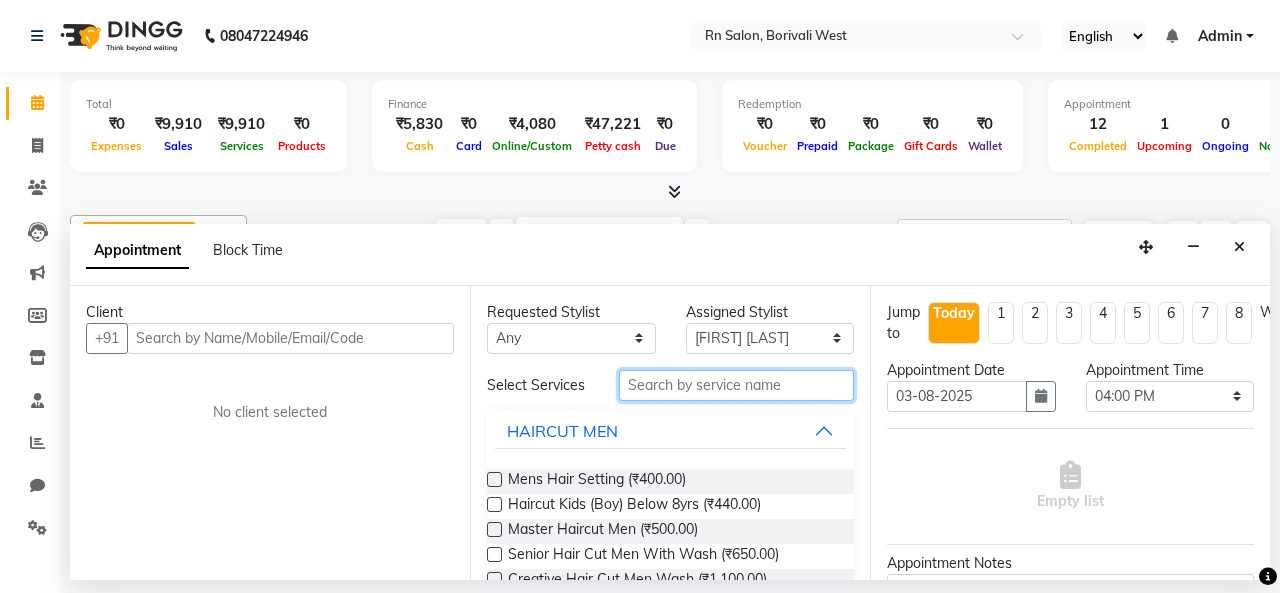click at bounding box center (736, 385) 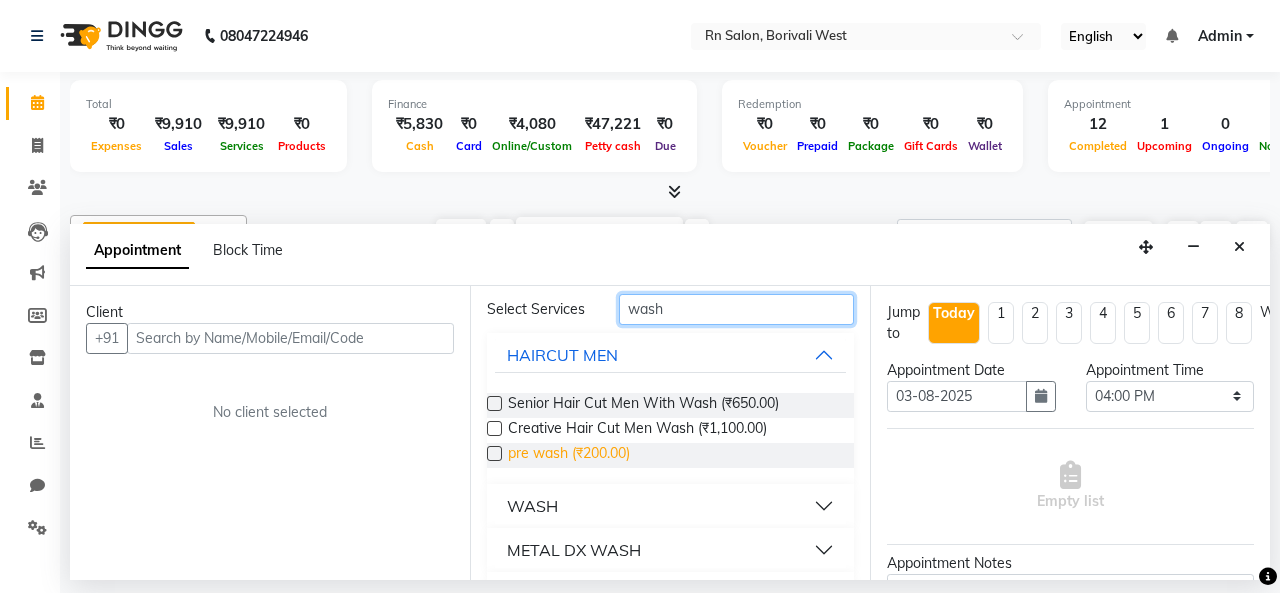 scroll, scrollTop: 100, scrollLeft: 0, axis: vertical 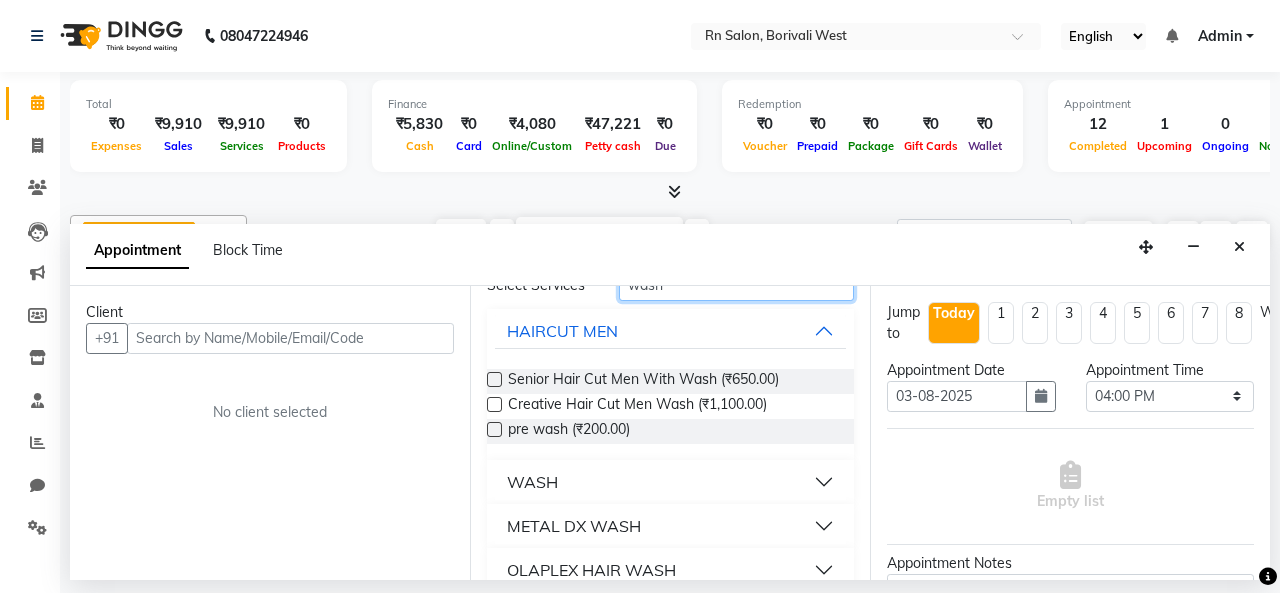 type on "wash" 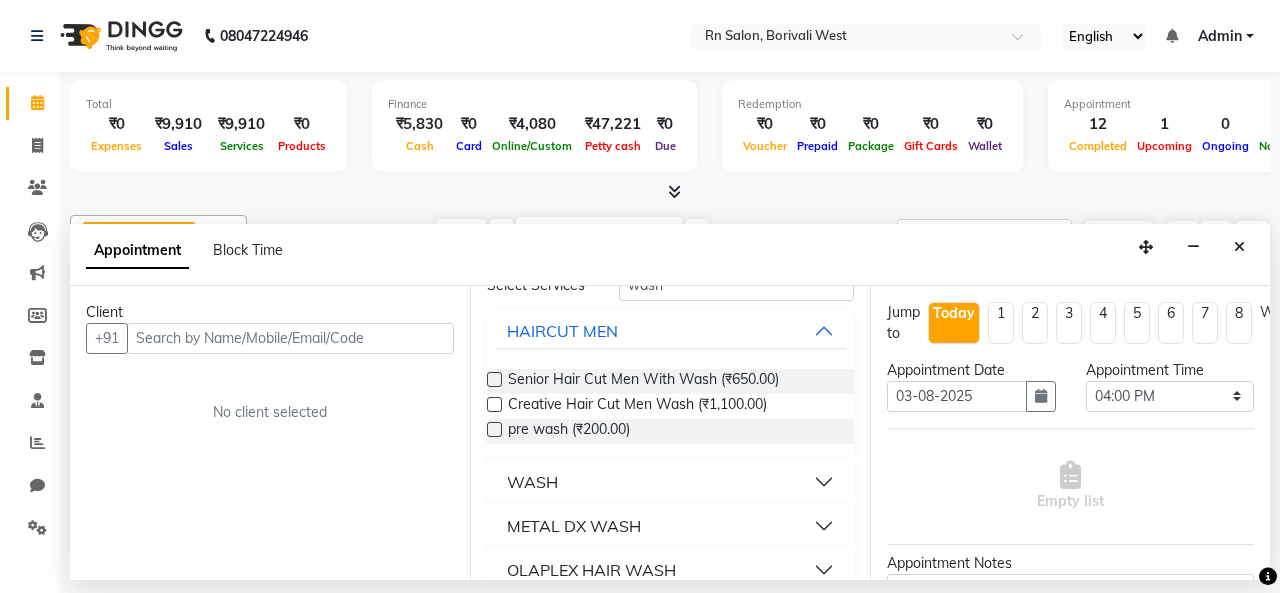 click on "WASH" at bounding box center [670, 482] 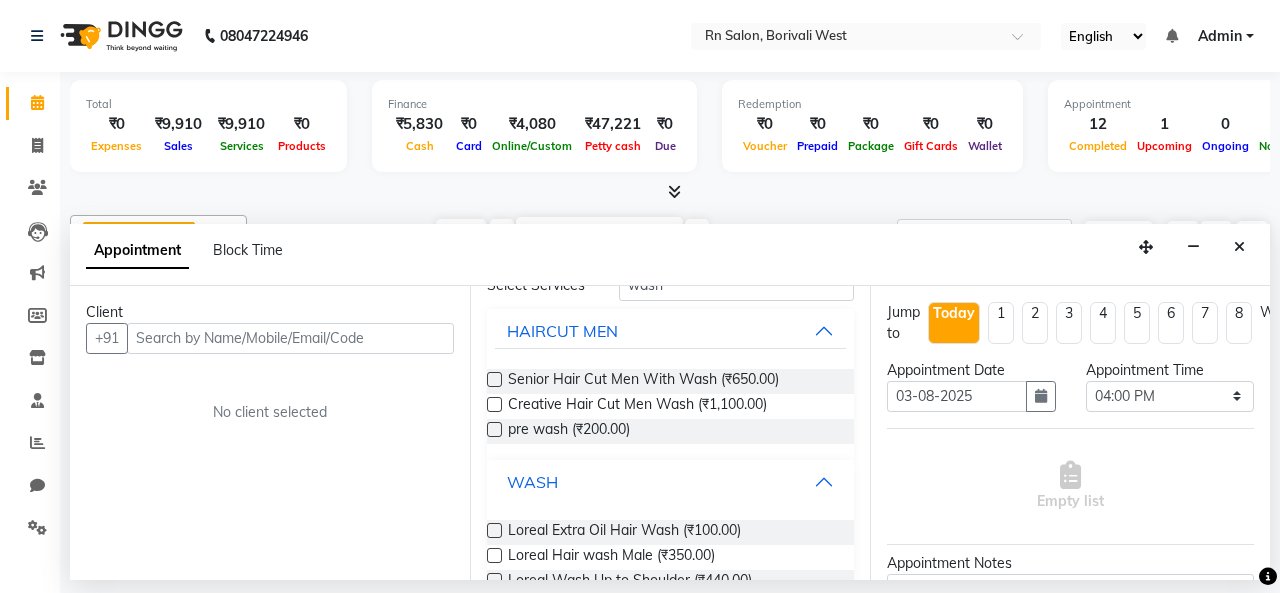 scroll, scrollTop: 200, scrollLeft: 0, axis: vertical 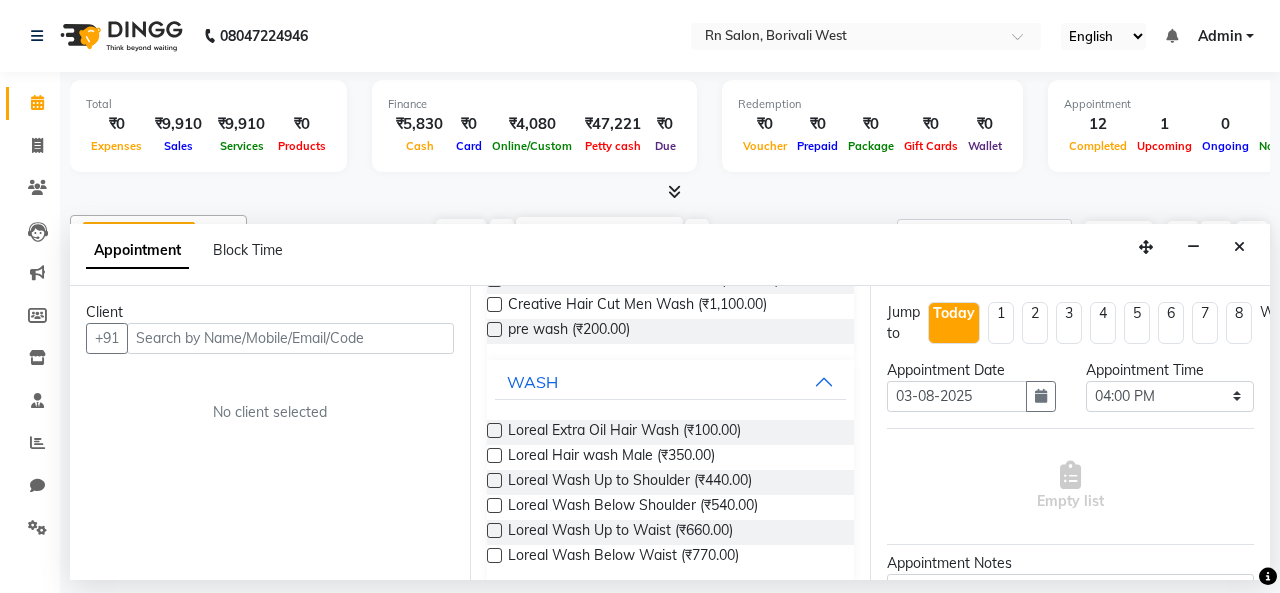 click at bounding box center (494, 455) 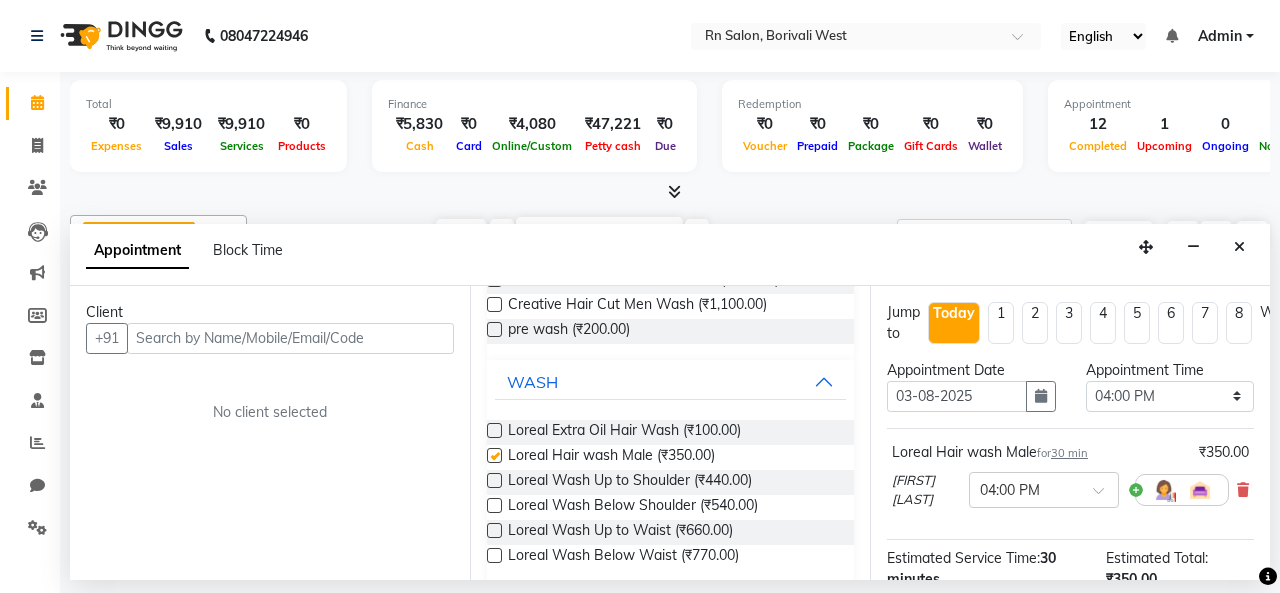 checkbox on "false" 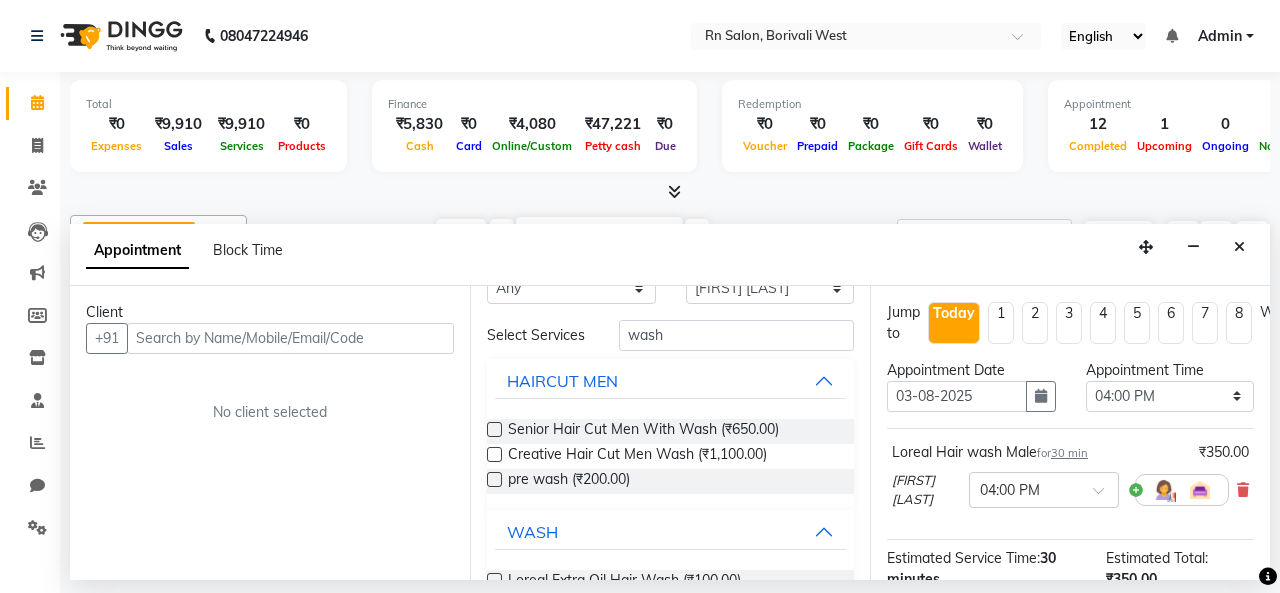 scroll, scrollTop: 0, scrollLeft: 0, axis: both 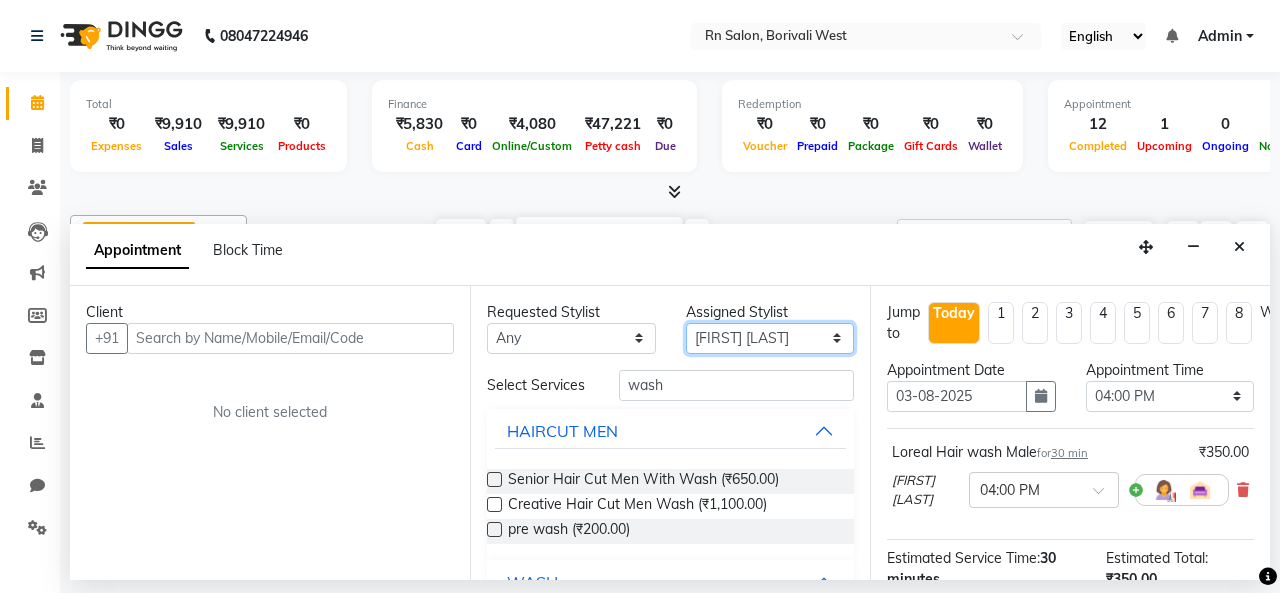 click on "Select [FIRST] [LAST] [FIRST] [LAST] [FIRST] [LAST] [FIRST] [LAST] [FIRST] [LAST] [FIRST] [LAST] [FIRST] [LAST] [FIRST] [LAST] [FIRST] [LAST] [FIRST] [LAST]" at bounding box center (770, 338) 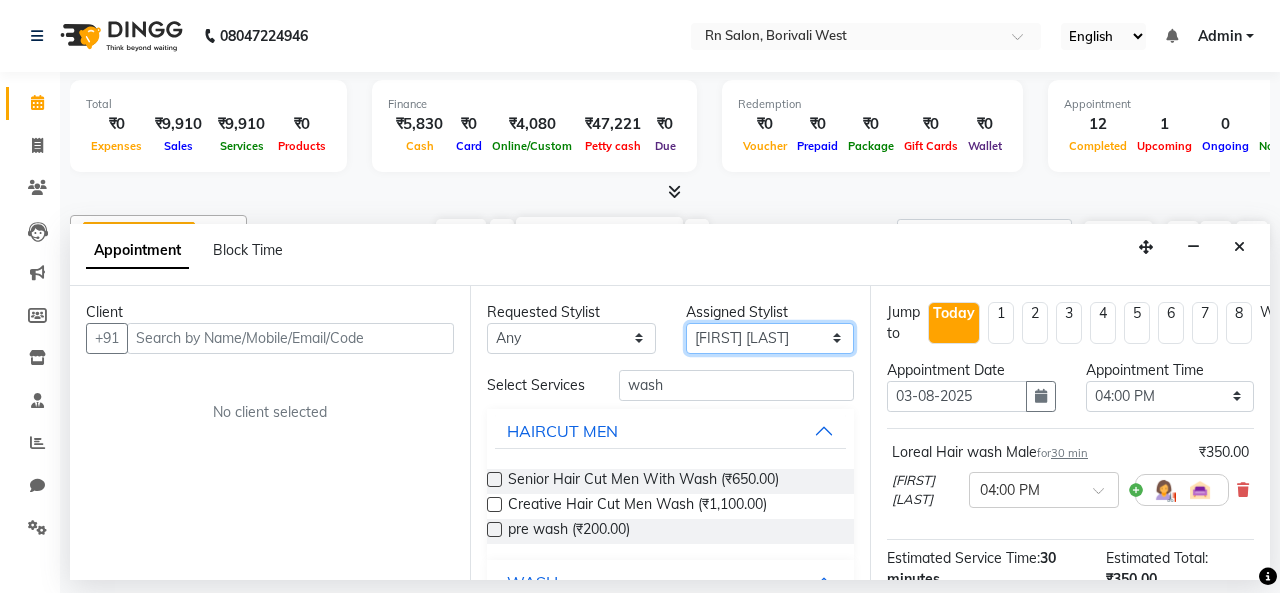 select on "83940" 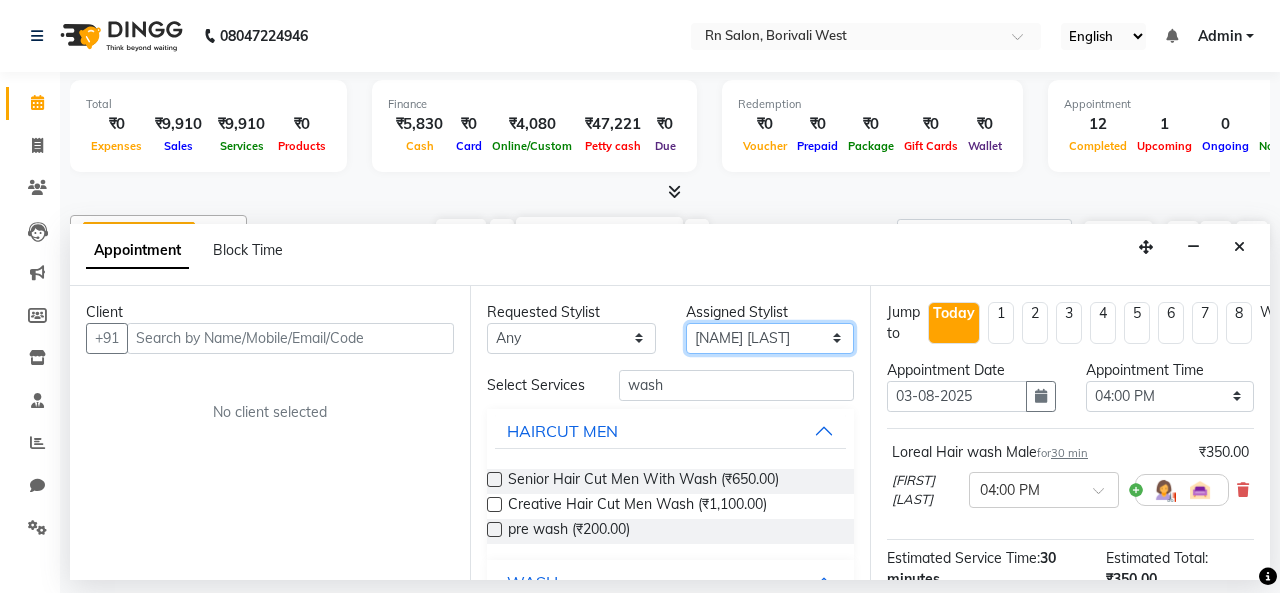 click on "Select [FIRST] [LAST] [FIRST] [LAST] [FIRST] [LAST] [FIRST] [LAST] [FIRST] [LAST] [FIRST] [LAST] [FIRST] [LAST] [FIRST] [LAST] [FIRST] [LAST] [FIRST] [LAST]" at bounding box center (770, 338) 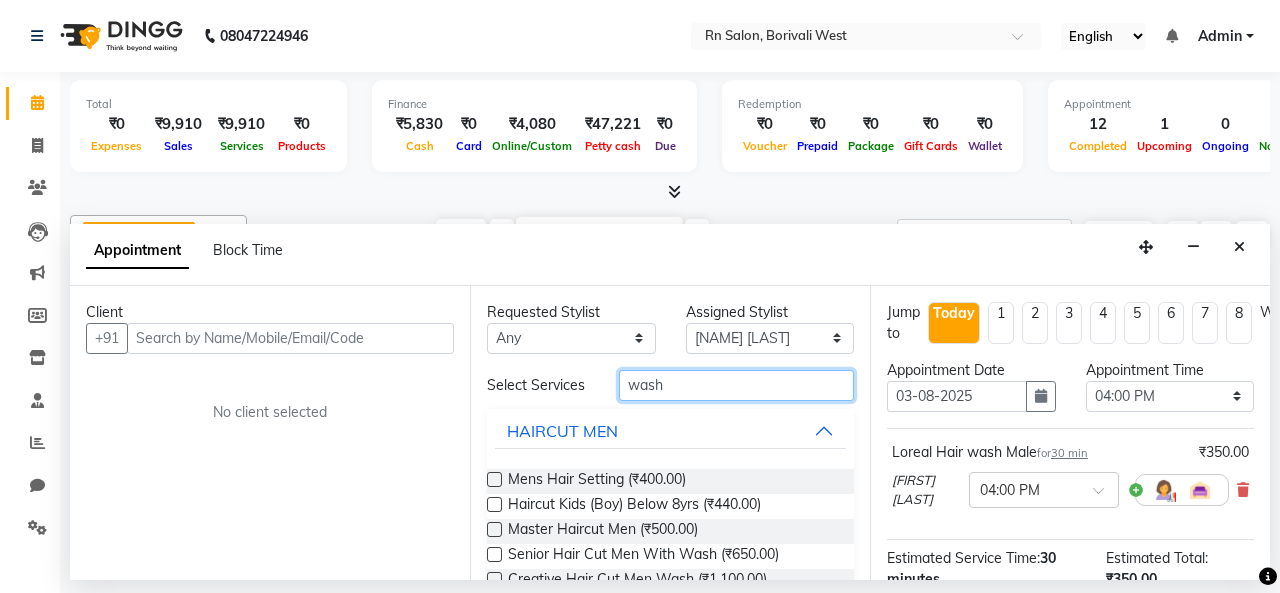 click on "wash" at bounding box center [736, 385] 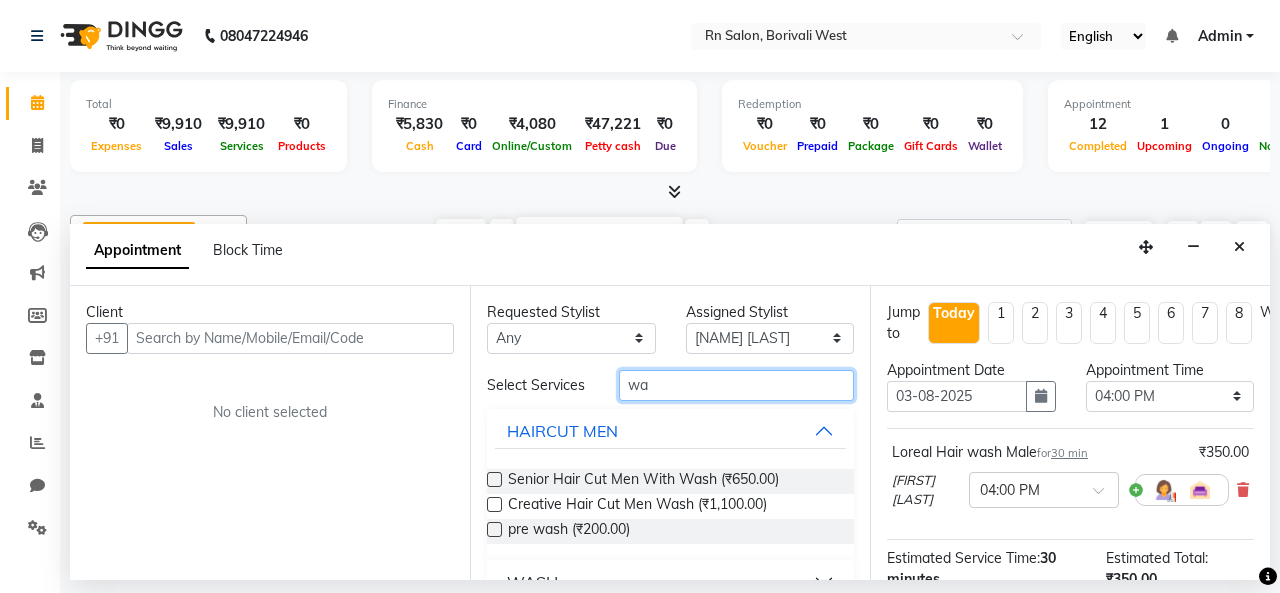 type on "w" 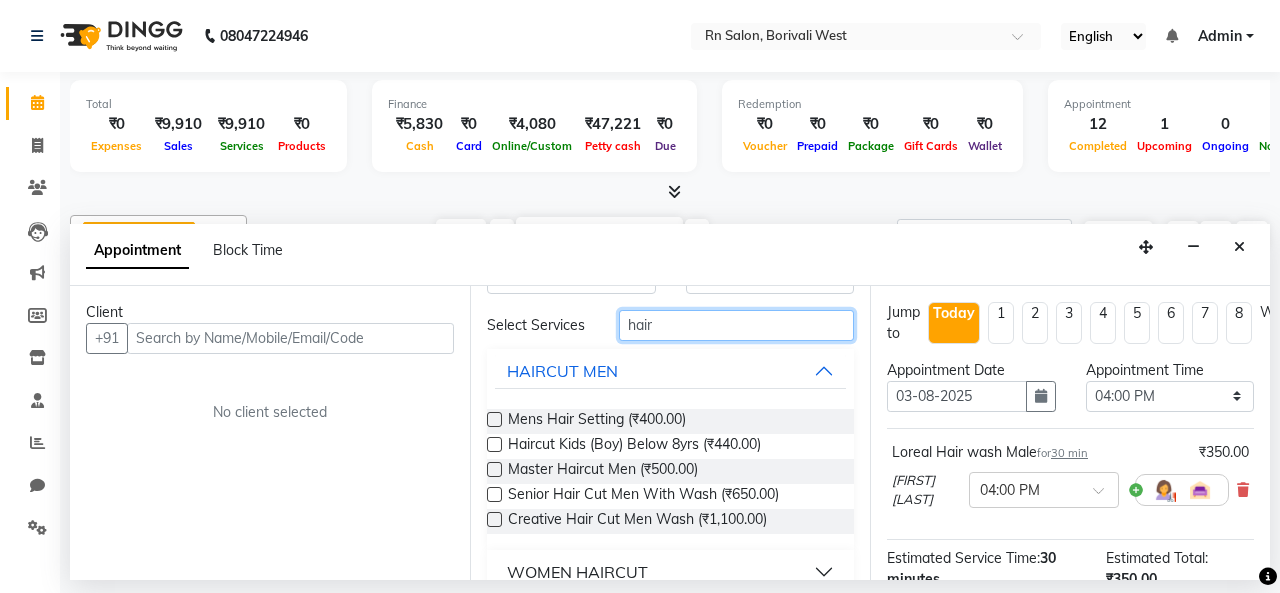 scroll, scrollTop: 100, scrollLeft: 0, axis: vertical 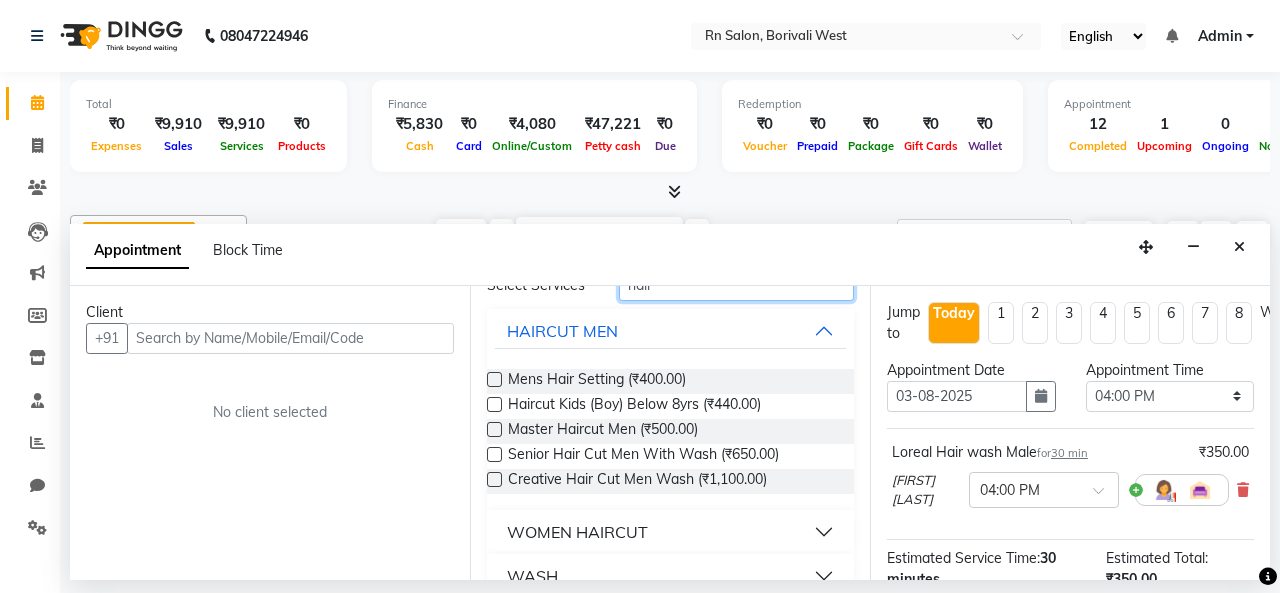 type on "hair" 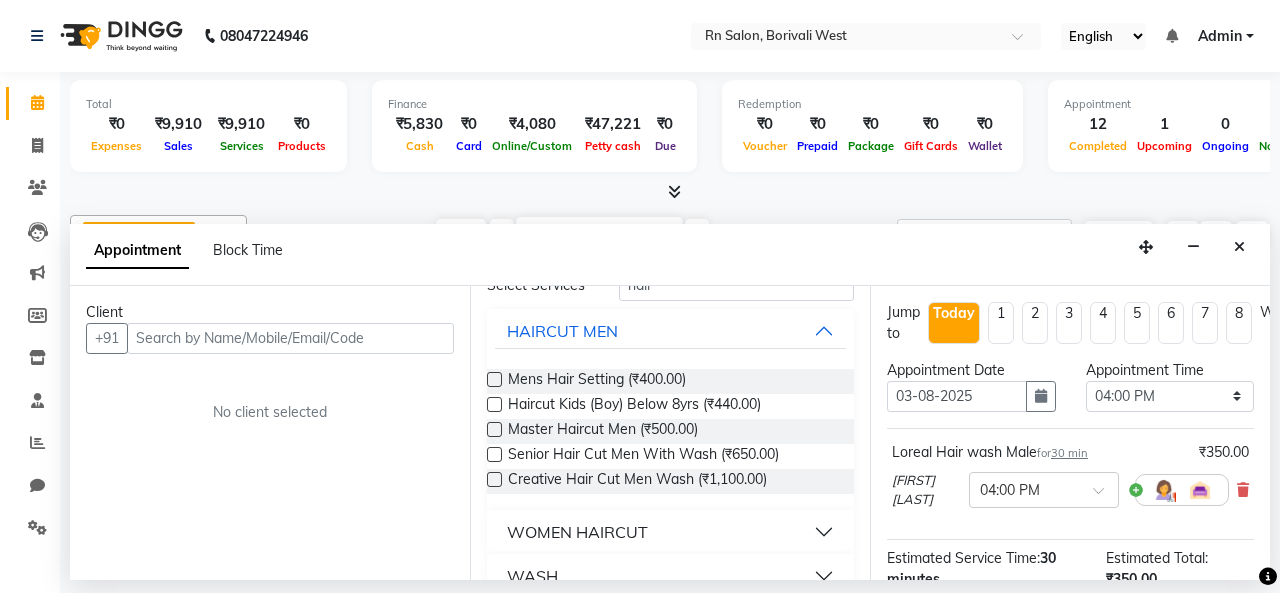 click at bounding box center (494, 429) 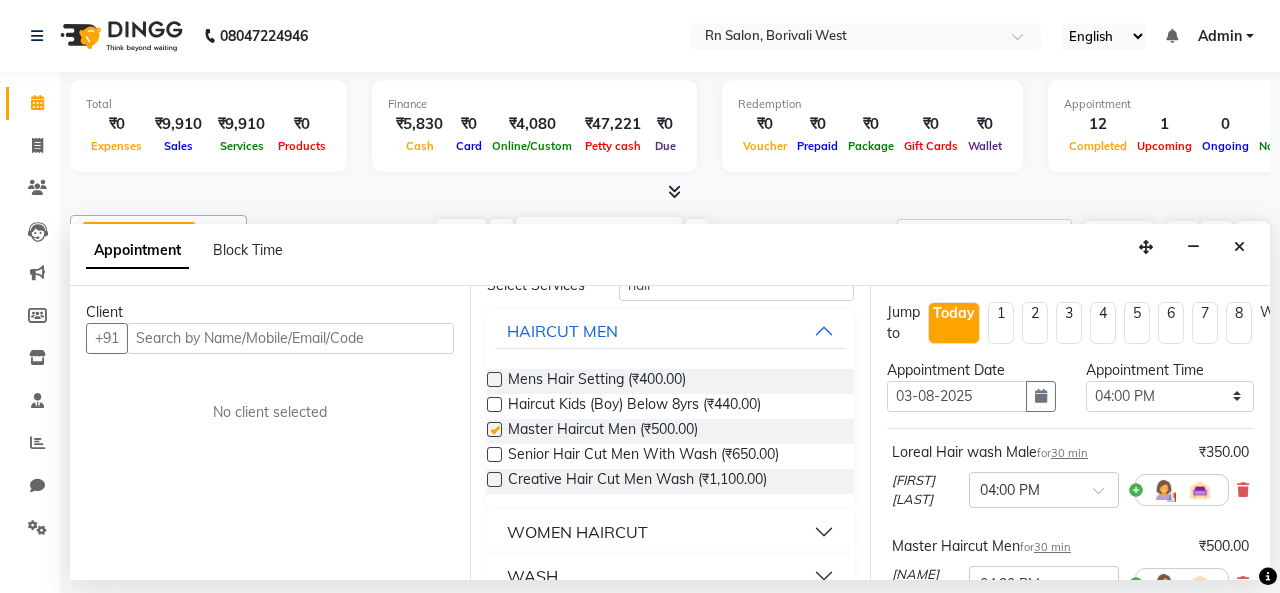 checkbox on "false" 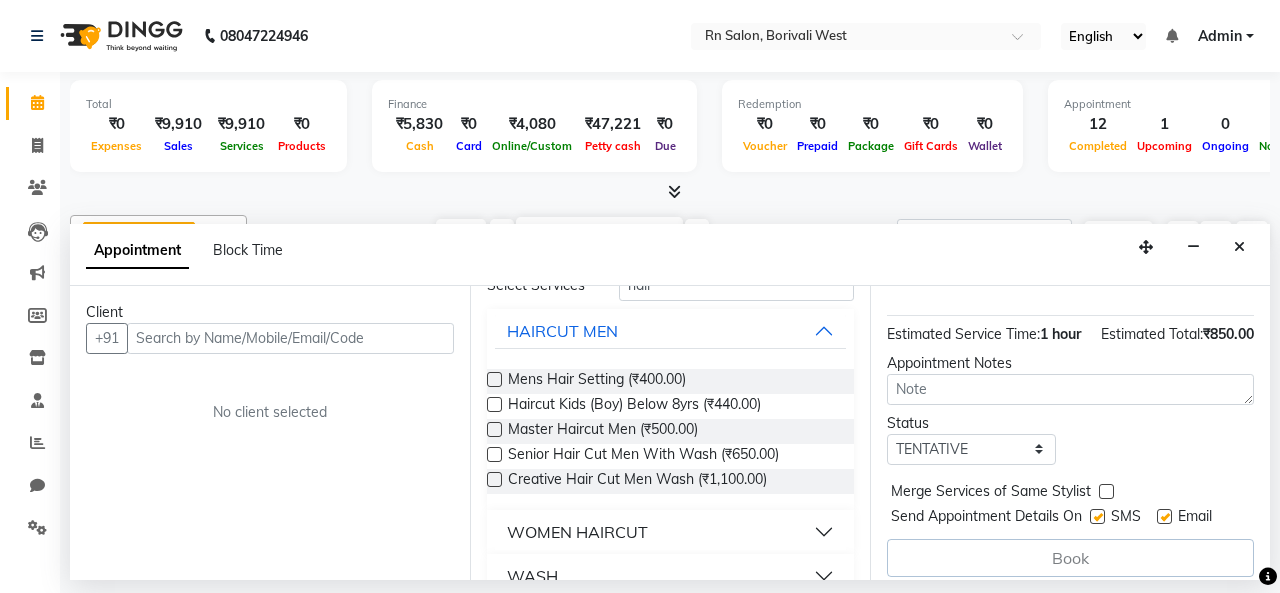 scroll, scrollTop: 365, scrollLeft: 0, axis: vertical 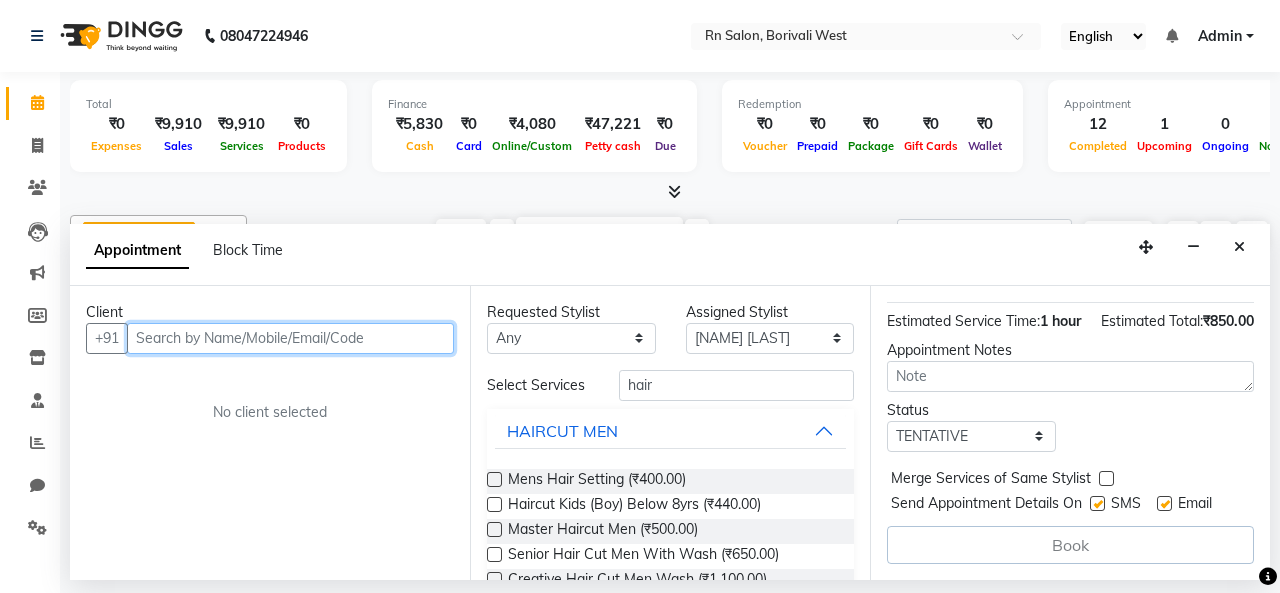 click at bounding box center [290, 338] 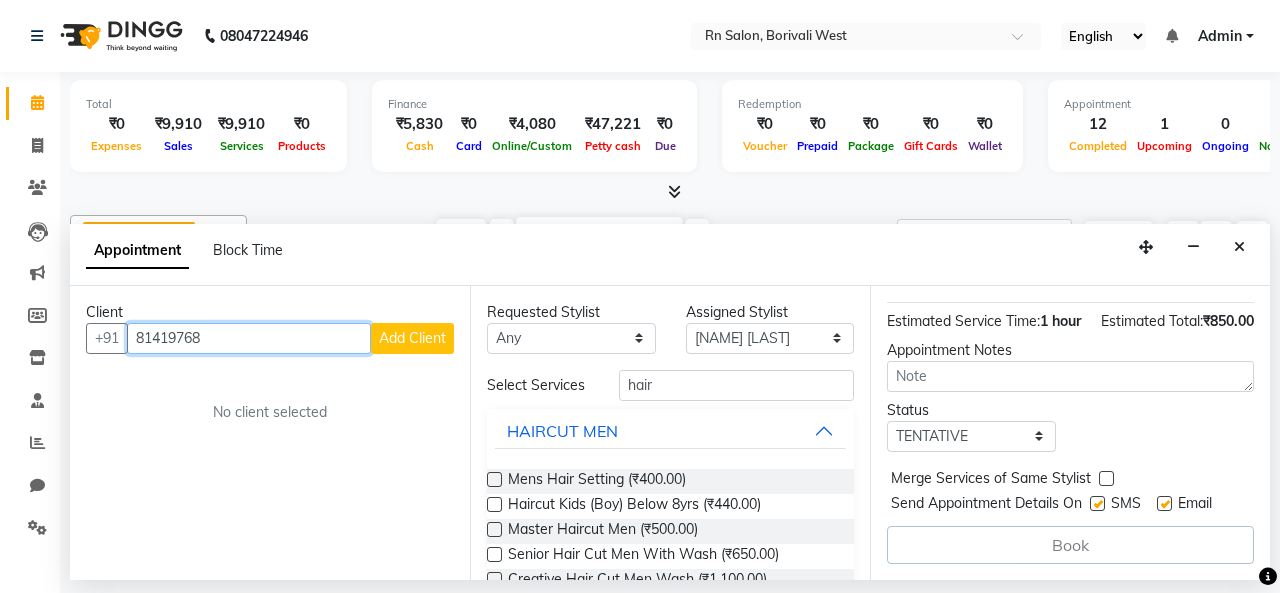 click on "81419768" at bounding box center [249, 338] 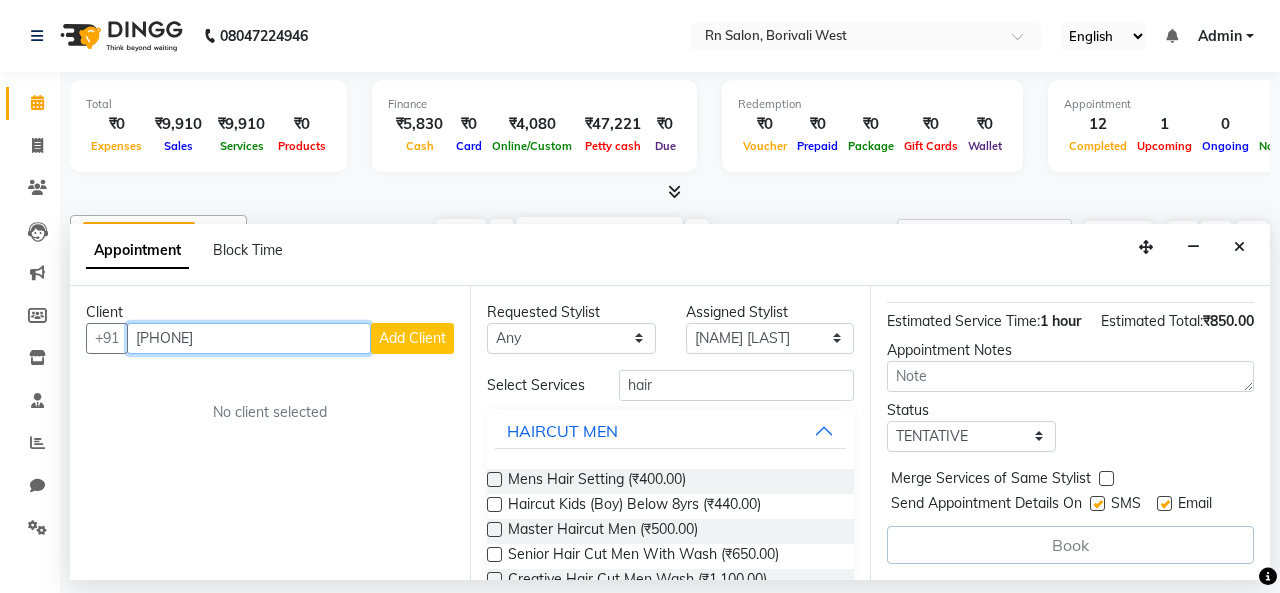 type on "[PHONE]" 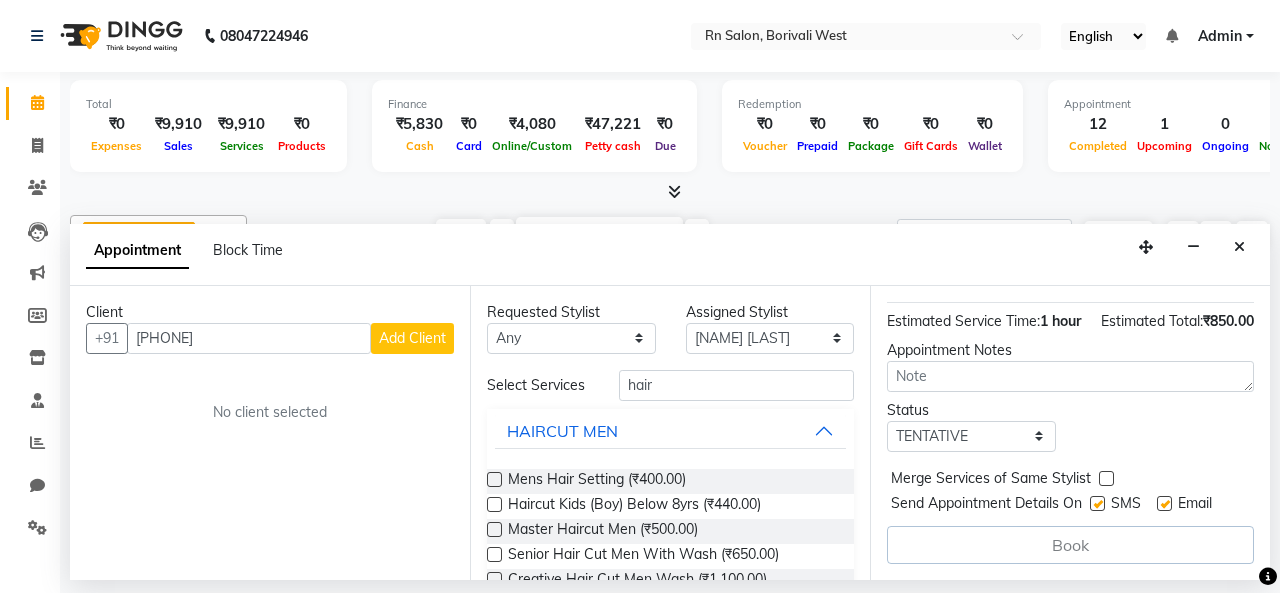 click on "Add Client" at bounding box center [412, 338] 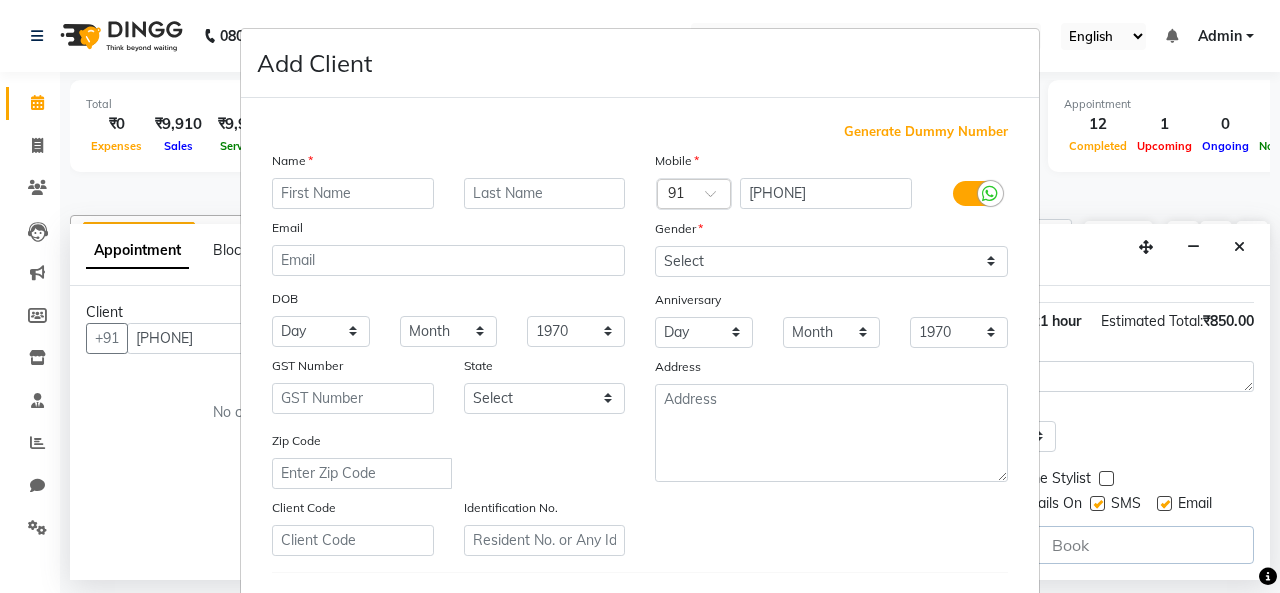 click at bounding box center (353, 193) 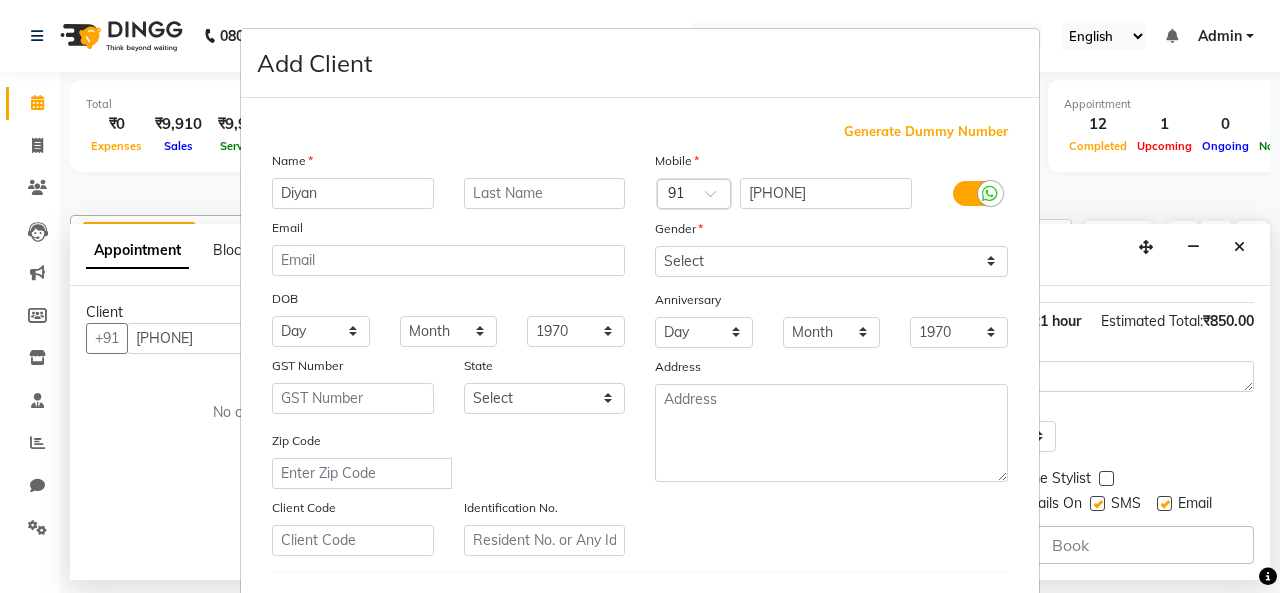 type on "Diyan" 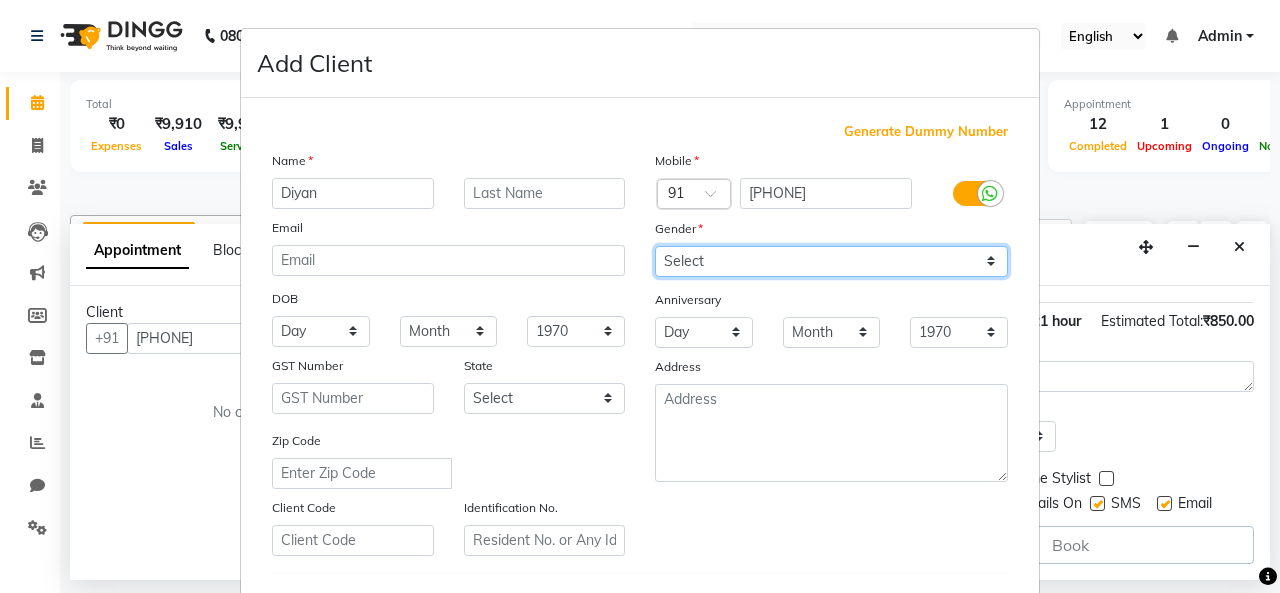 click on "Select Male Female Other Prefer Not To Say" at bounding box center (831, 261) 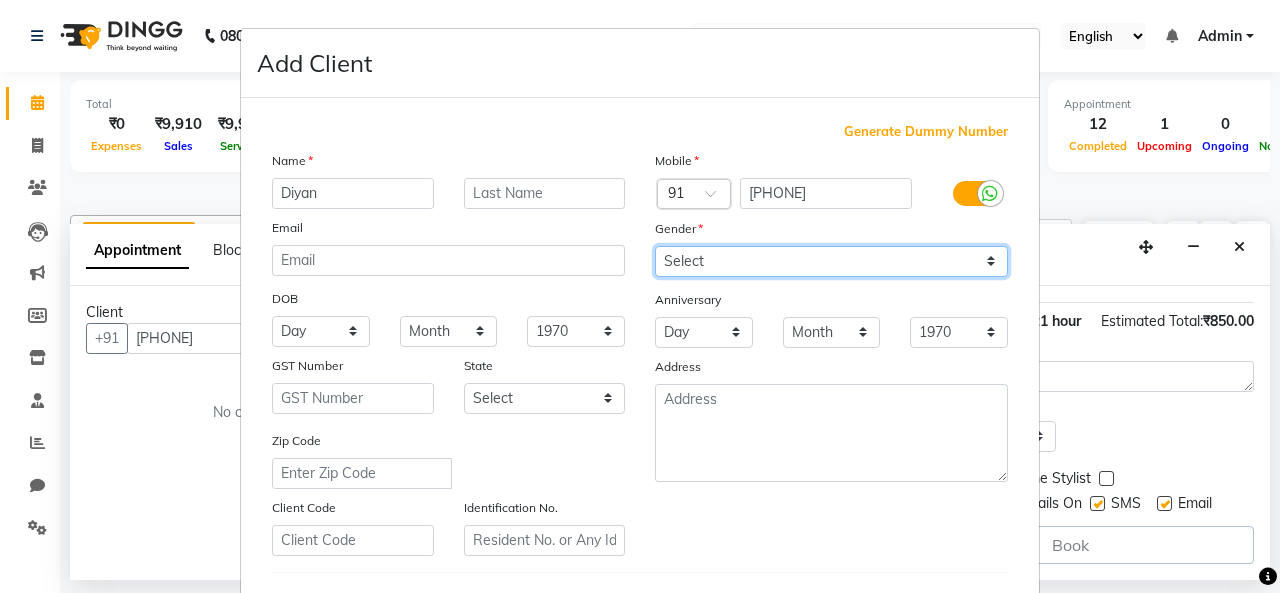 select on "male" 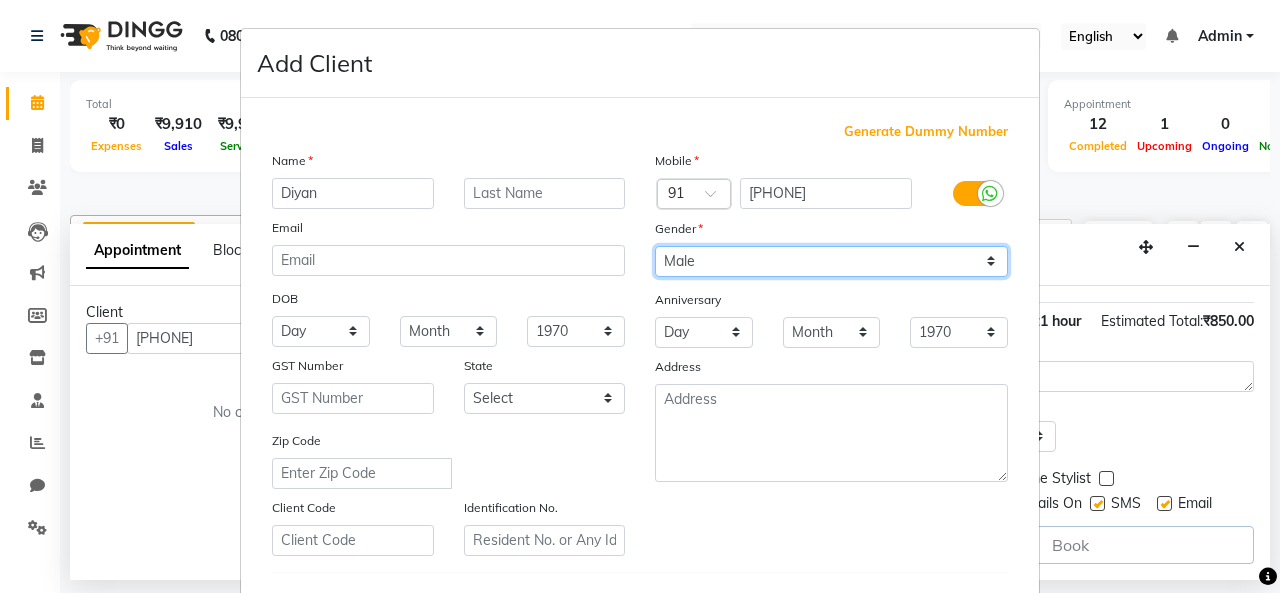 click on "Select Male Female Other Prefer Not To Say" at bounding box center [831, 261] 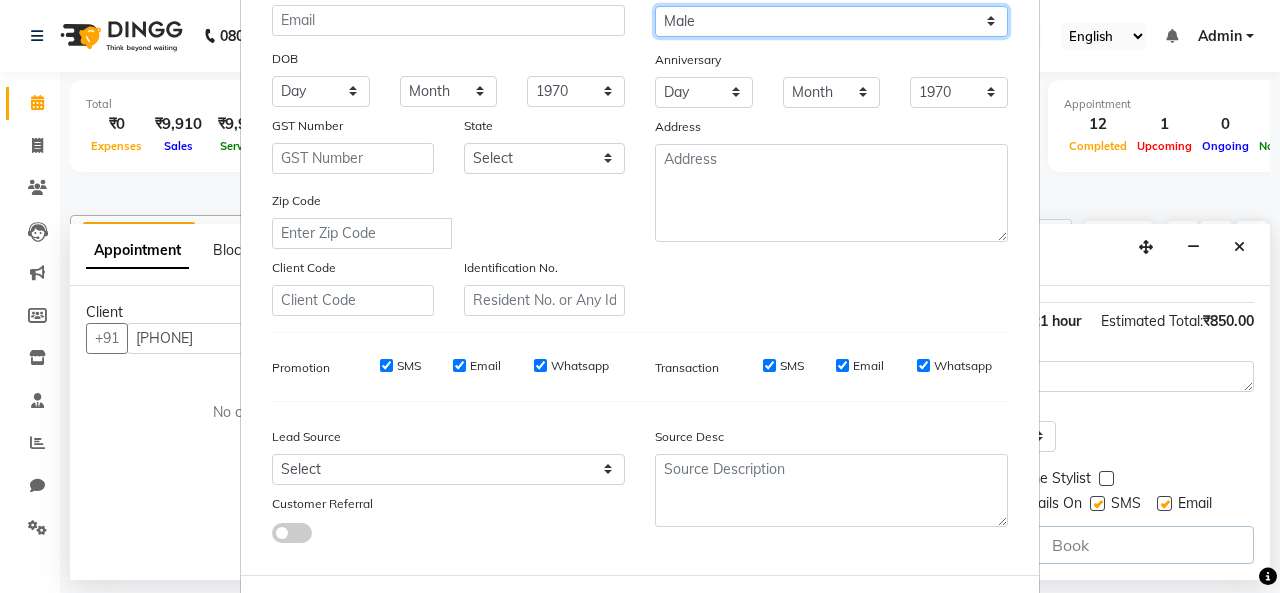 scroll, scrollTop: 326, scrollLeft: 0, axis: vertical 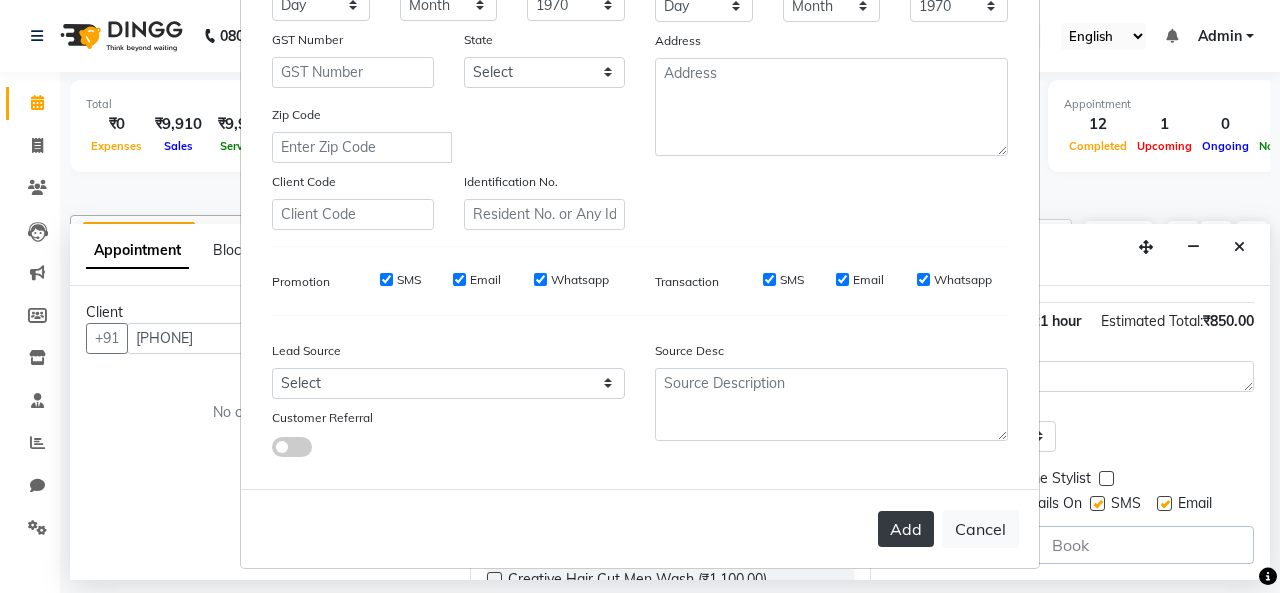click on "Add" at bounding box center [906, 529] 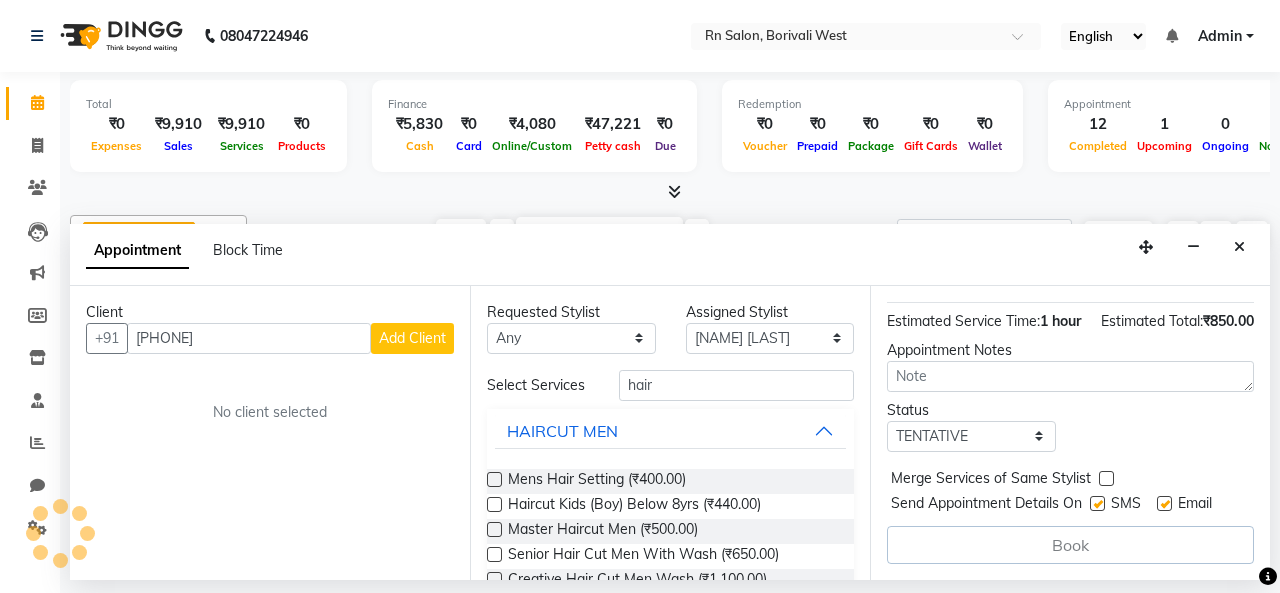 type 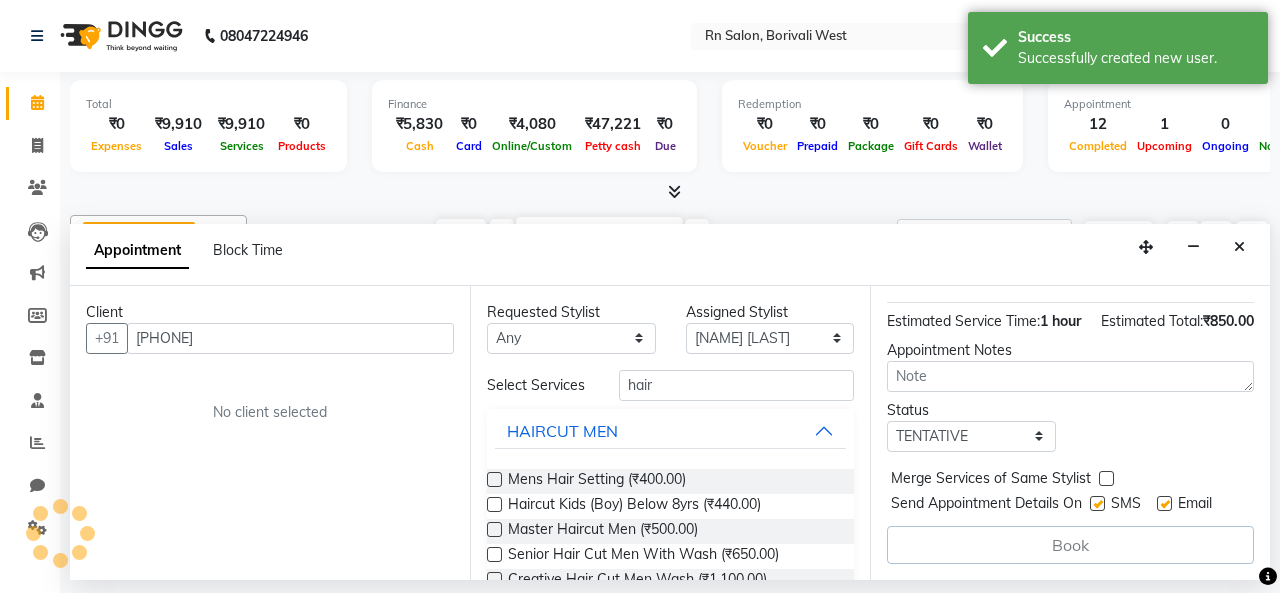 scroll, scrollTop: 364, scrollLeft: 0, axis: vertical 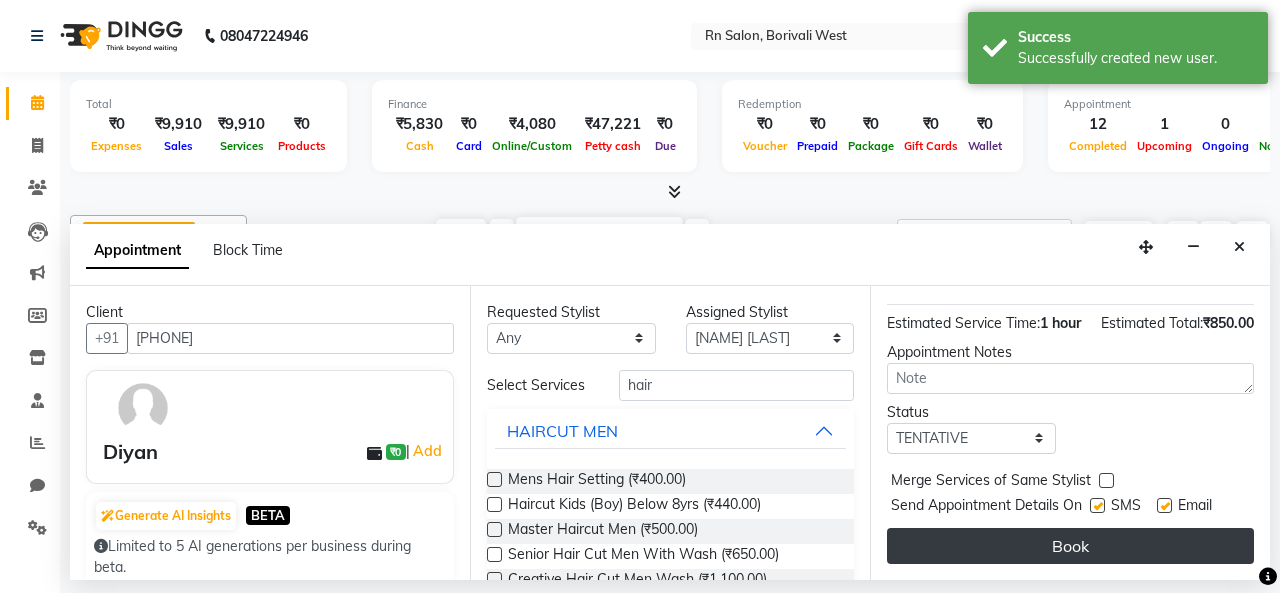 click on "Book" at bounding box center (1070, 546) 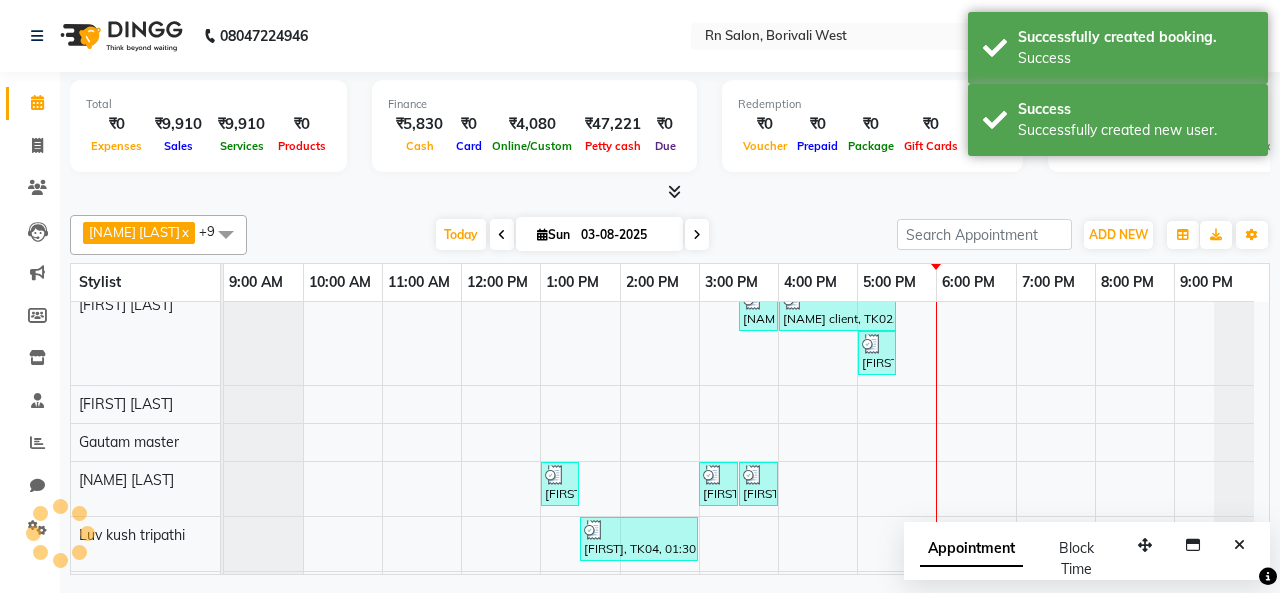 scroll, scrollTop: 312, scrollLeft: 0, axis: vertical 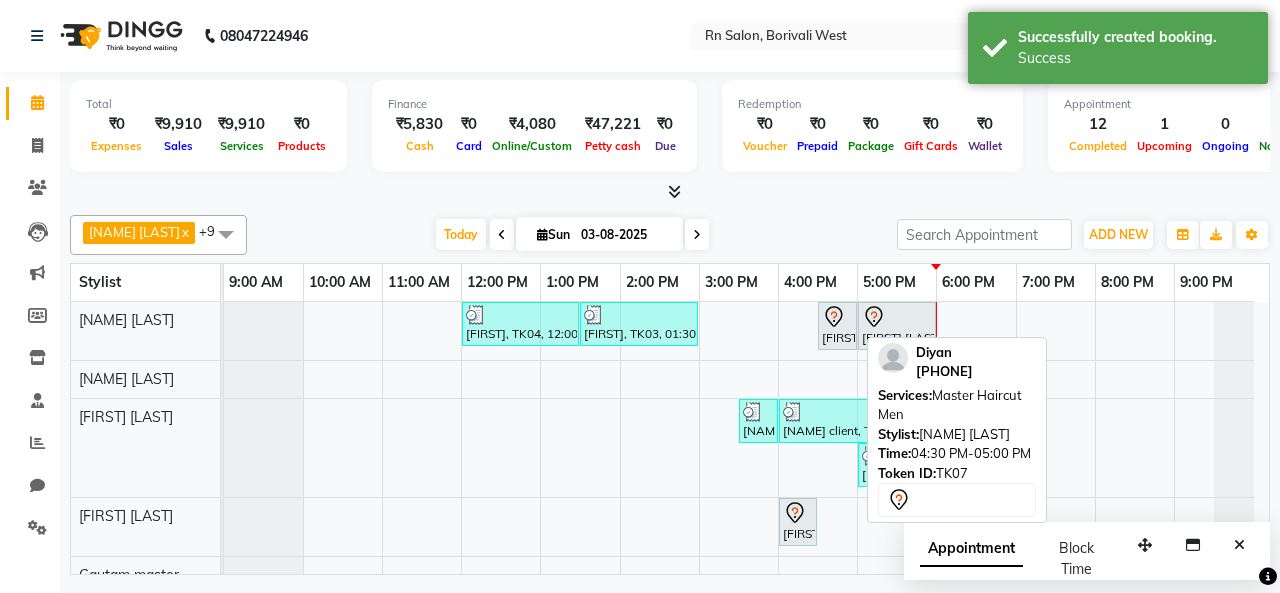 click on "[FIRST], TK07, 04:30 PM-05:00 PM, Master Haircut Men" at bounding box center [837, 326] 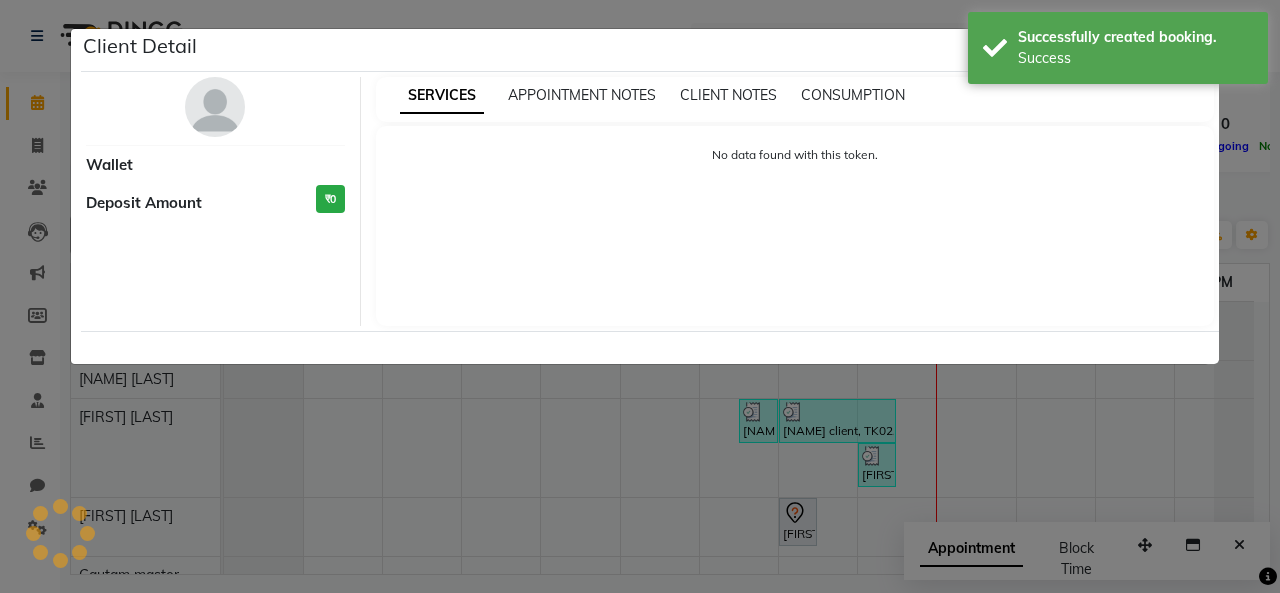 select on "7" 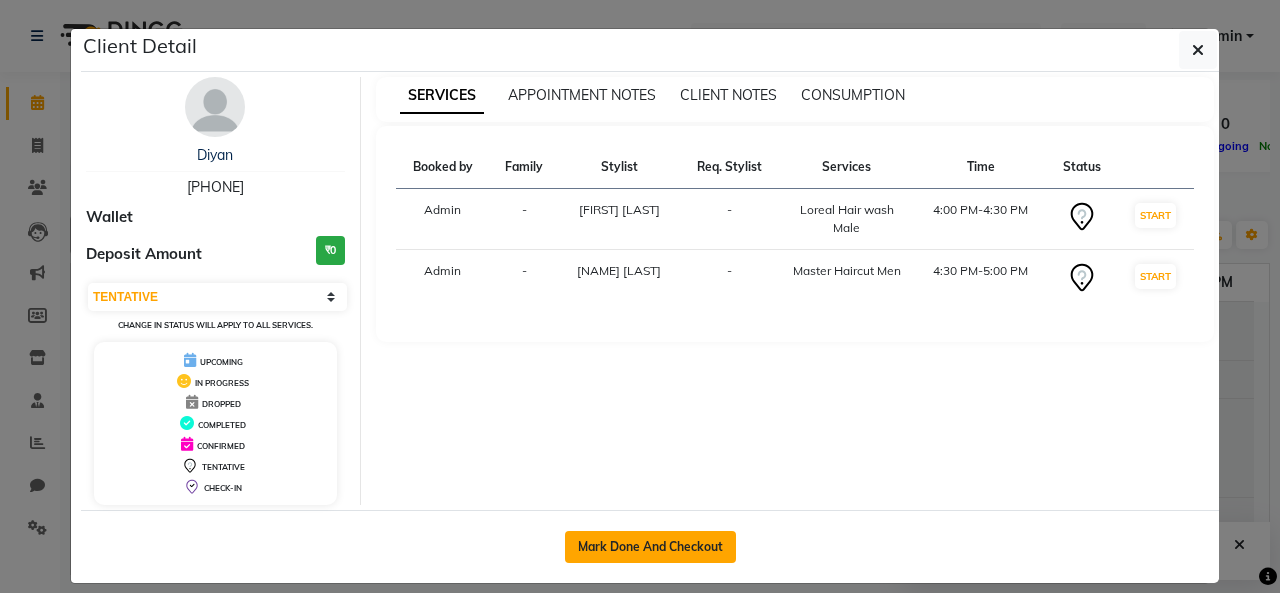 click on "Mark Done And Checkout" 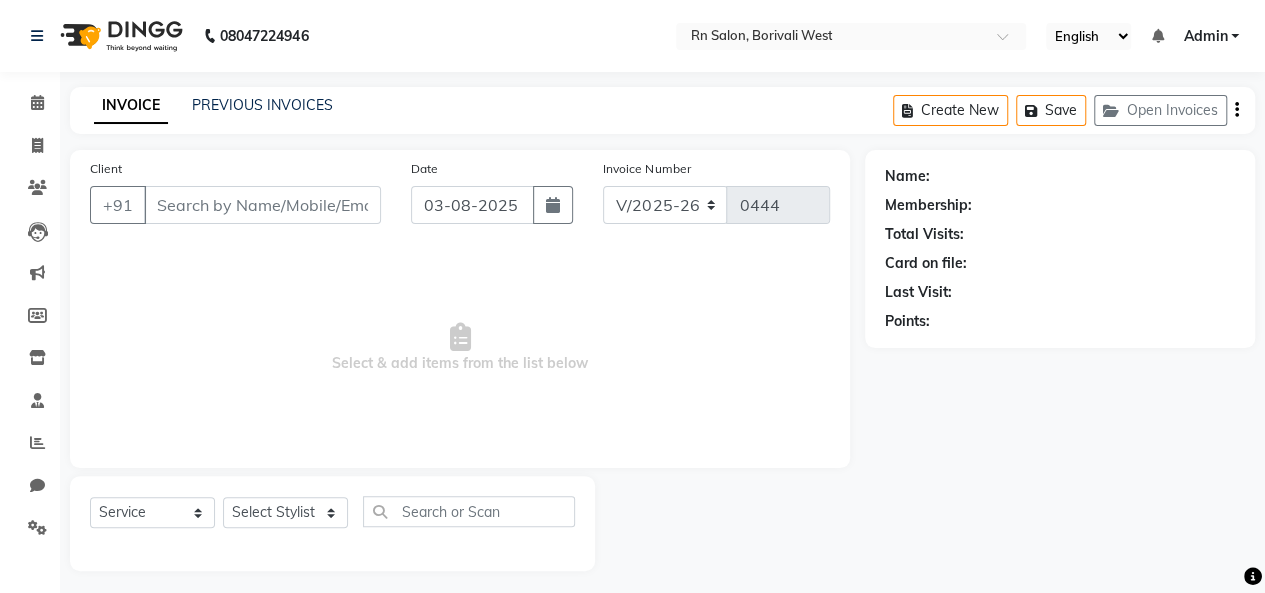 type on "[PHONE]" 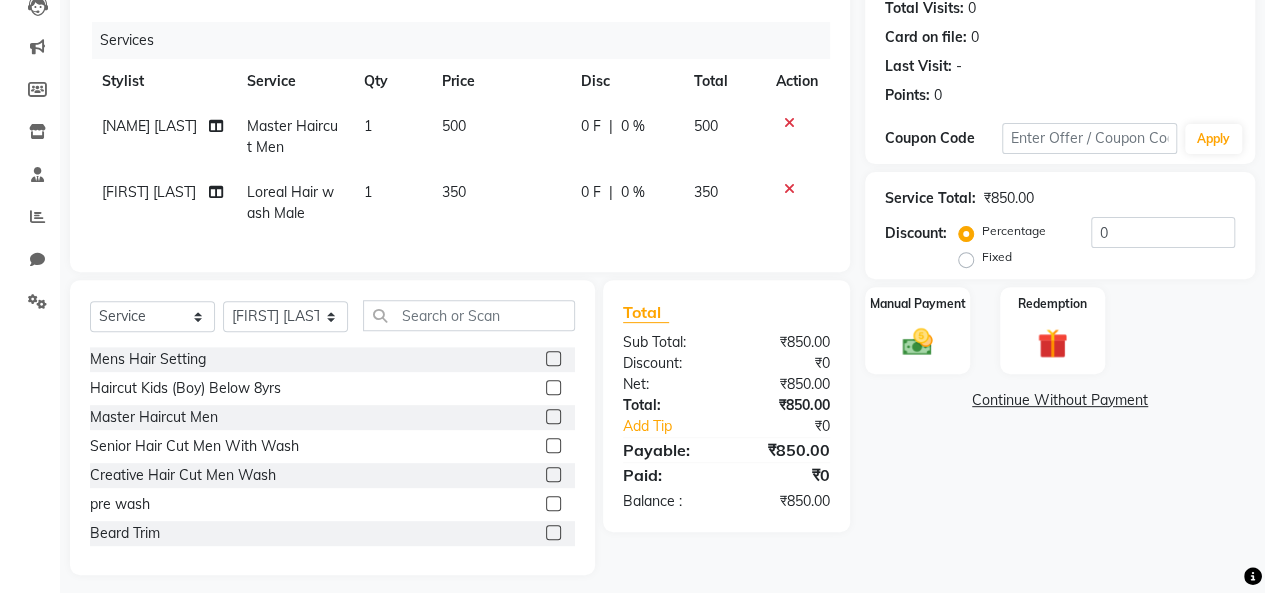 scroll, scrollTop: 252, scrollLeft: 0, axis: vertical 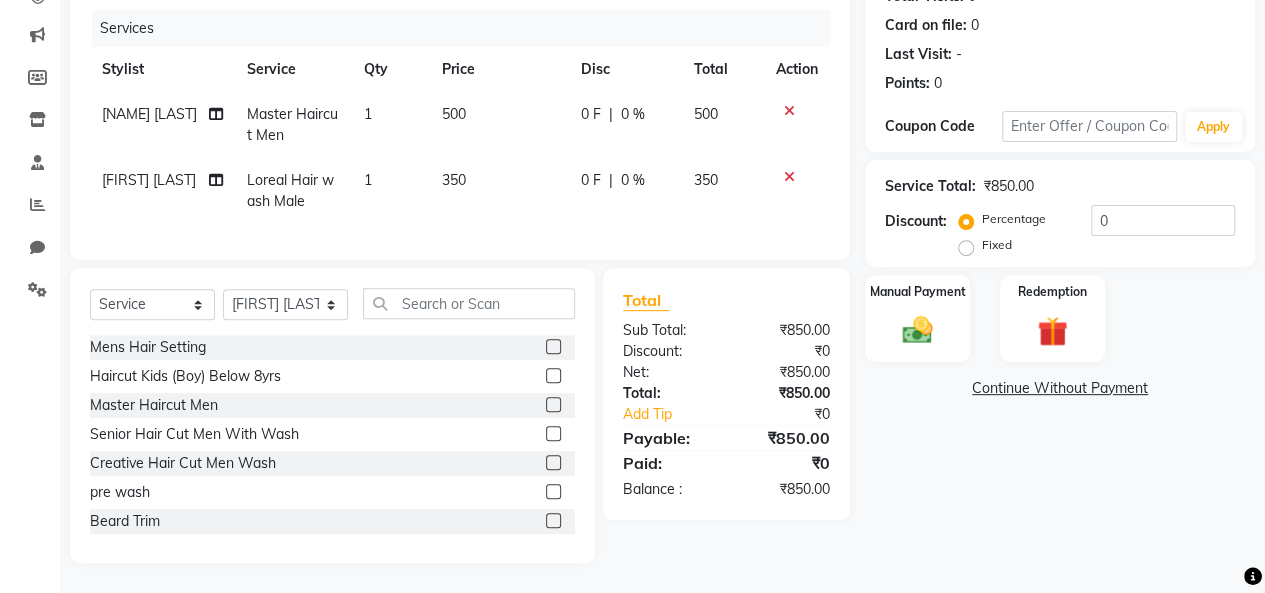 click on "350" 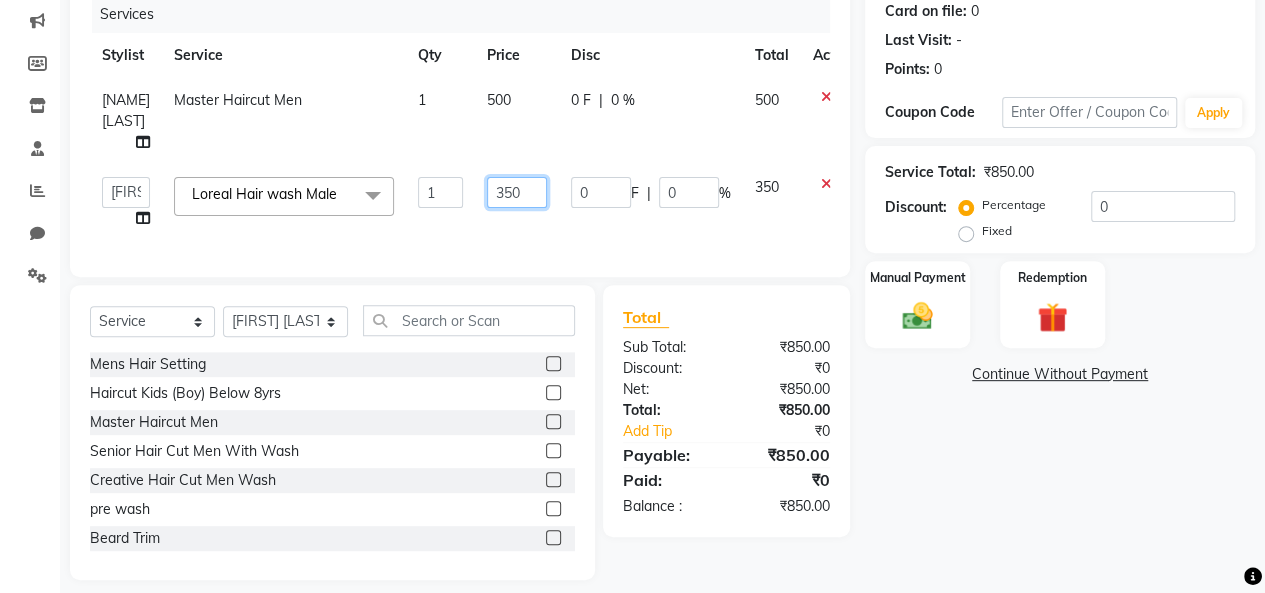 click on "350" 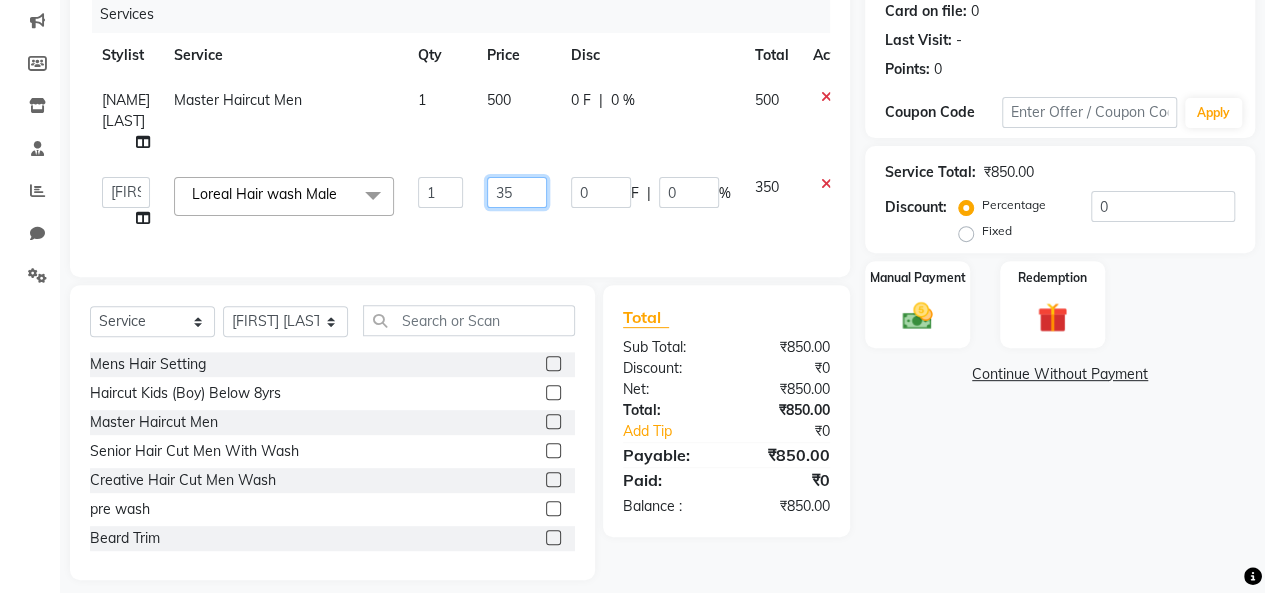 type on "3" 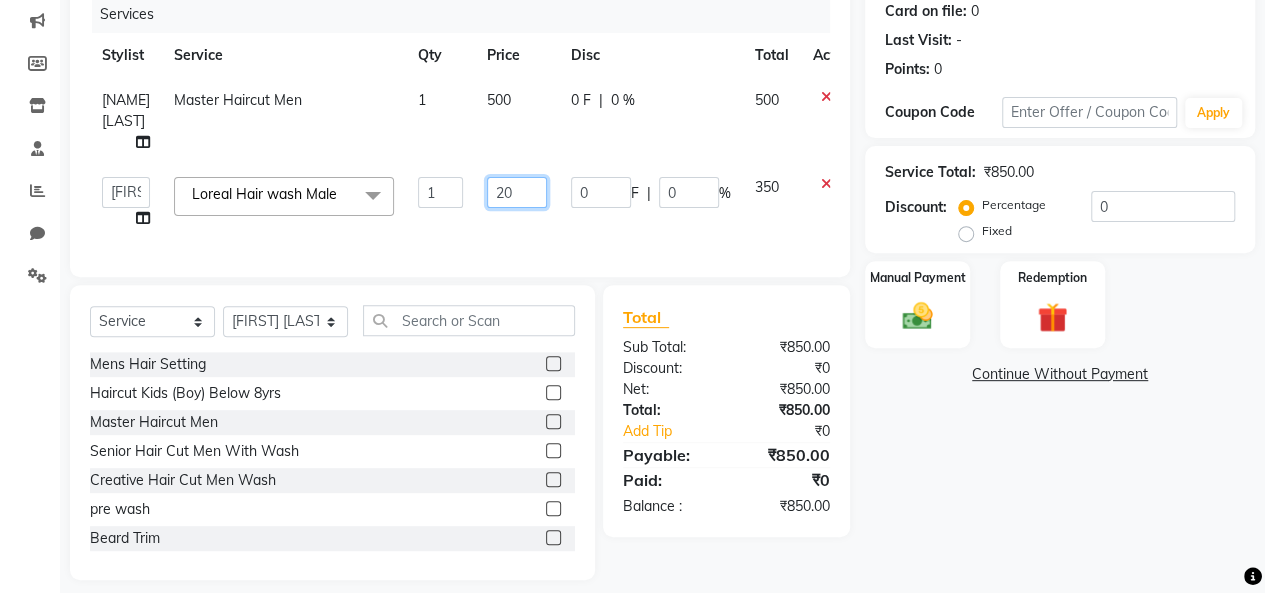 type on "200" 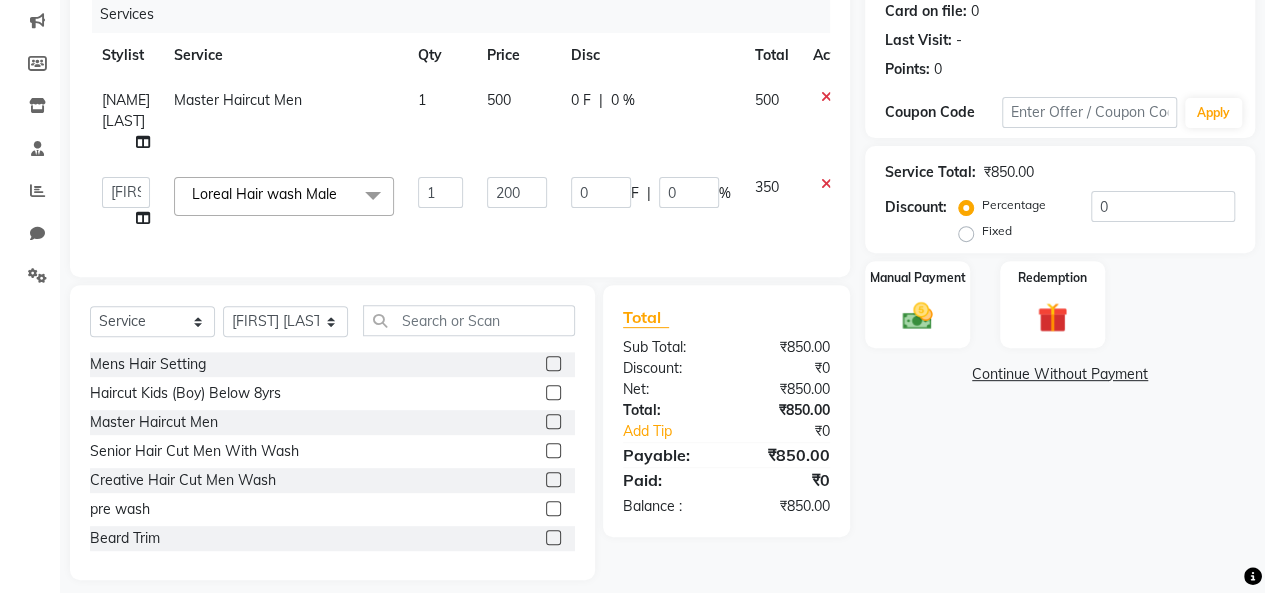 click on "500" 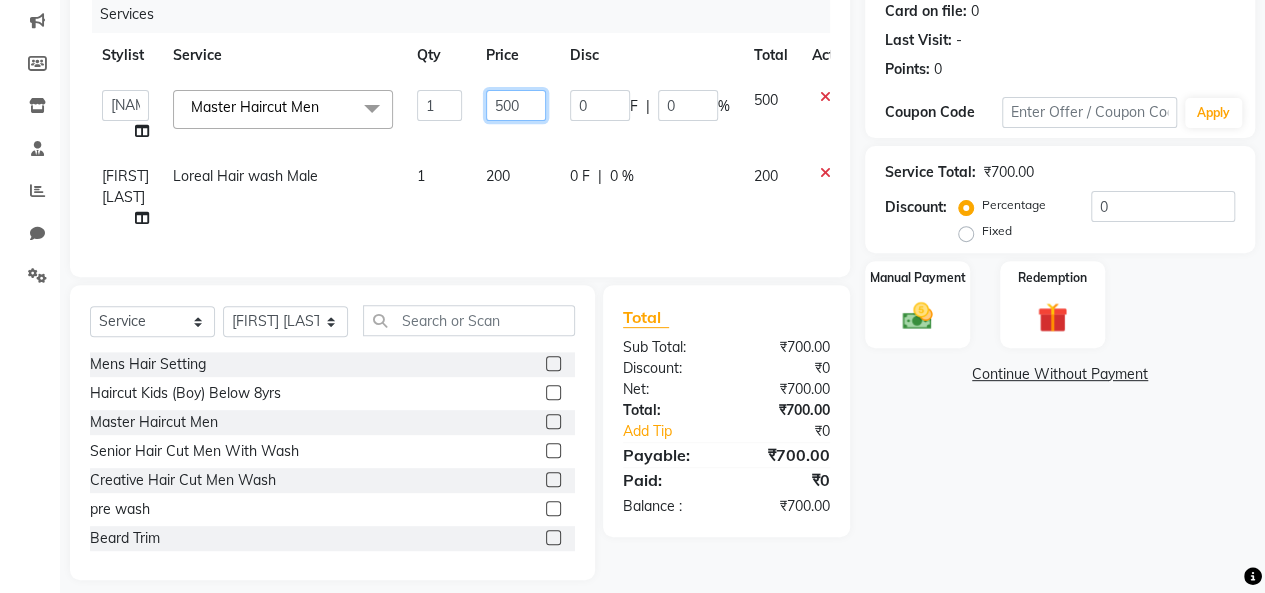 click on "500" 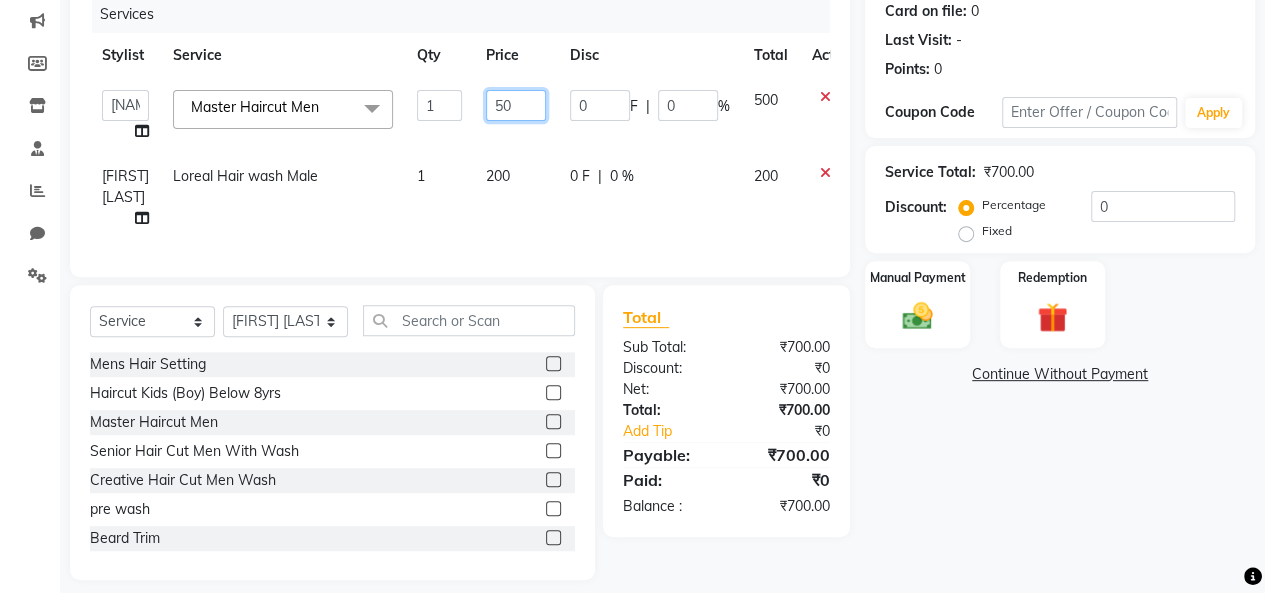 type on "5" 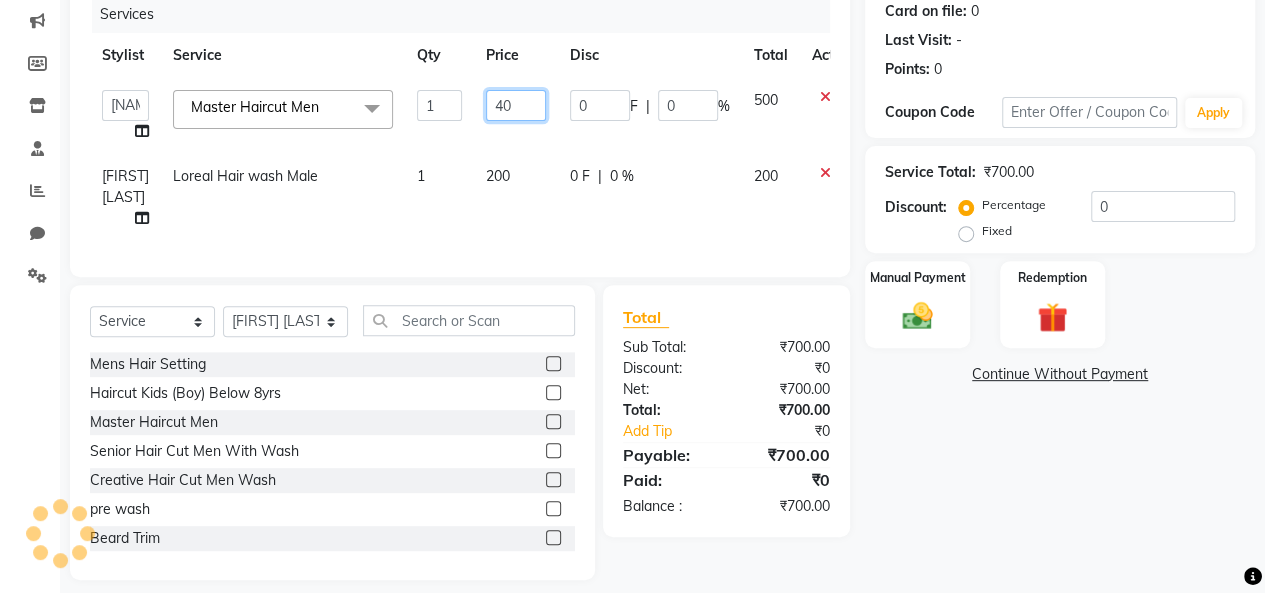 type on "400" 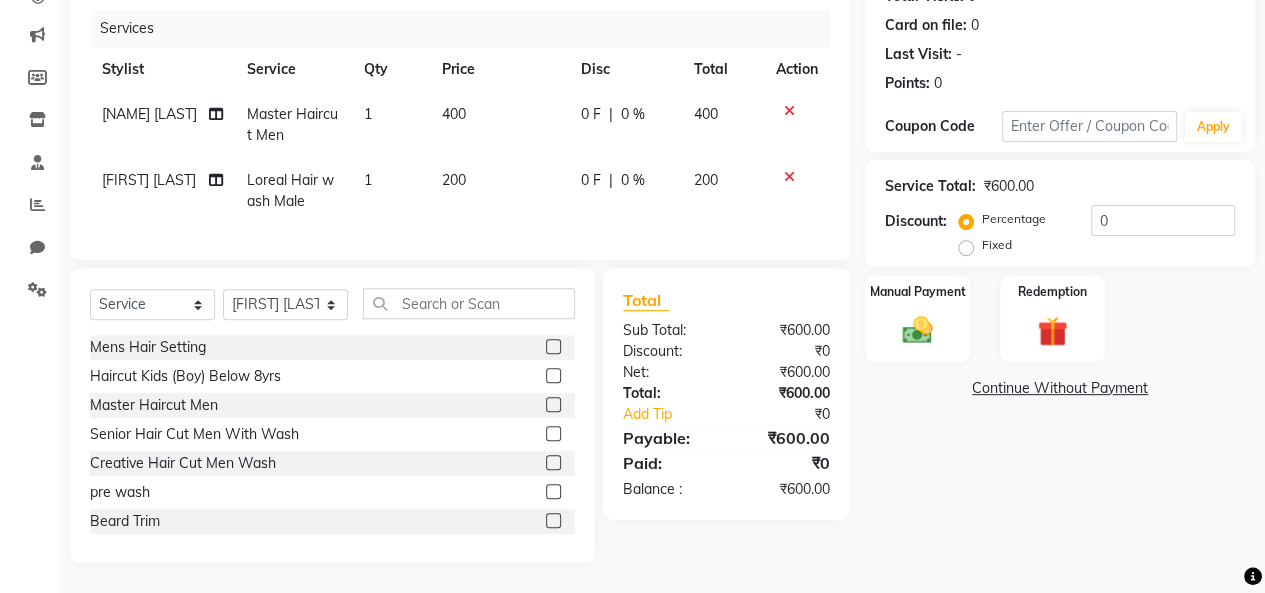 click on "Continue Without Payment" 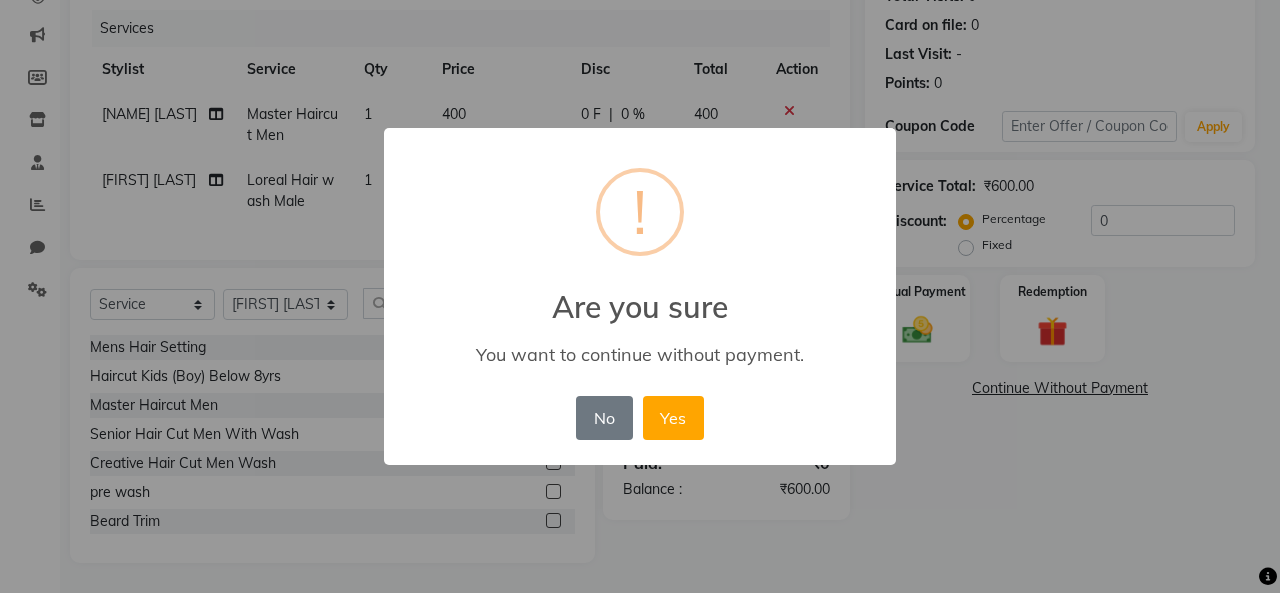 click on "× ! Are you sure You want to continue without payment. No No Yes" at bounding box center (640, 296) 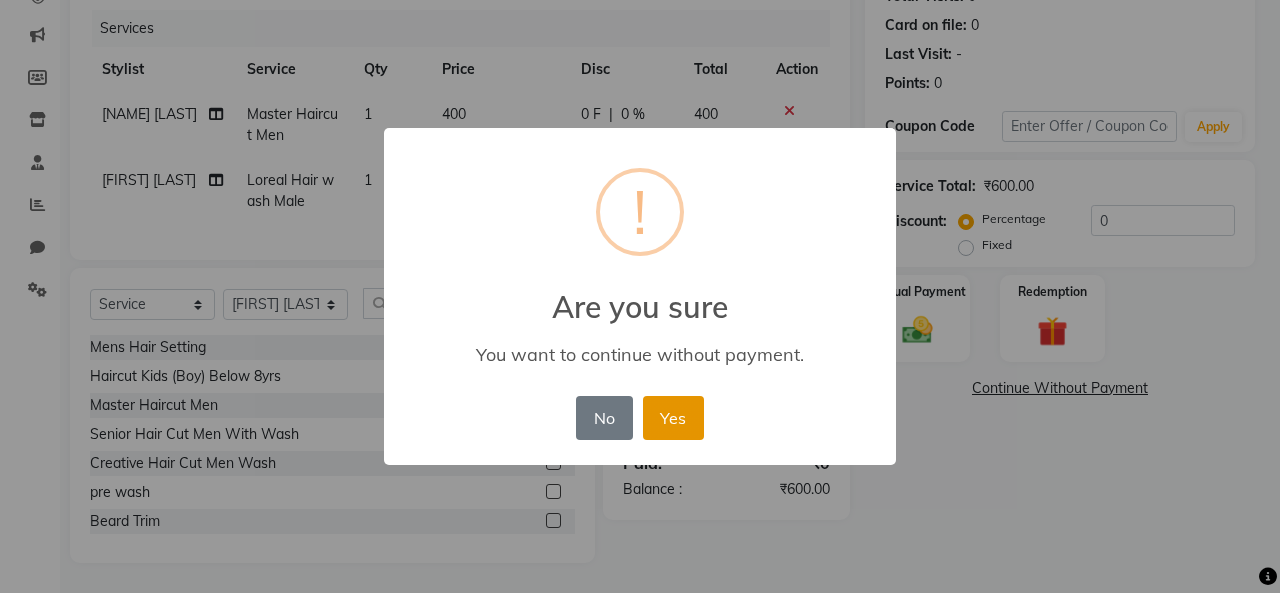 click on "Yes" at bounding box center [673, 418] 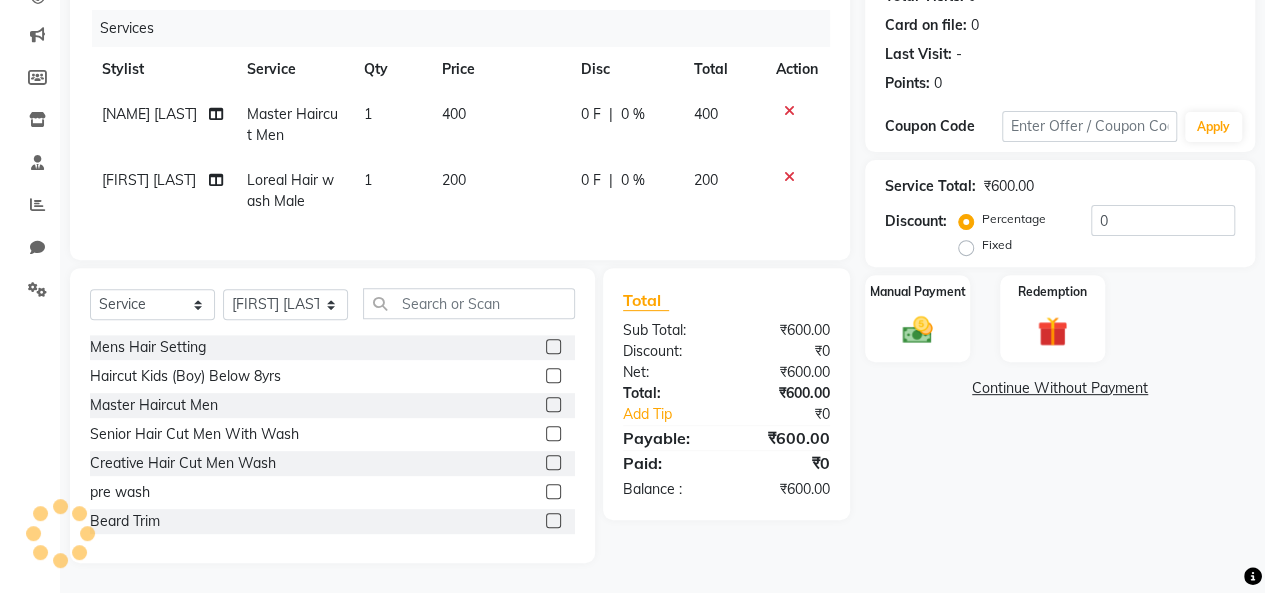 scroll, scrollTop: 0, scrollLeft: 0, axis: both 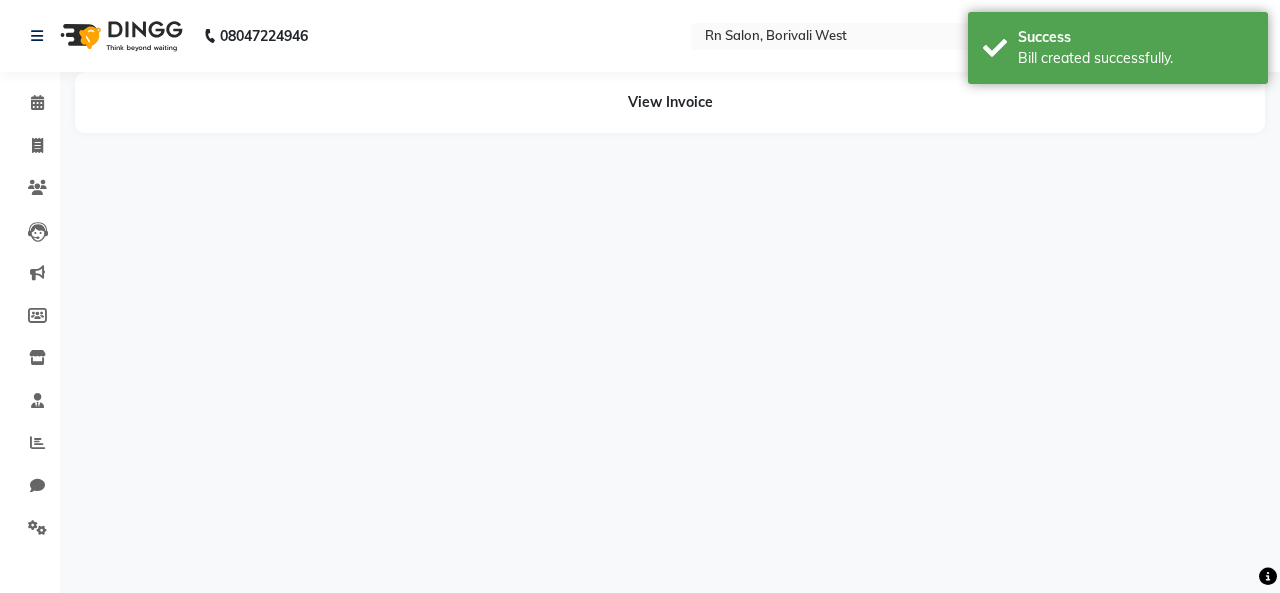 click on "08047224946 Select Location × Rn Salon, Borivali West English ENGLISH Español العربية मराठी हिंदी ગુજરાતી தமிழ் 中文 Notifications nothing to show Admin Manage Profile Change Password Sign out  Version:3.15.11  ☀ RN Salon, Borivali West  Calendar  Invoice  Clients  Leads   Marketing  Members  Inventory  Staff  Reports  Chat  Settings Completed InProgress Upcoming Dropped Tentative Check-In Confirm Bookings Generate Report Segments Page Builder  View Invoice" at bounding box center (640, 296) 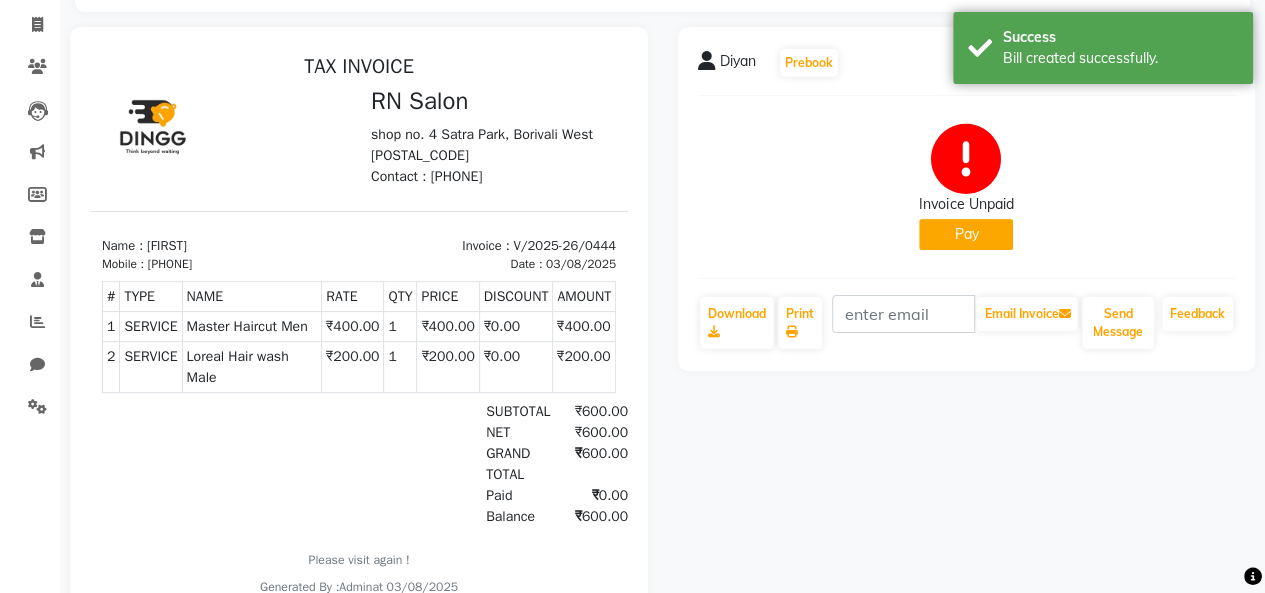scroll, scrollTop: 206, scrollLeft: 0, axis: vertical 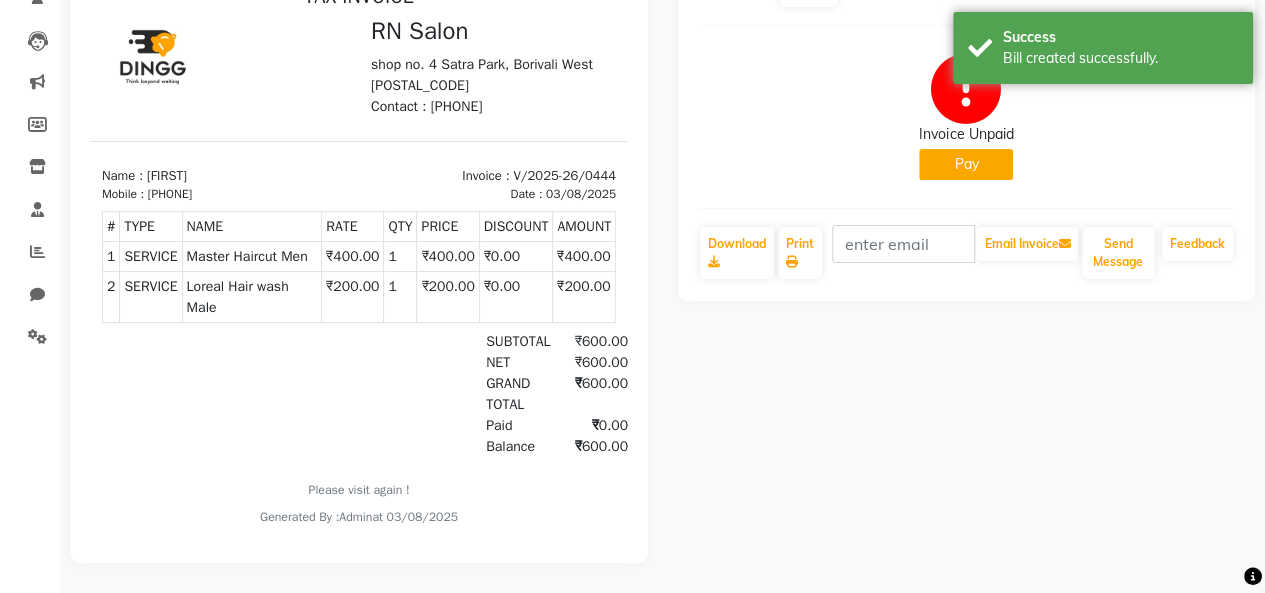 click on "Pay" 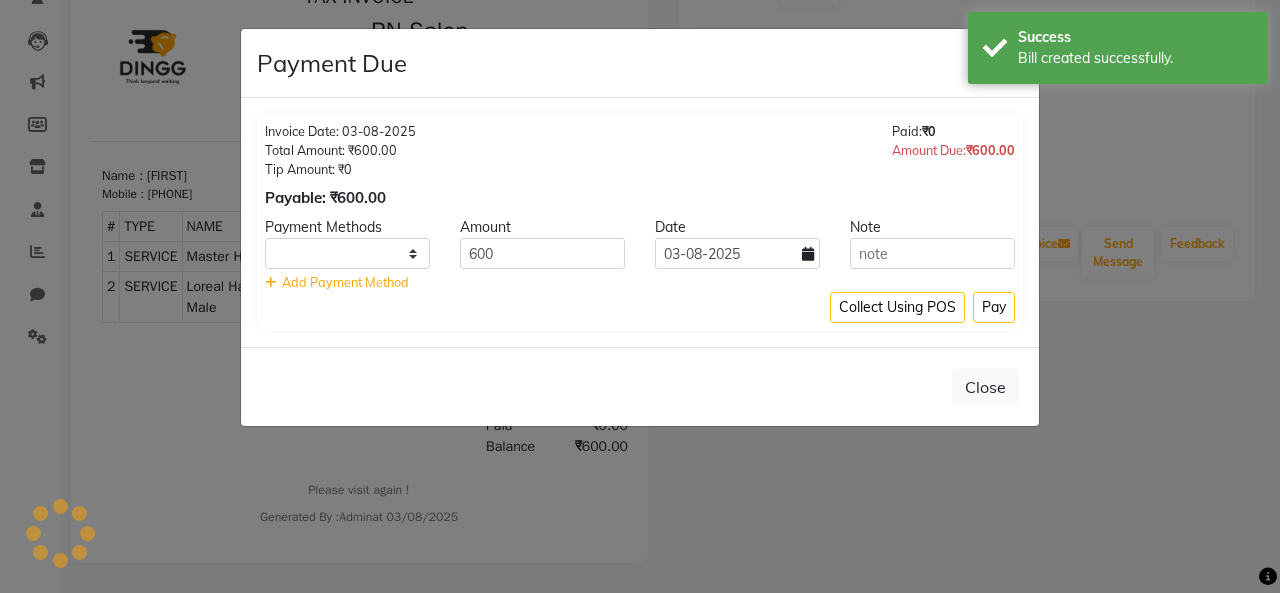 select on "1" 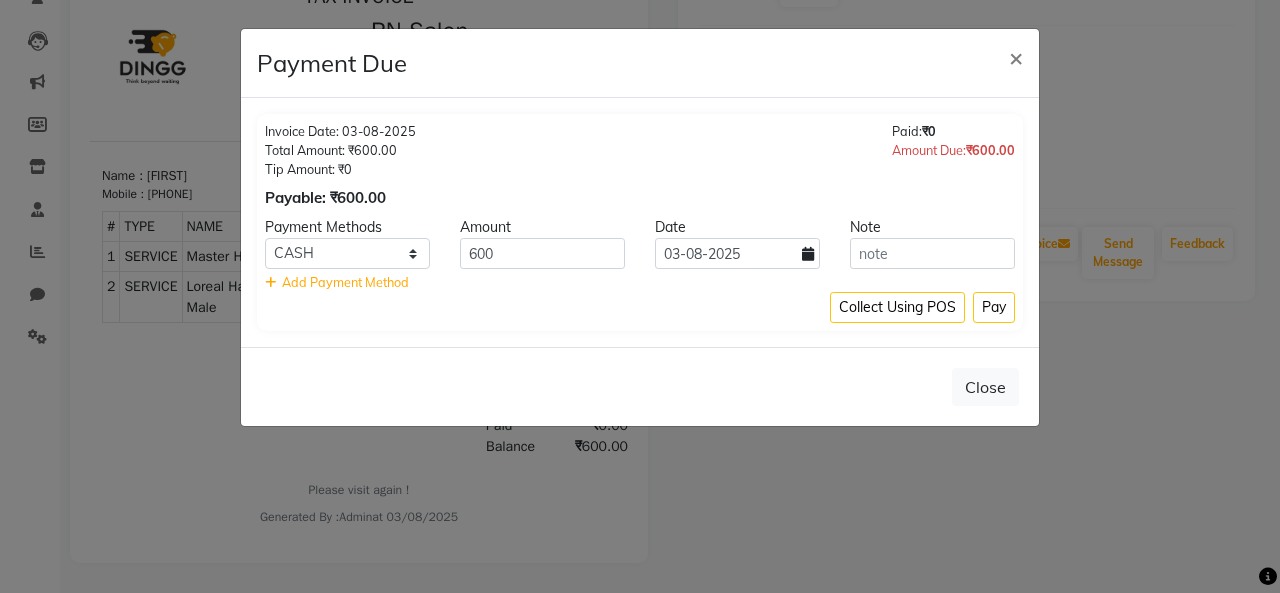 click on "Payment Due × Invoice Date: 03-08-2025 Total Amount: ₹600.00 Tip Amount: ₹0 Payable: ₹600.00 Paid:  ₹0 Amount Due:  ₹600.00 Payment Methods Amount Date Note ONLINE CARD CASH 600 03-08-2025    Add Payment Method Collect Using POS Pay  Close" 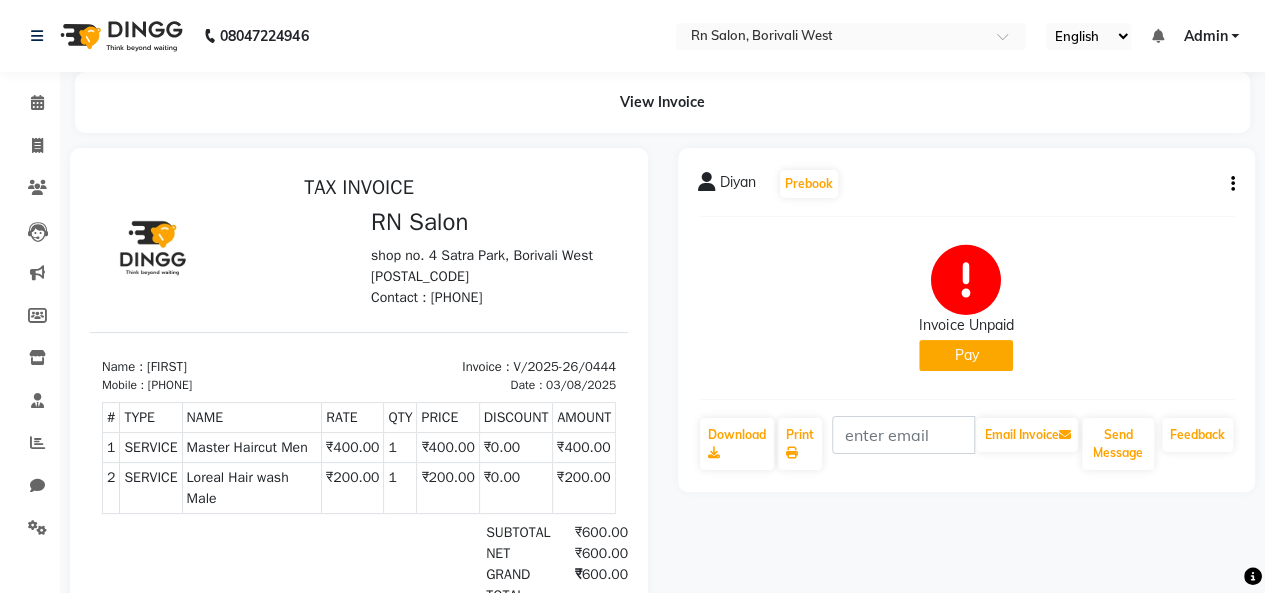 scroll, scrollTop: 16, scrollLeft: 0, axis: vertical 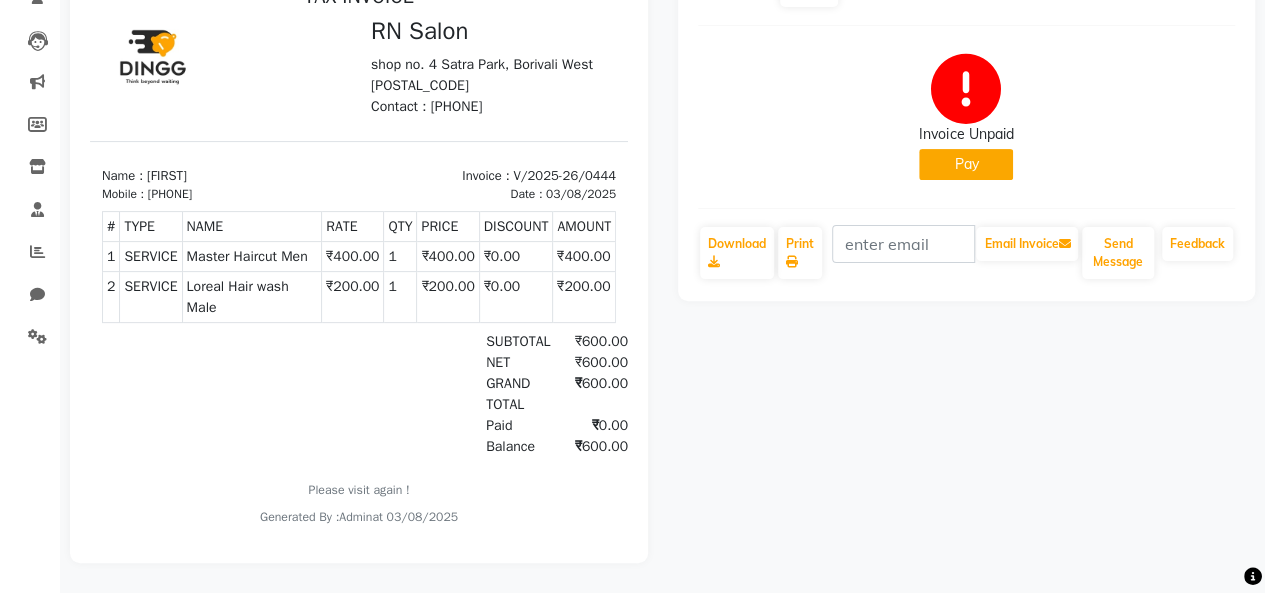 click on "Pay" 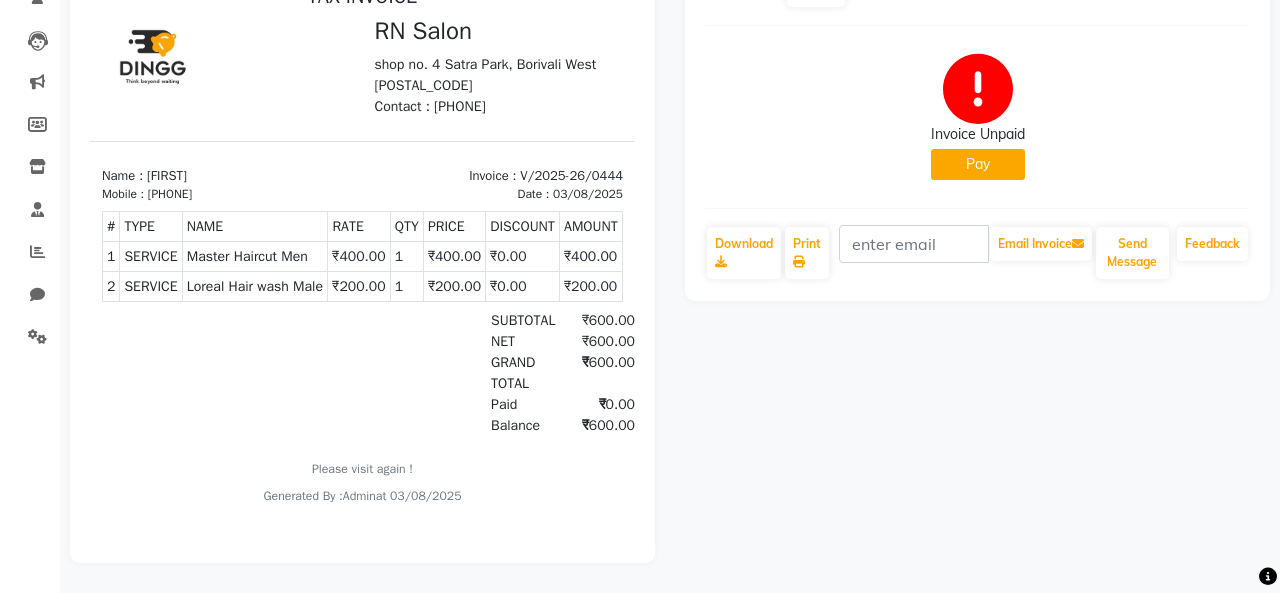 select on "1" 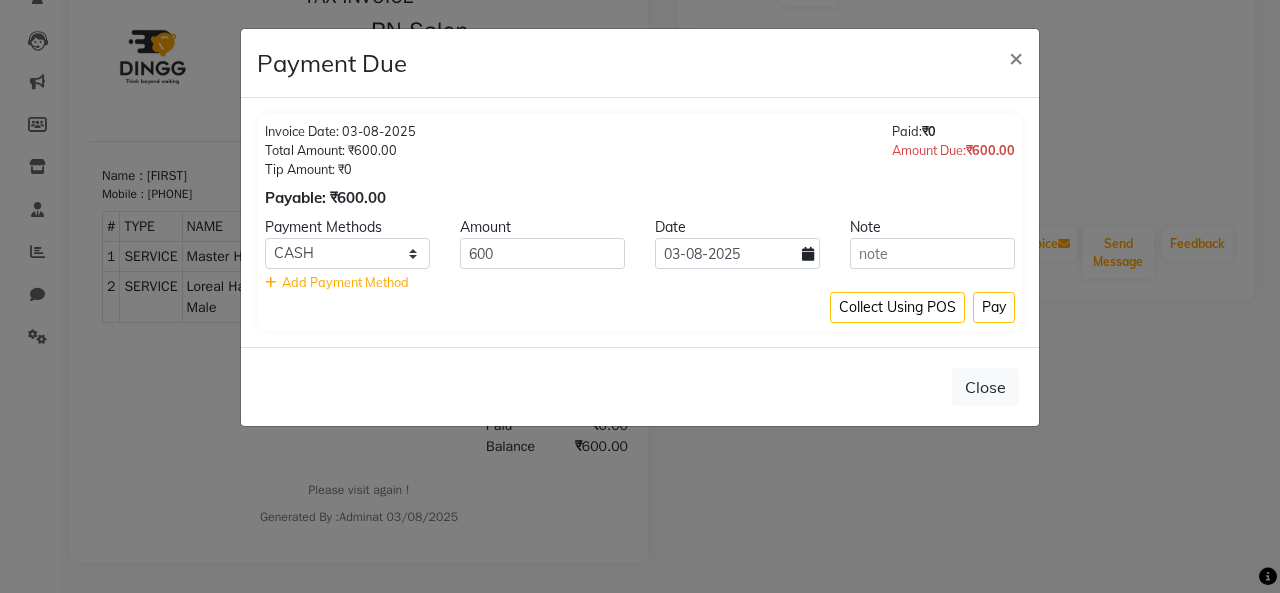 click on "Payment Due × Invoice Date: 03-08-2025 Total Amount: ₹600.00 Tip Amount: ₹0 Payable: ₹600.00 Paid:  ₹0 Amount Due:  ₹600.00 Payment Methods Amount Date Note ONLINE CARD CASH 600 03-08-2025    Add Payment Method Collect Using POS Pay  Close" 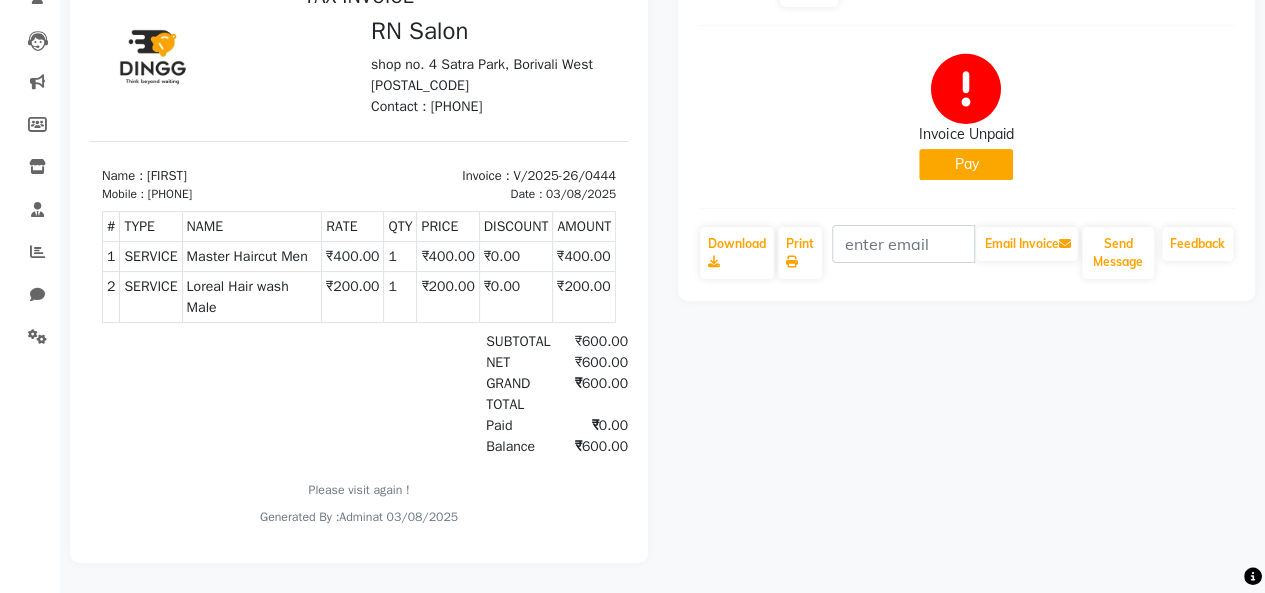 click on "SUBTOTAL" at bounding box center (512, 341) 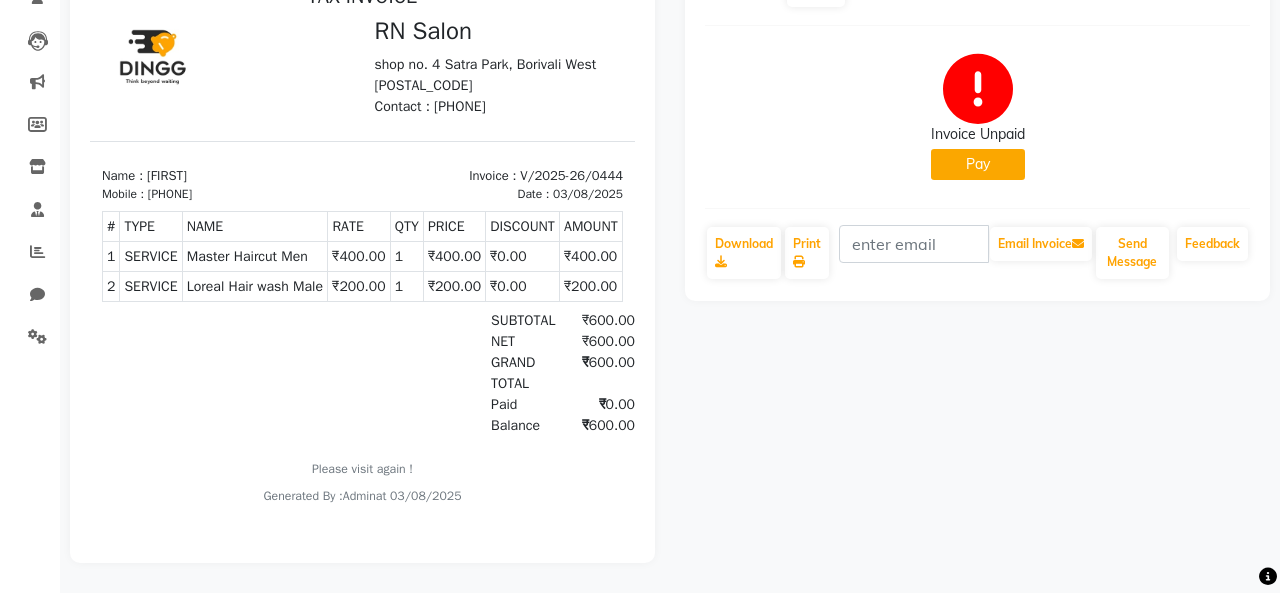 select on "1" 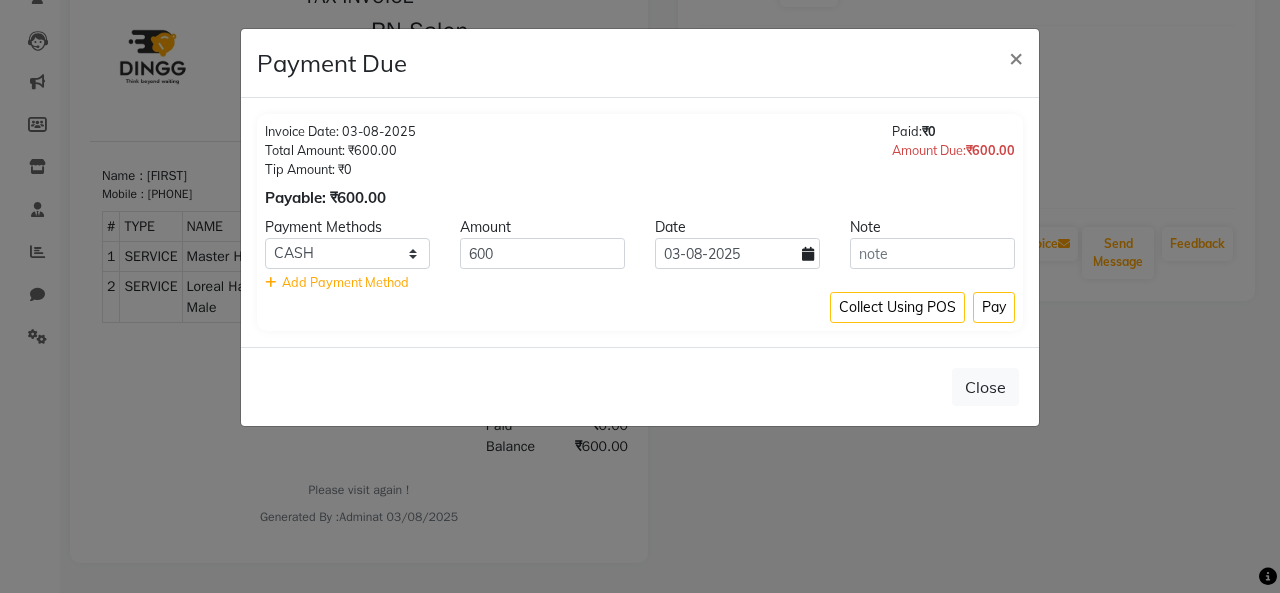 click on "Payment Due × Invoice Date: 03-08-2025 Total Amount: ₹600.00 Tip Amount: ₹0 Payable: ₹600.00 Paid:  ₹0 Amount Due:  ₹600.00 Payment Methods Amount Date Note ONLINE CARD CASH 600 03-08-2025    Add Payment Method Collect Using POS Pay  Close" 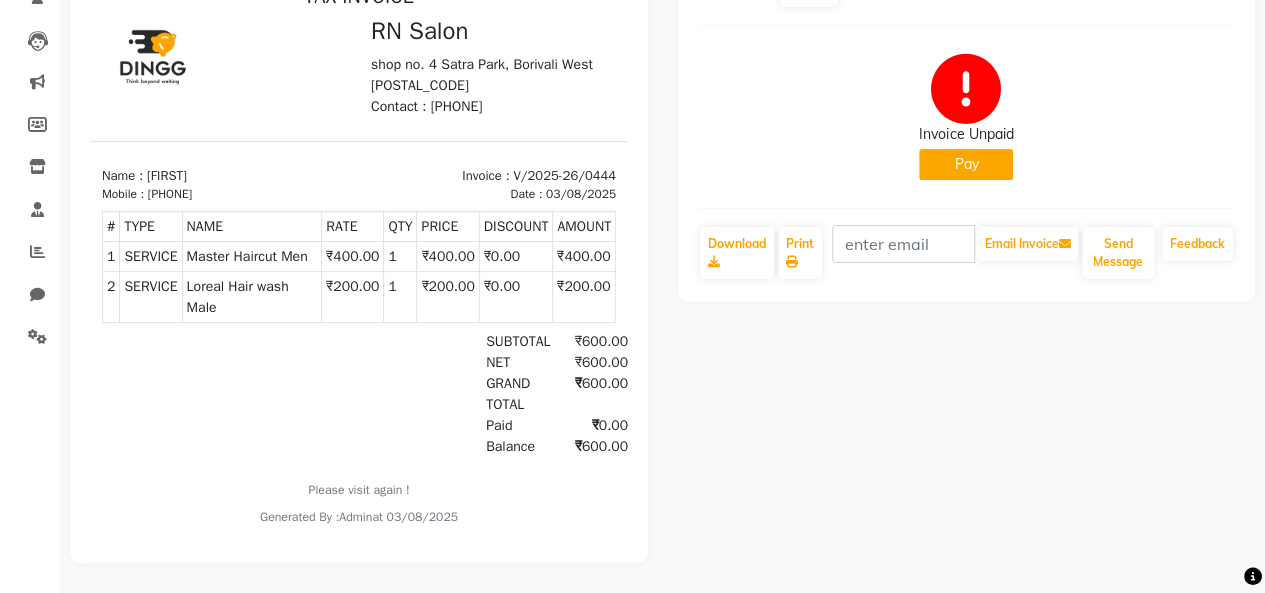 select on "service" 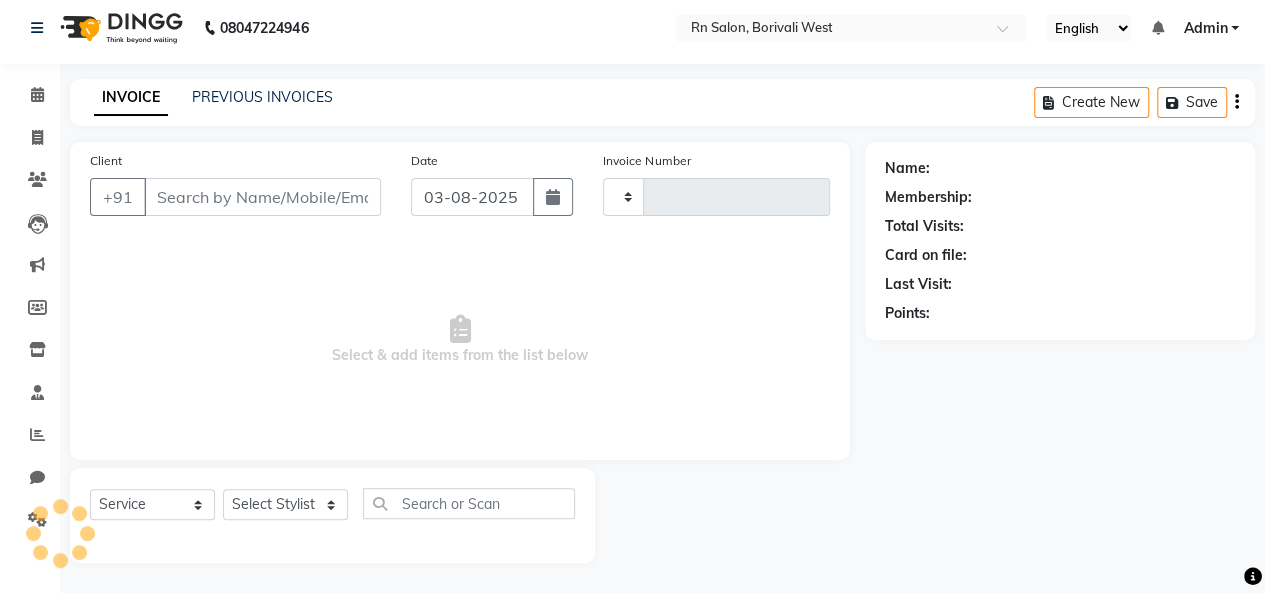 type on "0445" 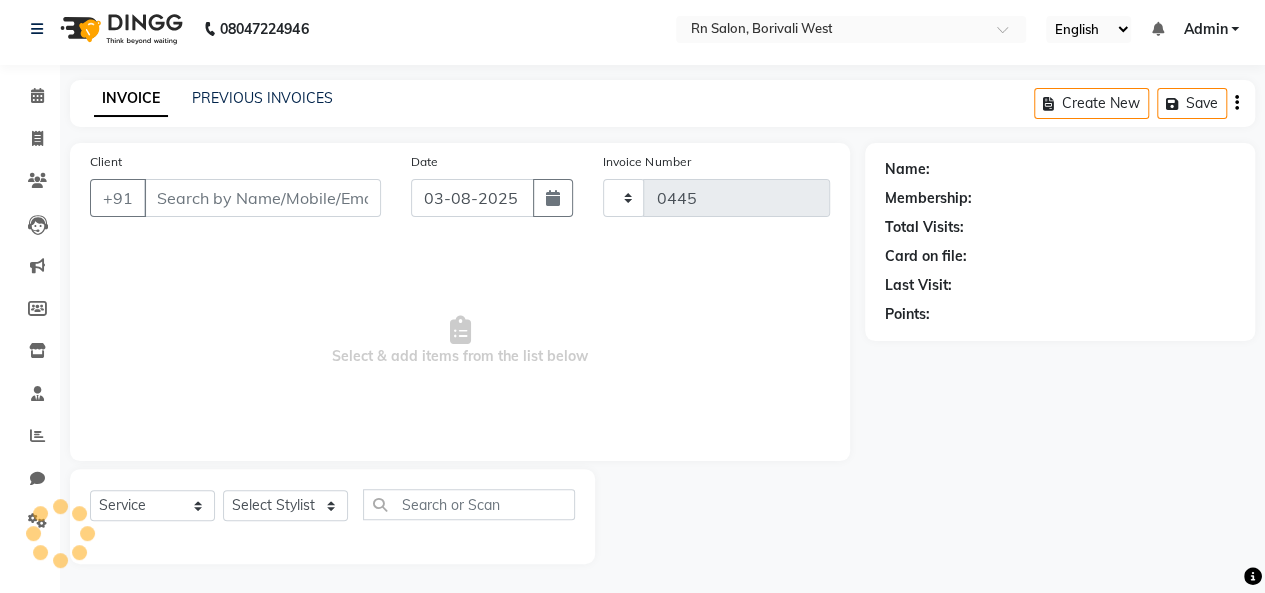 select on "8515" 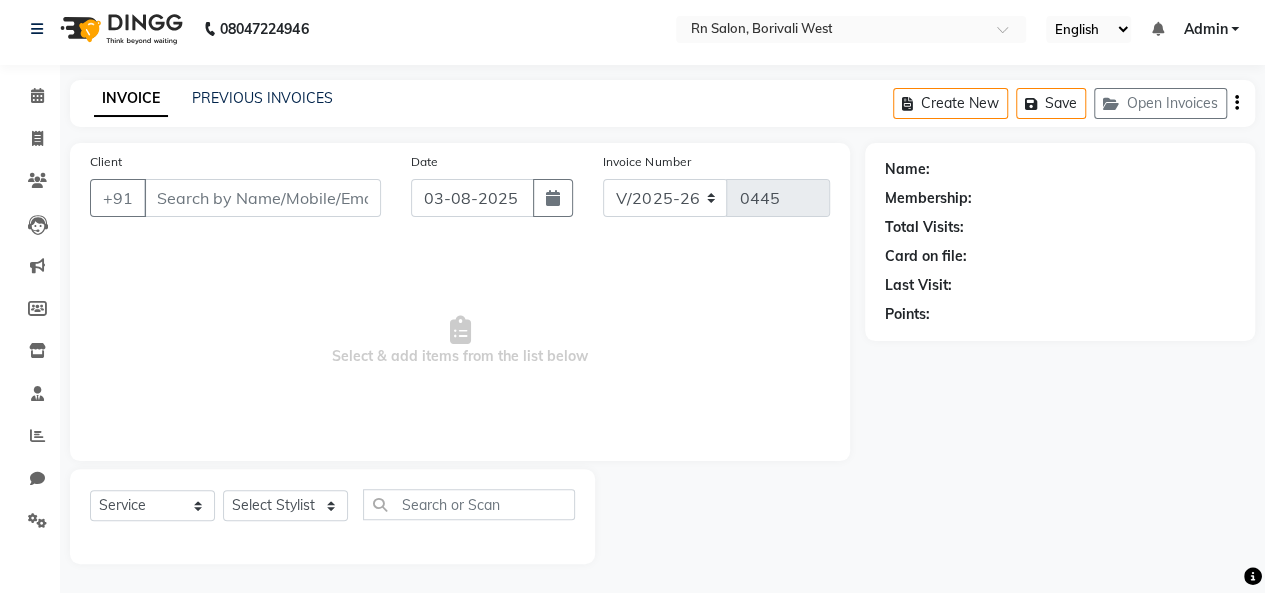 type on "[PHONE]" 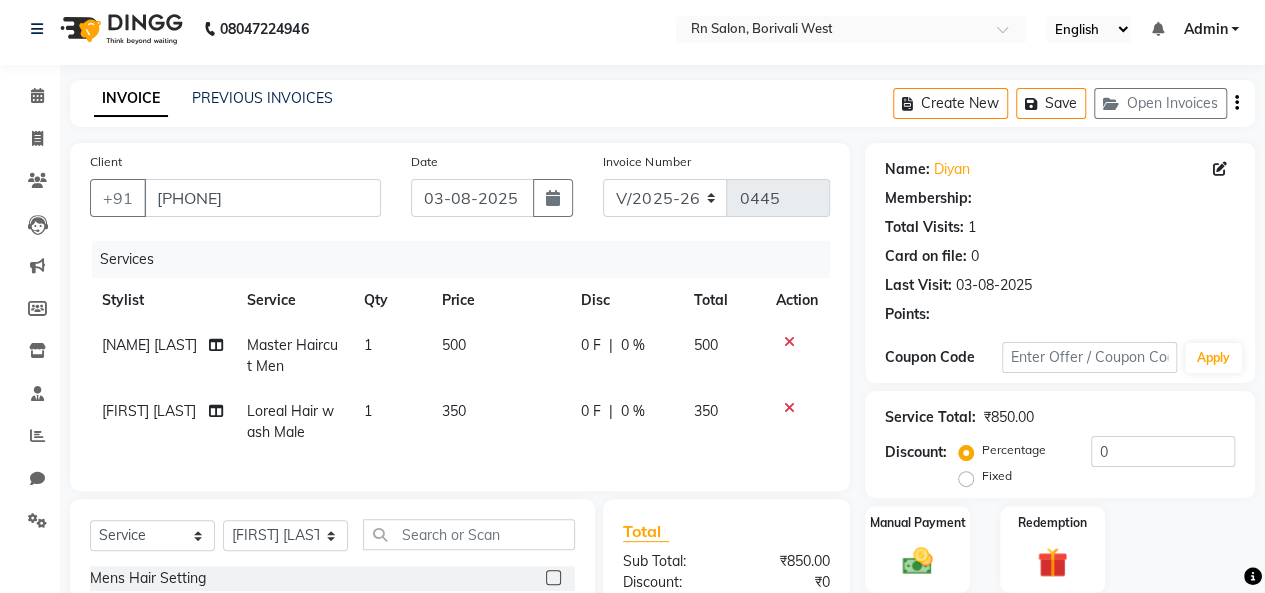 scroll, scrollTop: 206, scrollLeft: 0, axis: vertical 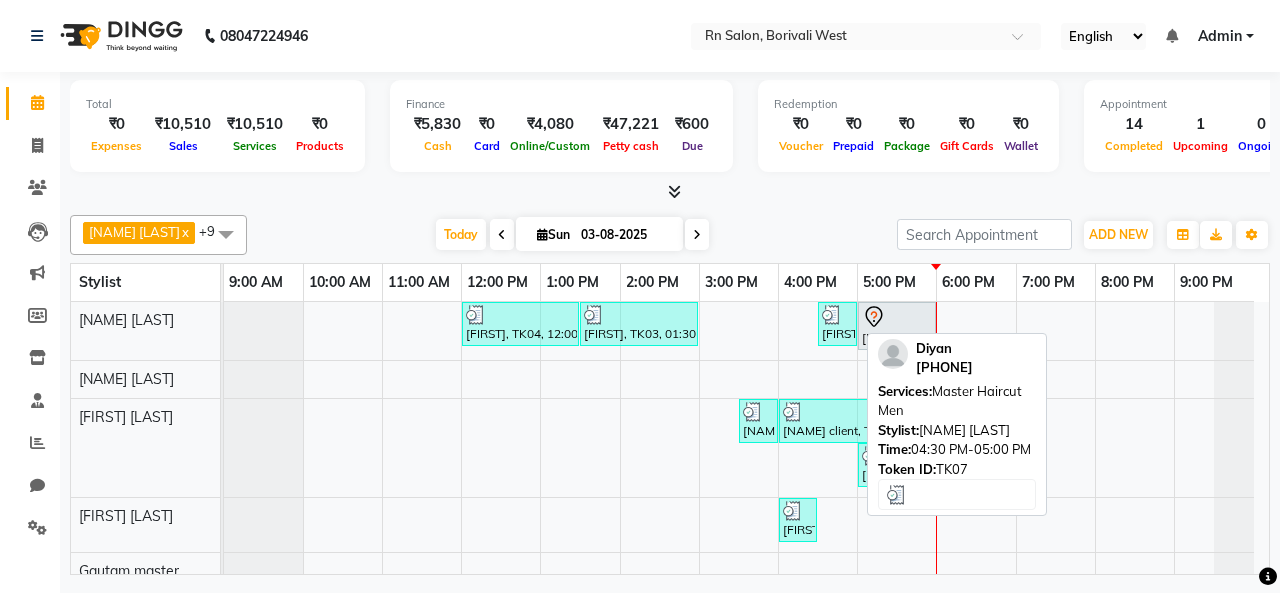 click on "[FIRST], TK07, 04:30 PM-05:00 PM, Master Haircut Men" at bounding box center [837, 324] 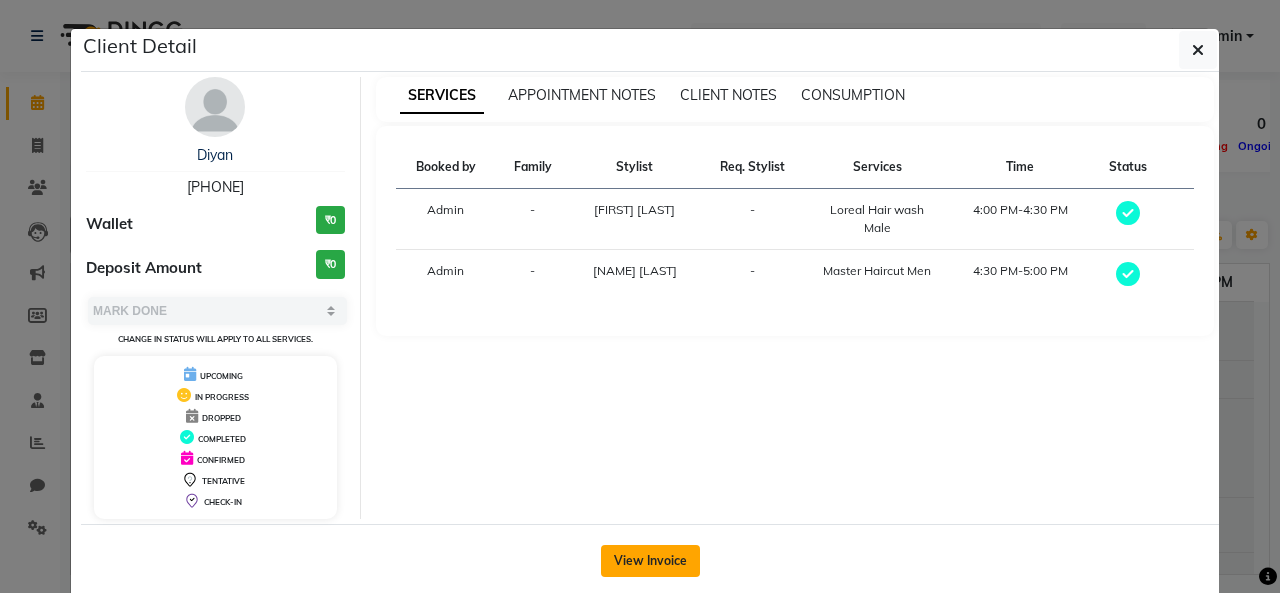 click on "View Invoice" 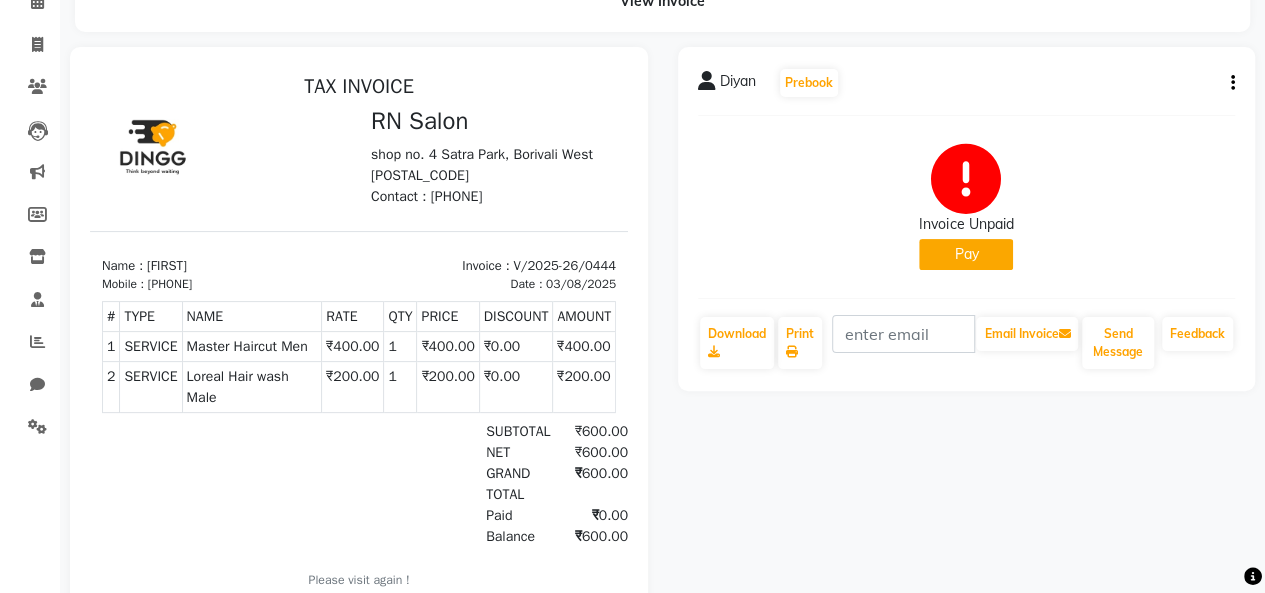 scroll, scrollTop: 206, scrollLeft: 0, axis: vertical 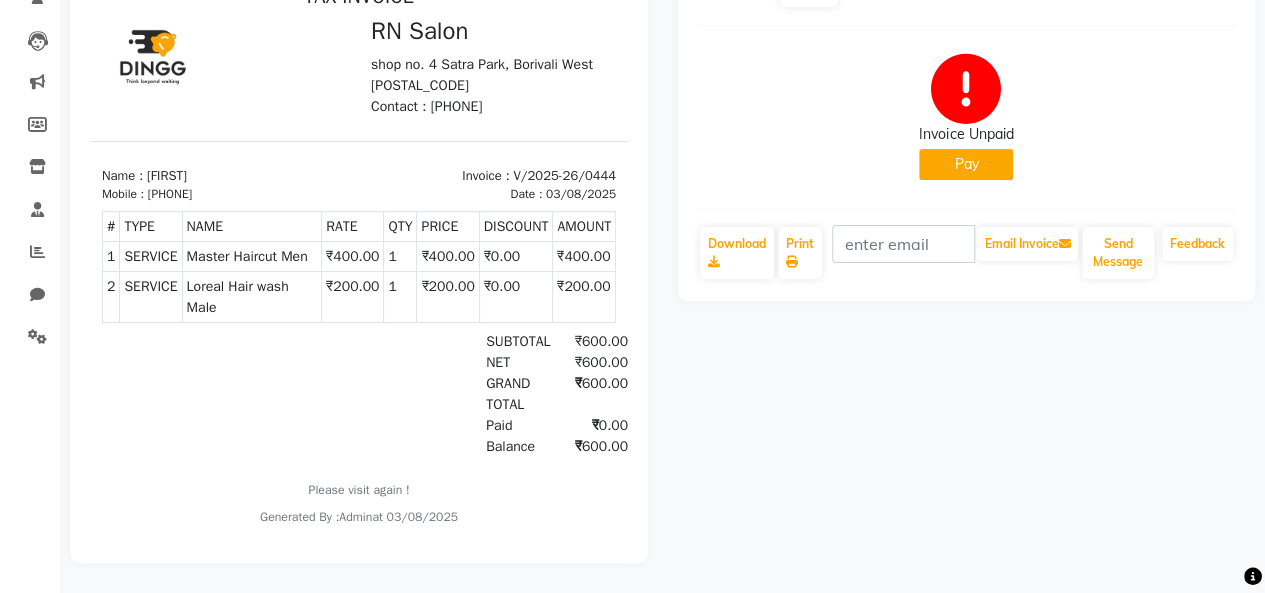 click on "Pay" 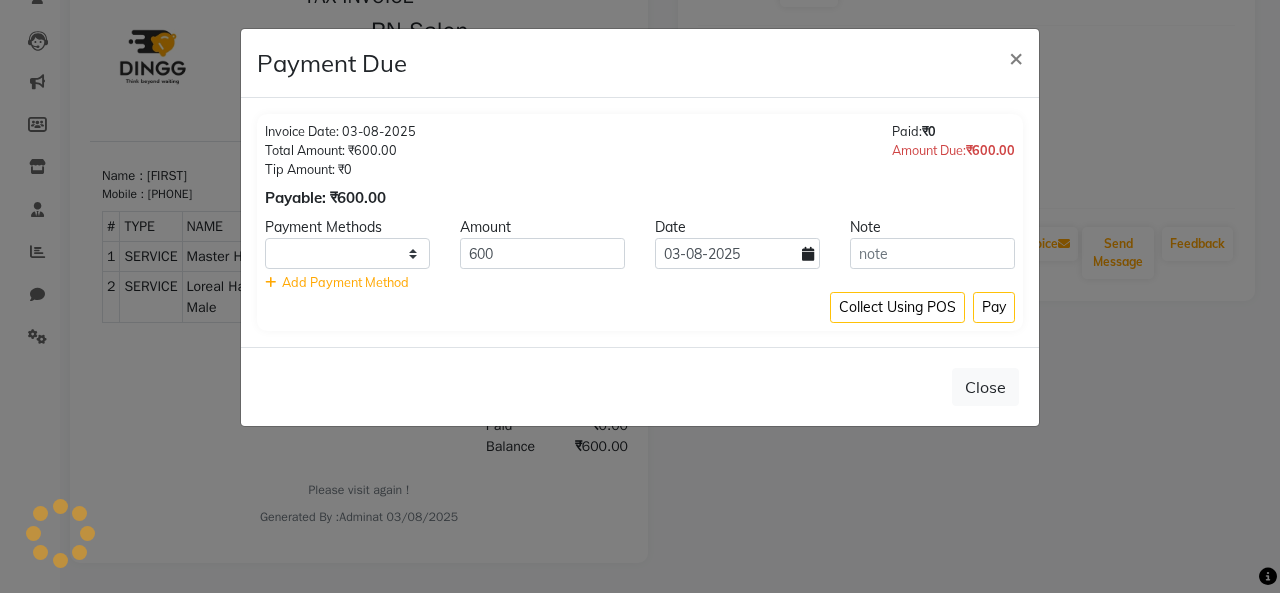 select on "1" 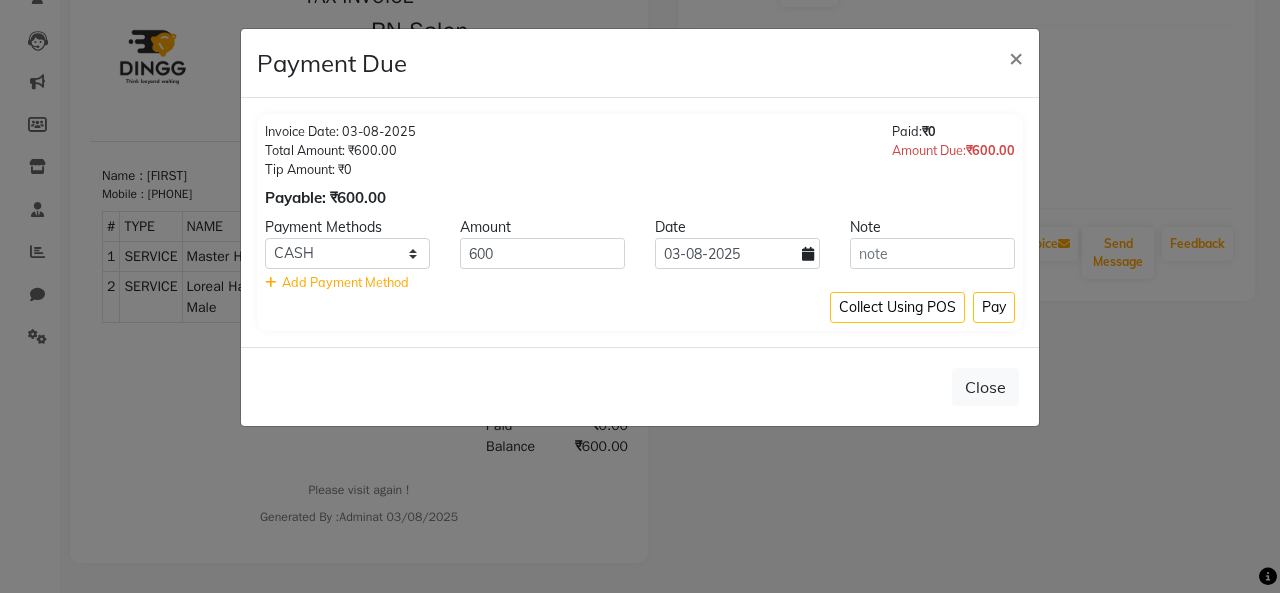 click on "Payment Due × Invoice Date: 03-08-2025 Total Amount: ₹600.00 Tip Amount: ₹0 Payable: ₹600.00 Paid:  ₹0 Amount Due:  ₹600.00 Payment Methods Amount Date Note ONLINE CARD CASH 600 03-08-2025    Add Payment Method Collect Using POS Pay  Close" 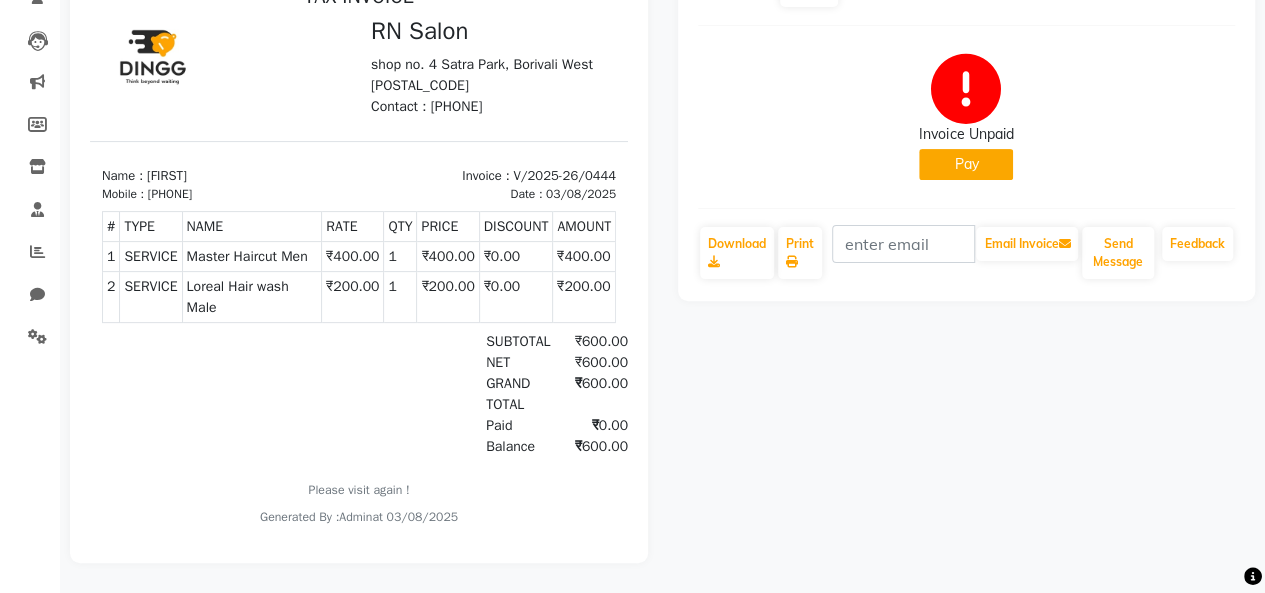 scroll, scrollTop: 16, scrollLeft: 0, axis: vertical 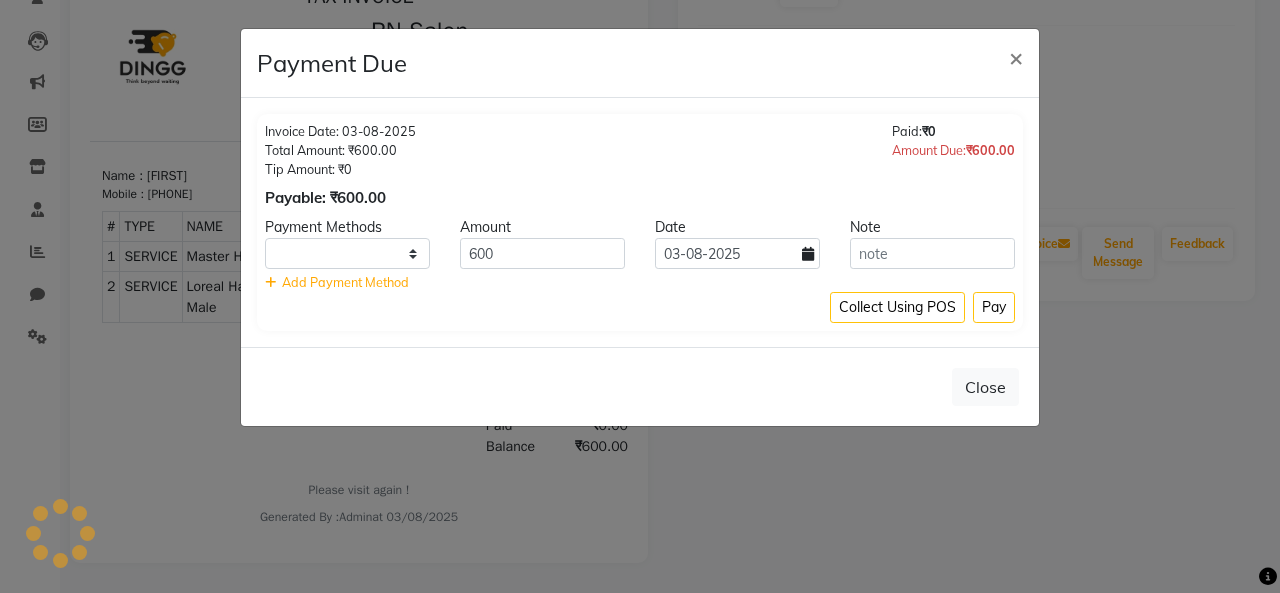 select on "1" 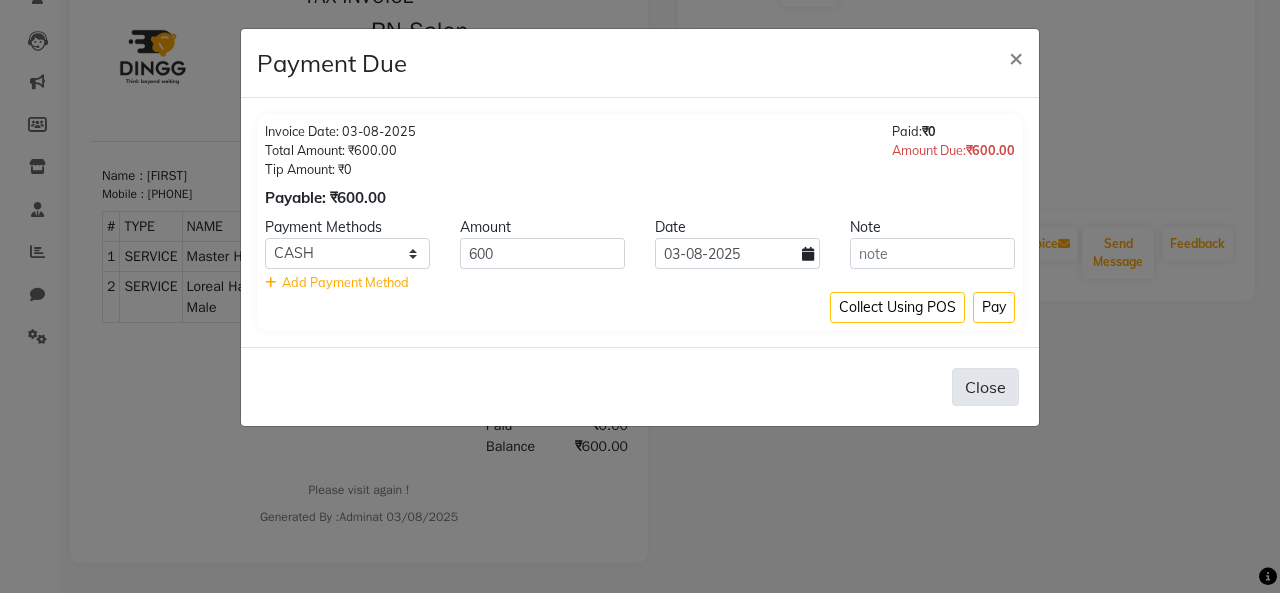 click on "Close" 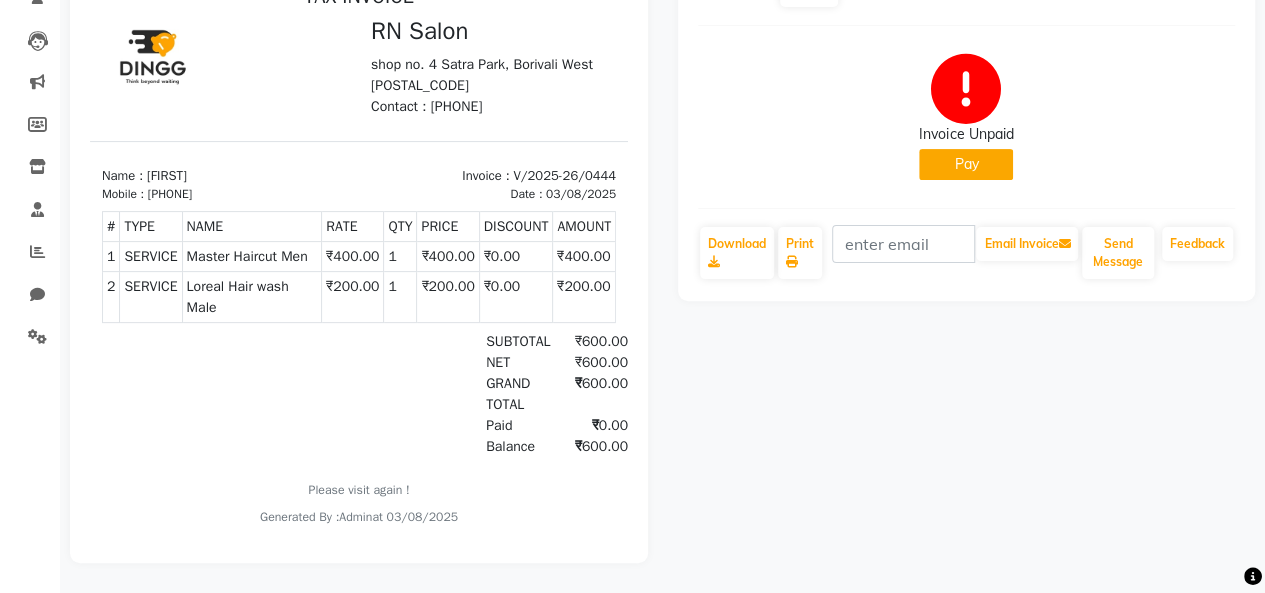 scroll, scrollTop: 206, scrollLeft: 0, axis: vertical 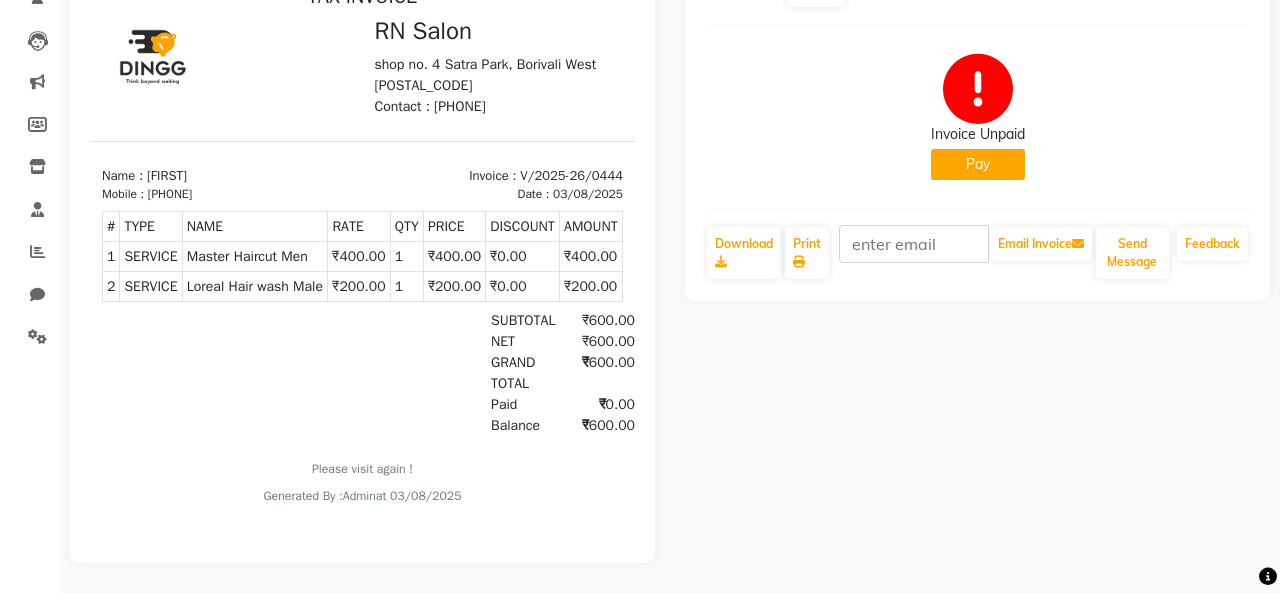 select on "1" 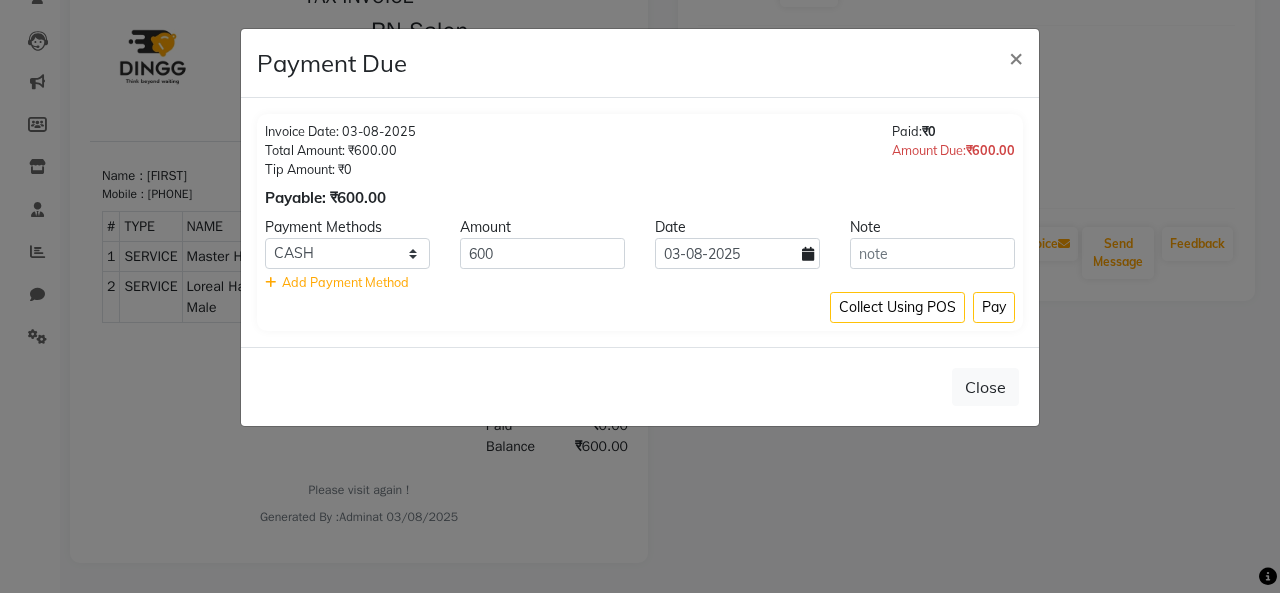 click on "Paid:  ₹0 Amount Due:  ₹600.00" 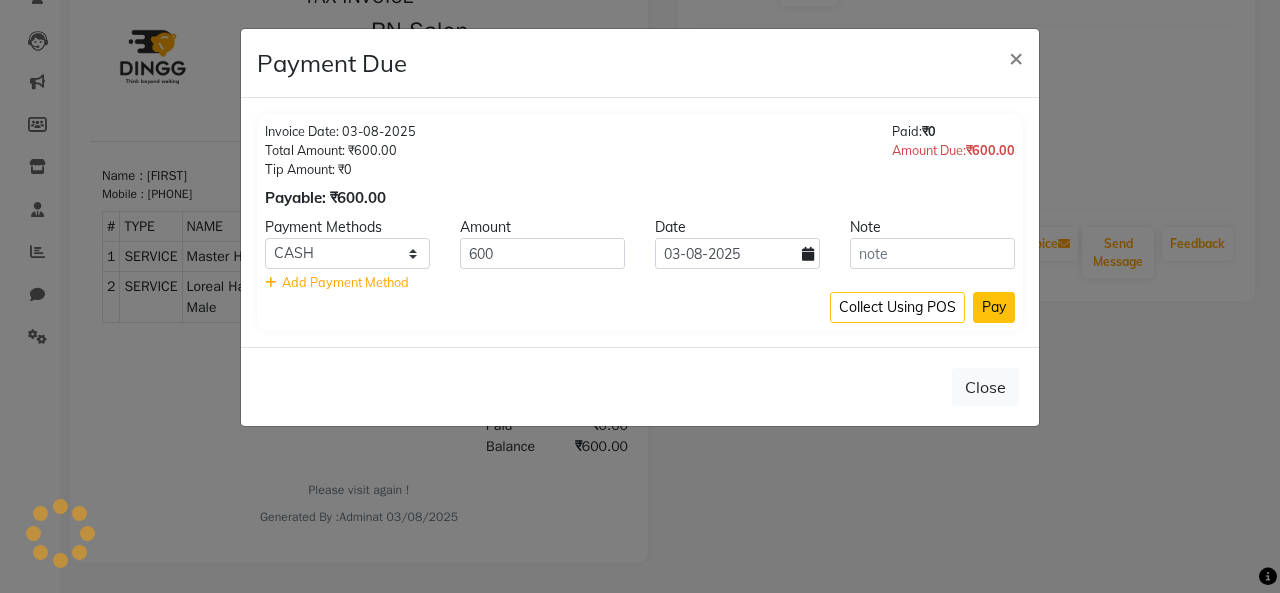 click on "Pay" 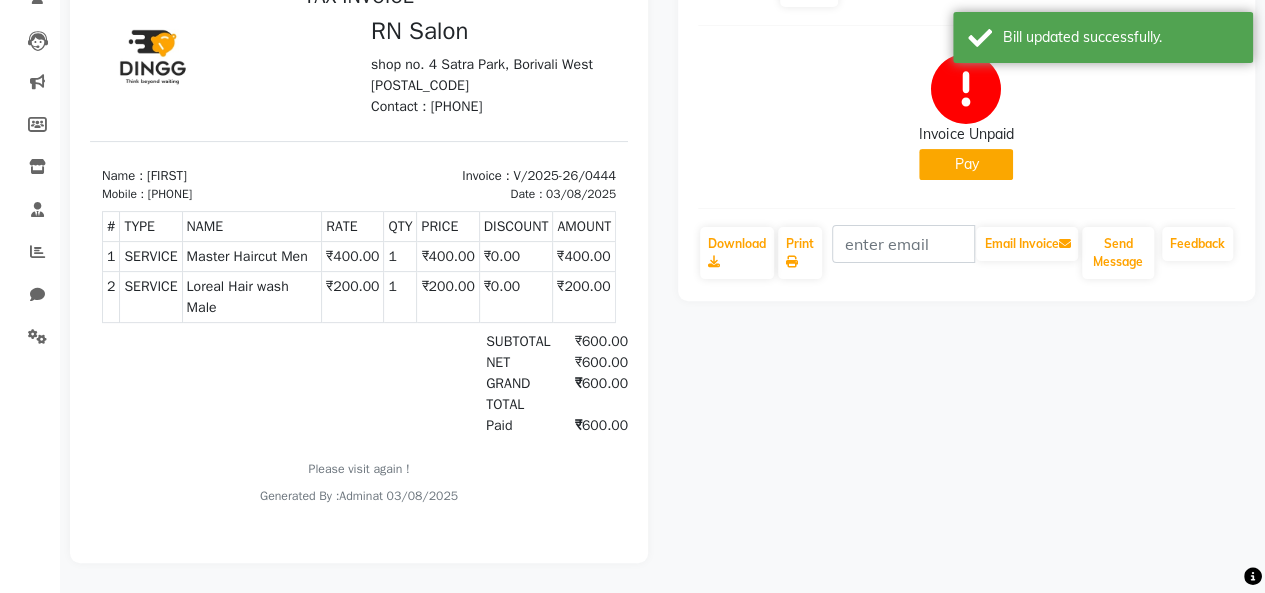 scroll, scrollTop: 0, scrollLeft: 0, axis: both 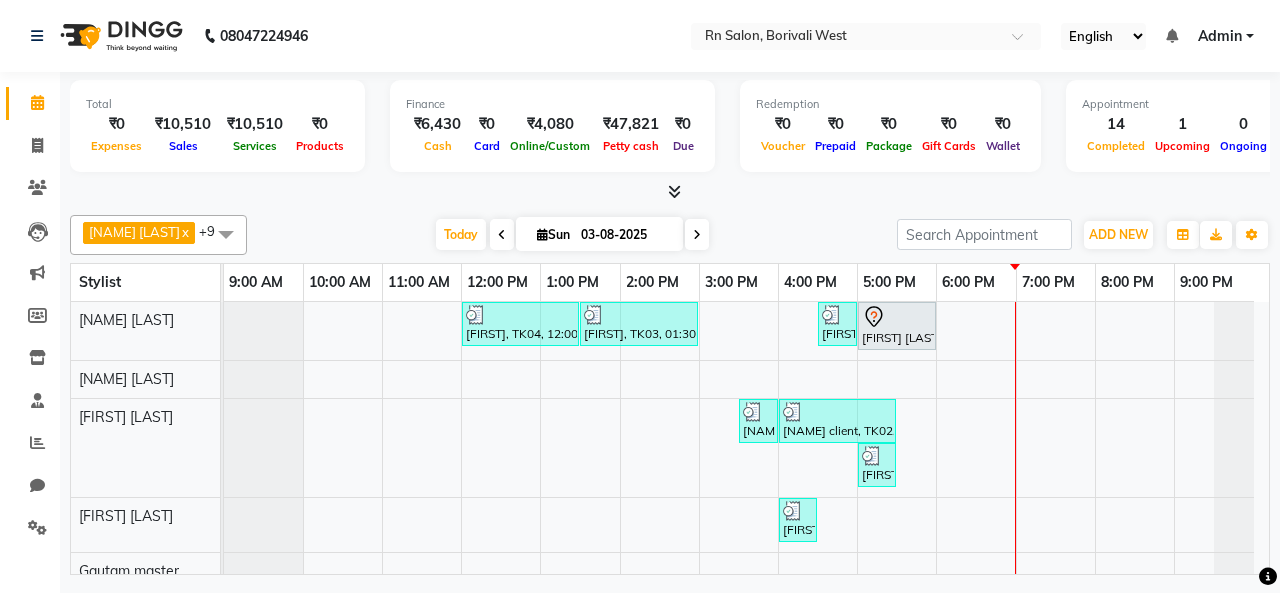 drag, startPoint x: 638, startPoint y: 35, endPoint x: 617, endPoint y: 35, distance: 21 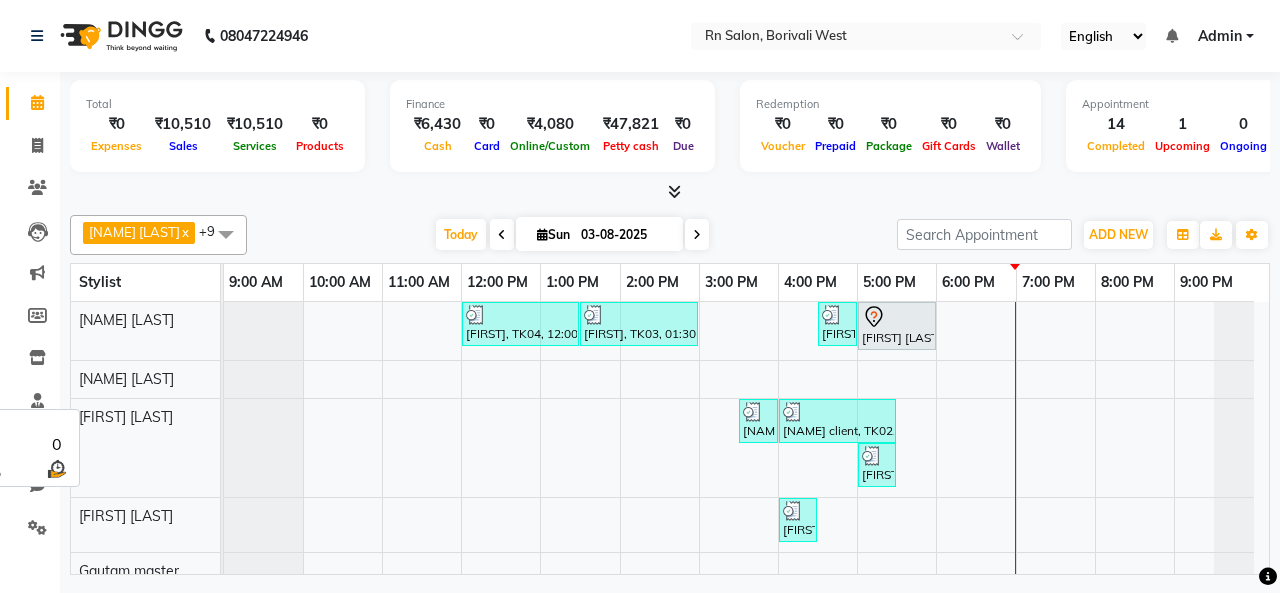 scroll, scrollTop: 280, scrollLeft: 0, axis: vertical 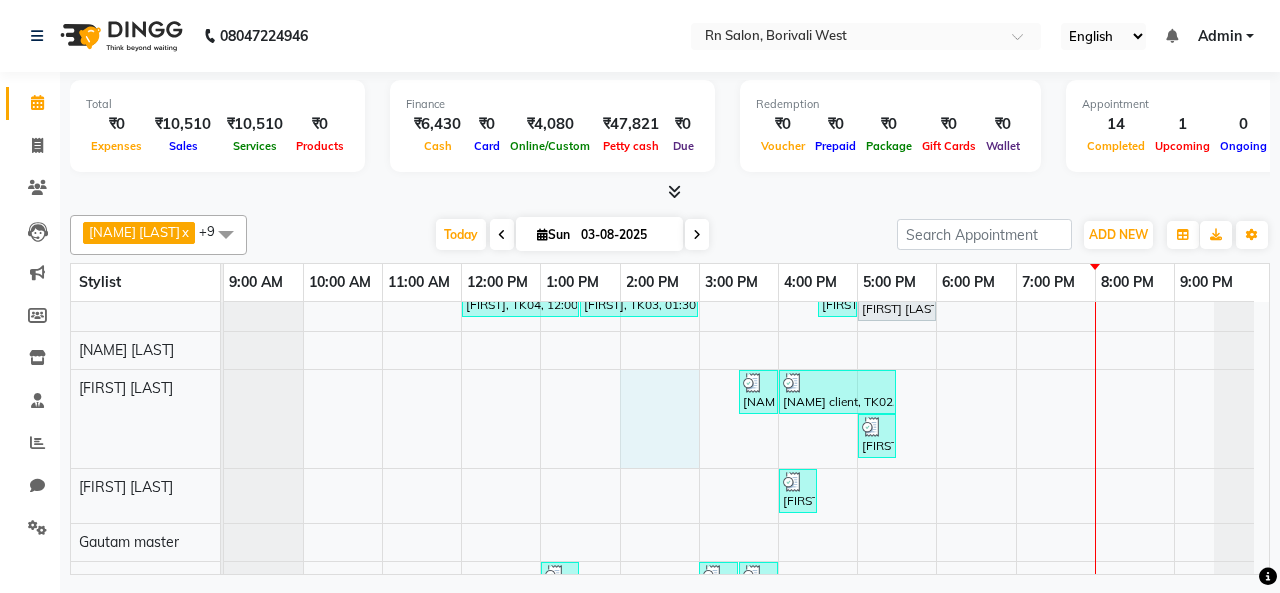 click on "sheetal, TK04, 12:00 PM-01:30 PM, Root touch up     Babita, TK03, 01:30 PM-03:00 PM, Female Haircut (Senior stylist) W/O     Diyan, TK07, 04:30 PM-05:00 PM, Master Haircut Men              NEHA SINGH, TK01, 05:00 PM-06:00 PM, Female Haircut (Creative stylist) W/O     ravi client, TK02, 03:30 PM-04:00 PM, Master Haircut Men      ravi client, TK02, 04:00 PM-05:30 PM, Global Color (Inoa) Men     Rashesh, TK06, 05:00 PM-05:30 PM, Shave     Diyan, TK07, 04:00 PM-04:30 PM, Loreal Hair wash Male     Babita, TK03, 01:00 PM-01:30 PM, Threading Eyebrows     sheetal, TK04, 03:00 PM-03:30 PM, Threading Eyebrows     sheetal, TK04, 03:30 PM-04:00 PM, Threading Upper Lip/ Lower     sheetal, TK04, 01:30 PM-03:00 PM, Aroma Oil Foot Massage     ravi client, TK02, 02:00 PM-03:30 PM, Aroma Oil Back Massage     Golchi jain, TK05, 03:00 PM-03:30 PM, Threading Eyebrows     Rashesh, TK06, 03:00 PM-05:00 PM, Skinora Hydrating Facial (All" at bounding box center (746, 568) 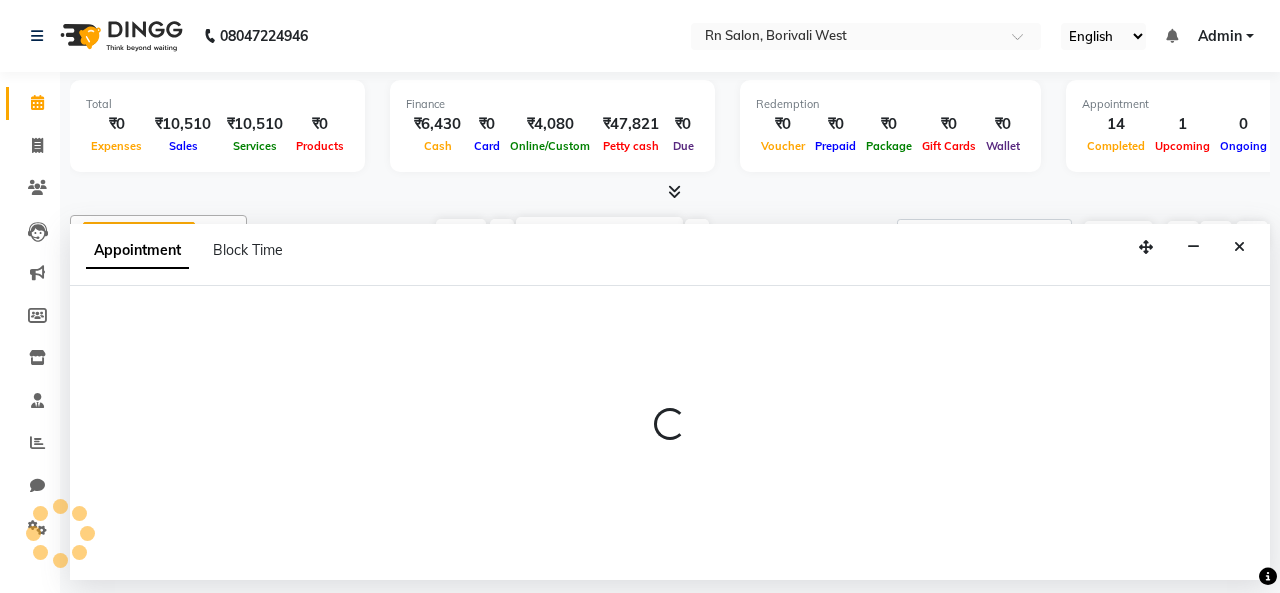 select on "83942" 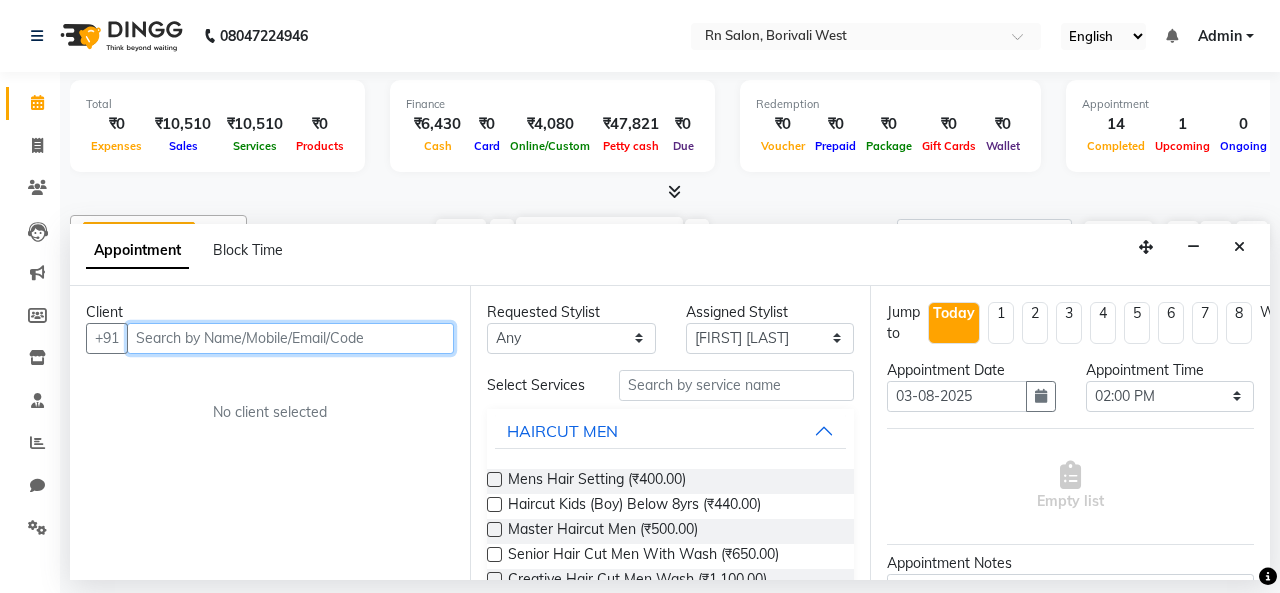 click at bounding box center (290, 338) 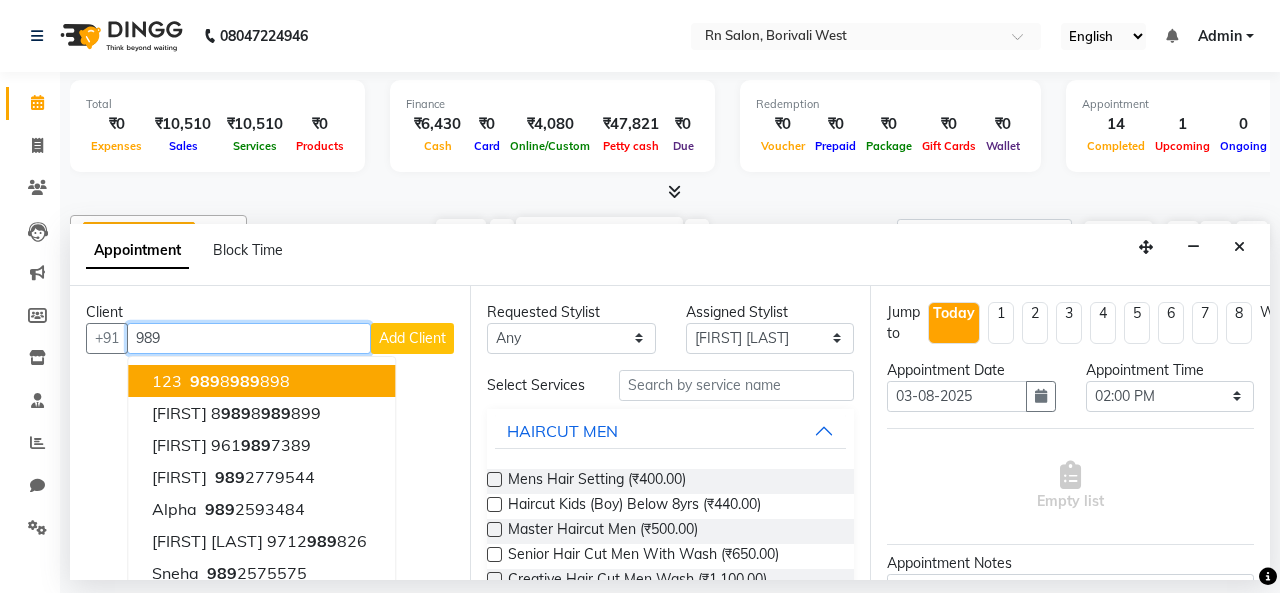 click on "989" at bounding box center [249, 338] 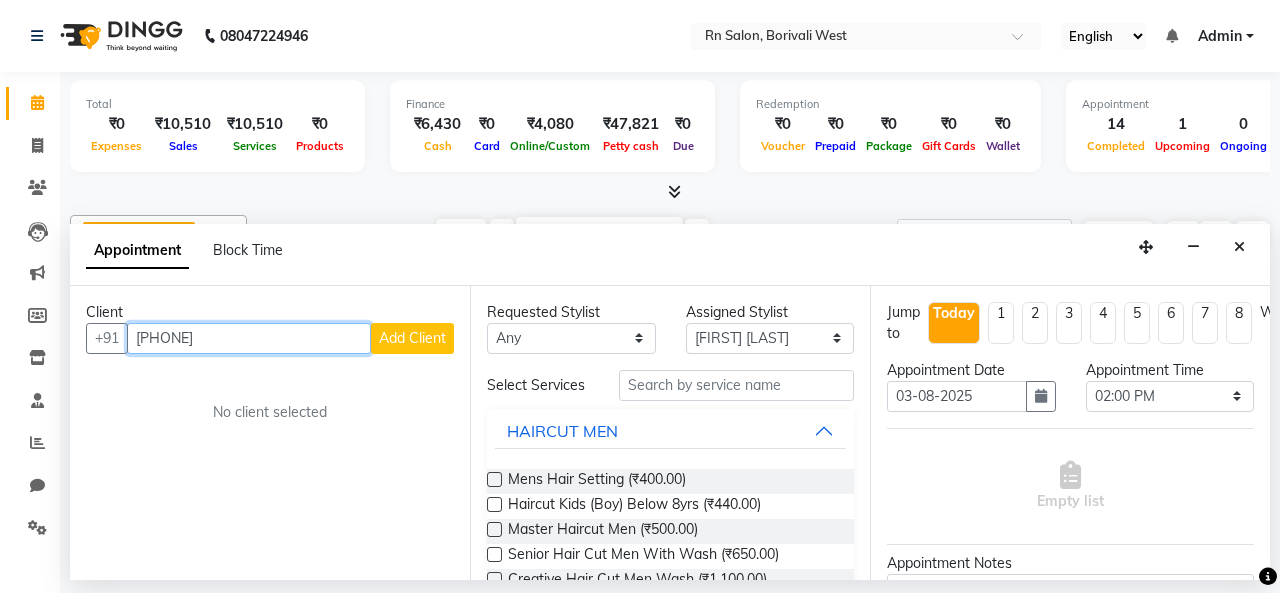 type on "[PHONE]" 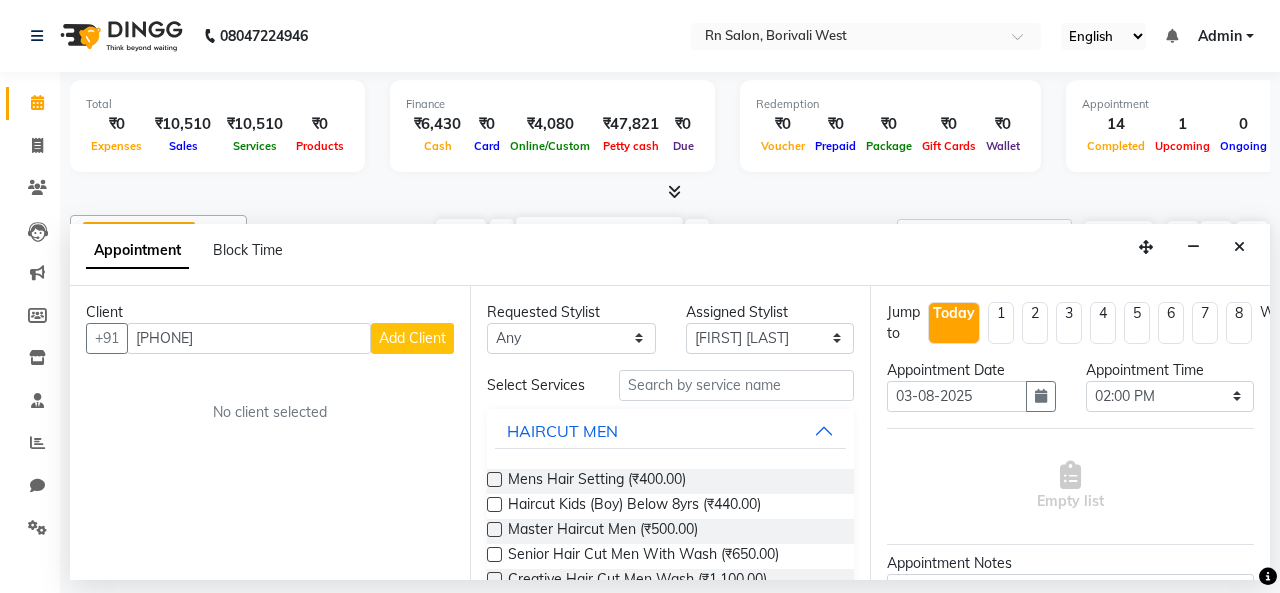 click on "Add Client" at bounding box center [412, 338] 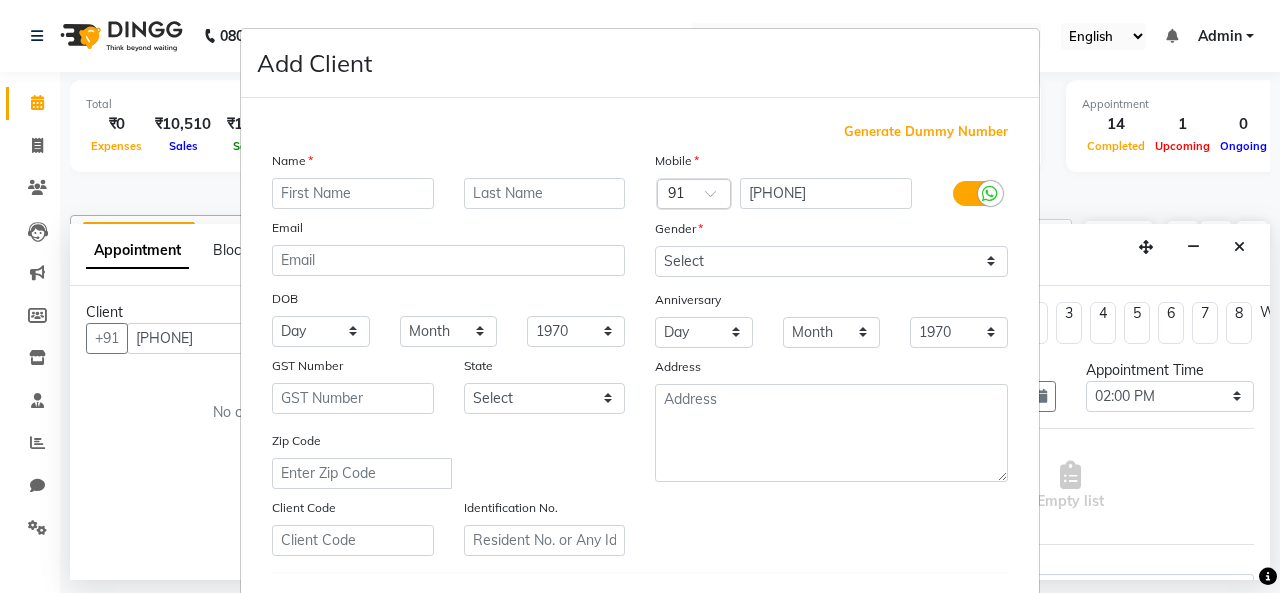 click at bounding box center (353, 193) 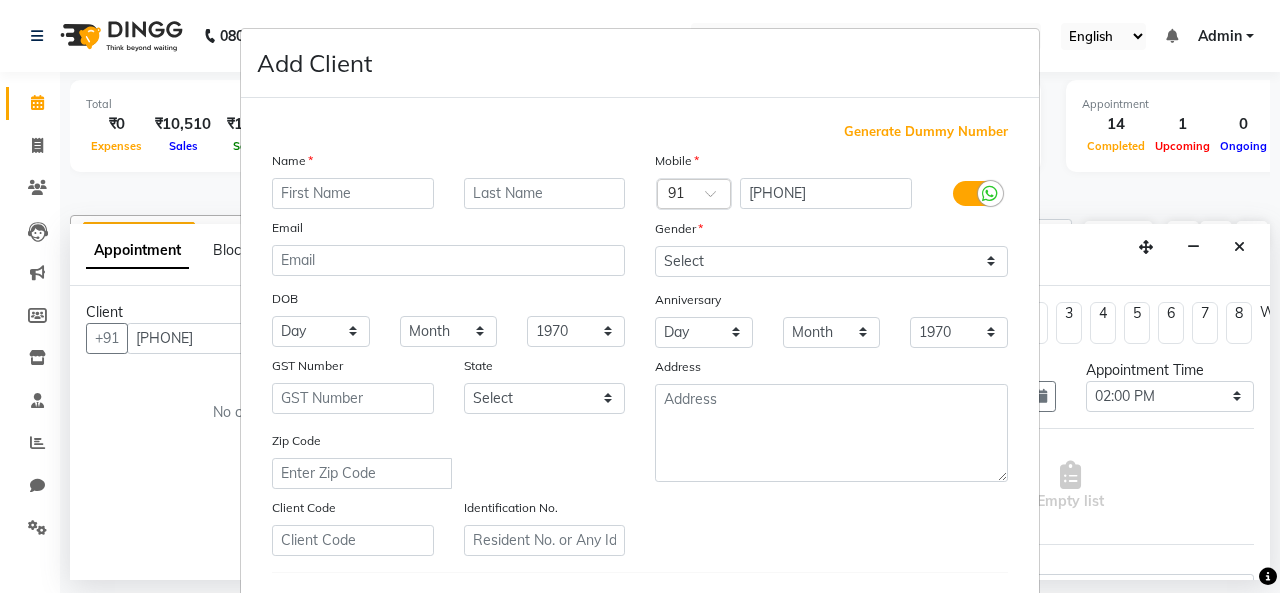 type on "m" 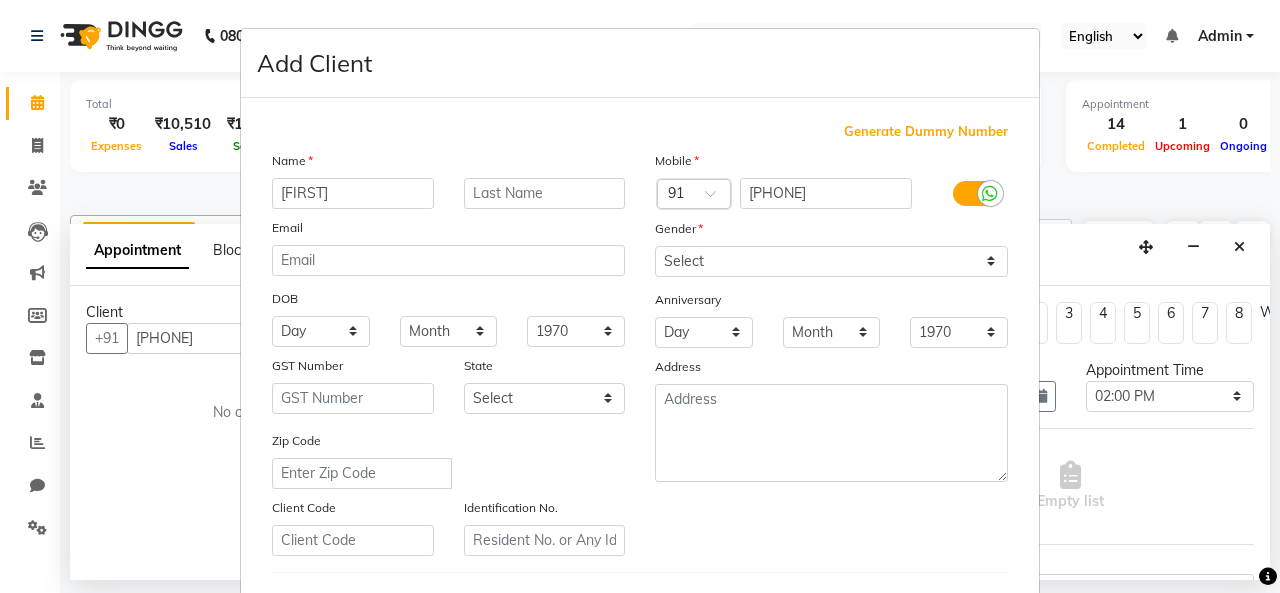 type on "[FIRST]" 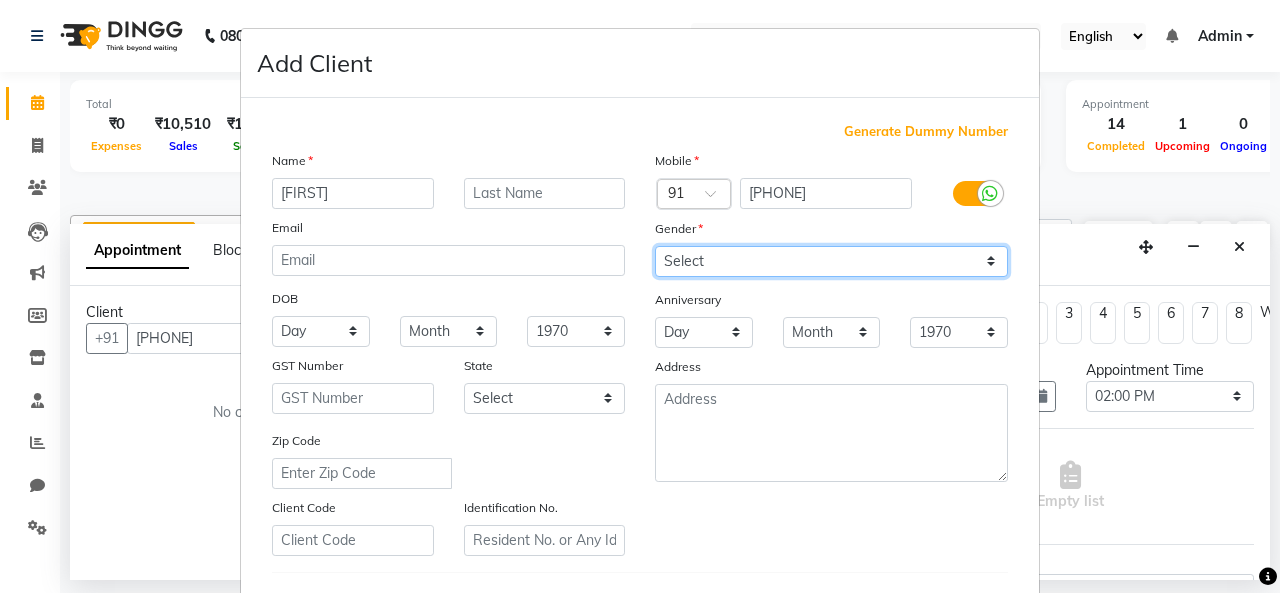 click on "Select Male Female Other Prefer Not To Say" at bounding box center (831, 261) 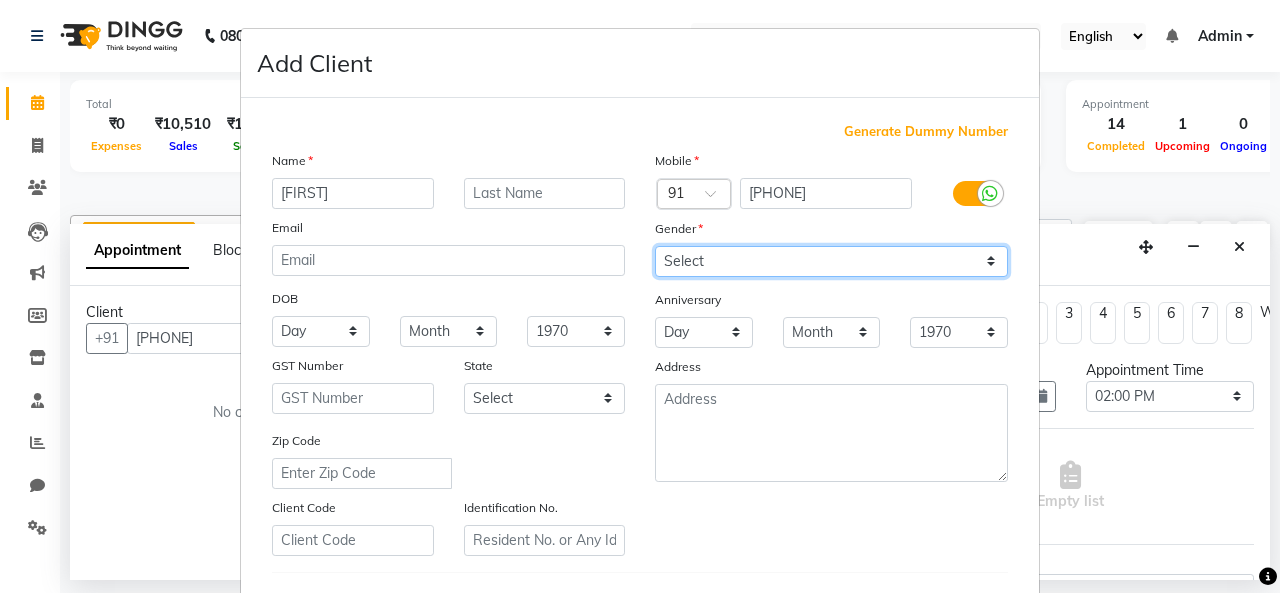 select on "male" 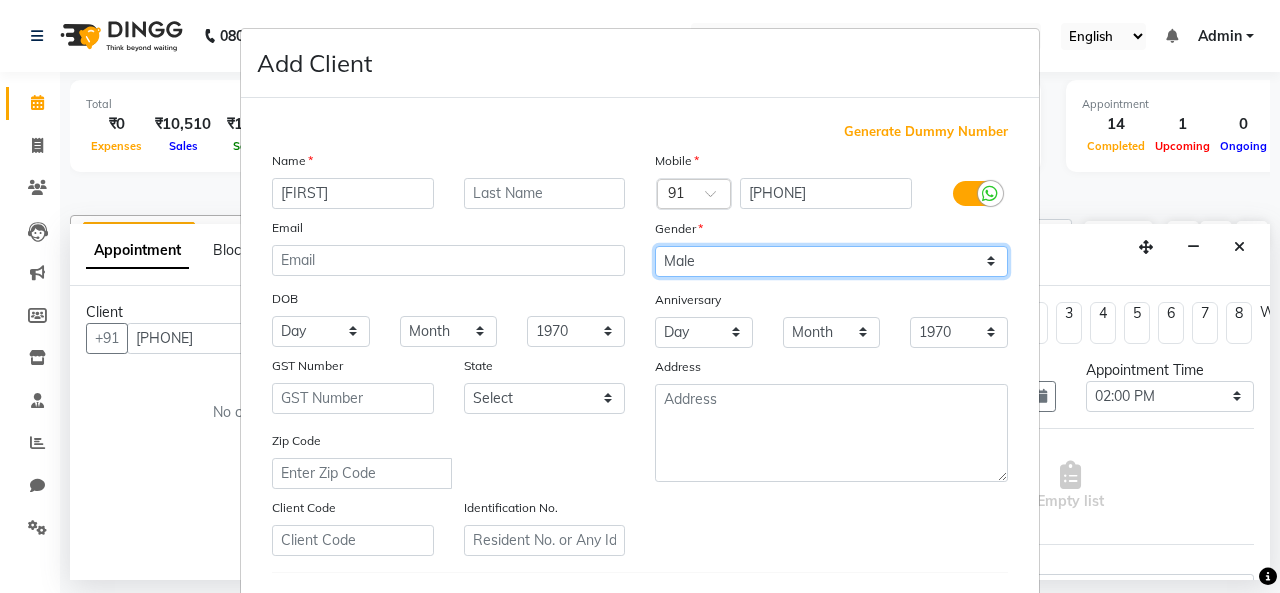 click on "Select Male Female Other Prefer Not To Say" at bounding box center (831, 261) 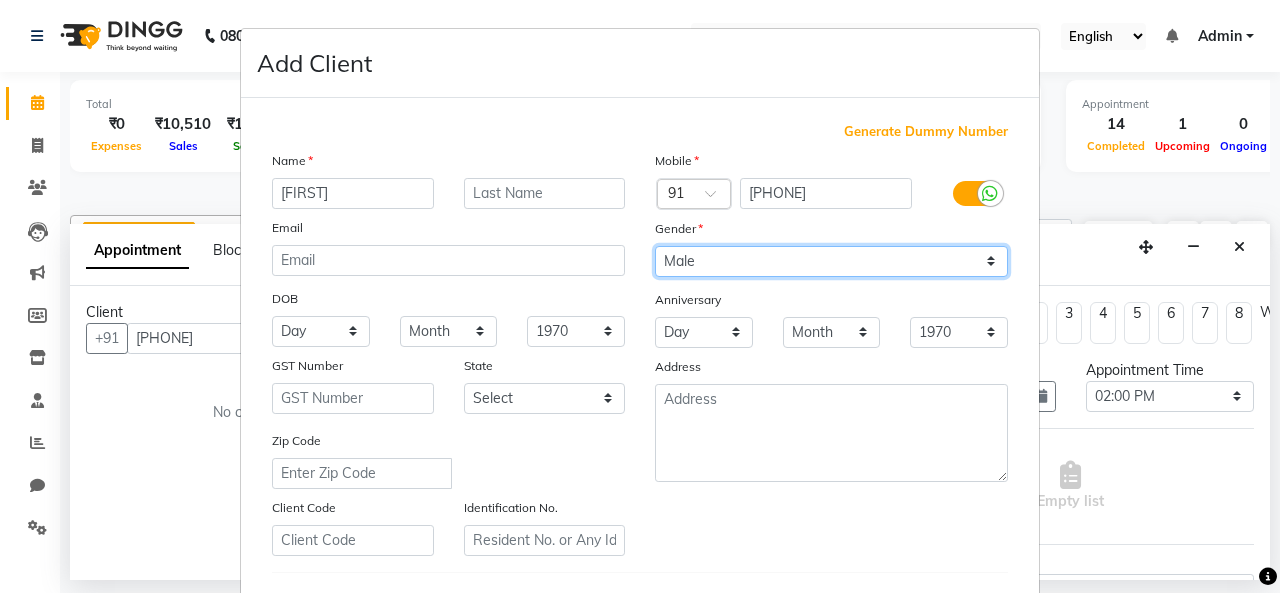 scroll, scrollTop: 326, scrollLeft: 0, axis: vertical 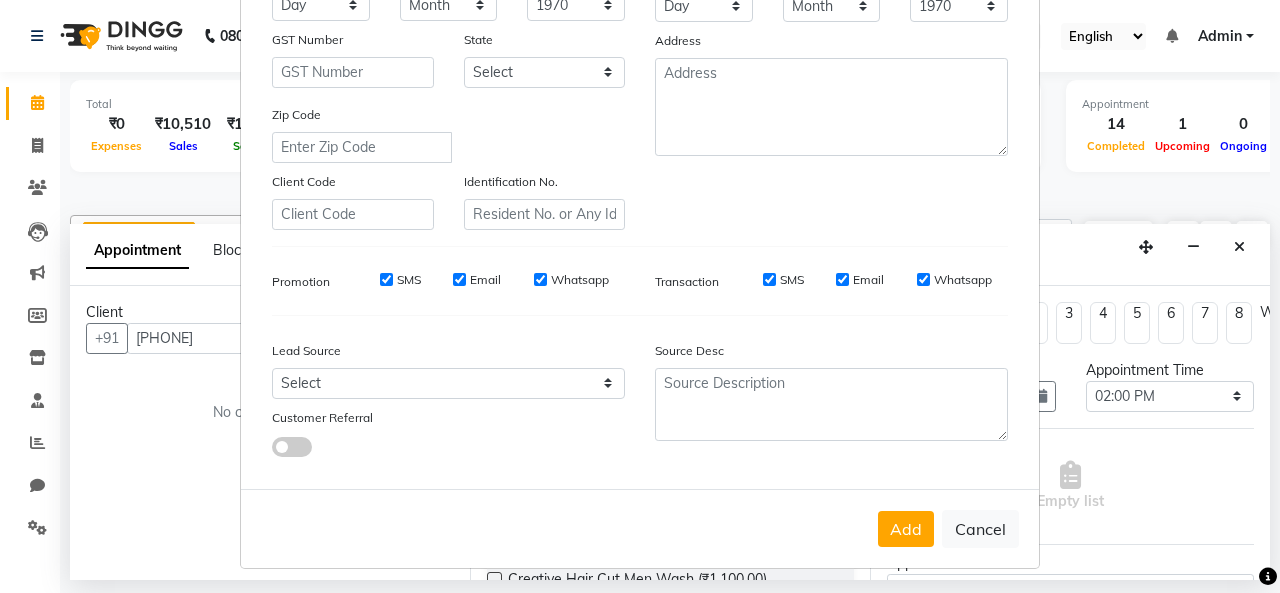 click on "Add" at bounding box center [906, 529] 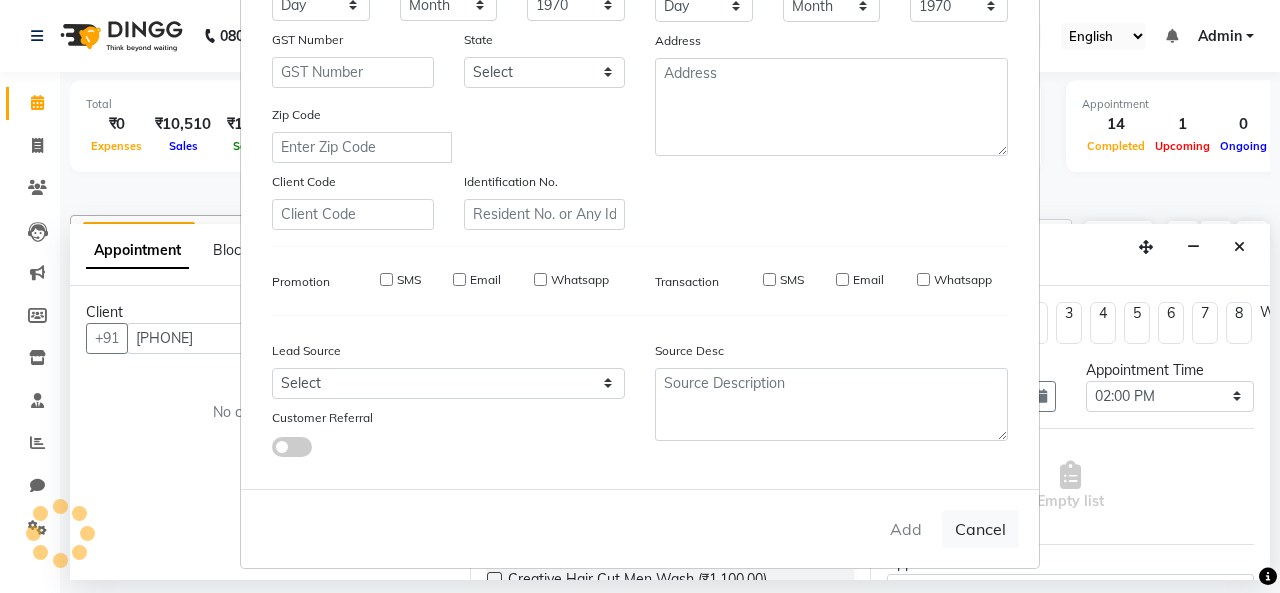 type 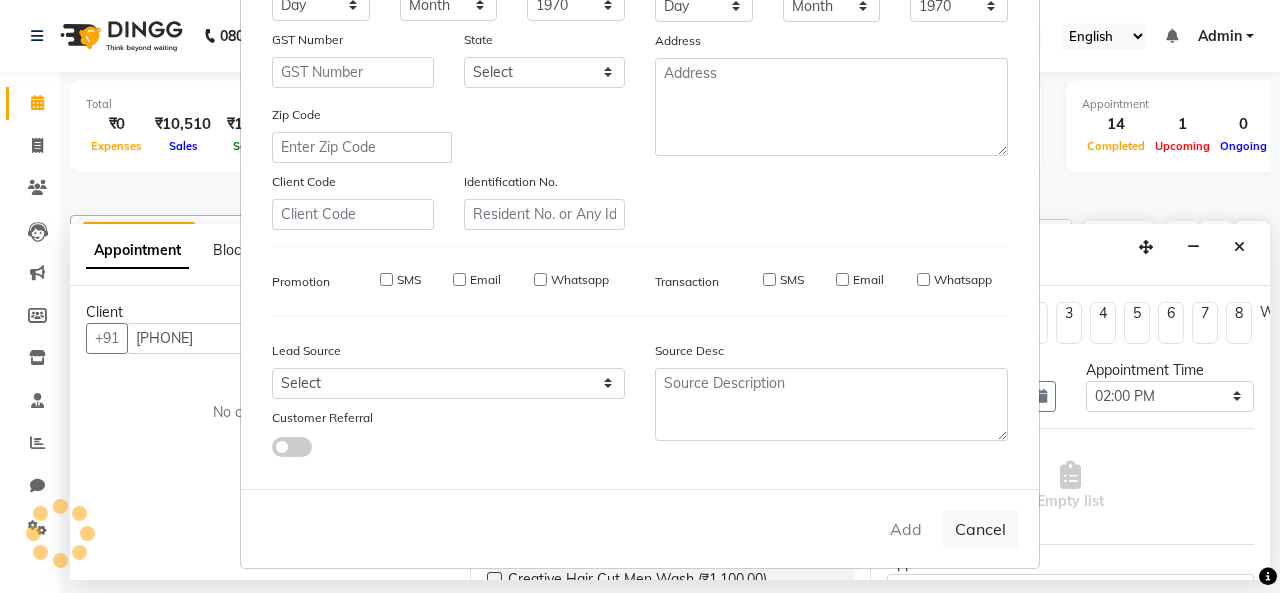 select 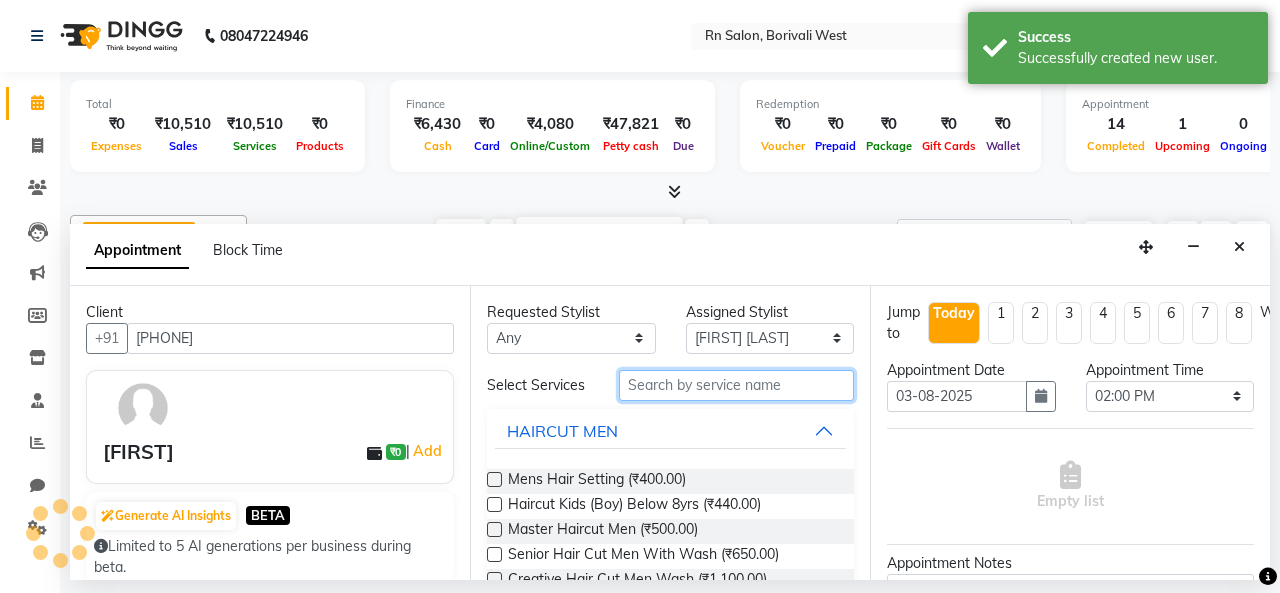 click at bounding box center (736, 385) 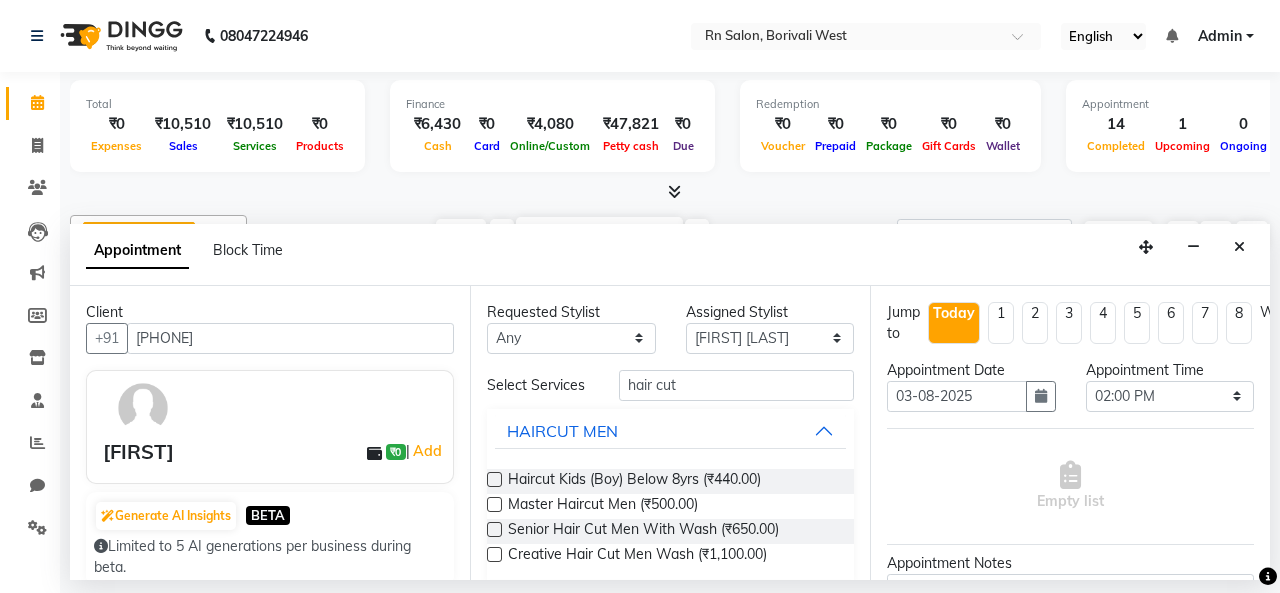 click at bounding box center [494, 504] 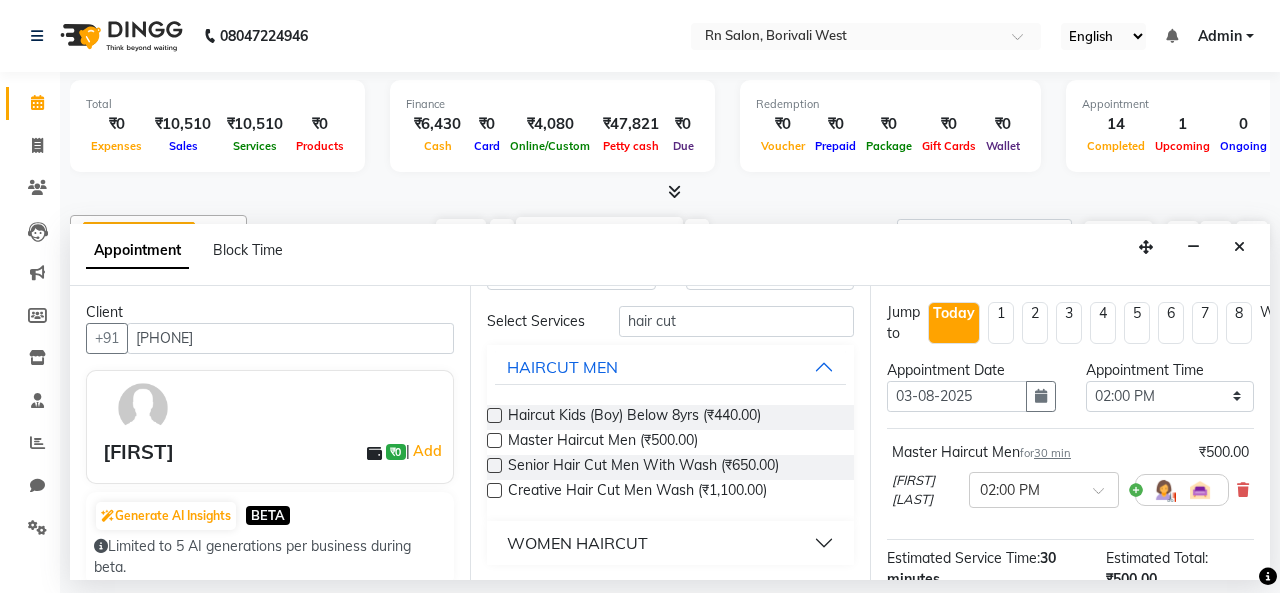 scroll, scrollTop: 64, scrollLeft: 0, axis: vertical 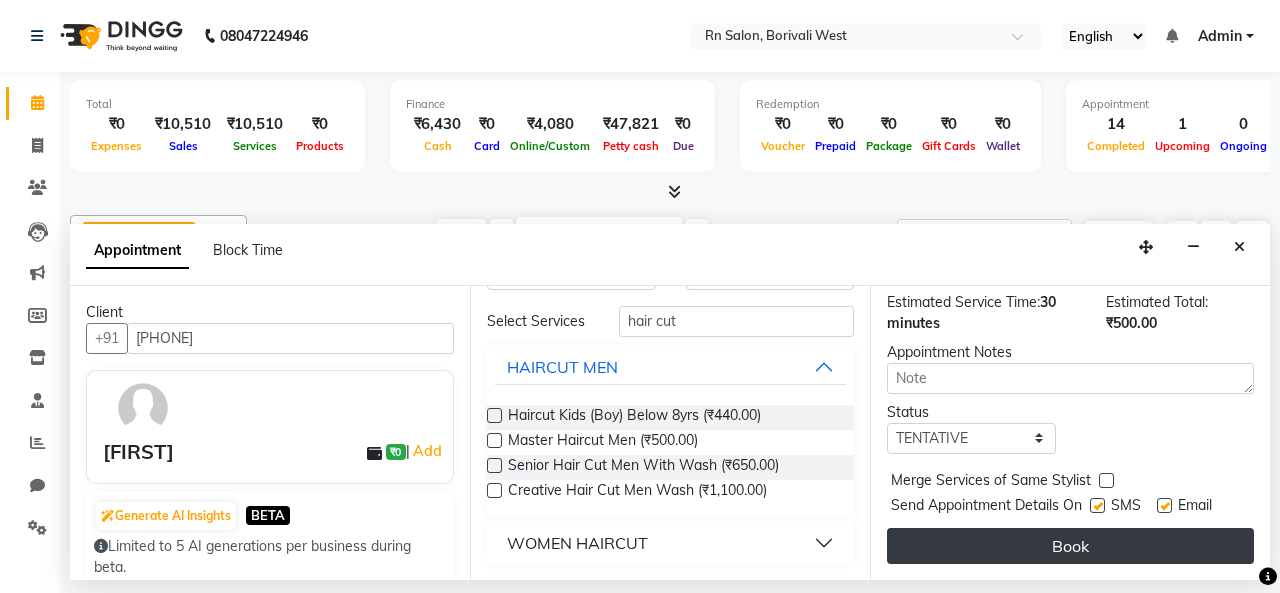 click on "Book" at bounding box center [1070, 546] 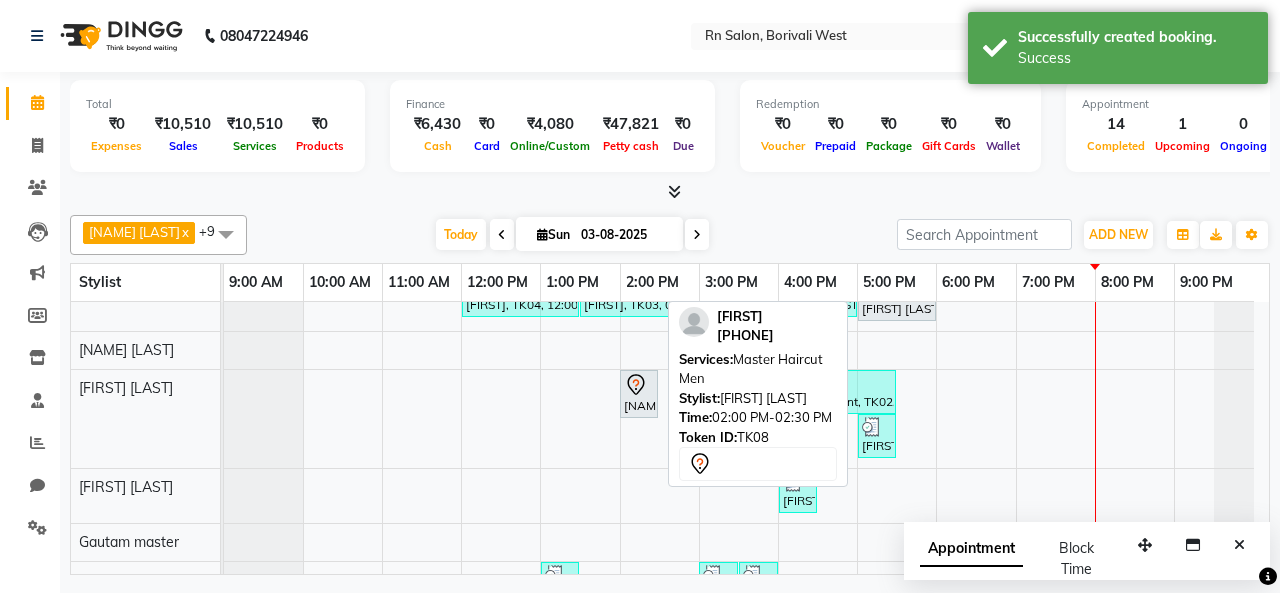 click at bounding box center (657, 394) 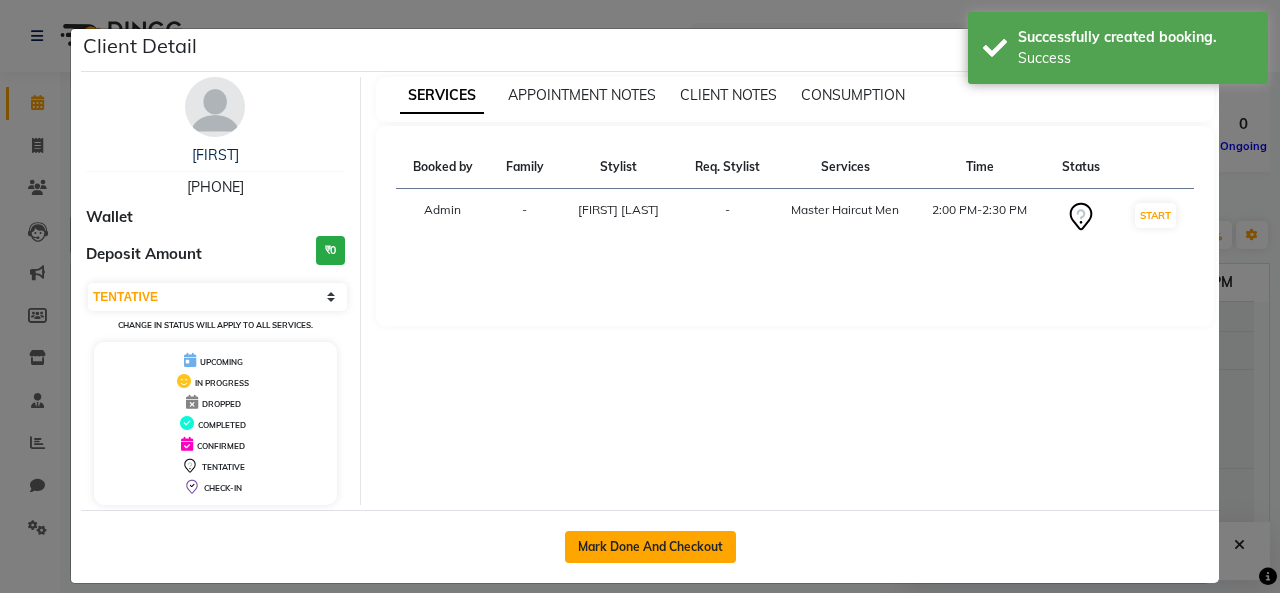 click on "Mark Done And Checkout" 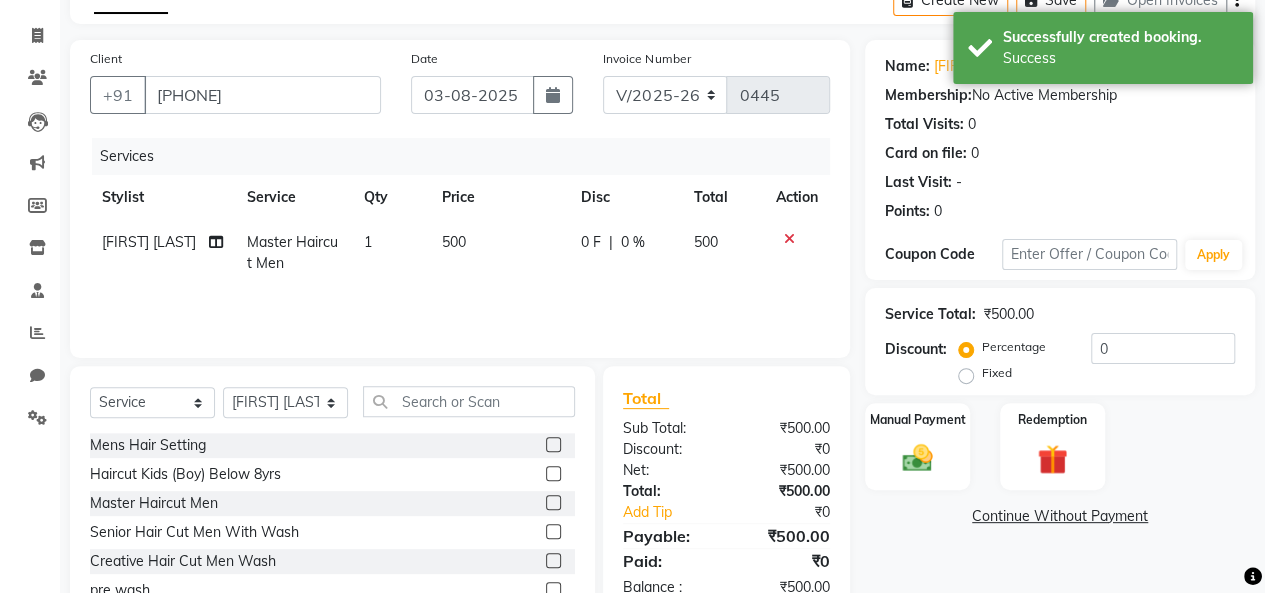 scroll, scrollTop: 207, scrollLeft: 0, axis: vertical 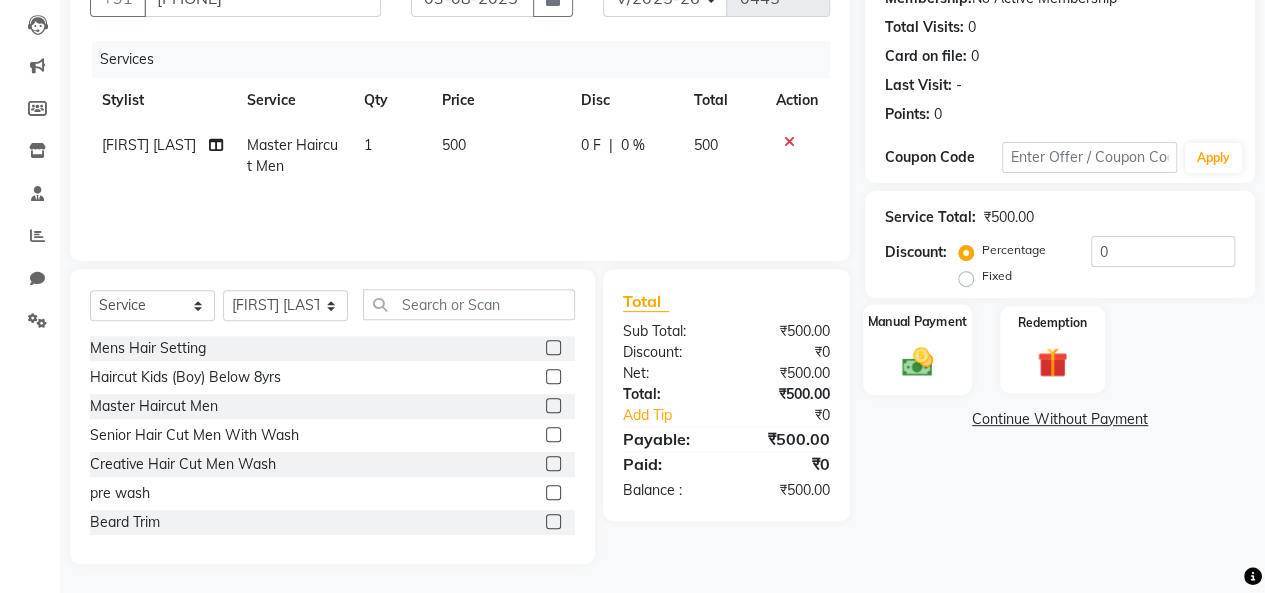 click 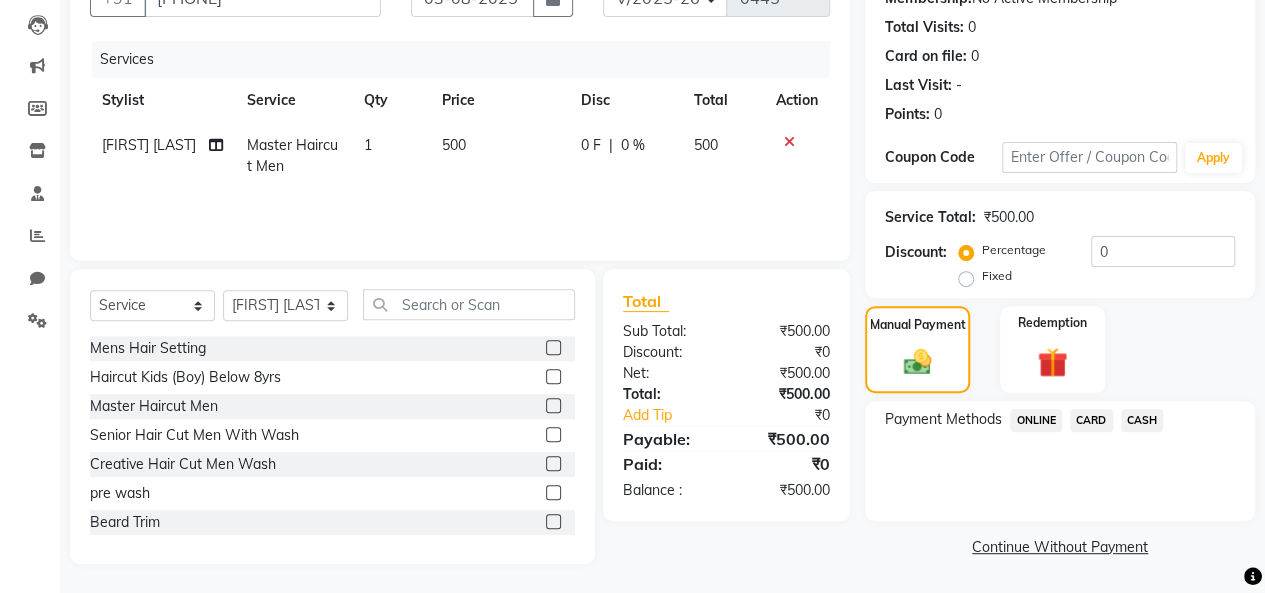 click on "ONLINE" 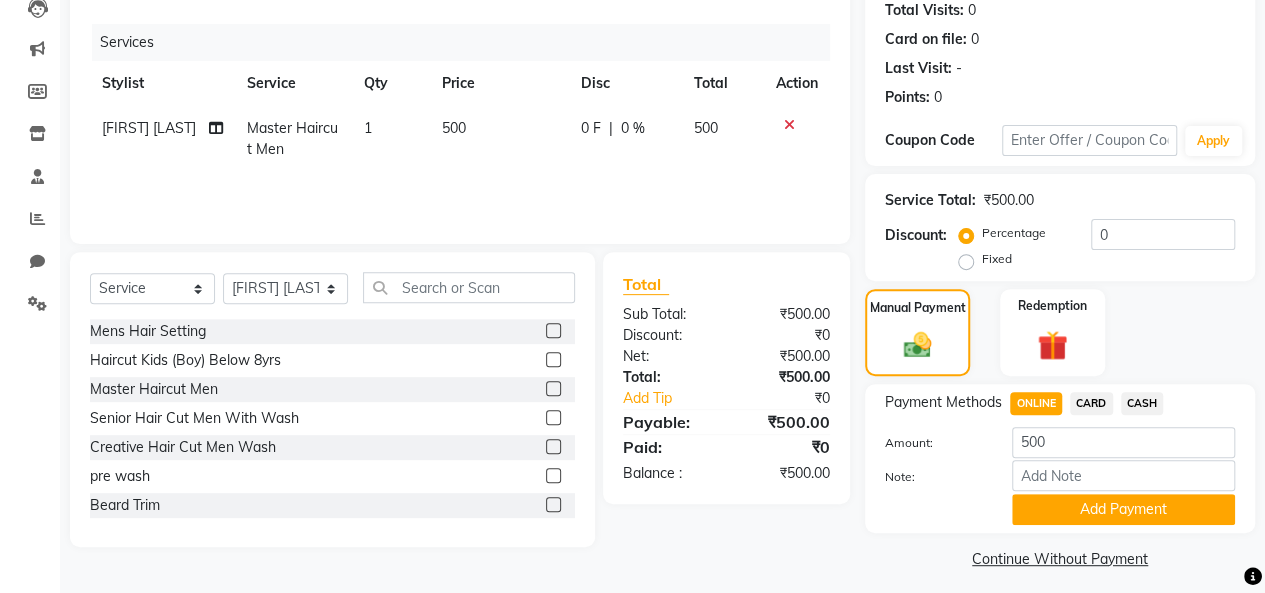scroll, scrollTop: 234, scrollLeft: 0, axis: vertical 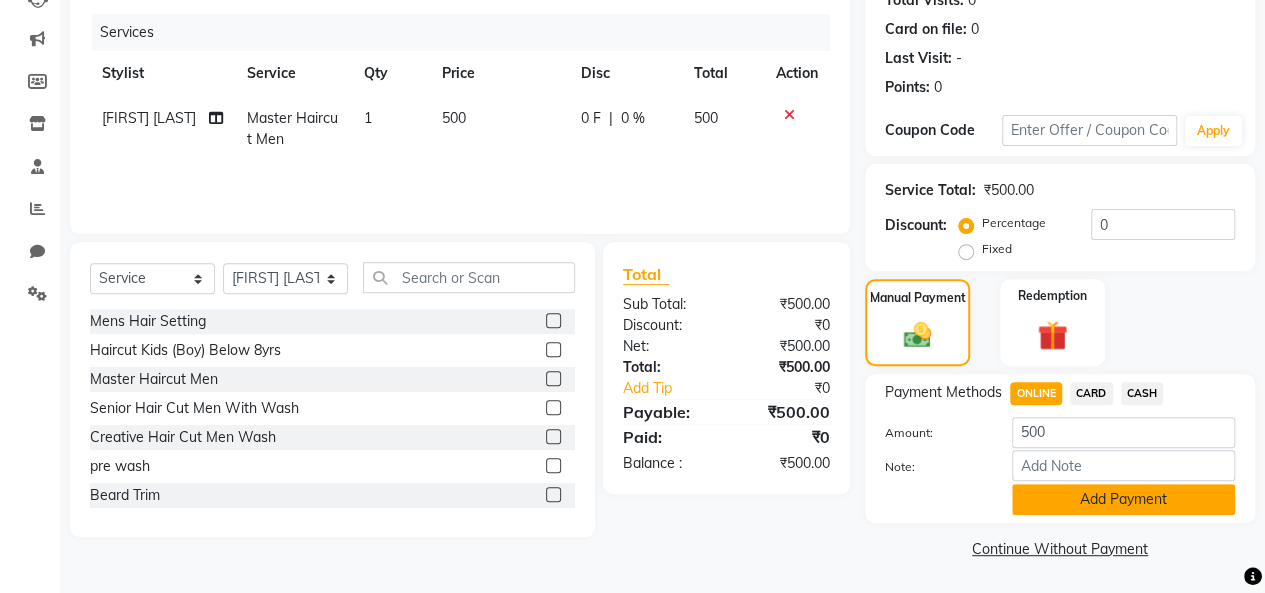 click on "Add Payment" 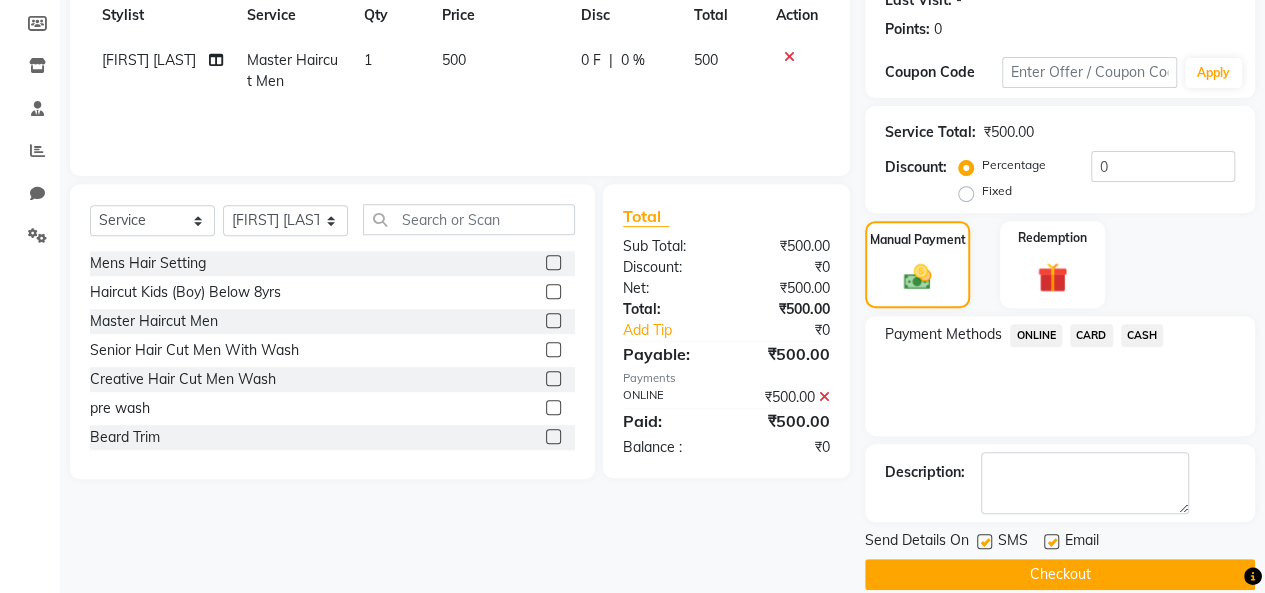 scroll, scrollTop: 316, scrollLeft: 0, axis: vertical 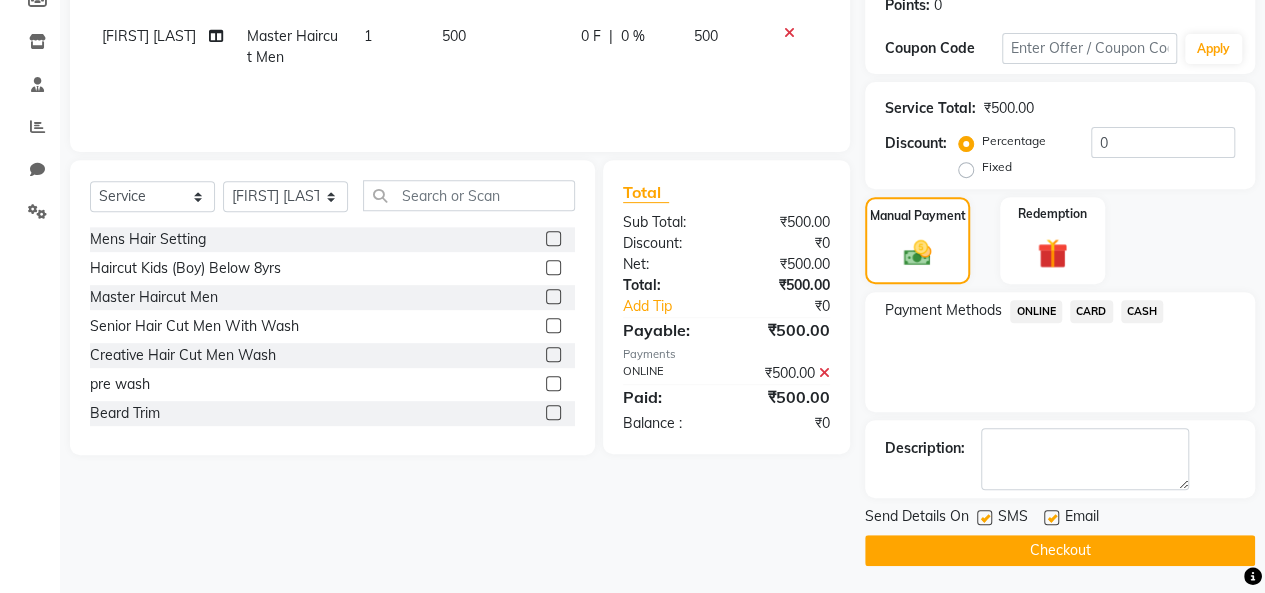 click on "Checkout" 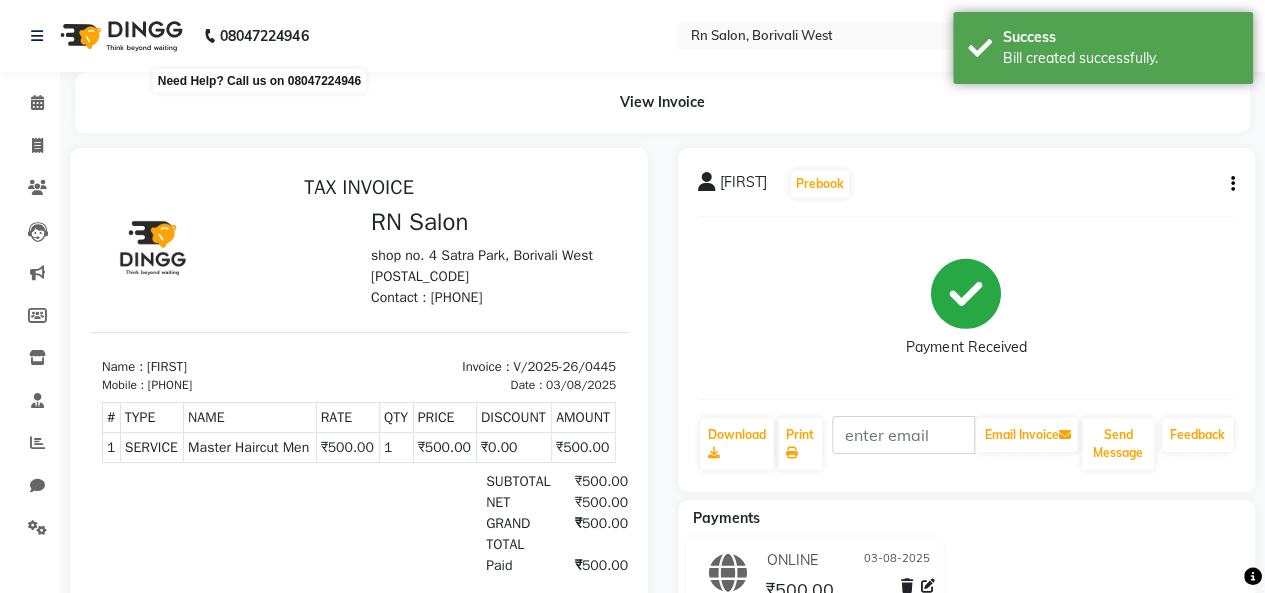 scroll, scrollTop: 0, scrollLeft: 0, axis: both 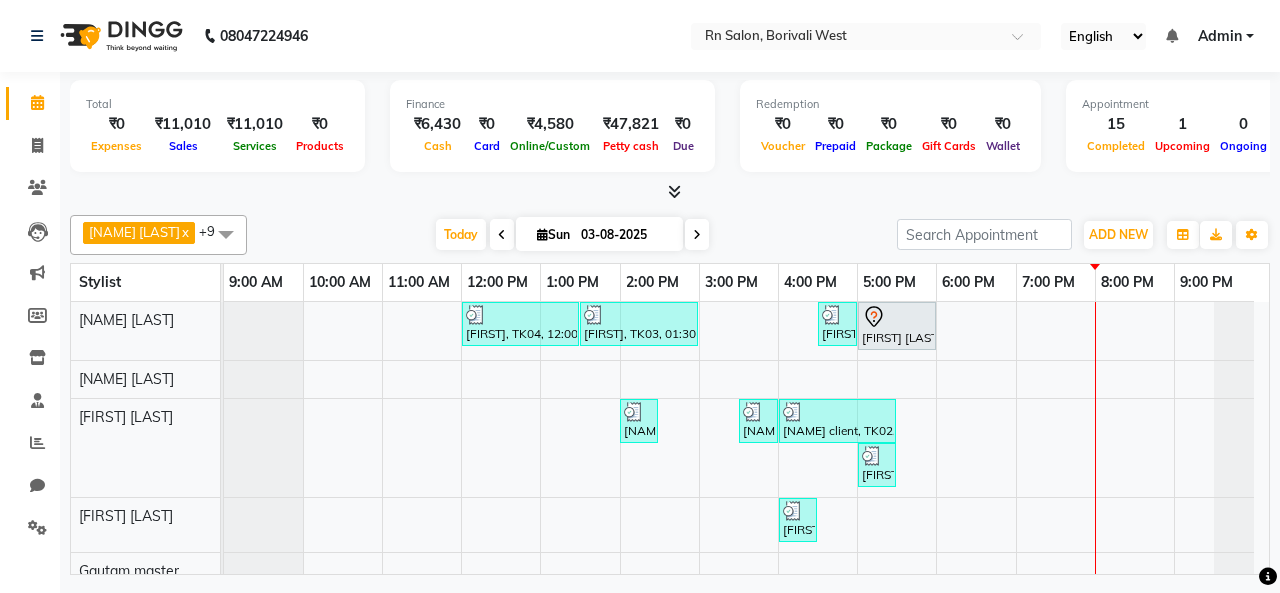 click on "sheetal, TK04, 12:00 PM-01:30 PM, Root touch up     Babita, TK03, 01:30 PM-03:00 PM, Female Haircut (Senior stylist) W/O     Diyan, TK07, 04:30 PM-05:00 PM, Master Haircut Men              NEHA SINGH, TK01, 05:00 PM-06:00 PM, Female Haircut (Creative stylist) W/O     Mayur, TK08, 02:00 PM-02:30 PM, Master Haircut Men      ravi client, TK02, 03:30 PM-04:00 PM, Master Haircut Men      ravi client, TK02, 04:00 PM-05:30 PM, Global Color (Inoa) Men     Rashesh, TK06, 05:00 PM-05:30 PM, Shave     Diyan, TK07, 04:00 PM-04:30 PM, Loreal Hair wash Male     Babita, TK03, 01:00 PM-01:30 PM, Threading Eyebrows     sheetal, TK04, 03:00 PM-03:30 PM, Threading Eyebrows     sheetal, TK04, 03:30 PM-04:00 PM, Threading Upper Lip/ Lower     sheetal, TK04, 01:30 PM-03:00 PM, Aroma Oil Foot Massage     ravi client, TK02, 02:00 PM-03:30 PM, Aroma Oil Back Massage     Golchi jain, TK05, 03:00 PM-03:30 PM, Threading Eyebrows     Rashesh, TK06, 03:00 PM-05:00 PM, Skinora Hydrating Facial (All" at bounding box center (746, 597) 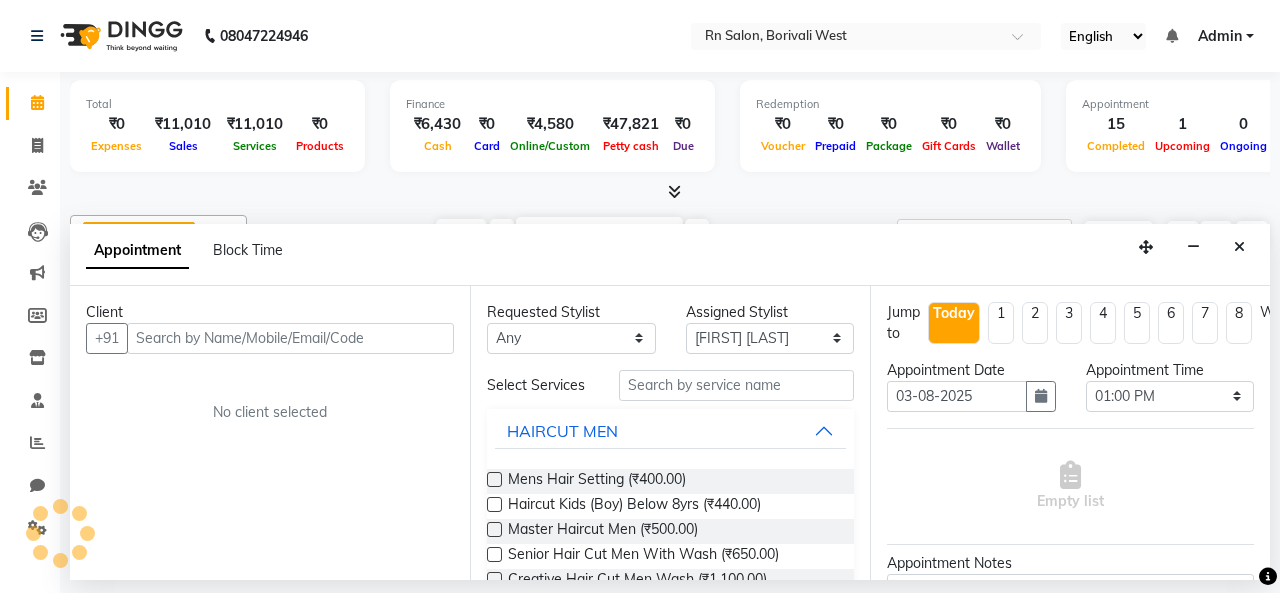 click at bounding box center (290, 338) 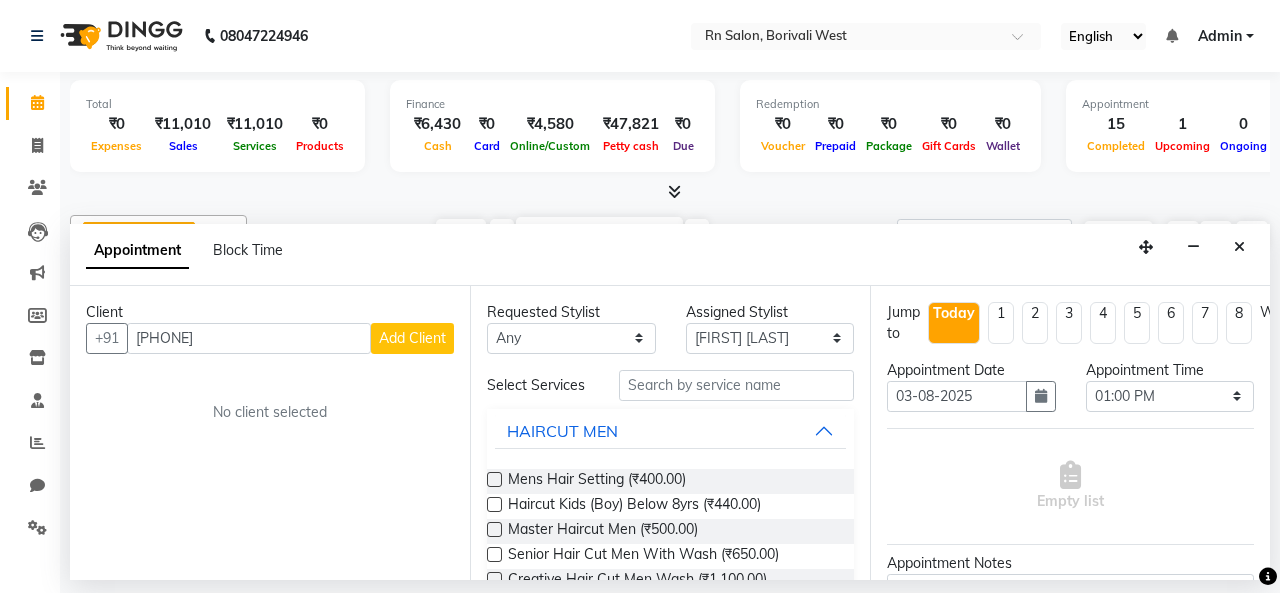 click on "Add Client" at bounding box center [412, 338] 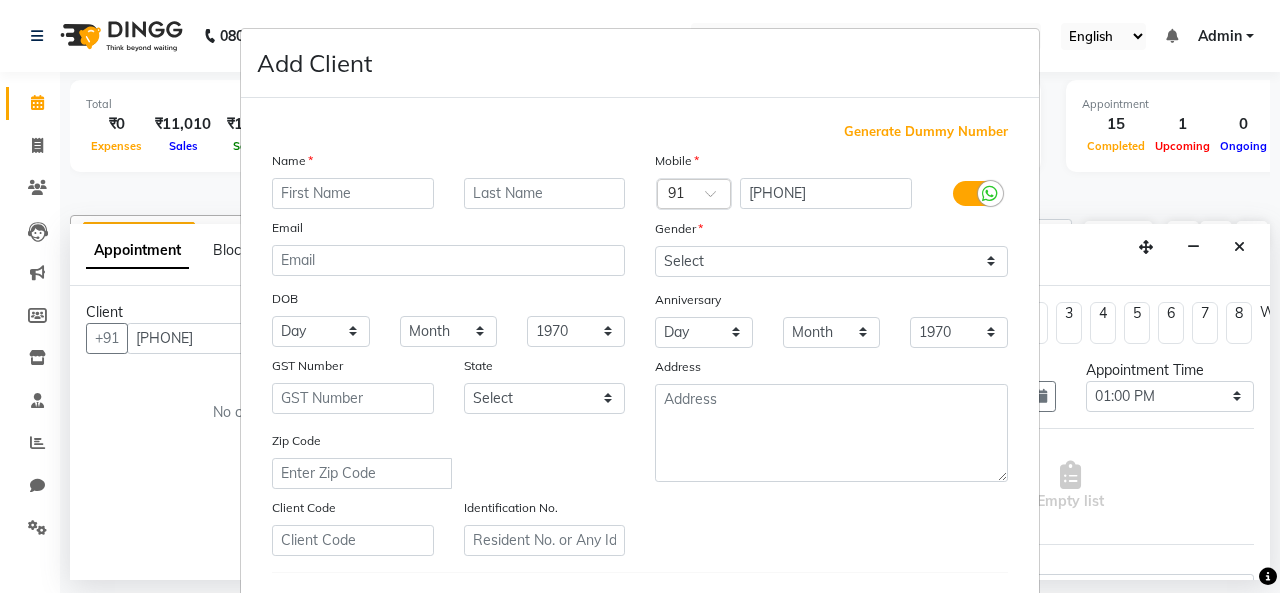 click at bounding box center [353, 193] 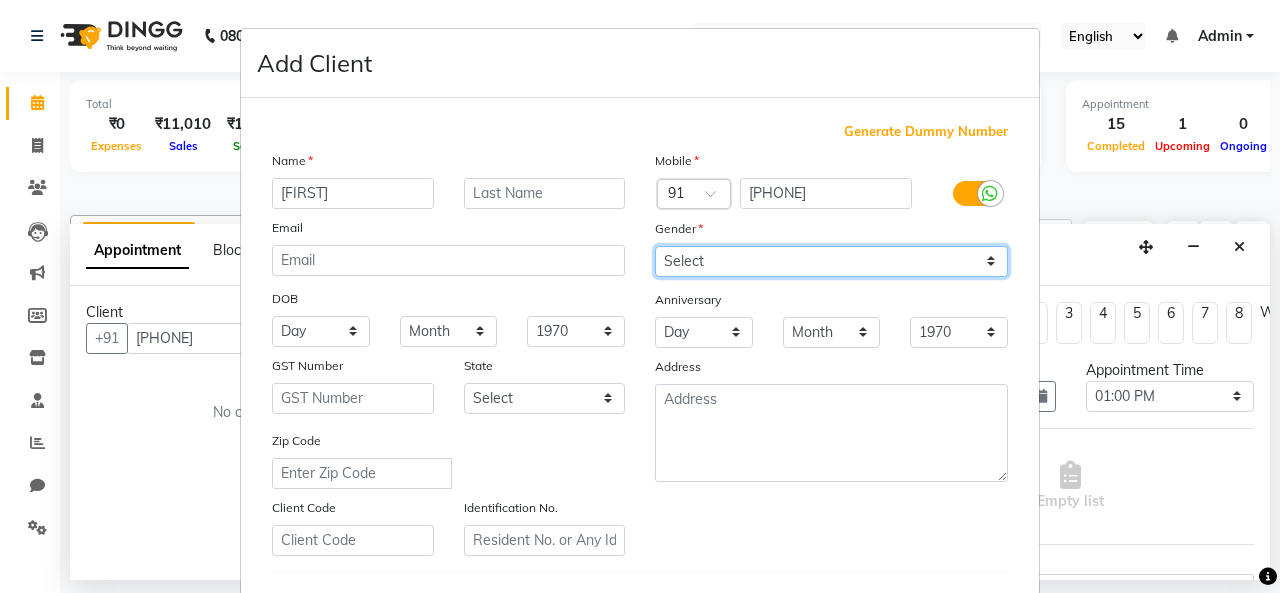 click on "Select Male Female Other Prefer Not To Say" at bounding box center [831, 261] 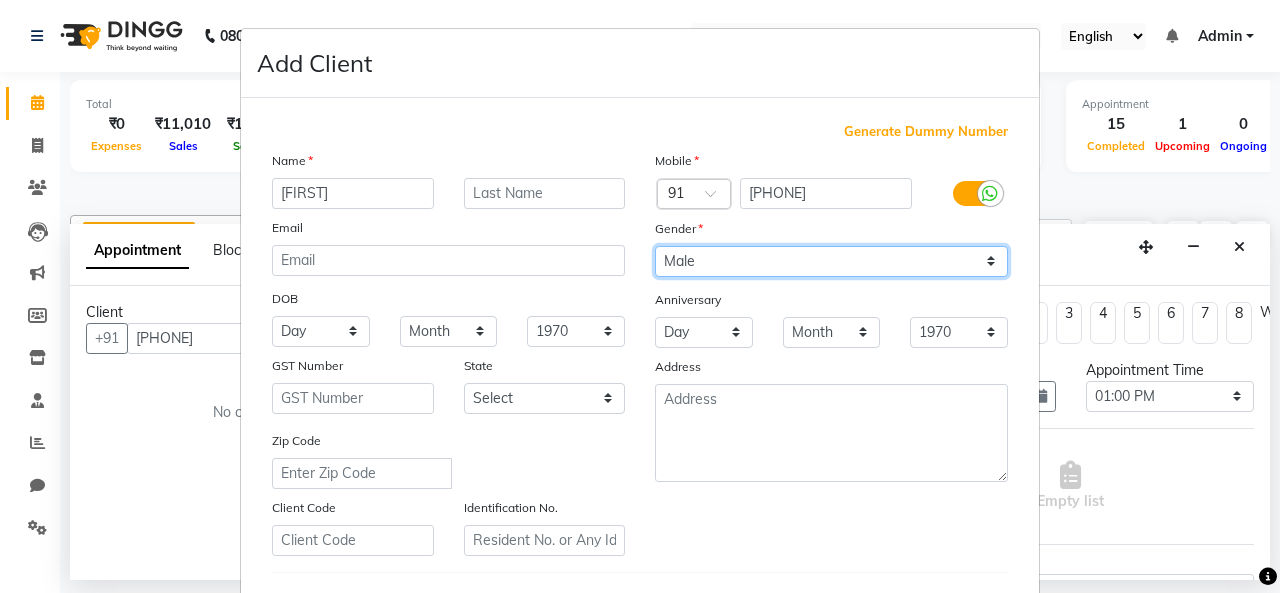 click on "Select Male Female Other Prefer Not To Say" at bounding box center (831, 261) 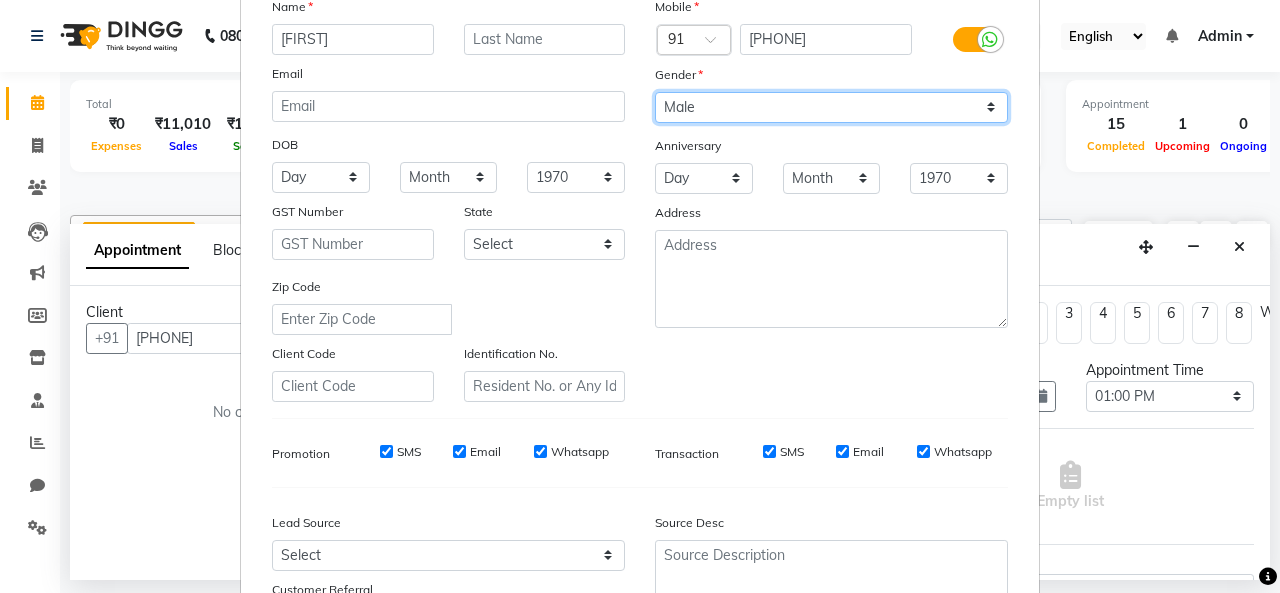 scroll, scrollTop: 326, scrollLeft: 0, axis: vertical 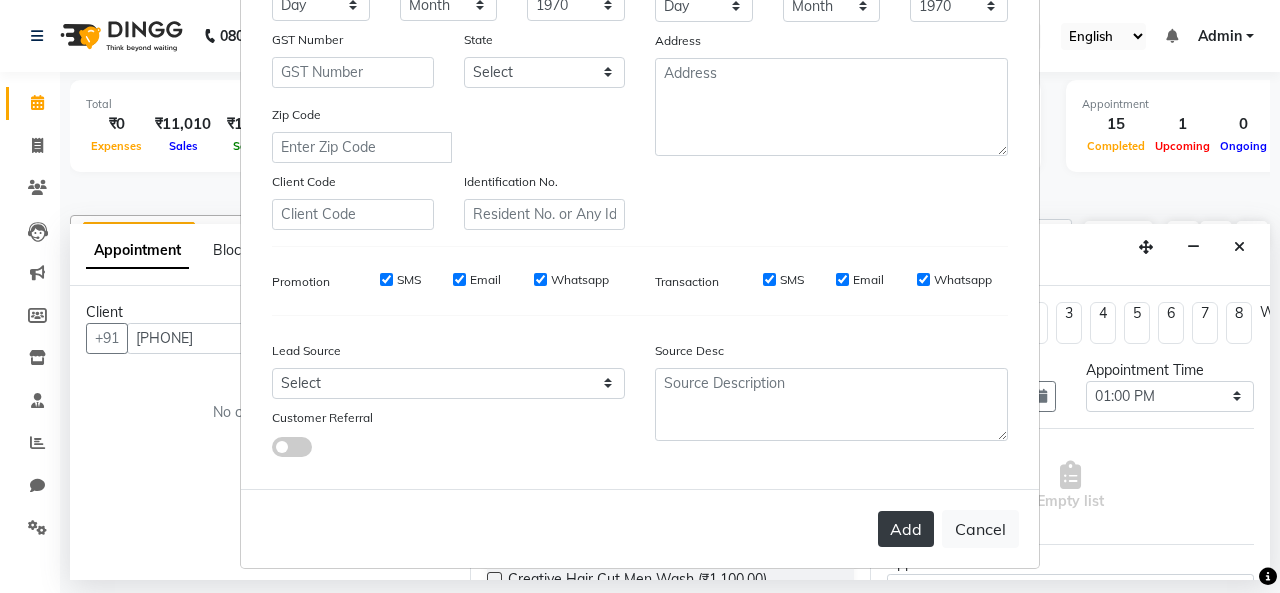 click on "Add" at bounding box center (906, 529) 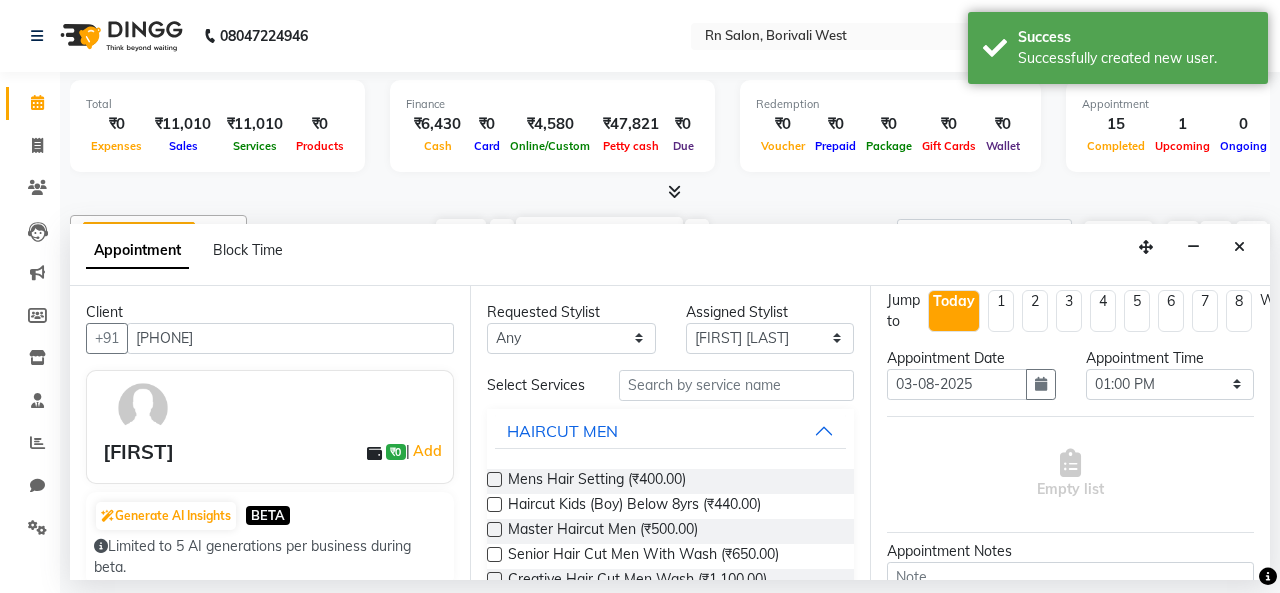 scroll, scrollTop: 0, scrollLeft: 0, axis: both 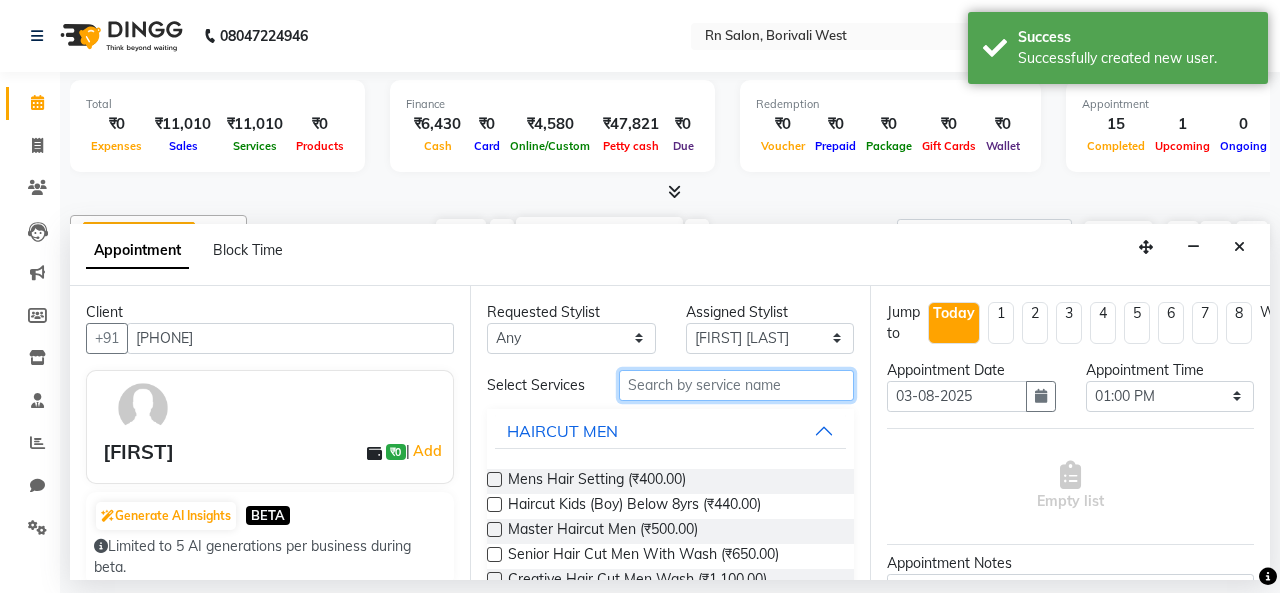 click at bounding box center (736, 385) 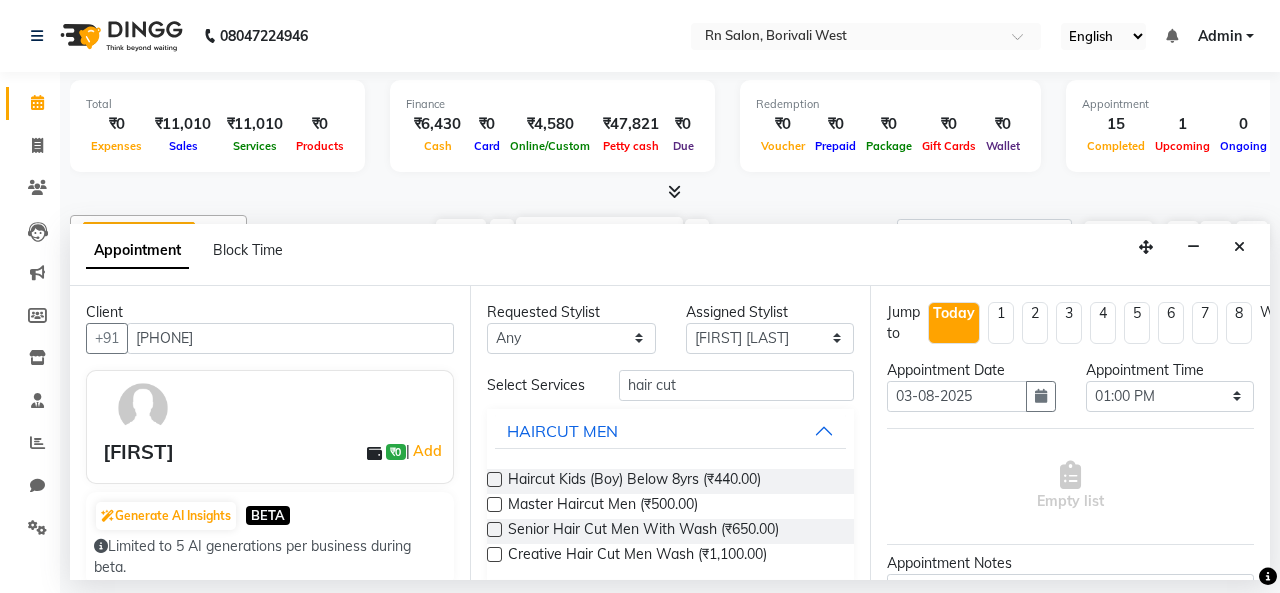 click at bounding box center [494, 504] 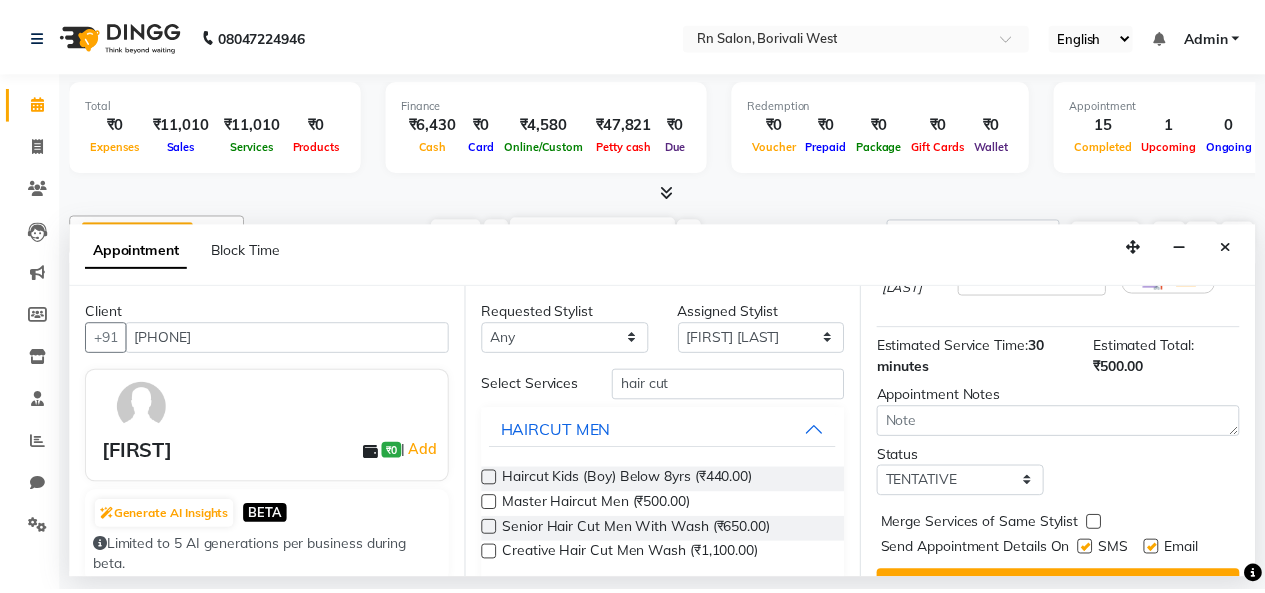 scroll, scrollTop: 270, scrollLeft: 0, axis: vertical 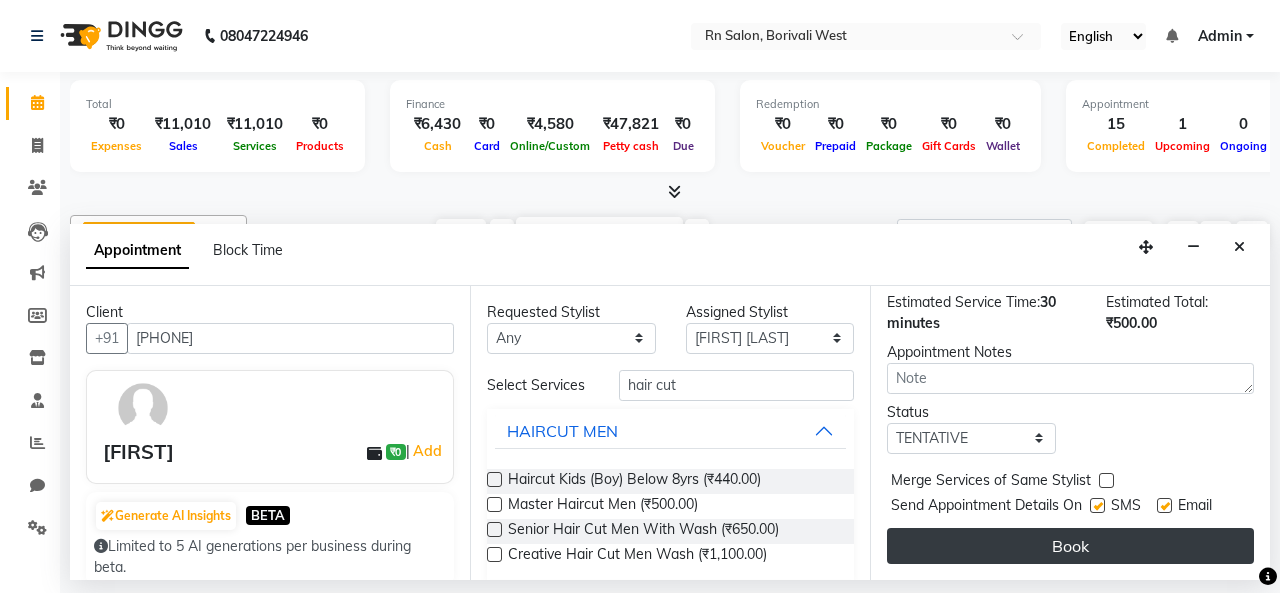 click on "Book" at bounding box center [1070, 546] 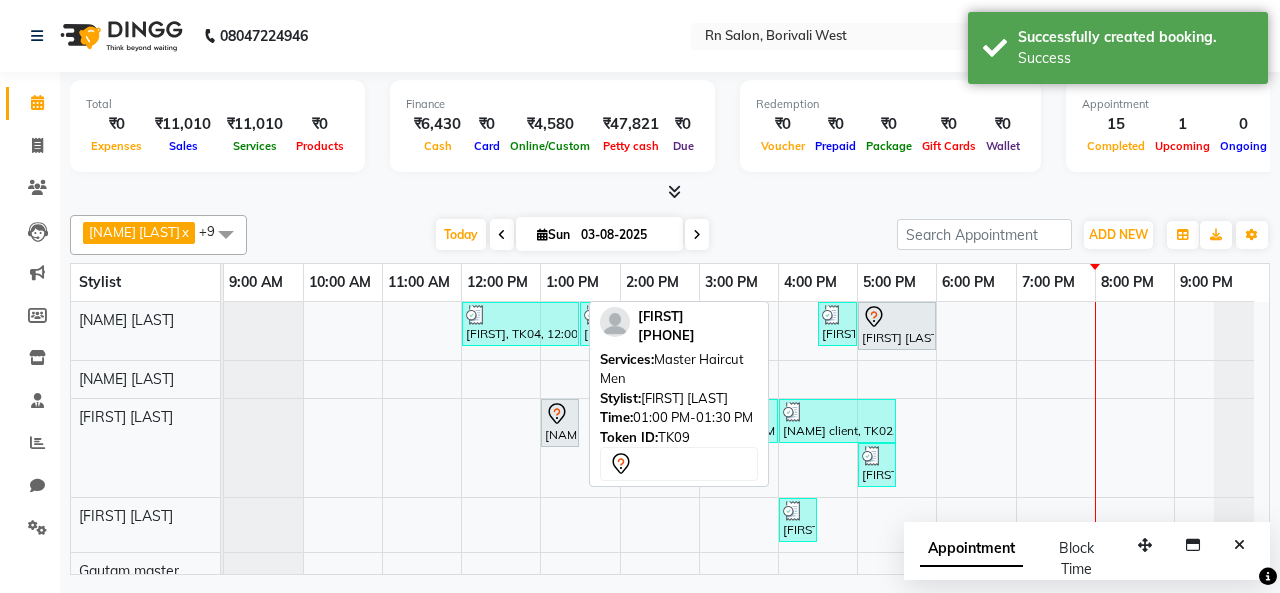 click on "[FIRST], TK09, 01:00 PM-01:30 PM, Master Haircut Men" at bounding box center (560, 423) 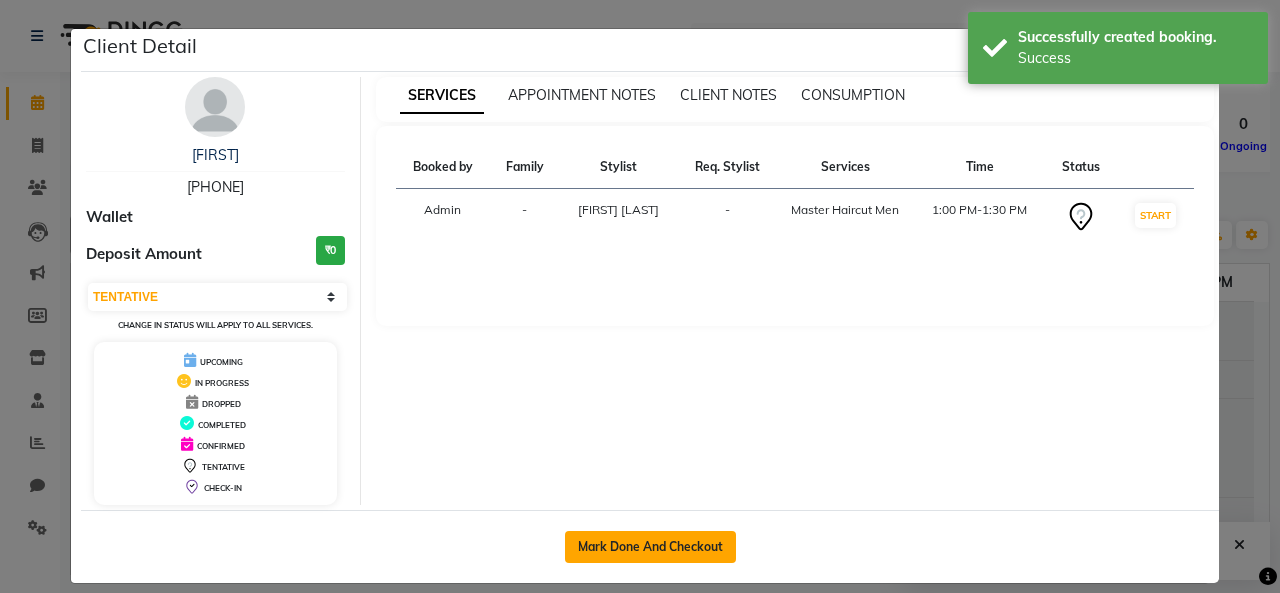 click on "Mark Done And Checkout" 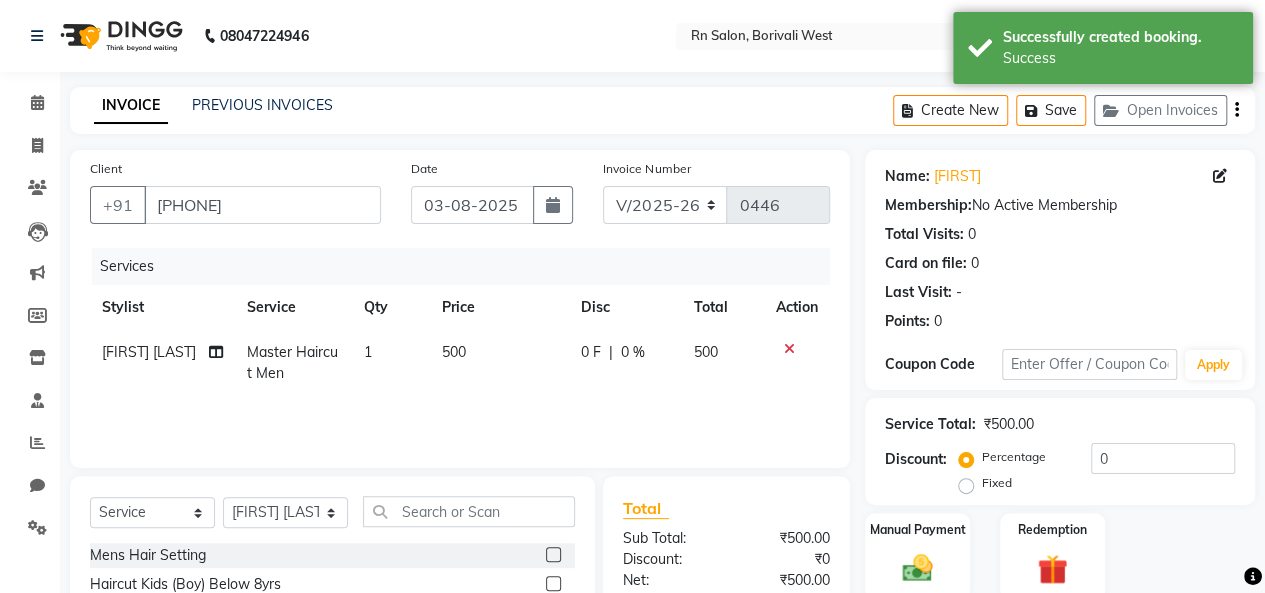 click on "500" 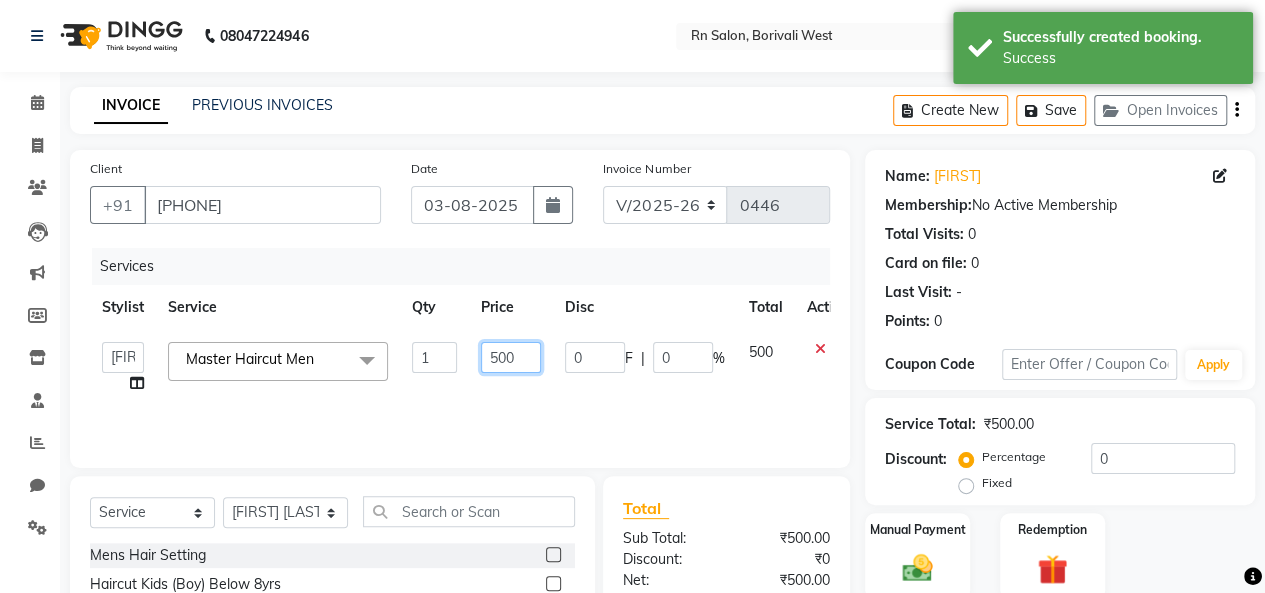 click on "500" 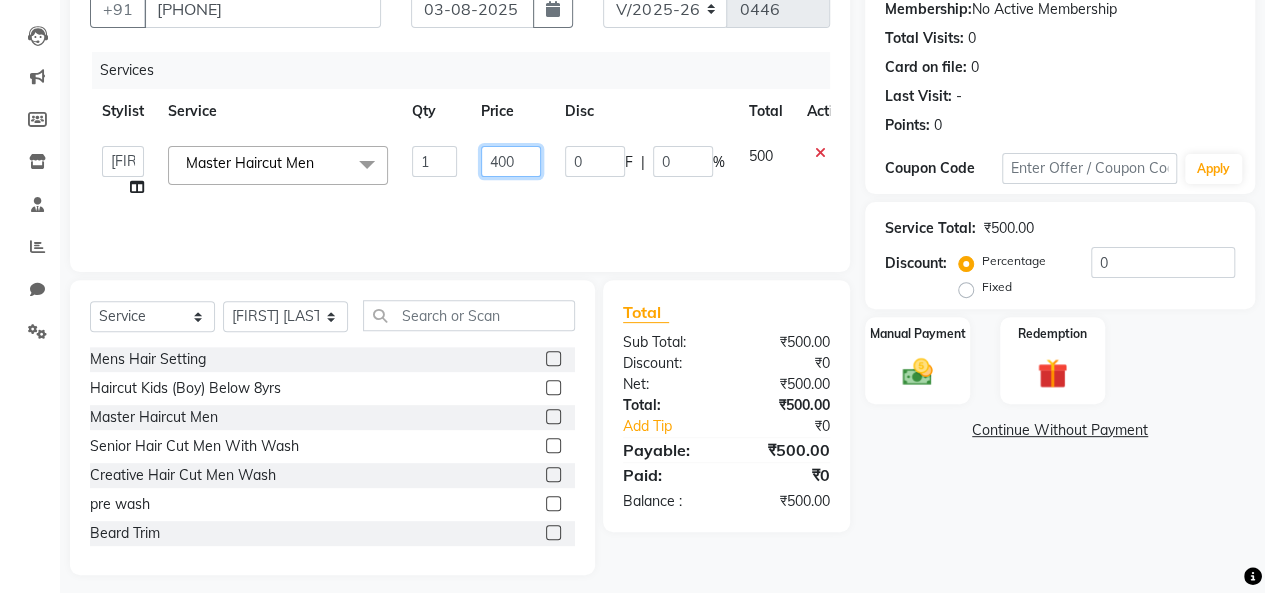 scroll, scrollTop: 207, scrollLeft: 0, axis: vertical 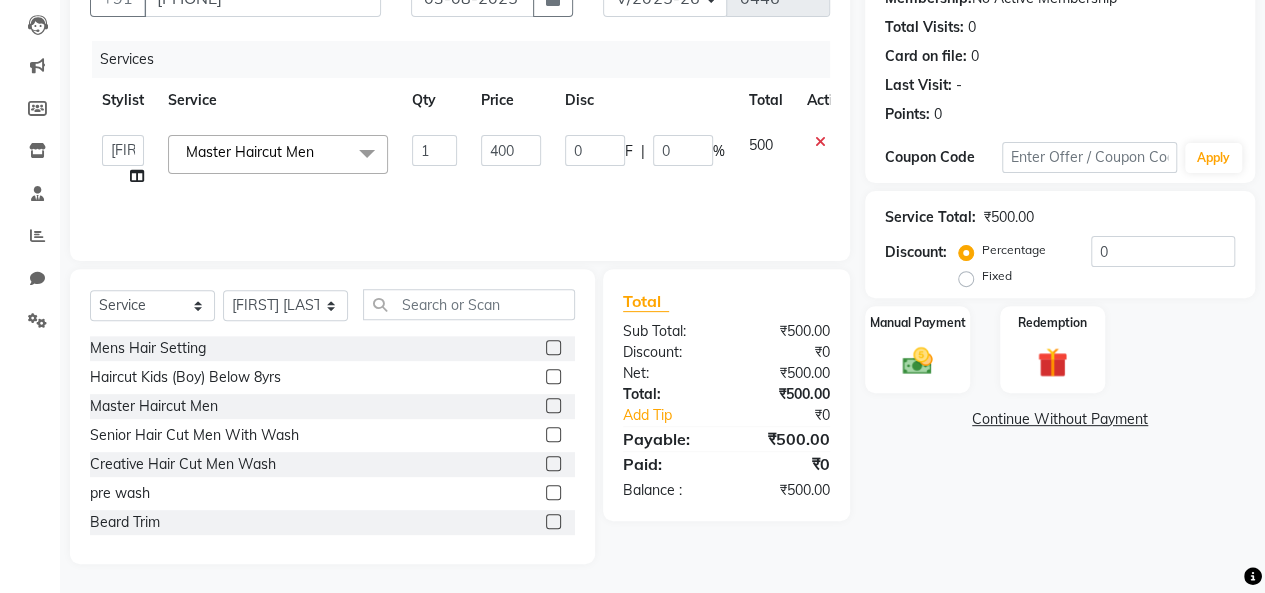 click on "Name: Ronak  Membership:  No Active Membership  Total Visits:  0 Card on file:  0 Last Visit:   - Points:   0  Coupon Code Apply Service Total:  ₹500.00  Discount:  Percentage   Fixed  0 Manual Payment Redemption  Continue Without Payment" 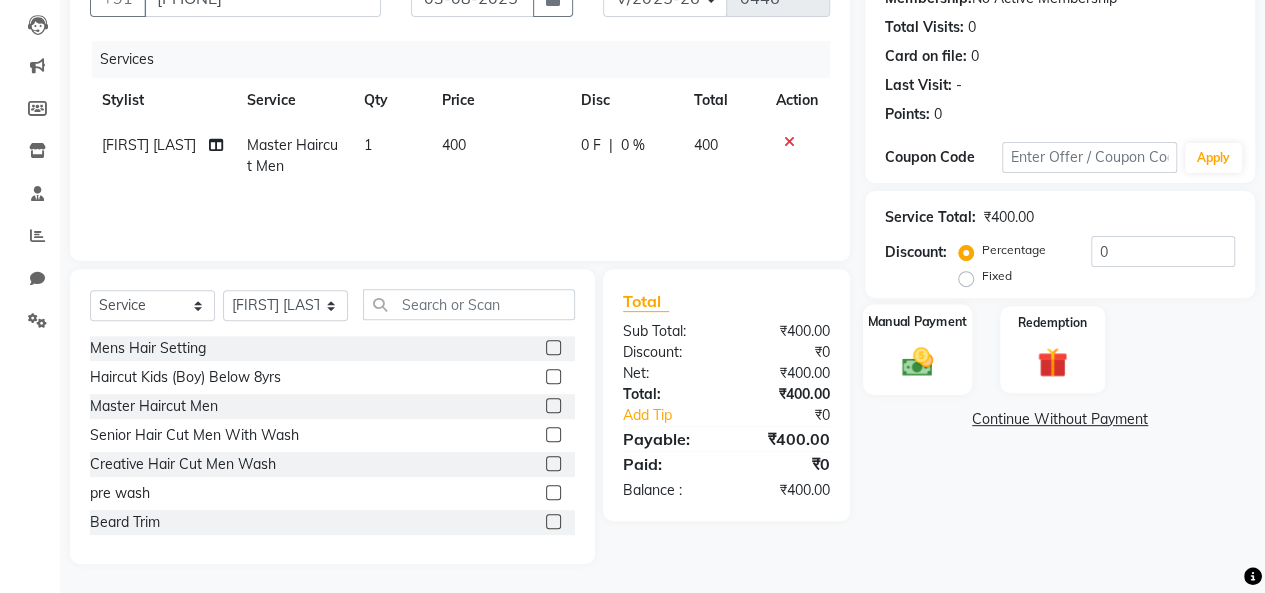 click 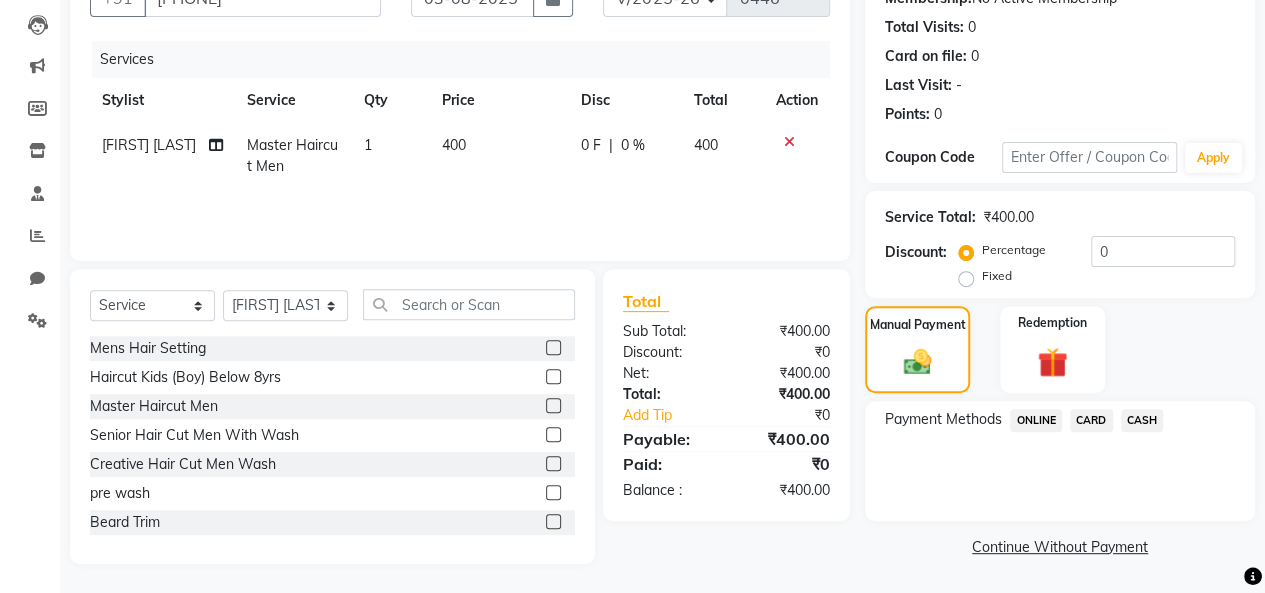 click on "CASH" 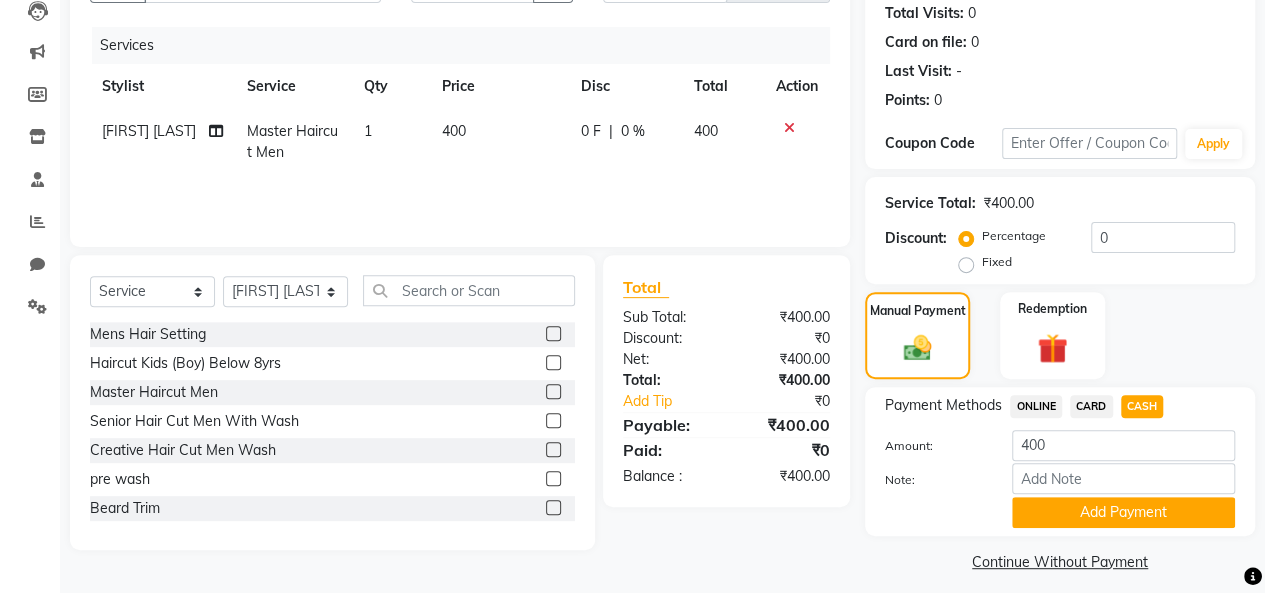 scroll, scrollTop: 234, scrollLeft: 0, axis: vertical 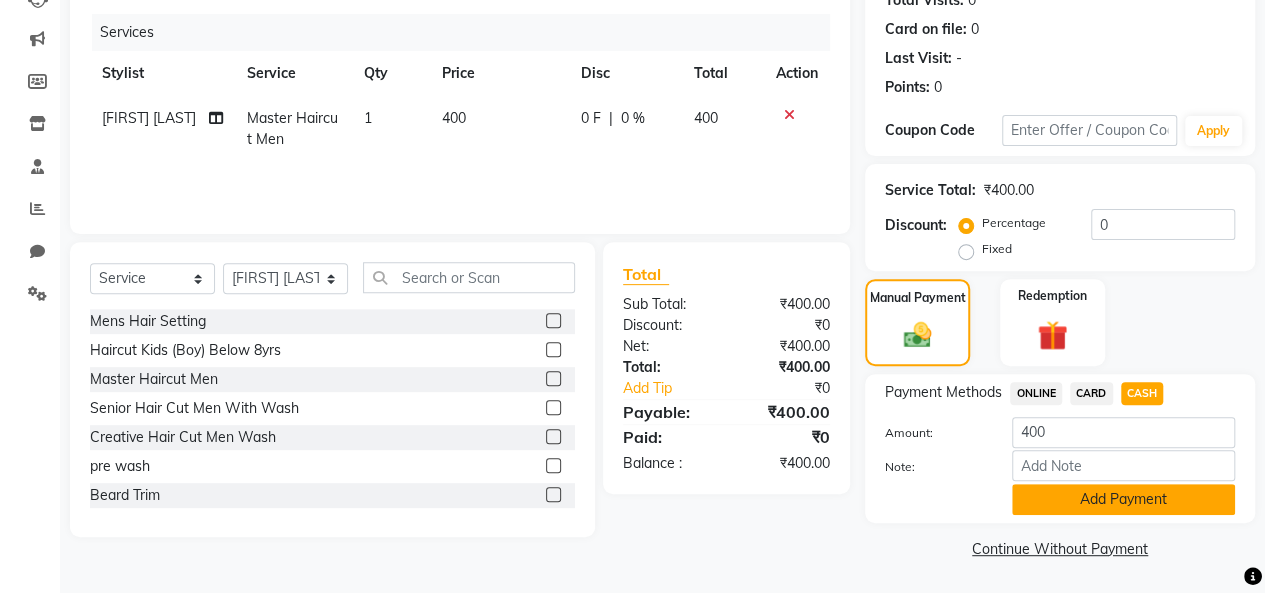 click on "Add Payment" 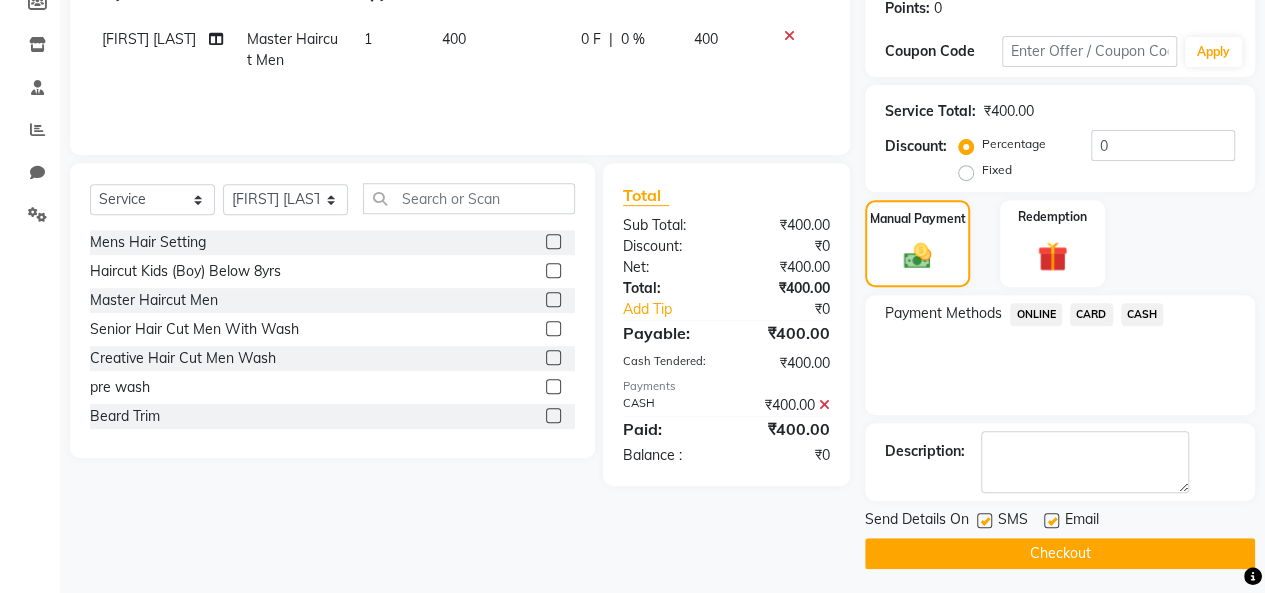 scroll, scrollTop: 316, scrollLeft: 0, axis: vertical 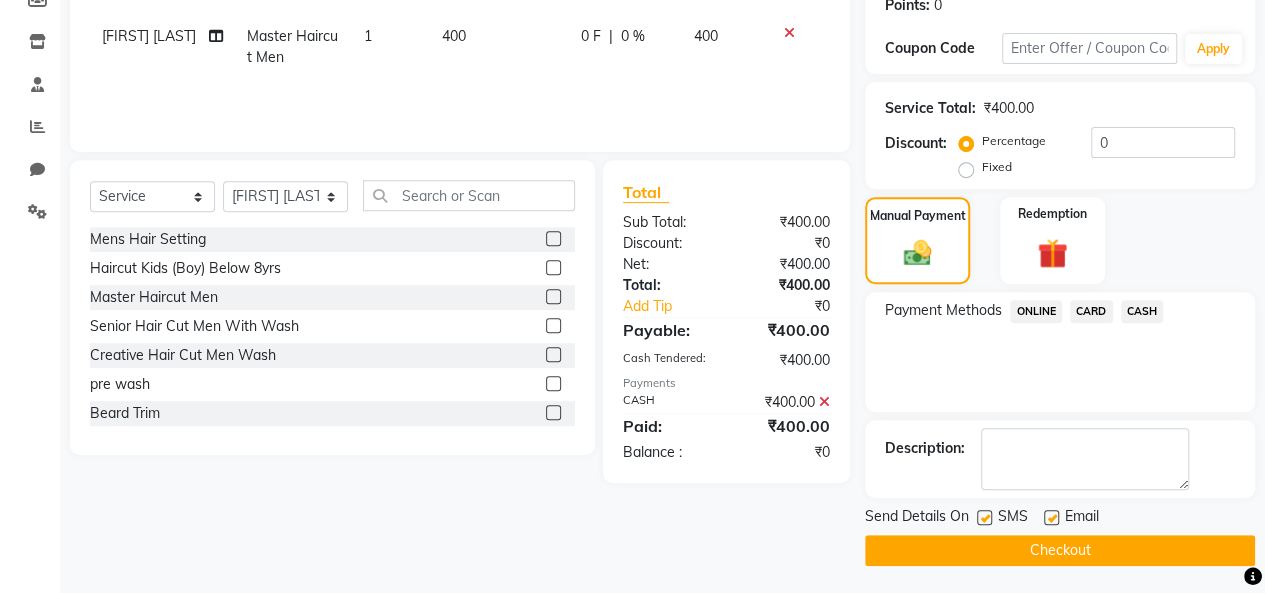 click on "Checkout" 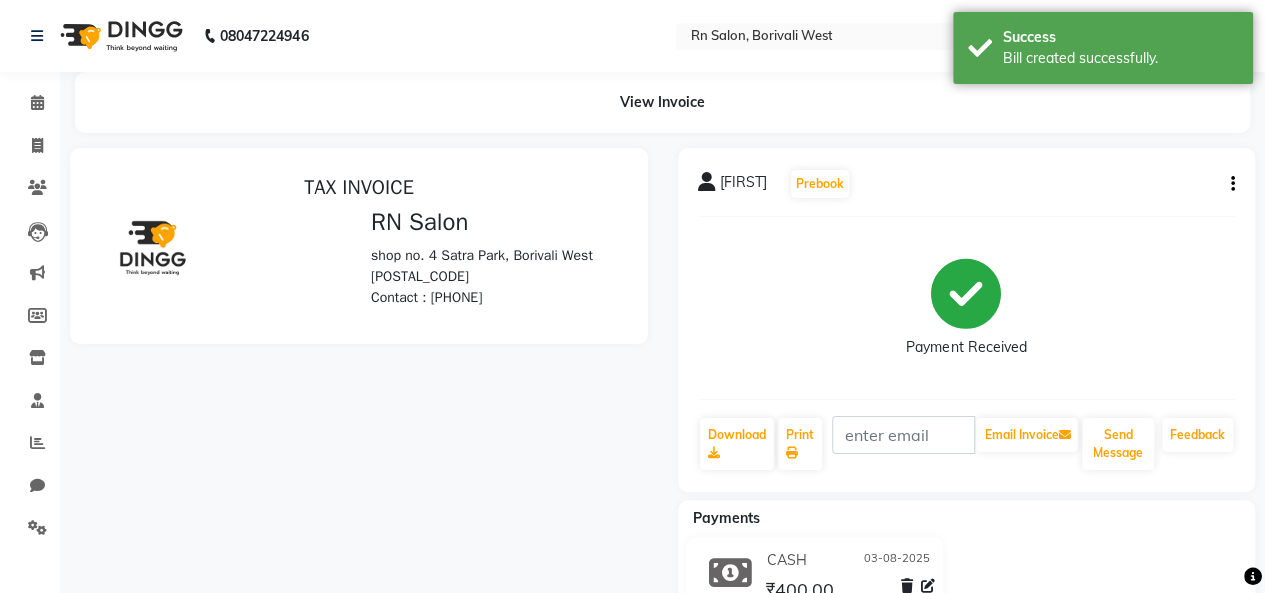 scroll, scrollTop: 0, scrollLeft: 0, axis: both 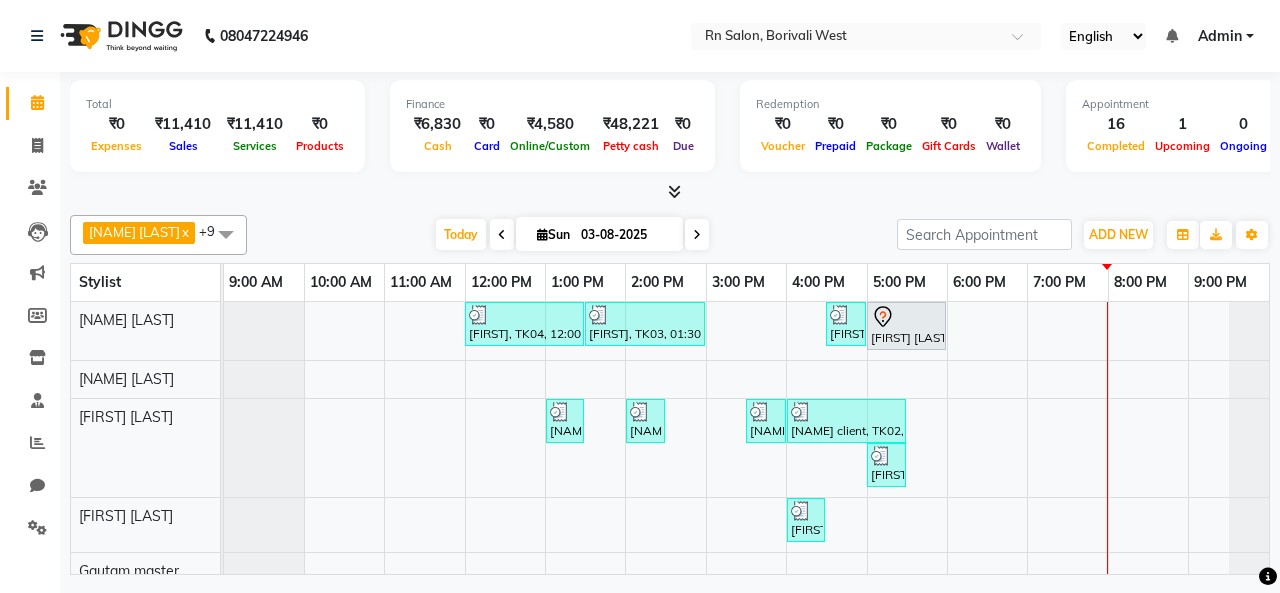 click on "sheetal, TK04, 12:00 PM-01:30 PM, Root touch up     Babita, TK03, 01:30 PM-03:00 PM, Female Haircut (Senior stylist) W/O     Diyan, TK07, 04:30 PM-05:00 PM, Master Haircut Men              NEHA SINGH, TK01, 05:00 PM-06:00 PM, Female Haircut (Creative stylist) W/O     Ronak, TK09, 01:00 PM-01:30 PM, Master Haircut Men      Mayur, TK08, 02:00 PM-02:30 PM, Master Haircut Men      ravi client, TK02, 03:30 PM-04:00 PM, Master Haircut Men      ravi client, TK02, 04:00 PM-05:30 PM, Global Color (Inoa) Men     Rashesh, TK06, 05:00 PM-05:30 PM, Shave     Diyan, TK07, 04:00 PM-04:30 PM, Loreal Hair wash Male     Babita, TK03, 01:00 PM-01:30 PM, Threading Eyebrows     sheetal, TK04, 03:00 PM-03:30 PM, Threading Eyebrows     sheetal, TK04, 03:30 PM-04:00 PM, Threading Upper Lip/ Lower     sheetal, TK04, 01:30 PM-03:00 PM, Aroma Oil Foot Massage     ravi client, TK02, 02:00 PM-03:30 PM, Aroma Oil Back Massage     Golchi jain, TK05, 03:00 PM-03:30 PM, Threading Eyebrows" at bounding box center (746, 597) 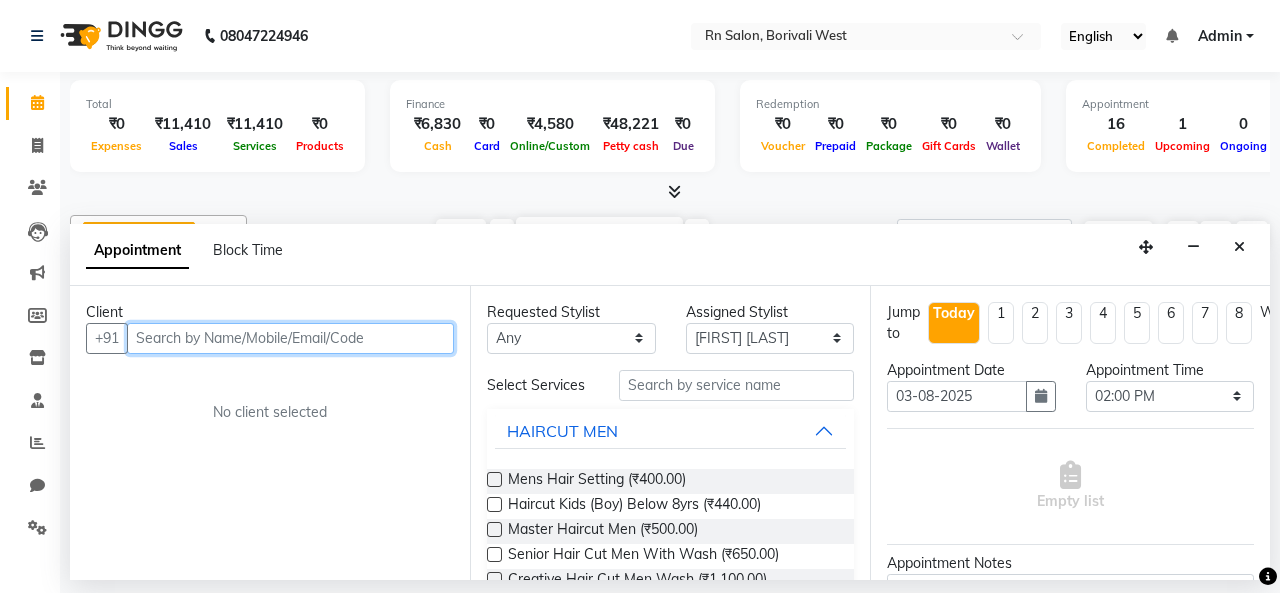 click at bounding box center (290, 338) 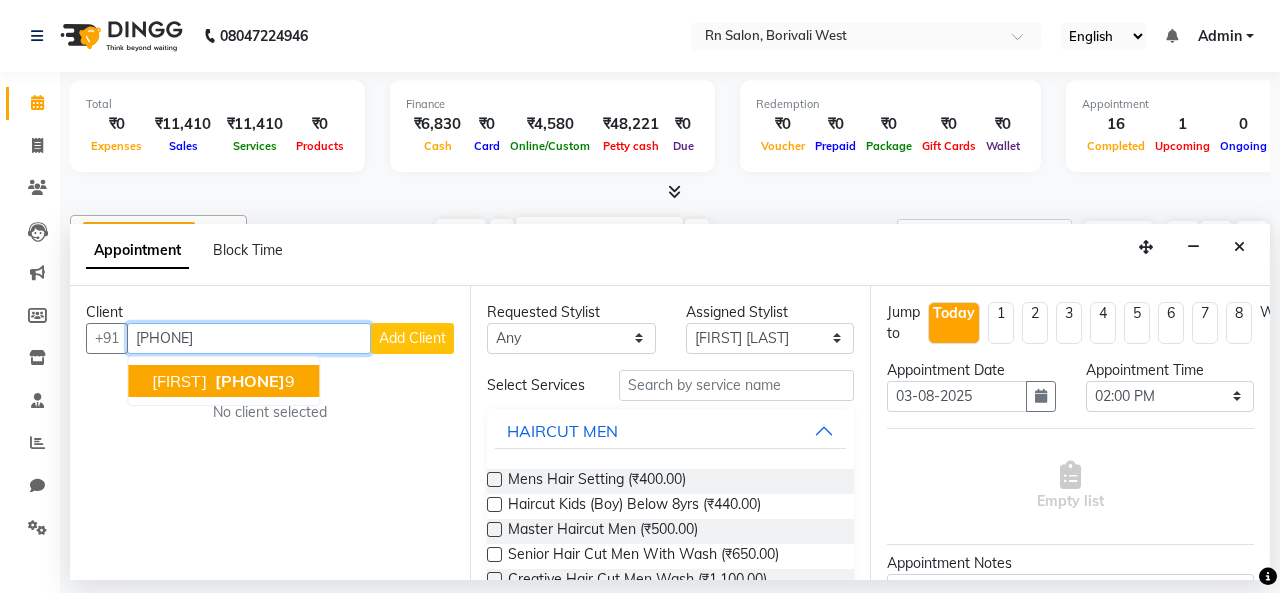 click on "[FIRST]" at bounding box center [179, 381] 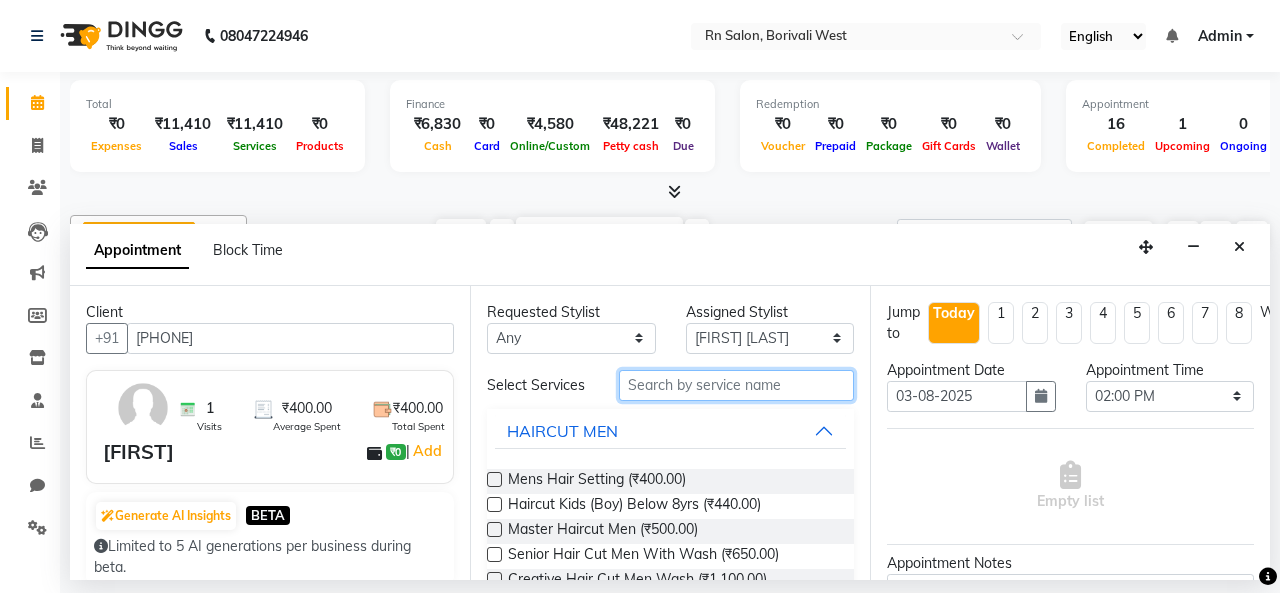 click at bounding box center (736, 385) 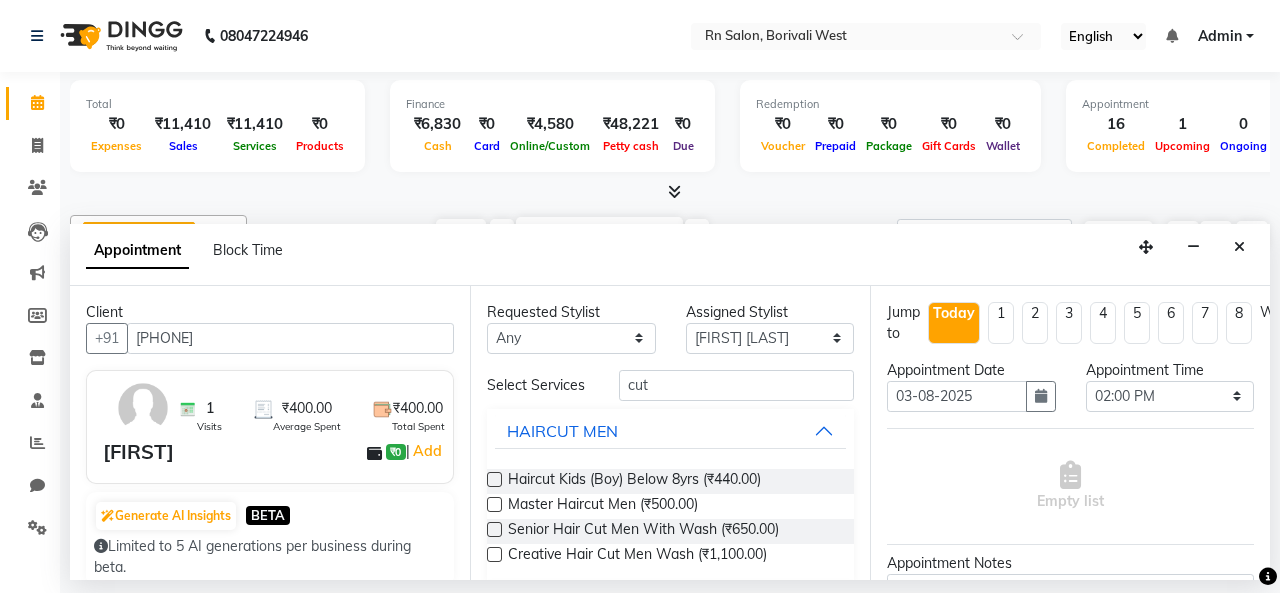 click at bounding box center (494, 504) 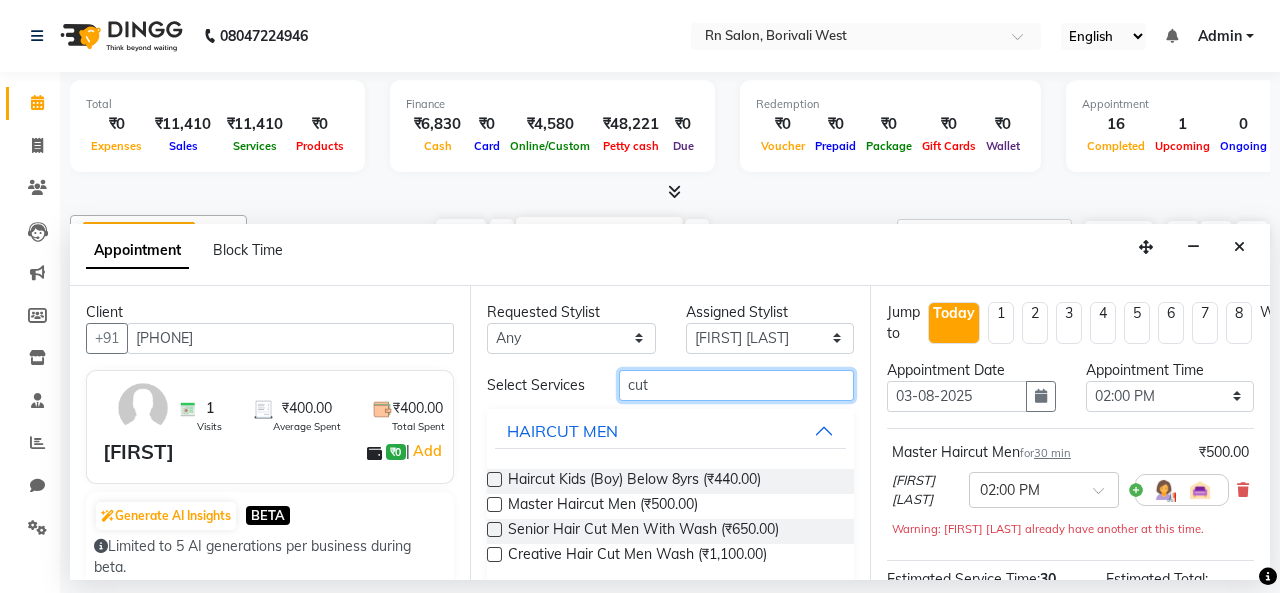 click on "cut" at bounding box center [736, 385] 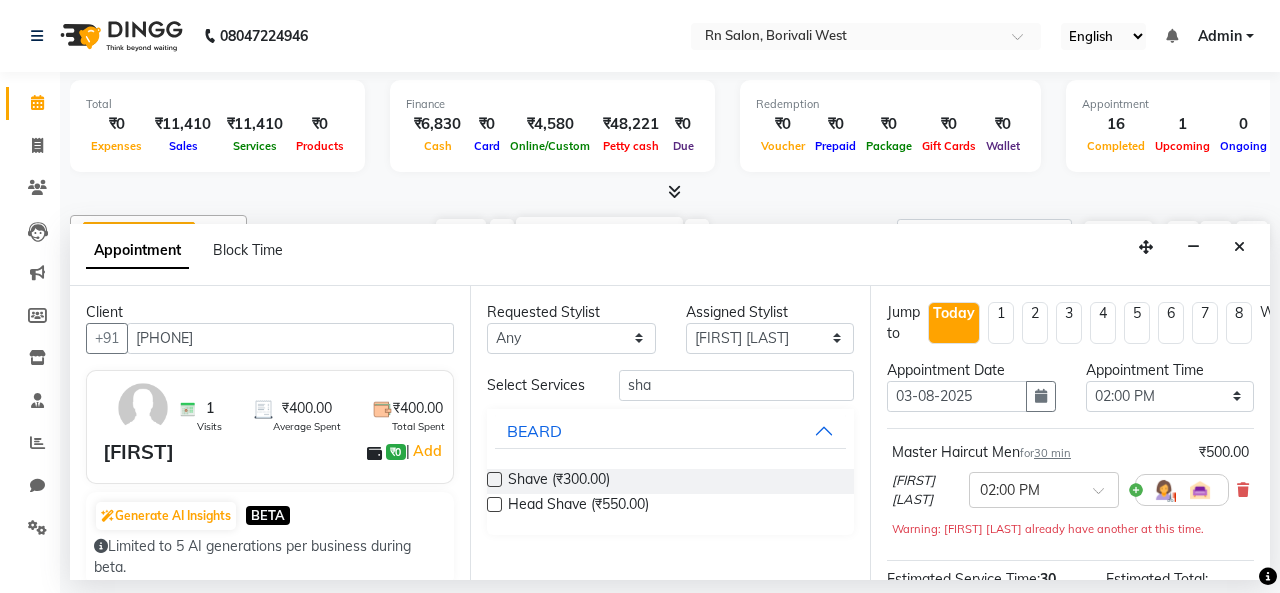 click at bounding box center (494, 479) 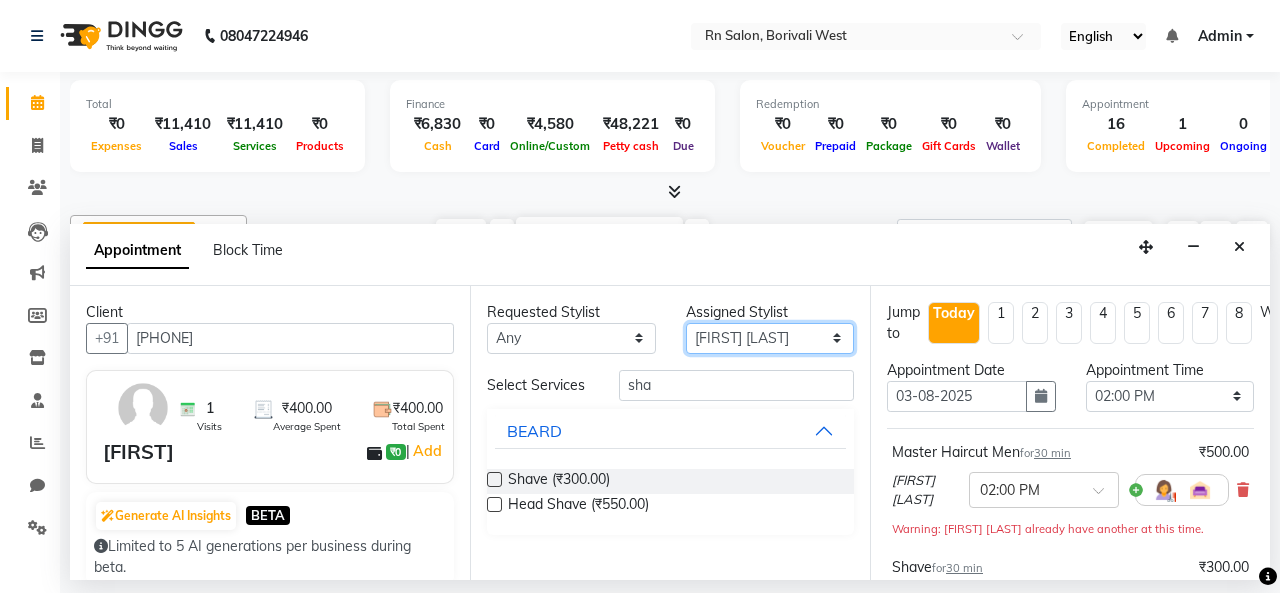 click on "Select [FIRST] [LAST] [FIRST] [LAST] [FIRST] [LAST] [FIRST] [LAST] [FIRST] [LAST] [FIRST] [LAST] [FIRST] [LAST] [FIRST] [LAST] [FIRST] [LAST] [FIRST] [LAST]" at bounding box center [770, 338] 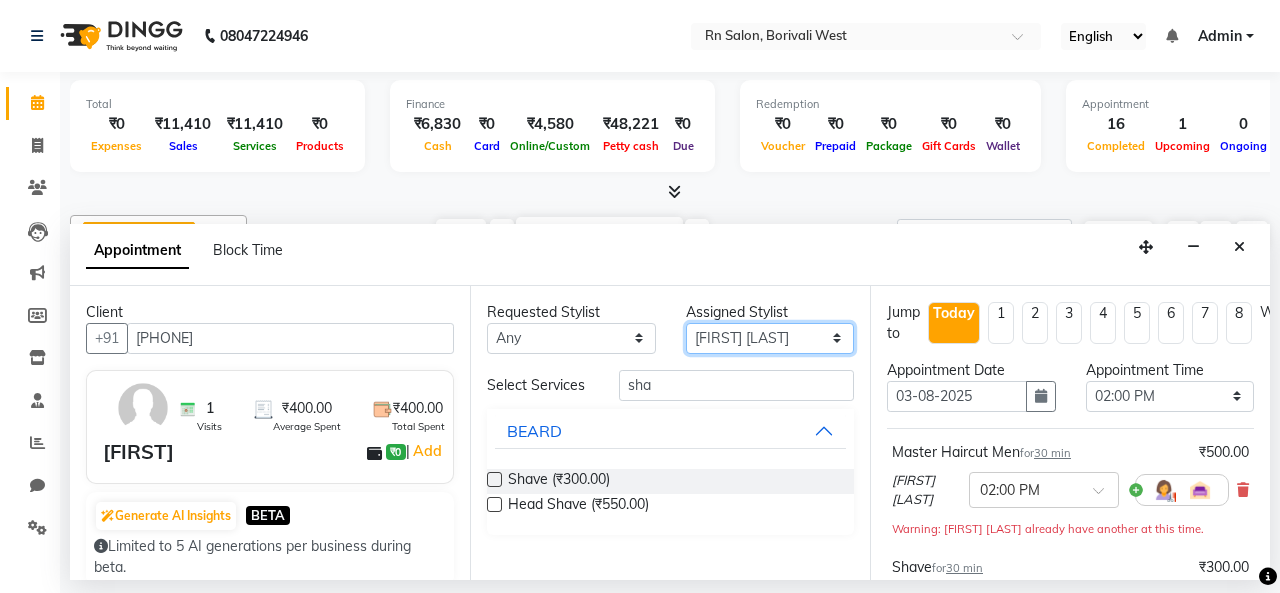 click on "Select [FIRST] [LAST] [FIRST] [LAST] [FIRST] [LAST] [FIRST] [LAST] [FIRST] [LAST] [FIRST] [LAST] [FIRST] [LAST] [FIRST] [LAST] [FIRST] [LAST] [FIRST] [LAST]" at bounding box center [770, 338] 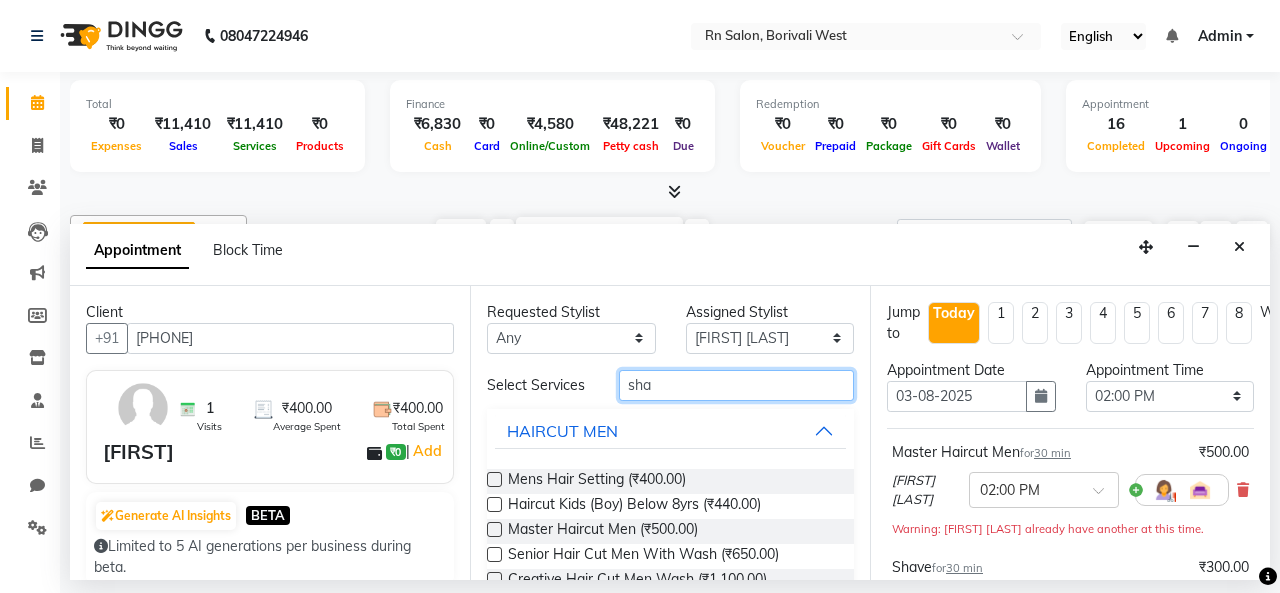 click on "sha" at bounding box center [736, 385] 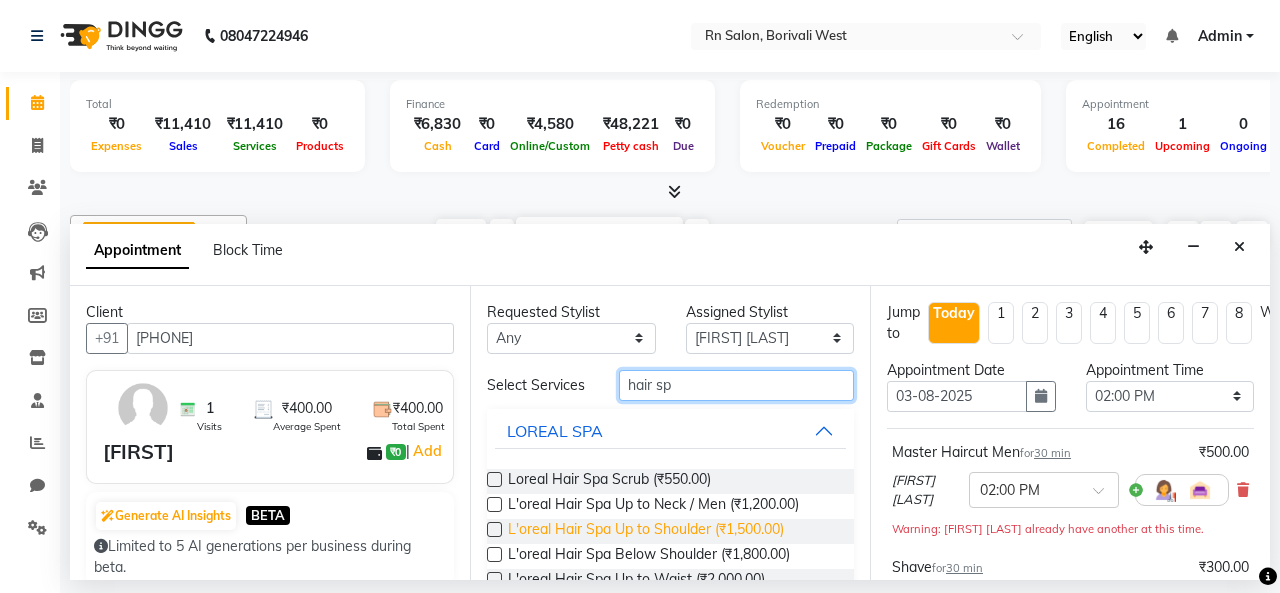 scroll, scrollTop: 70, scrollLeft: 0, axis: vertical 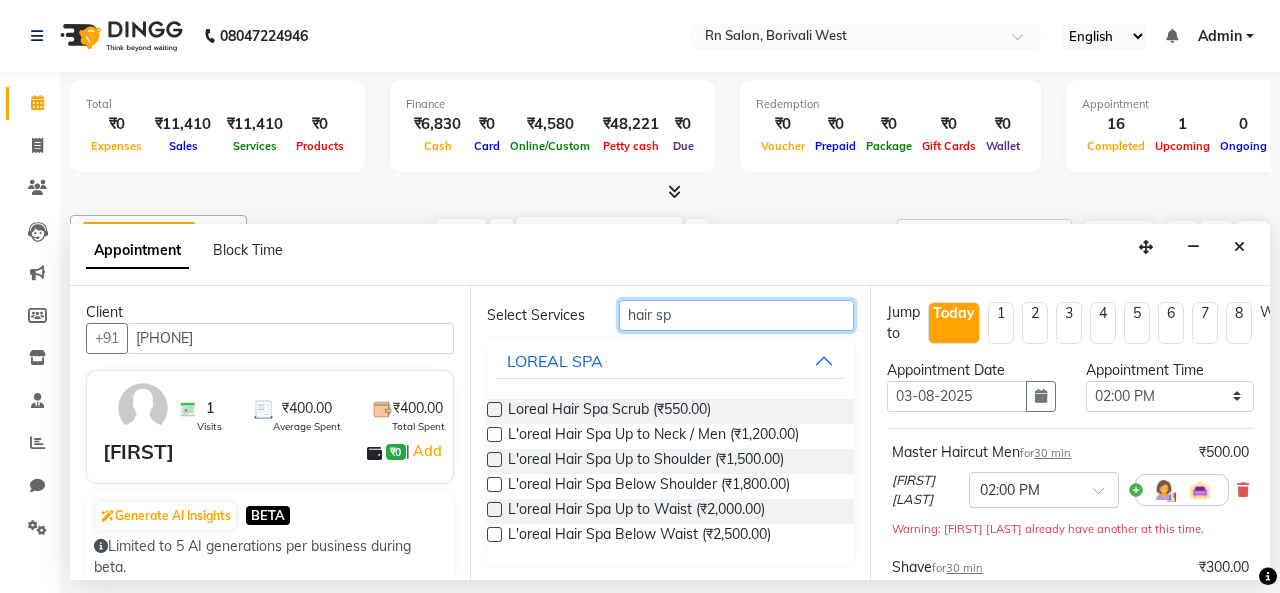 click on "hair sp" at bounding box center (736, 315) 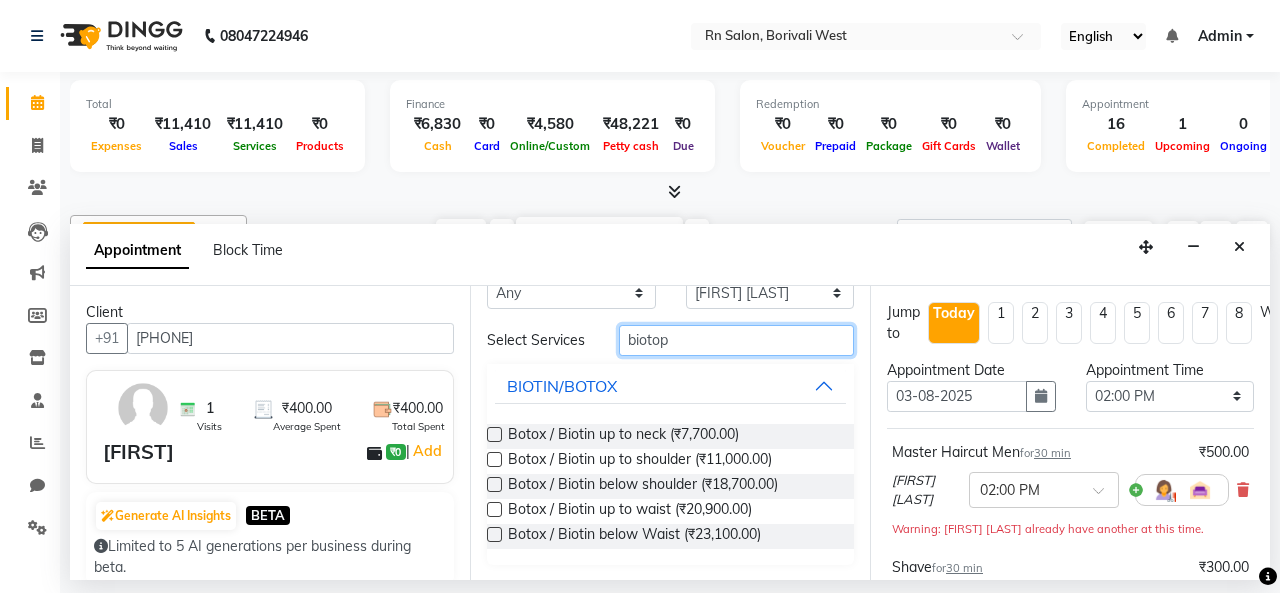 scroll, scrollTop: 0, scrollLeft: 0, axis: both 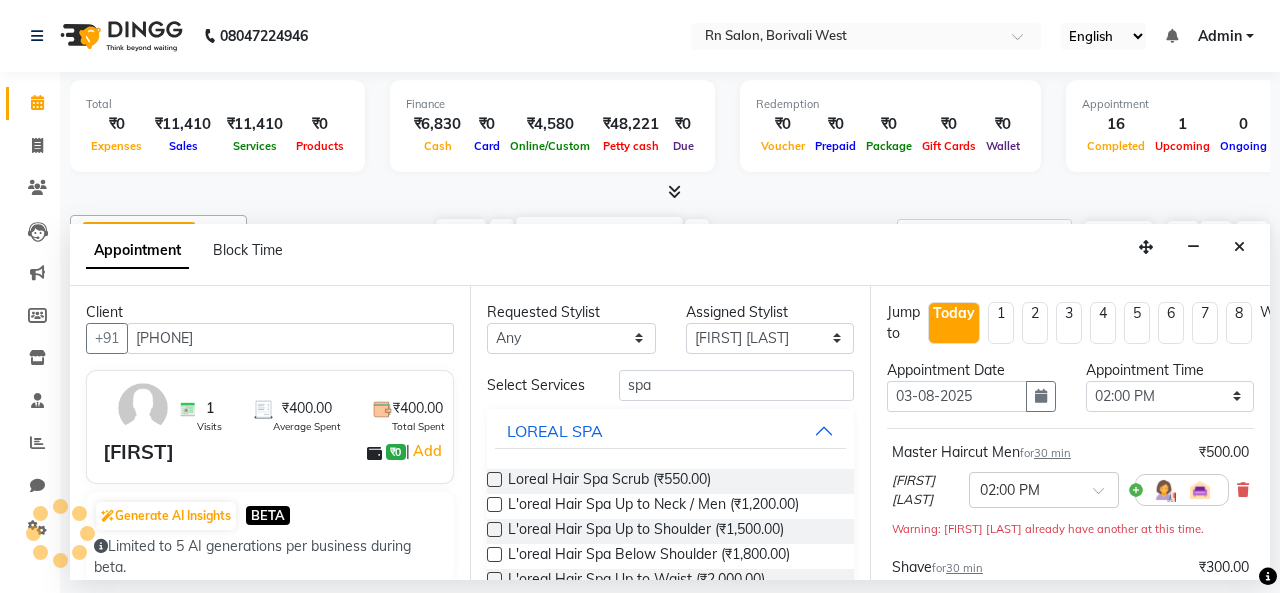 click at bounding box center (494, 504) 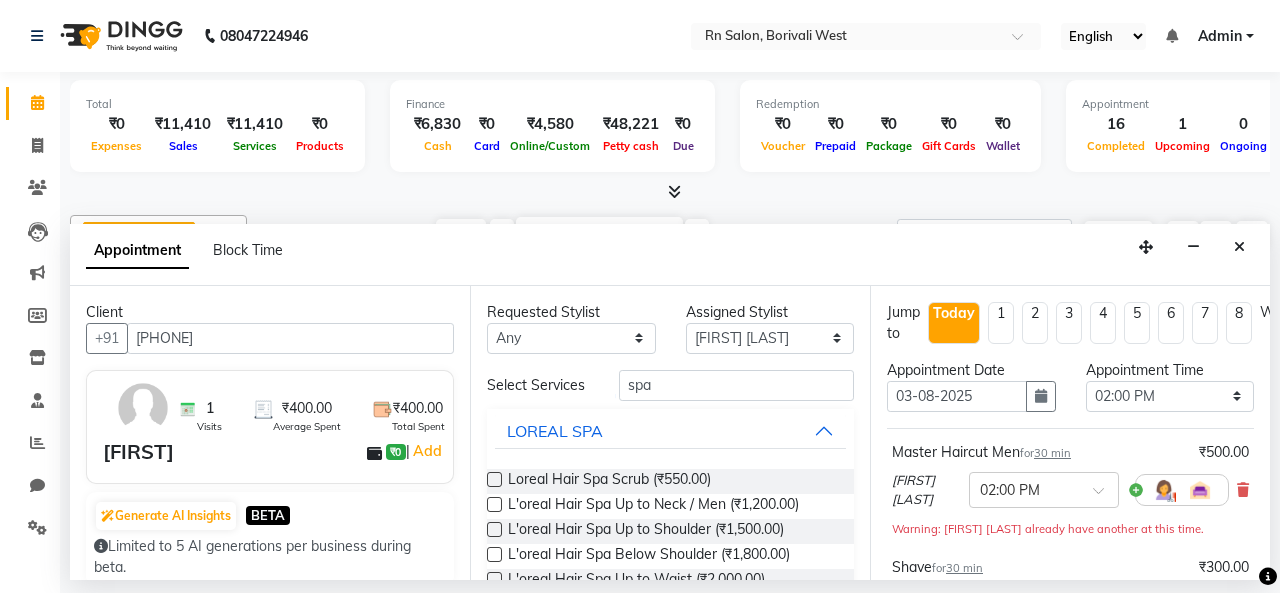 scroll, scrollTop: 158, scrollLeft: 0, axis: vertical 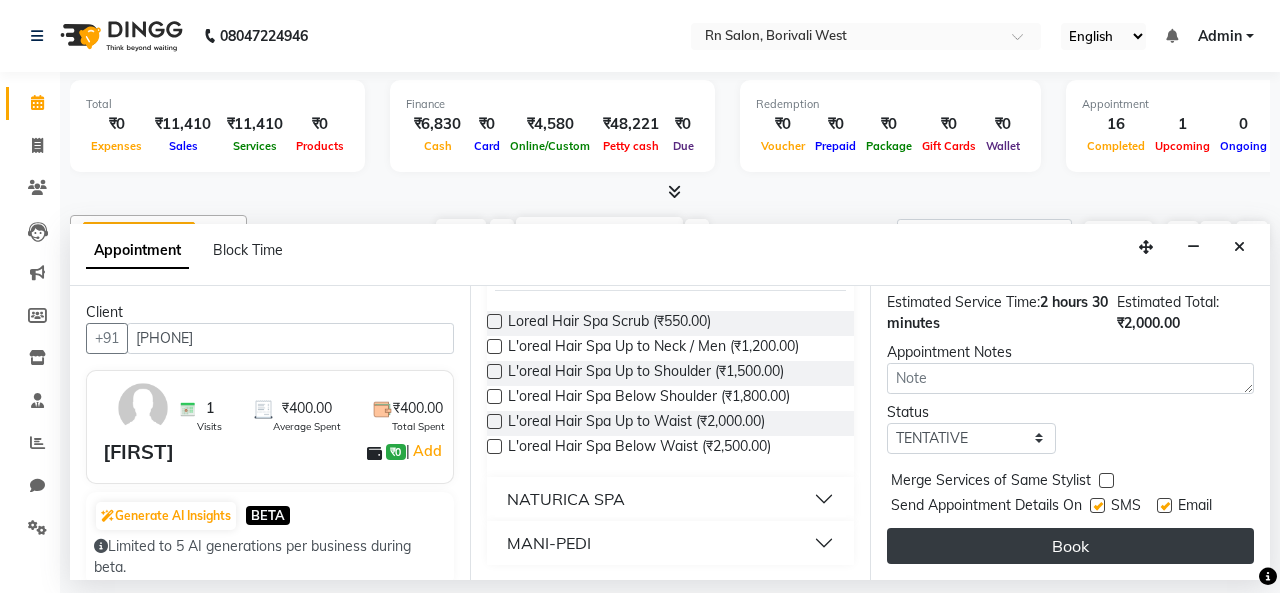 click on "Book" at bounding box center [1070, 546] 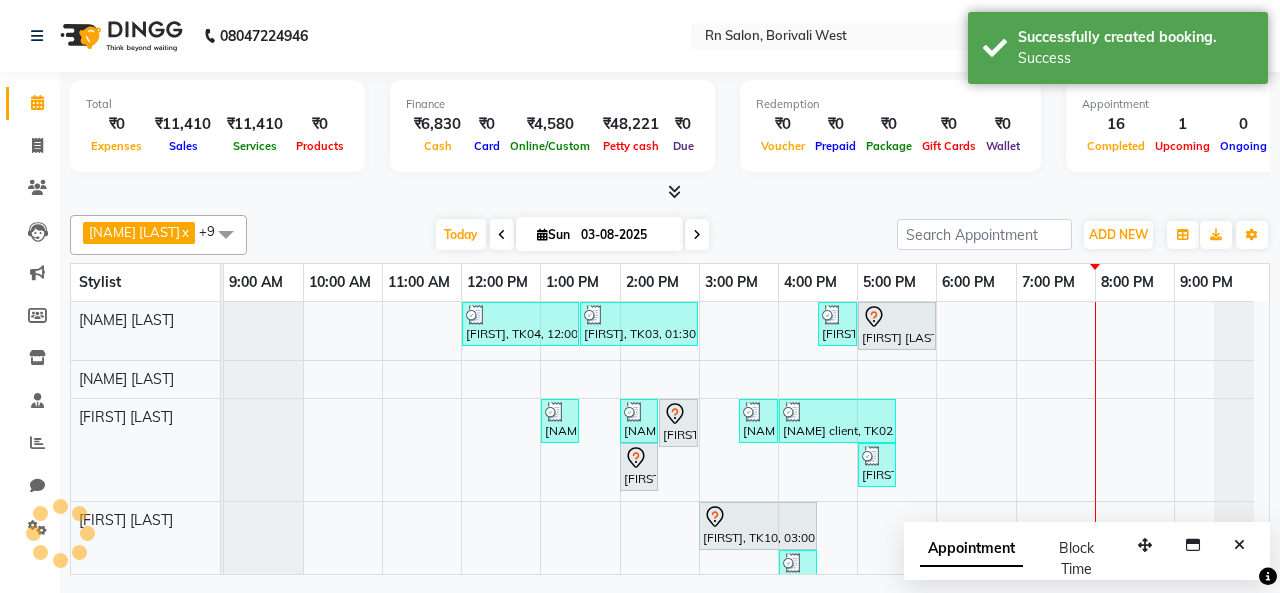 scroll, scrollTop: 287, scrollLeft: 0, axis: vertical 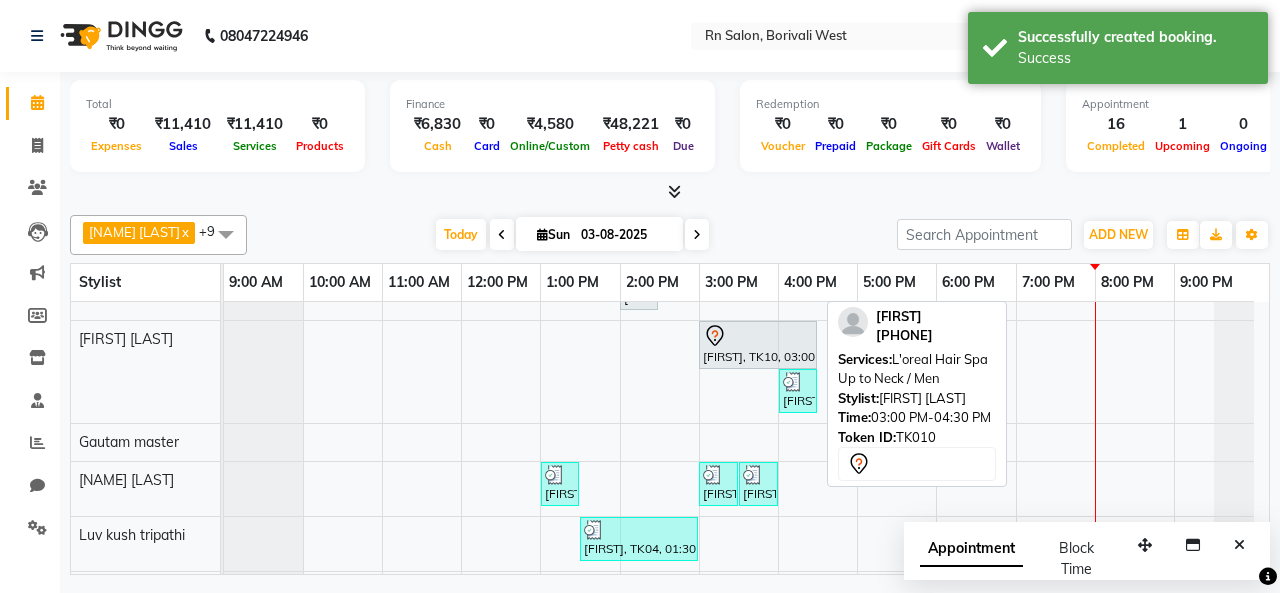 click on "[FIRST], TK10, 03:00 PM-04:30 PM, L'oreal Hair Spa Up to Neck / Men" at bounding box center [758, 345] 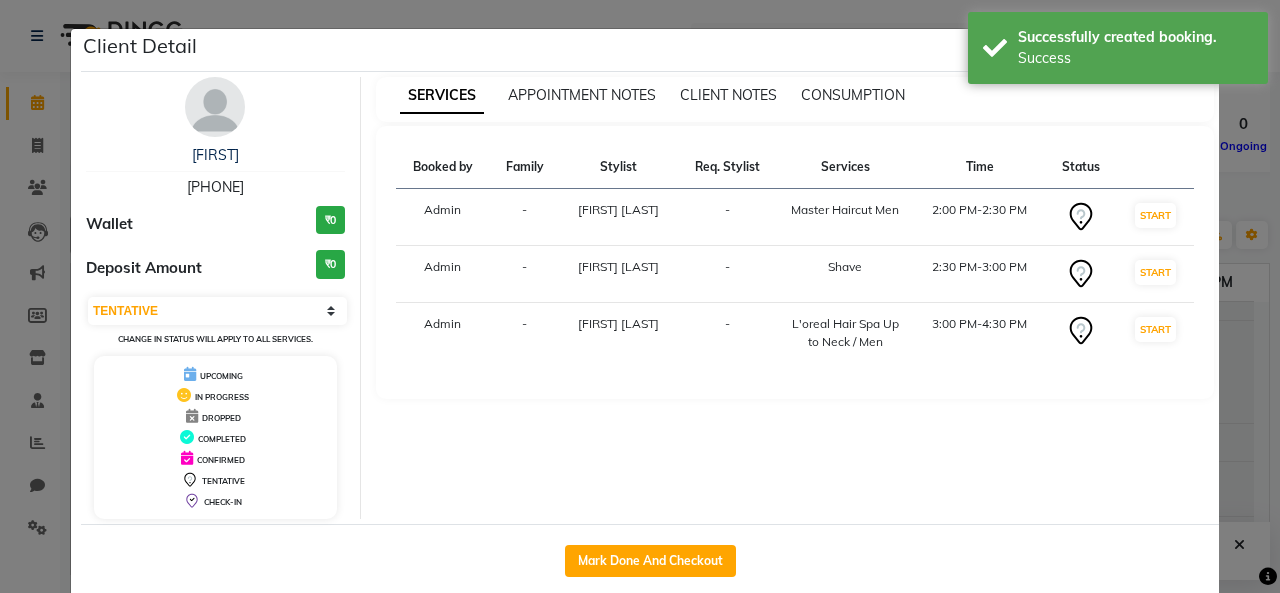 click on "Client Detail  dhaval    9022048289 Wallet ₹0 Deposit Amount  ₹0  Select IN SERVICE CONFIRMED TENTATIVE CHECK IN MARK DONE DROPPED UPCOMING Change in status will apply to all services. UPCOMING IN PROGRESS DROPPED COMPLETED CONFIRMED TENTATIVE CHECK-IN SERVICES APPOINTMENT NOTES CLIENT NOTES CONSUMPTION Booked by Family Stylist Req. Stylist Services Time Status  Admin  - Ravi sharma -  Master Haircut Men    2:00 PM-2:30 PM   START   Admin  - Ravi sharma -  Shave   2:30 PM-3:00 PM   START   Admin  - Subhankar Mali -  L'oreal Hair Spa Up to Neck / Men   3:00 PM-4:30 PM   START   Mark Done And Checkout" 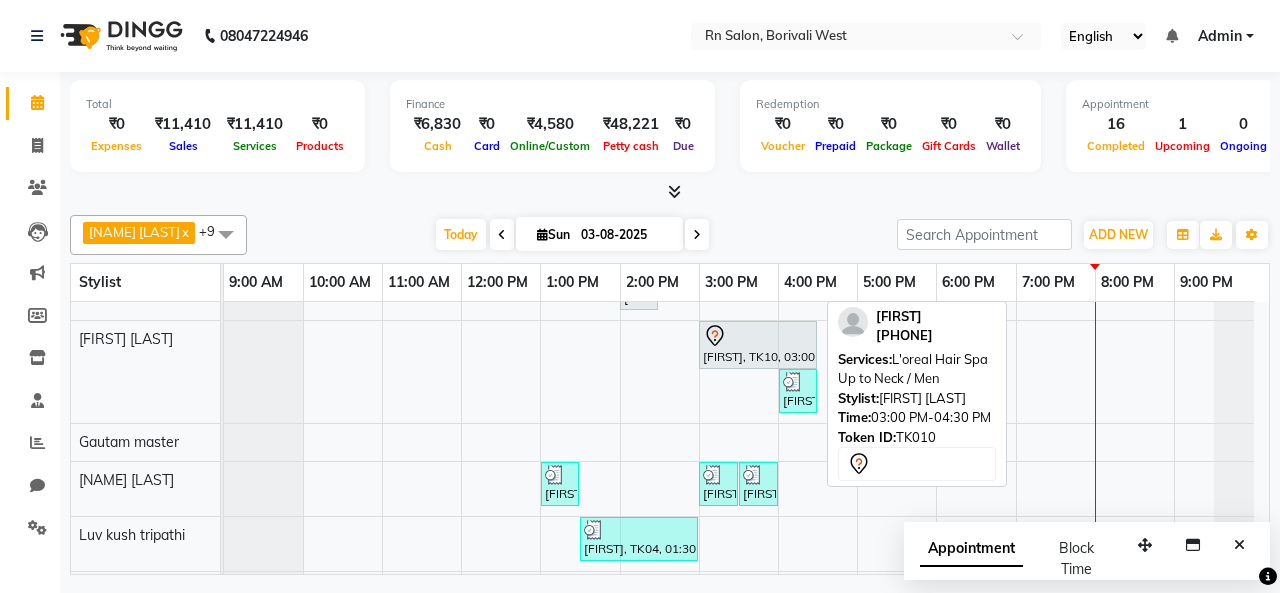 click on "[FIRST], TK10, 03:00 PM-04:30 PM, L'oreal Hair Spa Up to Neck / Men" at bounding box center [758, 345] 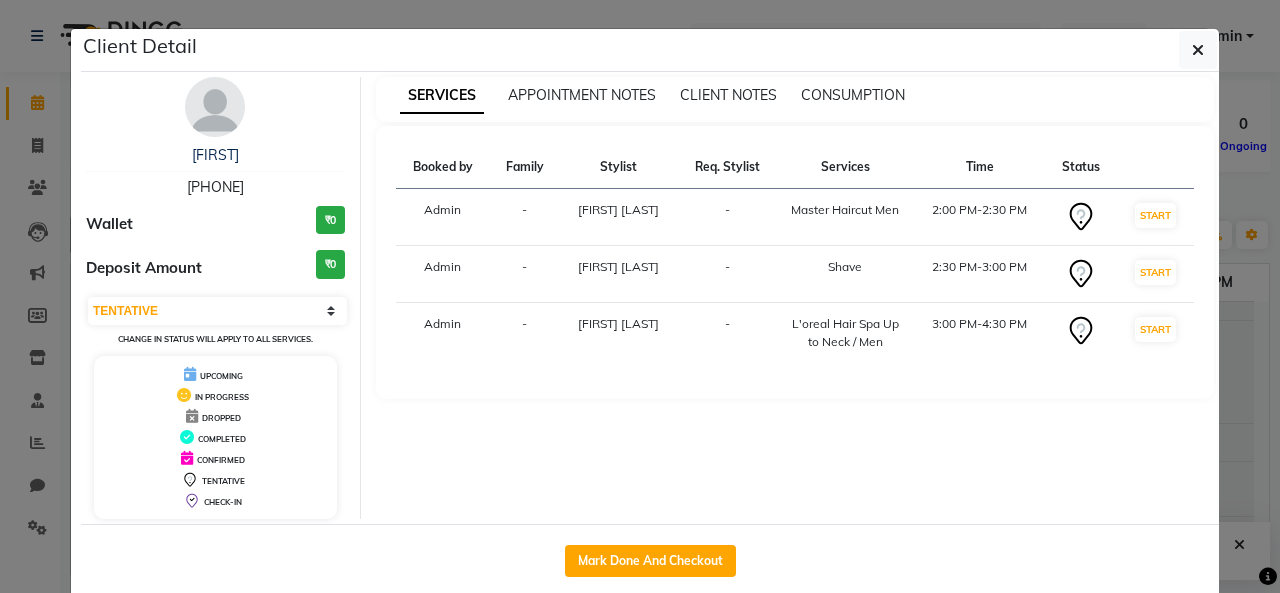 click on "Client Detail  dhaval    9022048289 Wallet ₹0 Deposit Amount  ₹0  Select IN SERVICE CONFIRMED TENTATIVE CHECK IN MARK DONE DROPPED UPCOMING Change in status will apply to all services. UPCOMING IN PROGRESS DROPPED COMPLETED CONFIRMED TENTATIVE CHECK-IN SERVICES APPOINTMENT NOTES CLIENT NOTES CONSUMPTION Booked by Family Stylist Req. Stylist Services Time Status  Admin  - Ravi sharma -  Master Haircut Men    2:00 PM-2:30 PM   START   Admin  - Ravi sharma -  Shave   2:30 PM-3:00 PM   START   Admin  - Subhankar Mali -  L'oreal Hair Spa Up to Neck / Men   3:00 PM-4:30 PM   START   Mark Done And Checkout" 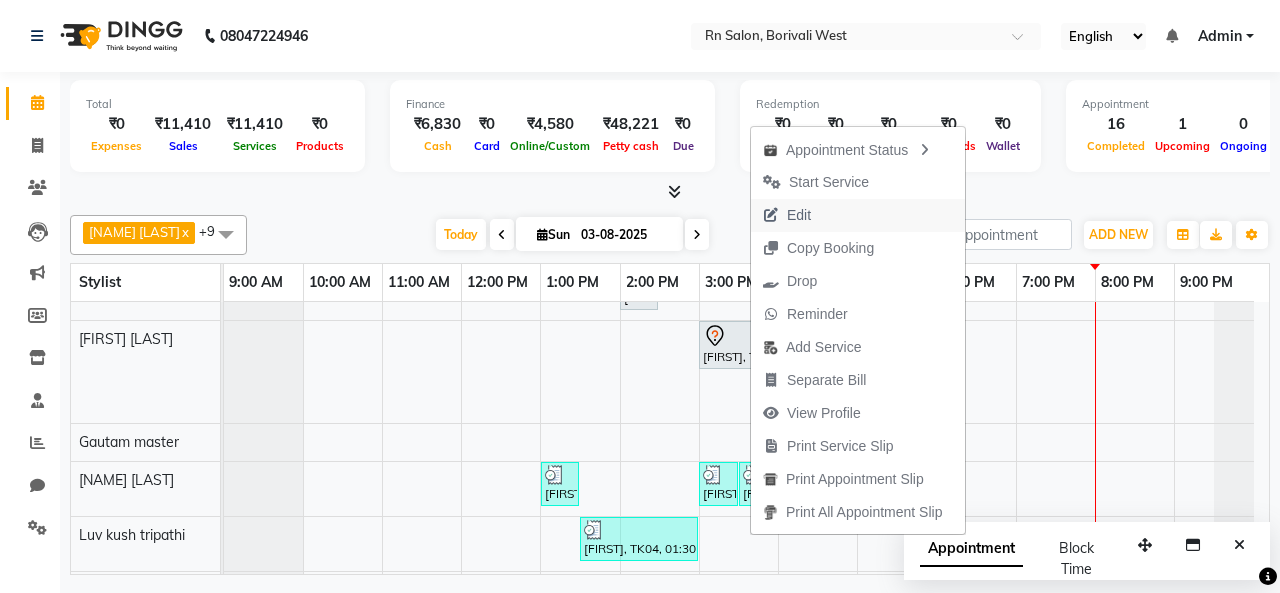 click on "Edit" at bounding box center (787, 215) 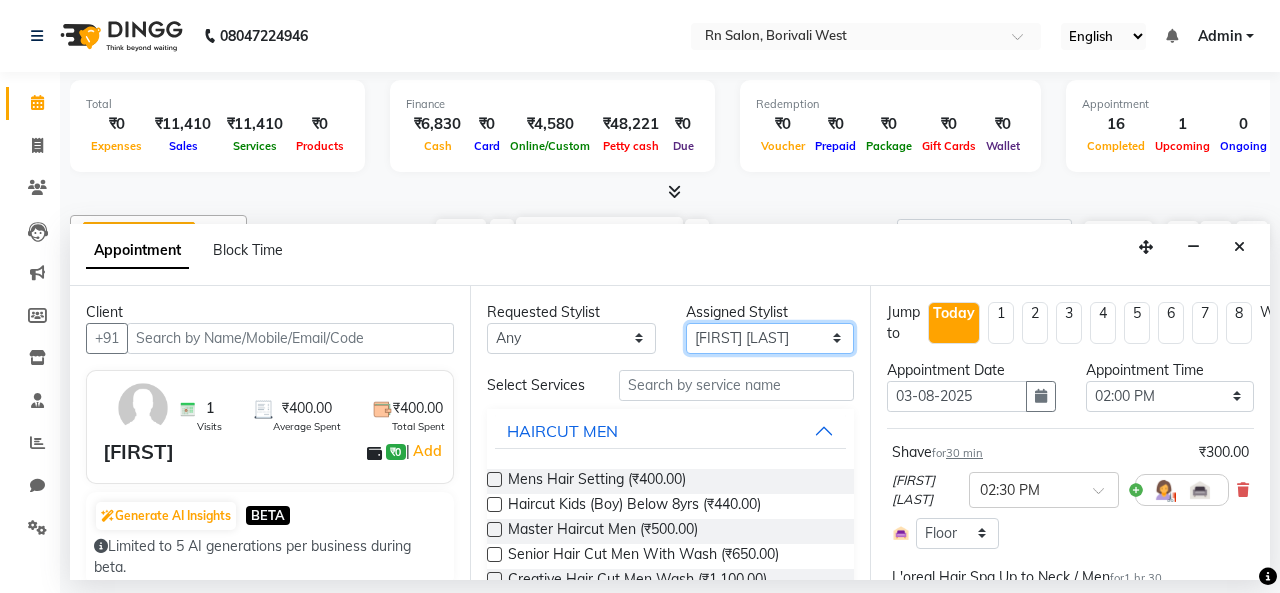 click on "Select [FIRST] [LAST] [FIRST] [LAST] [FIRST] [LAST] [FIRST] [LAST] [FIRST] [LAST] [FIRST] [LAST] [FIRST] [LAST] [FIRST] [LAST] [FIRST] [LAST] [FIRST] [LAST]" at bounding box center (770, 338) 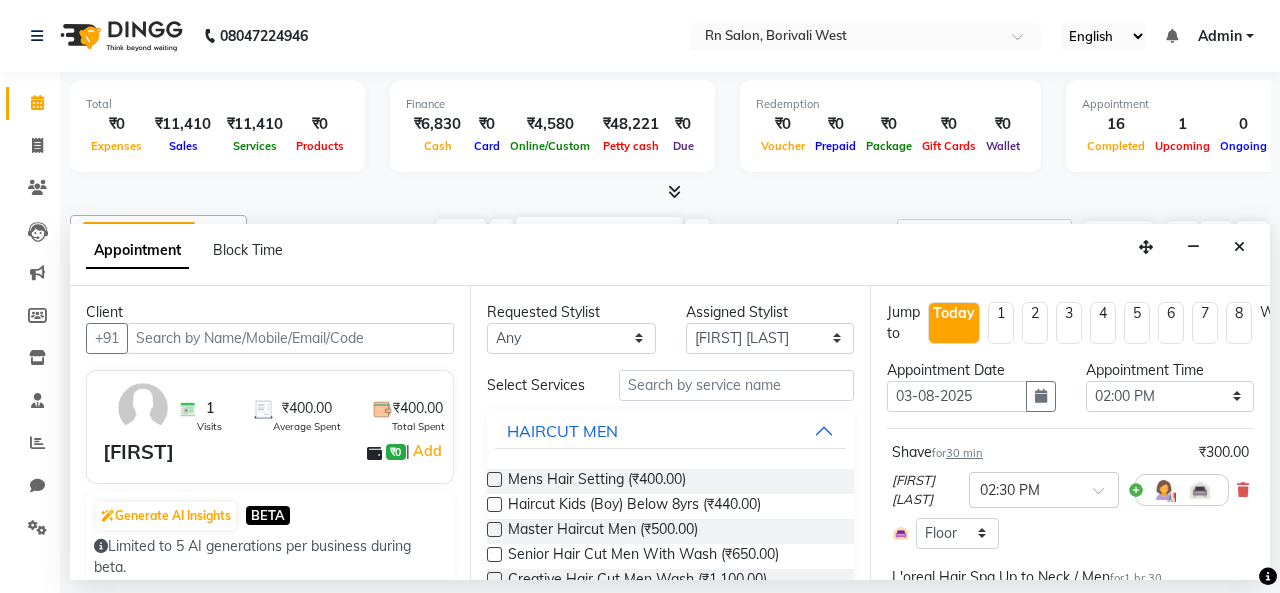 click on "Select [FIRST] [LAST] [FIRST] [LAST] [FIRST] [LAST] [FIRST] [LAST] [FIRST] [LAST] [FIRST] [LAST] [FIRST] [LAST] [FIRST] [LAST] [FIRST] [LAST] [FIRST] [LAST] +9 Select All [FIRST] [LAST] [FIRST] [LAST] [FIRST] [LAST] [FIRST] [LAST] [FIRST] [LAST] [FIRST] [LAST] [FIRST] [LAST] [FIRST] [LAST] [FIRST] [LAST] [FIRST] [LAST] Today  Sun [DATE] Toggle Dropdown Add Appointment Add Invoice Add Expense Add Attendance Add Client Add Transaction Toggle Dropdown Add Appointment Add Invoice Add Expense Add Attendance Add Client ADD NEW Toggle Dropdown Add Appointment Add Invoice Add Expense Add Attendance Add Client Add Transaction [FIRST] [LAST] [FIRST] [LAST] [FIRST] [LAST] [FIRST] [LAST] [FIRST] [LAST] [FIRST] [LAST] [FIRST] [LAST] [FIRST] [LAST] [FIRST] [LAST] [FIRST] [LAST] +9 Select All [FIRST] [LAST] [FIRST] [LAST] [FIRST] [LAST] [FIRST] [LAST] [FIRST] [LAST] [FIRST] [LAST] [FIRST] [LAST] [FIRST] [LAST] [FIRST] [LAST] [FIRST] [LAST] Group By  Staff View" 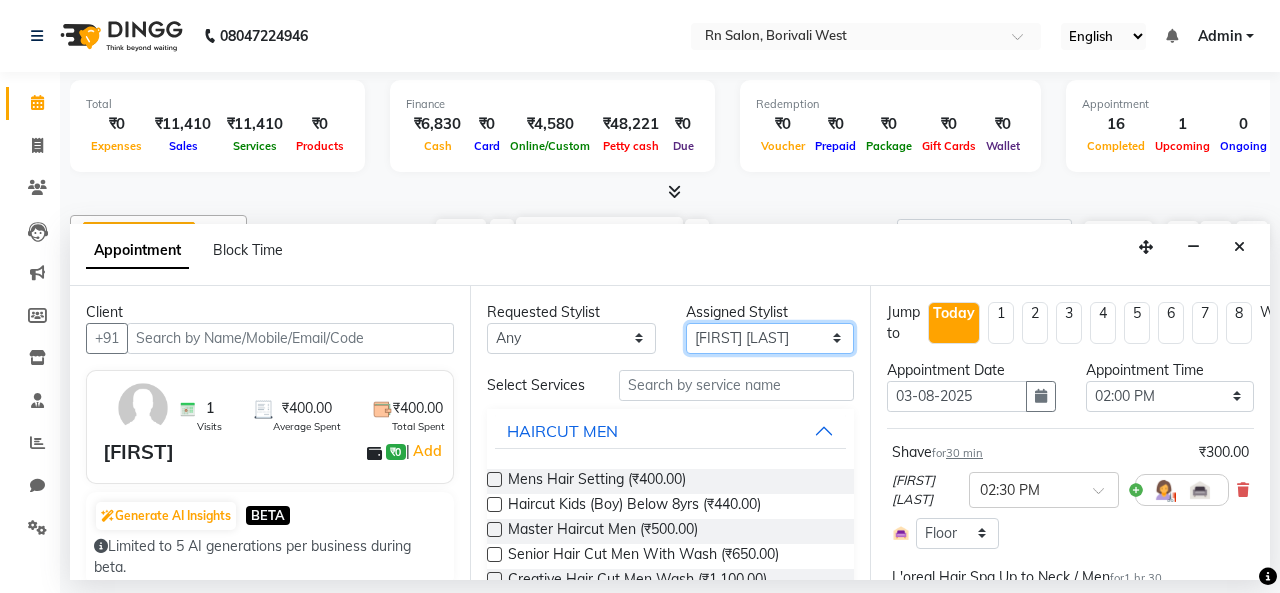 click on "Select [FIRST] [LAST] [FIRST] [LAST] [FIRST] [LAST] [FIRST] [LAST] [FIRST] [LAST] [FIRST] [LAST] [FIRST] [LAST] [FIRST] [LAST] [FIRST] [LAST] [FIRST] [LAST]" at bounding box center (770, 338) 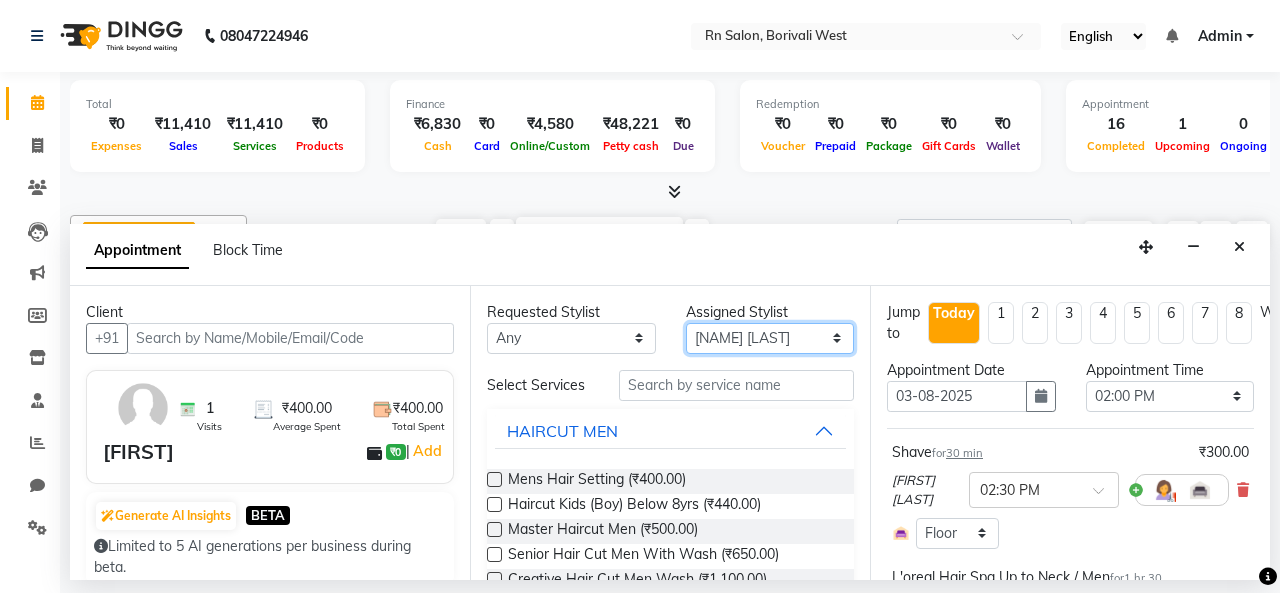 click on "Select [FIRST] [LAST] [FIRST] [LAST] [FIRST] [LAST] [FIRST] [LAST] [FIRST] [LAST] [FIRST] [LAST] [FIRST] [LAST] [FIRST] [LAST] [FIRST] [LAST] [FIRST] [LAST]" at bounding box center [770, 338] 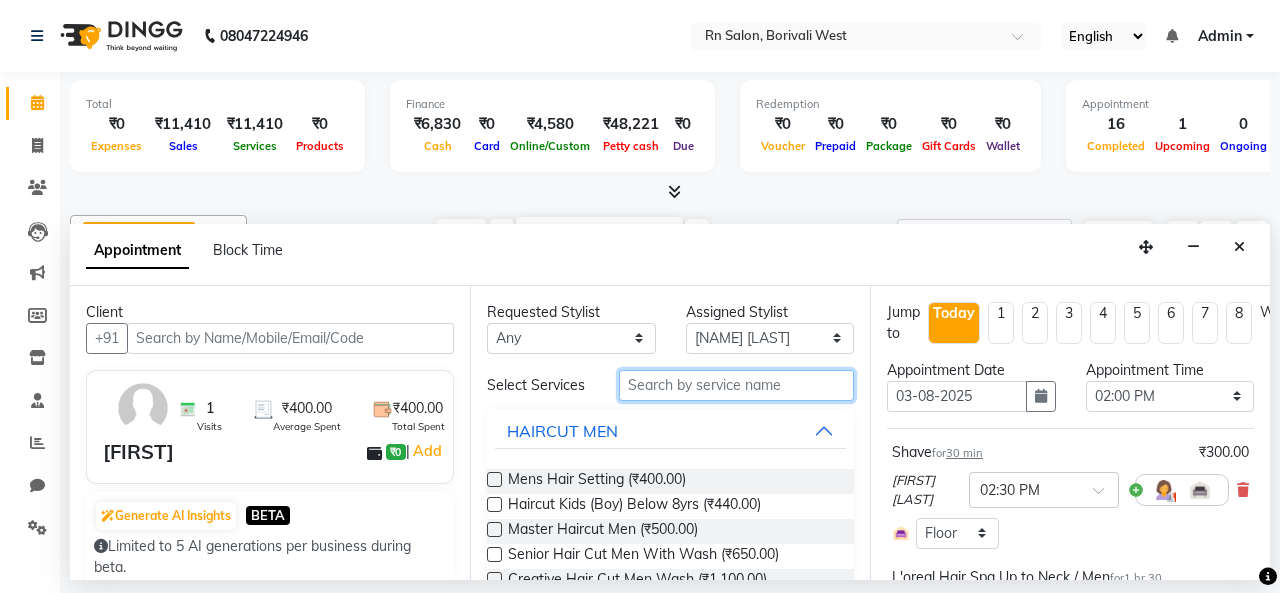 click at bounding box center (736, 385) 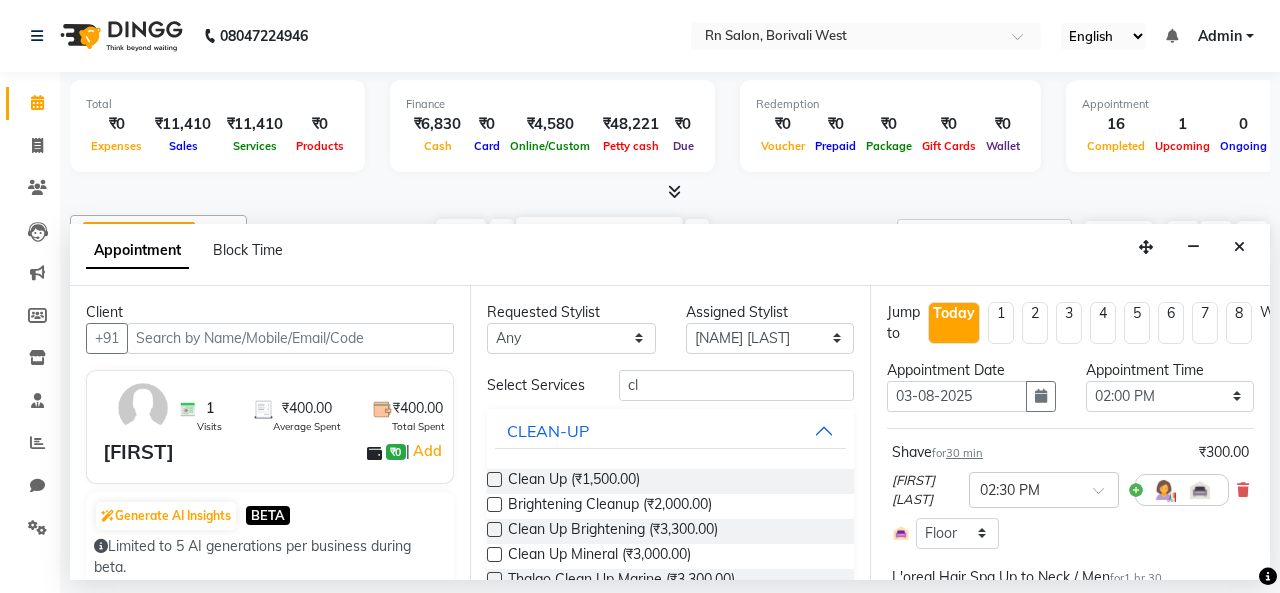 click at bounding box center (494, 479) 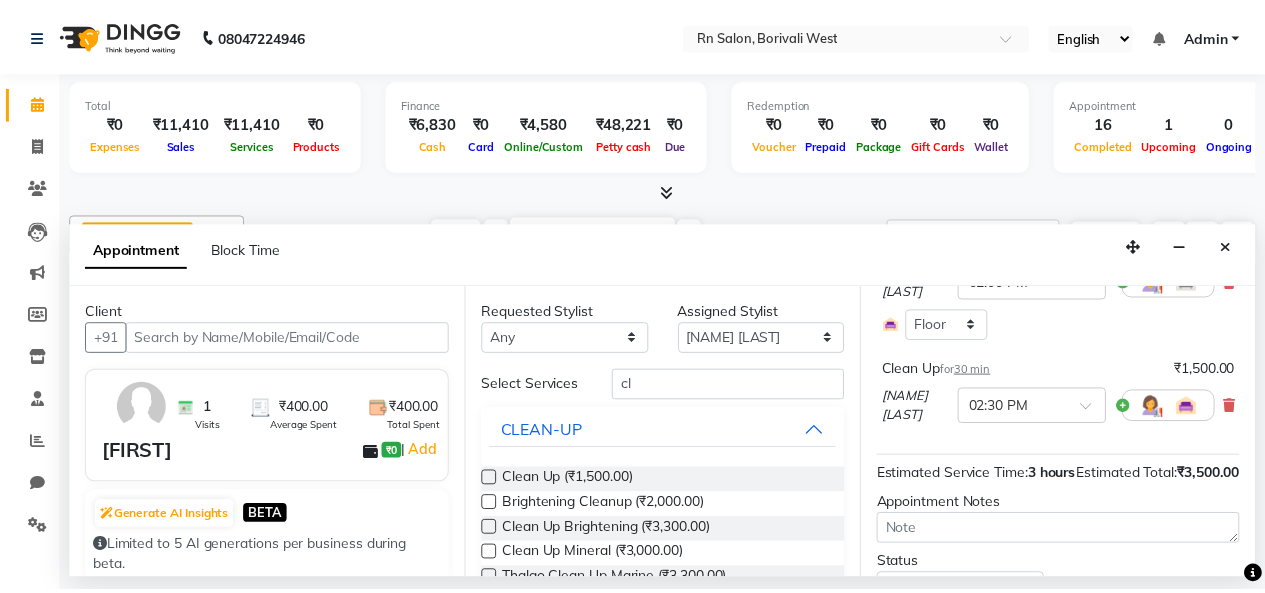 scroll, scrollTop: 629, scrollLeft: 0, axis: vertical 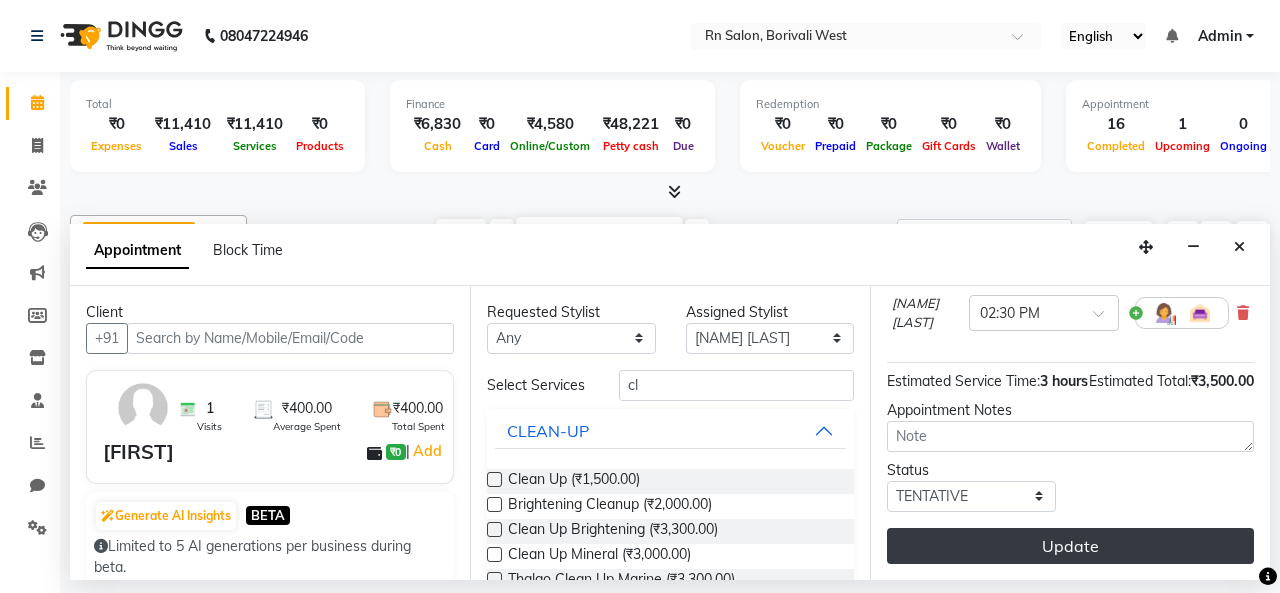 click on "Update" at bounding box center [1070, 546] 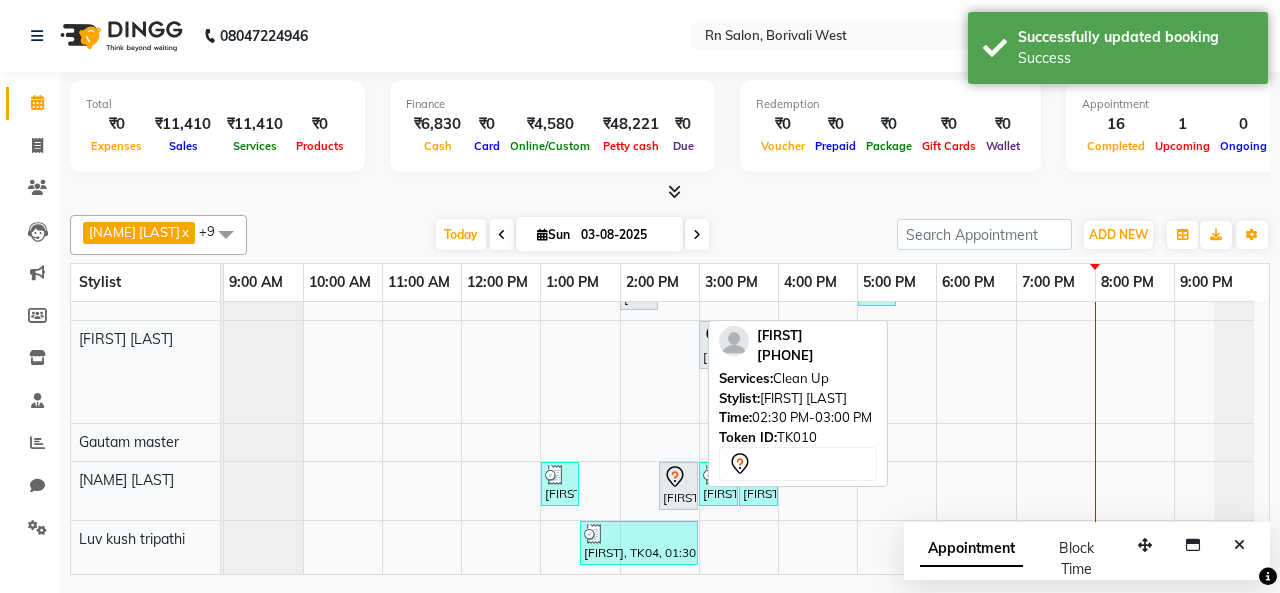 click 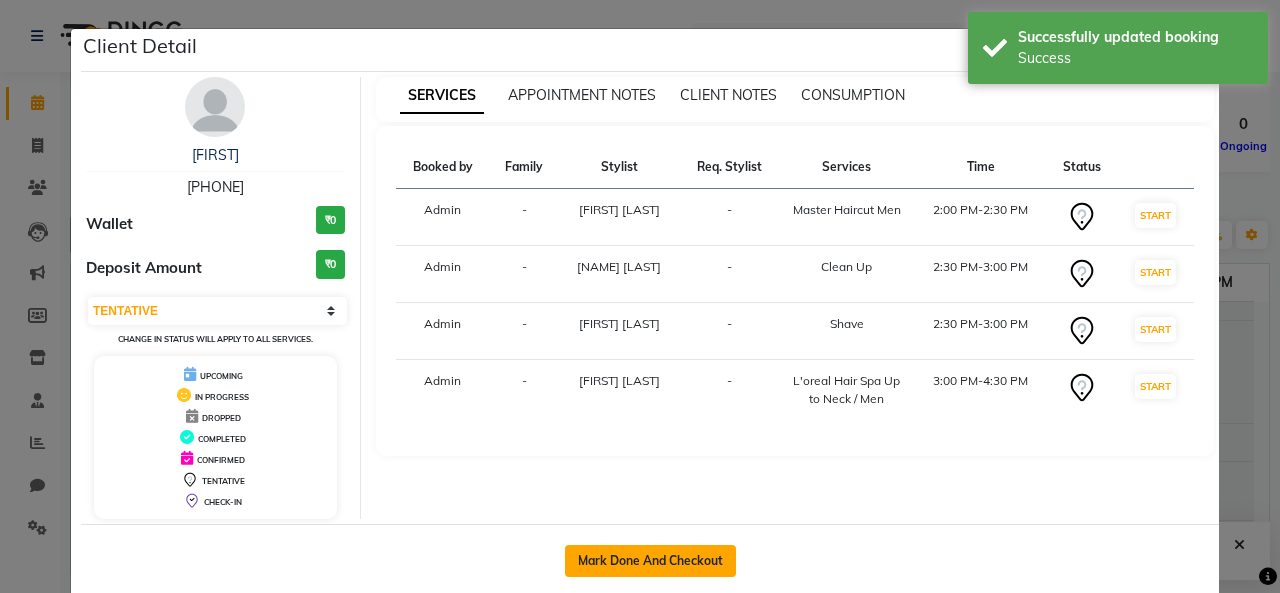 click on "Mark Done And Checkout" 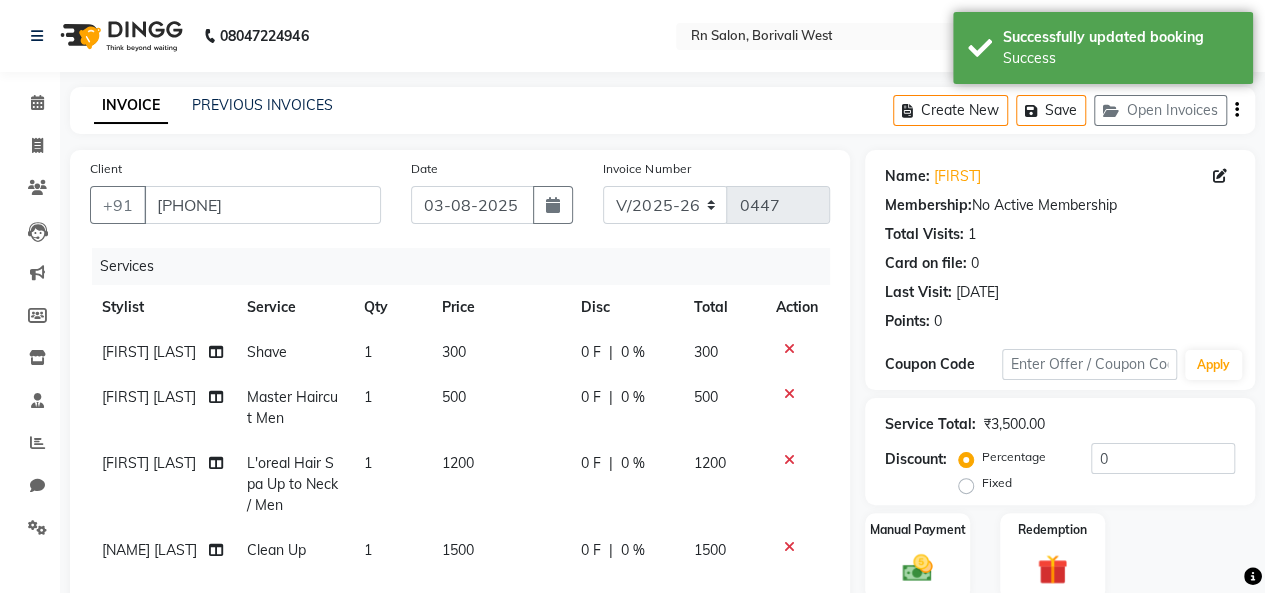 scroll, scrollTop: 100, scrollLeft: 0, axis: vertical 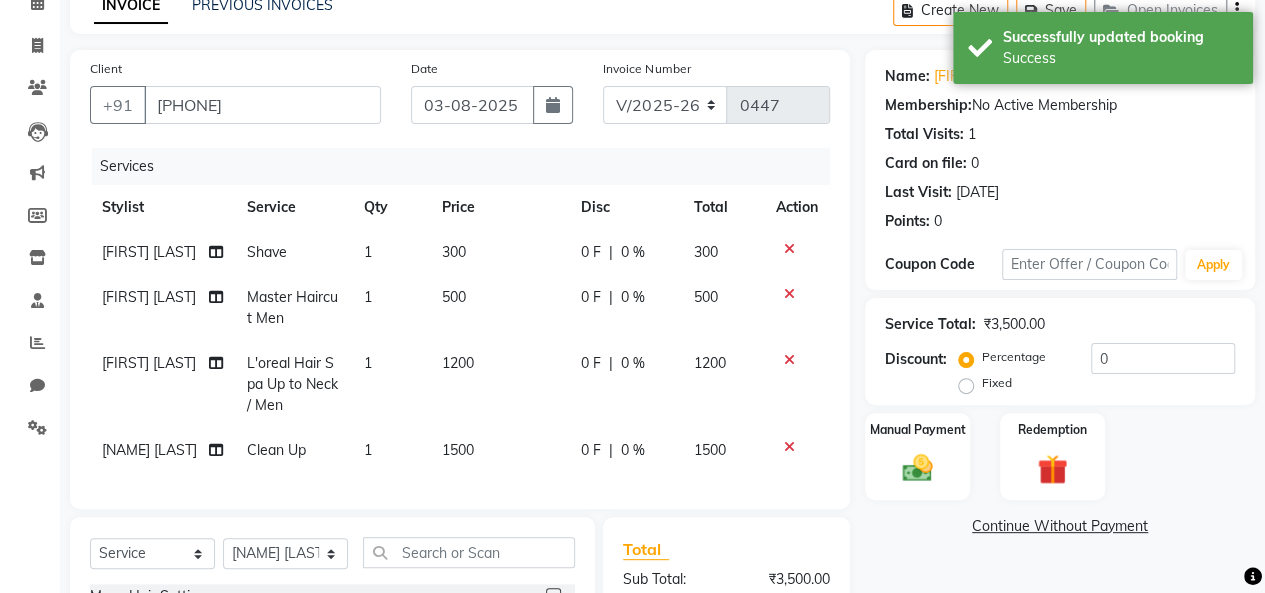 click on "1500" 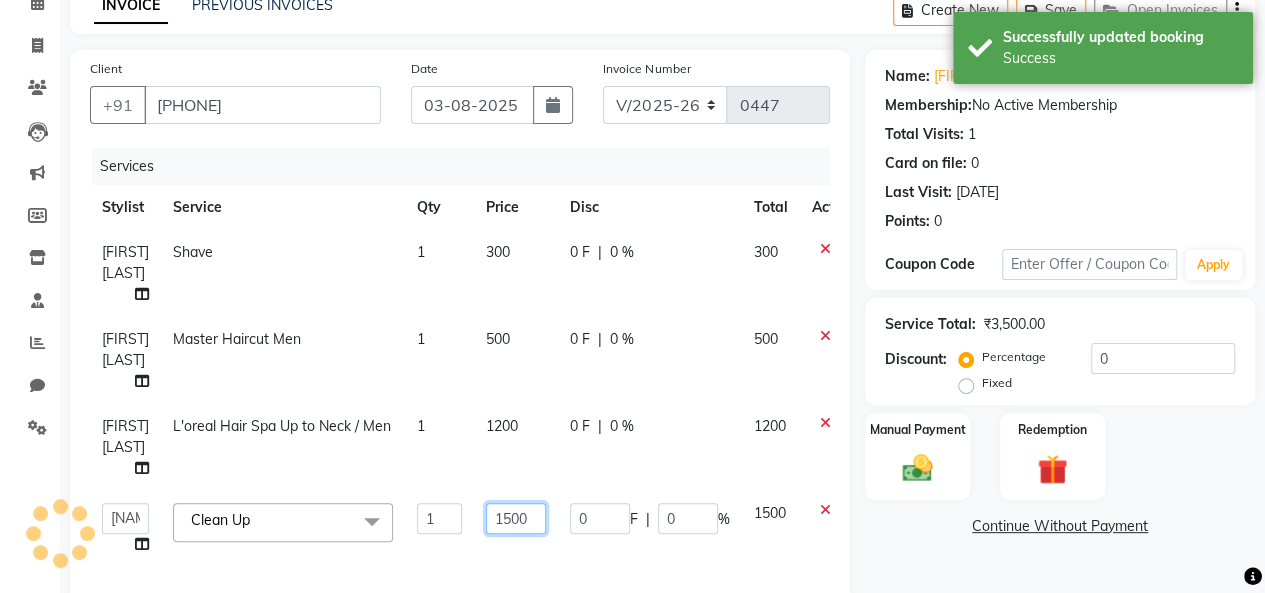 click on "1500" 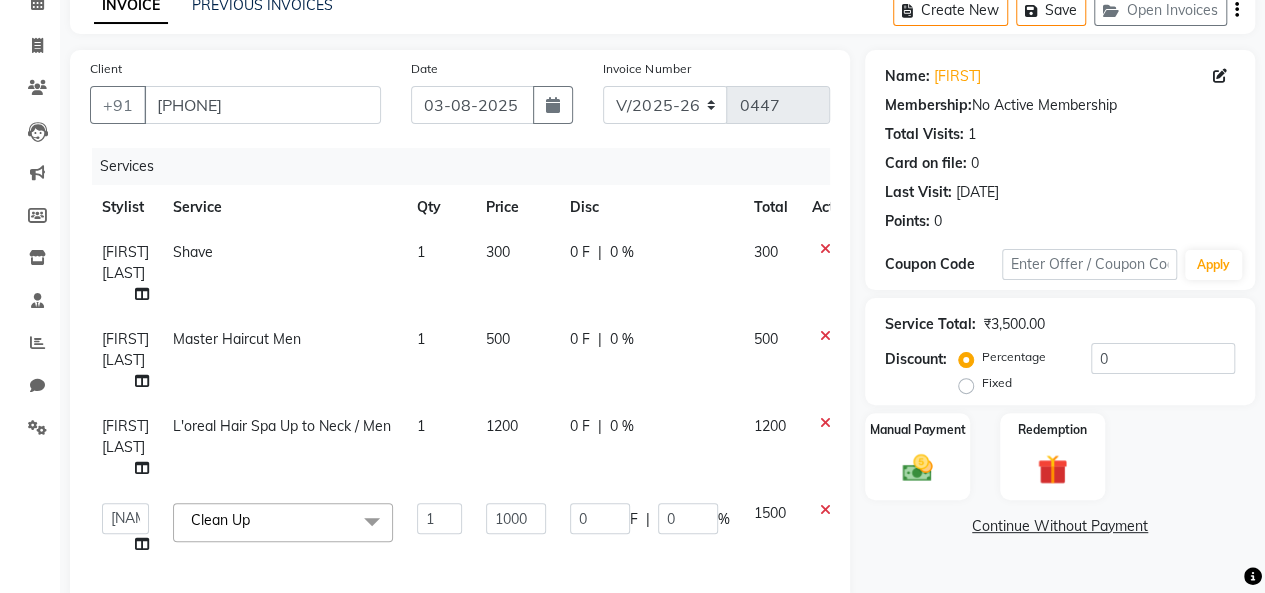 click on "Name: Dhaval  Membership:  No Active Membership  Total Visits:  1 Card on file:  0 Last Visit:   28-06-2025 Points:   0  Coupon Code Apply Service Total:  ₹3,500.00  Discount:  Percentage   Fixed  0 Manual Payment Redemption  Continue Without Payment" 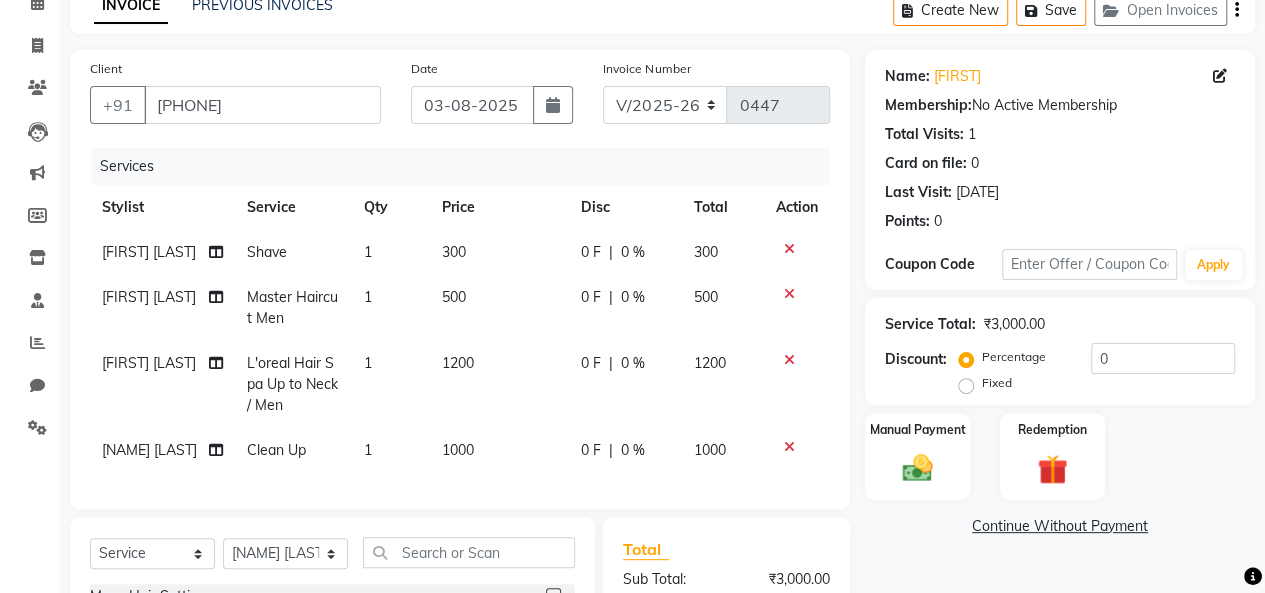 click on "1200" 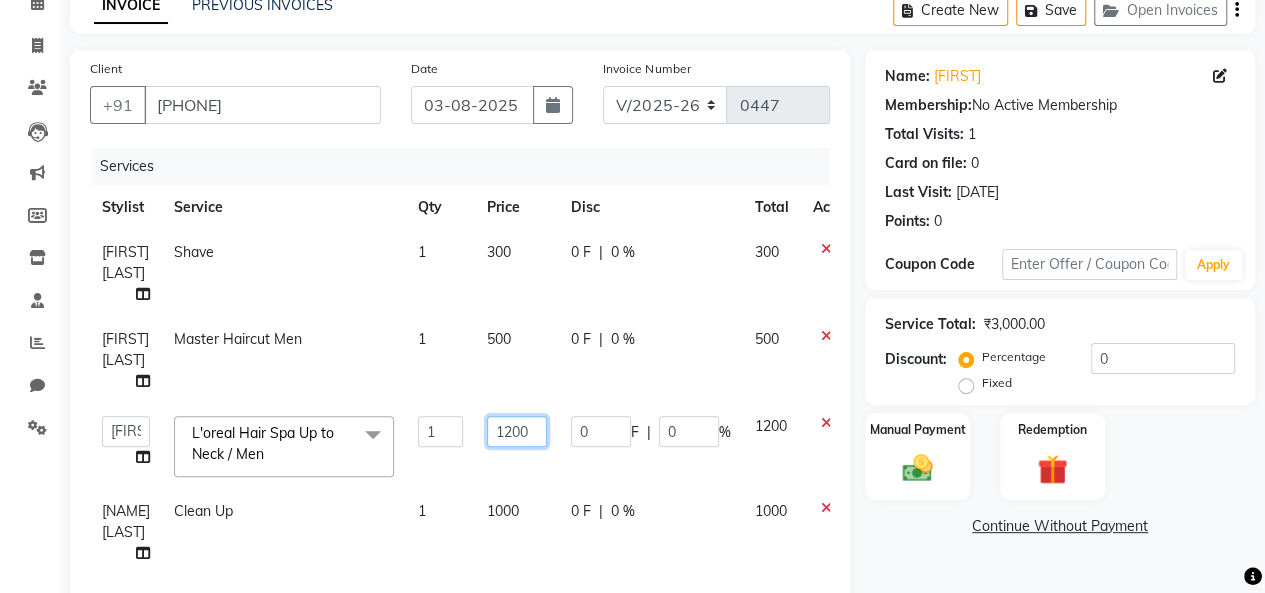 click on "1200" 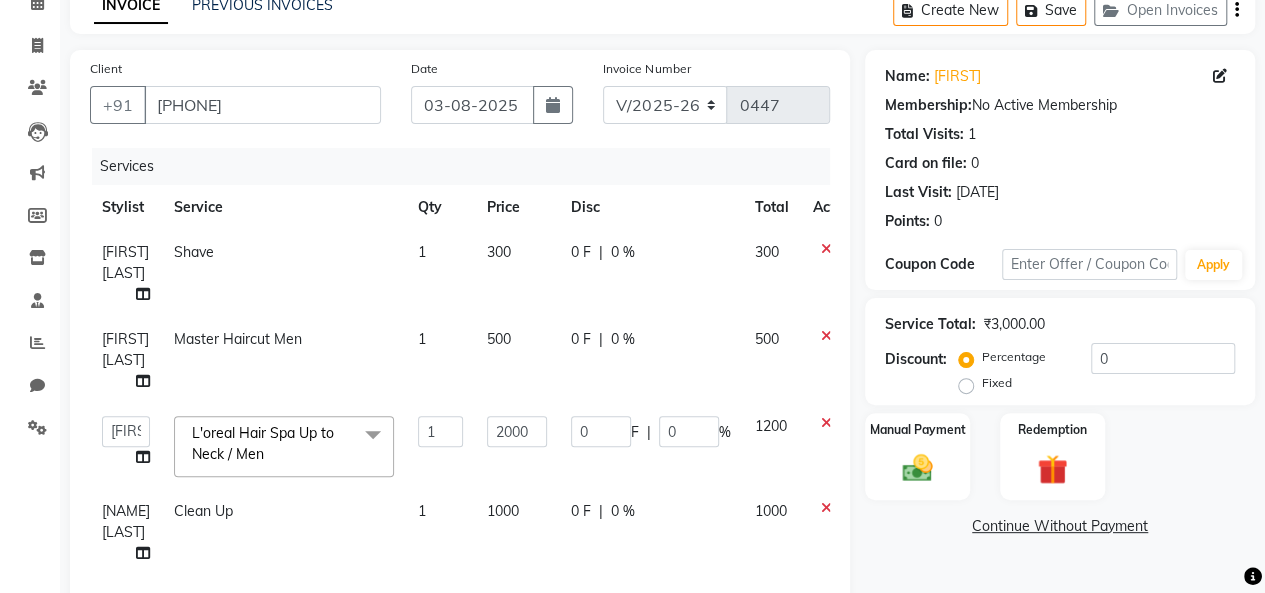 click on "Name: Dhaval  Membership:  No Active Membership  Total Visits:  1 Card on file:  0 Last Visit:   28-06-2025 Points:   0  Coupon Code Apply Service Total:  ₹3,000.00  Discount:  Percentage   Fixed  0 Manual Payment Redemption  Continue Without Payment" 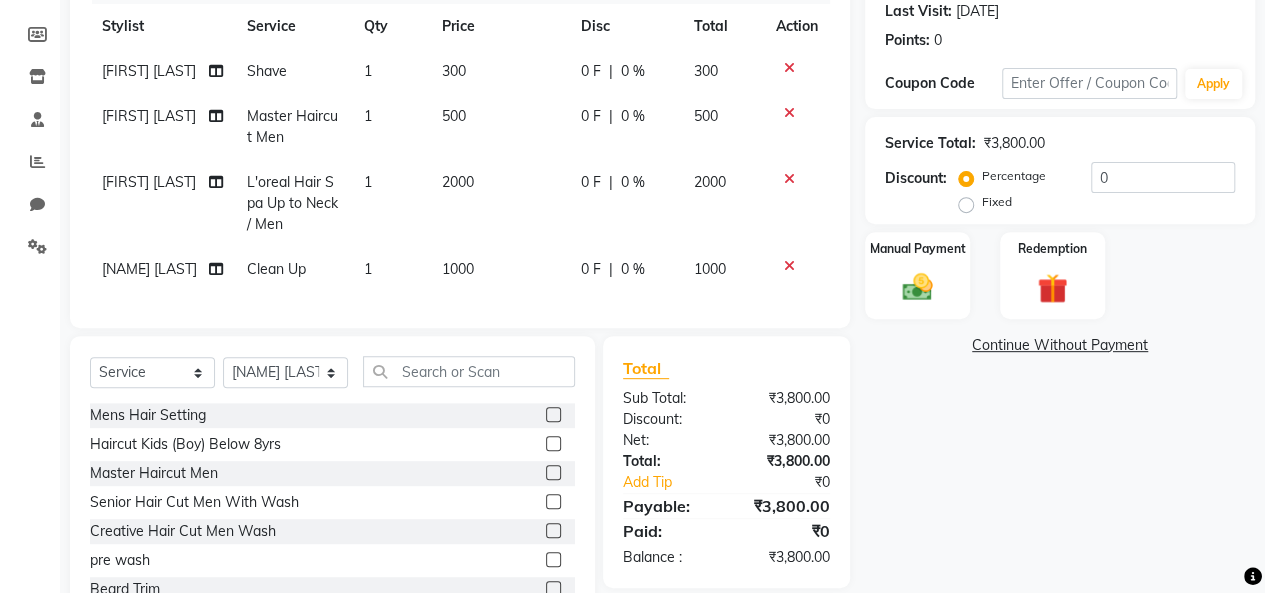 scroll, scrollTop: 300, scrollLeft: 0, axis: vertical 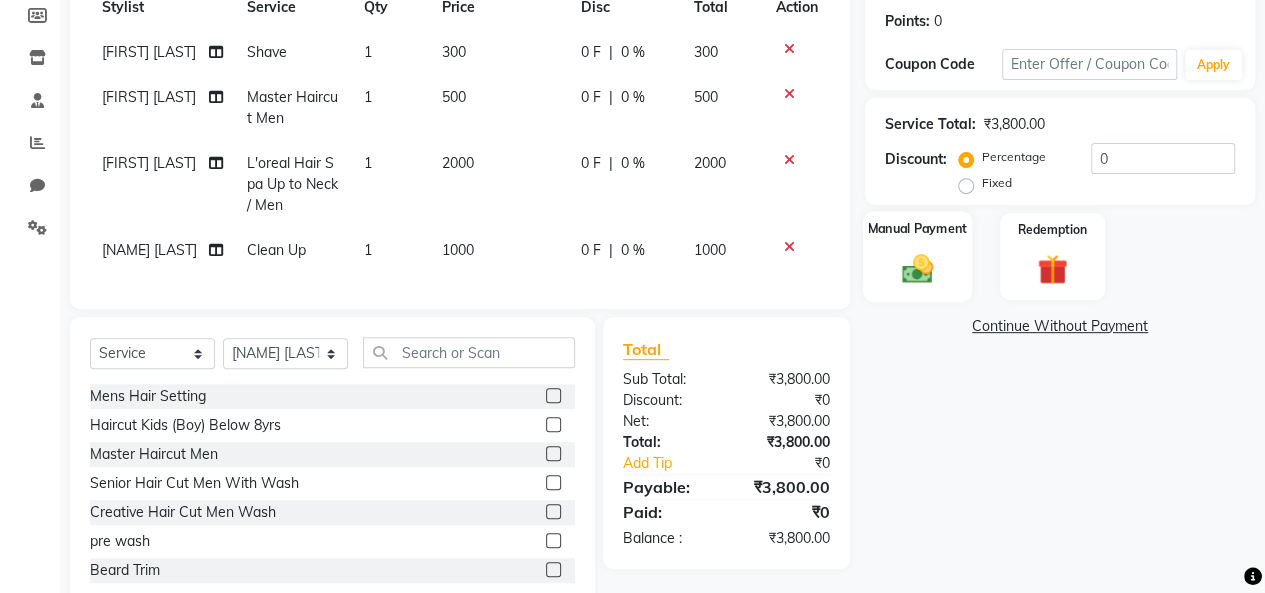 click 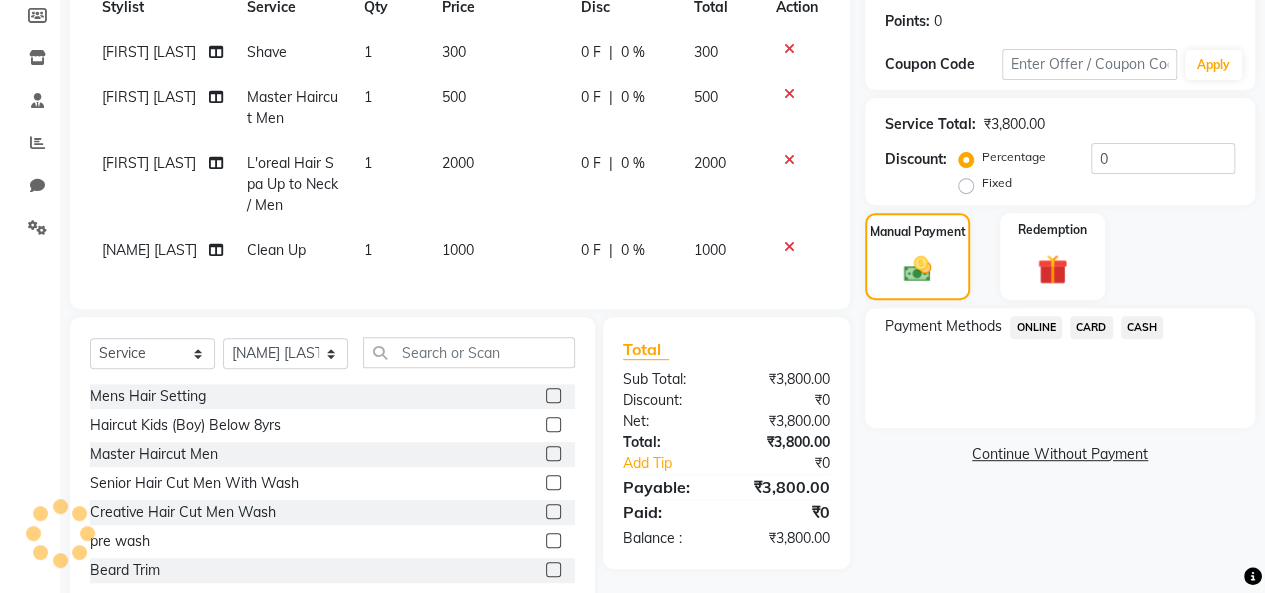 scroll, scrollTop: 363, scrollLeft: 0, axis: vertical 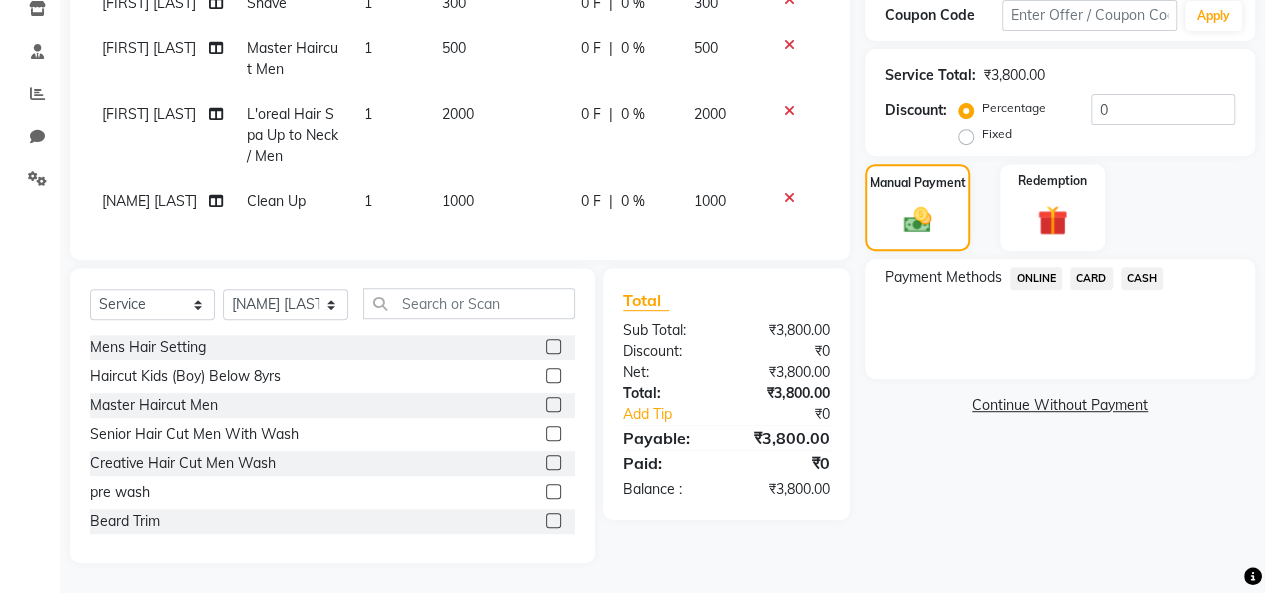 click on "ONLINE" 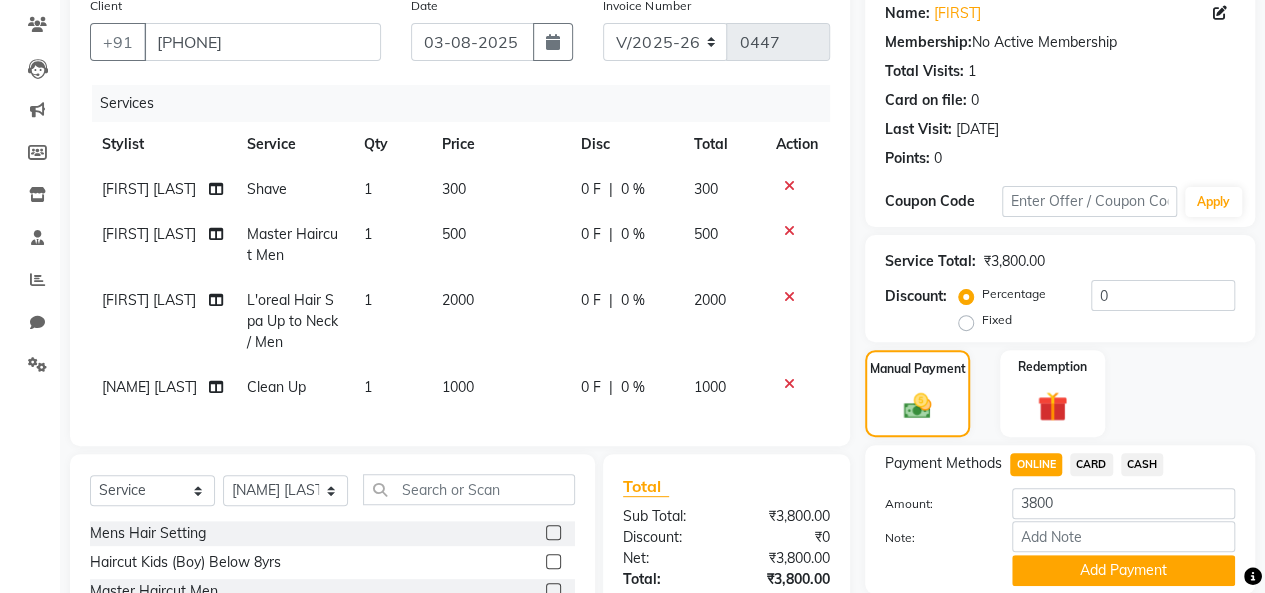 scroll, scrollTop: 363, scrollLeft: 0, axis: vertical 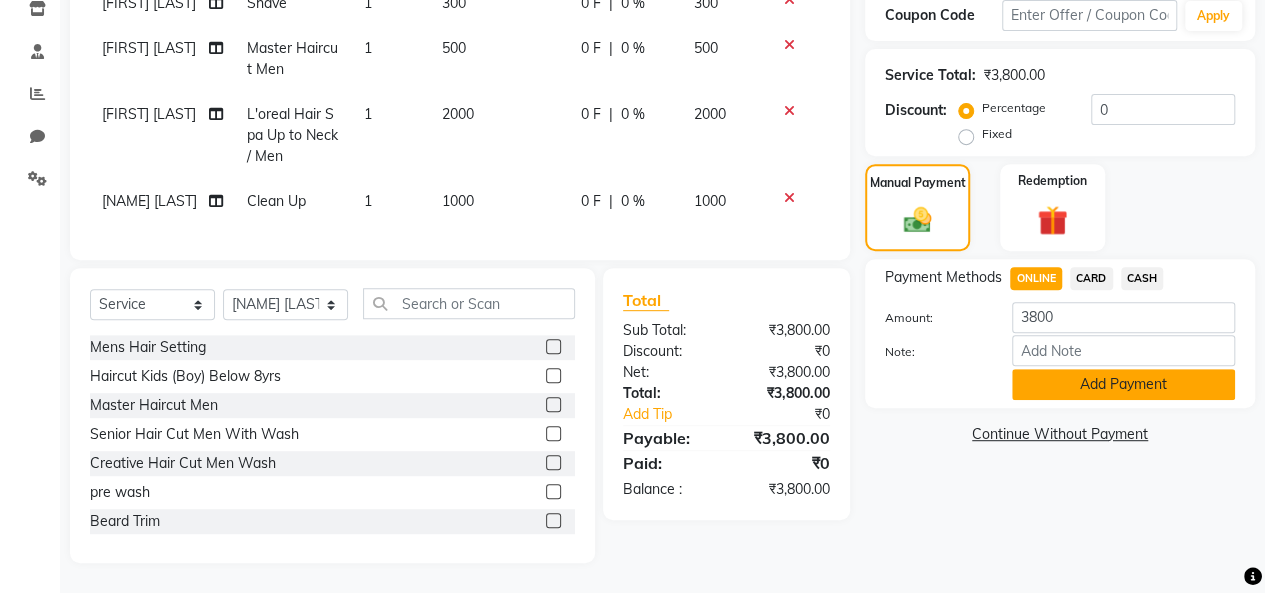 click on "Add Payment" 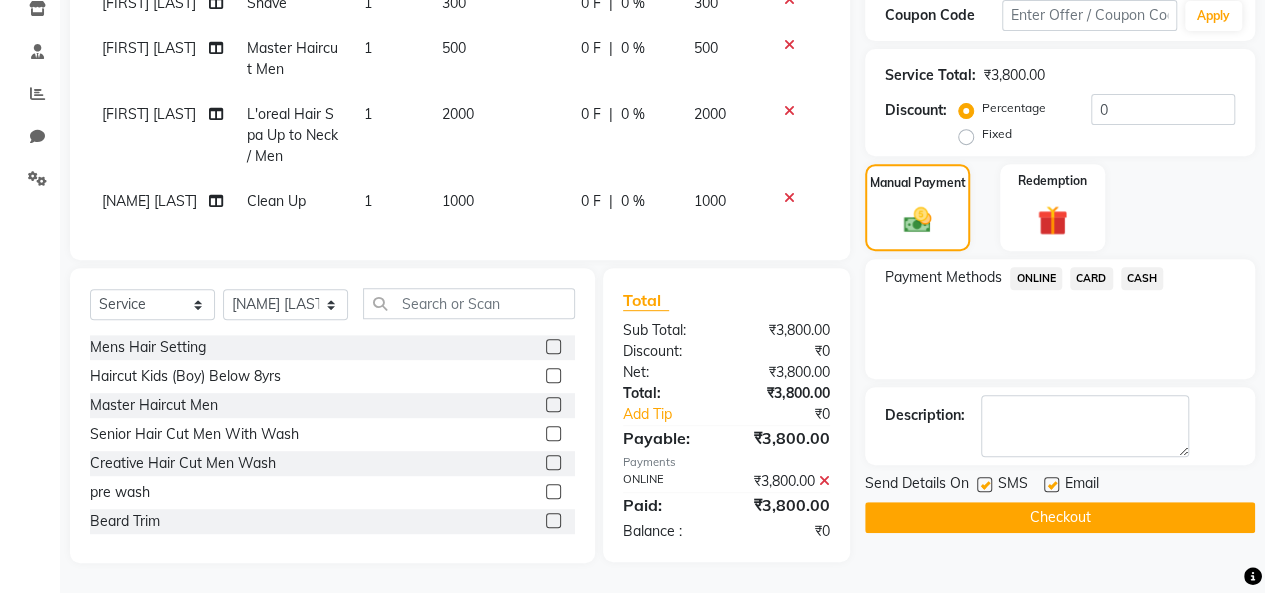 click 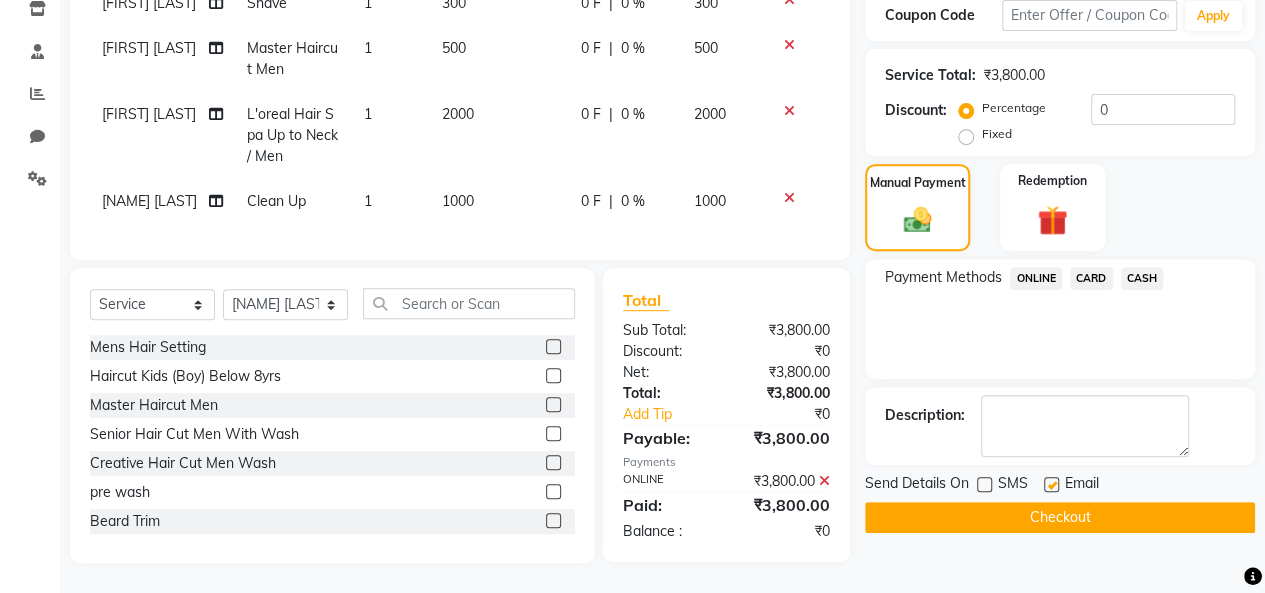 click 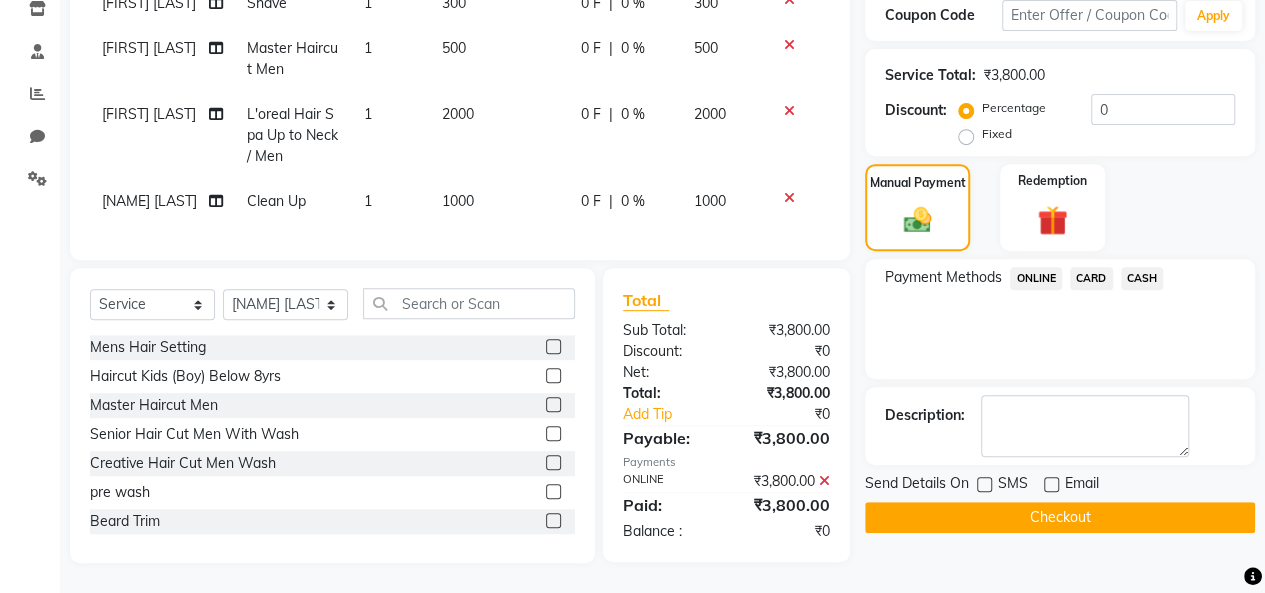 click on "Checkout" 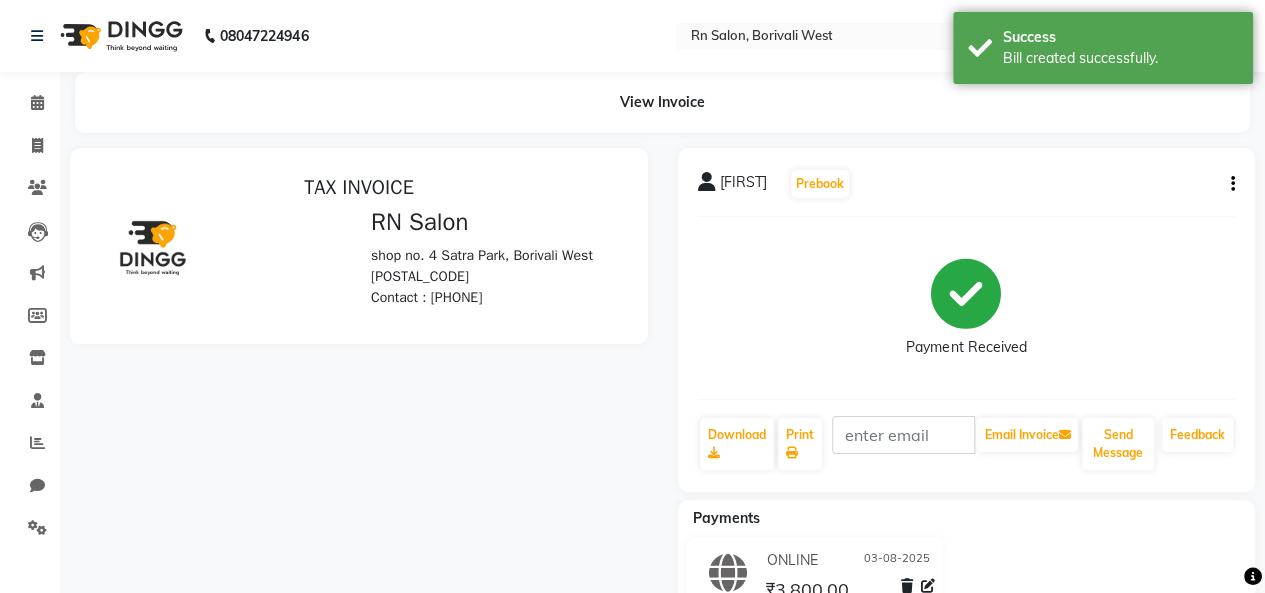 scroll, scrollTop: 0, scrollLeft: 0, axis: both 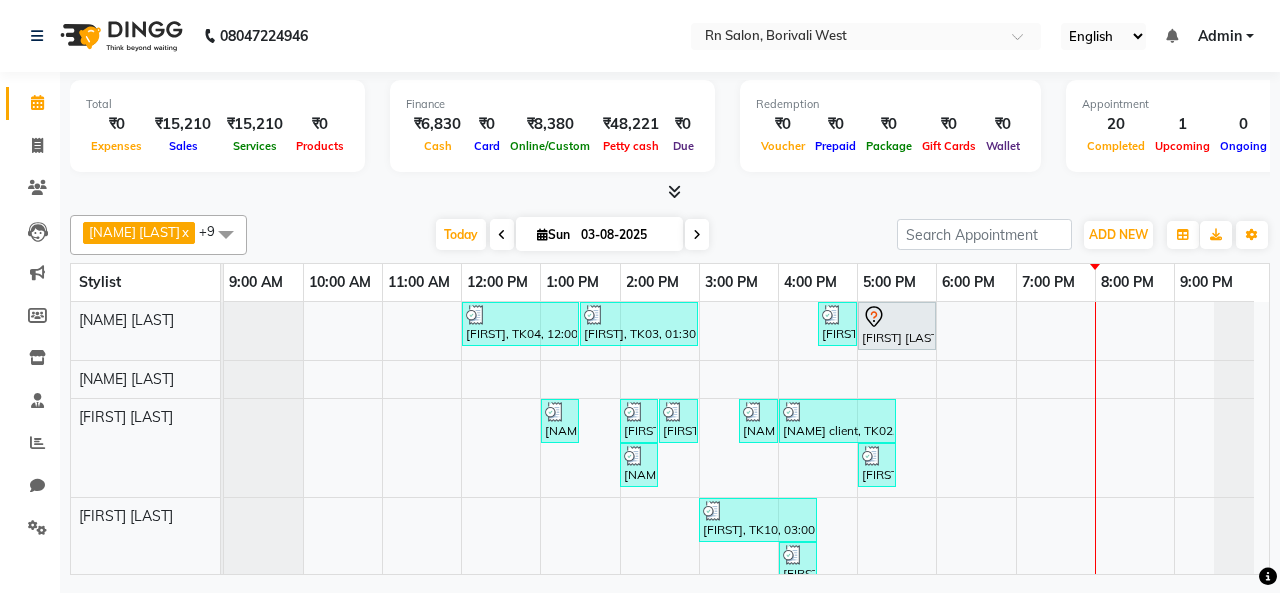 click on "sheetal, TK04, 12:00 PM-01:30 PM, Root touch up     Babita, TK03, 01:30 PM-03:00 PM, Female Haircut (Senior stylist) W/O     Diyan, TK07, 04:30 PM-05:00 PM, Master Haircut Men              NEHA SINGH, TK01, 05:00 PM-06:00 PM, Female Haircut (Creative stylist) W/O     Ronak, TK09, 01:00 PM-01:30 PM, Master Haircut Men      dhaval, TK10, 02:00 PM-02:30 PM, Master Haircut Men      dhaval, TK10, 02:30 PM-03:00 PM, Shave     ravi client, TK02, 03:30 PM-04:00 PM, Master Haircut Men      ravi client, TK02, 04:00 PM-05:30 PM, Global Color (Inoa) Men     Mayur, TK08, 02:00 PM-02:30 PM, Master Haircut Men      Rashesh, TK06, 05:00 PM-05:30 PM, Shave     dhaval, TK10, 03:00 PM-04:30 PM, L'oreal Hair Spa Up to Neck / Men     Diyan, TK07, 04:00 PM-04:30 PM, Loreal Hair wash Male     Babita, TK03, 01:00 PM-01:30 PM, Threading Eyebrows     dhaval, TK10, 02:30 PM-03:00 PM, Clean Up     sheetal, TK04, 03:00 PM-03:30 PM, Threading Eyebrows     sheetal, TK04, 03:30 PM-04:00 PM, Threading Upper Lip/ Lower" at bounding box center [746, 619] 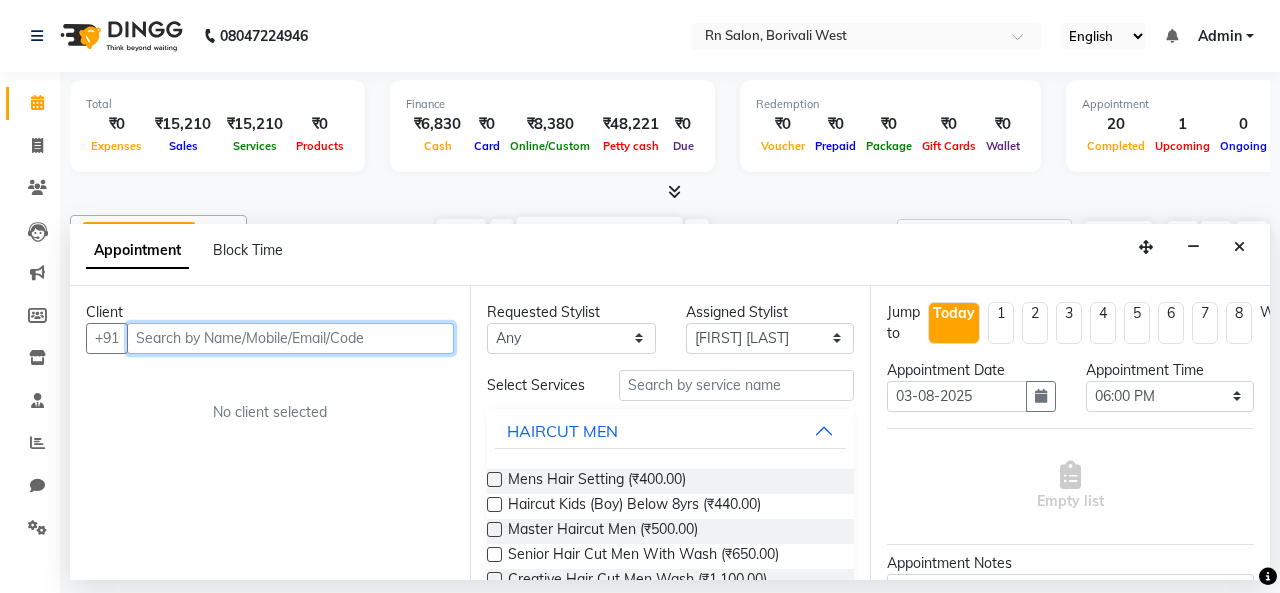 click at bounding box center (290, 338) 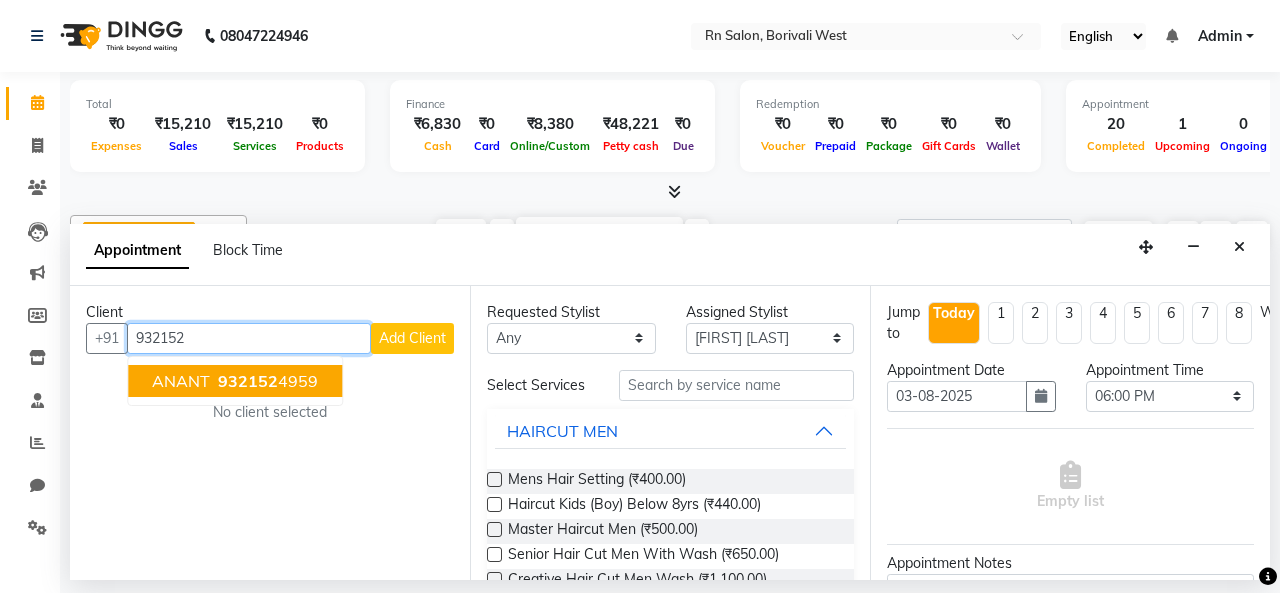 click on "932152 4959" at bounding box center [266, 381] 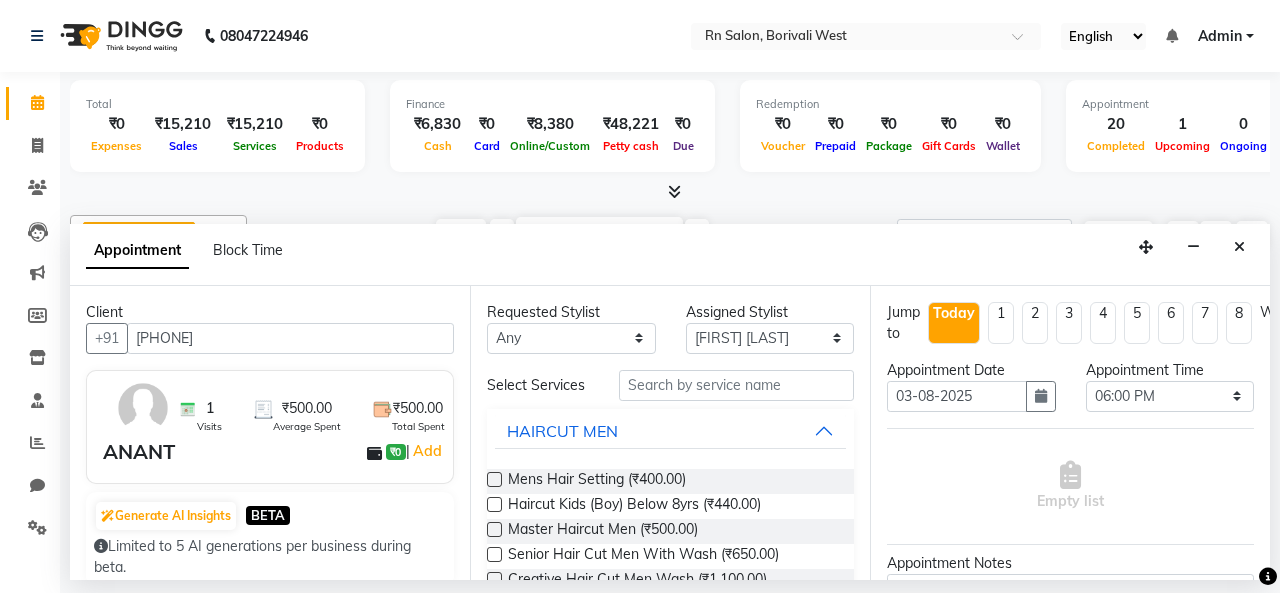 click on "ANANT" at bounding box center (139, 452) 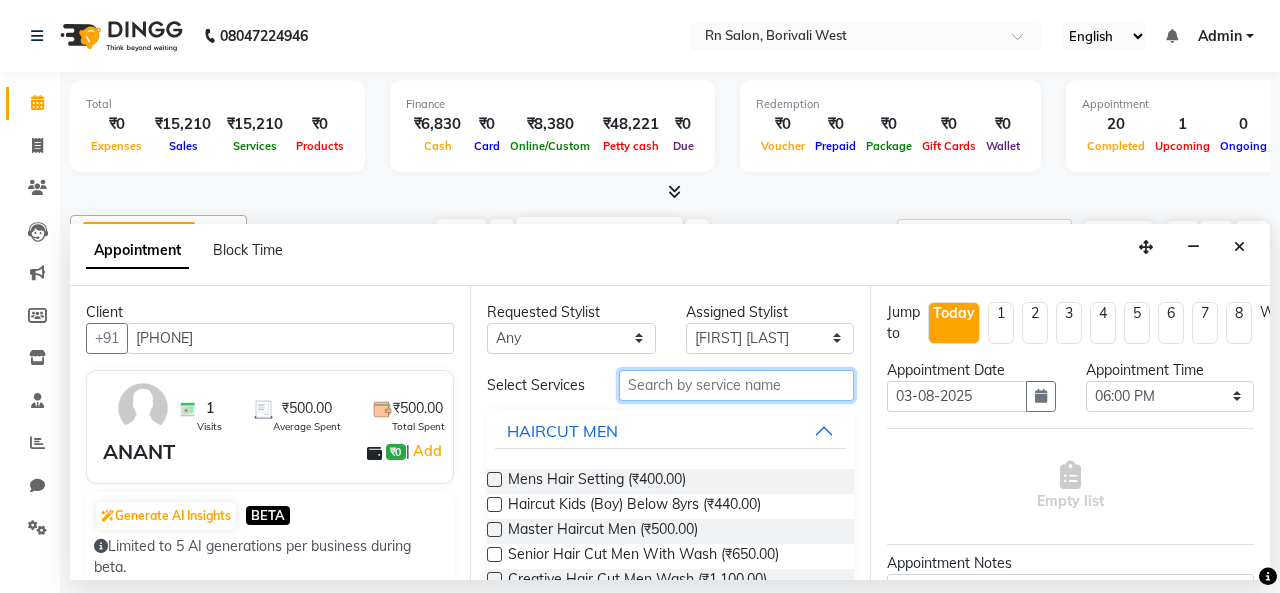 click at bounding box center [736, 385] 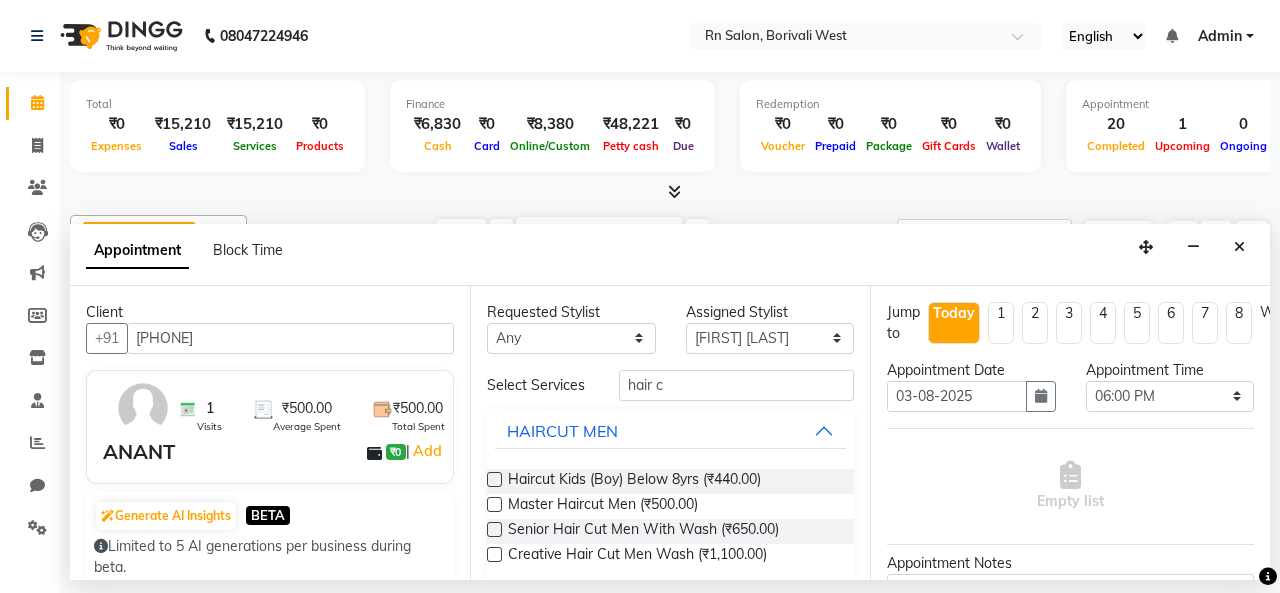 click at bounding box center [494, 504] 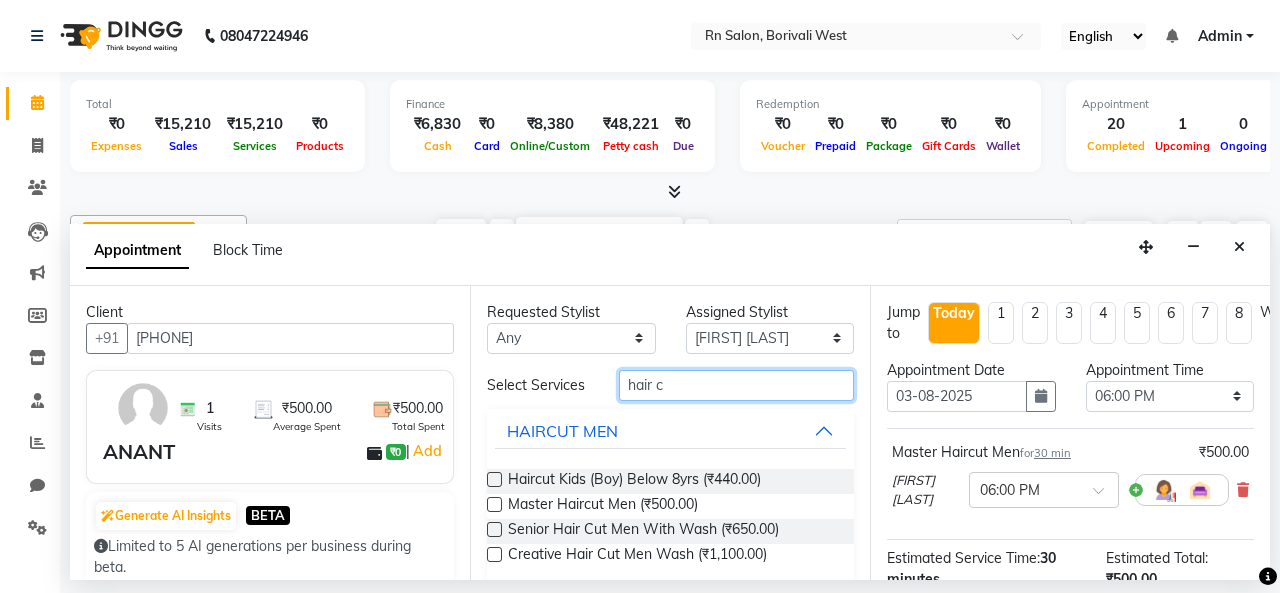 click on "hair c" at bounding box center (736, 385) 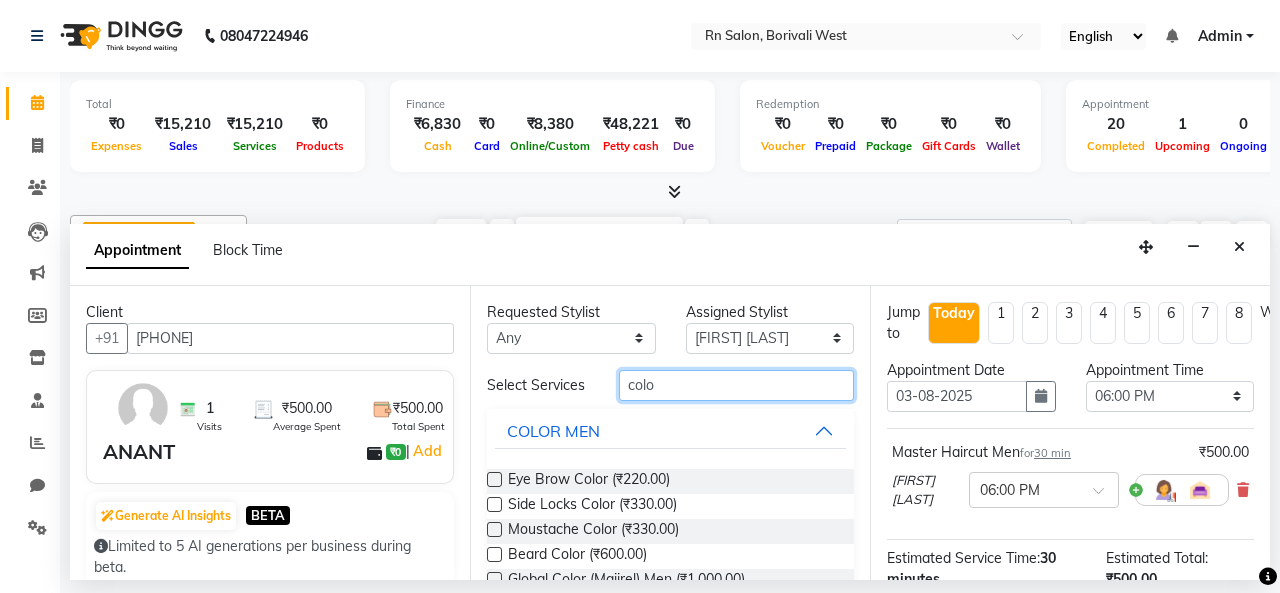 scroll, scrollTop: 158, scrollLeft: 0, axis: vertical 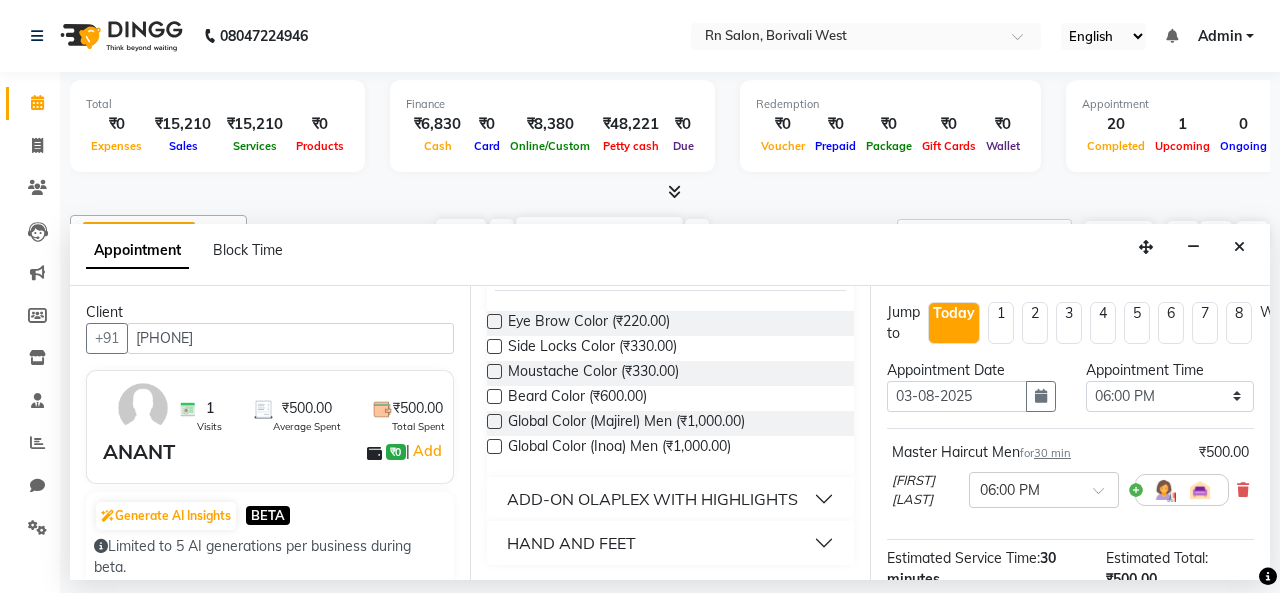 click at bounding box center [494, 446] 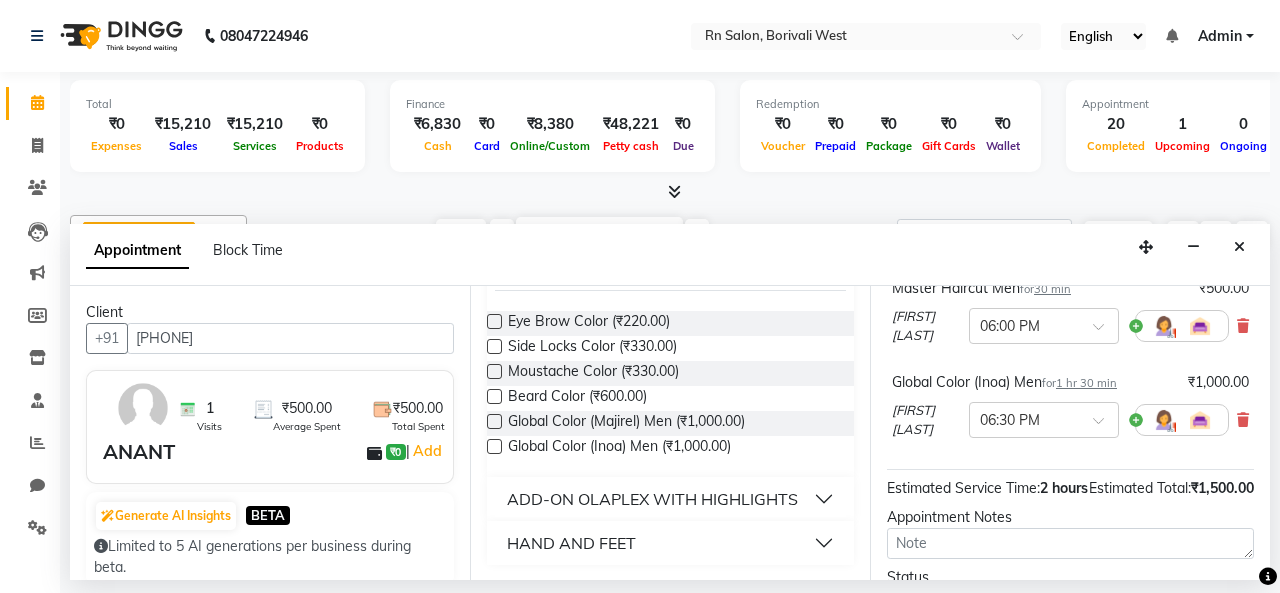 scroll, scrollTop: 364, scrollLeft: 0, axis: vertical 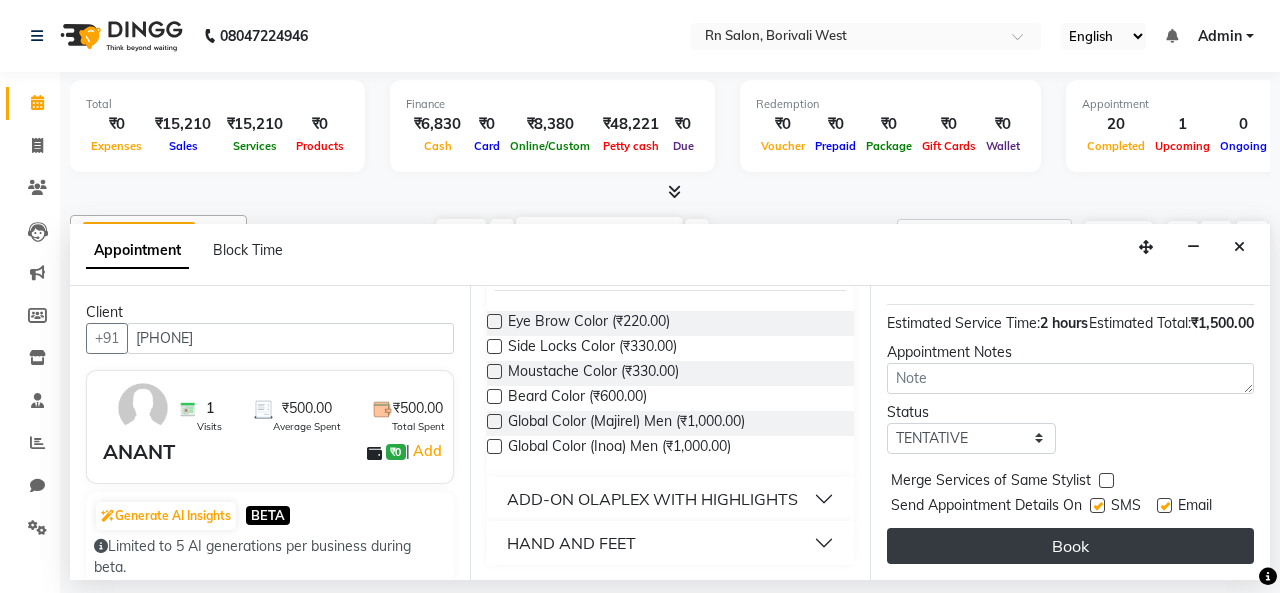 click on "Book" at bounding box center (1070, 546) 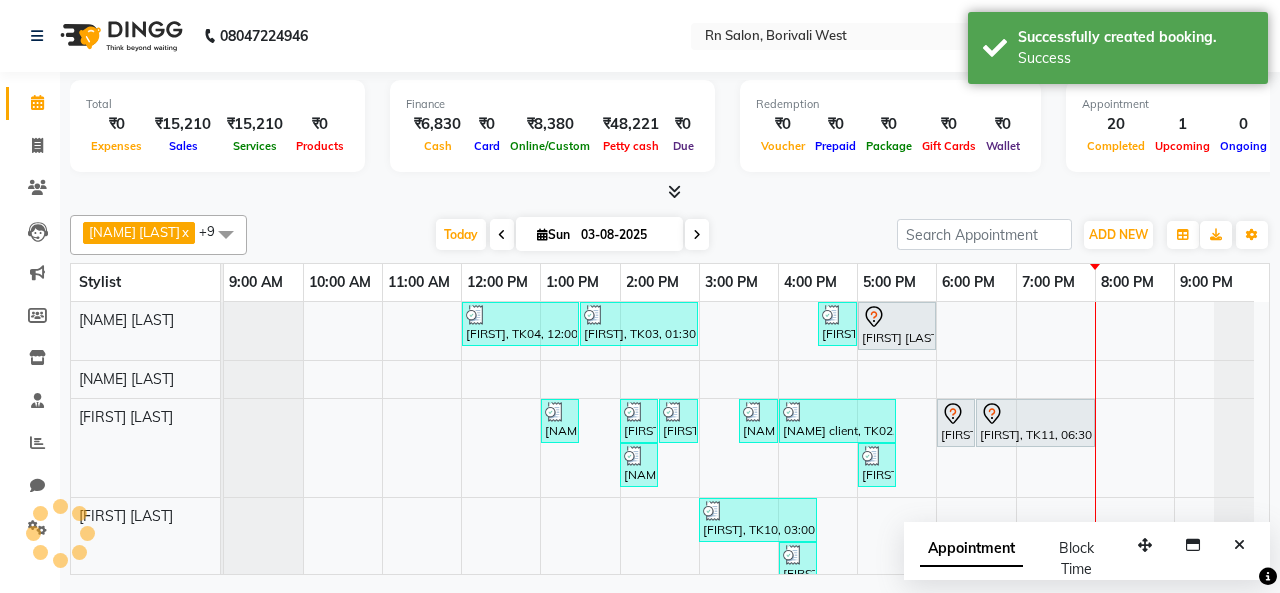 scroll, scrollTop: 295, scrollLeft: 0, axis: vertical 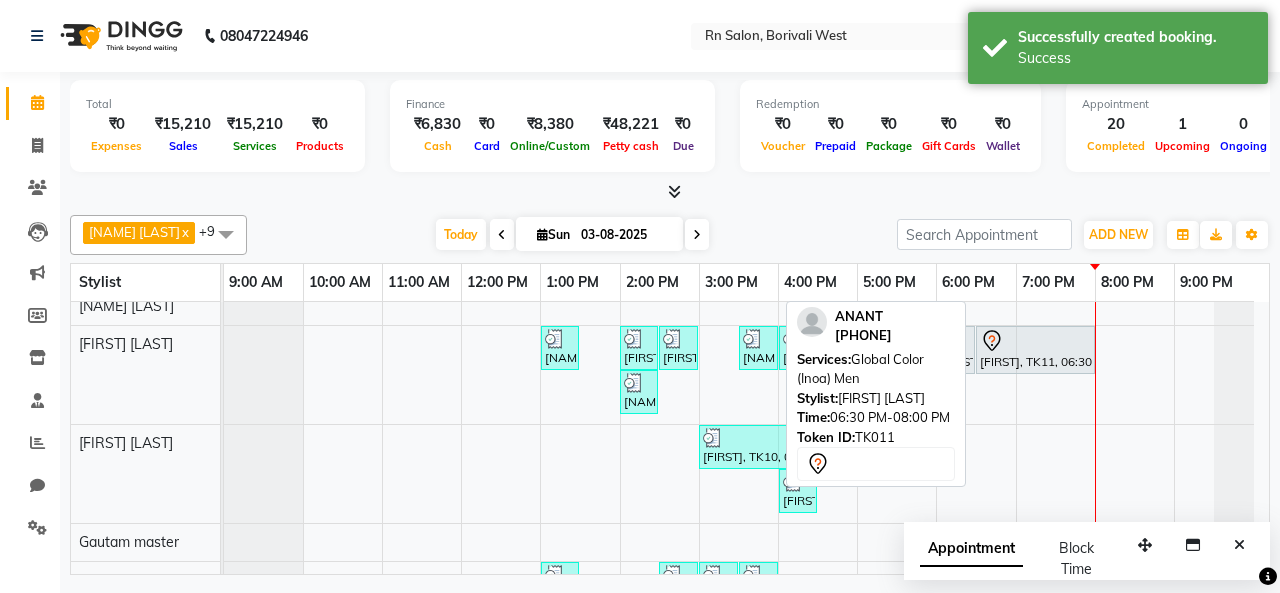click on "[FIRST], TK11, 06:30 PM-08:00 PM, Global Color (Inoa) Men" at bounding box center [1035, 350] 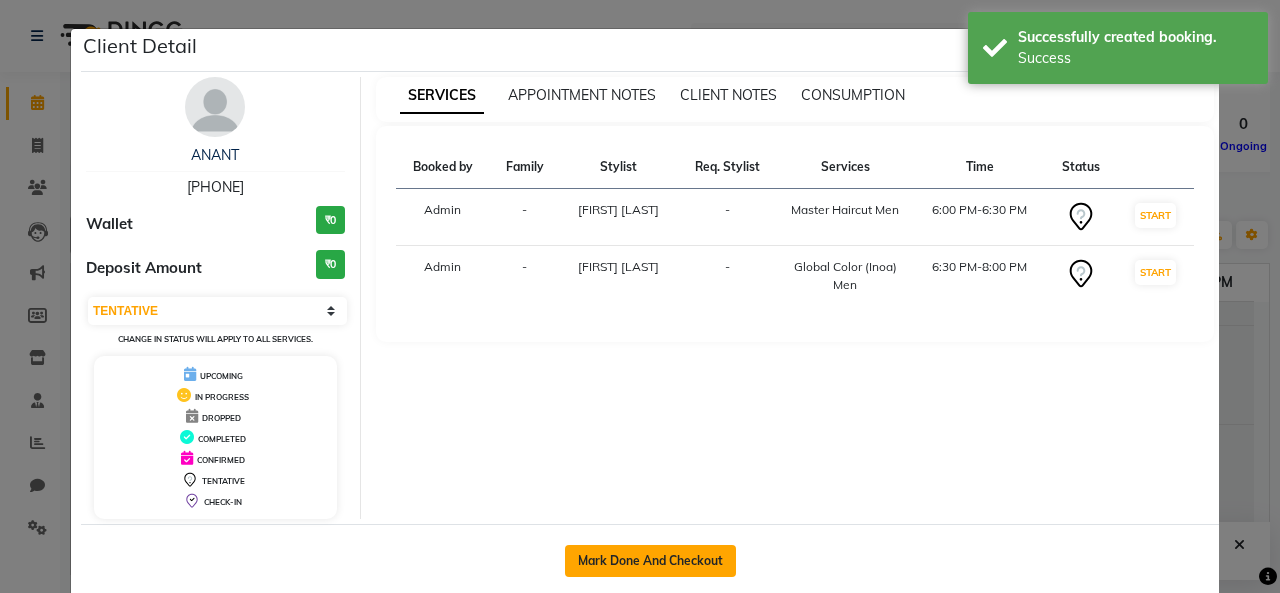 click on "Mark Done And Checkout" 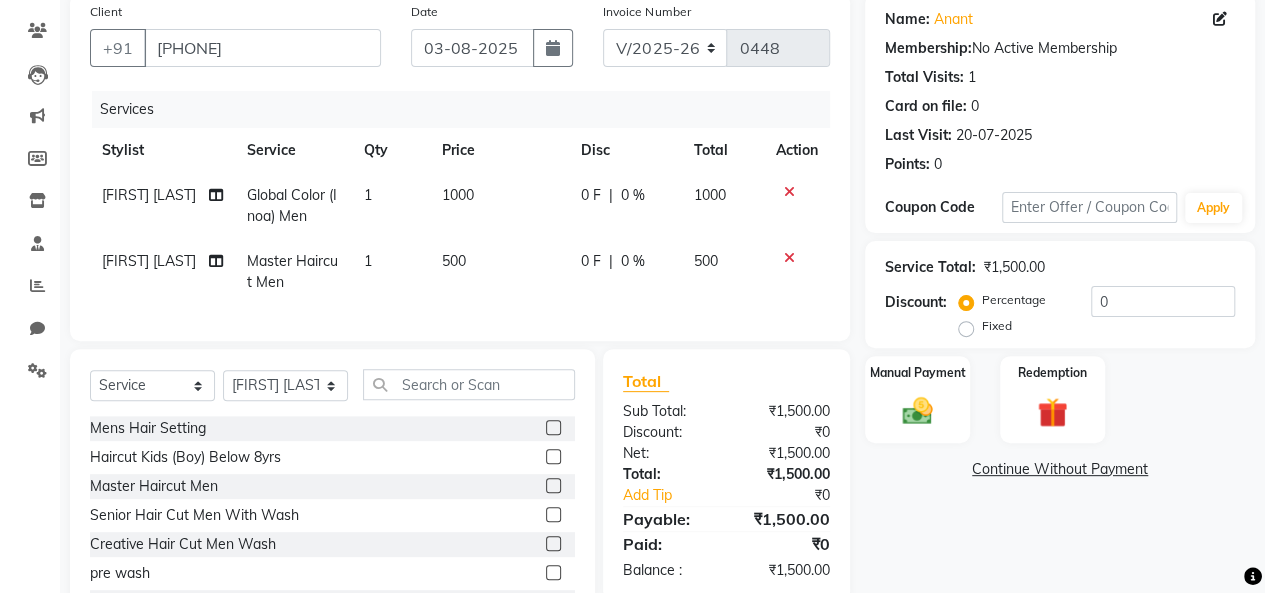 scroll, scrollTop: 200, scrollLeft: 0, axis: vertical 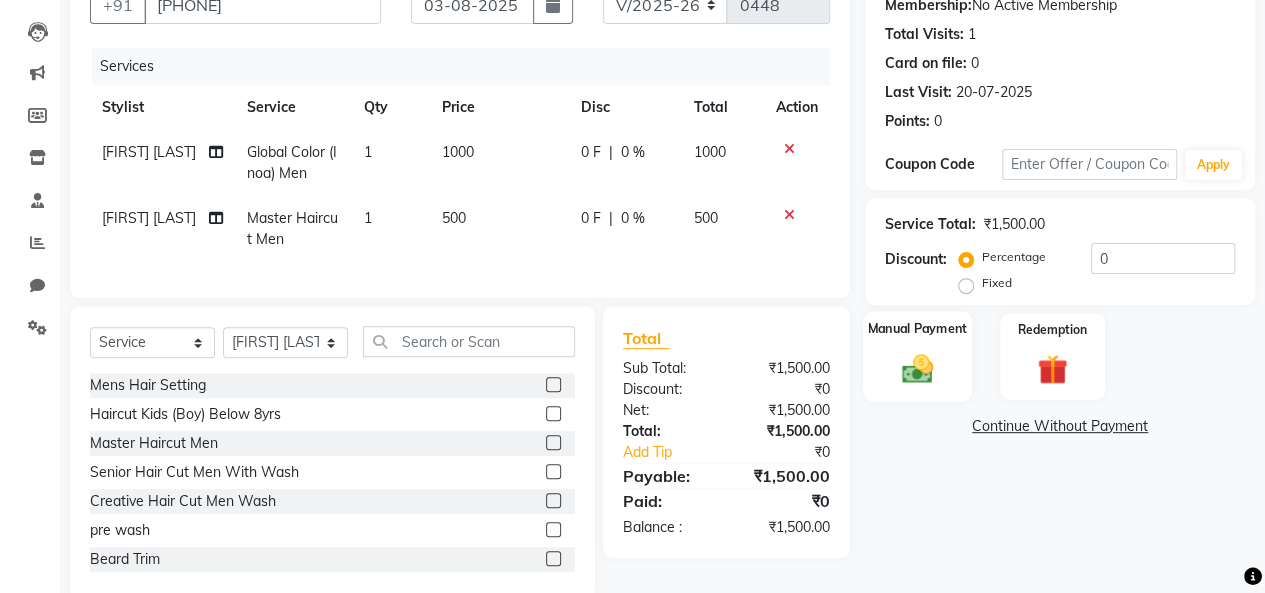 click 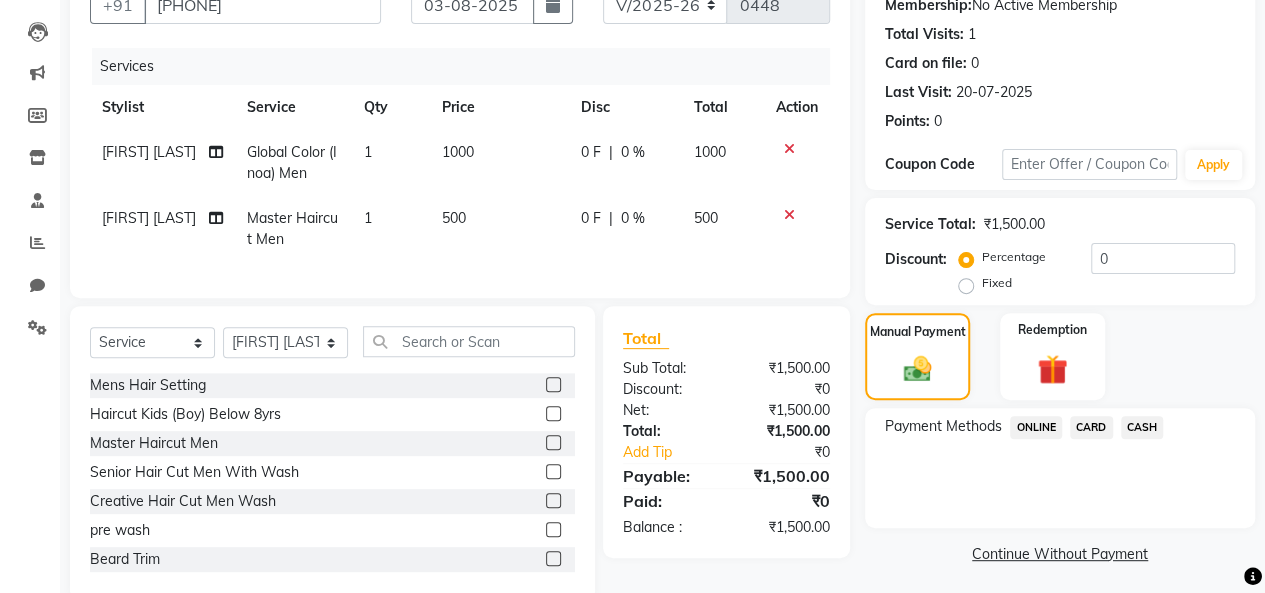 click on "CASH" 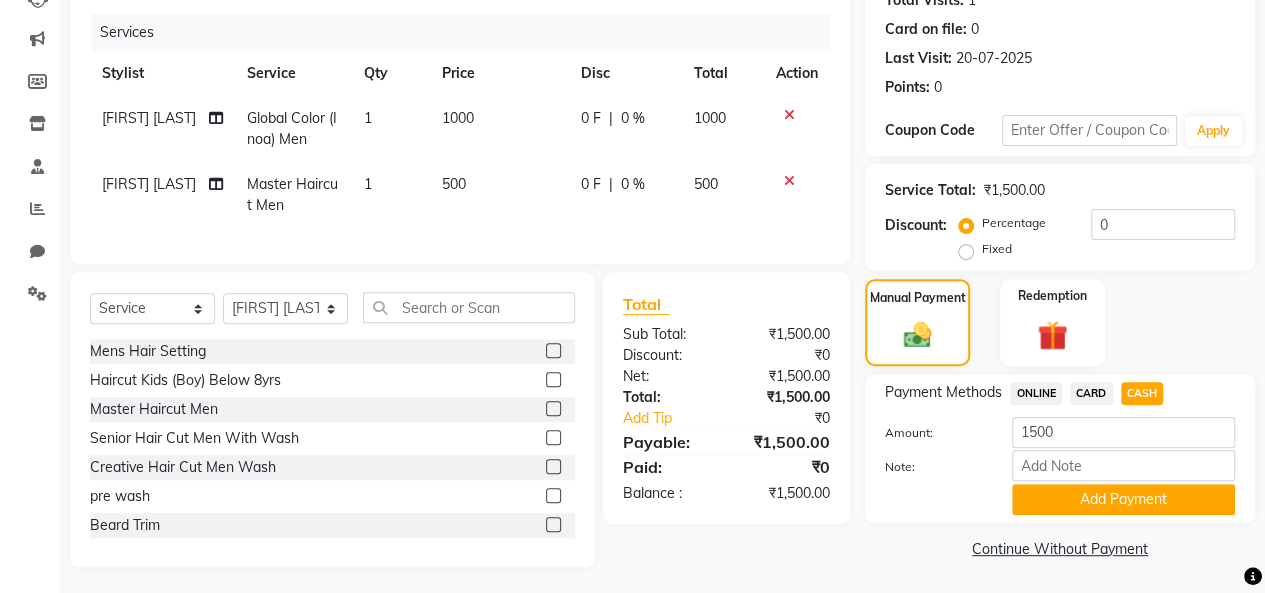 scroll, scrollTop: 252, scrollLeft: 0, axis: vertical 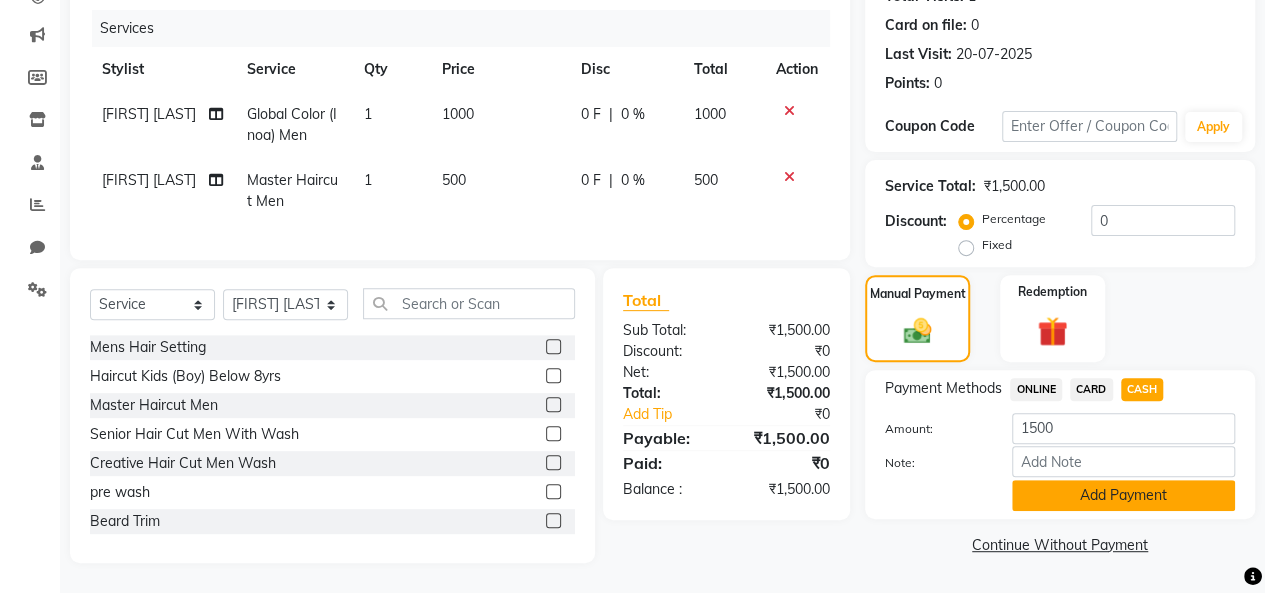 click on "Add Payment" 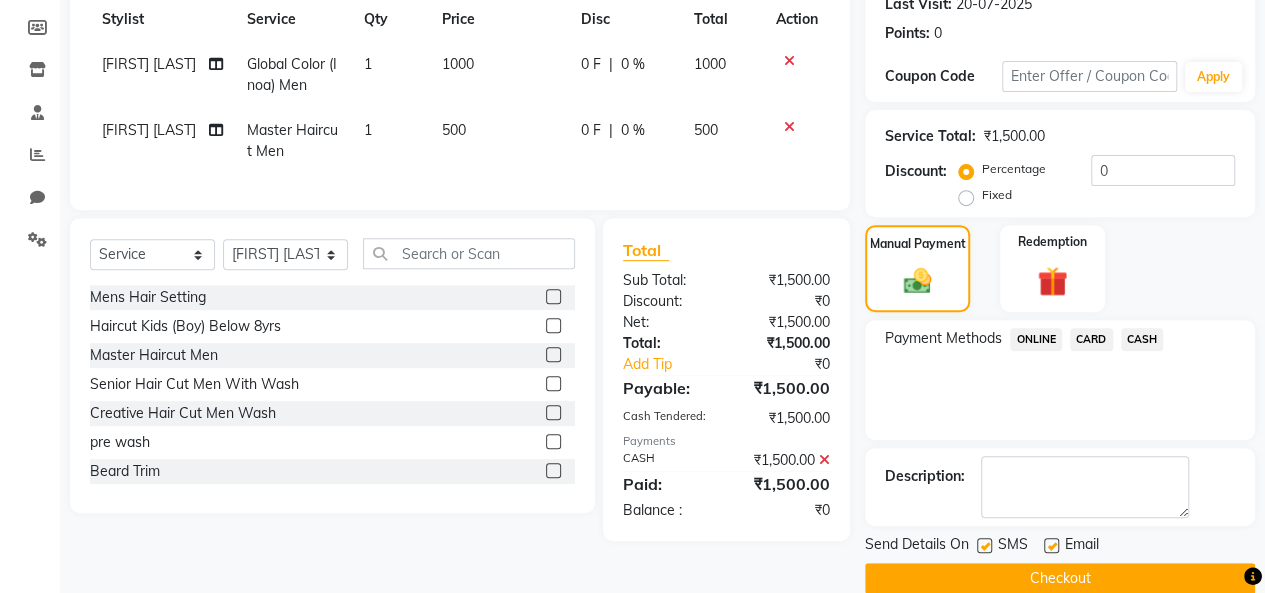 scroll, scrollTop: 316, scrollLeft: 0, axis: vertical 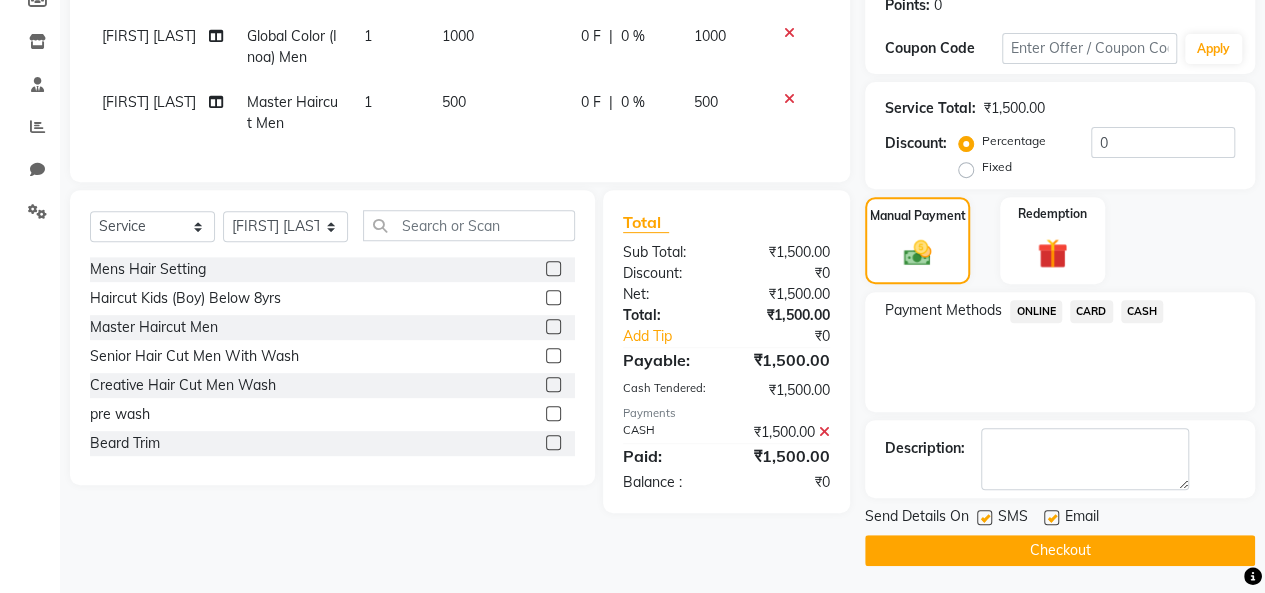 click on "Checkout" 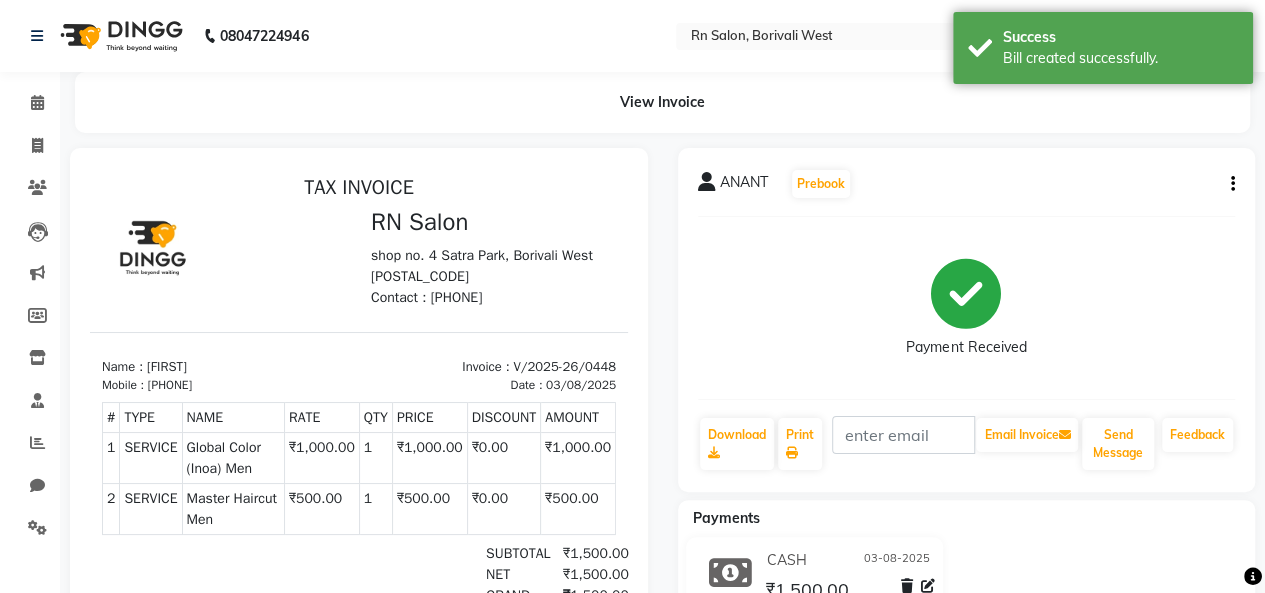 scroll, scrollTop: 0, scrollLeft: 0, axis: both 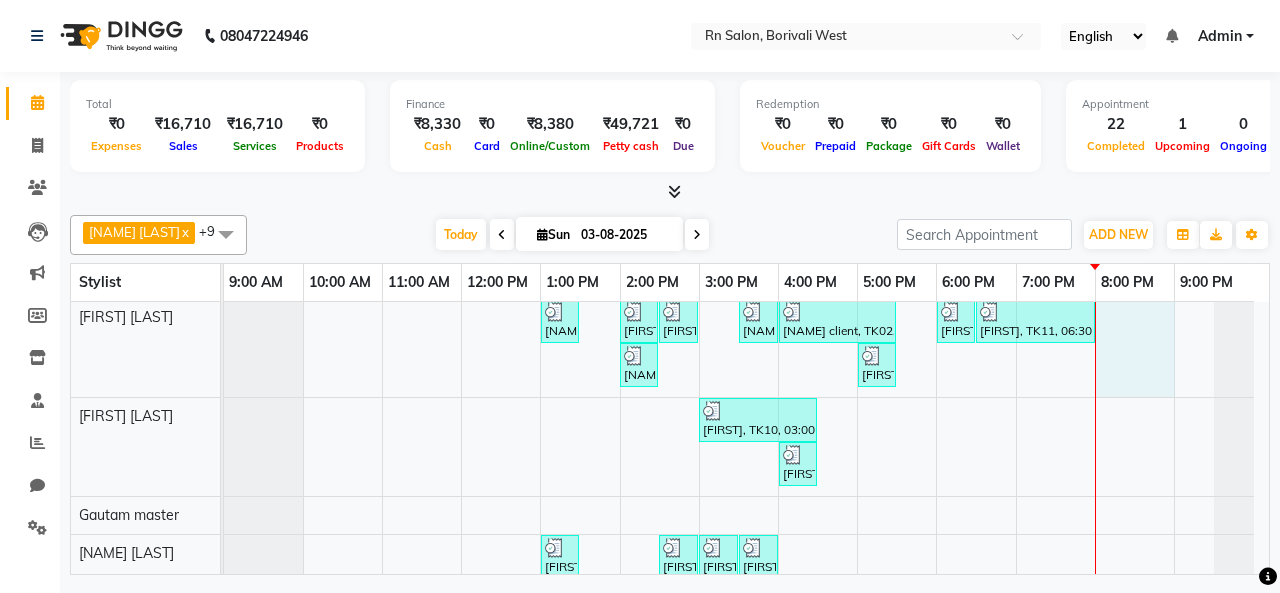 click on "sheetal, TK04, 12:00 PM-01:30 PM, Root touch up     Babita, TK03, 01:30 PM-03:00 PM, Female Haircut (Senior stylist) W/O     Diyan, TK07, 04:30 PM-05:00 PM, Master Haircut Men              NEHA SINGH, TK01, 05:00 PM-06:00 PM, Female Haircut (Creative stylist) W/O     Ronak, TK09, 01:00 PM-01:30 PM, Master Haircut Men      dhaval, TK10, 02:00 PM-02:30 PM, Master Haircut Men      dhaval, TK10, 02:30 PM-03:00 PM, Shave     ravi client, TK02, 03:30 PM-04:00 PM, Master Haircut Men      ravi client, TK02, 04:00 PM-05:30 PM, Global Color (Inoa) Men     ANANT, TK11, 06:00 PM-06:30 PM, Master Haircut Men      ANANT, TK11, 06:30 PM-08:00 PM, Global Color (Inoa) Men     Mayur, TK08, 02:00 PM-02:30 PM, Master Haircut Men      Rashesh, TK06, 05:00 PM-05:30 PM, Shave     dhaval, TK10, 03:00 PM-04:30 PM, L'oreal Hair Spa Up to Neck / Men     Diyan, TK07, 04:00 PM-04:30 PM, Loreal Hair wash Male     Babita, TK03, 01:00 PM-01:30 PM, Threading Eyebrows     dhaval, TK10, 02:30 PM-03:00 PM, Clean Up" at bounding box center [746, 519] 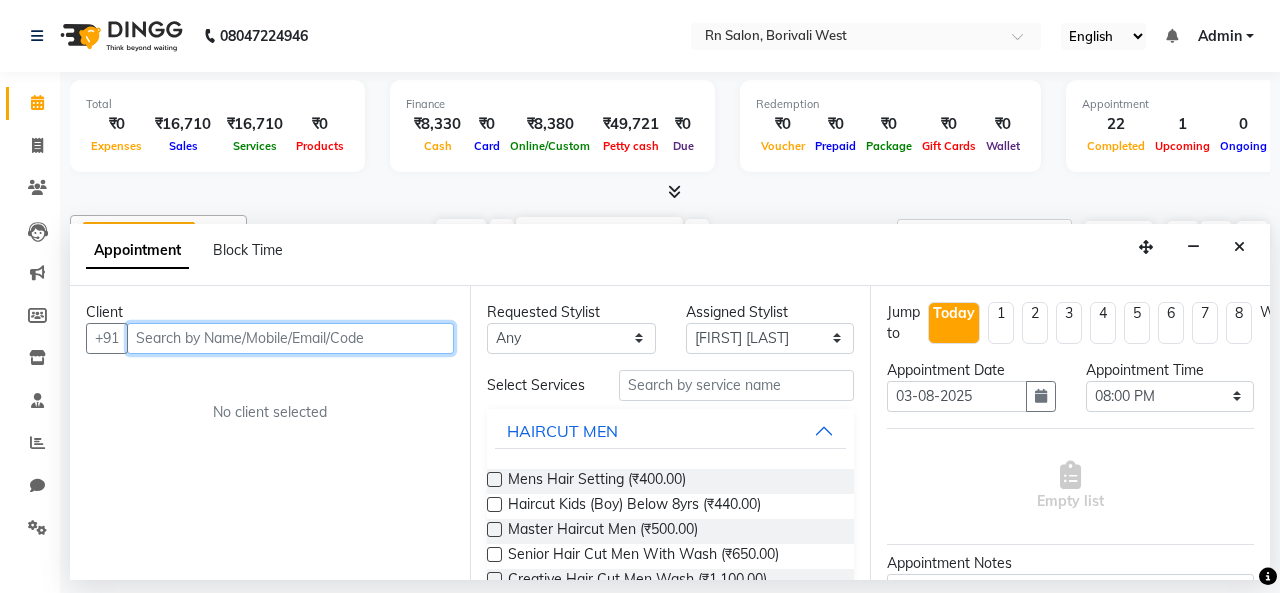 click at bounding box center (290, 338) 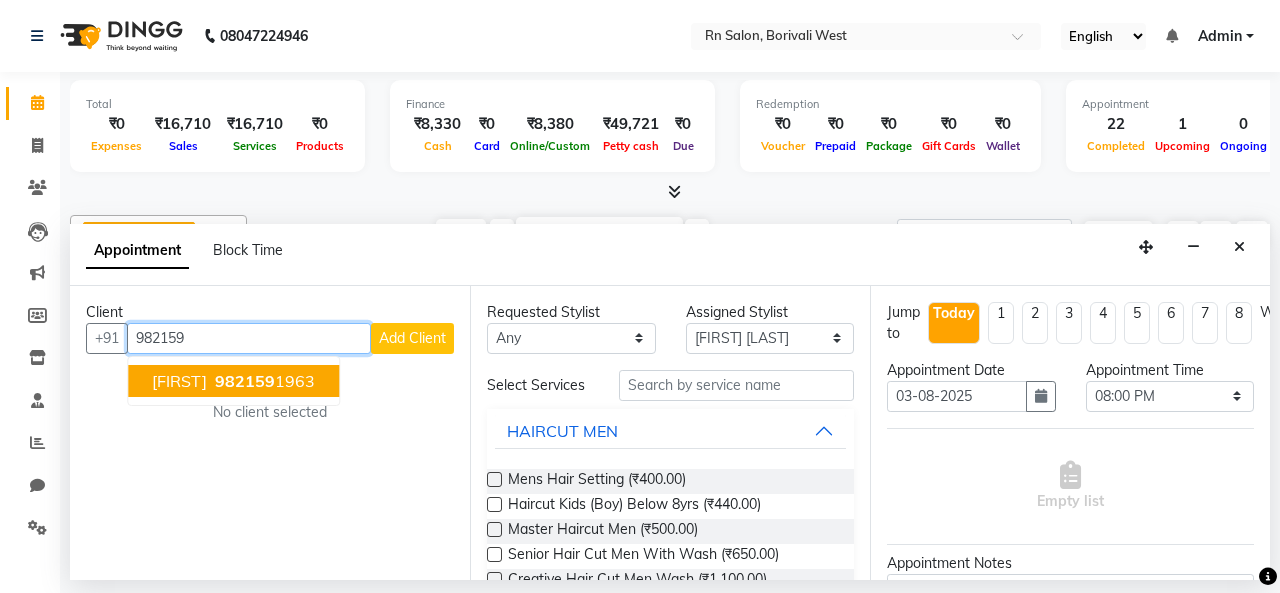 click on "982159" at bounding box center [245, 381] 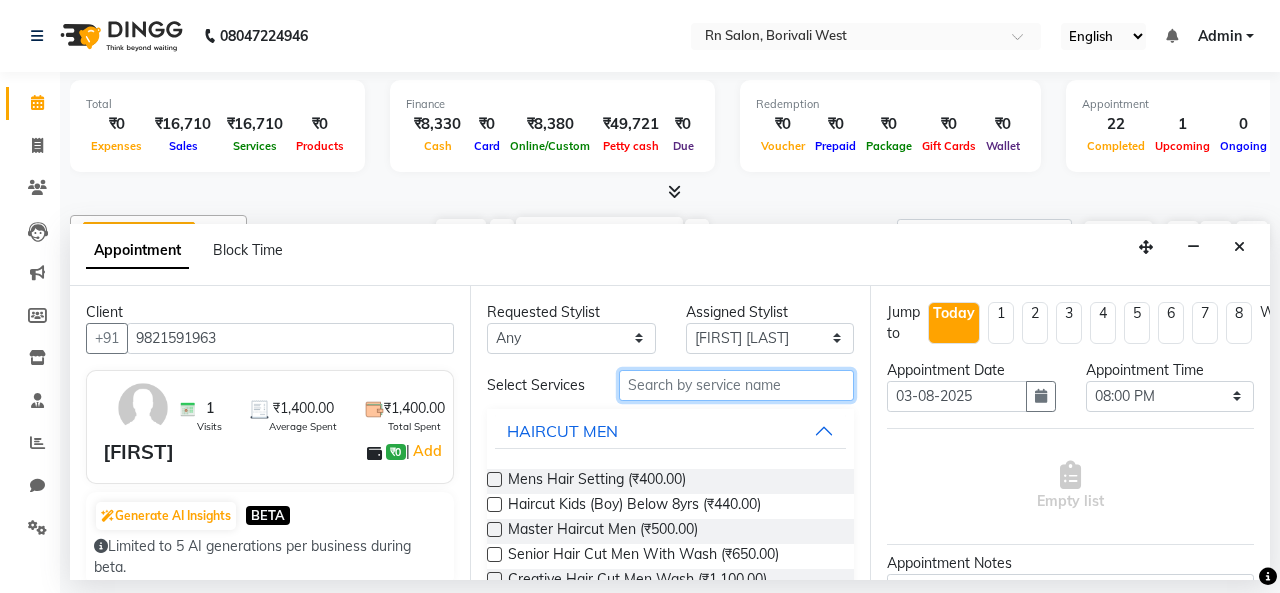 click at bounding box center [736, 385] 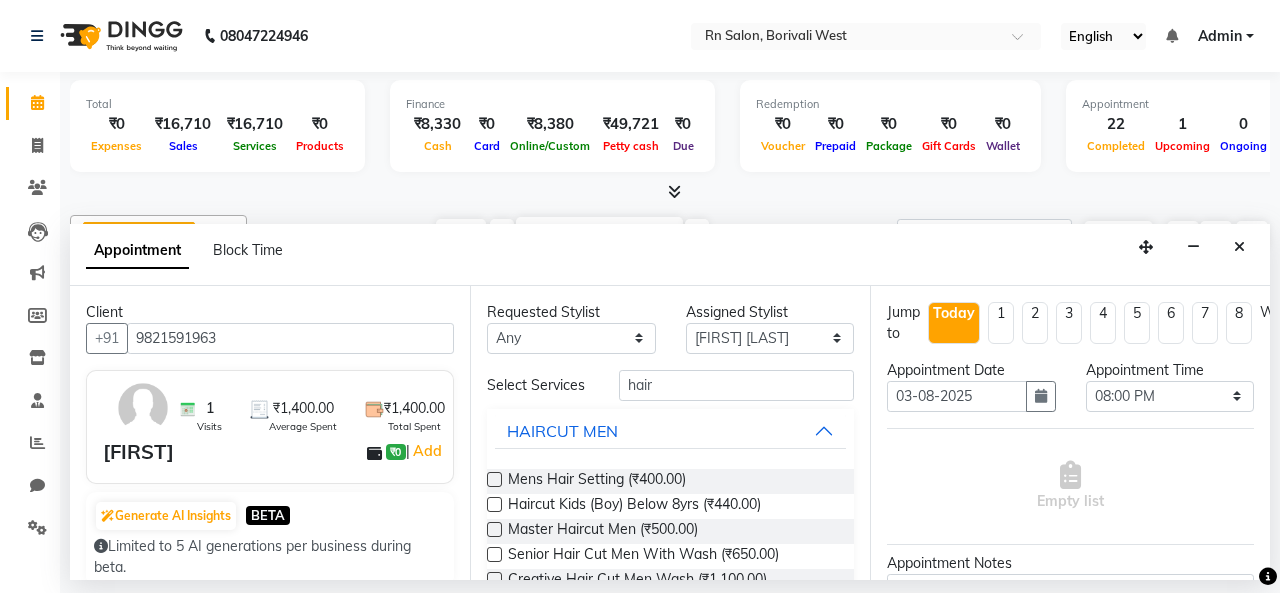click at bounding box center (494, 529) 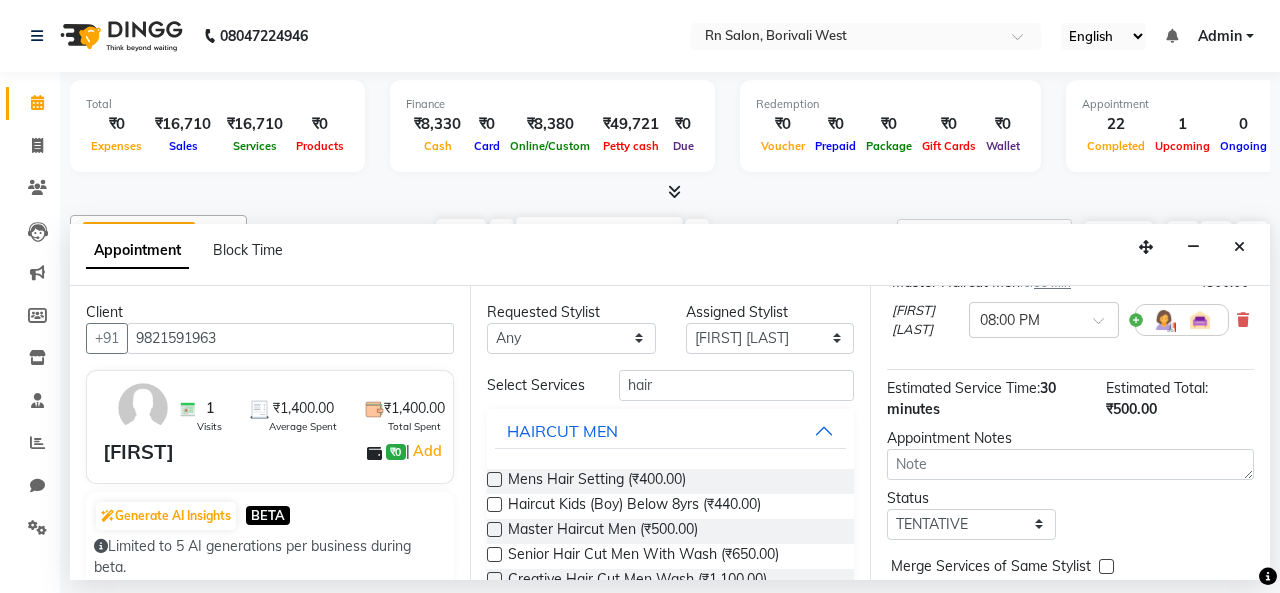 scroll, scrollTop: 270, scrollLeft: 0, axis: vertical 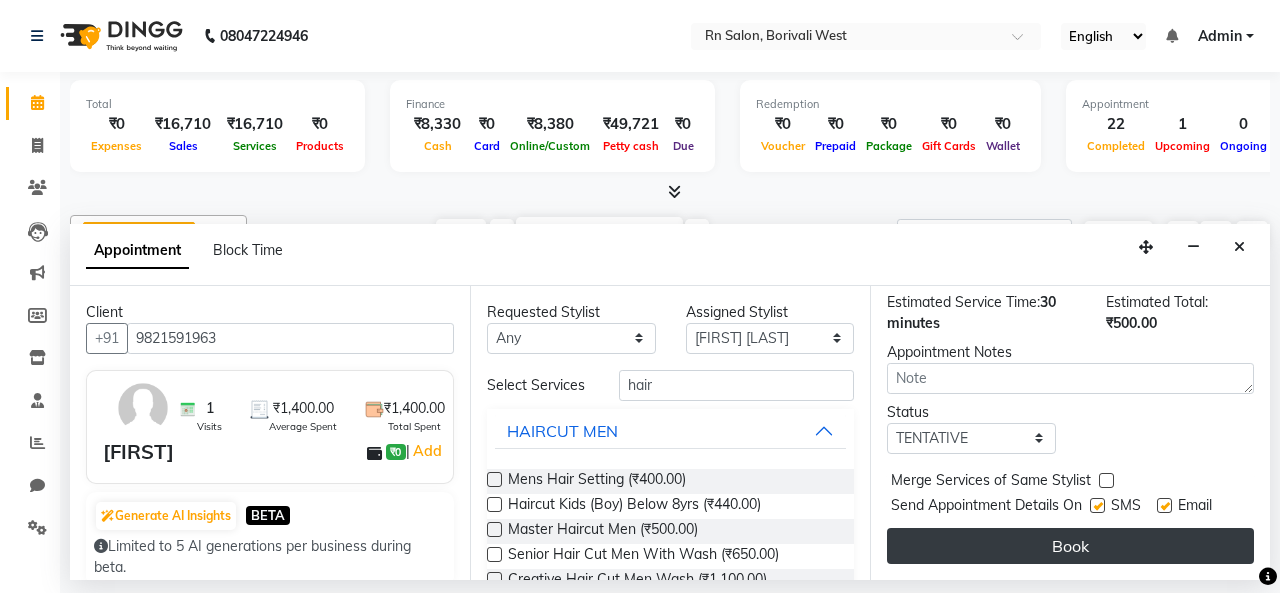 click on "Book" at bounding box center [1070, 546] 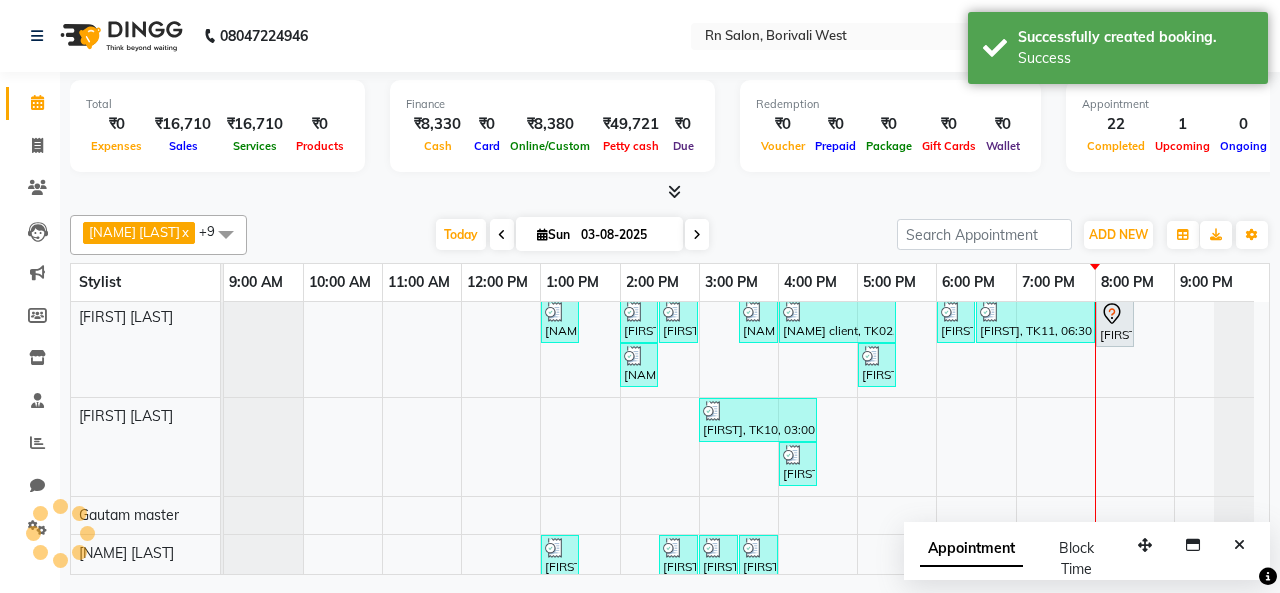 scroll, scrollTop: 257, scrollLeft: 0, axis: vertical 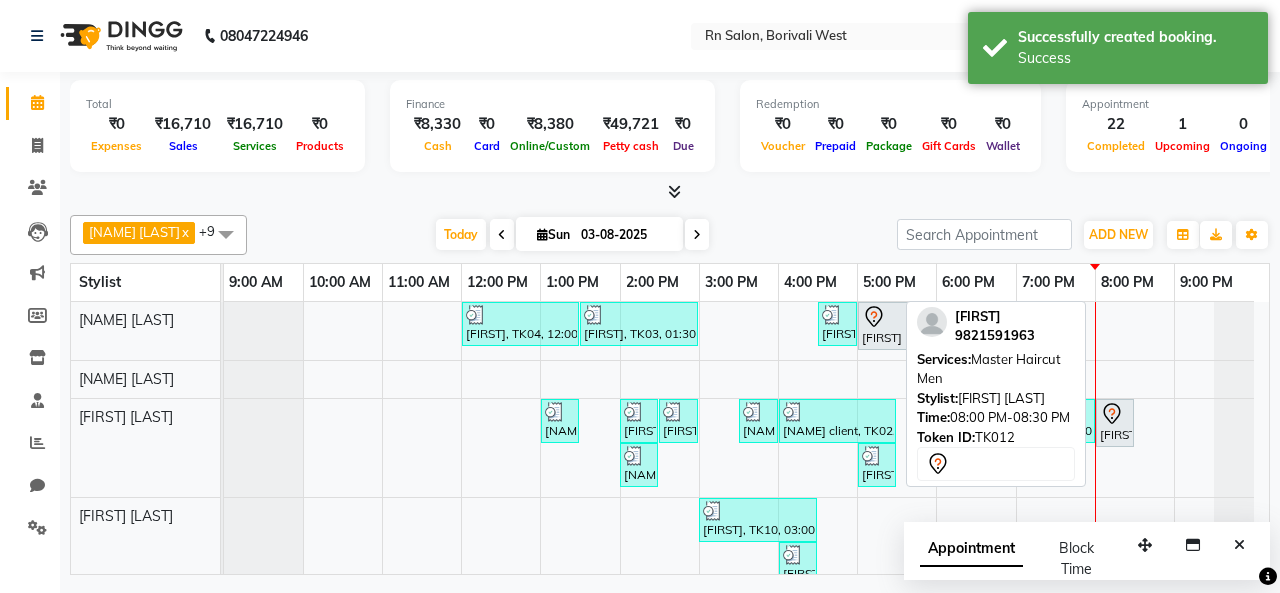 click 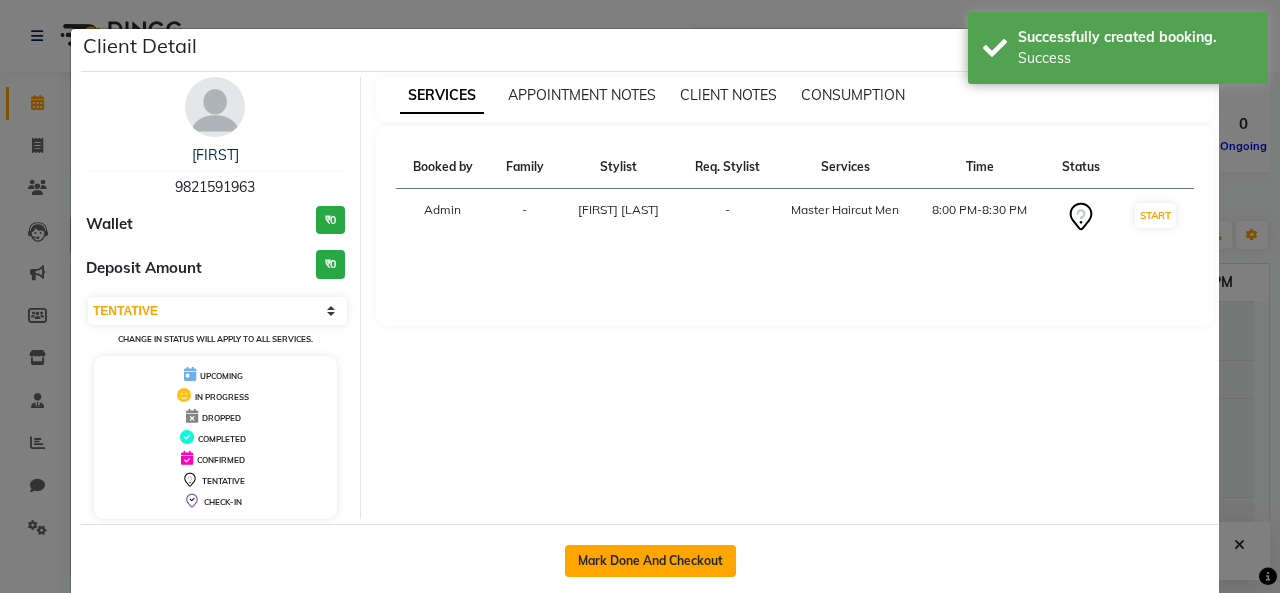 click on "Mark Done And Checkout" 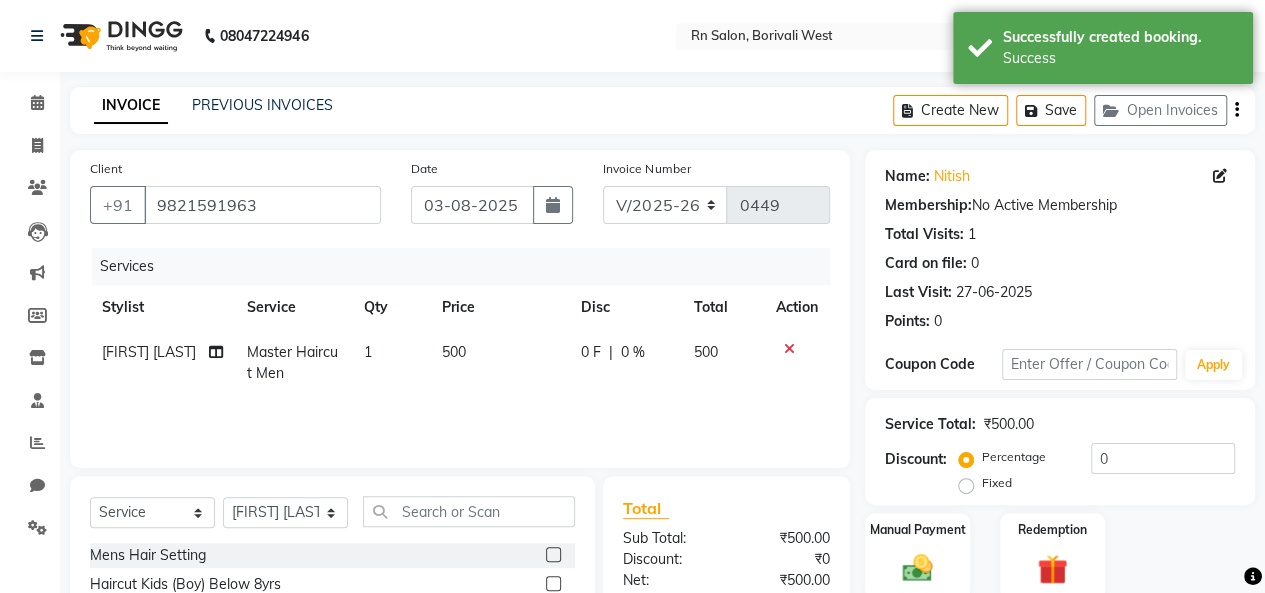 click on "500" 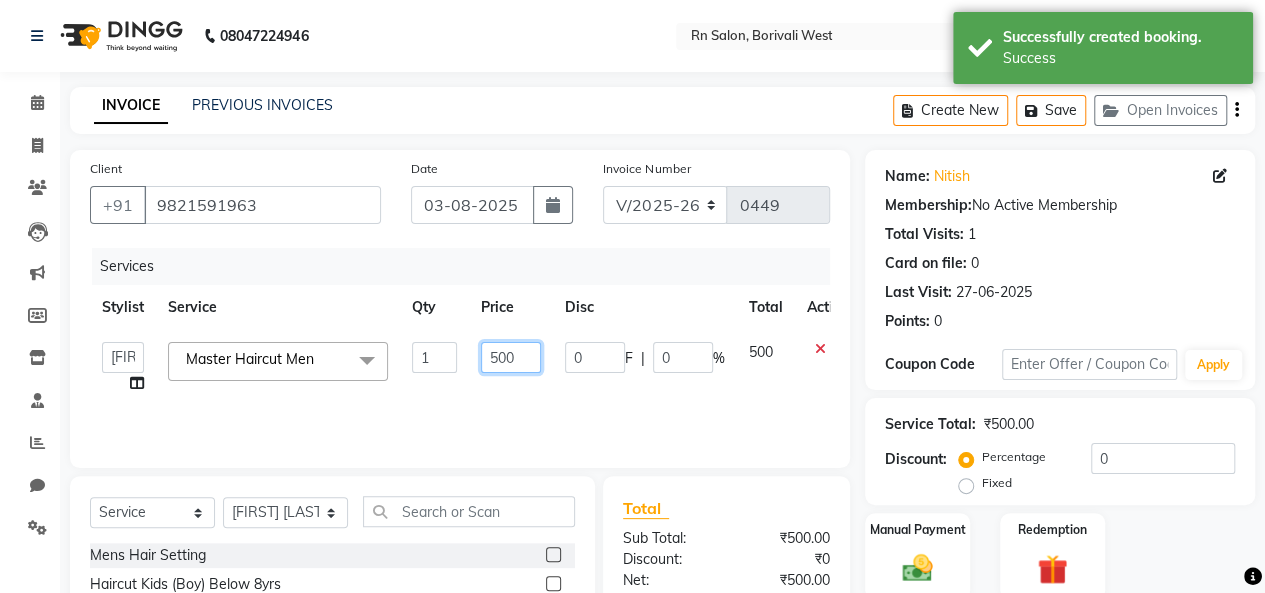 click on "500" 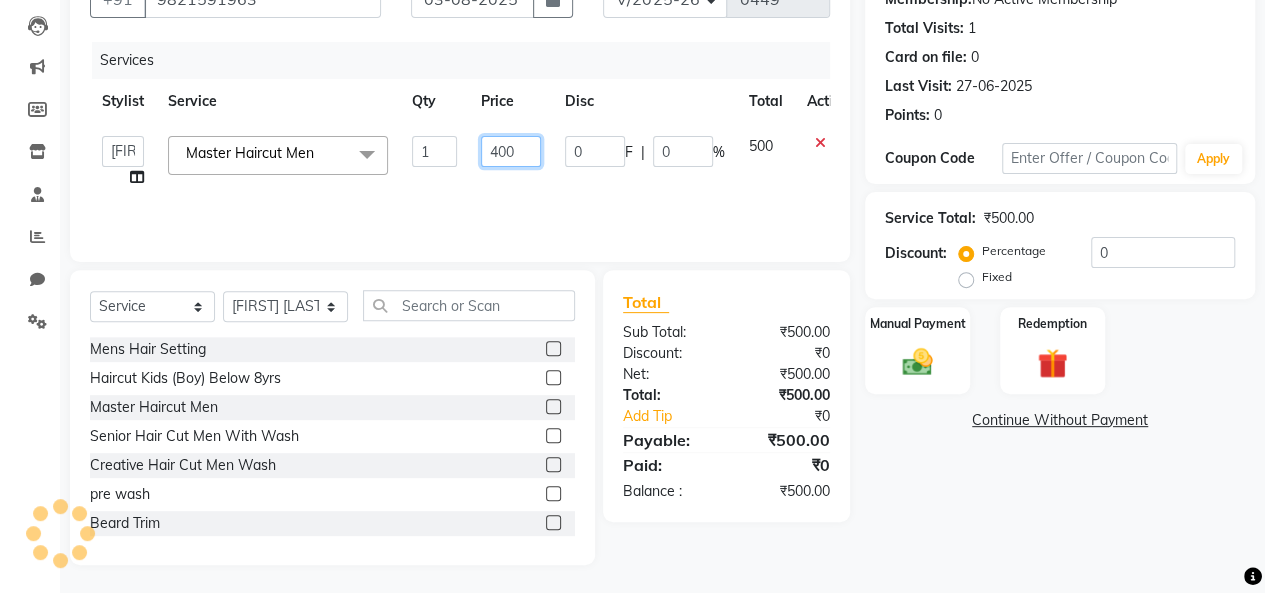 scroll, scrollTop: 207, scrollLeft: 0, axis: vertical 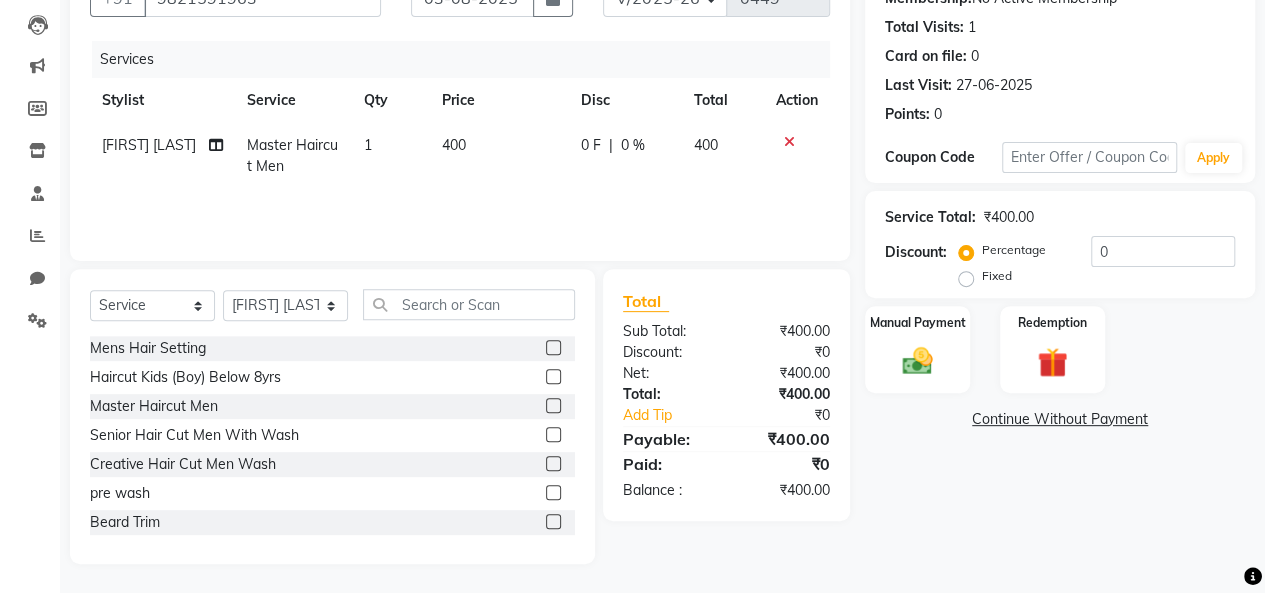 click on "Name: Nitish  Membership:  No Active Membership  Total Visits:  1 Card on file:  0 Last Visit:   27-06-2025 Points:   0  Coupon Code Apply Service Total:  ₹400.00  Discount:  Percentage   Fixed  0 Manual Payment Redemption  Continue Without Payment" 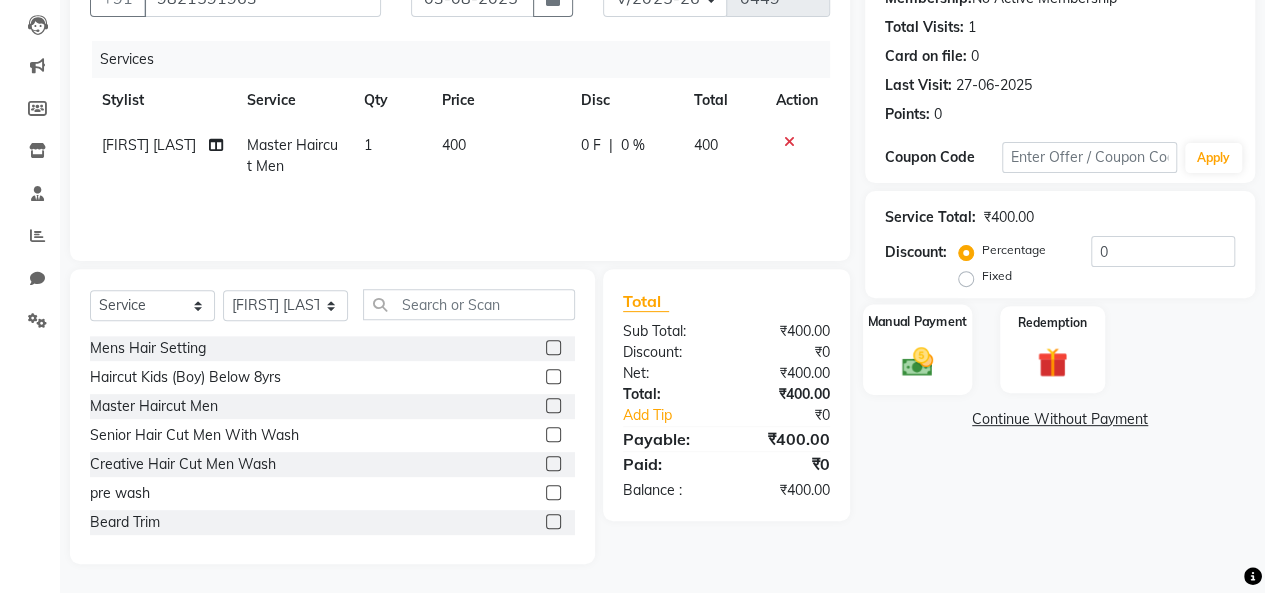 click on "Manual Payment" 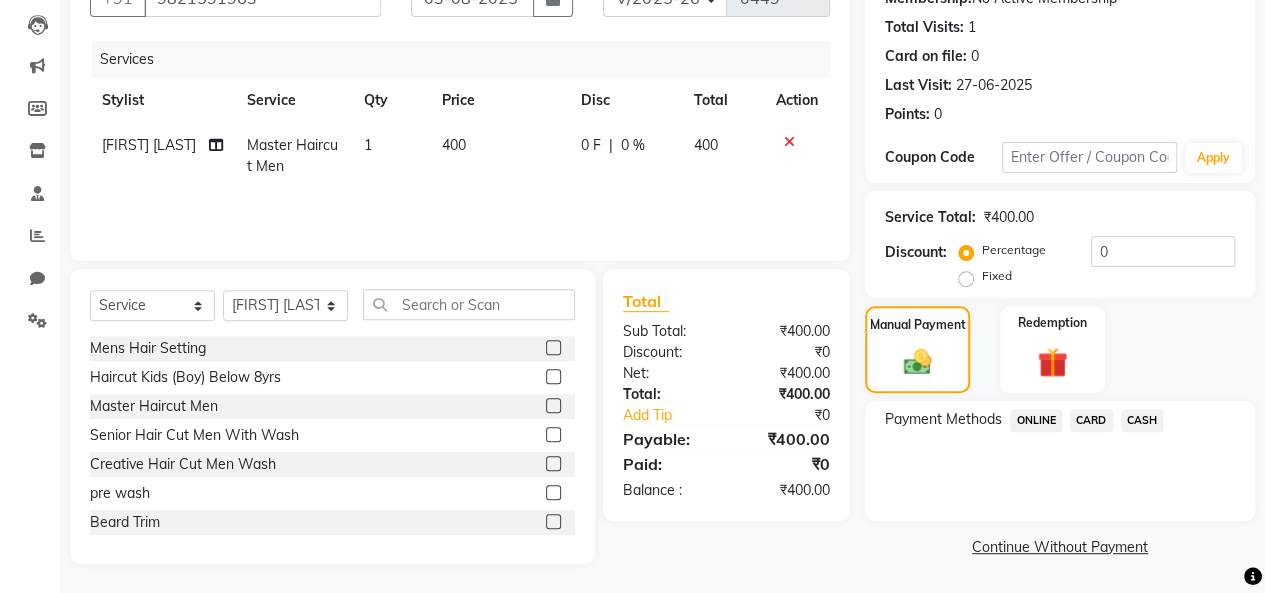 click on "ONLINE" 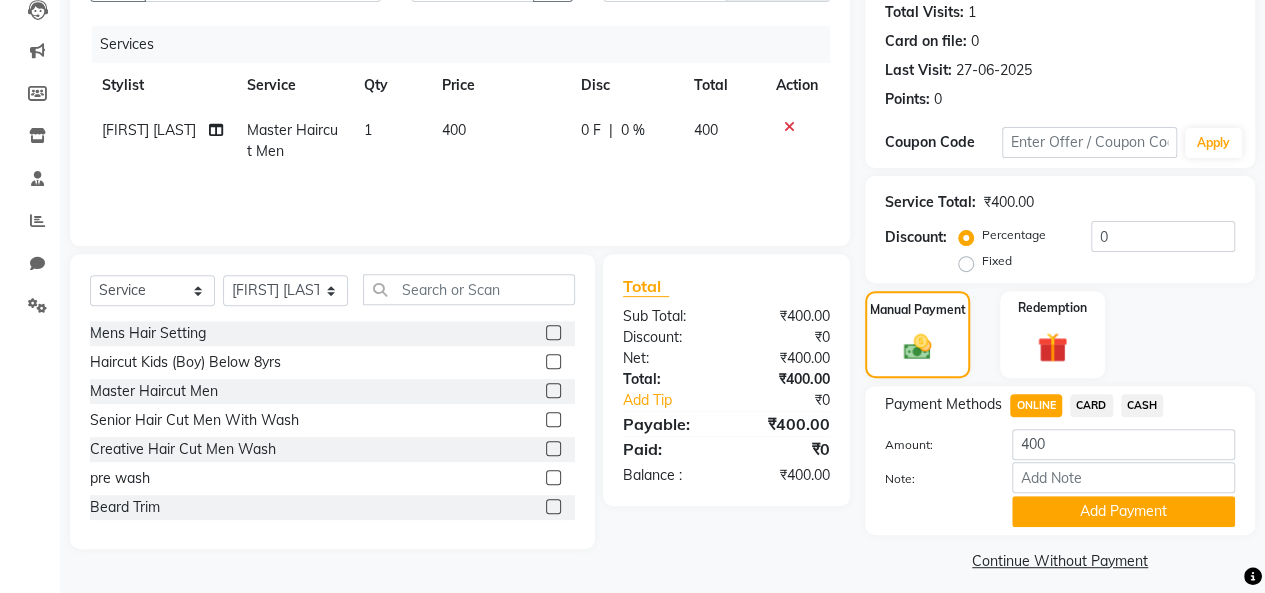 scroll, scrollTop: 234, scrollLeft: 0, axis: vertical 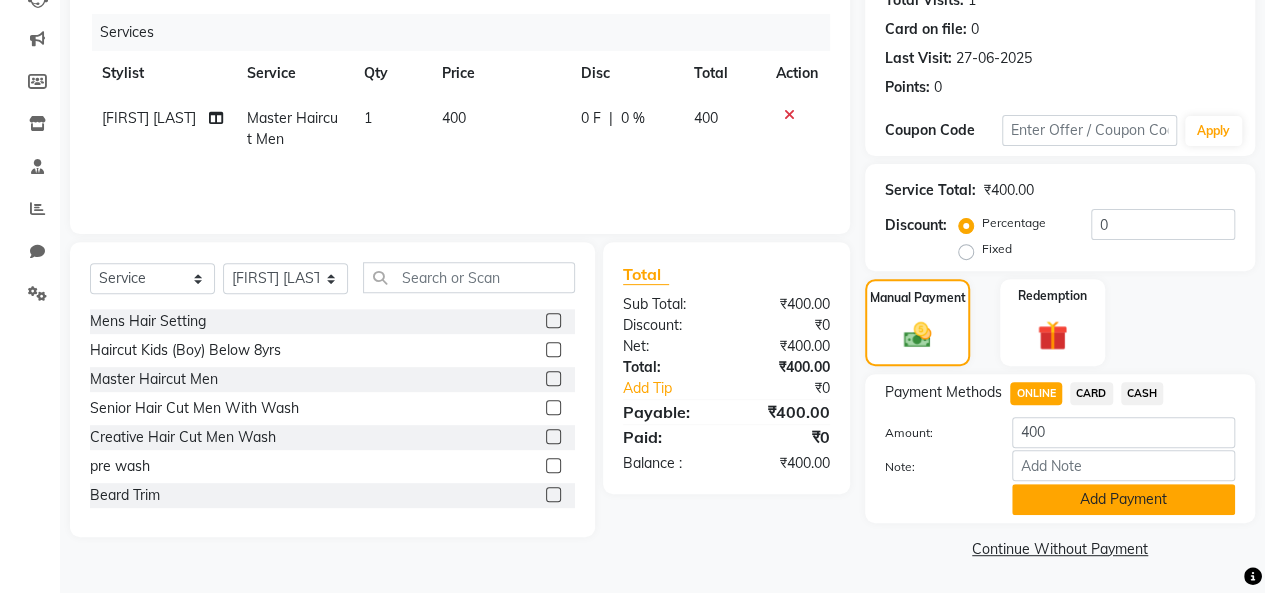 click on "Add Payment" 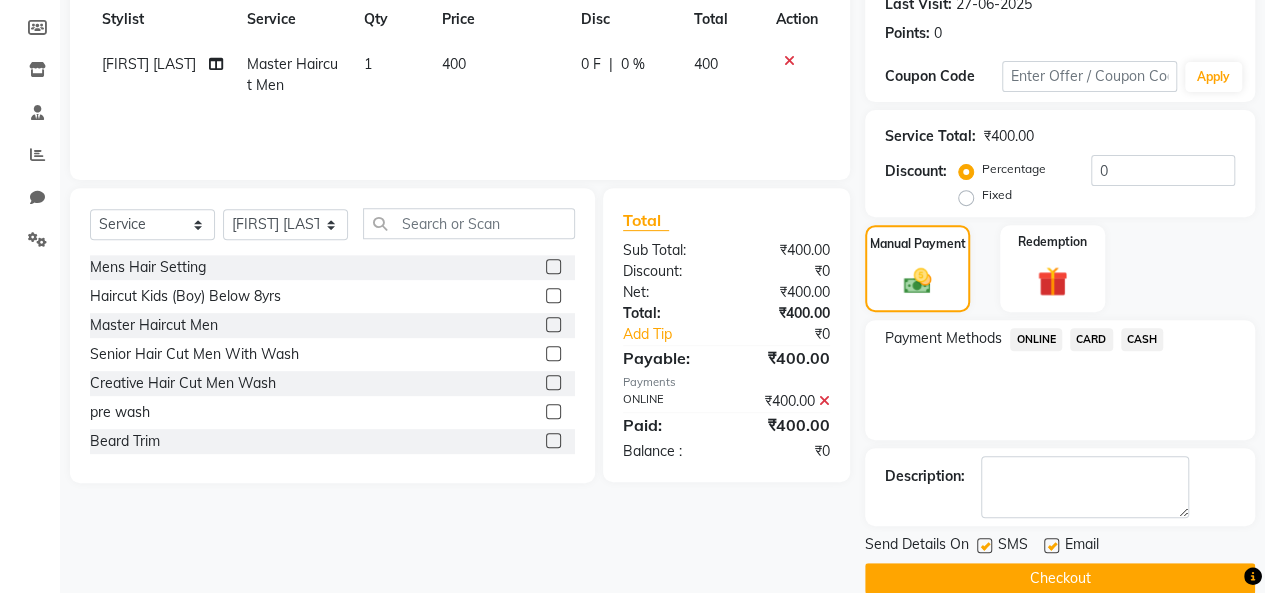 scroll, scrollTop: 316, scrollLeft: 0, axis: vertical 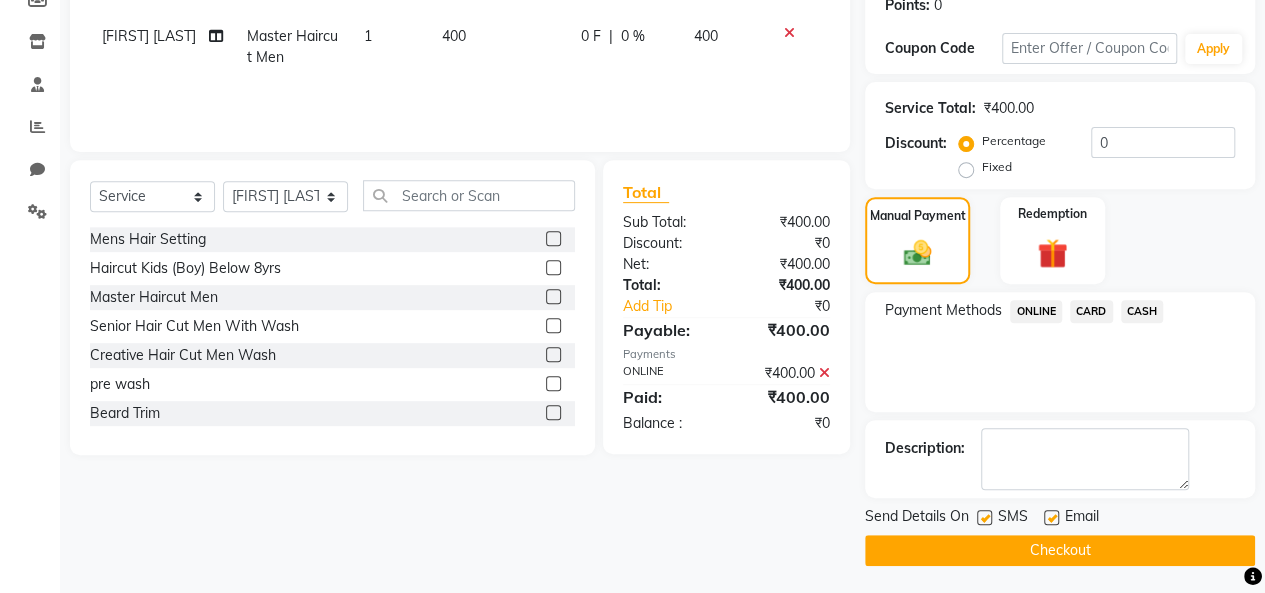 click on "Checkout" 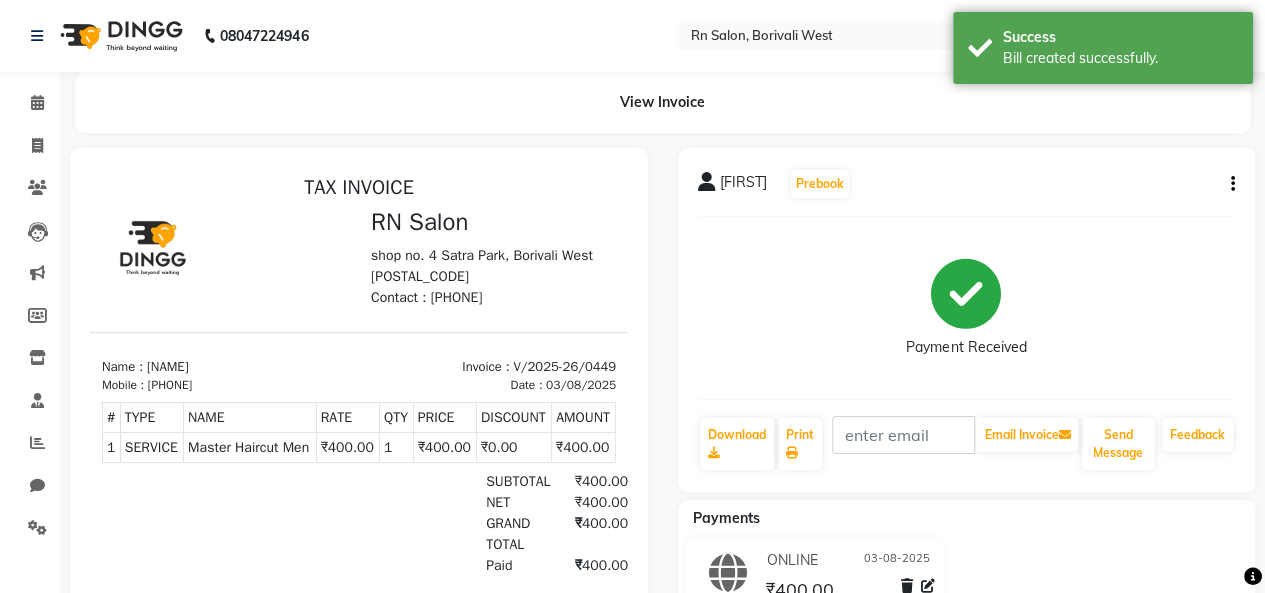 scroll, scrollTop: 0, scrollLeft: 0, axis: both 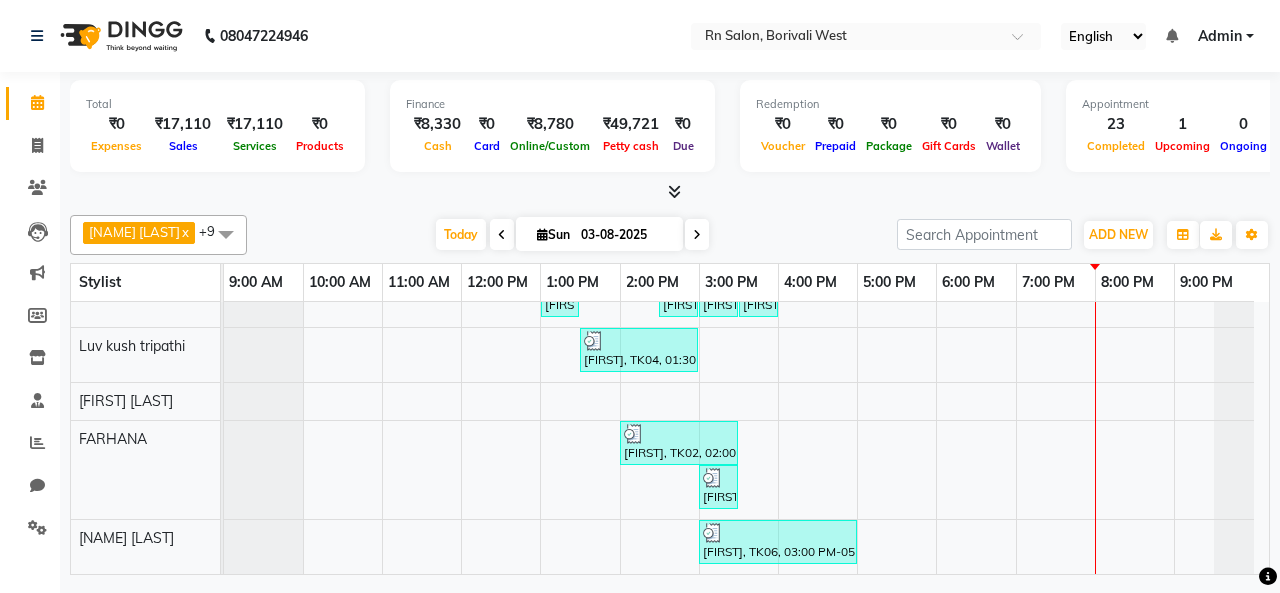 click on "sheetal, TK04, 12:00 PM-01:30 PM, Root touch up     Babita, TK03, 01:30 PM-03:00 PM, Female Haircut (Senior stylist) W/O     Diyan, TK07, 04:30 PM-05:00 PM, Master Haircut Men              NEHA SINGH, TK01, 05:00 PM-06:00 PM, Female Haircut (Creative stylist) W/O     Ronak, TK09, 01:00 PM-01:30 PM, Master Haircut Men      dhaval, TK10, 02:00 PM-02:30 PM, Master Haircut Men      dhaval, TK10, 02:30 PM-03:00 PM, Shave     ravi client, TK02, 03:30 PM-04:00 PM, Master Haircut Men      ravi client, TK02, 04:00 PM-05:30 PM, Global Color (Inoa) Men     ANANT, TK11, 06:00 PM-06:30 PM, Master Haircut Men      ANANT, TK11, 06:30 PM-08:00 PM, Global Color (Inoa) Men     nitish, TK12, 08:00 PM-08:30 PM, Master Haircut Men      Mayur, TK08, 02:00 PM-02:30 PM, Master Haircut Men      Rashesh, TK06, 05:00 PM-05:30 PM, Shave     dhaval, TK10, 03:00 PM-04:30 PM, L'oreal Hair Spa Up to Neck / Men     Diyan, TK07, 04:00 PM-04:30 PM, Loreal Hair wash Male     Babita, TK03, 01:00 PM-01:30 PM, Threading Eyebrows" at bounding box center [746, 257] 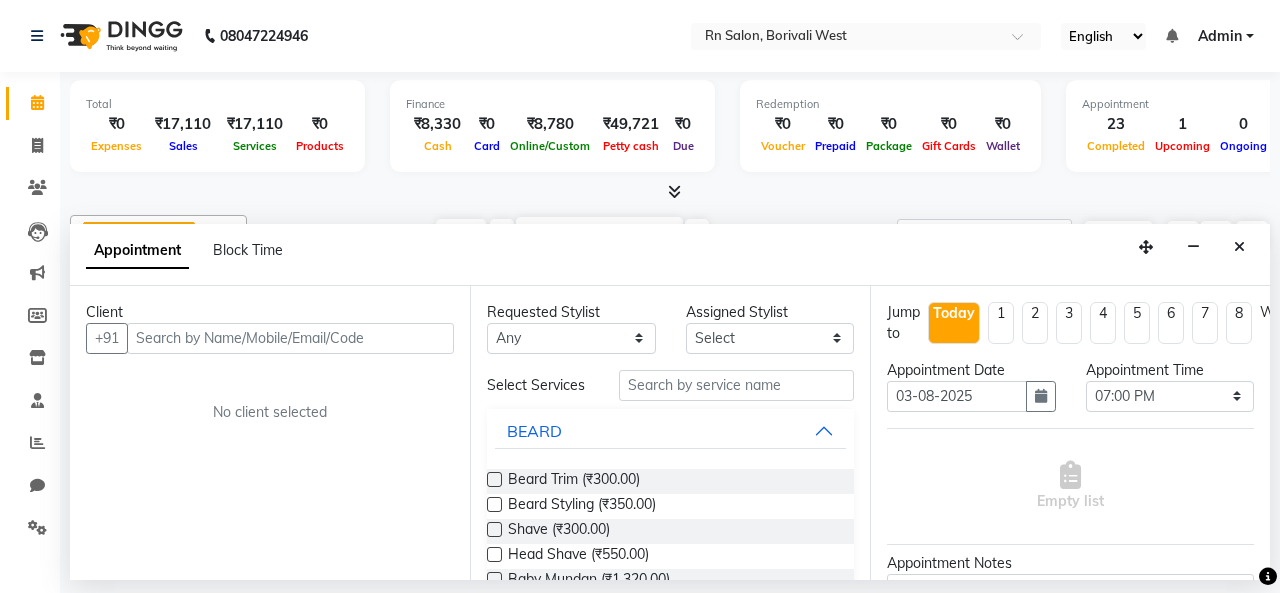 click at bounding box center [290, 338] 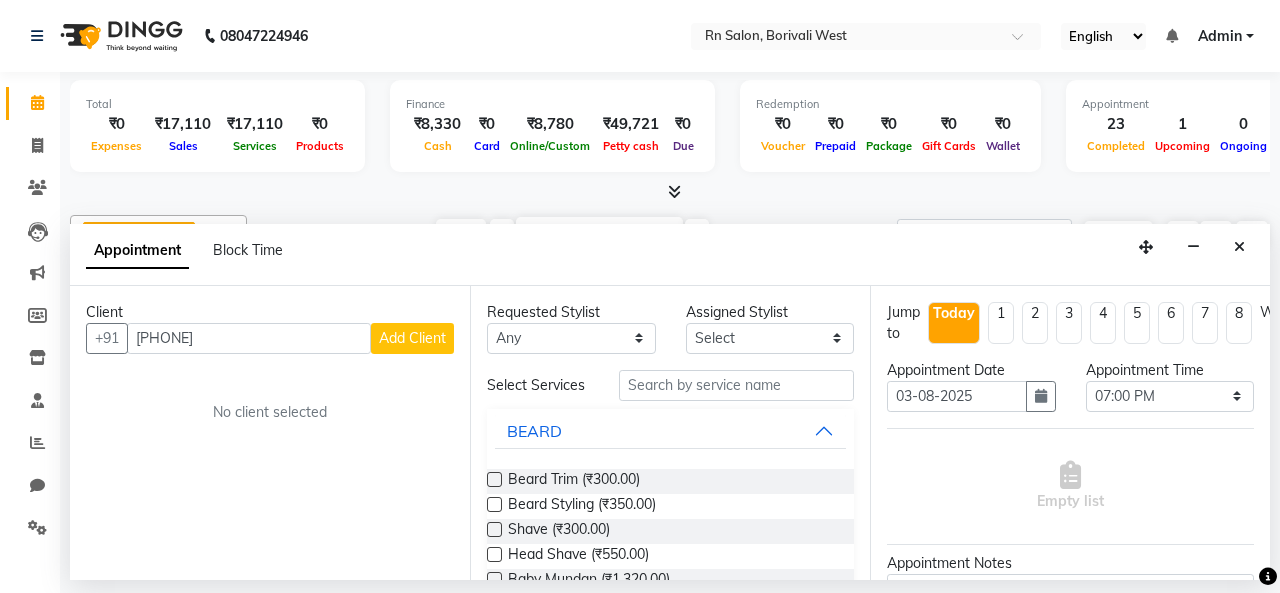 click on "Add Client" at bounding box center [412, 338] 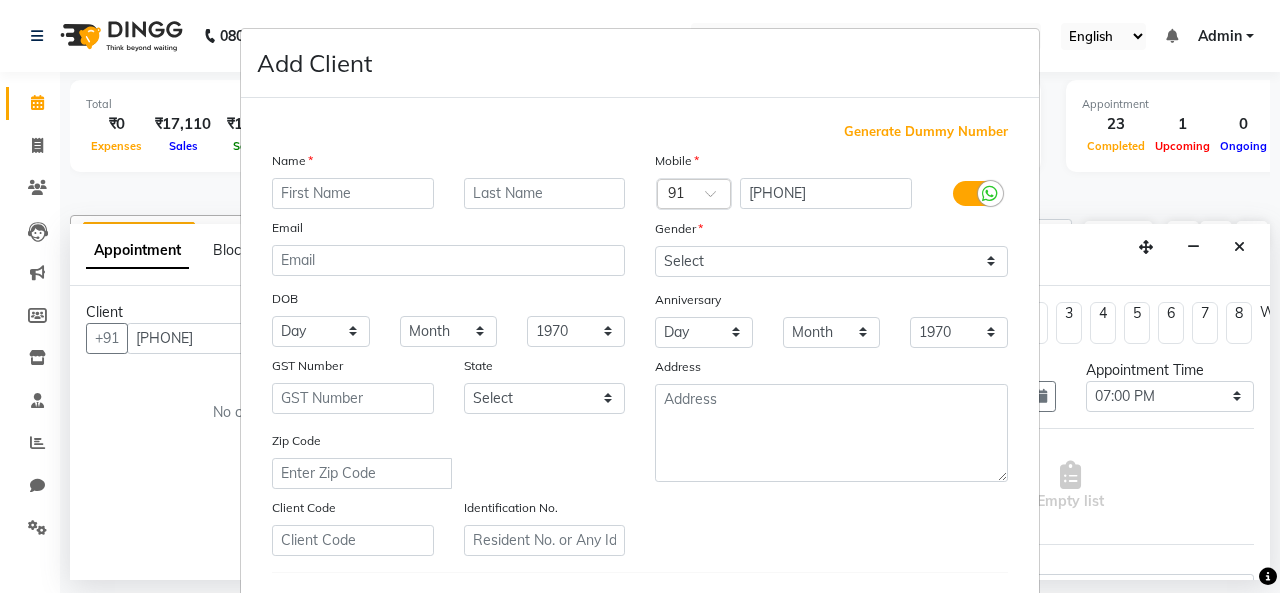 click at bounding box center [353, 193] 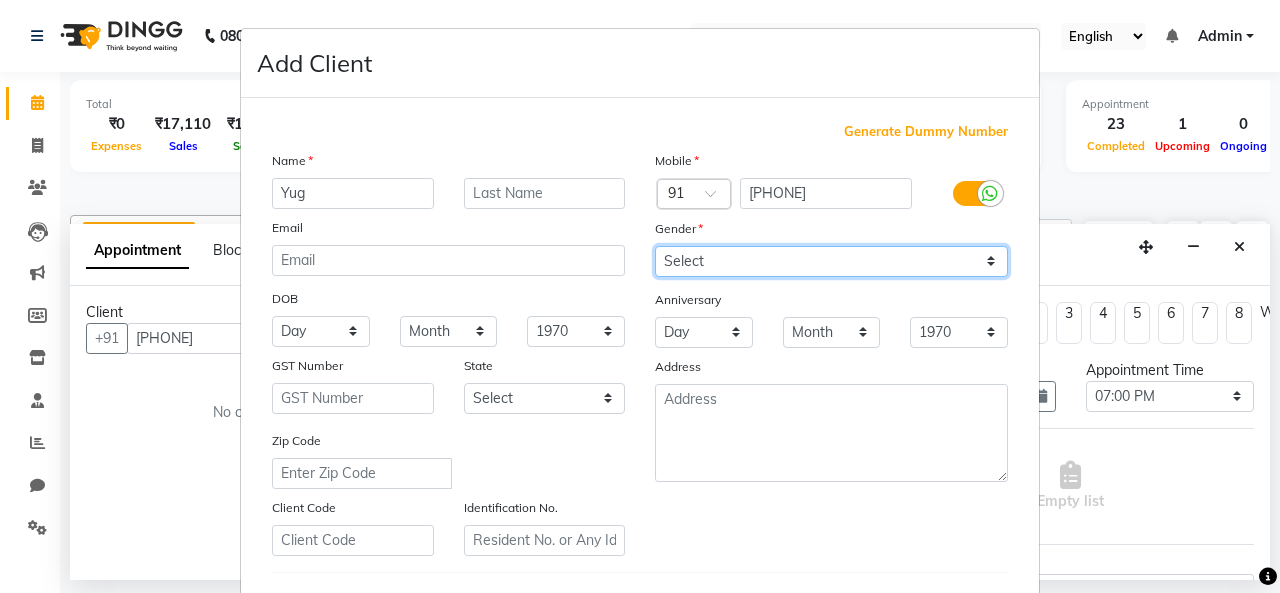 click on "Select Male Female Other Prefer Not To Say" at bounding box center [831, 261] 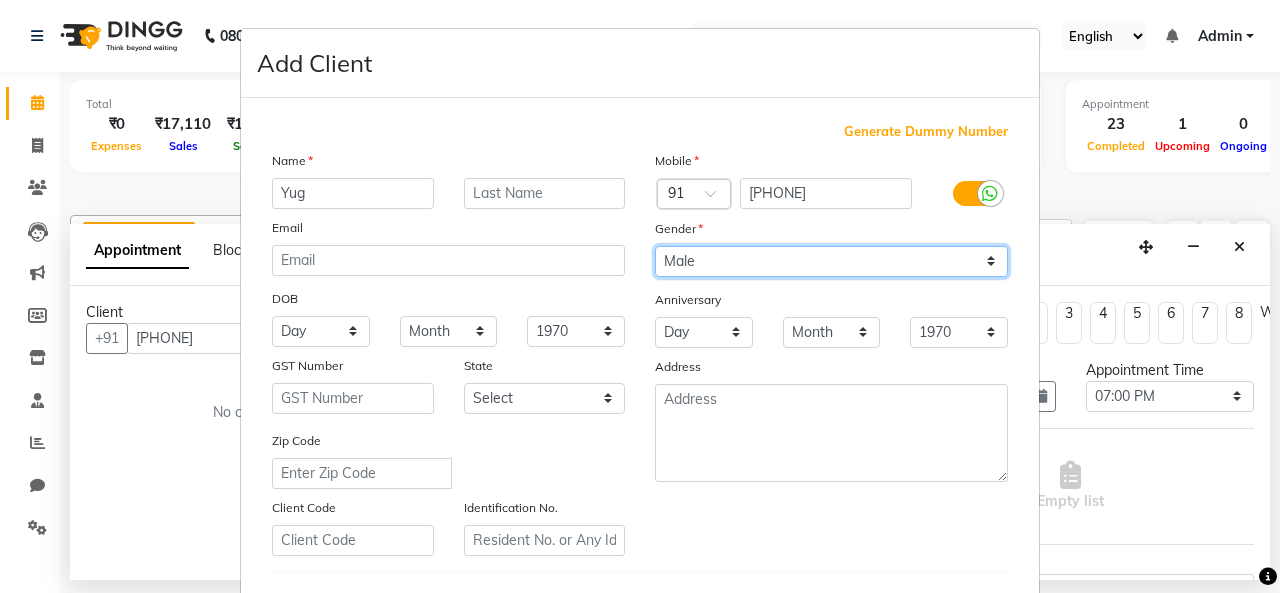click on "Select Male Female Other Prefer Not To Say" at bounding box center [831, 261] 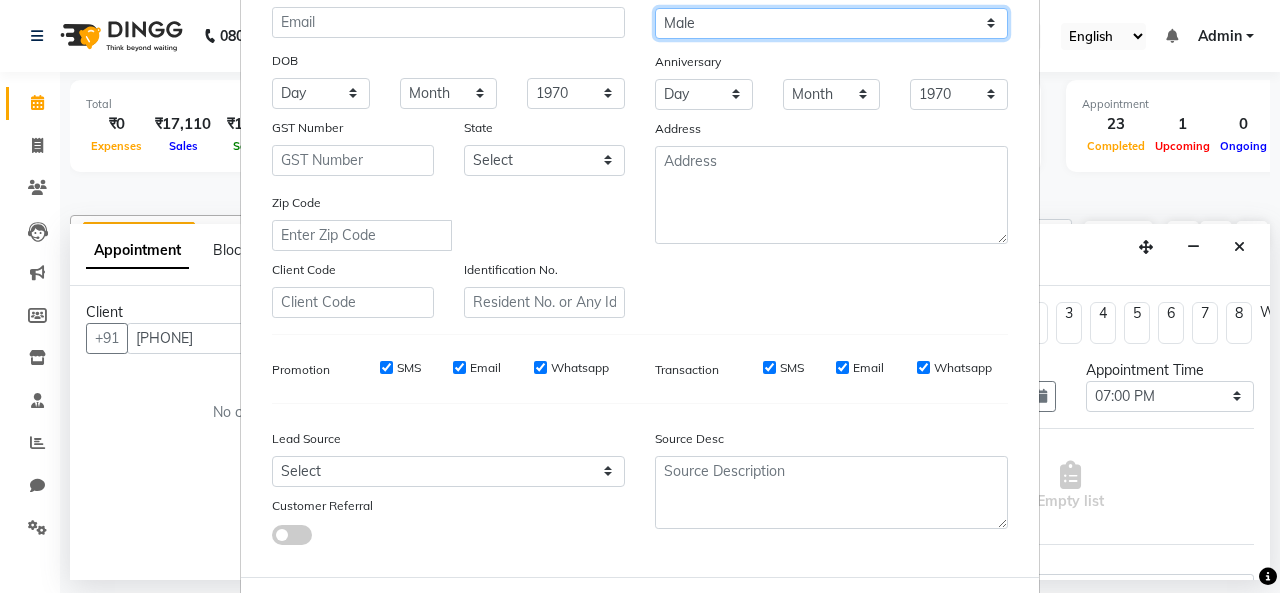 scroll, scrollTop: 326, scrollLeft: 0, axis: vertical 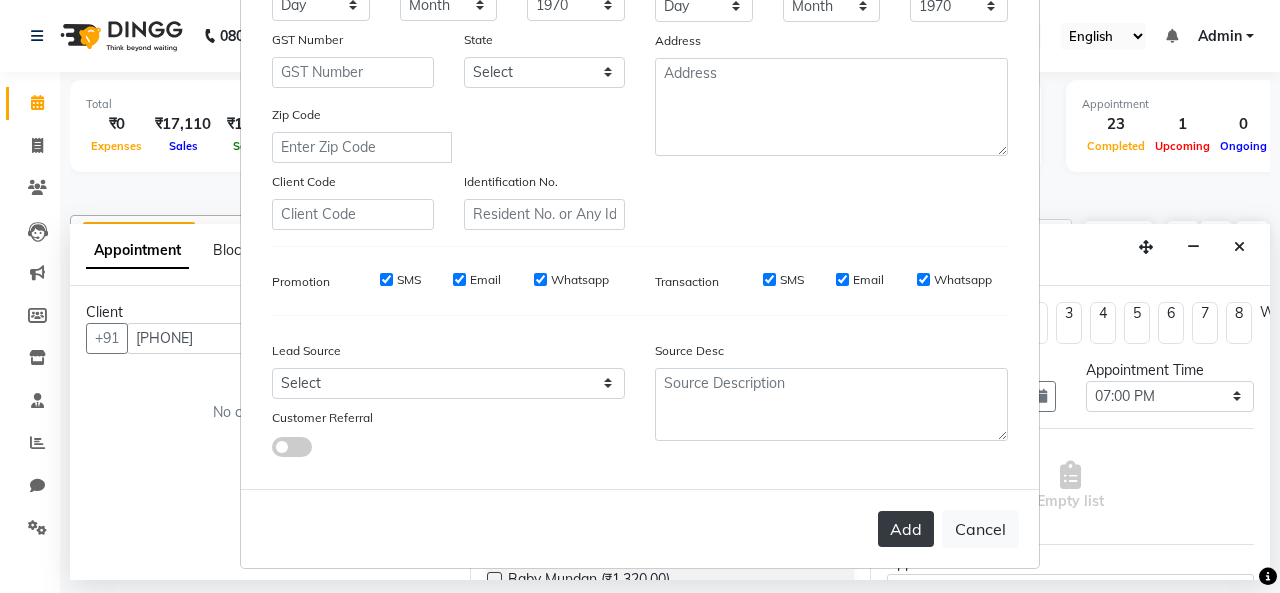 click on "Add" at bounding box center (906, 529) 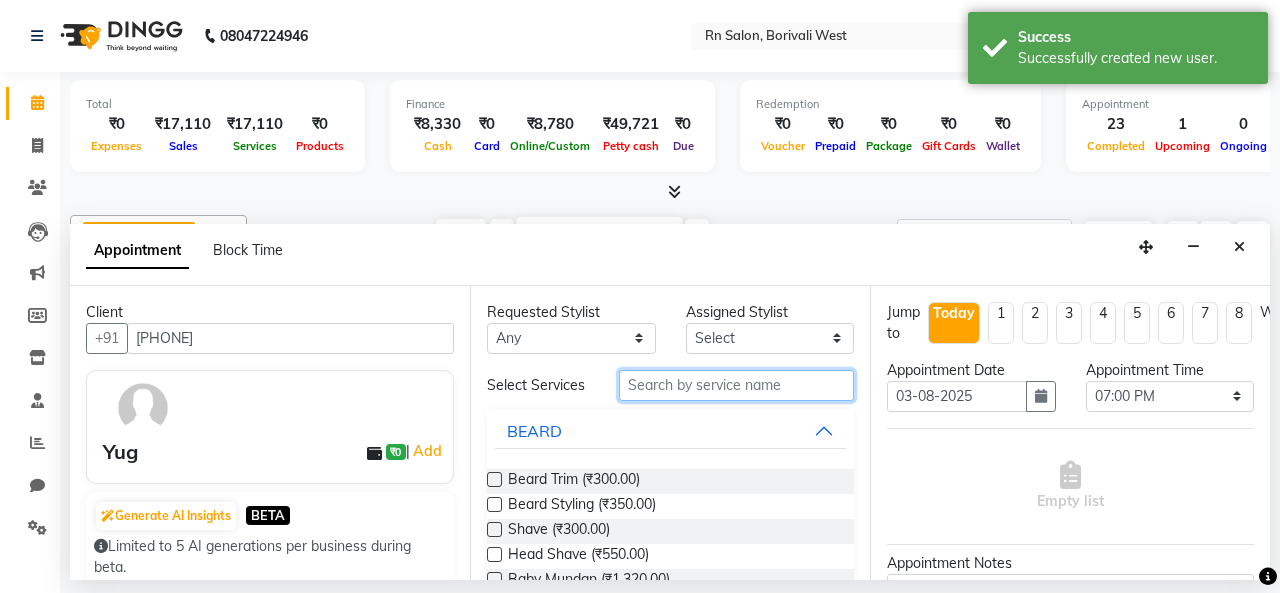 click at bounding box center [736, 385] 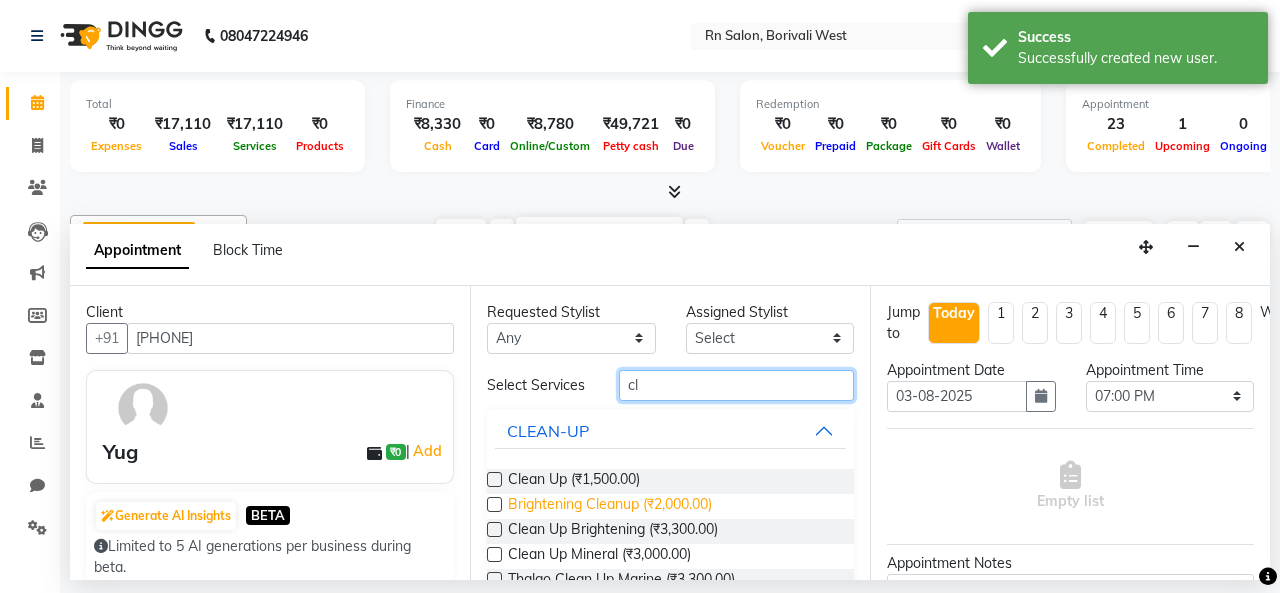 scroll, scrollTop: 100, scrollLeft: 0, axis: vertical 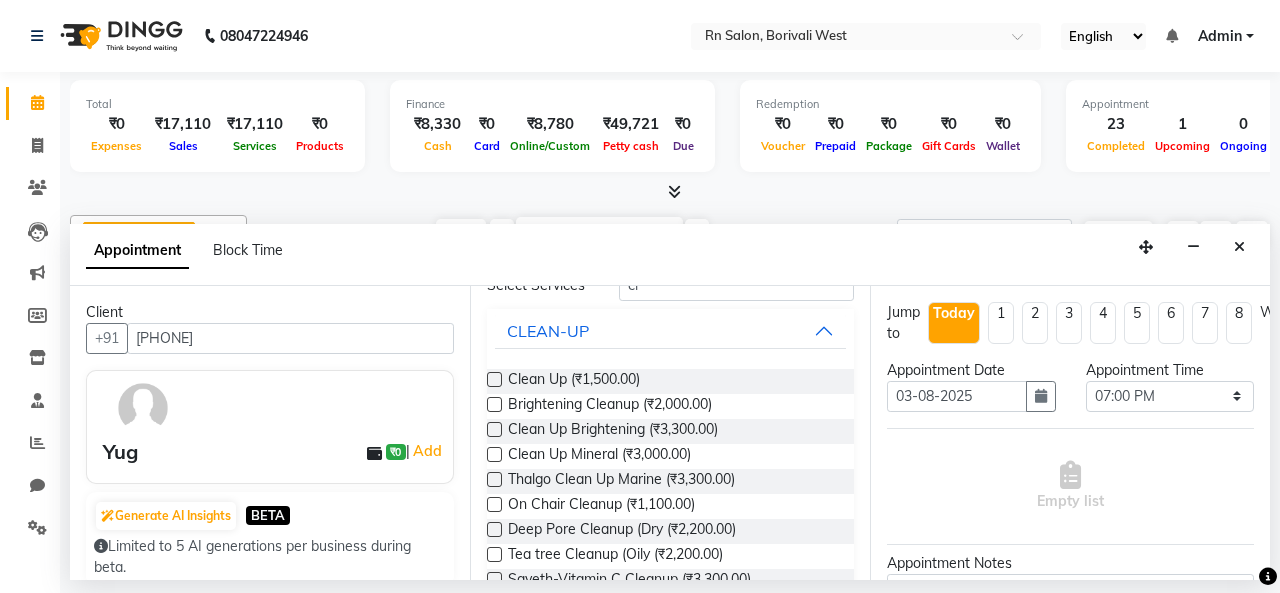 click at bounding box center [494, 454] 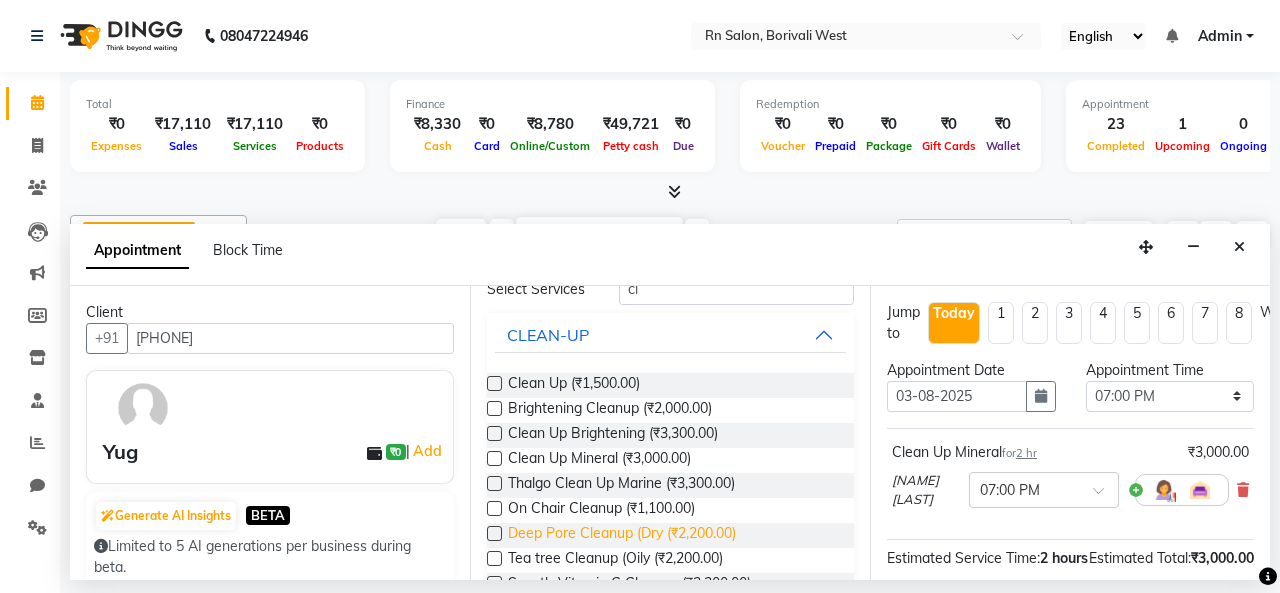 scroll, scrollTop: 0, scrollLeft: 0, axis: both 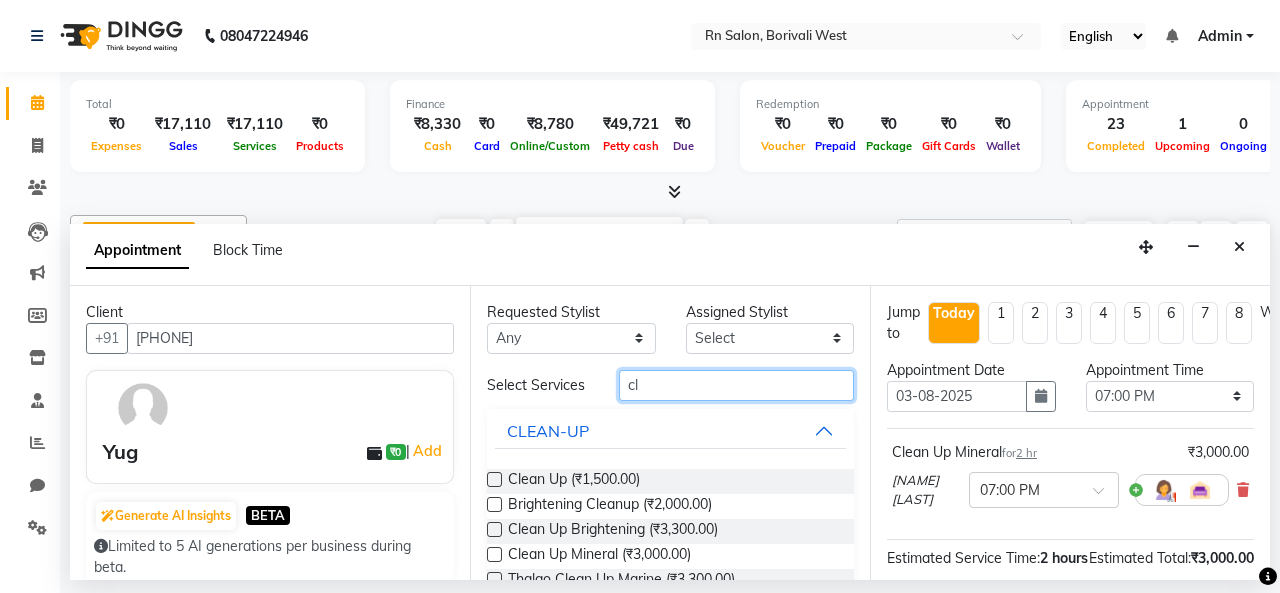 click on "cl" at bounding box center [736, 385] 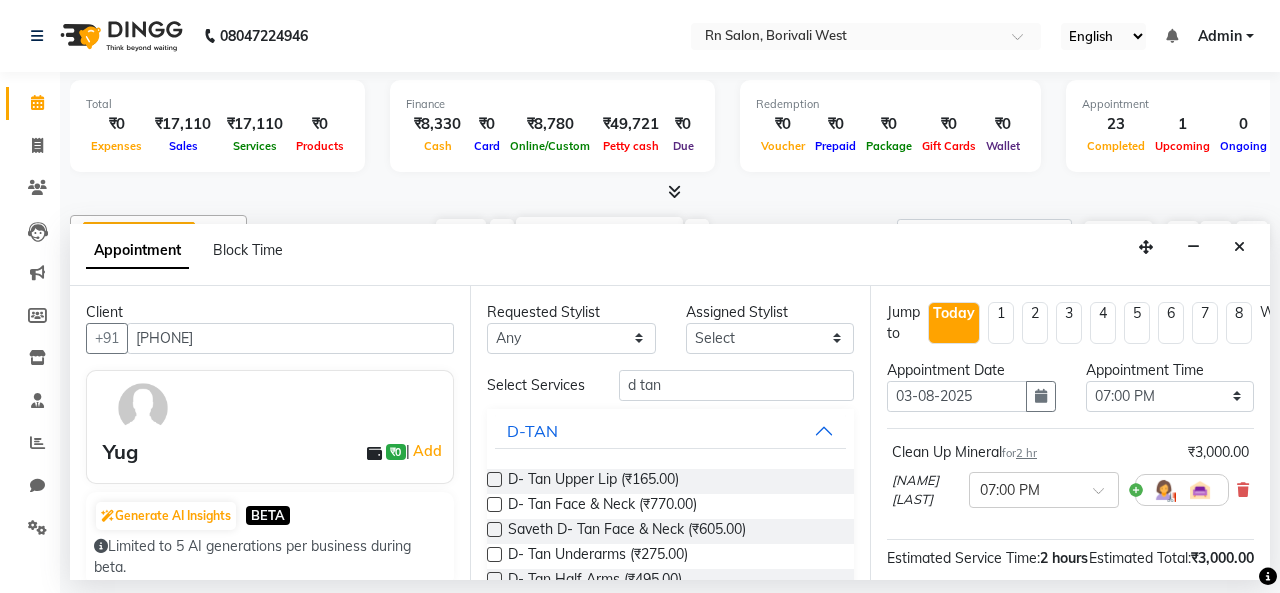 click at bounding box center [494, 504] 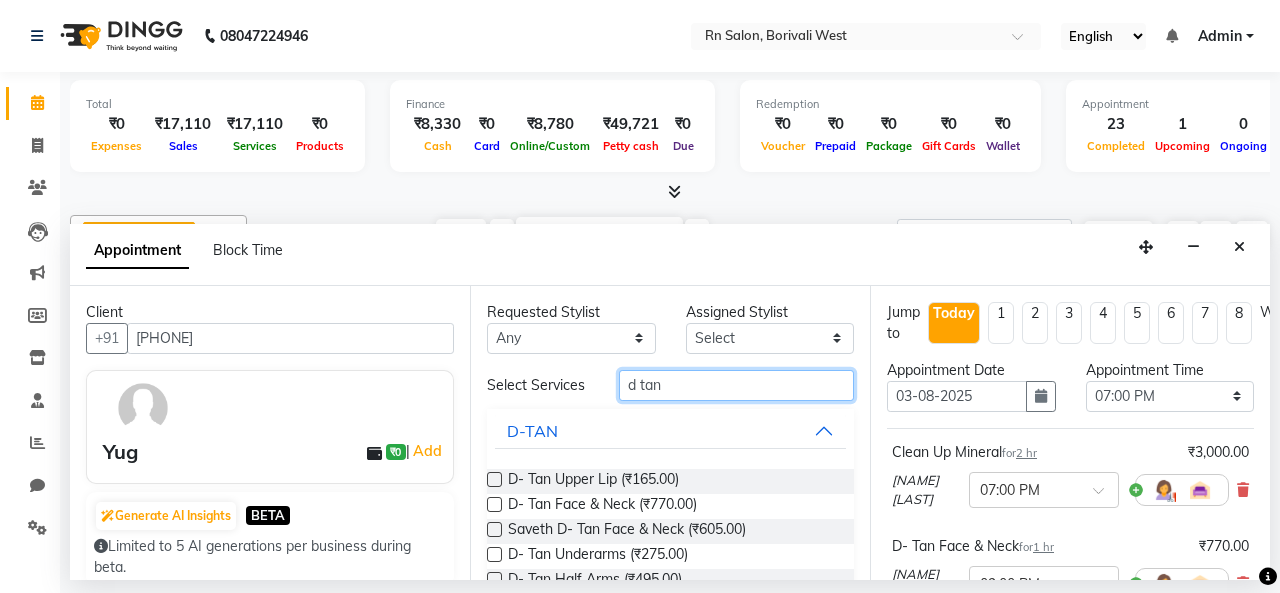 click on "d tan" at bounding box center (736, 385) 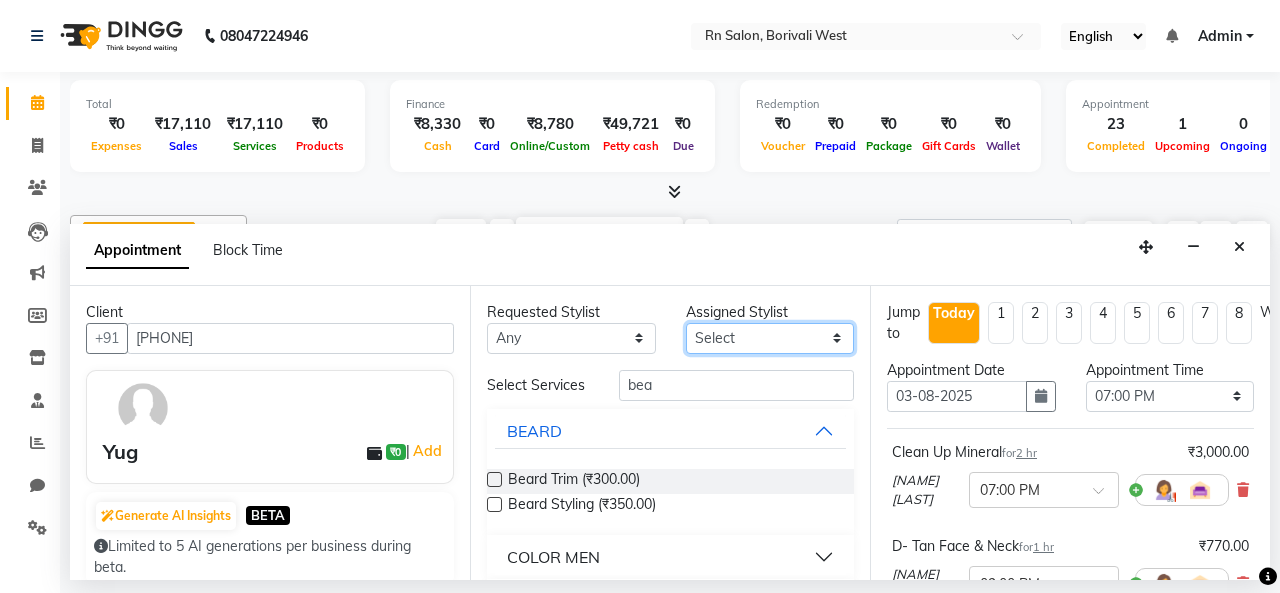 click on "Select [FIRST] [LAST] [FIRST] [LAST] [FIRST] [LAST] [FIRST] [LAST] [FIRST] [LAST] [FIRST] [LAST] [FIRST] [LAST] [FIRST] [LAST] [FIRST] [LAST] [FIRST] [LAST]" at bounding box center [770, 338] 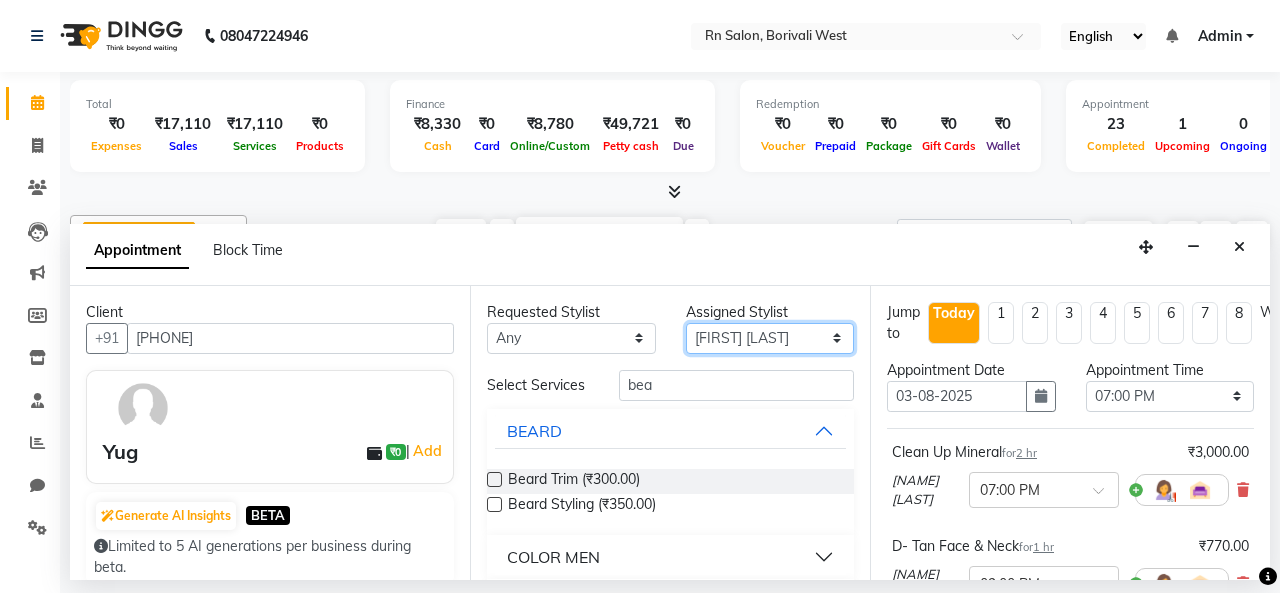 click on "Select [FIRST] [LAST] [FIRST] [LAST] [FIRST] [LAST] [FIRST] [LAST] [FIRST] [LAST] [FIRST] [LAST] [FIRST] [LAST] [FIRST] [LAST] [FIRST] [LAST] [FIRST] [LAST]" at bounding box center [770, 338] 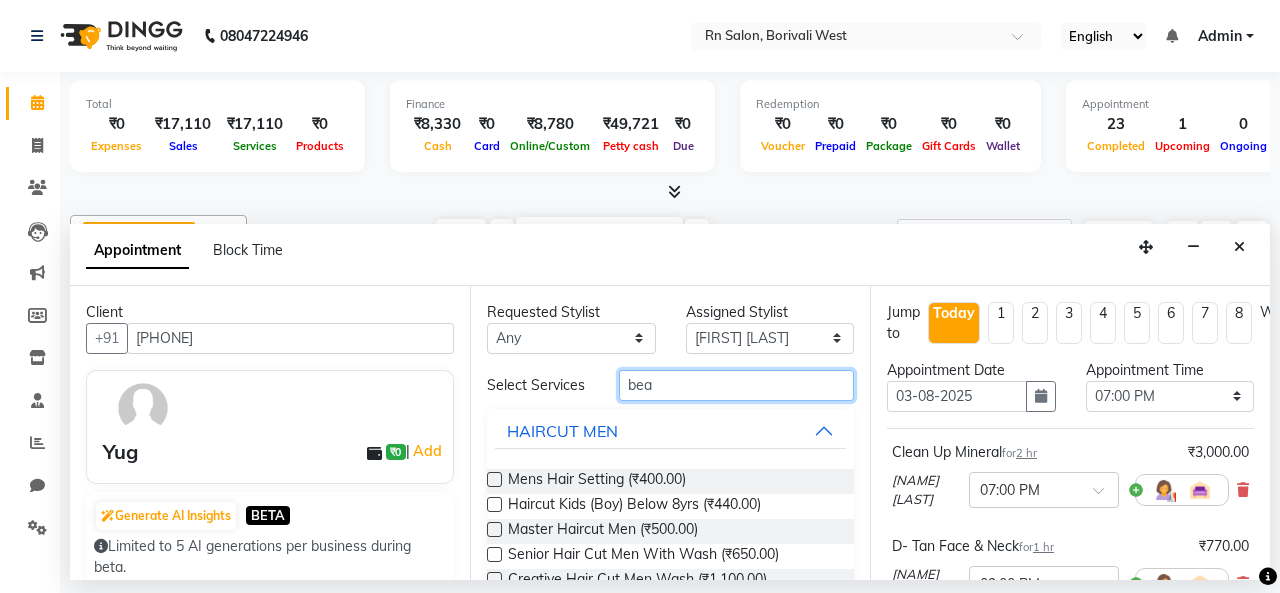 click on "bea" at bounding box center (736, 385) 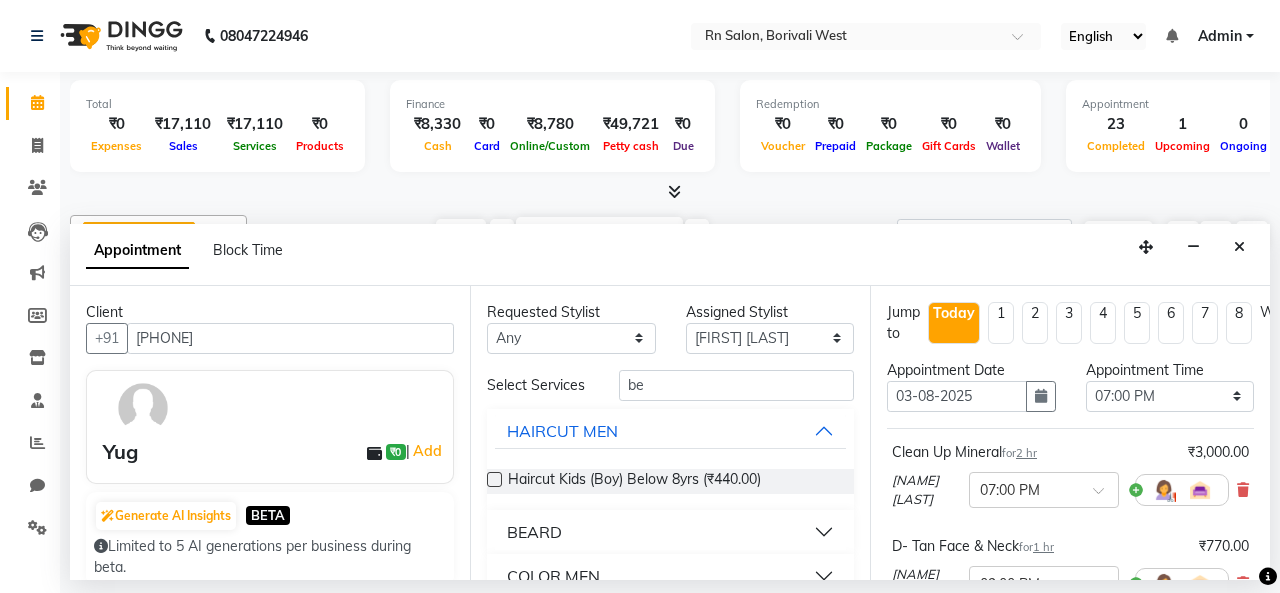 click on "BEARD" at bounding box center [534, 532] 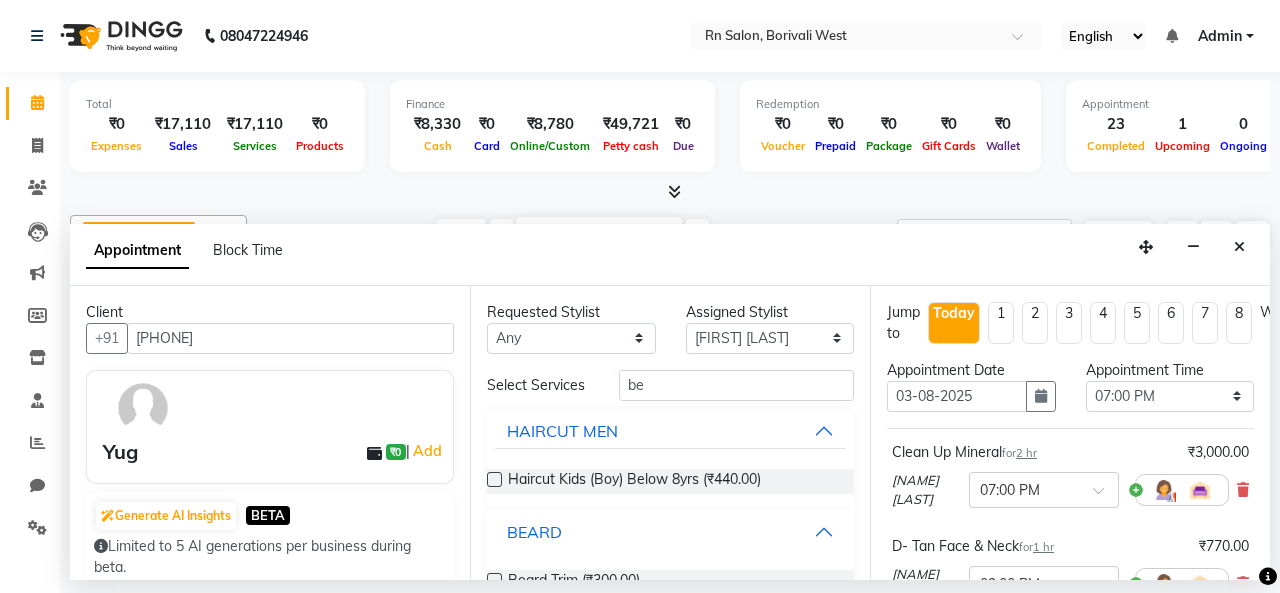 scroll, scrollTop: 200, scrollLeft: 0, axis: vertical 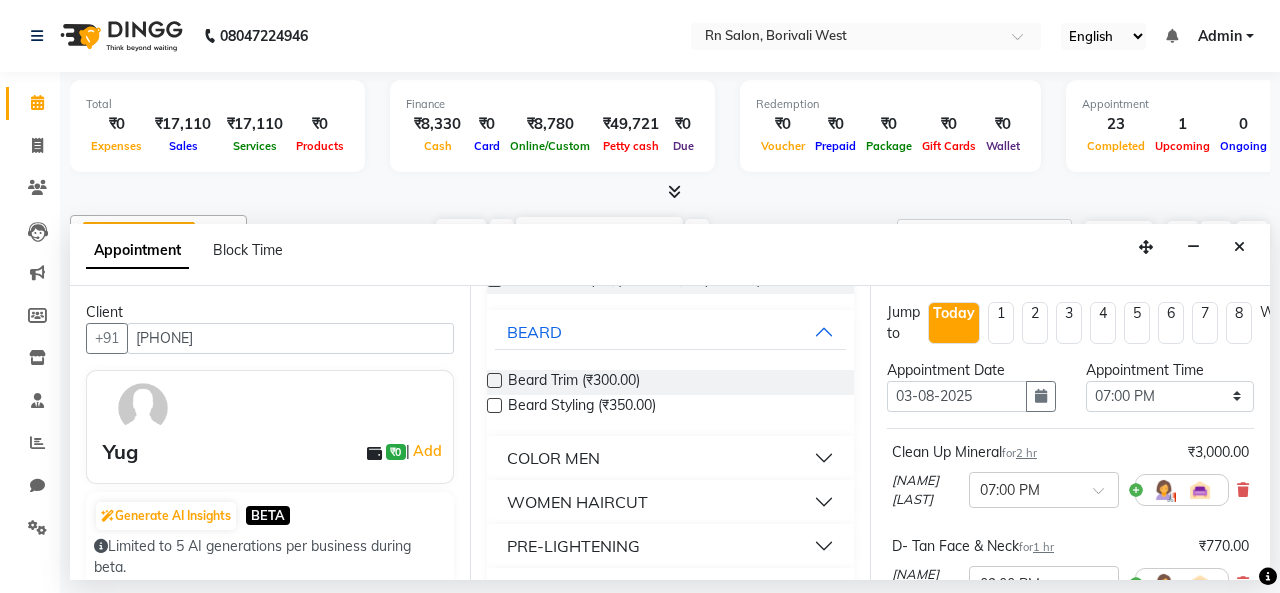 click at bounding box center [494, 380] 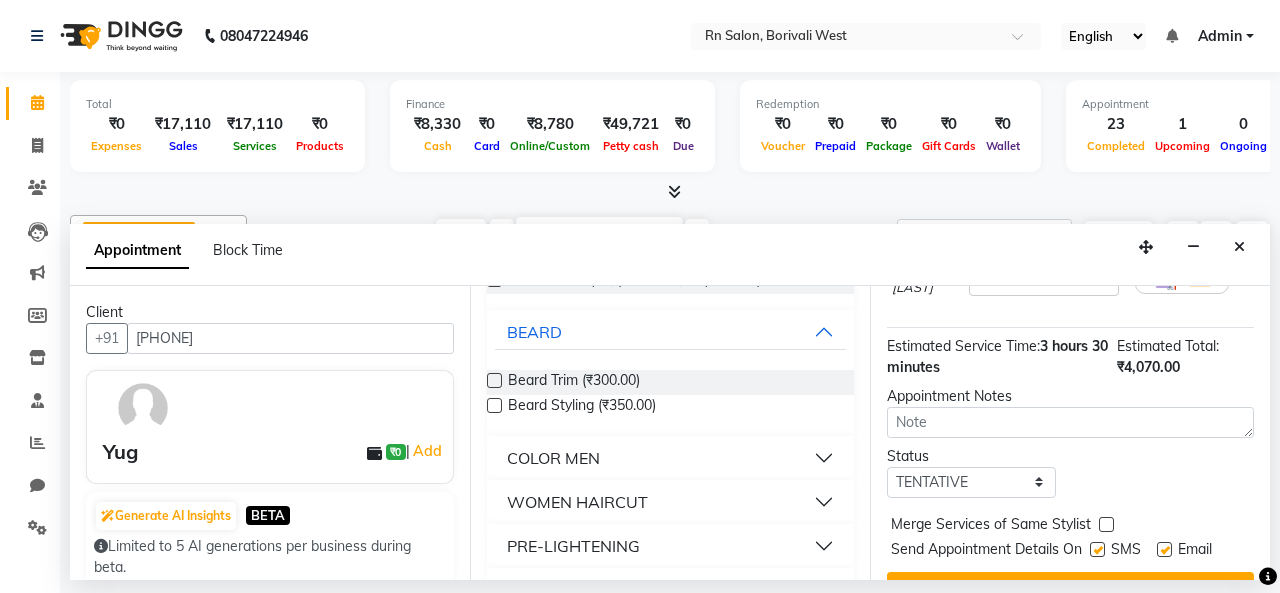scroll, scrollTop: 458, scrollLeft: 0, axis: vertical 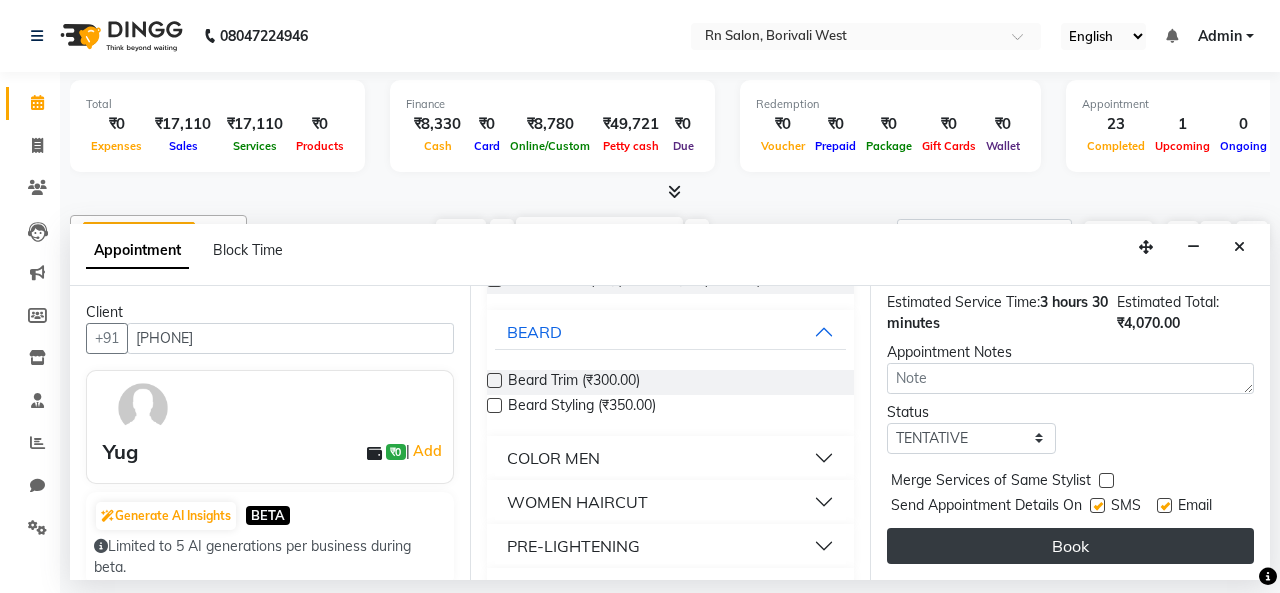 click on "Book" at bounding box center (1070, 546) 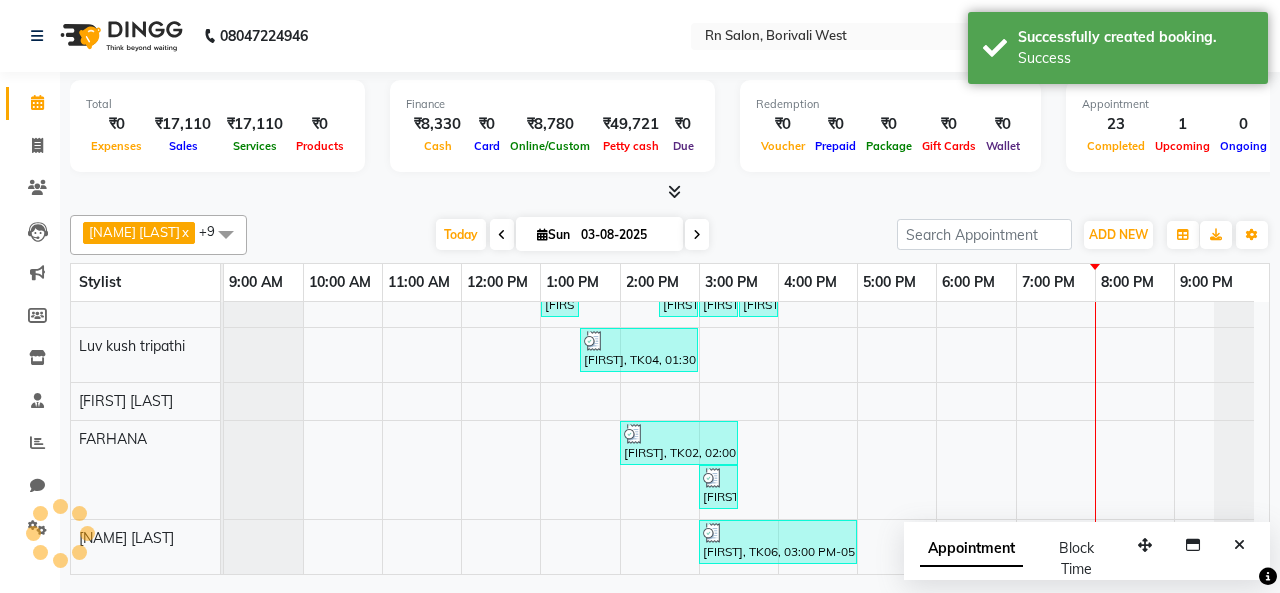 scroll, scrollTop: 118, scrollLeft: 0, axis: vertical 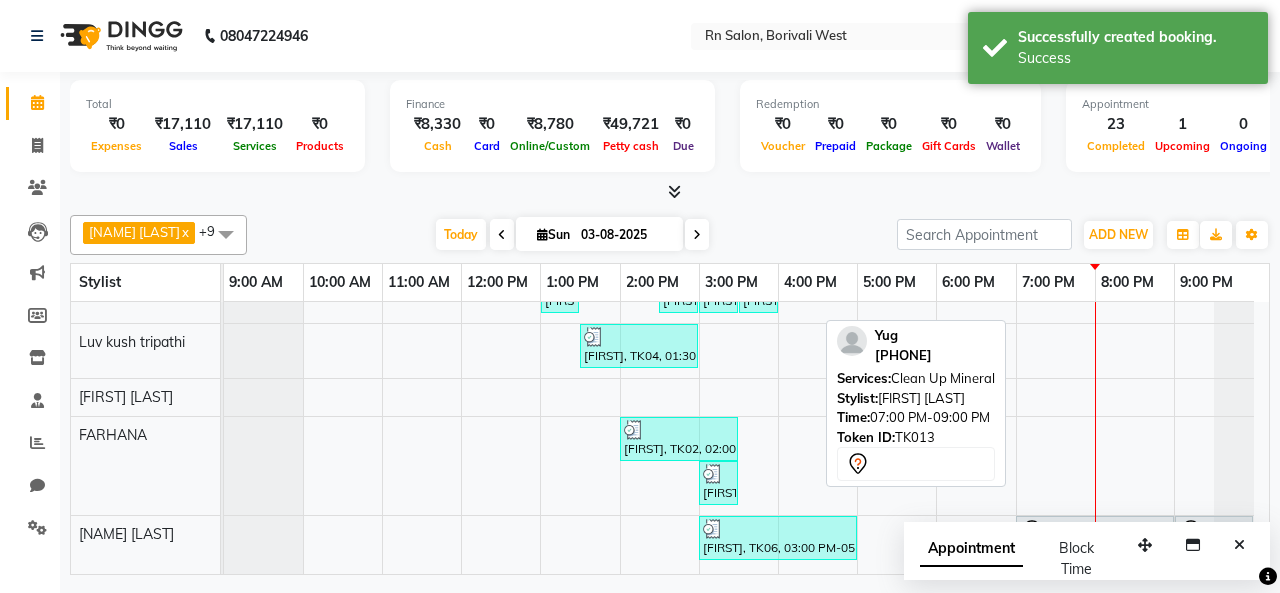 click at bounding box center (1095, 531) 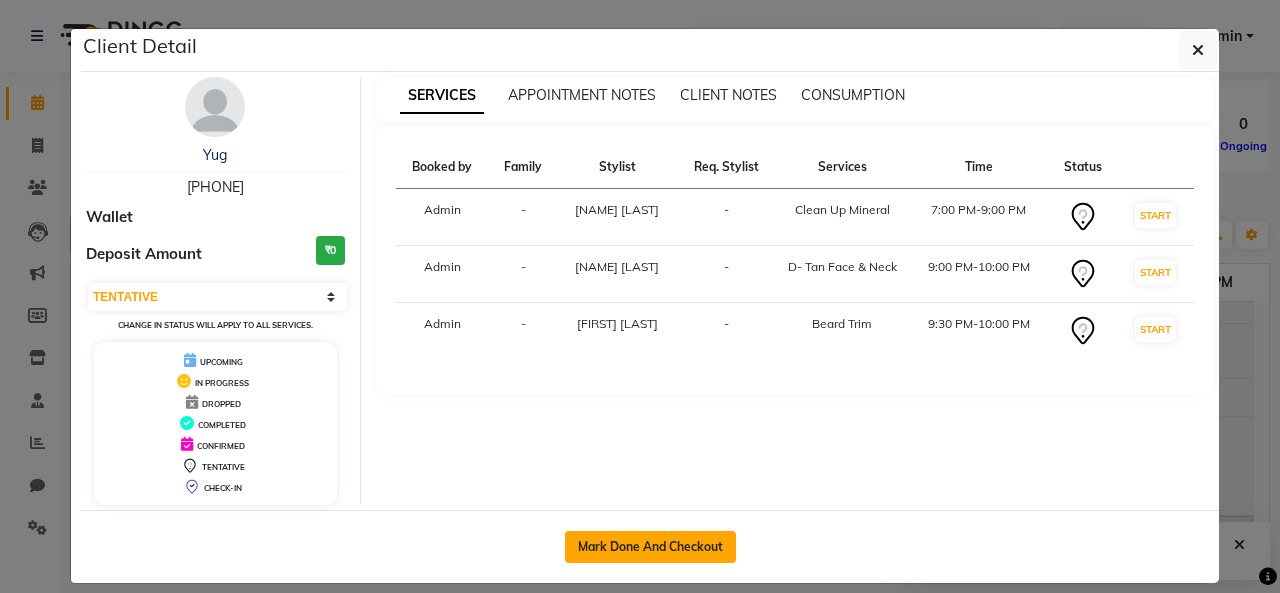 click on "Mark Done And Checkout" 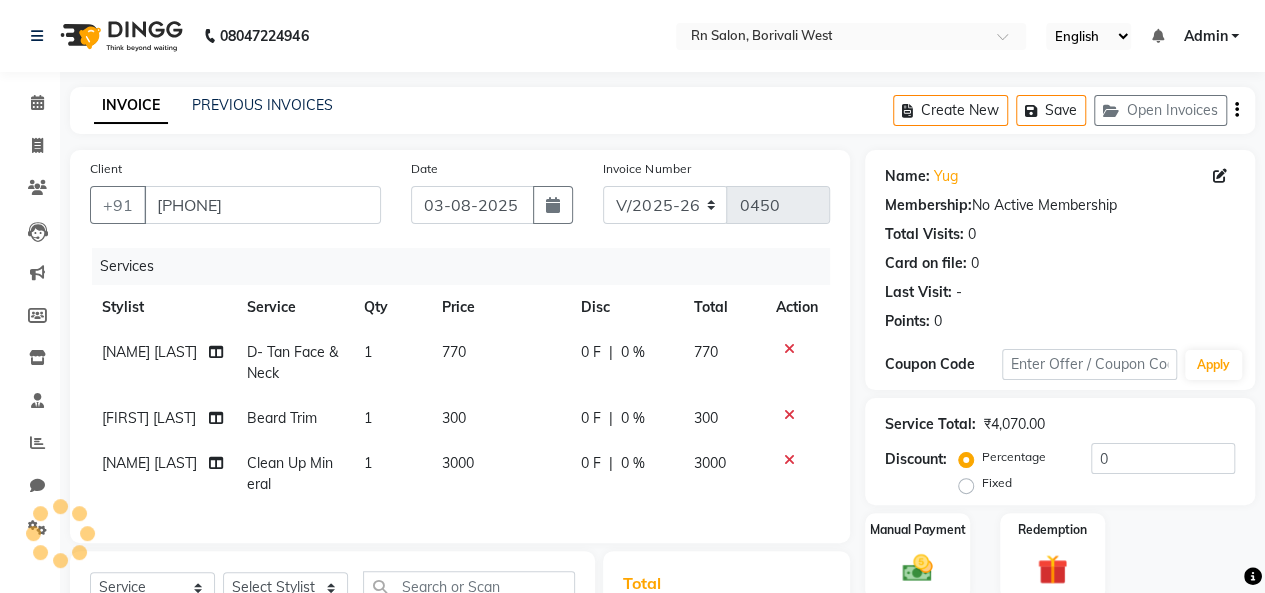 click on "770" 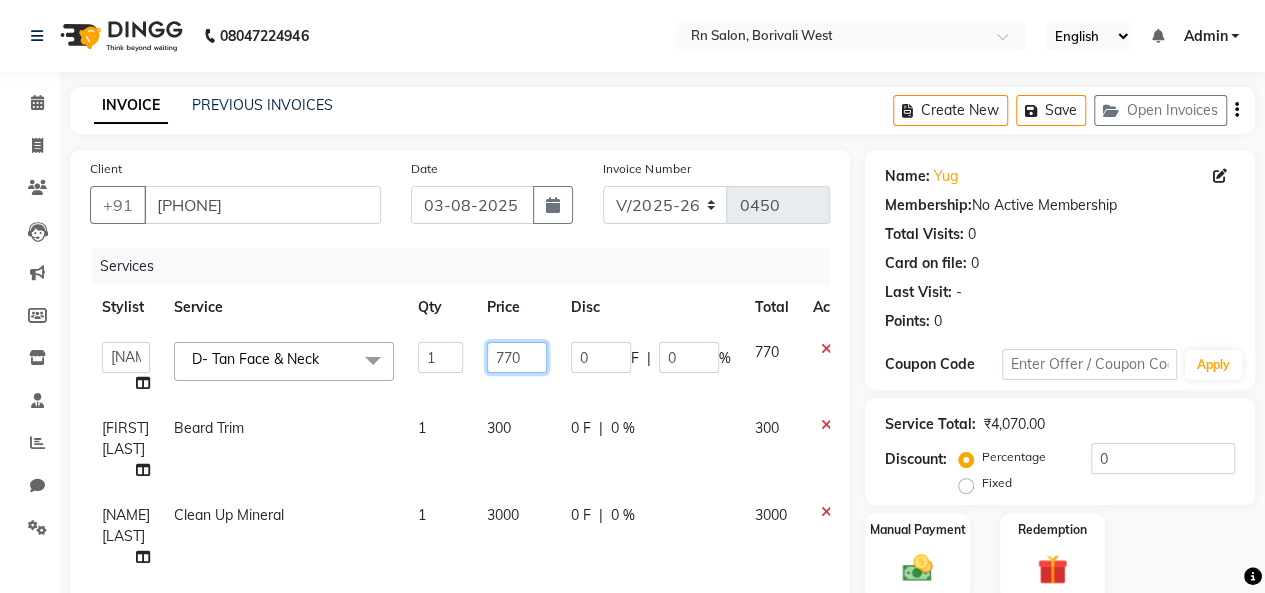 click on "770" 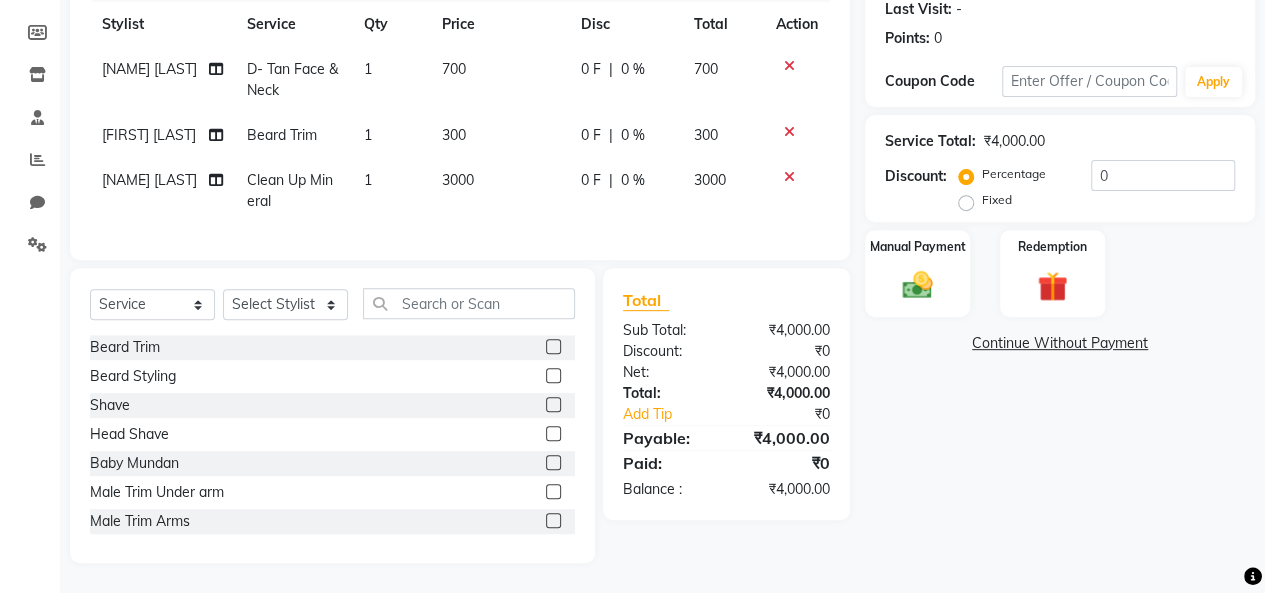 scroll, scrollTop: 297, scrollLeft: 0, axis: vertical 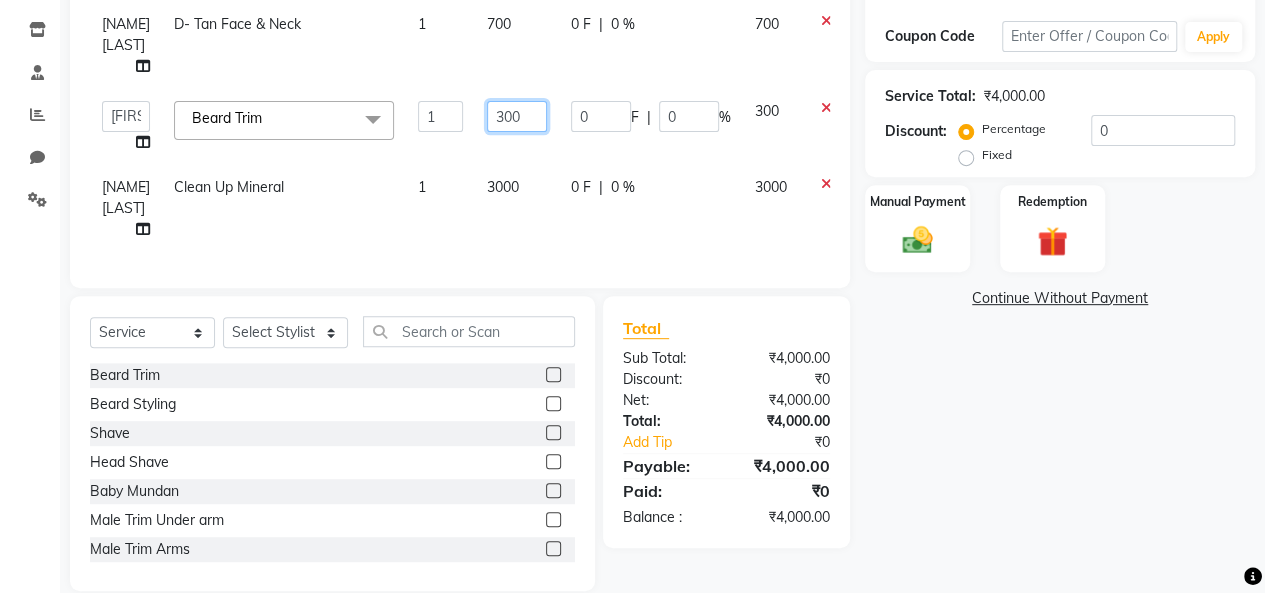 click on "300" 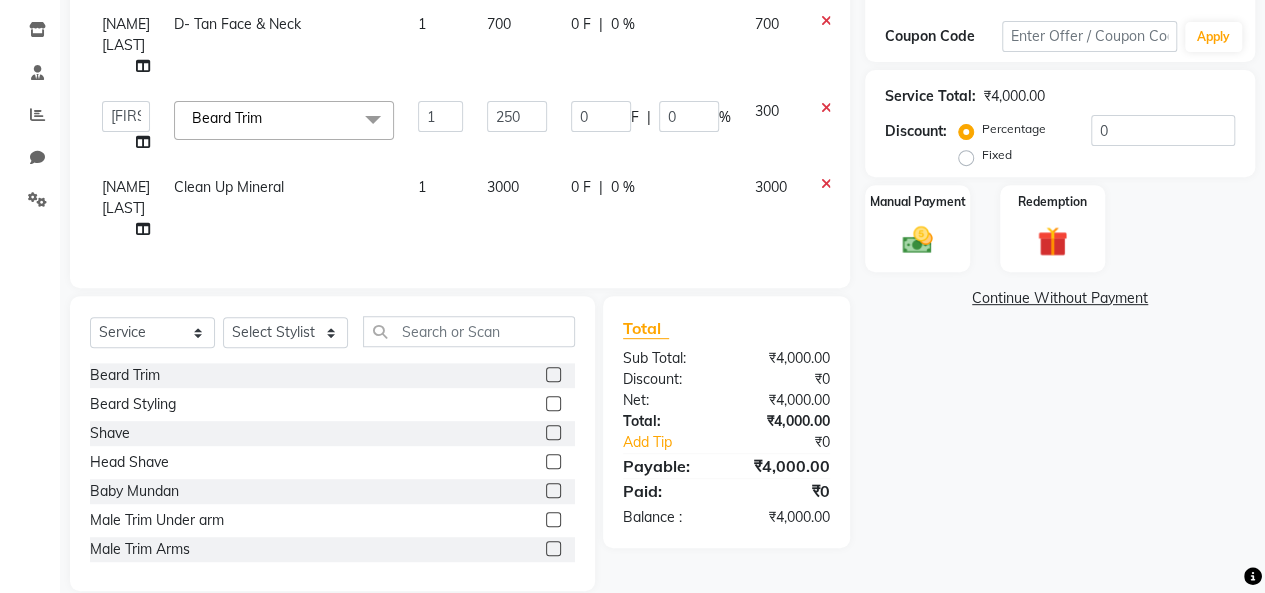 scroll, scrollTop: 297, scrollLeft: 0, axis: vertical 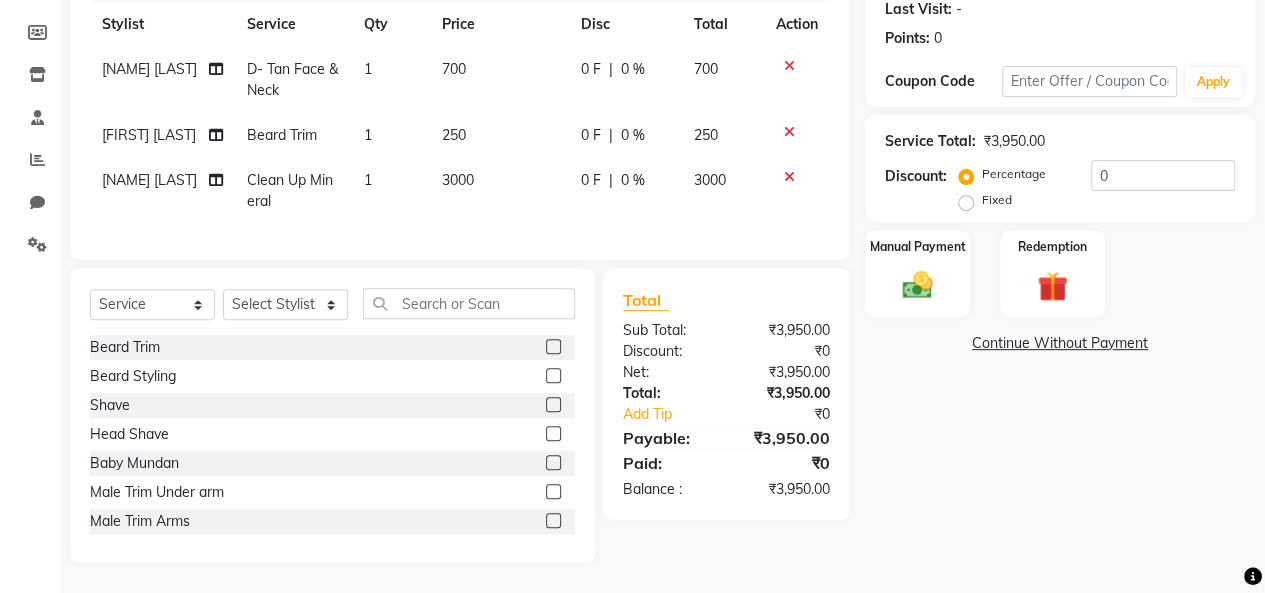 click on "Name: Yug  Membership:  No Active Membership  Total Visits:  0 Card on file:  0 Last Visit:   - Points:   0  Coupon Code Apply Service Total:  ₹3,950.00  Discount:  Percentage   Fixed  0 Manual Payment Redemption  Continue Without Payment" 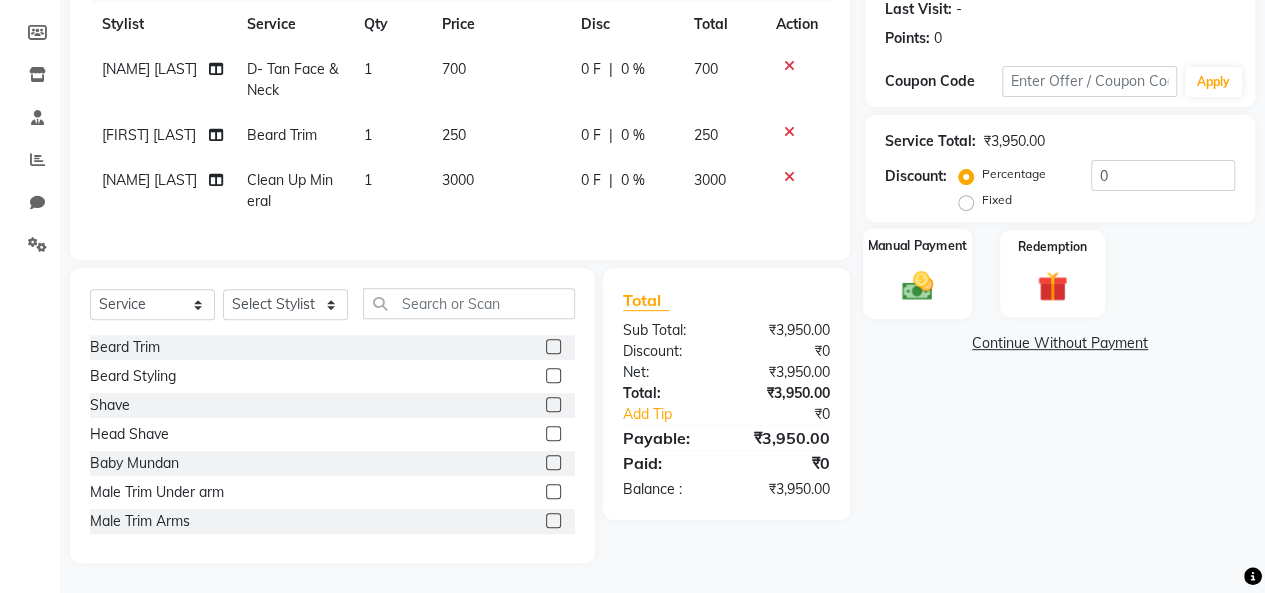 scroll, scrollTop: 141, scrollLeft: 0, axis: vertical 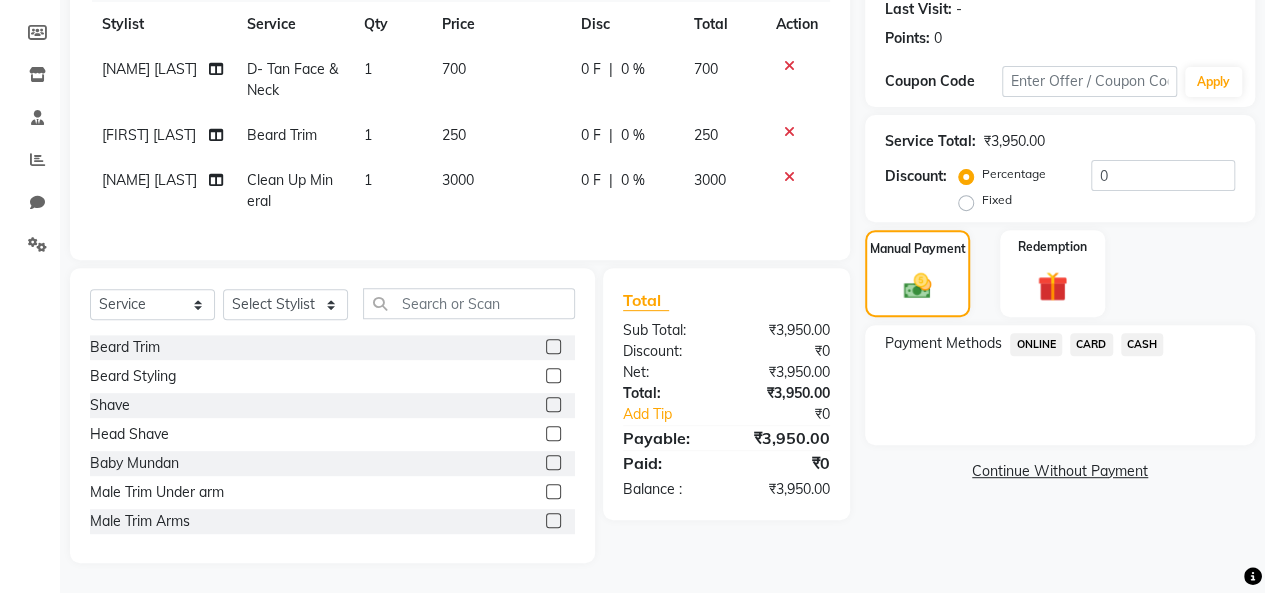 click on "CASH" 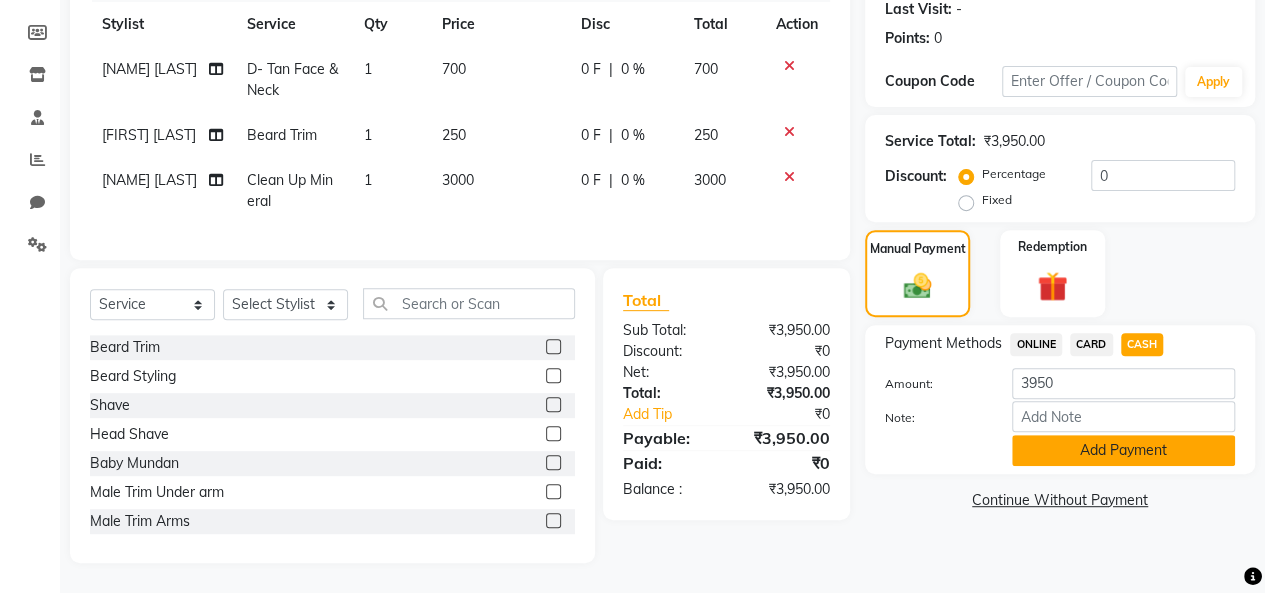 click on "Add Payment" 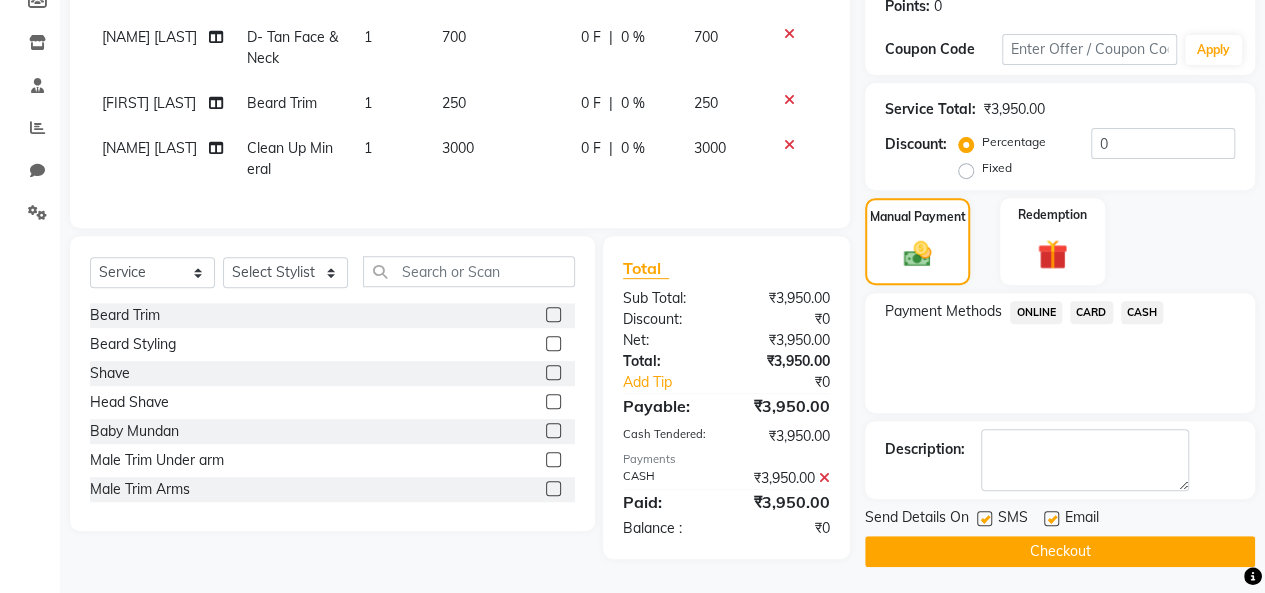 scroll, scrollTop: 324, scrollLeft: 0, axis: vertical 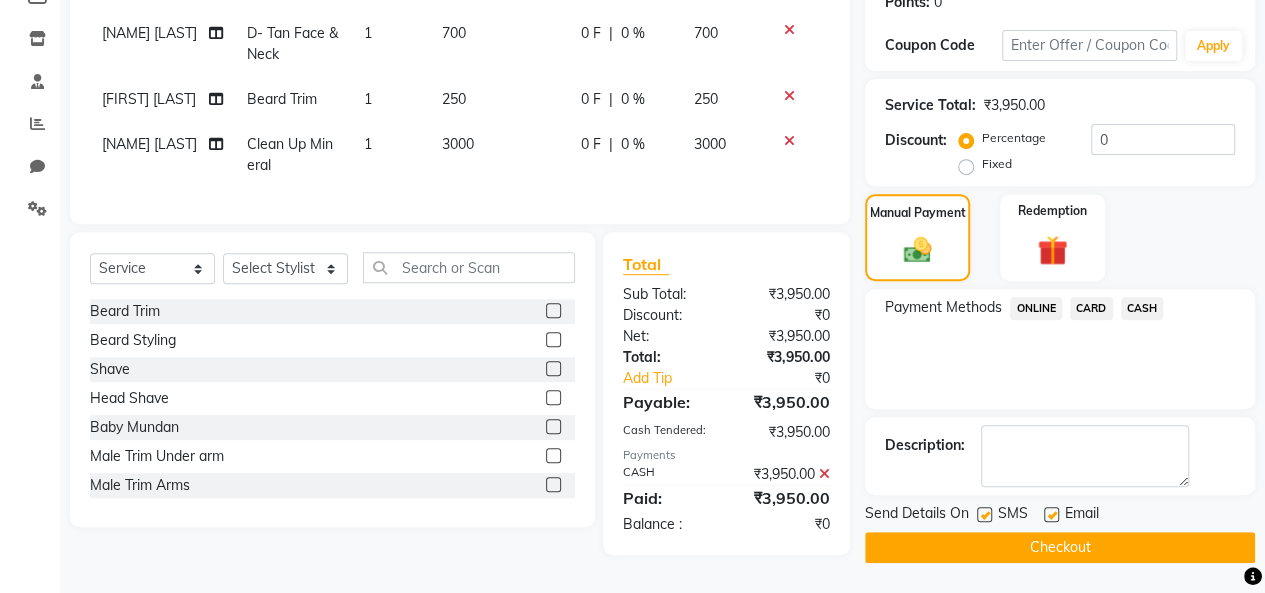 click 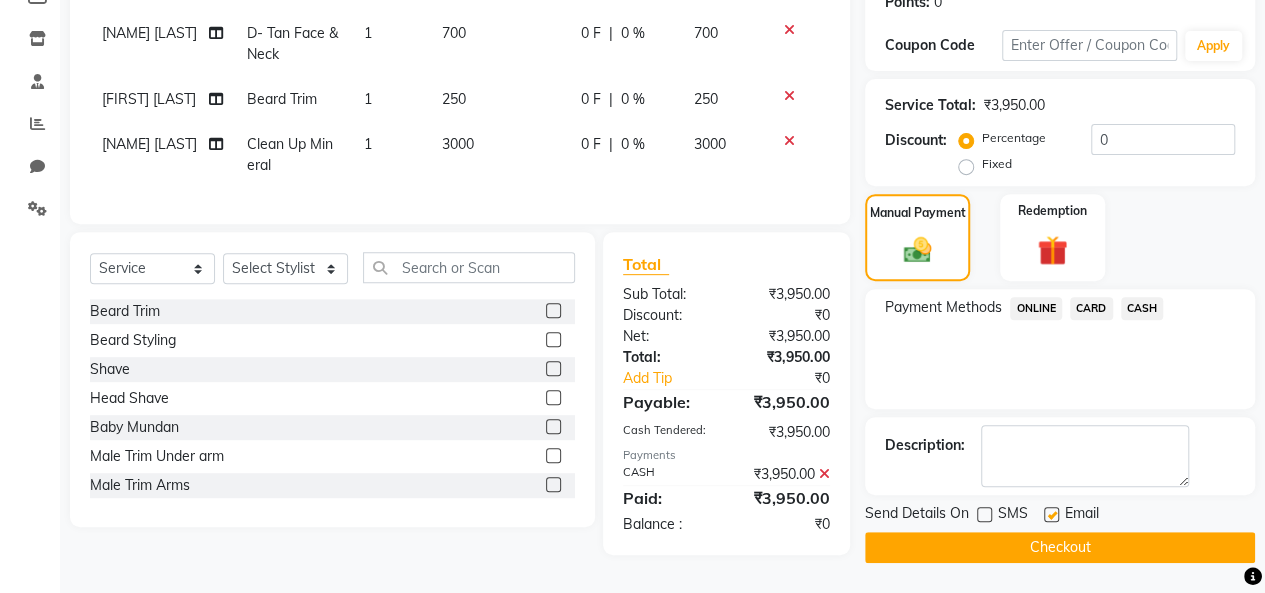 click 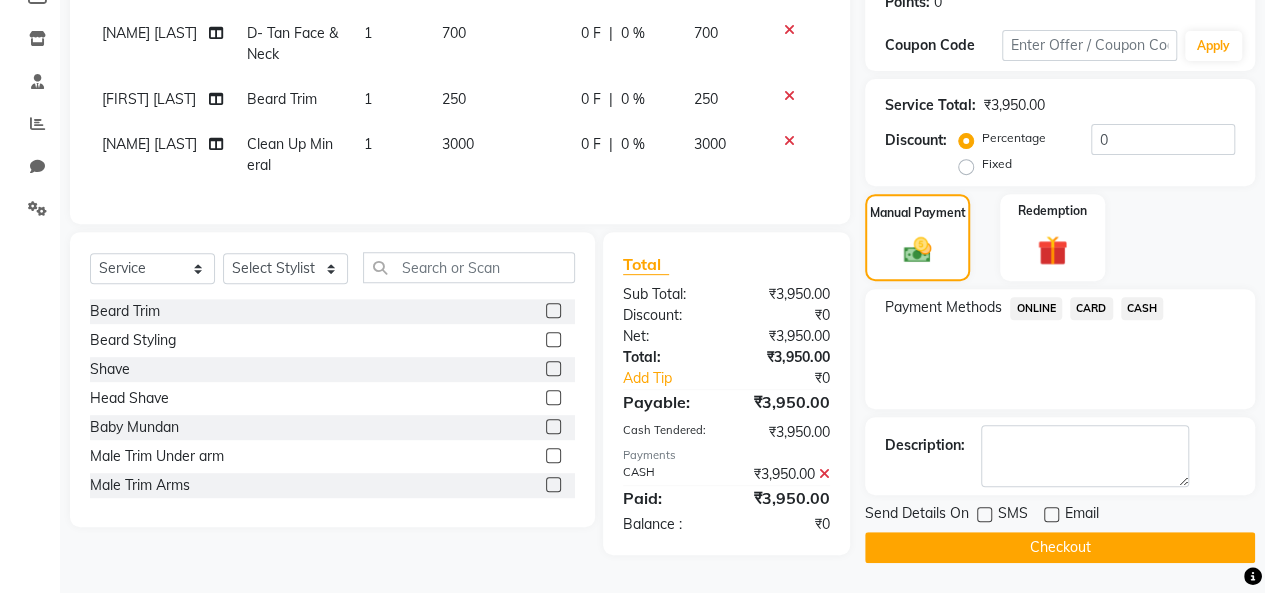 click on "Checkout" 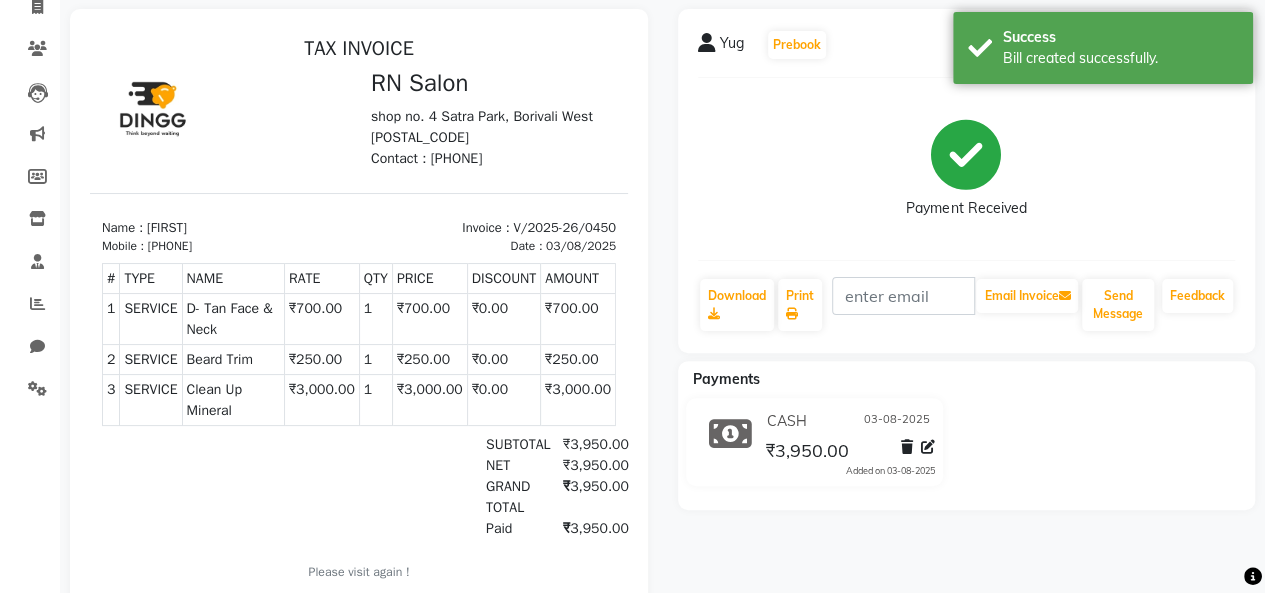 scroll, scrollTop: 214, scrollLeft: 0, axis: vertical 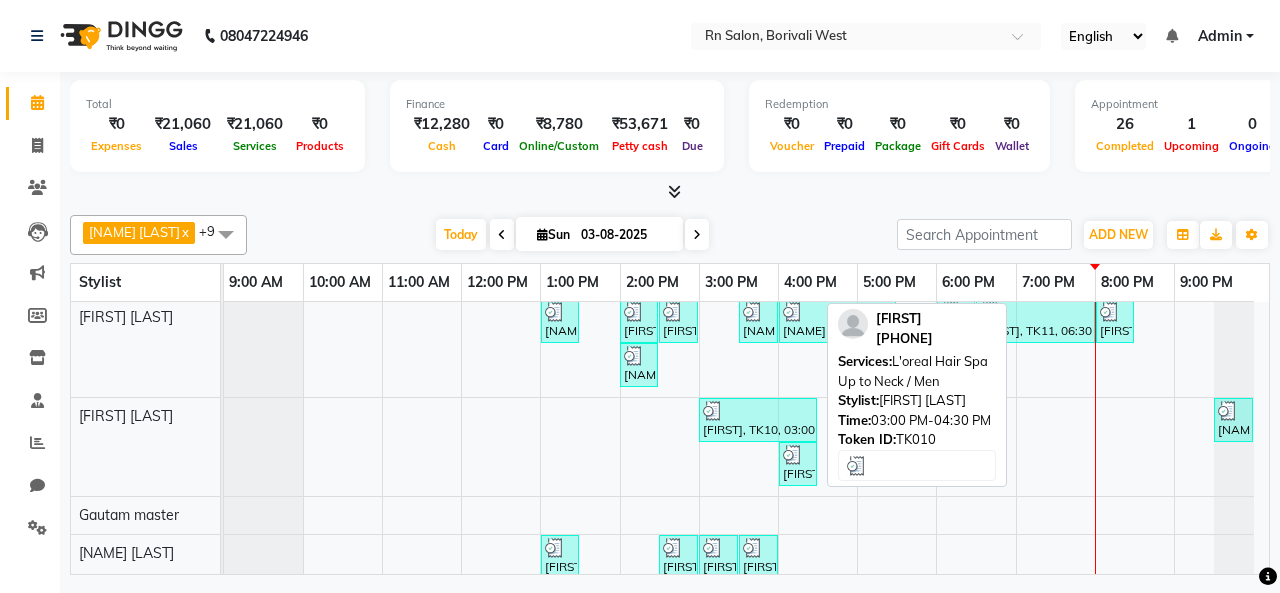 click on "[FIRST], TK10, 03:00 PM-04:30 PM, L'oreal Hair Spa Up to Neck / Men" at bounding box center (758, 420) 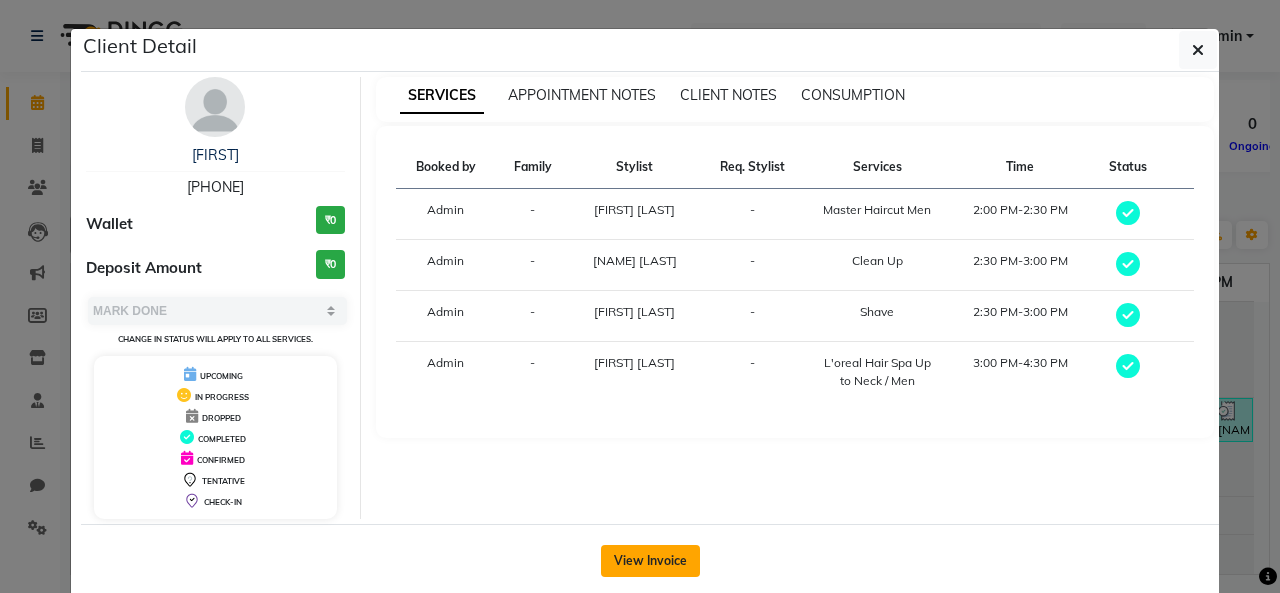 click on "View Invoice" 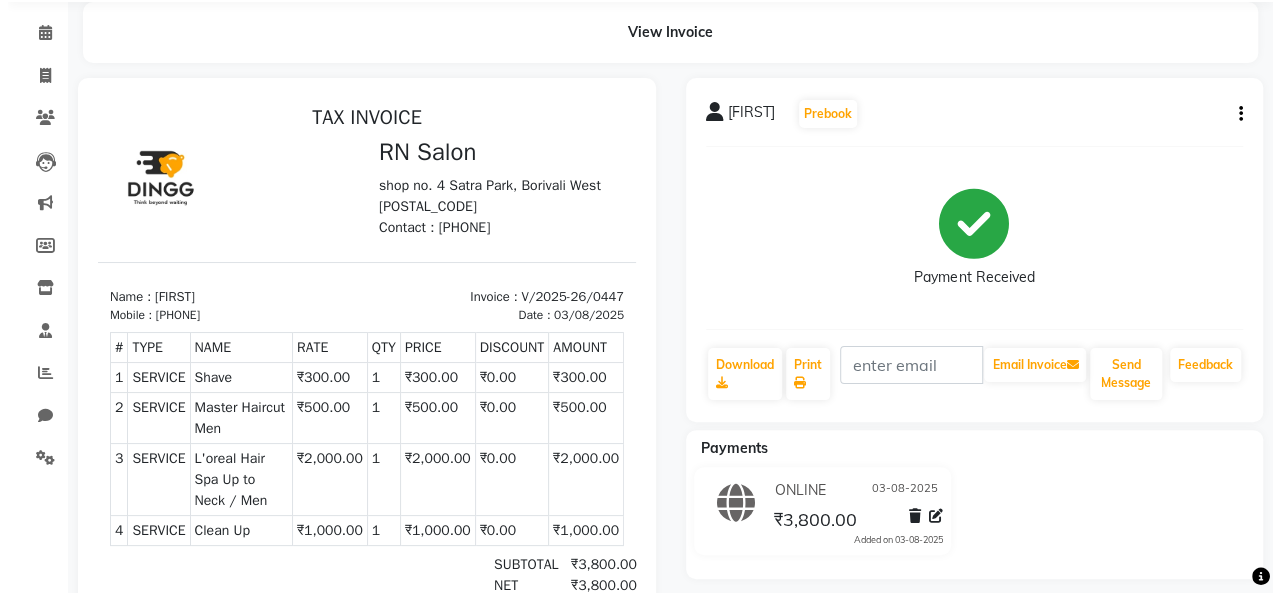 scroll, scrollTop: 0, scrollLeft: 0, axis: both 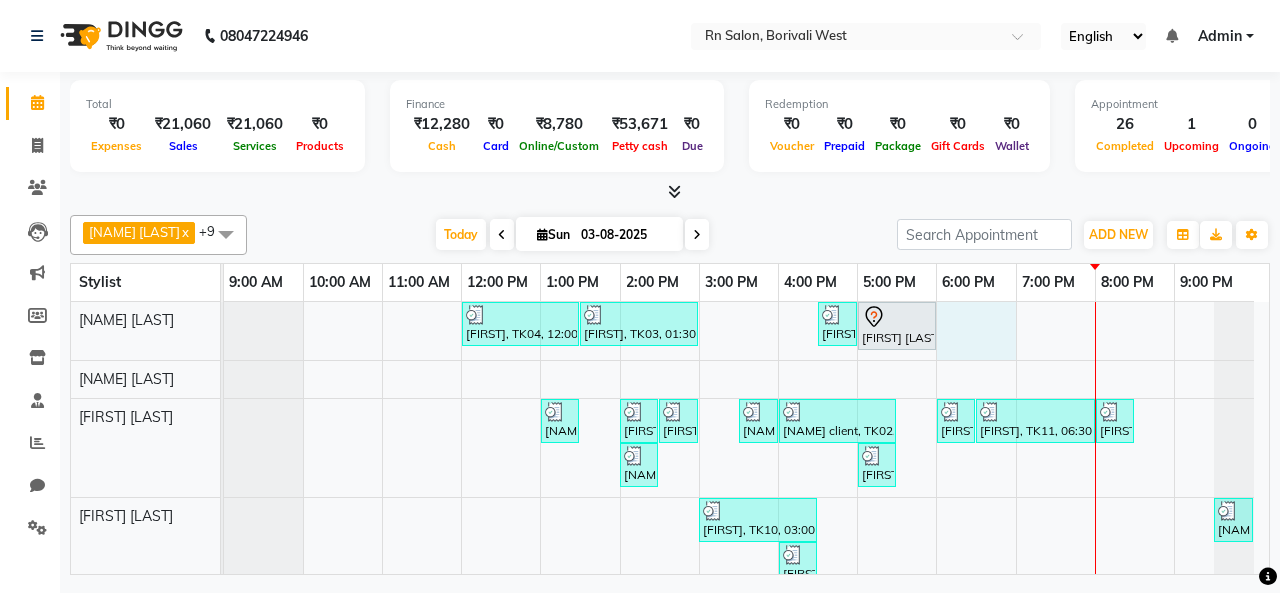 click on "sheetal, TK04, 12:00 PM-01:30 PM, Root touch up     Babita, TK03, 01:30 PM-03:00 PM, Female Haircut (Senior stylist) W/O     Diyan, TK07, 04:30 PM-05:00 PM, Master Haircut Men              NEHA SINGH, TK01, 05:00 PM-06:00 PM, Female Haircut (Creative stylist) W/O     Ronak, TK09, 01:00 PM-01:30 PM, Master Haircut Men      dhaval, TK10, 02:00 PM-02:30 PM, Master Haircut Men      dhaval, TK10, 02:30 PM-03:00 PM, Shave     ravi client, TK02, 03:30 PM-04:00 PM, Master Haircut Men      ravi client, TK02, 04:00 PM-05:30 PM, Global Color (Inoa) Men     ANANT, TK11, 06:00 PM-06:30 PM, Master Haircut Men      ANANT, TK11, 06:30 PM-08:00 PM, Global Color (Inoa) Men     nitish, TK12, 08:00 PM-08:30 PM, Master Haircut Men      Mayur, TK08, 02:00 PM-02:30 PM, Master Haircut Men      Rashesh, TK06, 05:00 PM-05:30 PM, Shave     dhaval, TK10, 03:00 PM-04:30 PM, L'oreal Hair Spa Up to Neck / Men     Yug, TK13, 09:30 PM-10:00 PM, Beard Trim     Diyan, TK07, 04:00 PM-04:30 PM, Loreal Hair wash Male" at bounding box center (746, 619) 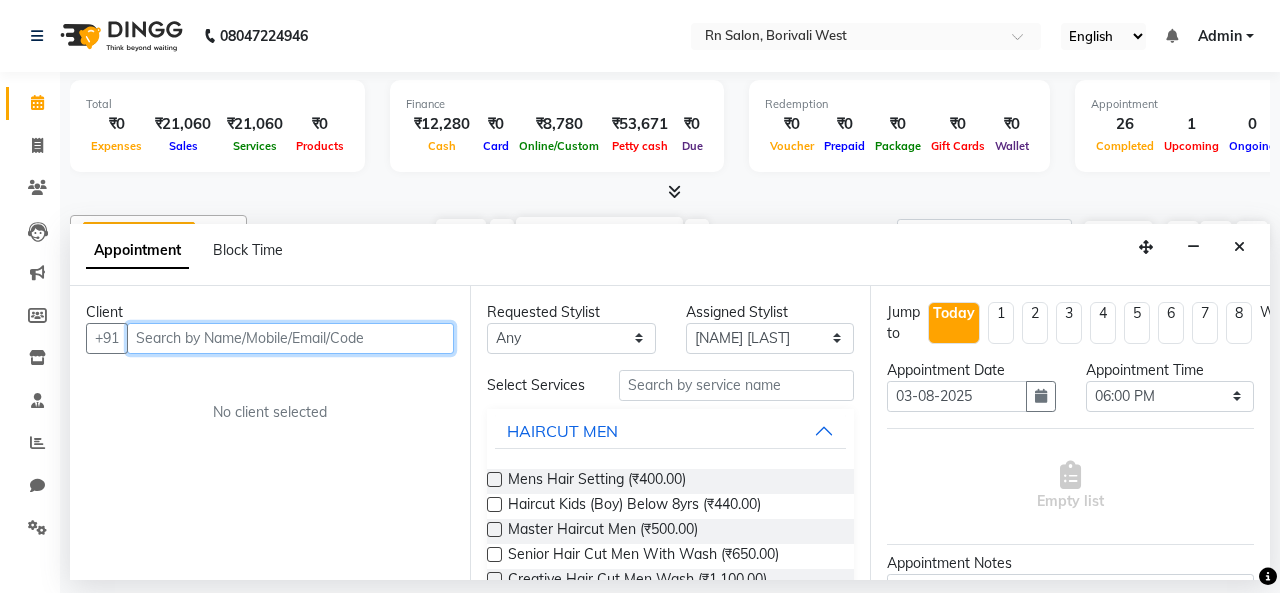 click at bounding box center [290, 338] 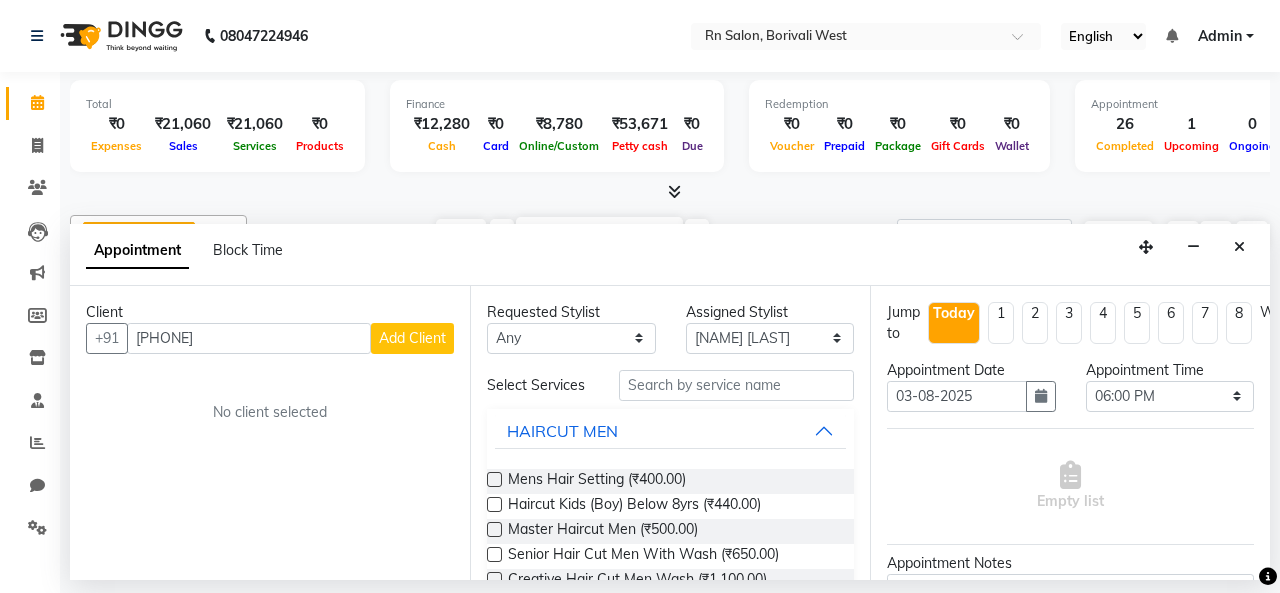 click on "Add Client" at bounding box center (412, 338) 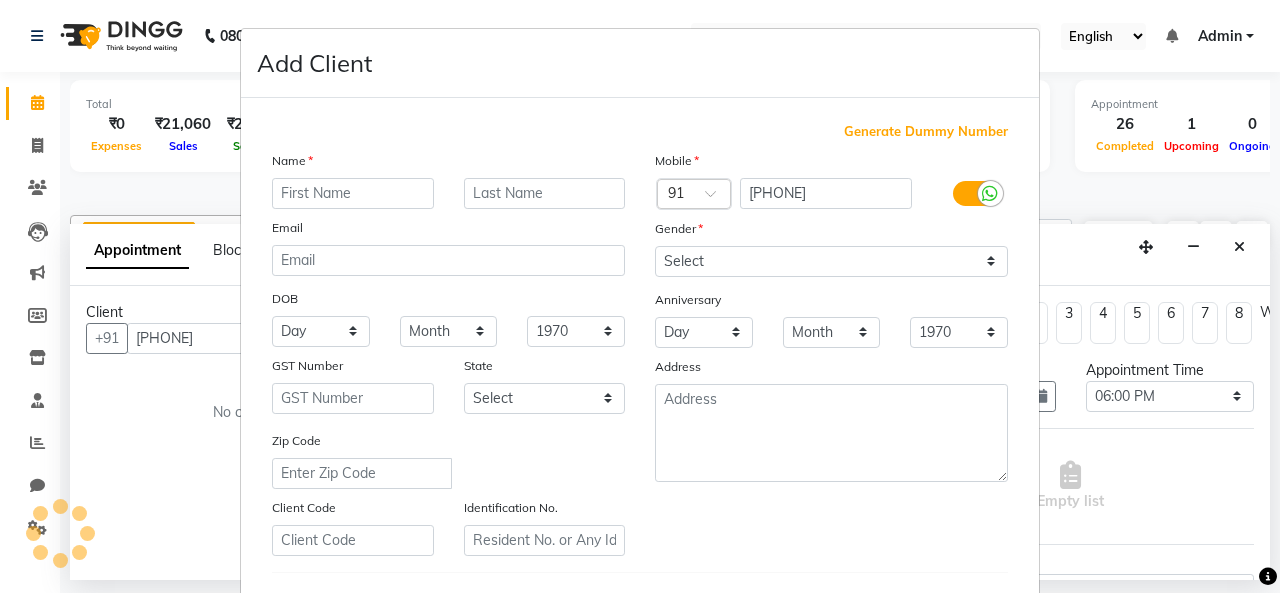 click at bounding box center (353, 193) 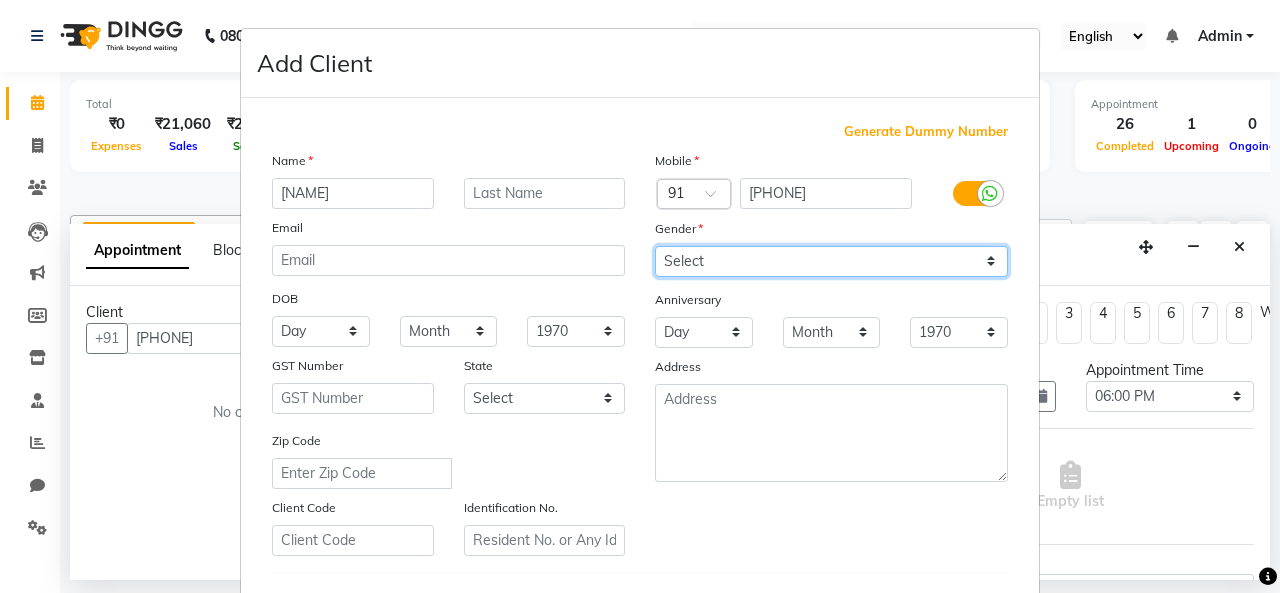 click on "Select Male Female Other Prefer Not To Say" at bounding box center [831, 261] 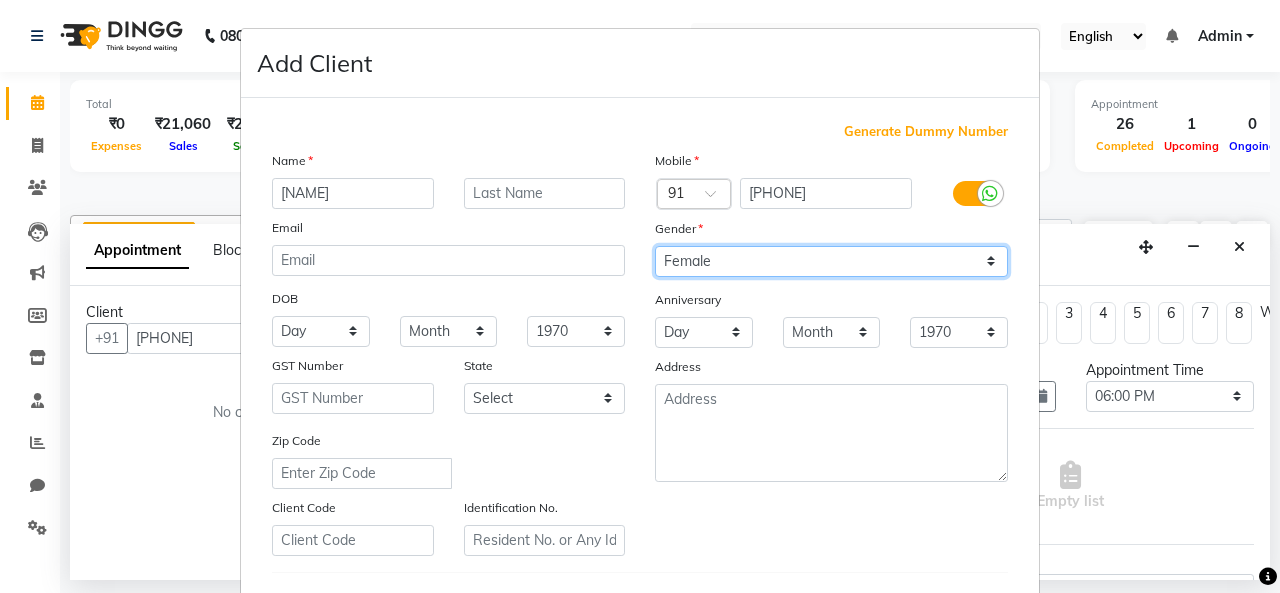 click on "Select Male Female Other Prefer Not To Say" at bounding box center (831, 261) 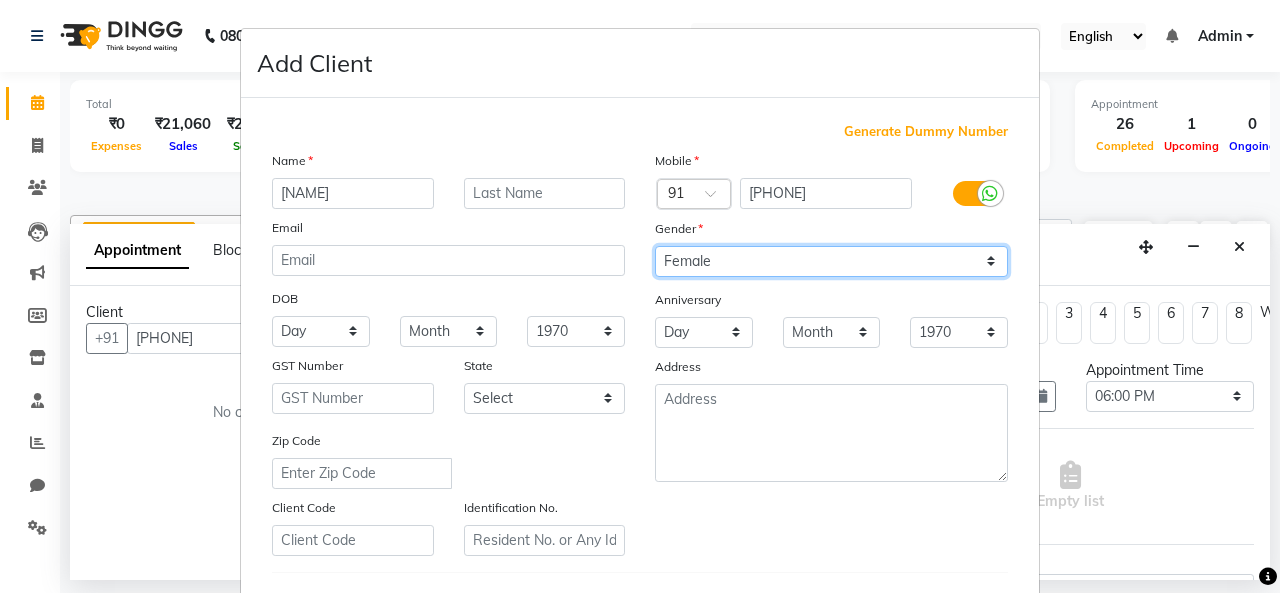 scroll, scrollTop: 326, scrollLeft: 0, axis: vertical 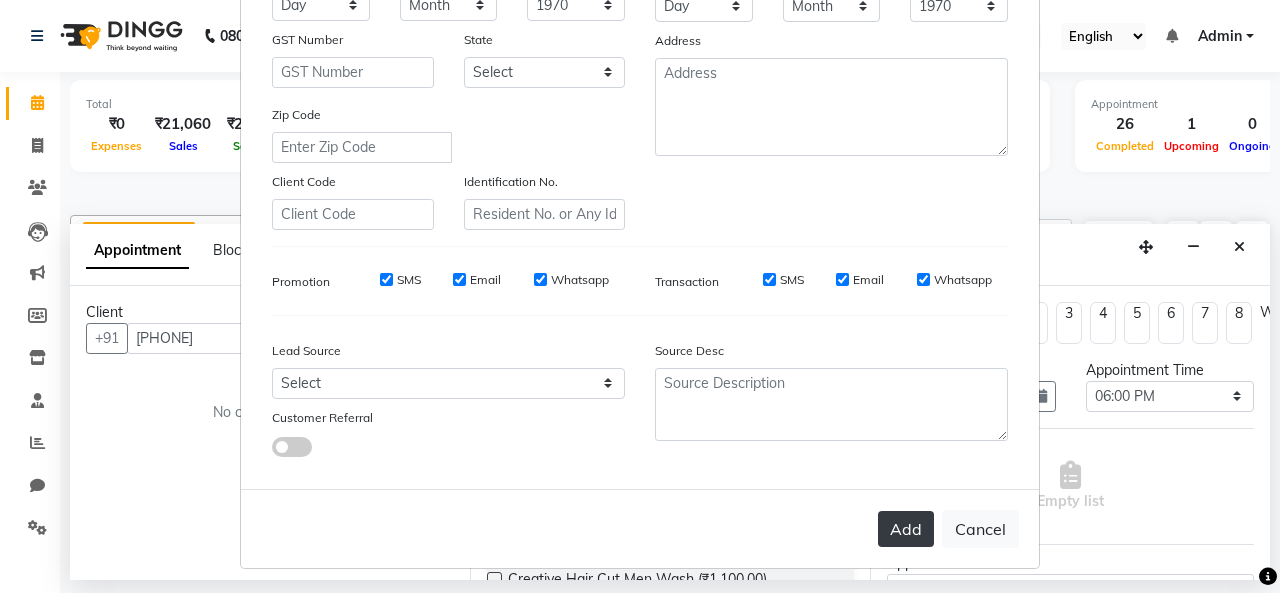 click on "Add" at bounding box center [906, 529] 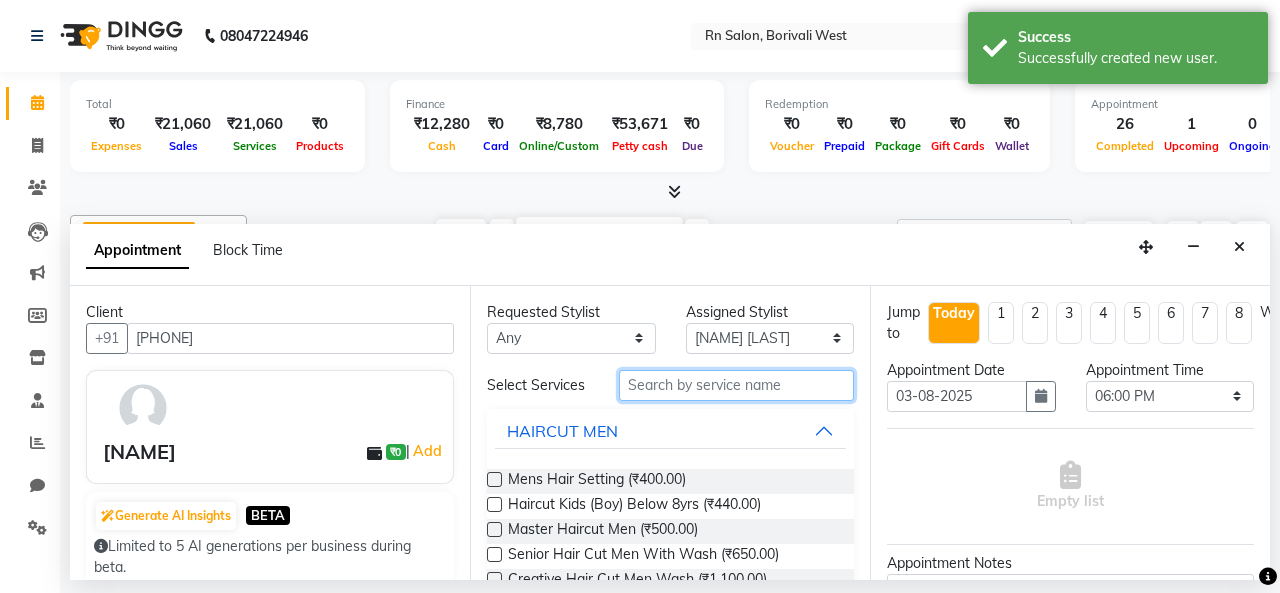 click at bounding box center [736, 385] 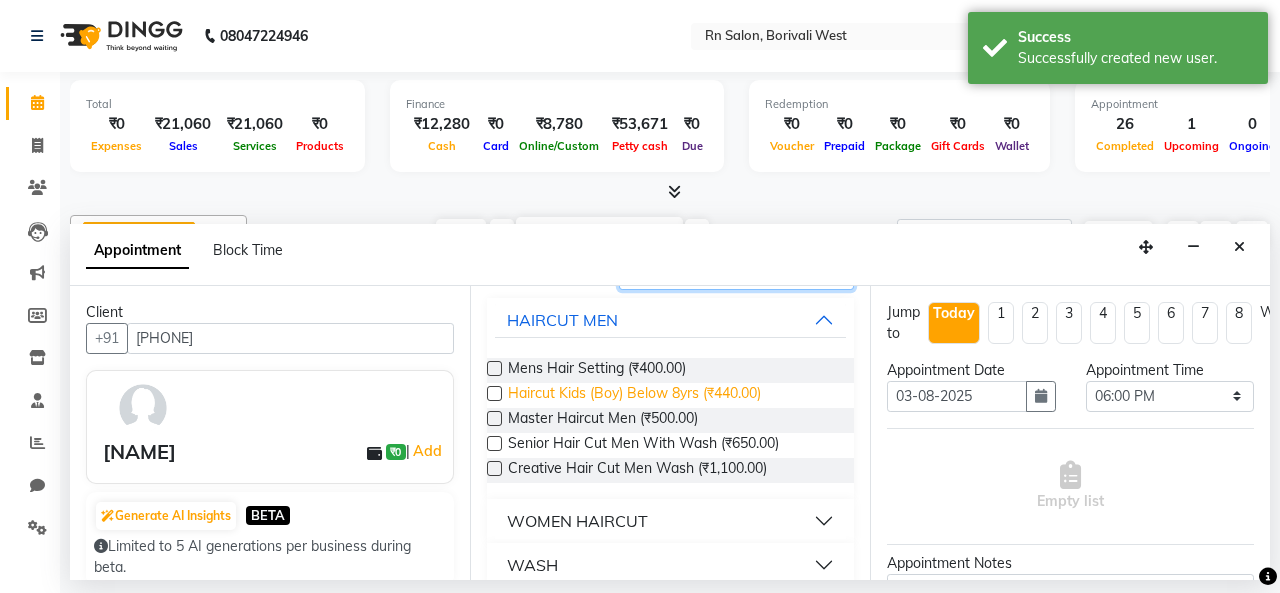 scroll, scrollTop: 200, scrollLeft: 0, axis: vertical 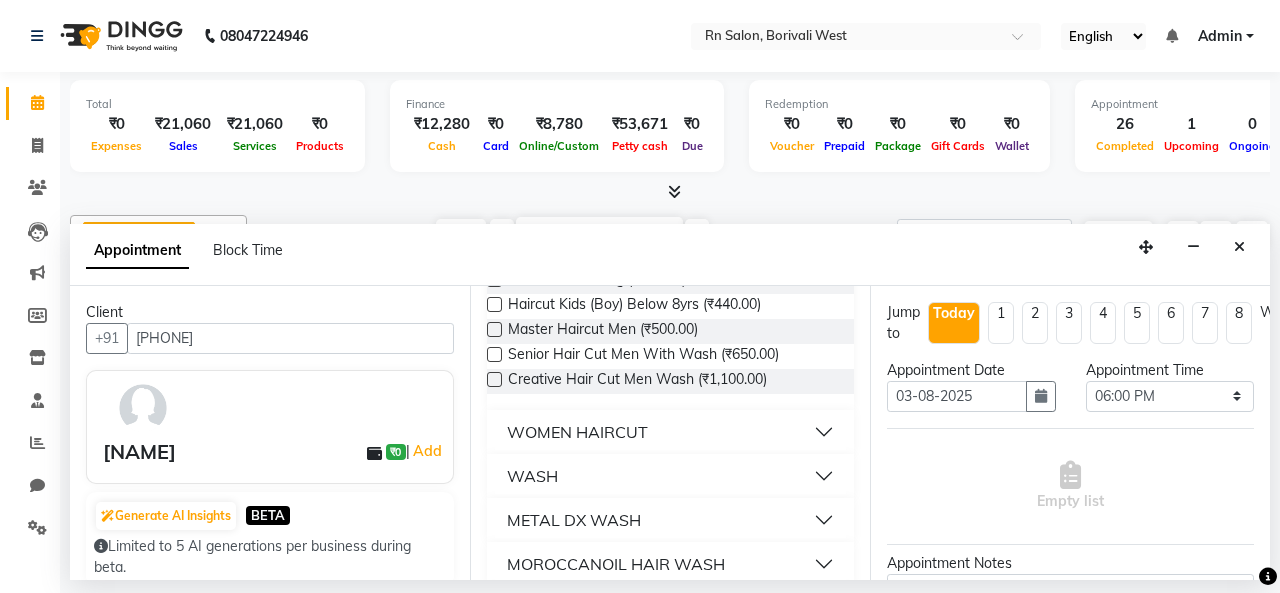 click on "WOMEN HAIRCUT" at bounding box center [577, 432] 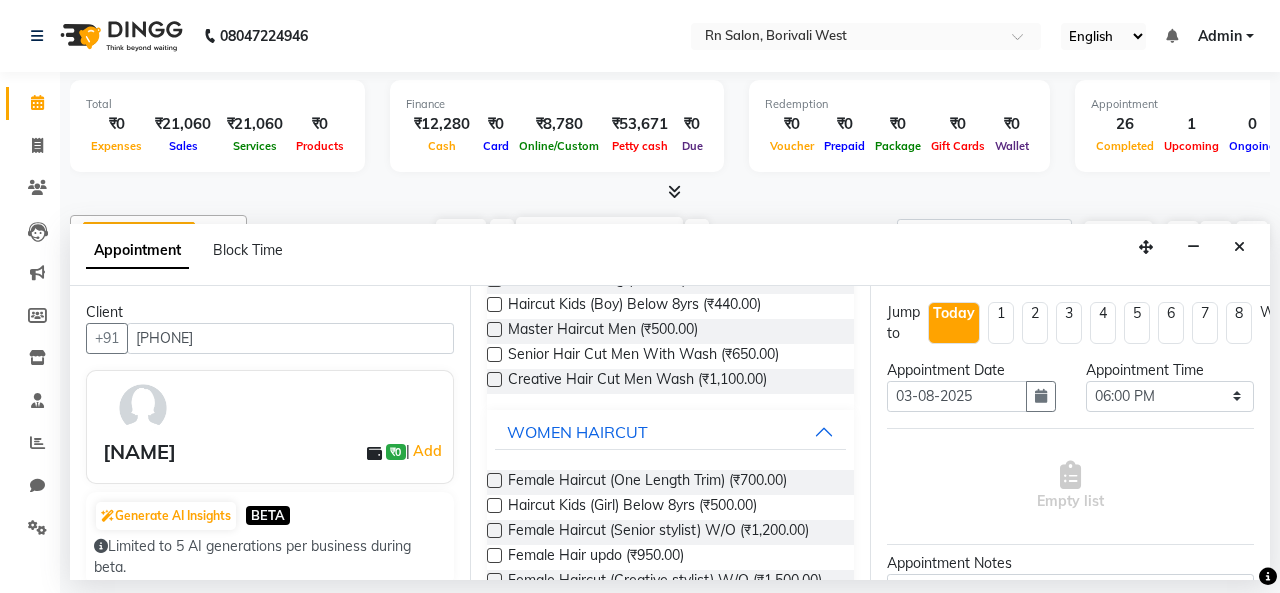 click at bounding box center (494, 530) 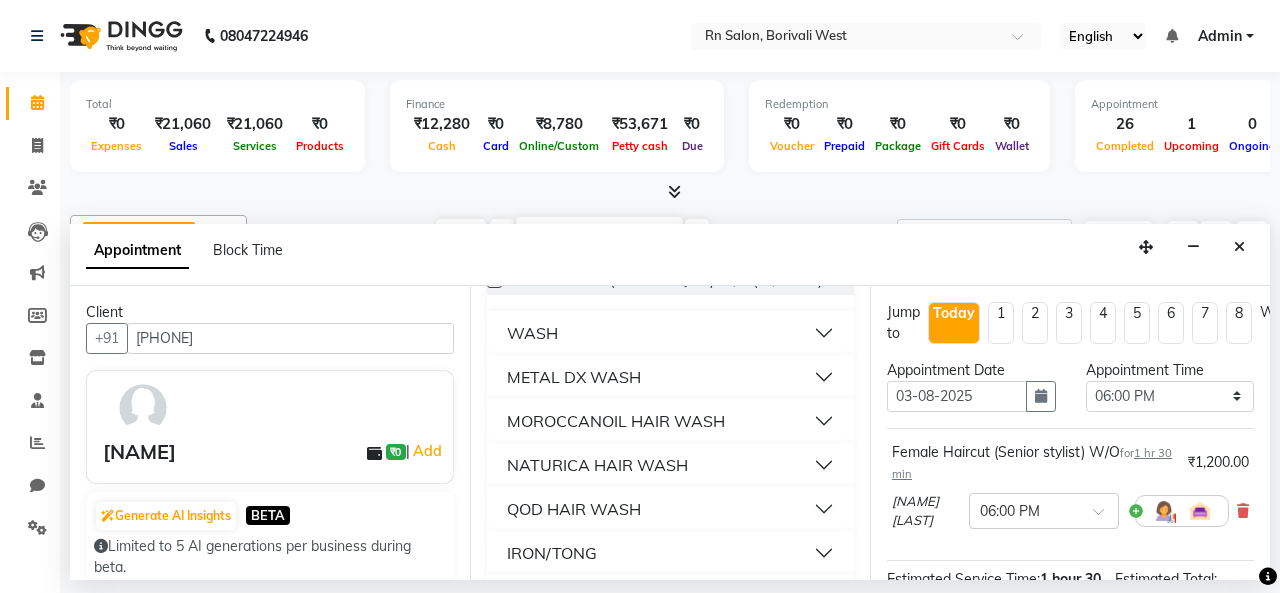 scroll, scrollTop: 0, scrollLeft: 0, axis: both 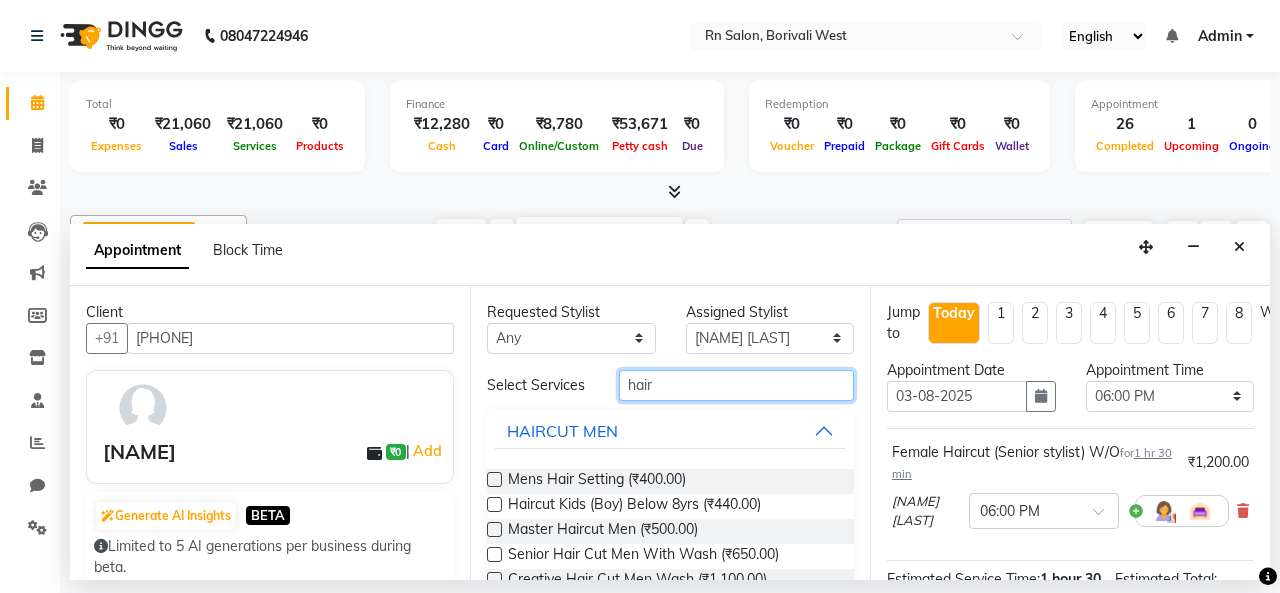 click on "hair" at bounding box center (736, 385) 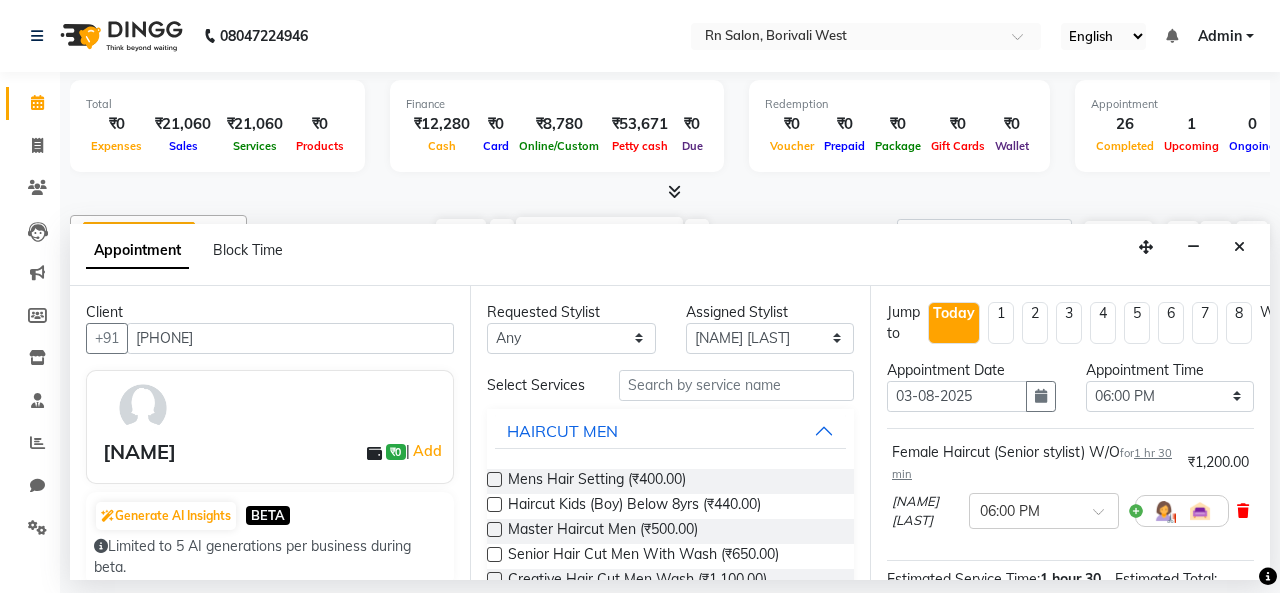 click at bounding box center [1243, 511] 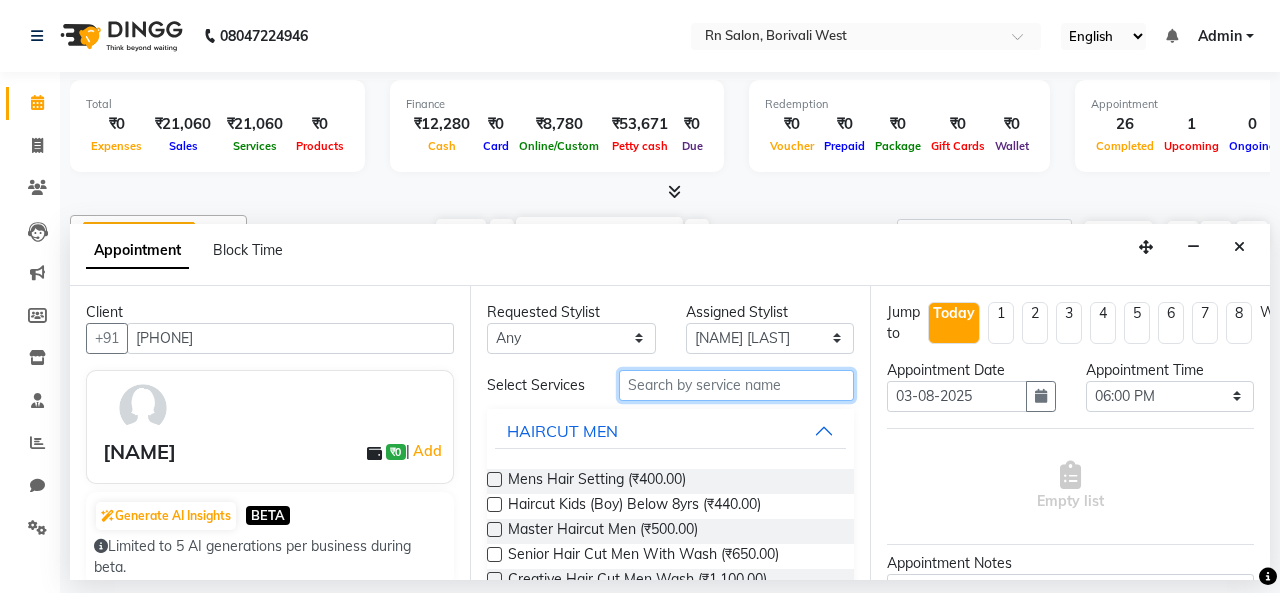 click at bounding box center (736, 385) 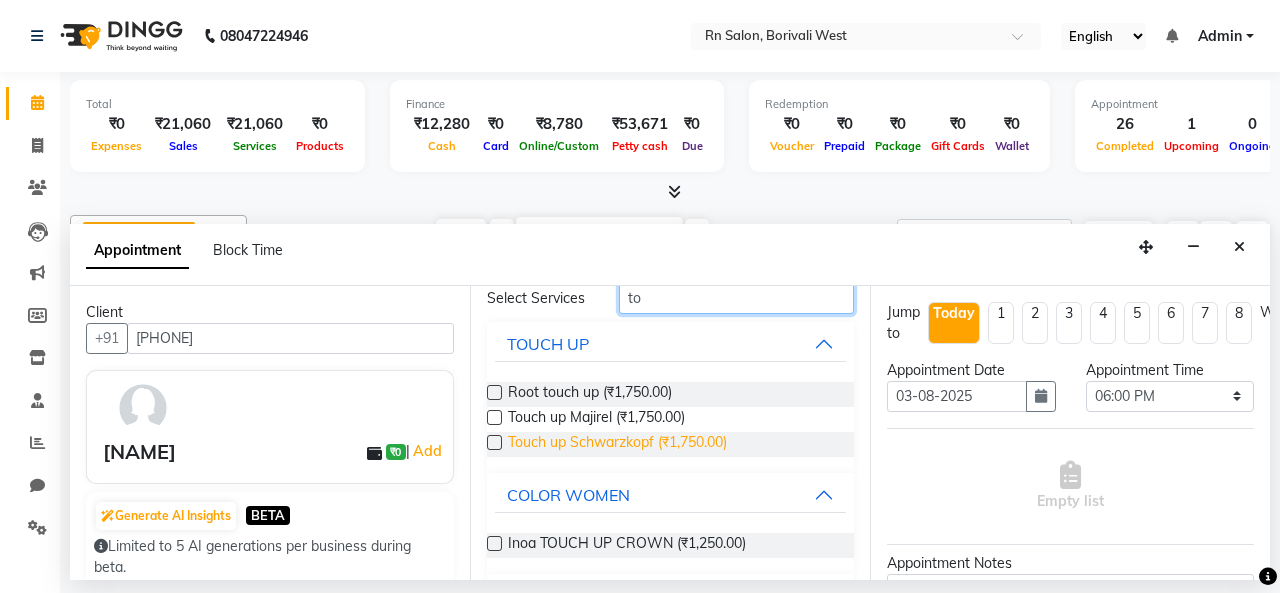 scroll, scrollTop: 200, scrollLeft: 0, axis: vertical 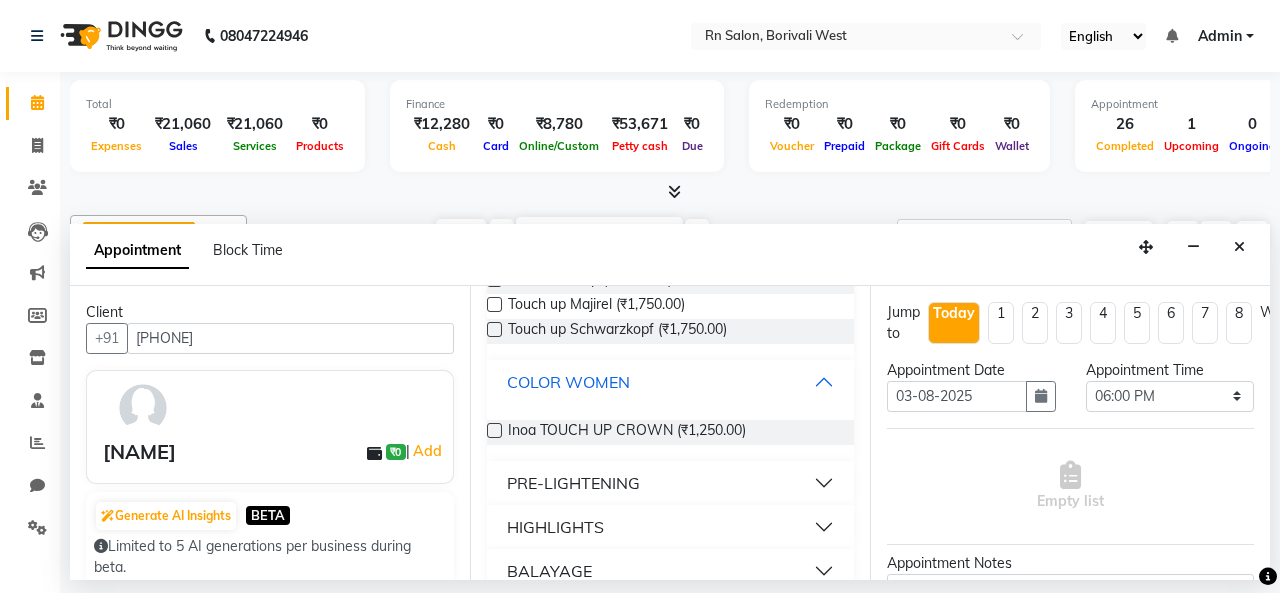 click on "COLOR WOMEN" at bounding box center [568, 382] 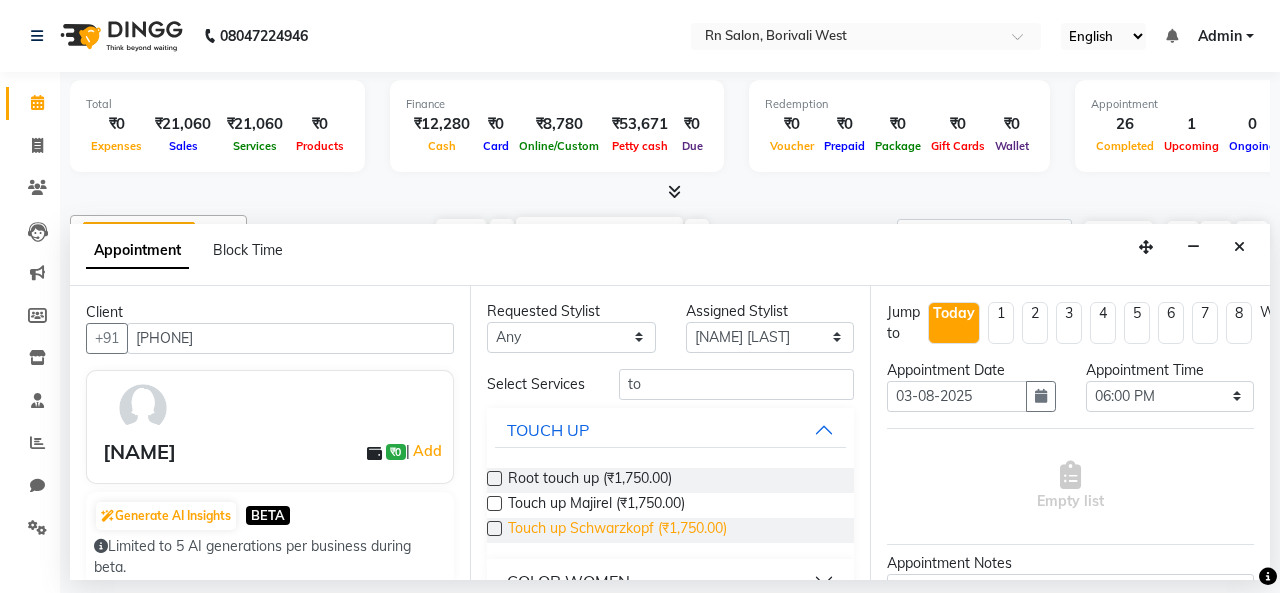 scroll, scrollTop: 0, scrollLeft: 0, axis: both 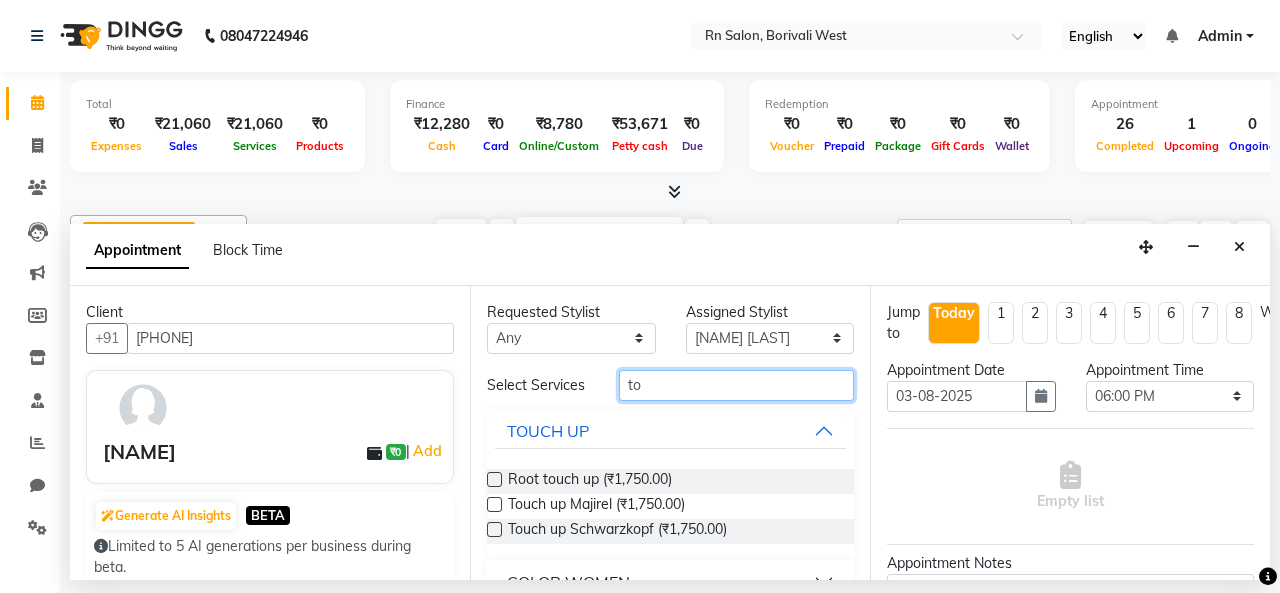 click on "to" at bounding box center [736, 385] 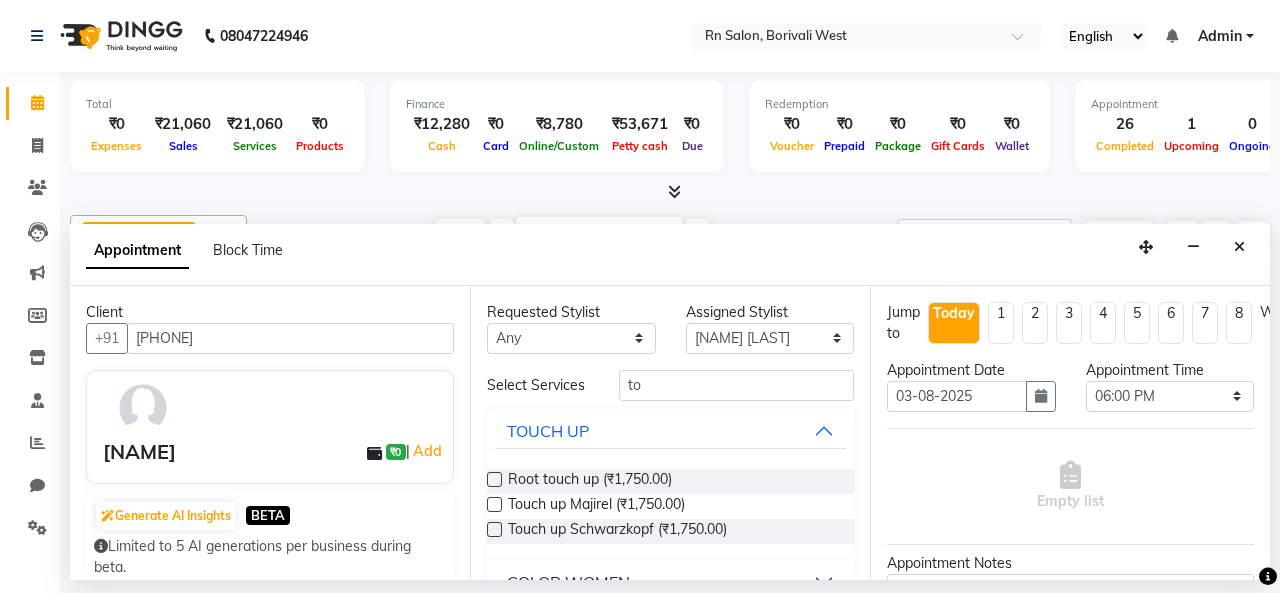 click at bounding box center (494, 479) 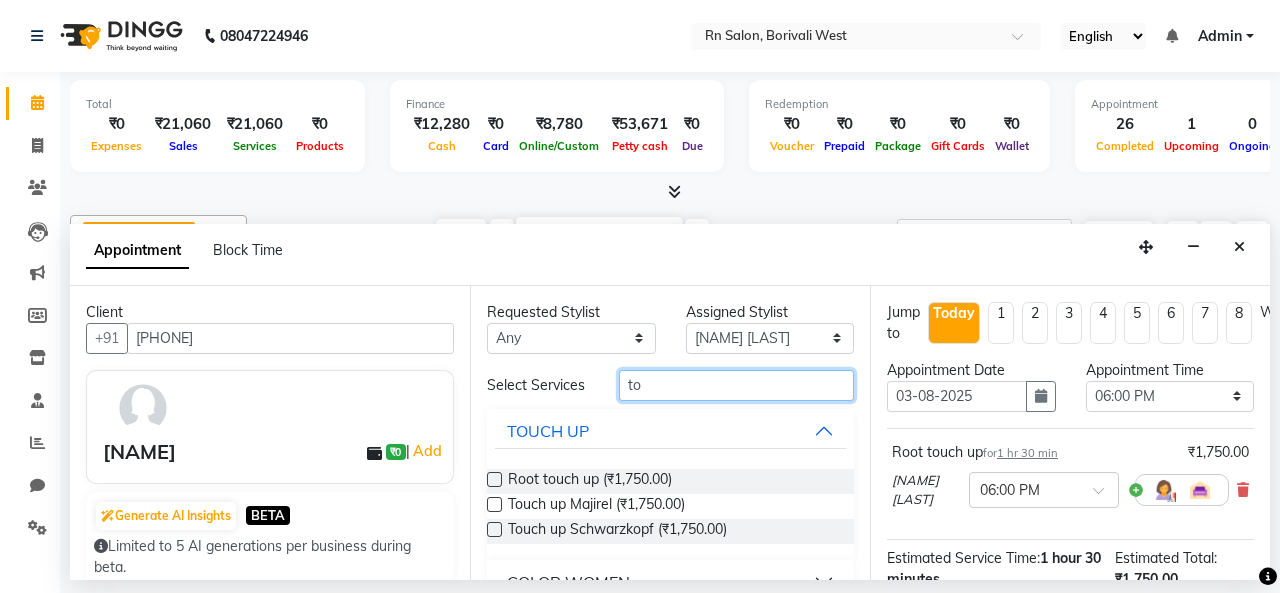 click on "to" at bounding box center (736, 385) 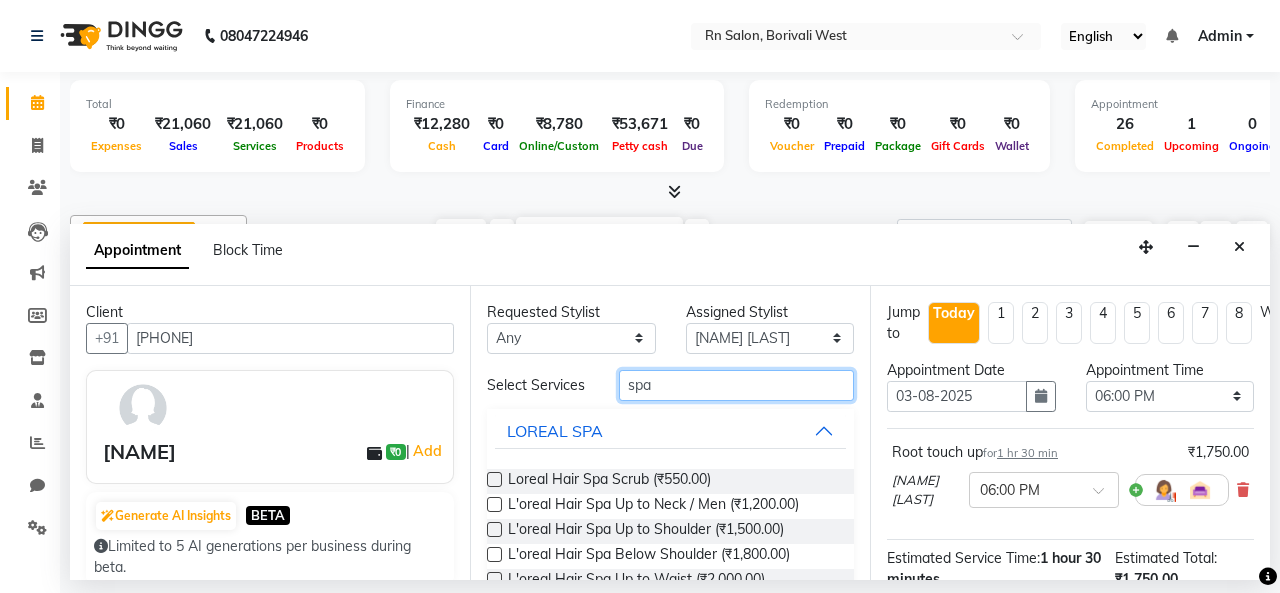 scroll, scrollTop: 100, scrollLeft: 0, axis: vertical 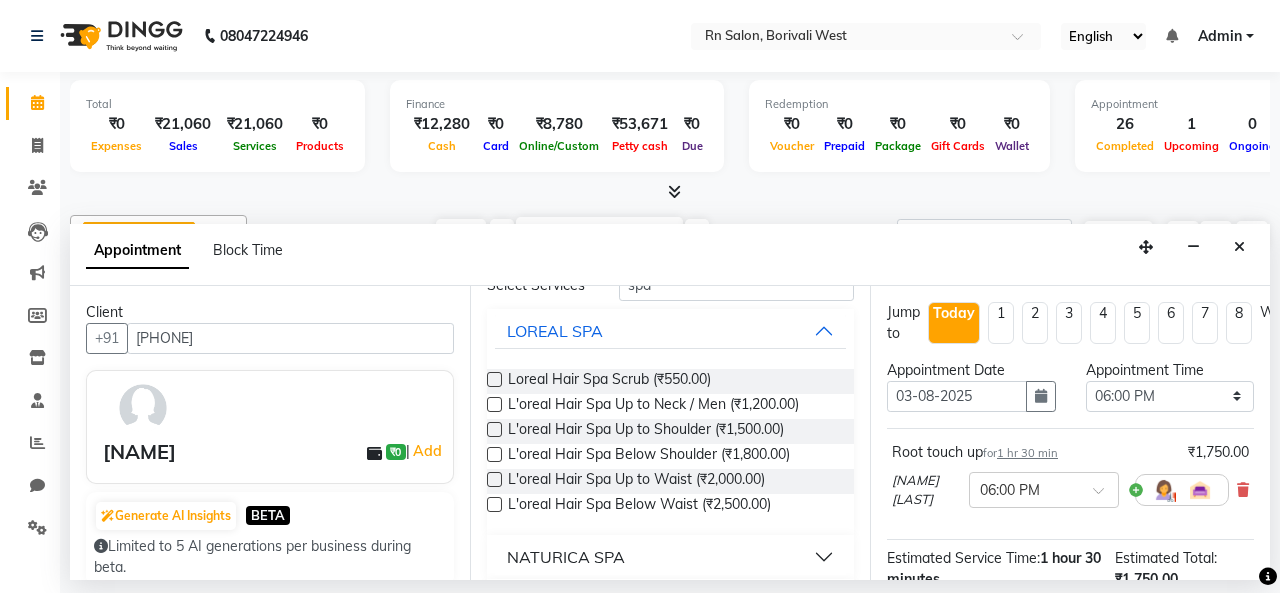 click at bounding box center [494, 454] 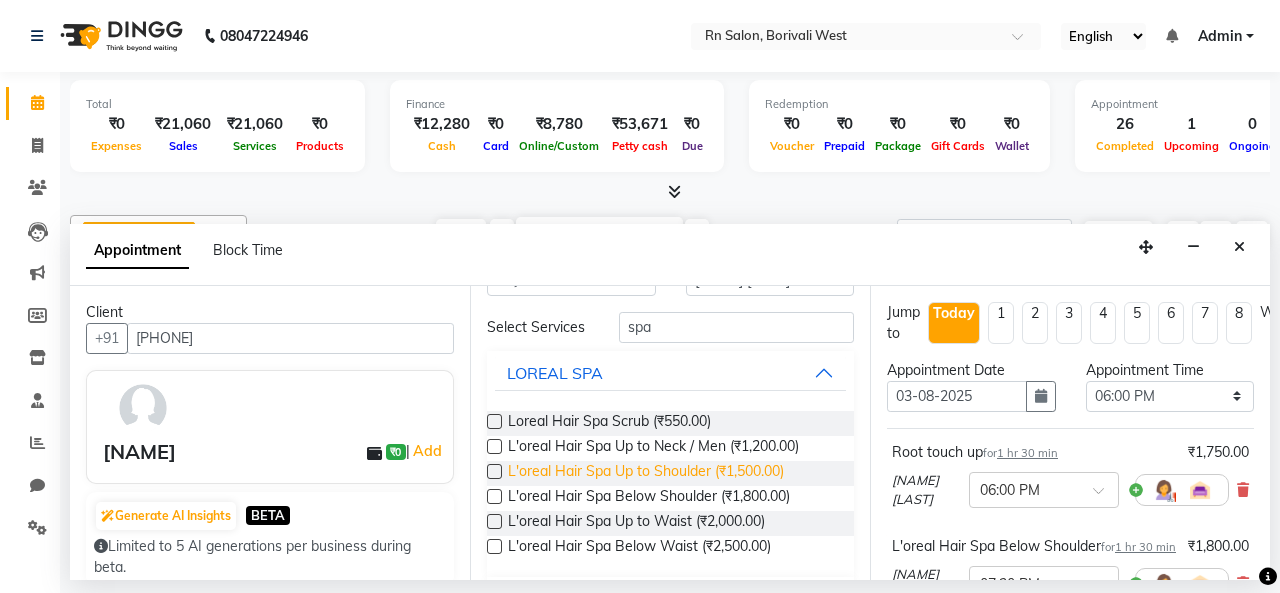 scroll, scrollTop: 0, scrollLeft: 0, axis: both 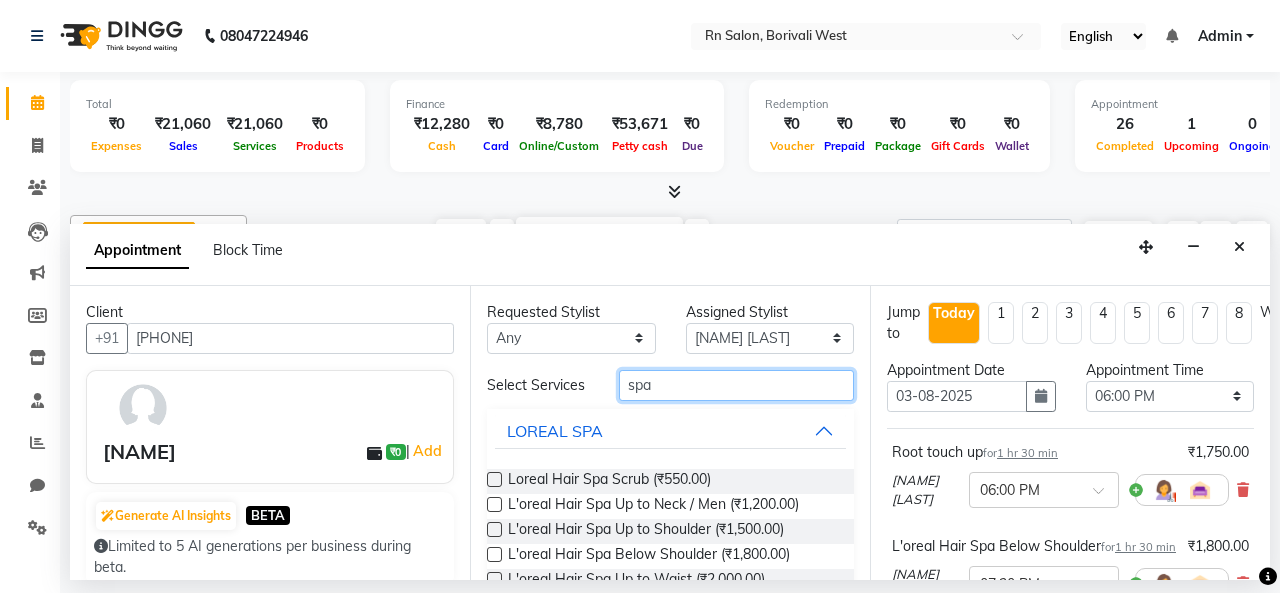click on "spa" at bounding box center [736, 385] 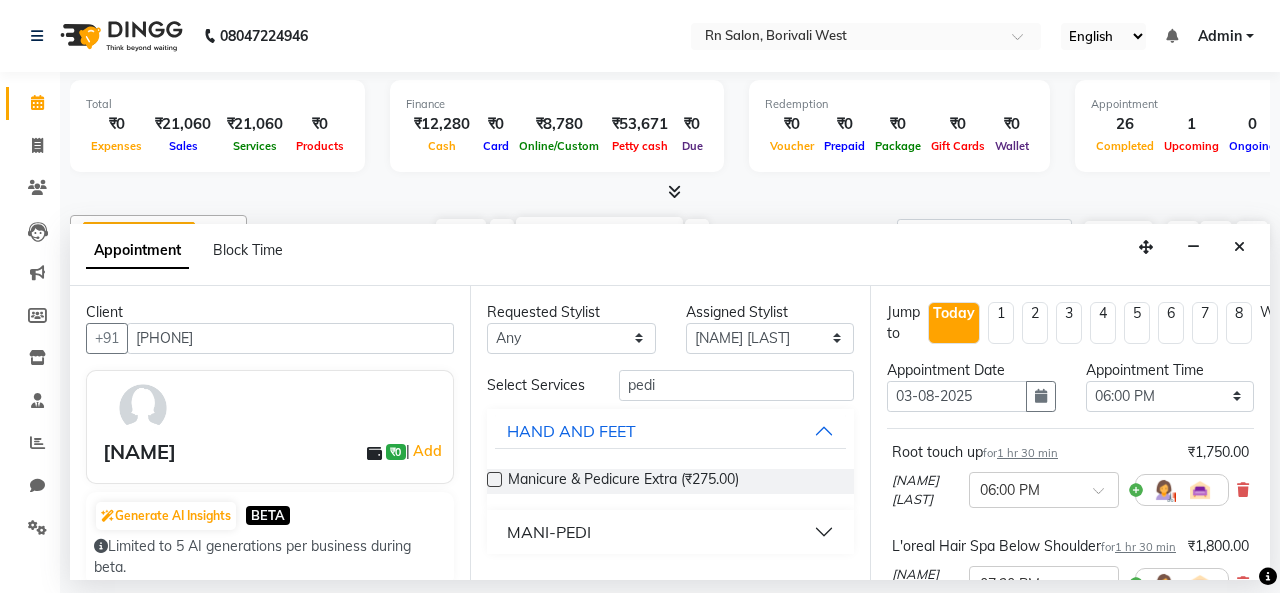 click on "MANI-PEDI" at bounding box center [670, 532] 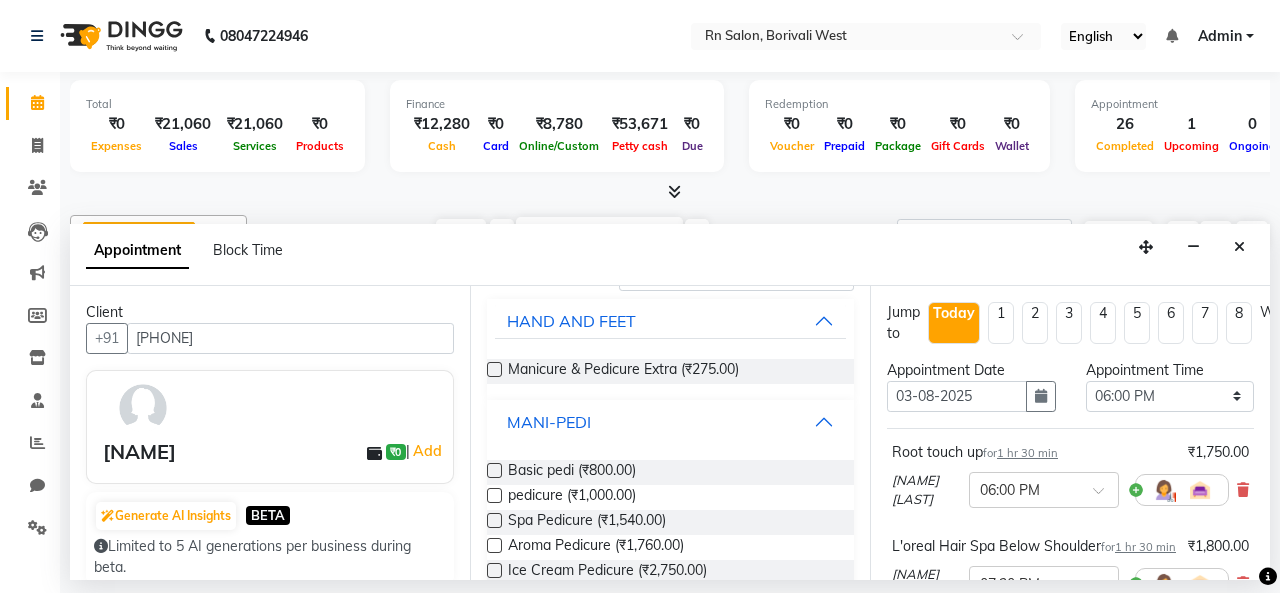 scroll, scrollTop: 221, scrollLeft: 0, axis: vertical 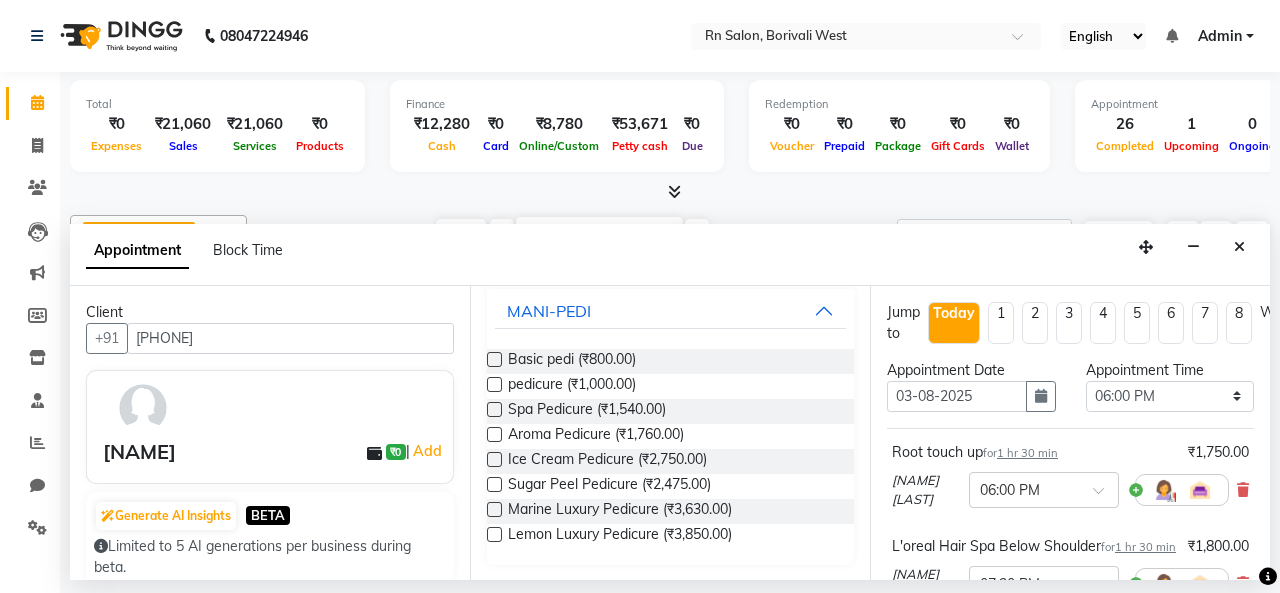 click at bounding box center (494, 384) 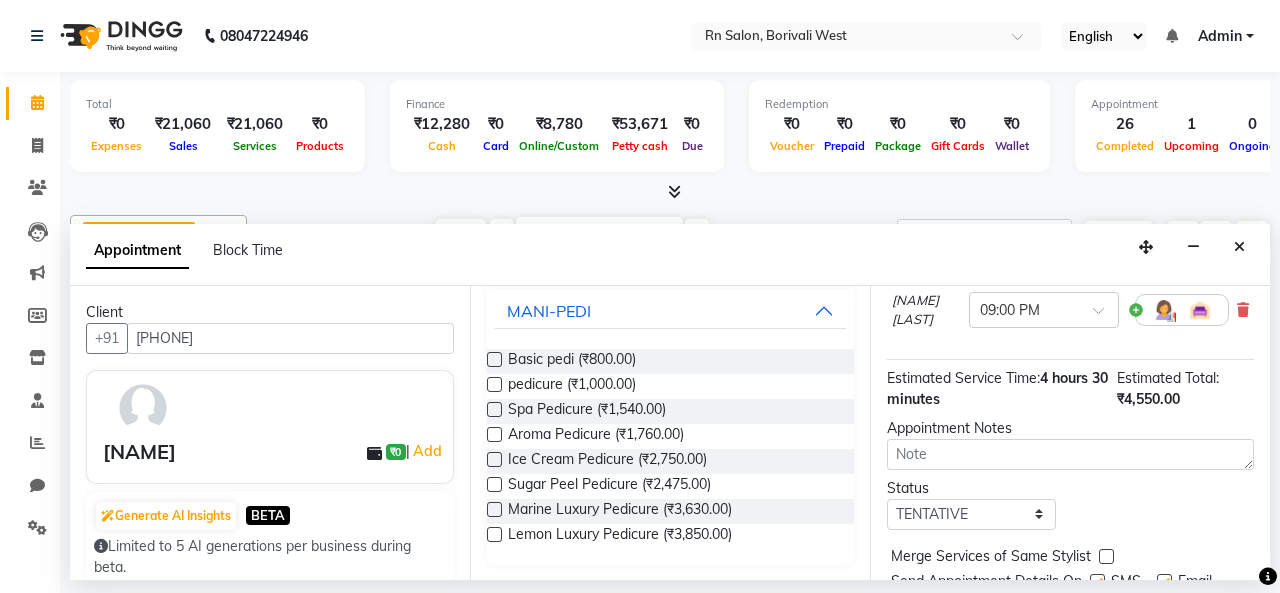 scroll, scrollTop: 479, scrollLeft: 0, axis: vertical 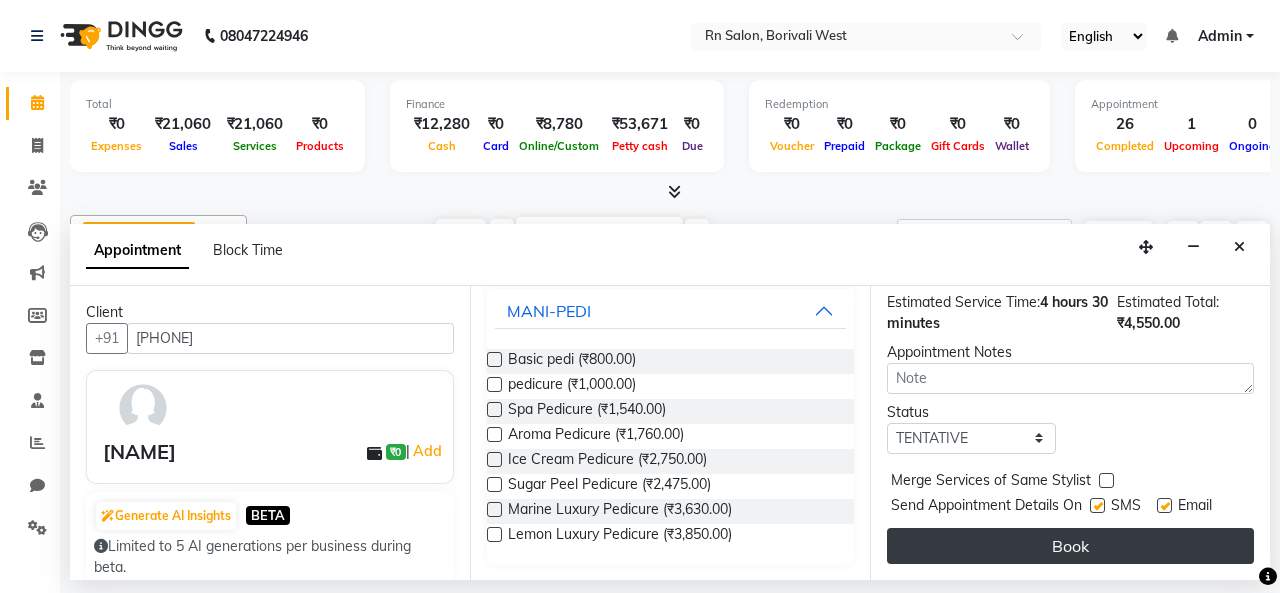 click on "Book" at bounding box center [1070, 546] 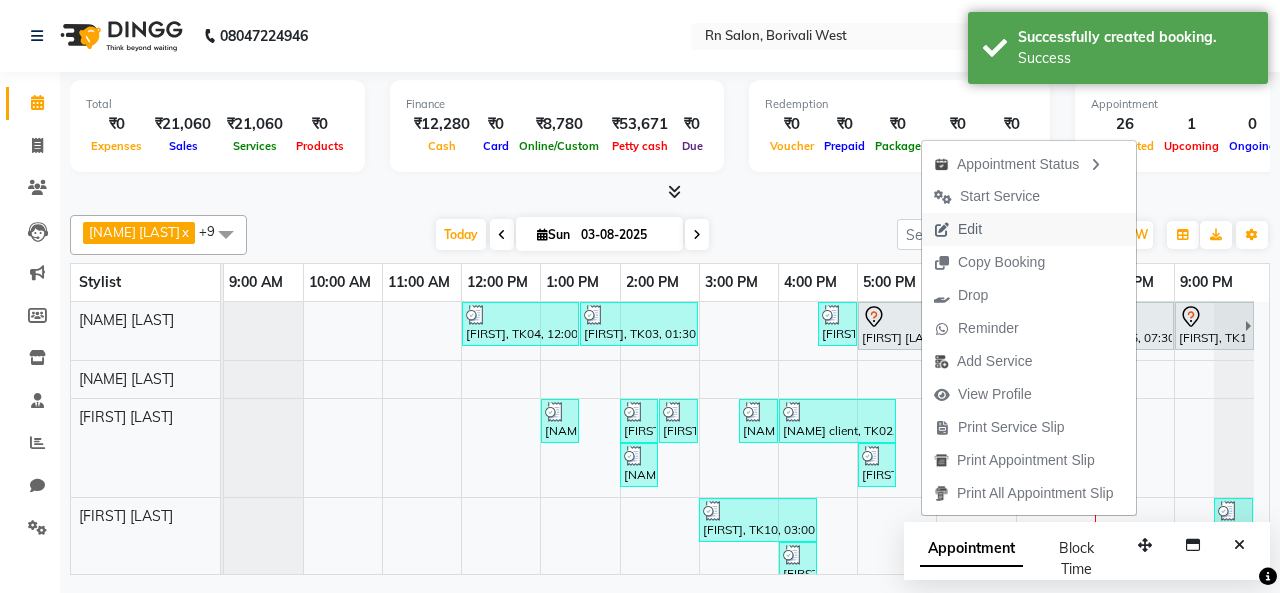 click on "Edit" at bounding box center (1029, 229) 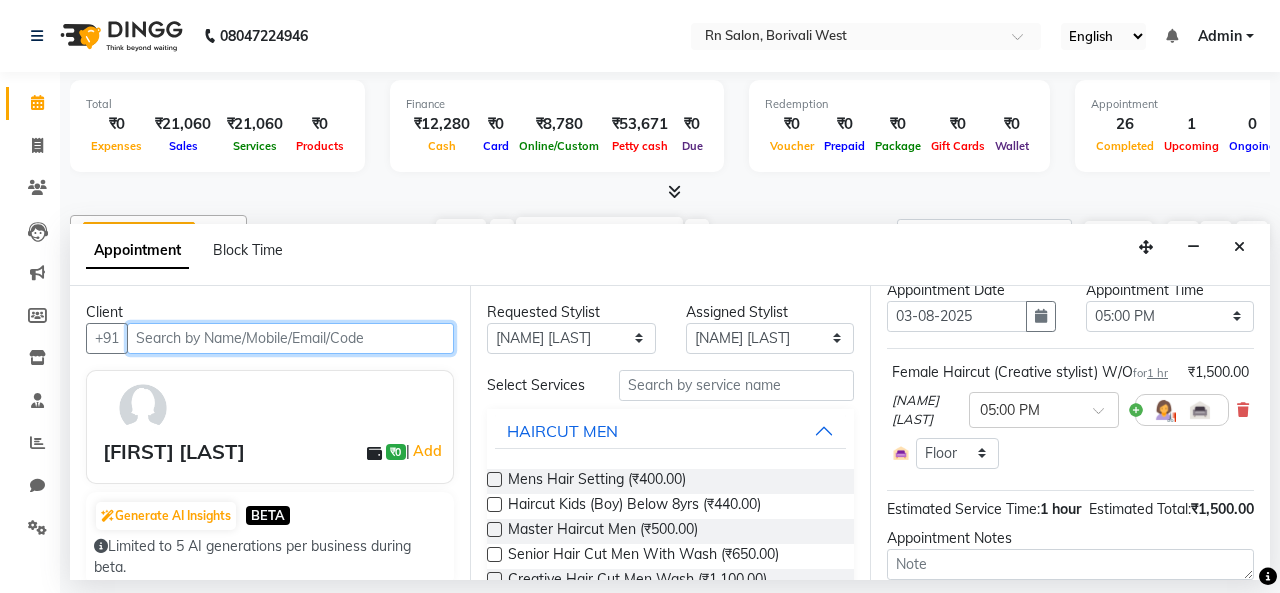 scroll, scrollTop: 0, scrollLeft: 0, axis: both 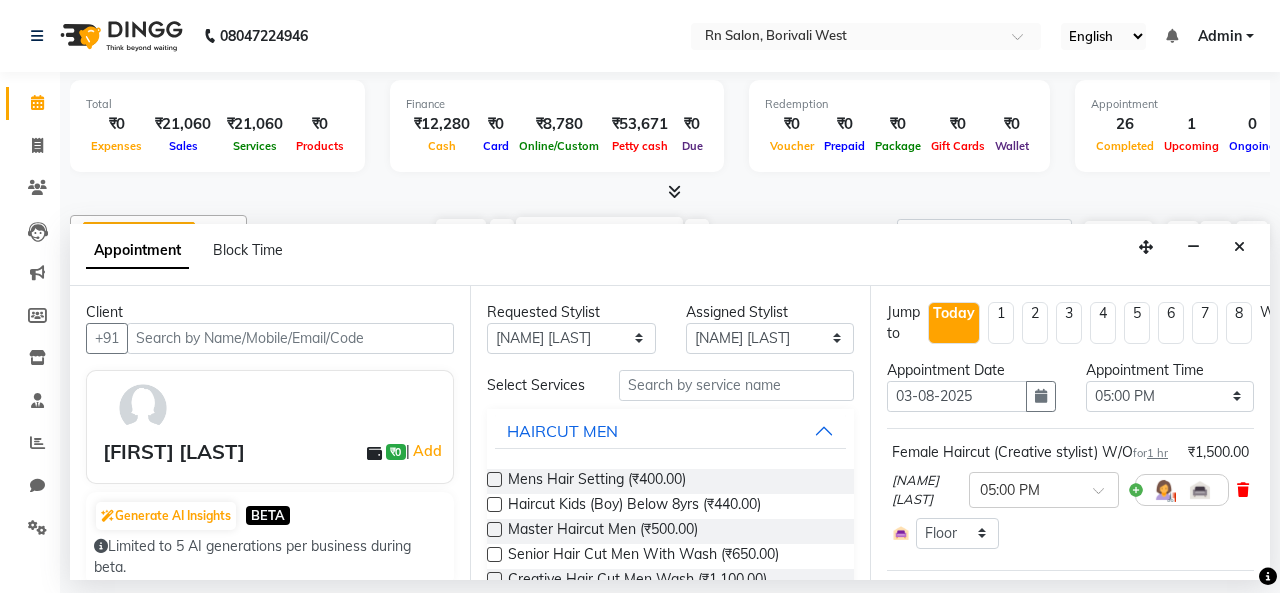 click at bounding box center [1243, 490] 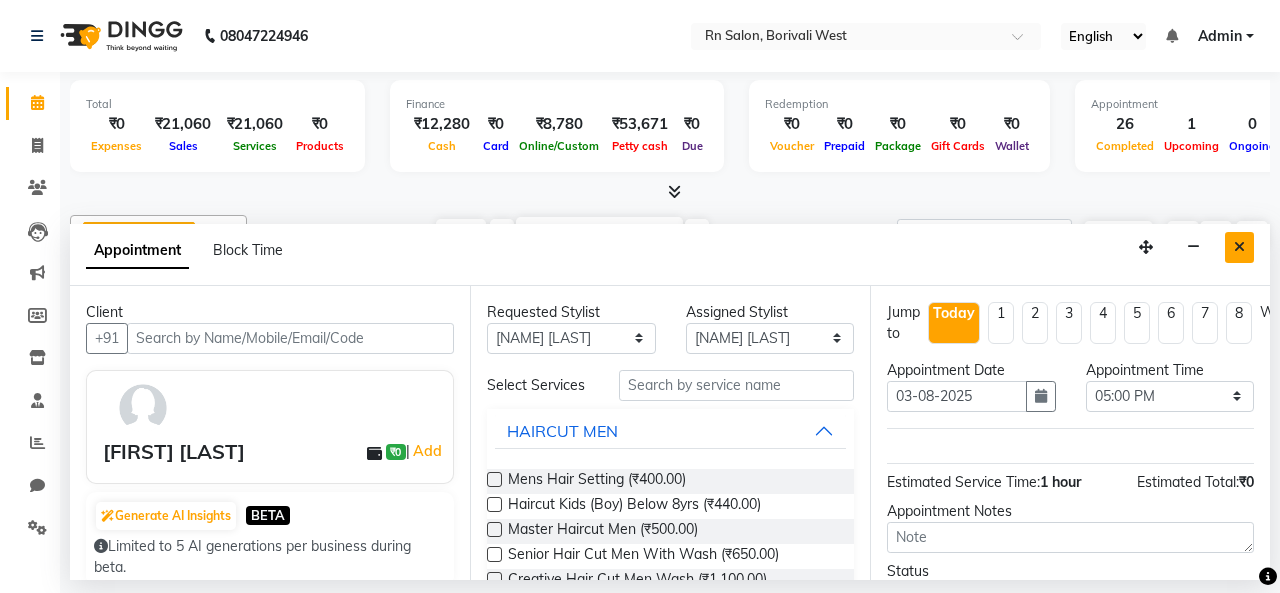 click at bounding box center (1239, 247) 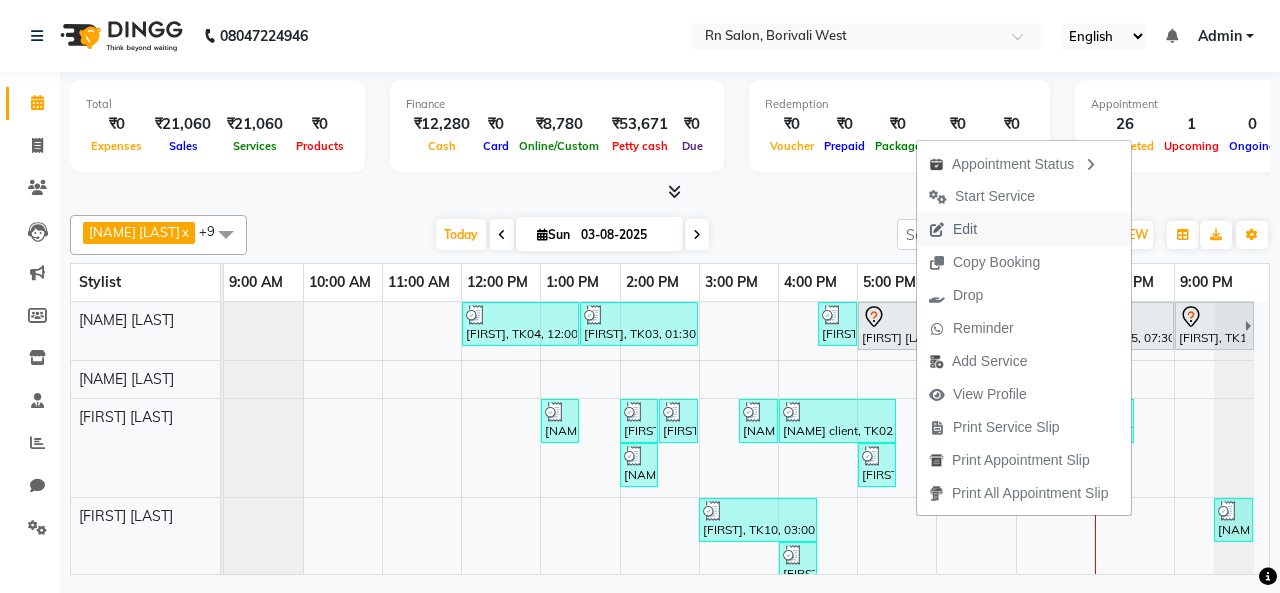 click on "Edit" at bounding box center [953, 229] 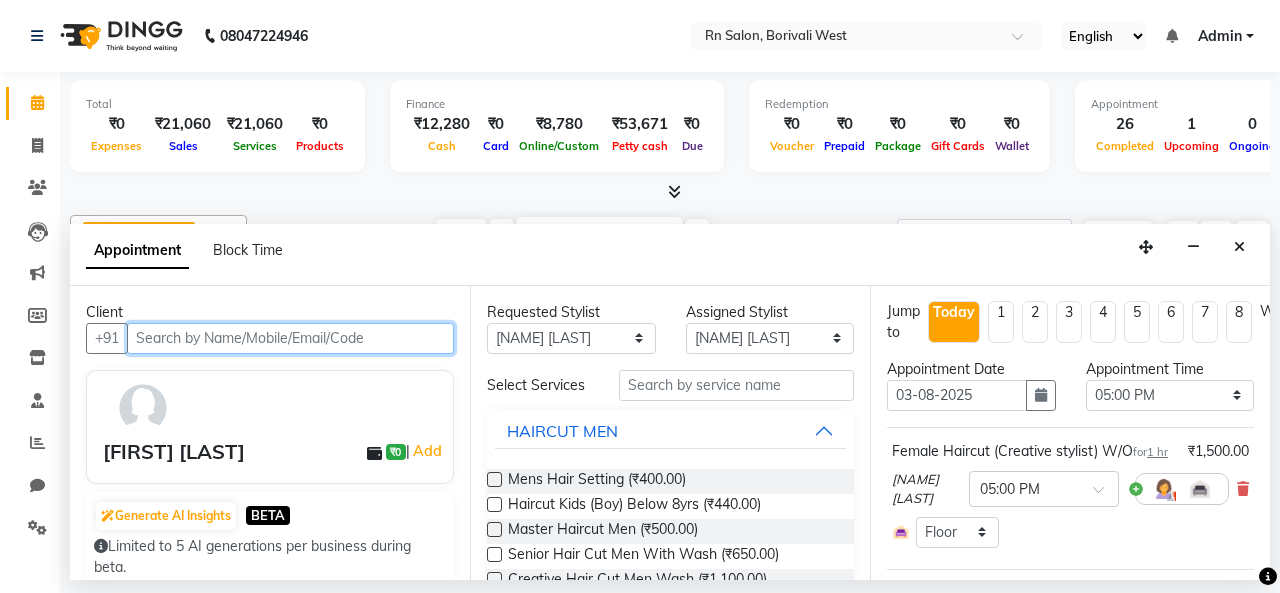 scroll, scrollTop: 0, scrollLeft: 0, axis: both 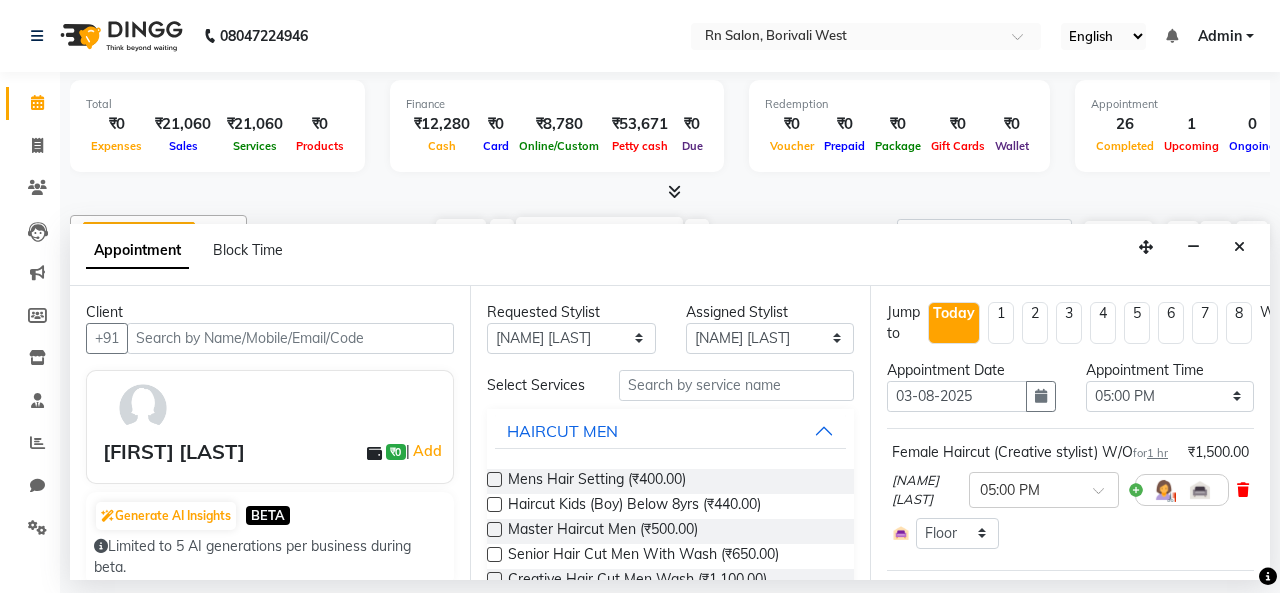 click at bounding box center (1243, 490) 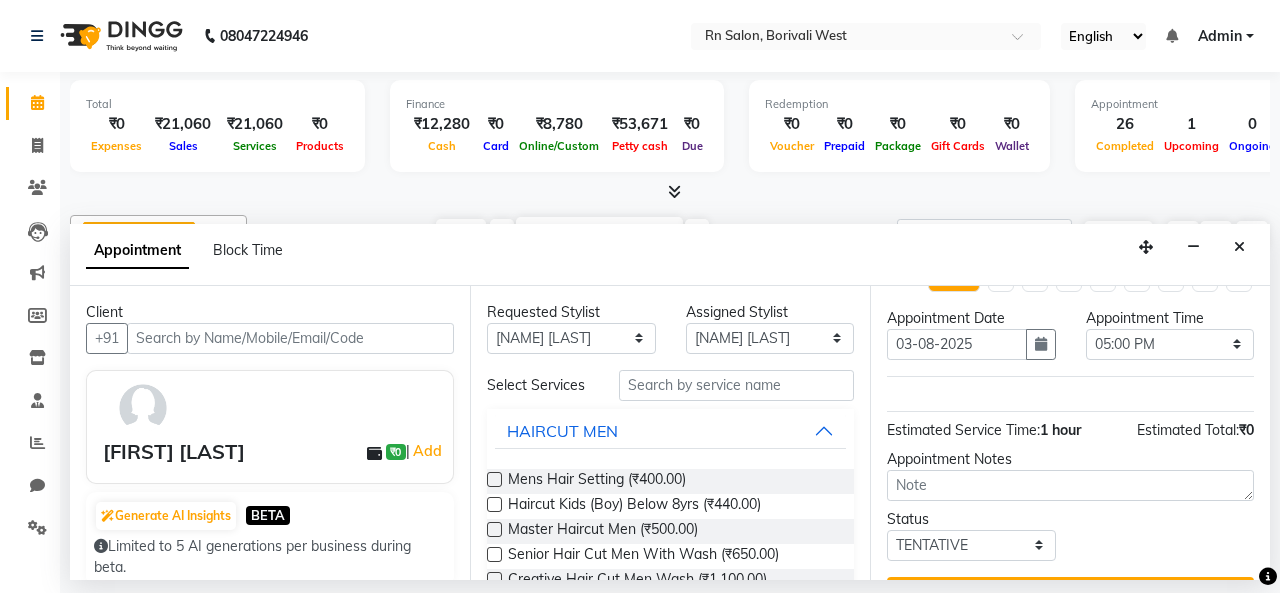 scroll, scrollTop: 0, scrollLeft: 0, axis: both 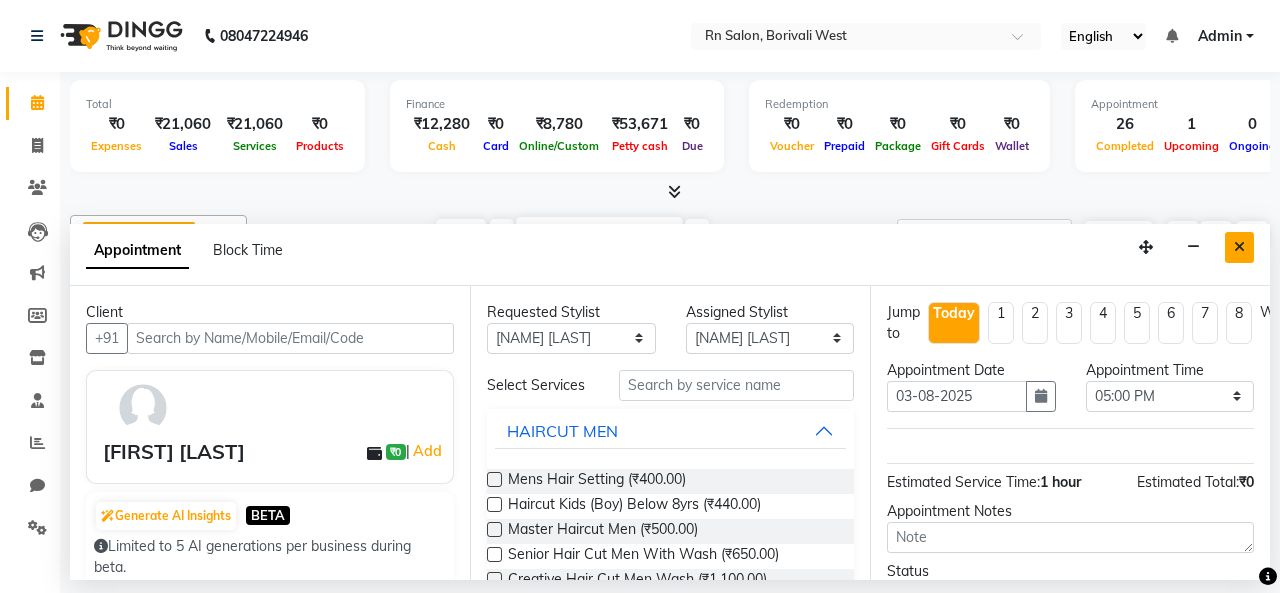 click at bounding box center (1239, 247) 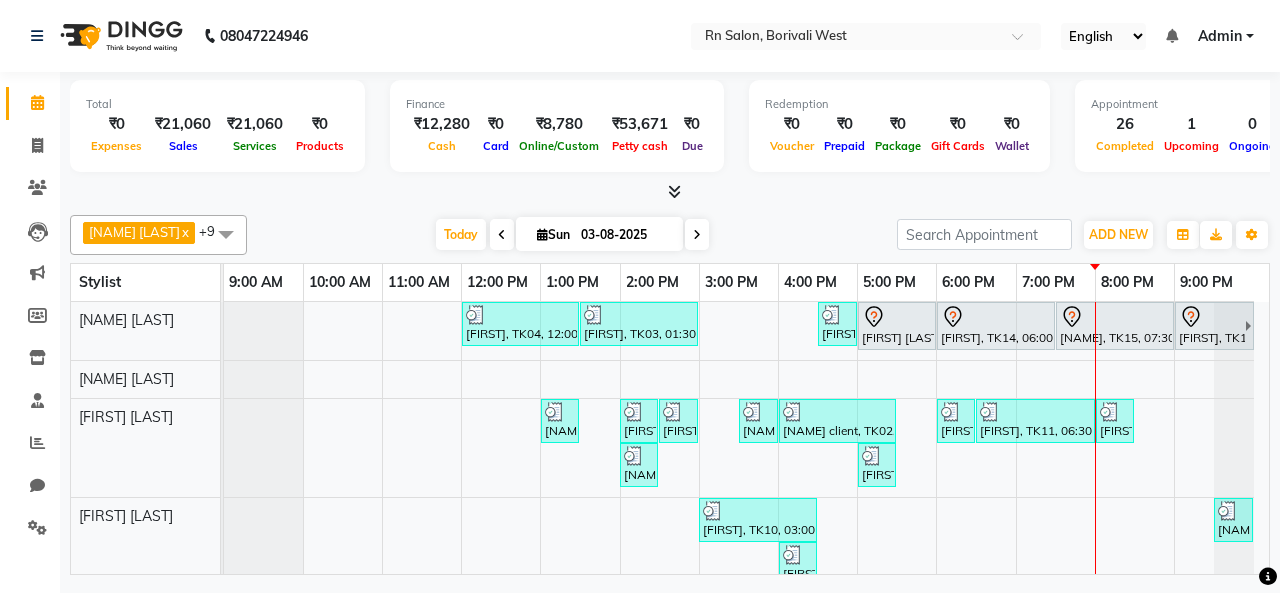 scroll, scrollTop: 256, scrollLeft: 0, axis: vertical 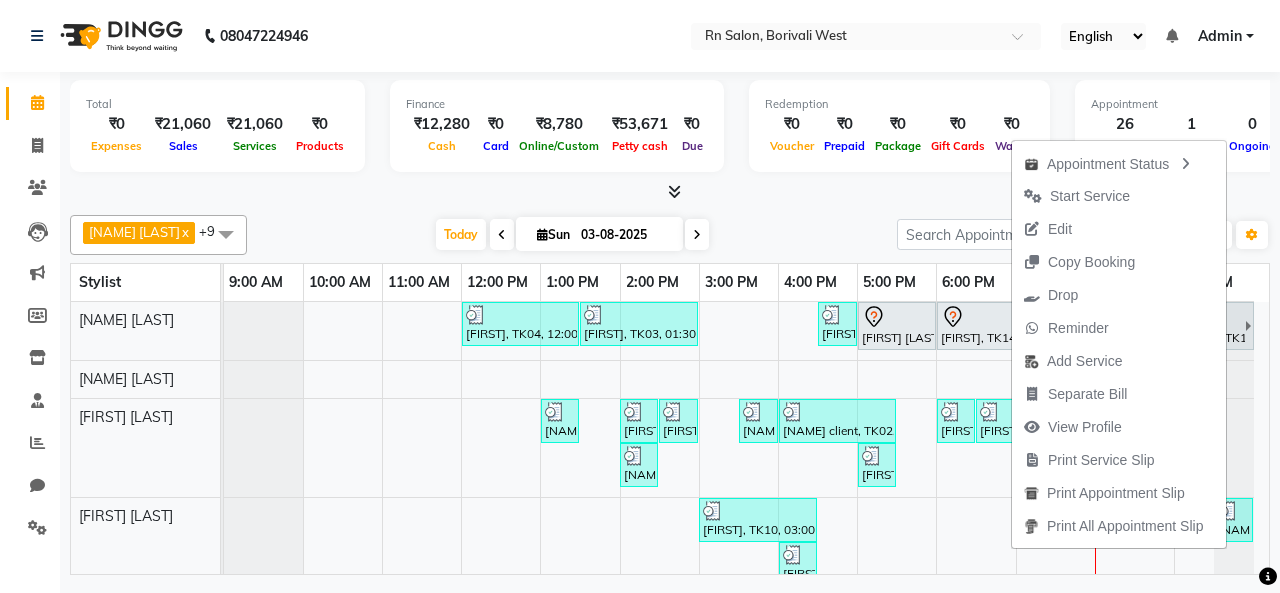 drag, startPoint x: 1061, startPoint y: 231, endPoint x: 1056, endPoint y: 95, distance: 136.09187 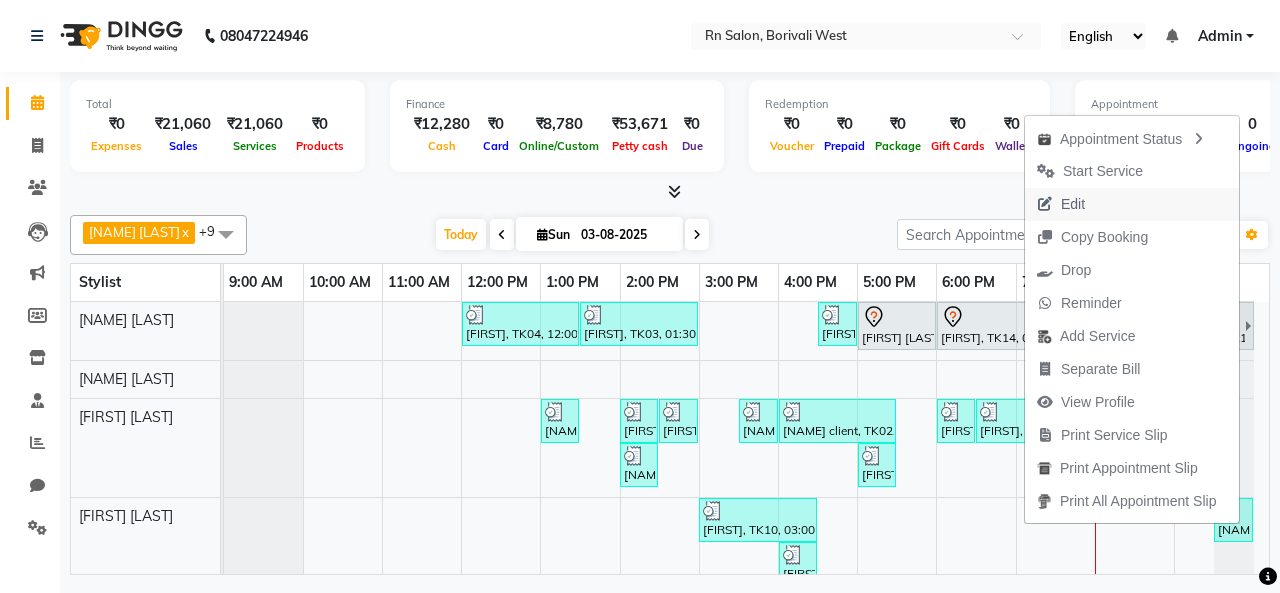 click on "Edit" at bounding box center (1073, 204) 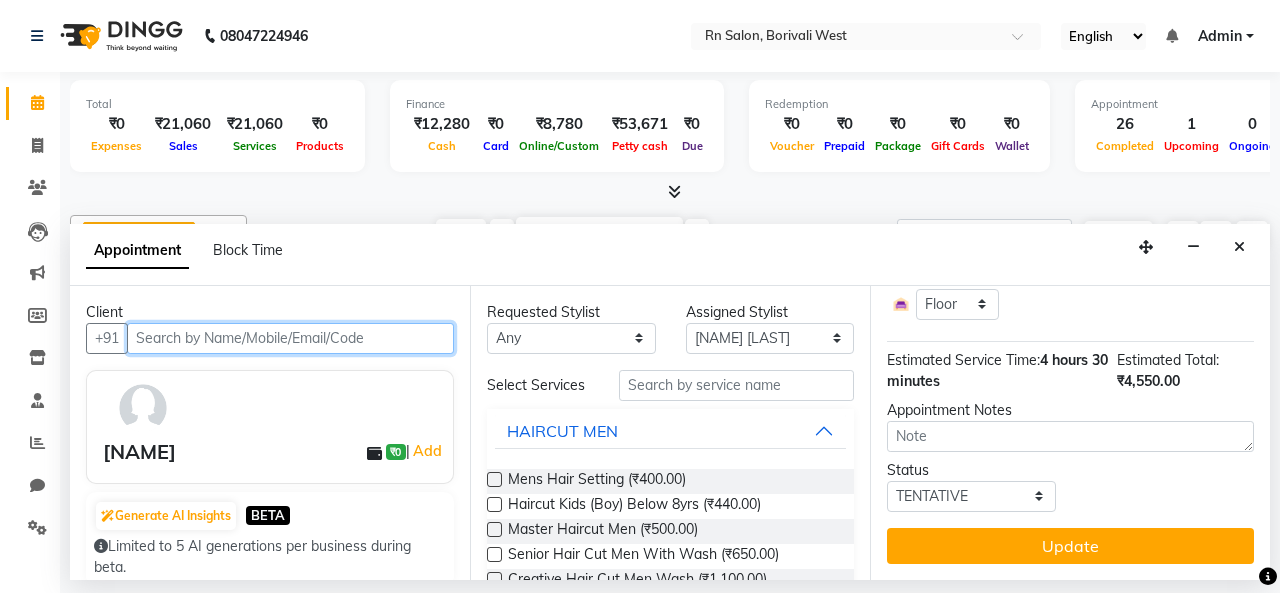 scroll, scrollTop: 14, scrollLeft: 0, axis: vertical 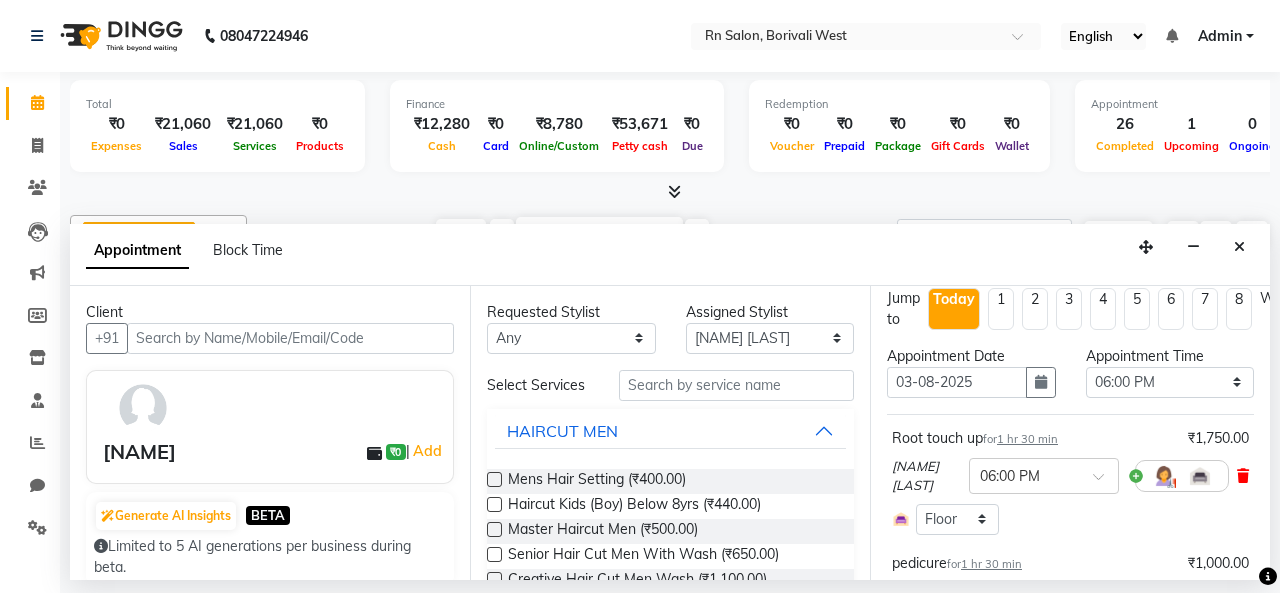click at bounding box center (1243, 476) 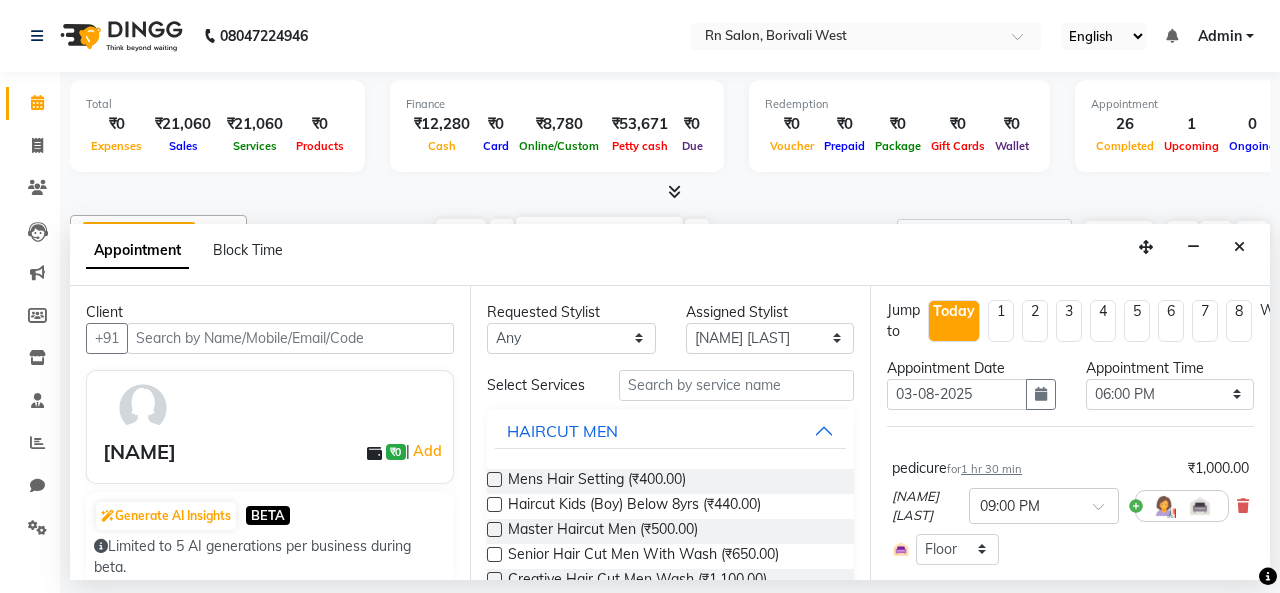 scroll, scrollTop: 0, scrollLeft: 0, axis: both 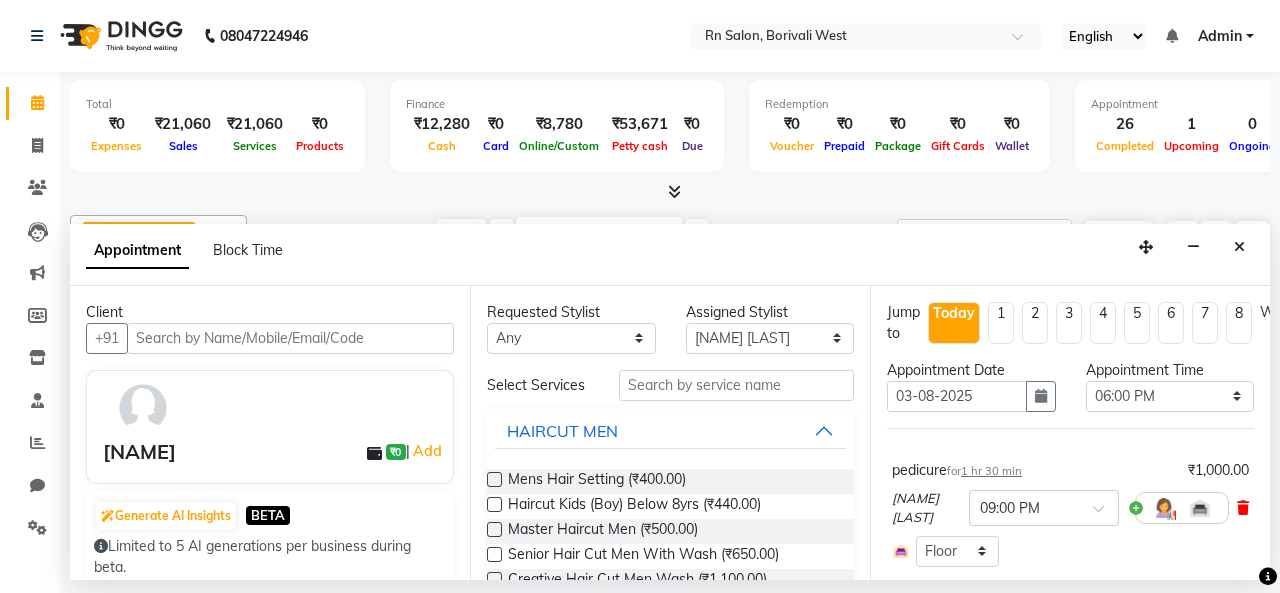 click at bounding box center [1243, 508] 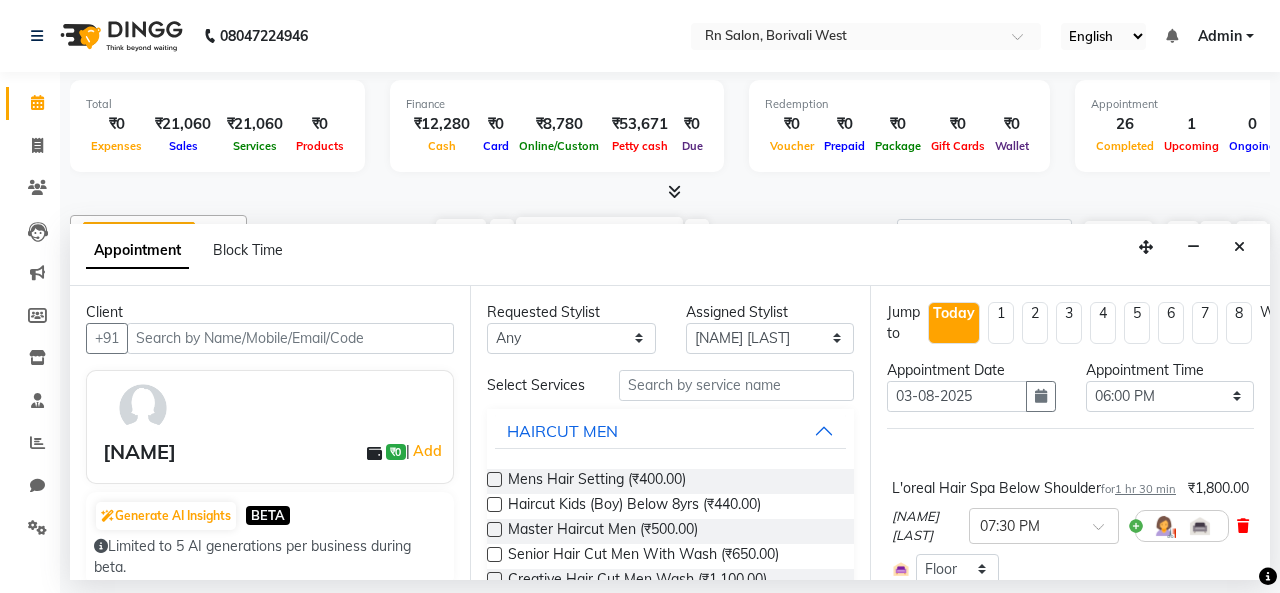 click at bounding box center [1243, 526] 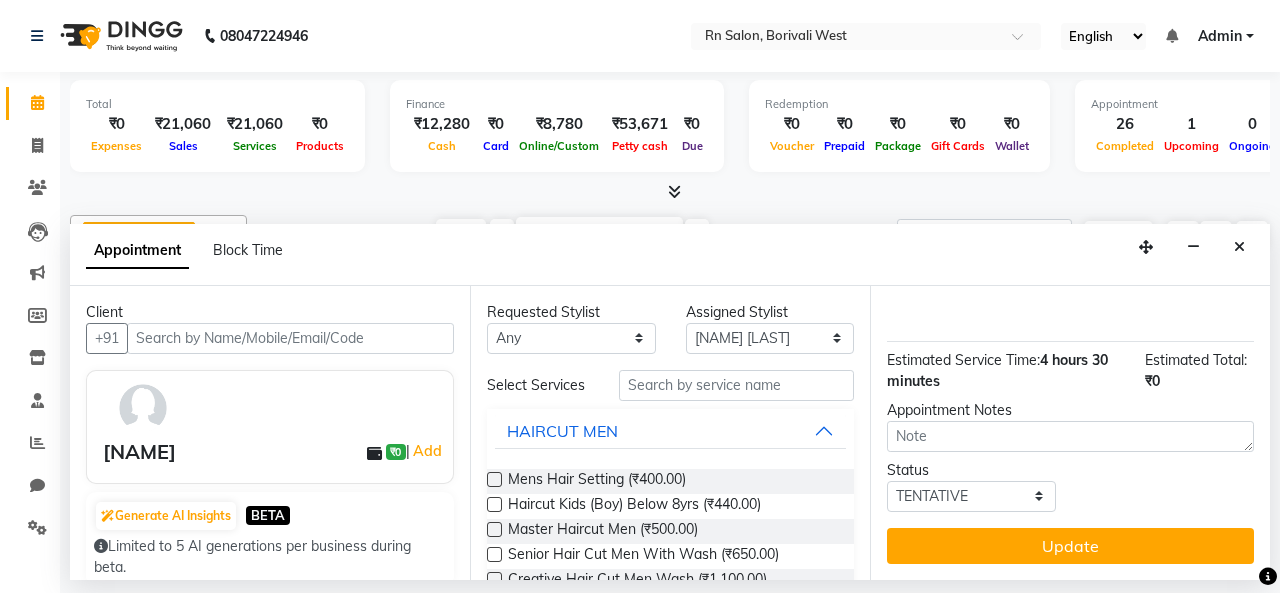 scroll, scrollTop: 0, scrollLeft: 0, axis: both 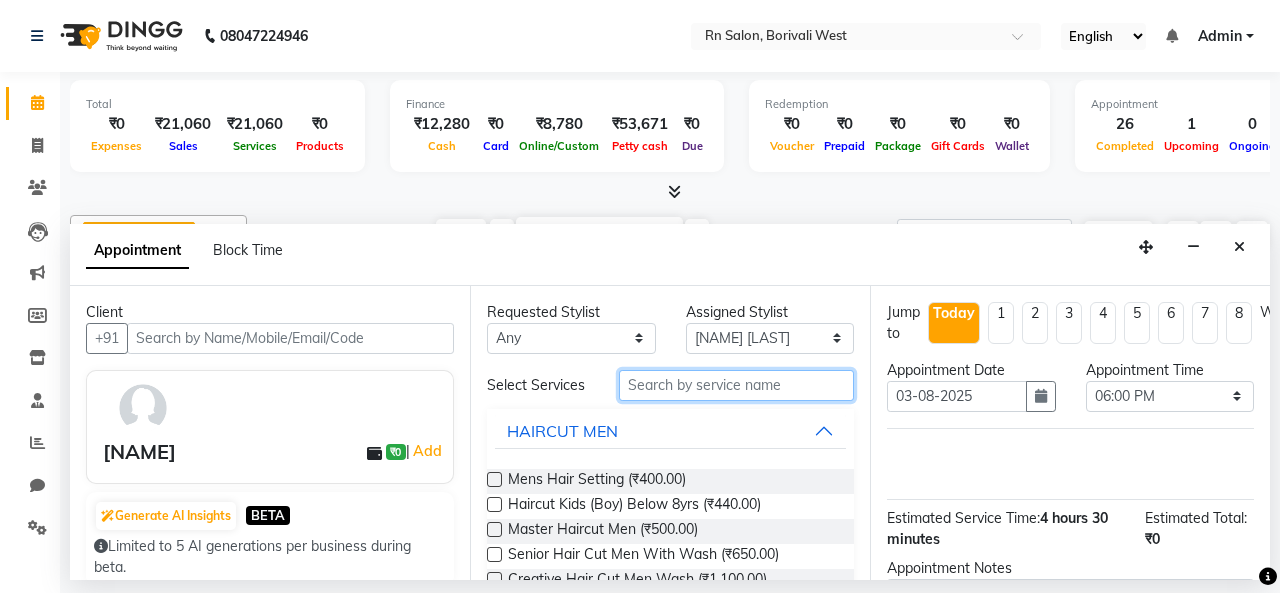 click at bounding box center [736, 385] 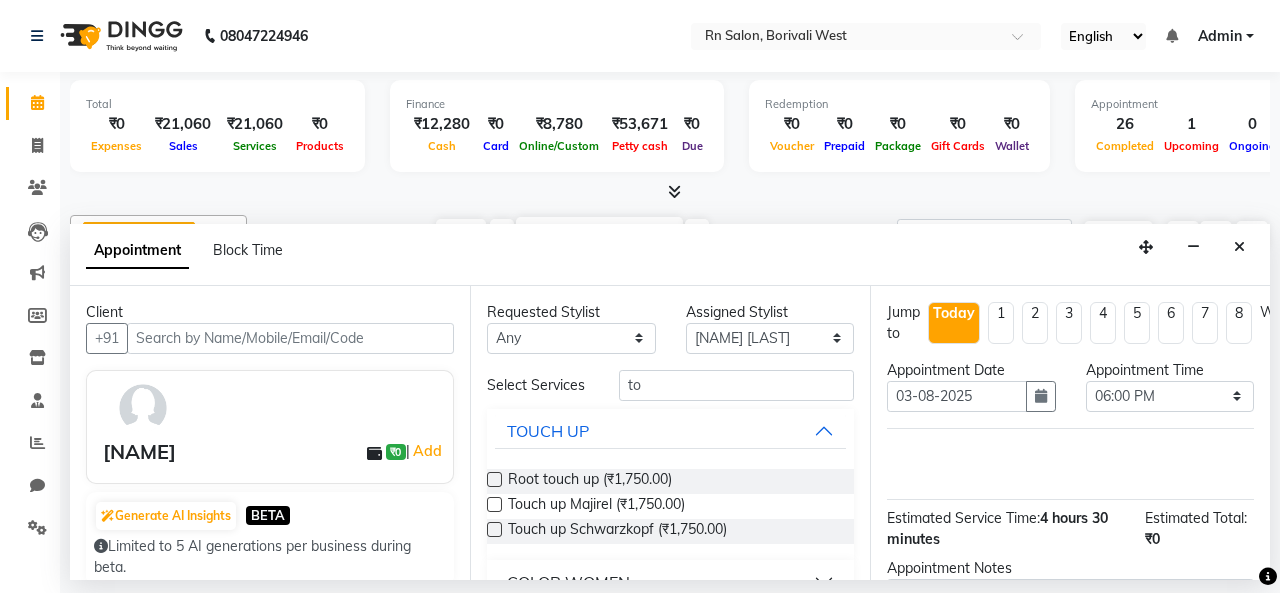 click at bounding box center (494, 479) 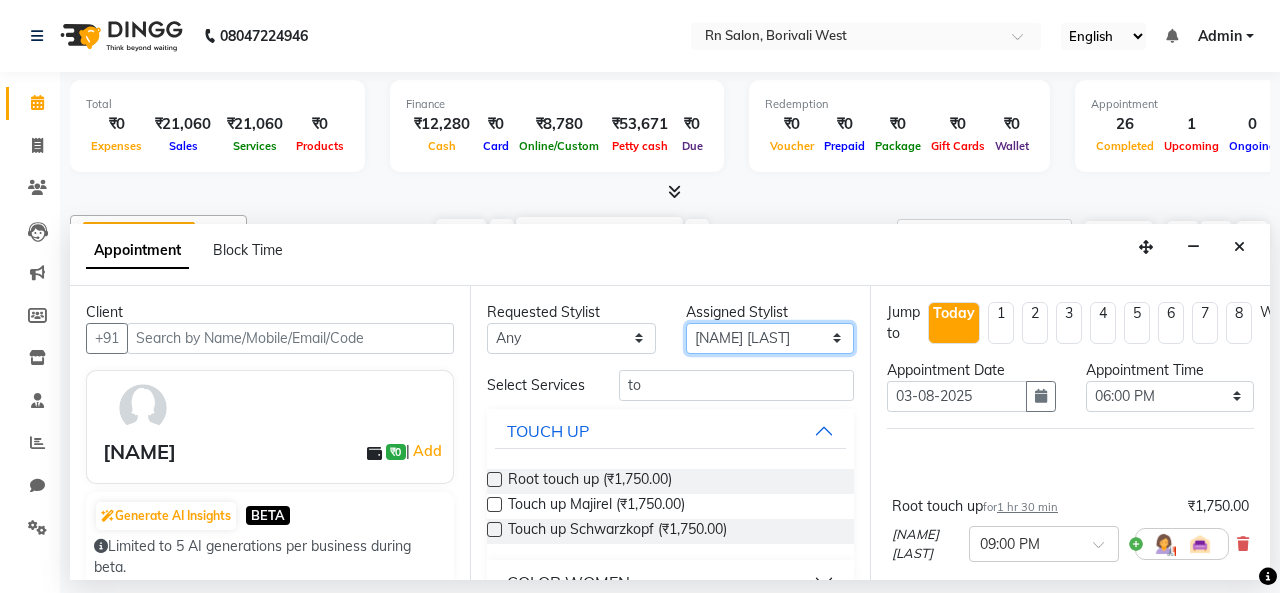 click on "Select [FIRST] [LAST] [FIRST] [LAST] [FIRST] [LAST] [FIRST] [LAST] [FIRST] [LAST] [FIRST] [LAST] [FIRST] [LAST] [FIRST] [LAST] [FIRST] [LAST] [FIRST] [LAST]" at bounding box center (770, 338) 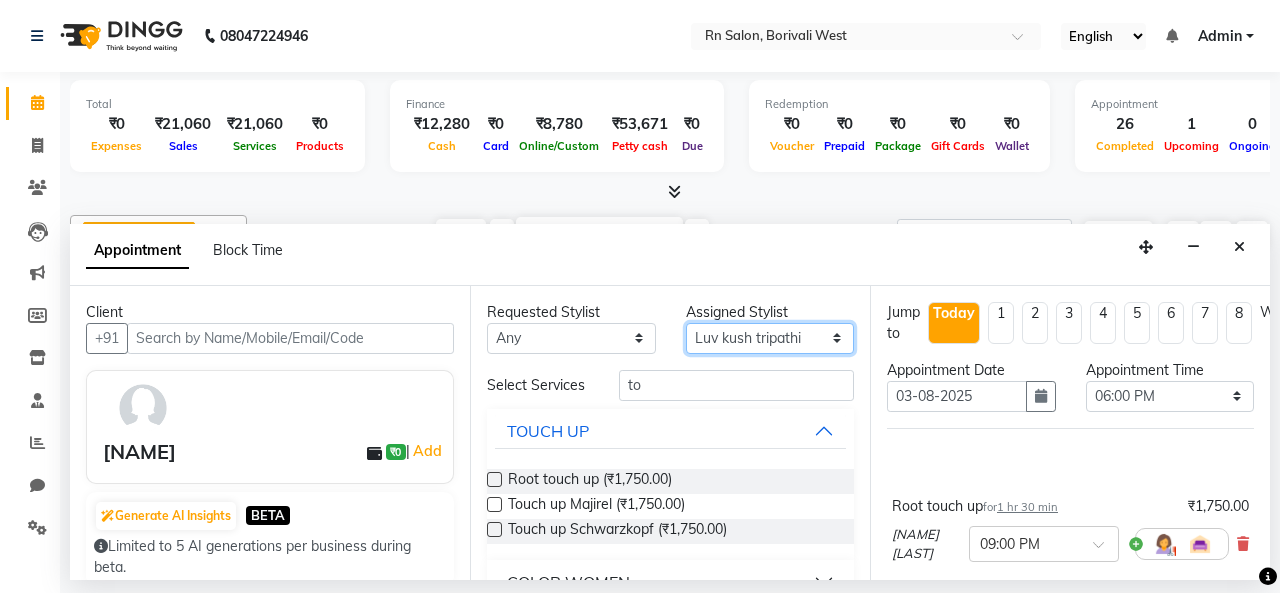 click on "Select [FIRST] [LAST] [FIRST] [LAST] [FIRST] [LAST] [FIRST] [LAST] [FIRST] [LAST] [FIRST] [LAST] [FIRST] [LAST] [FIRST] [LAST] [FIRST] [LAST] [FIRST] [LAST]" at bounding box center (770, 338) 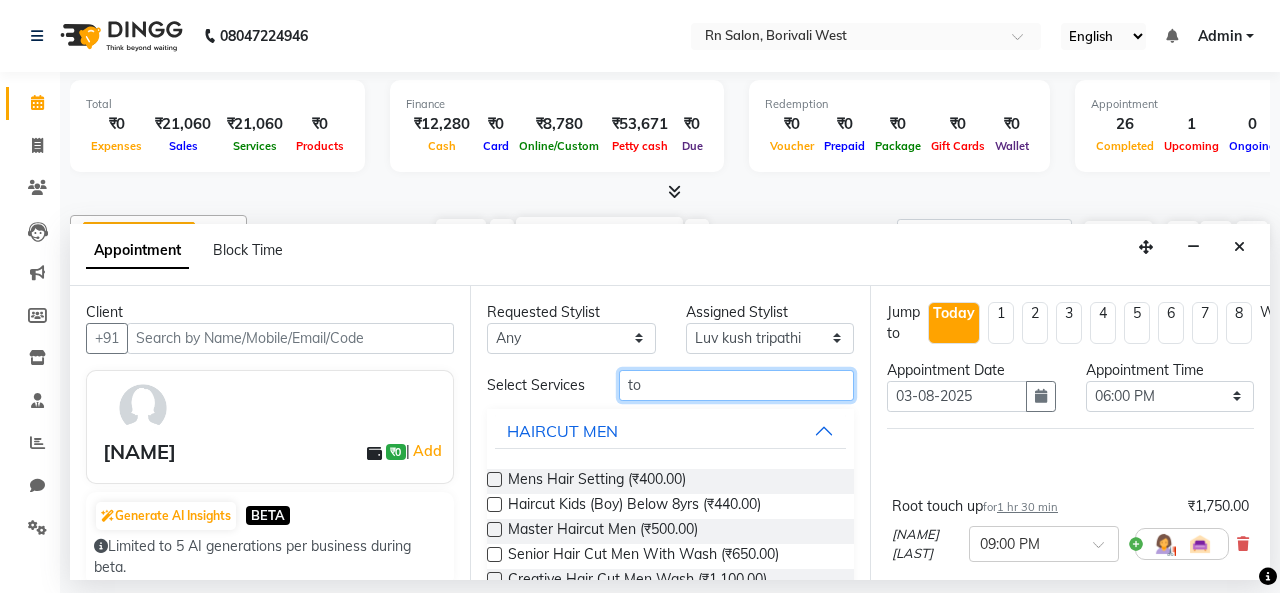 click on "to" at bounding box center (736, 385) 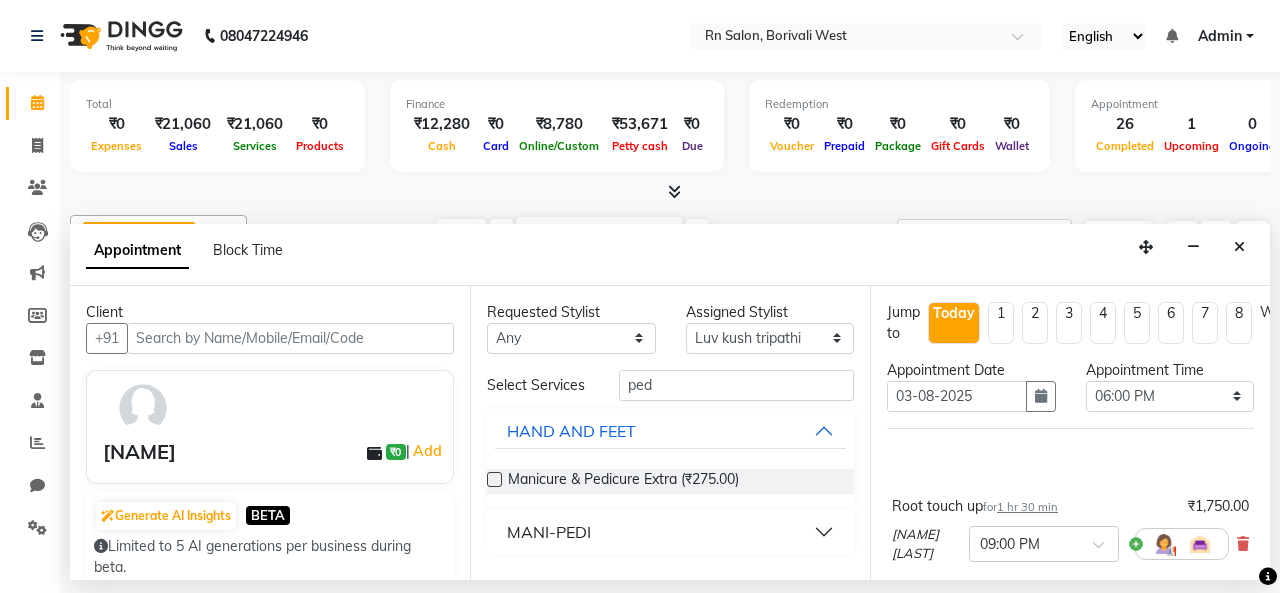 click on "MANI-PEDI" at bounding box center (670, 532) 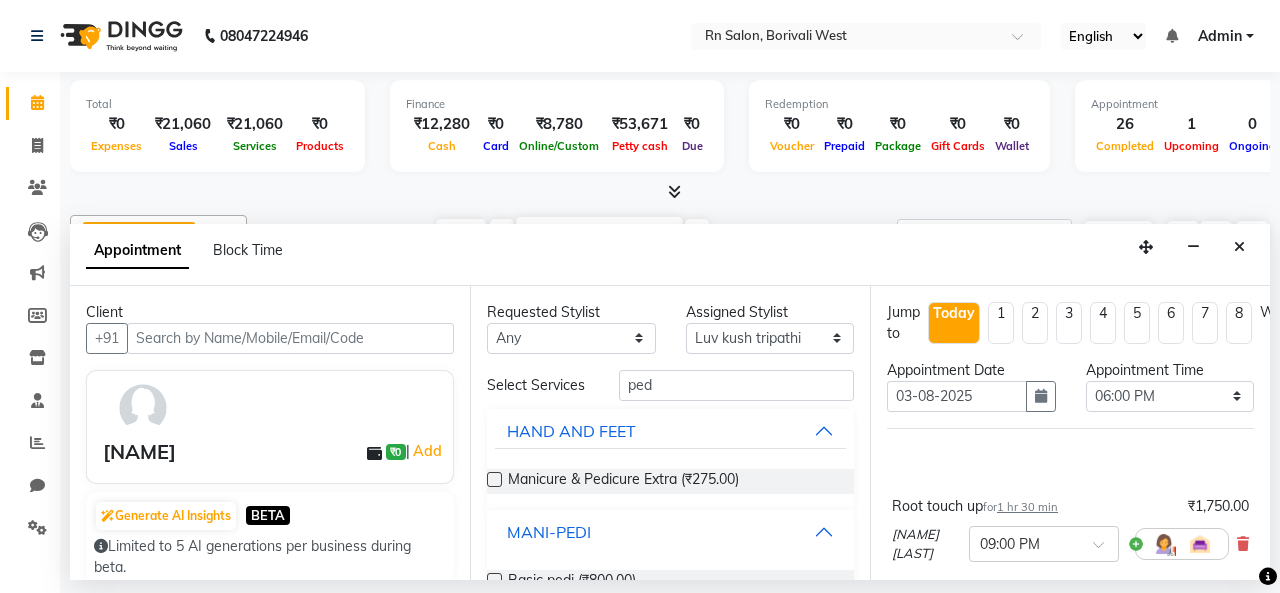 scroll, scrollTop: 100, scrollLeft: 0, axis: vertical 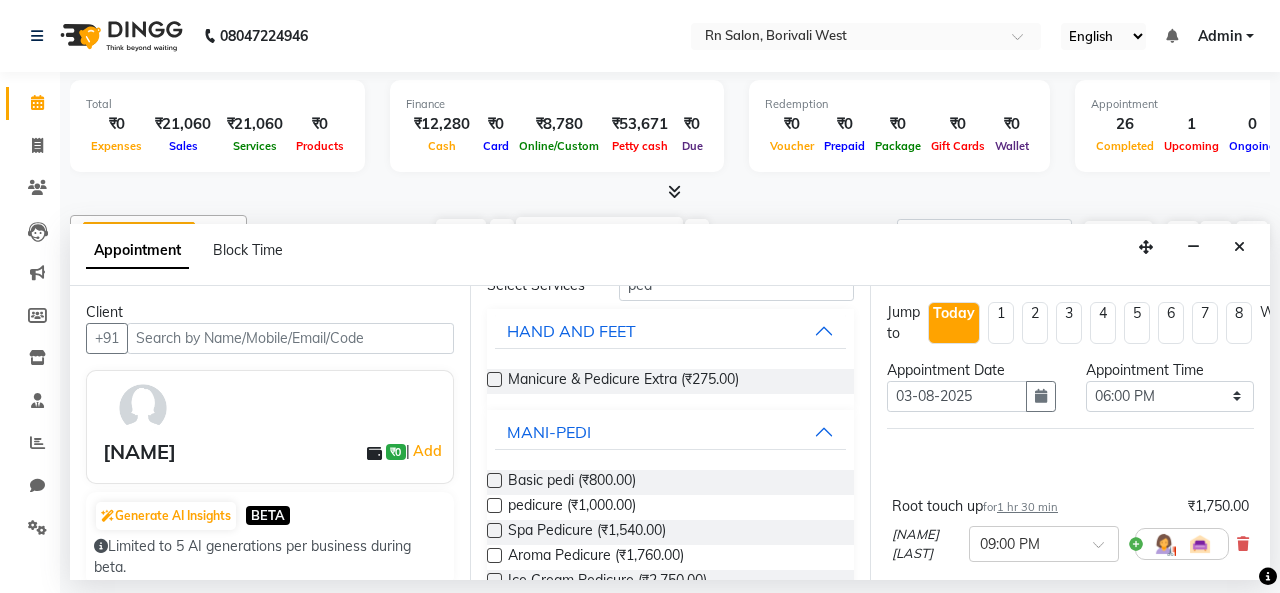 click at bounding box center [494, 505] 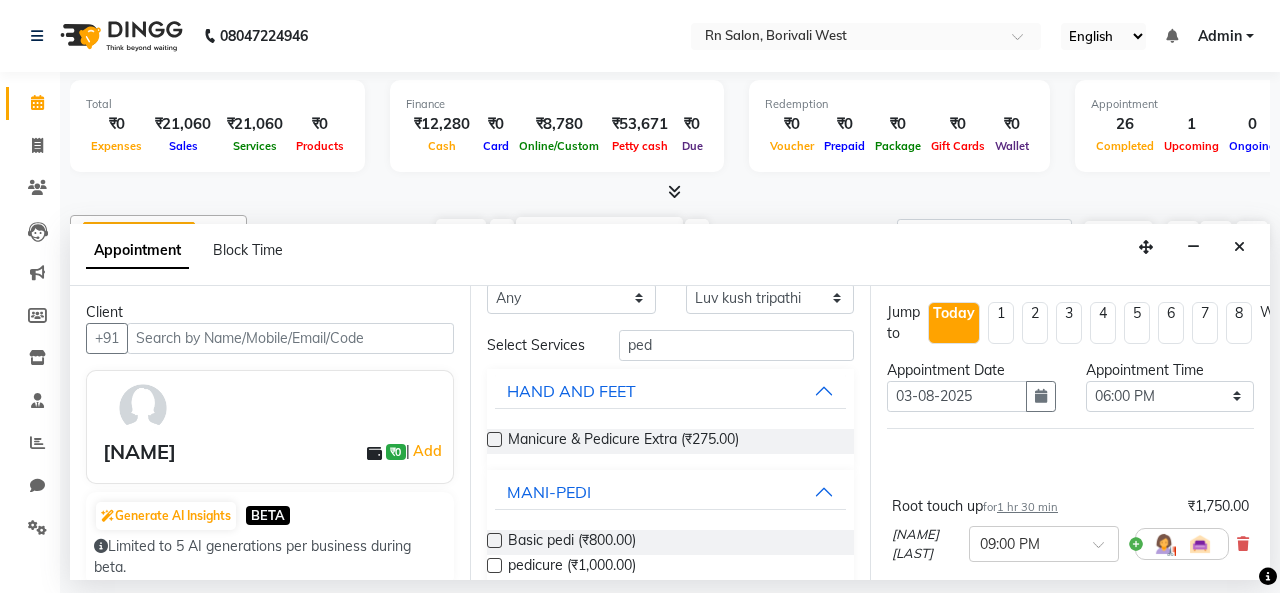 scroll, scrollTop: 0, scrollLeft: 0, axis: both 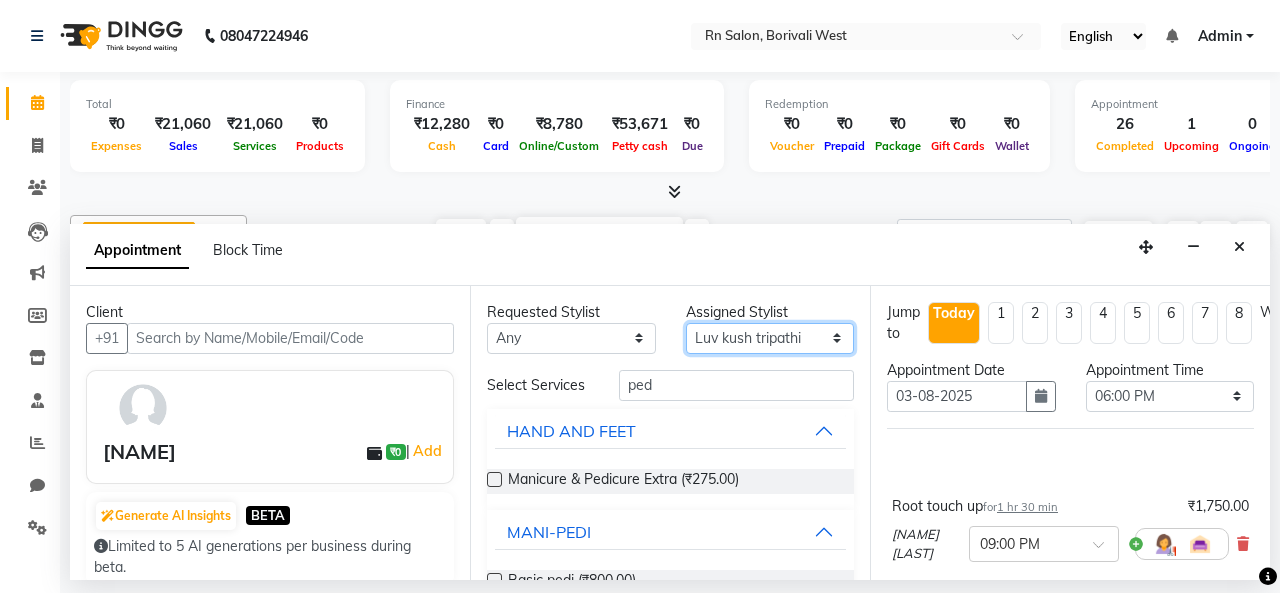 click on "Select [FIRST] [LAST] [FIRST] [LAST] [FIRST] [LAST] [FIRST] [LAST] [FIRST] [LAST] [FIRST] [LAST] [FIRST] [LAST] [FIRST] [LAST] [FIRST] [LAST] [FIRST] [LAST]" at bounding box center [770, 338] 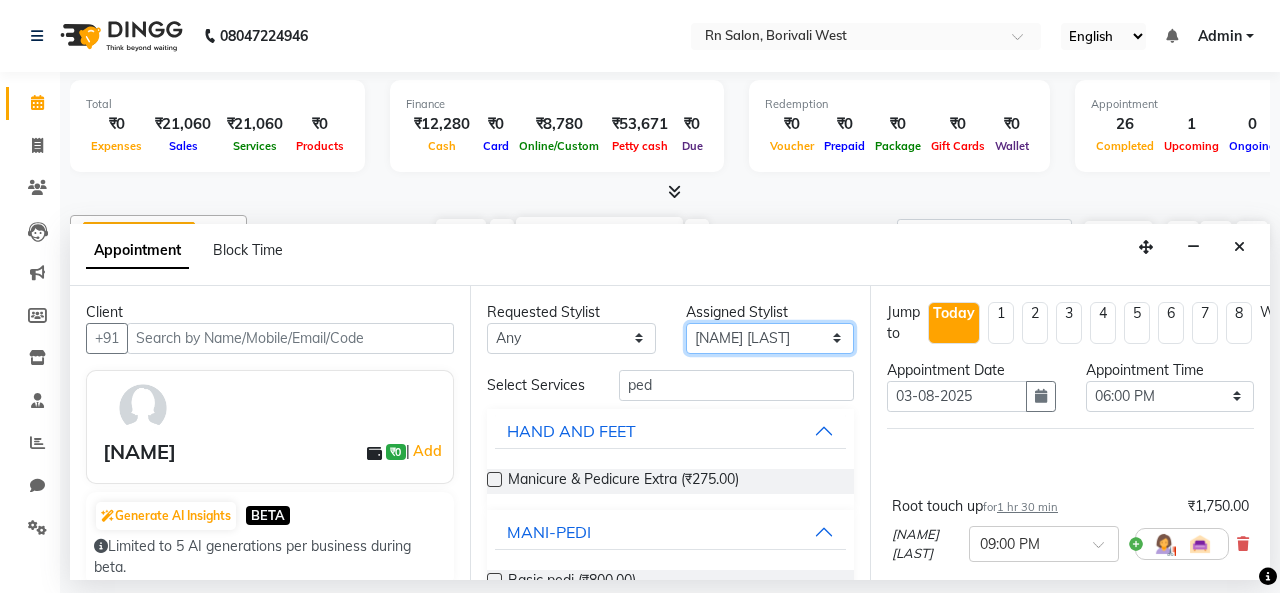 click on "Select [FIRST] [LAST] [FIRST] [LAST] [FIRST] [LAST] [FIRST] [LAST] [FIRST] [LAST] [FIRST] [LAST] [FIRST] [LAST] [FIRST] [LAST] [FIRST] [LAST] [FIRST] [LAST]" at bounding box center [770, 338] 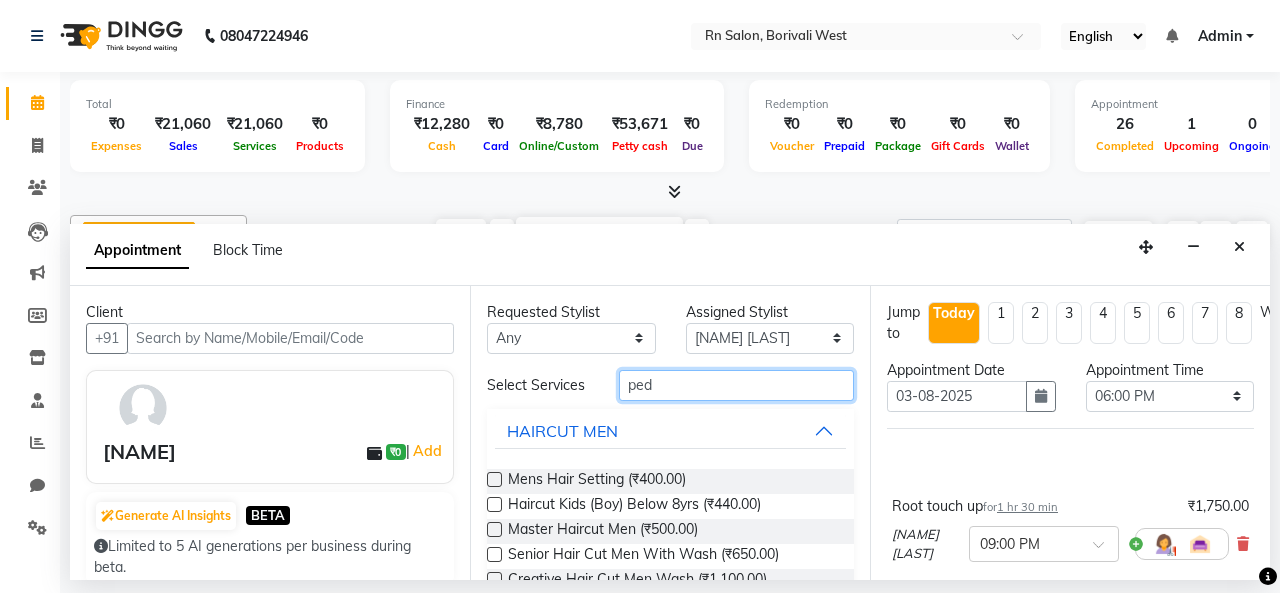 click on "ped" at bounding box center [736, 385] 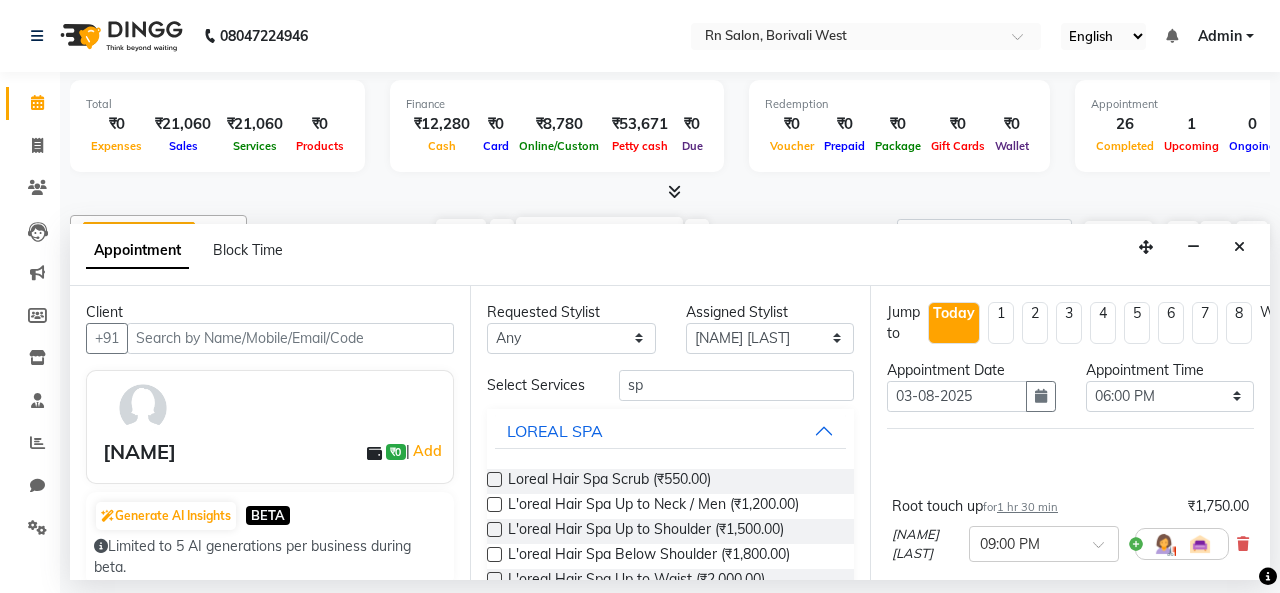click at bounding box center (494, 554) 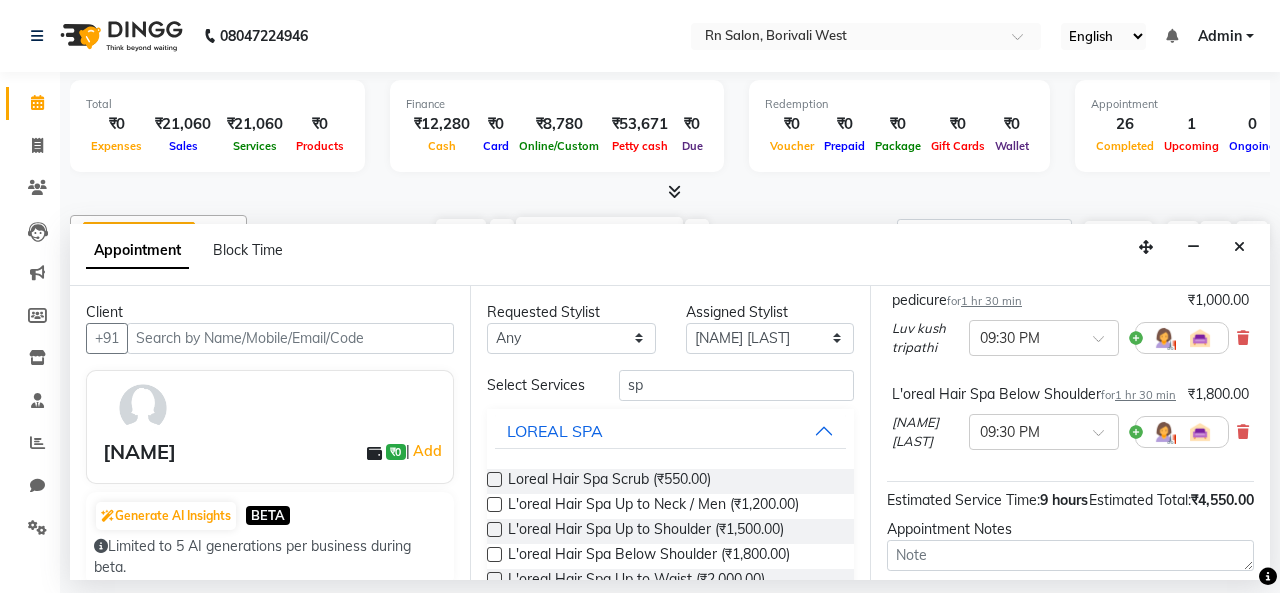 scroll, scrollTop: 475, scrollLeft: 0, axis: vertical 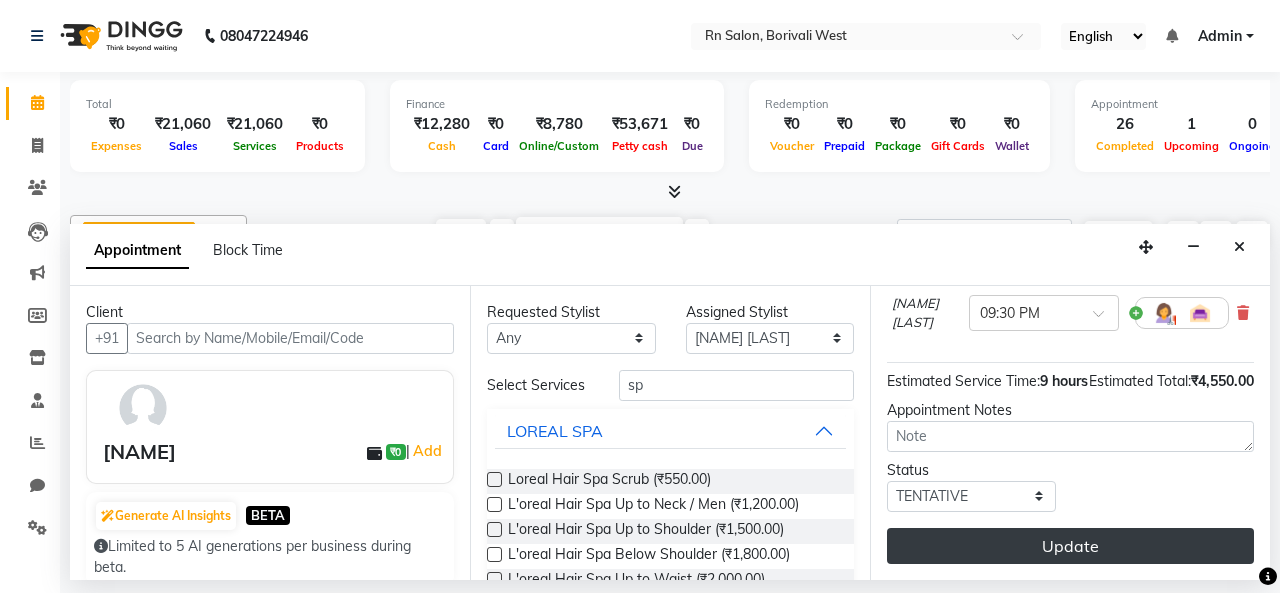 click on "Update" at bounding box center [1070, 546] 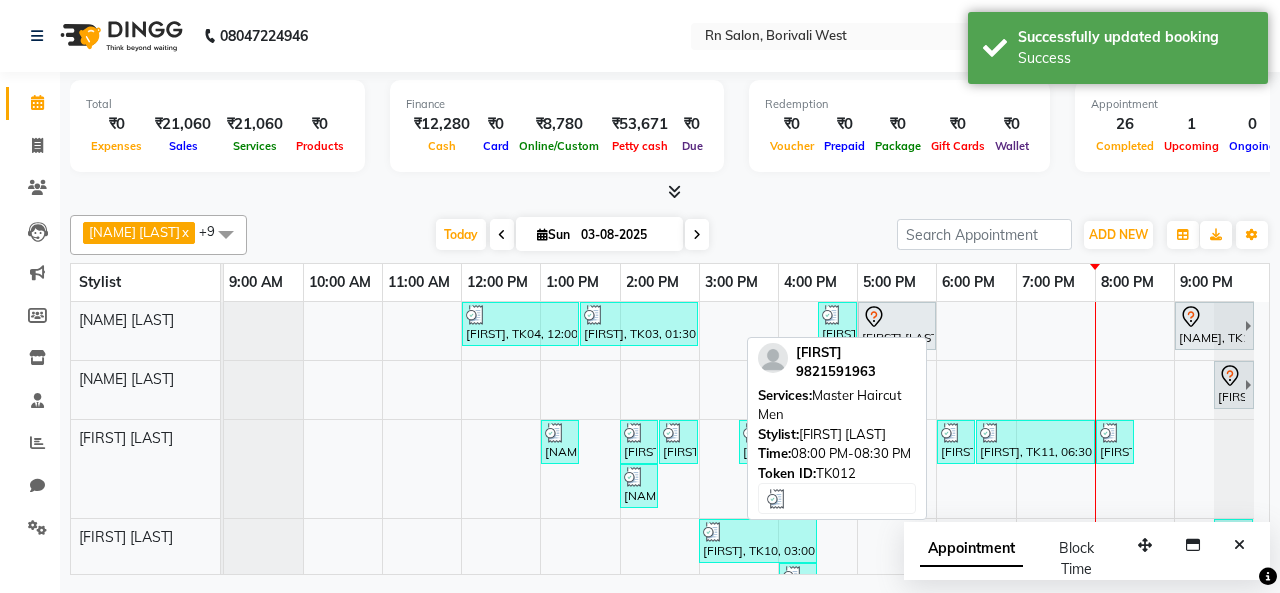scroll, scrollTop: 190, scrollLeft: 0, axis: vertical 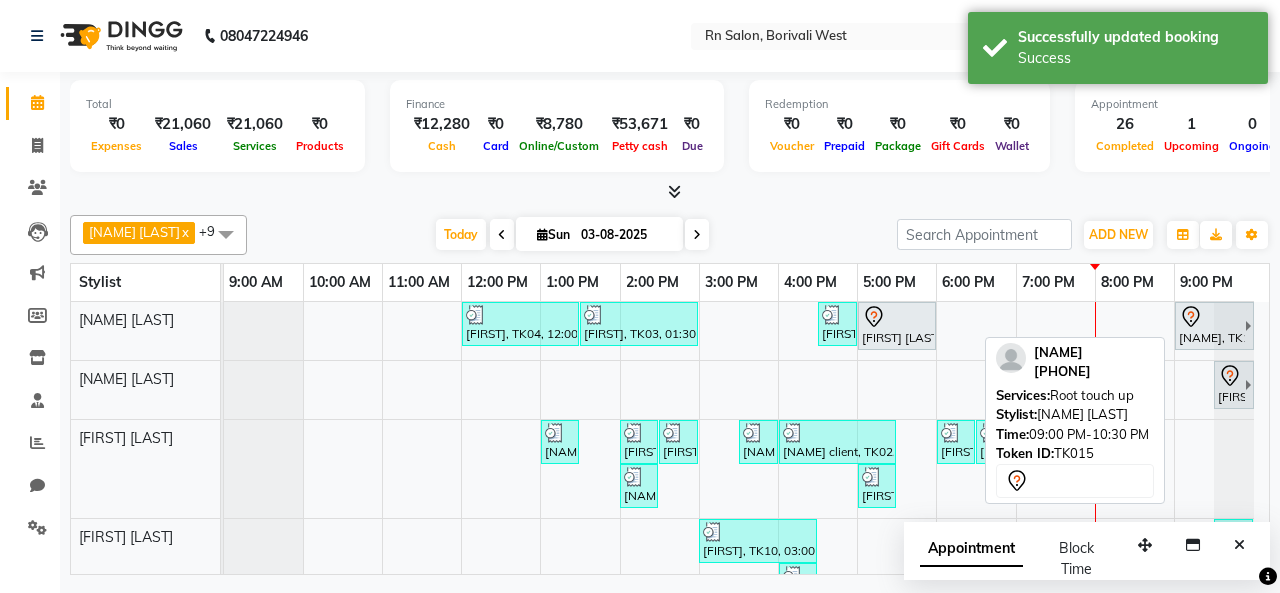 click on "[FIRST], TK15, 09:00 PM-10:30 PM, Root touch up" at bounding box center (1211, 326) 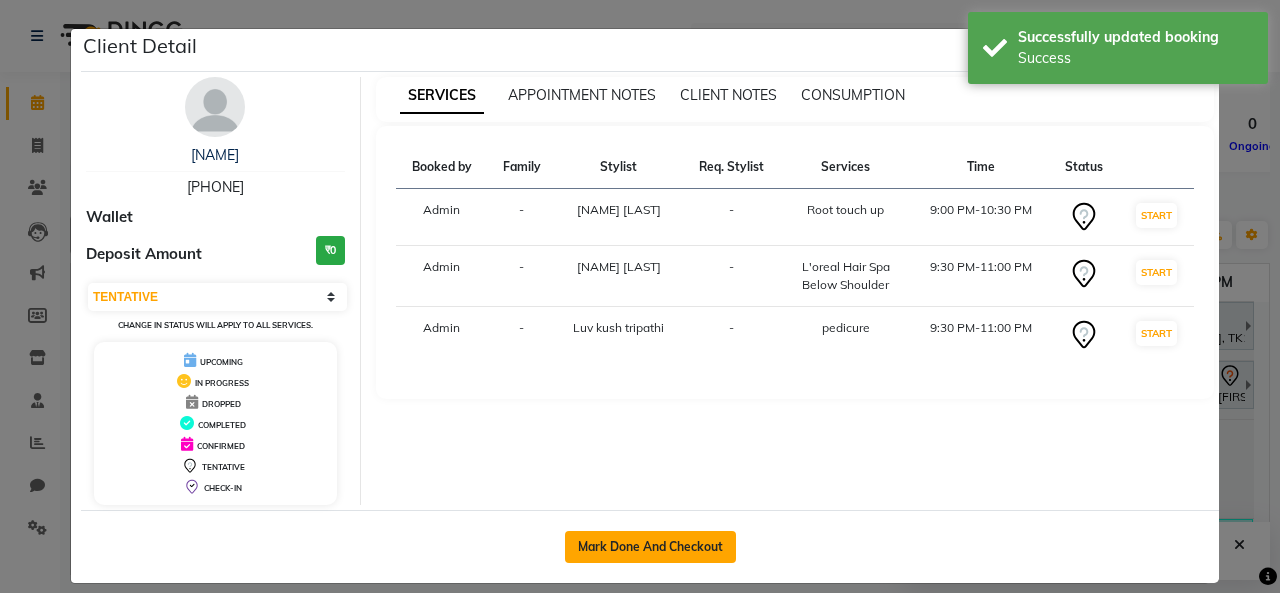 click on "Mark Done And Checkout" 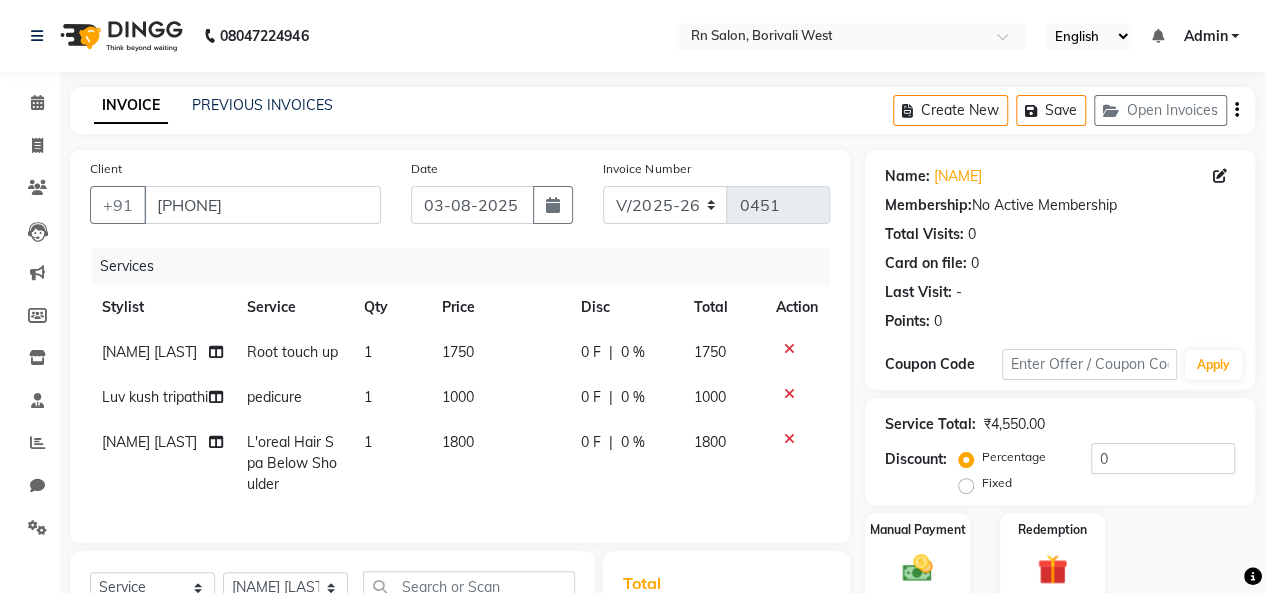 click on "1750" 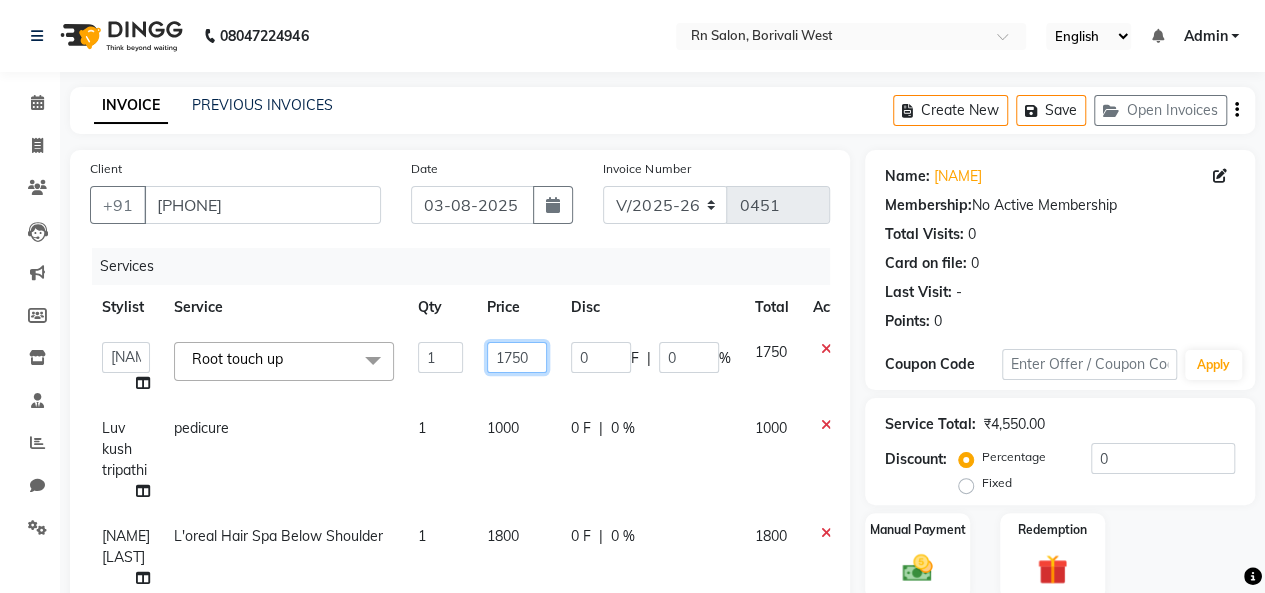 click on "1750" 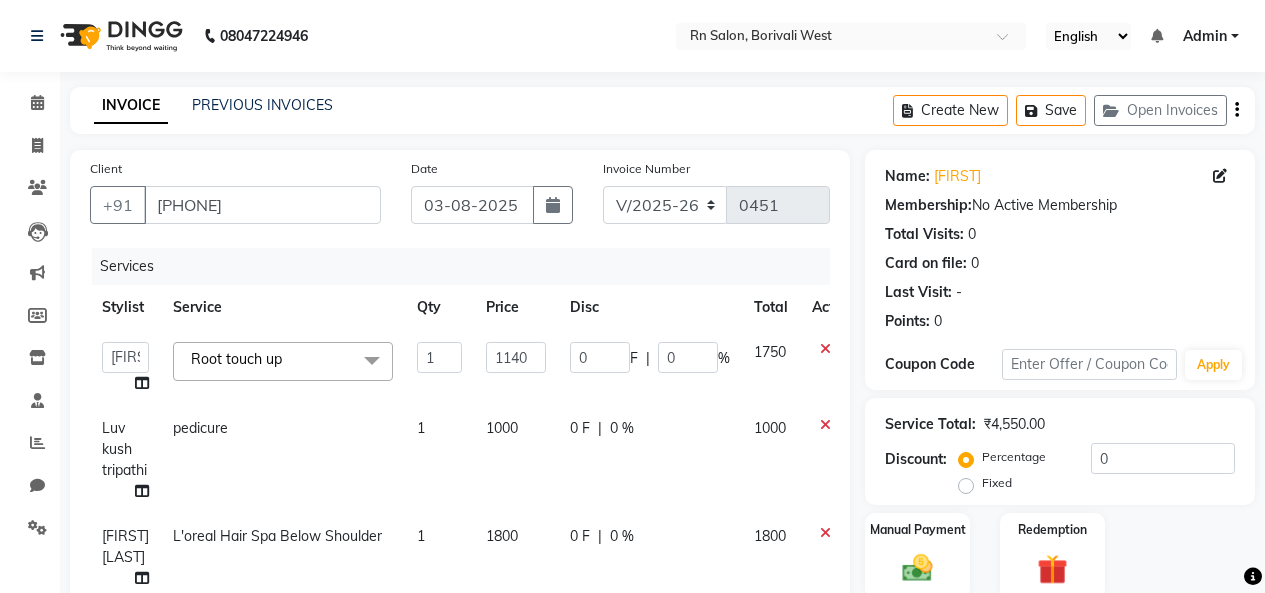 select on "8515" 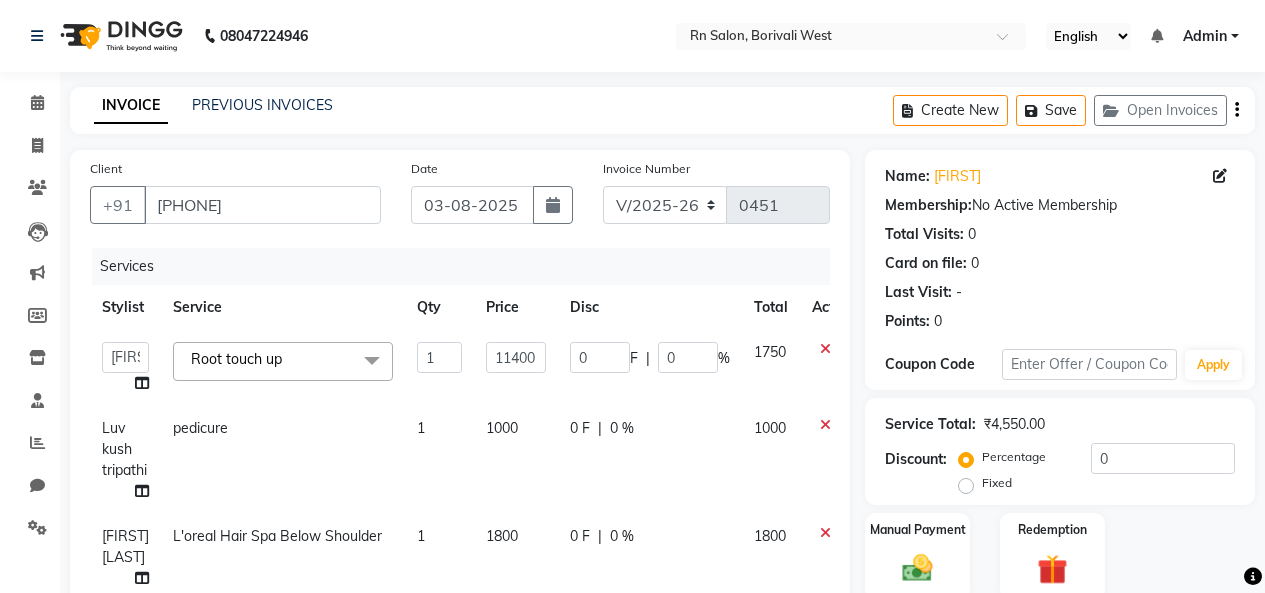 scroll, scrollTop: 0, scrollLeft: 0, axis: both 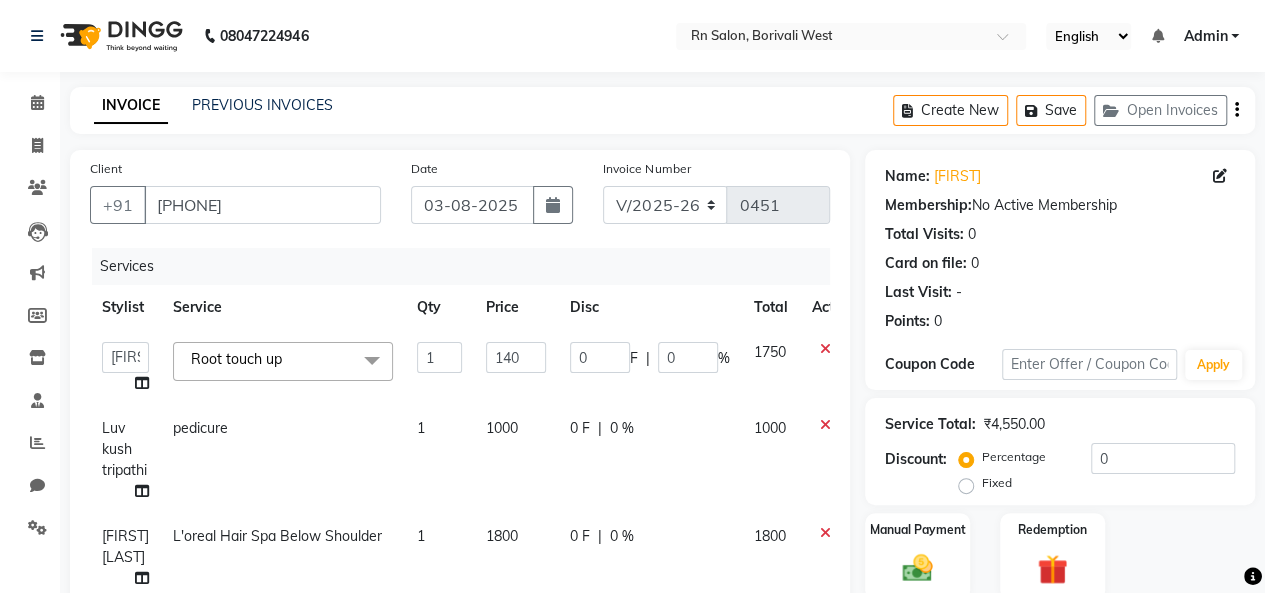 type on "1400" 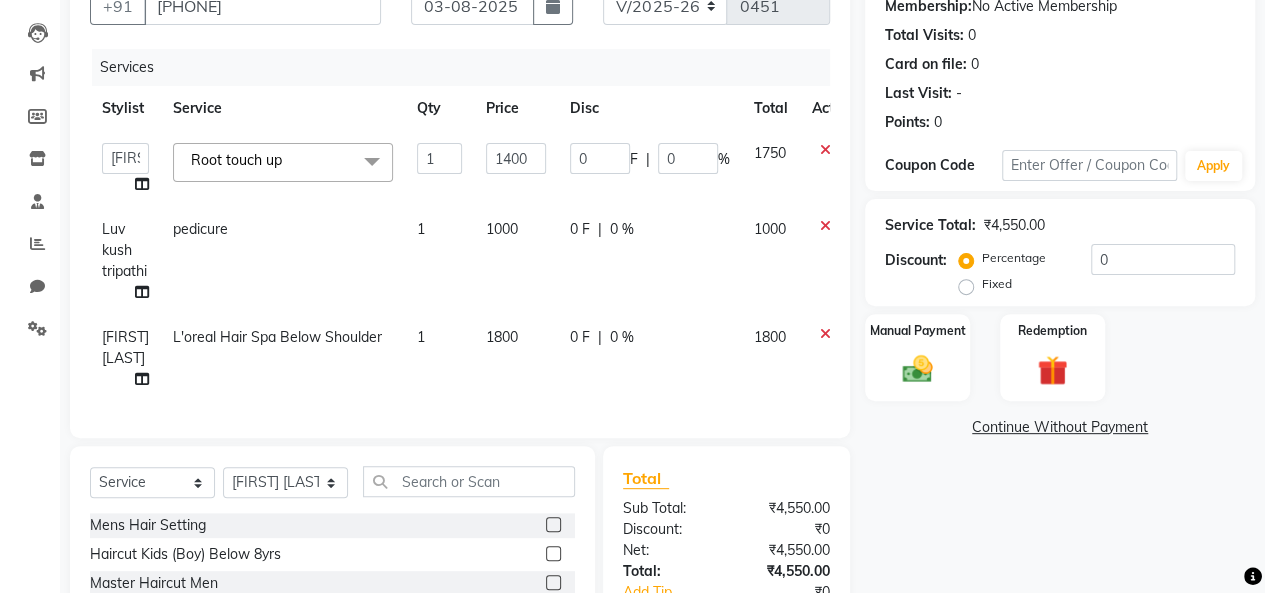 scroll, scrollTop: 200, scrollLeft: 0, axis: vertical 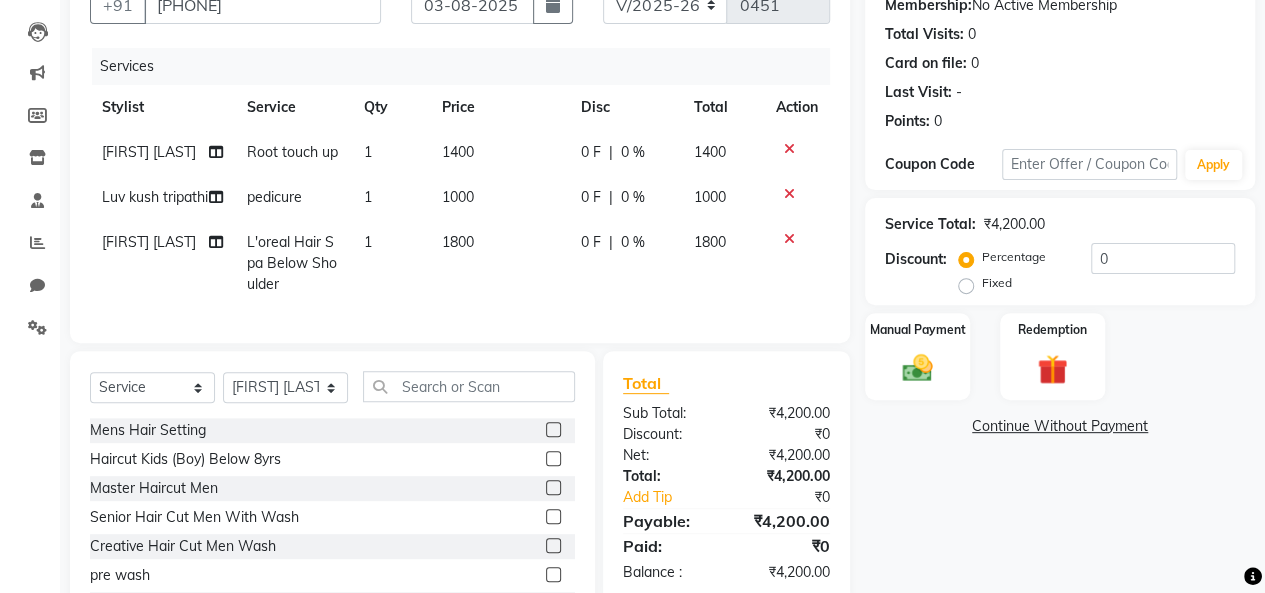 click on "1000" 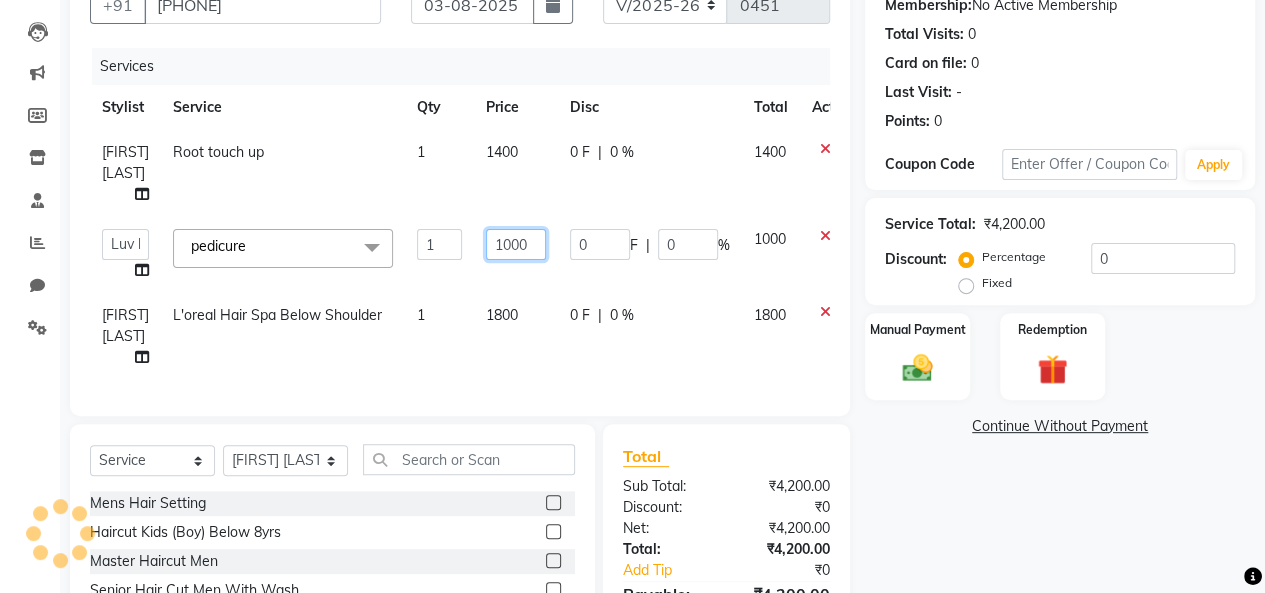 click on "1000" 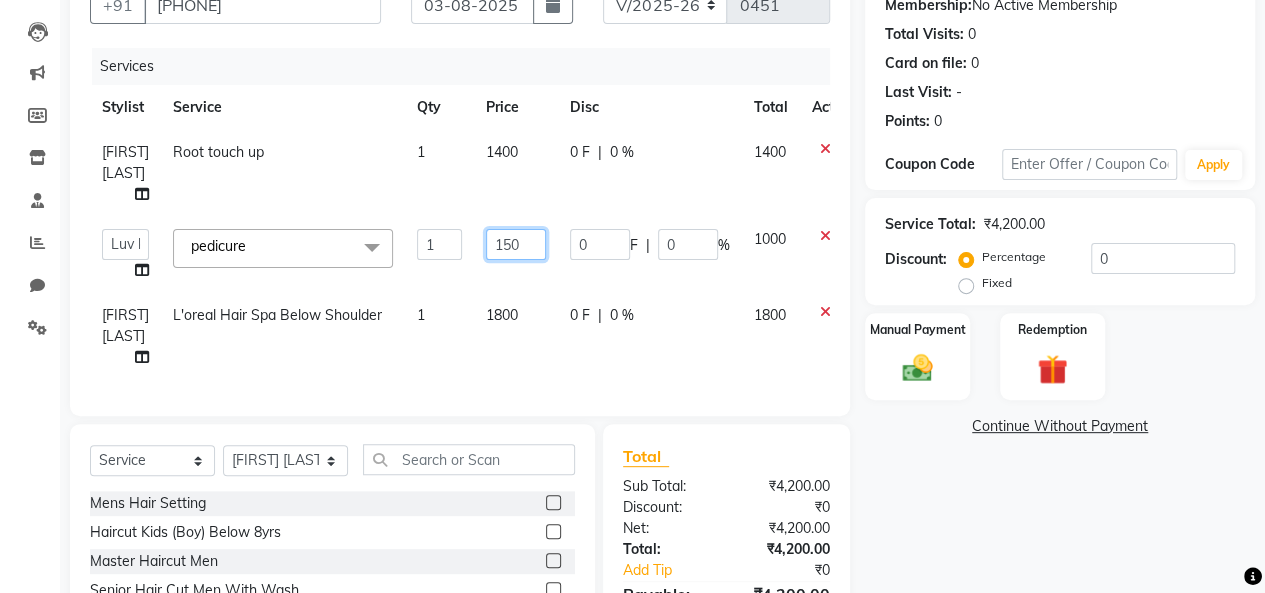 type on "1500" 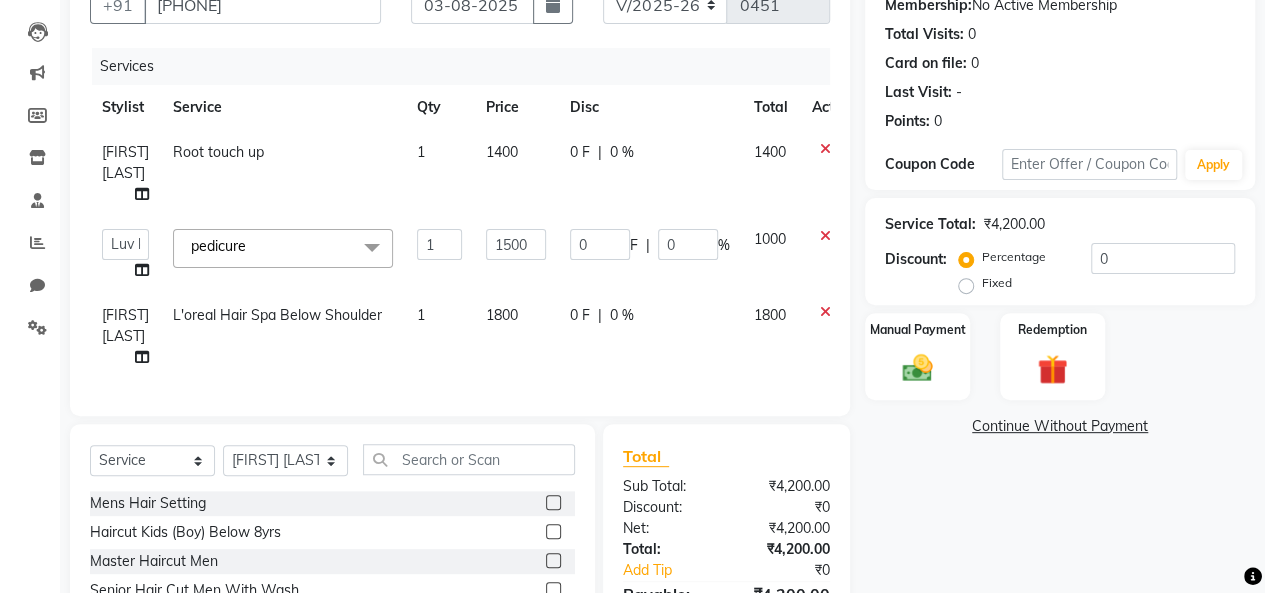 click on "1800" 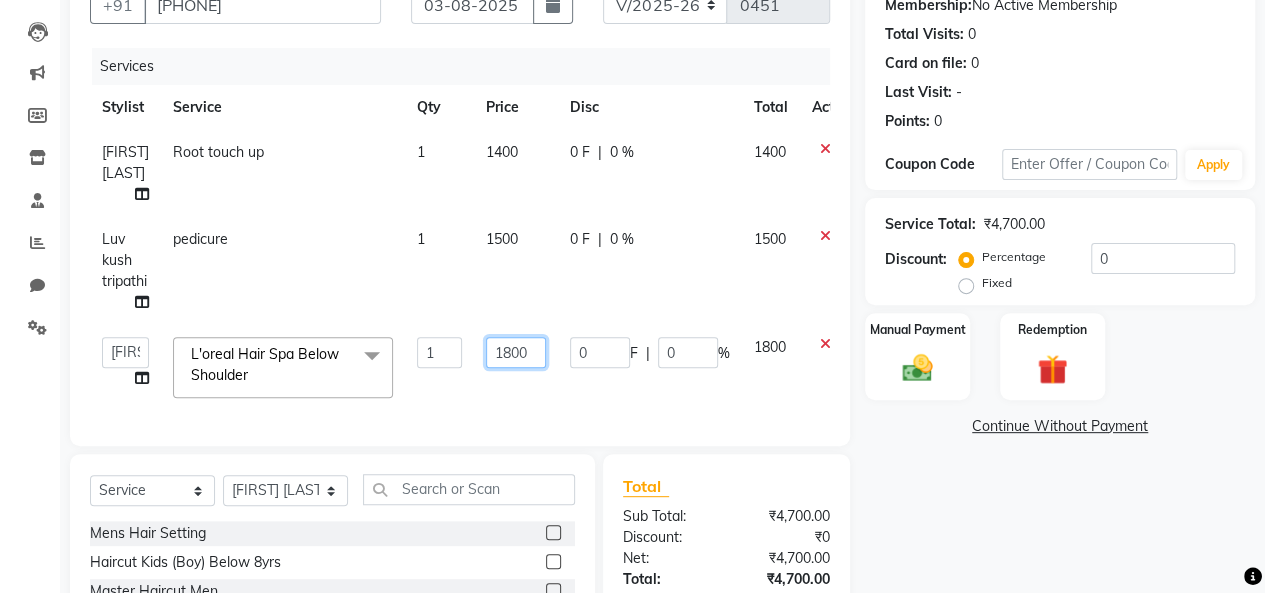 click on "1800" 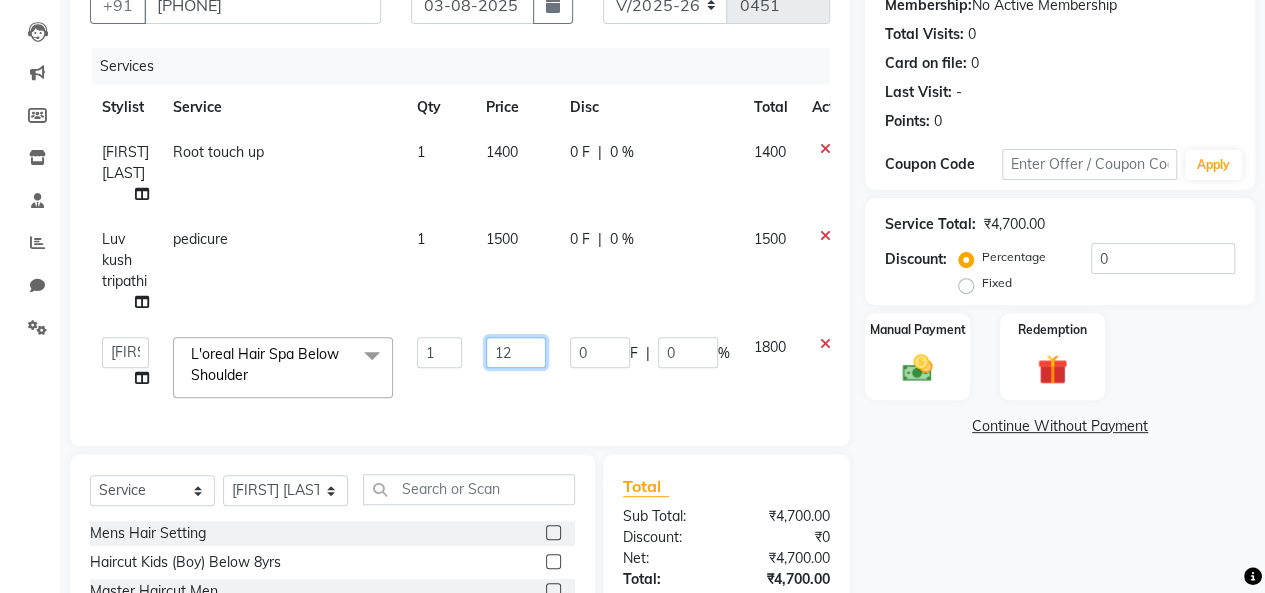 type on "1" 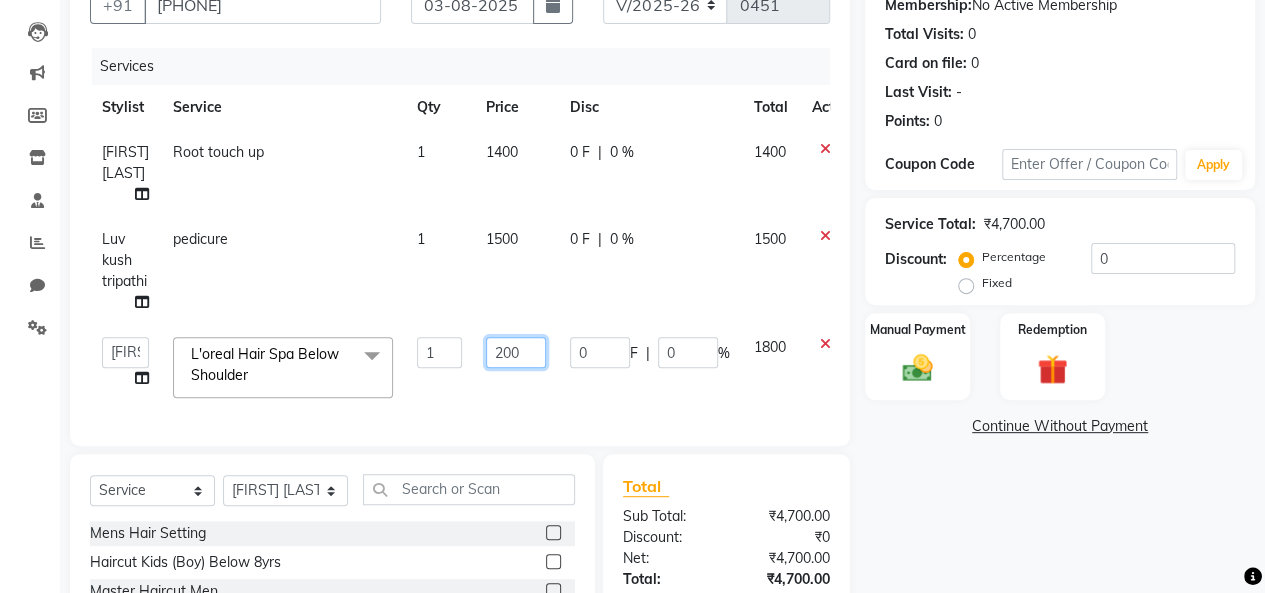 type on "2000" 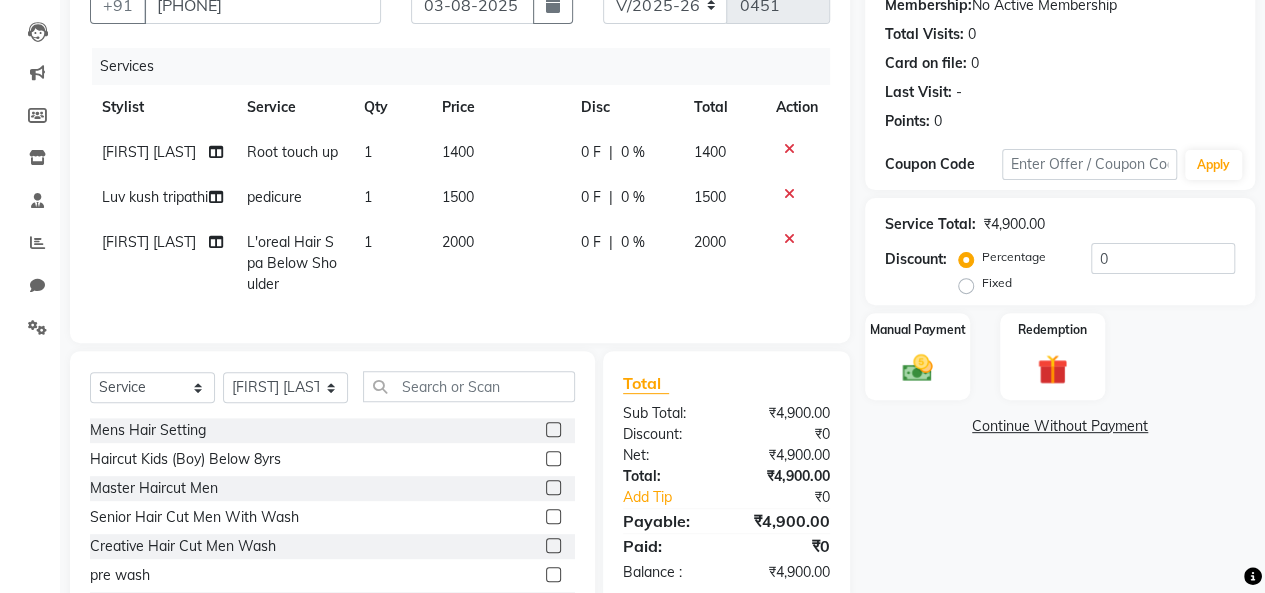 click on "Name: [FIRST] Membership:  No Active Membership  Total Visits:  0 Card on file:  0 Last Visit:   - Points:   0  Coupon Code Apply Service Total:  ₹4,900.00  Discount:  Percentage   Fixed  0 Manual Payment Redemption  Continue Without Payment" 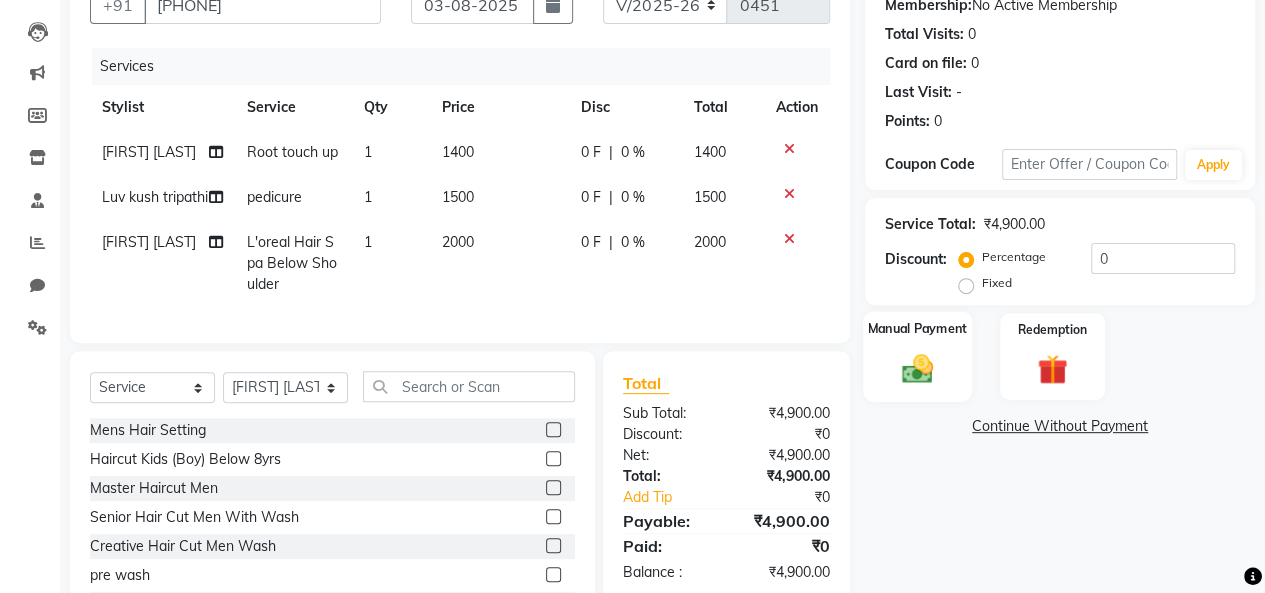click on "Manual Payment" 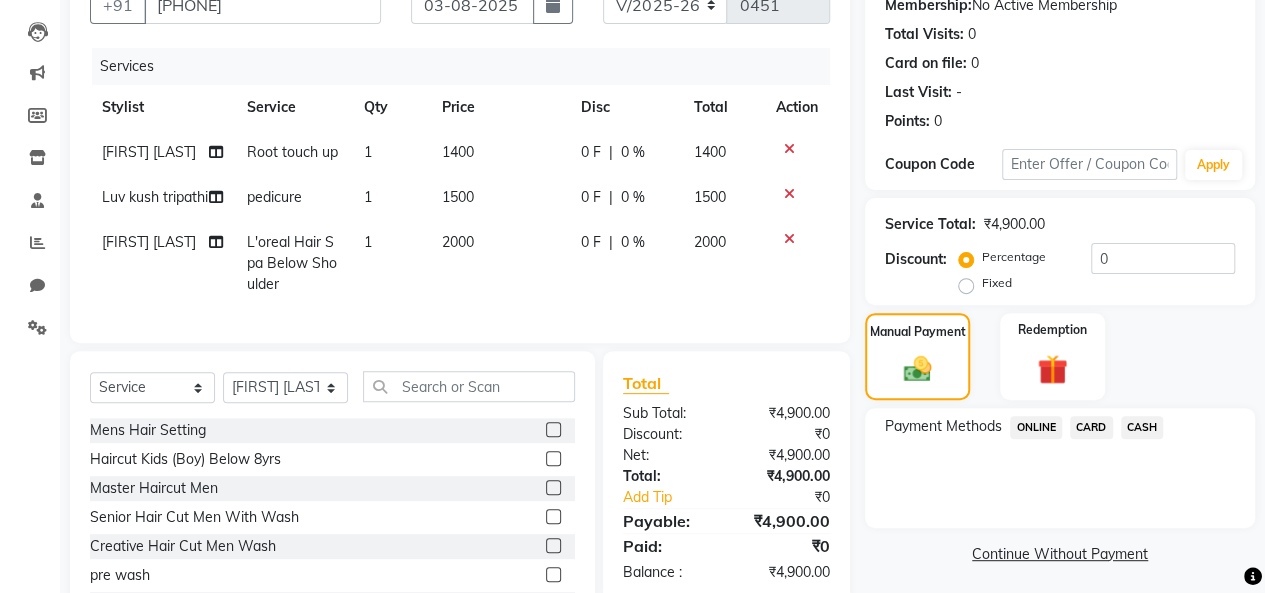 click on "ONLINE" 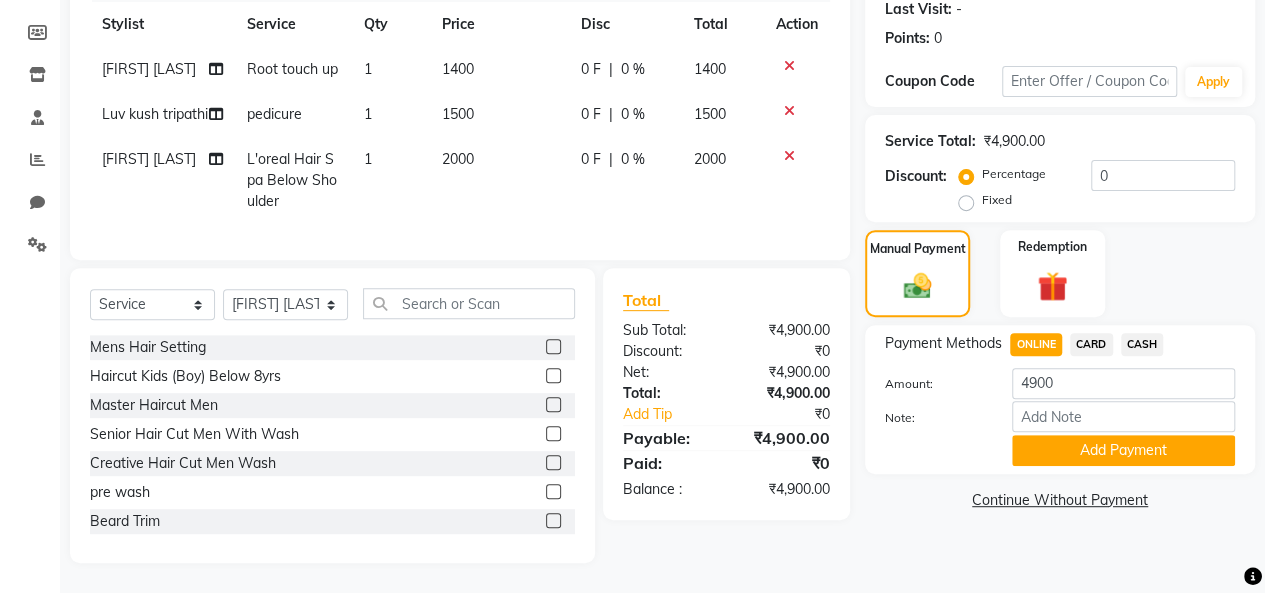 scroll, scrollTop: 318, scrollLeft: 0, axis: vertical 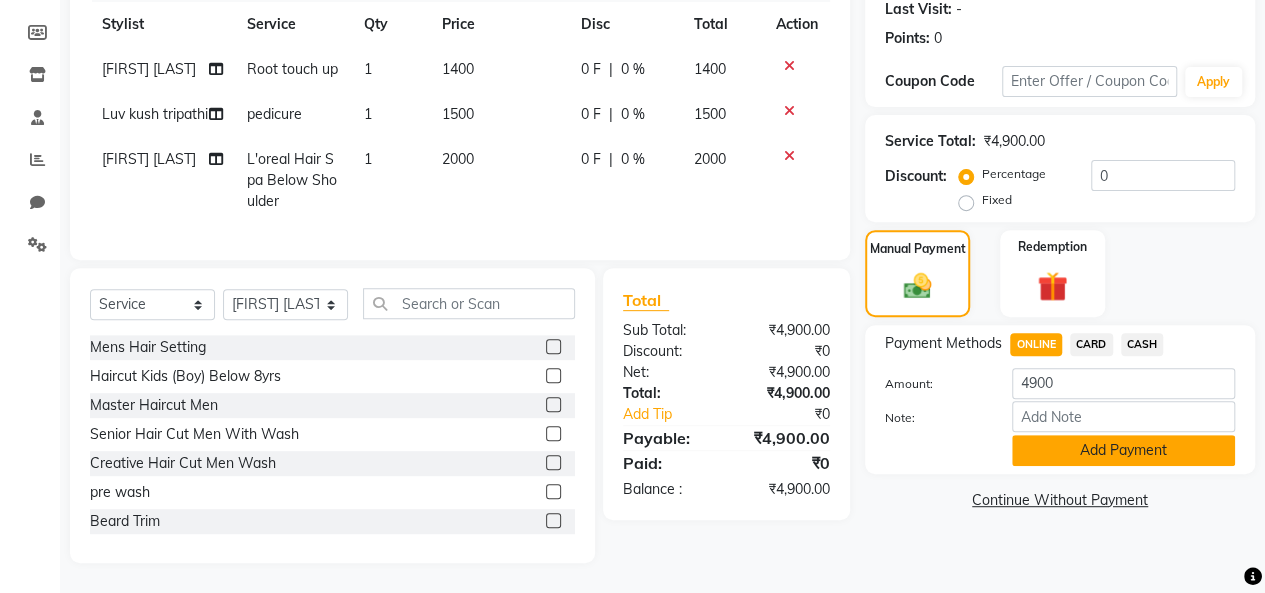 click on "Add Payment" 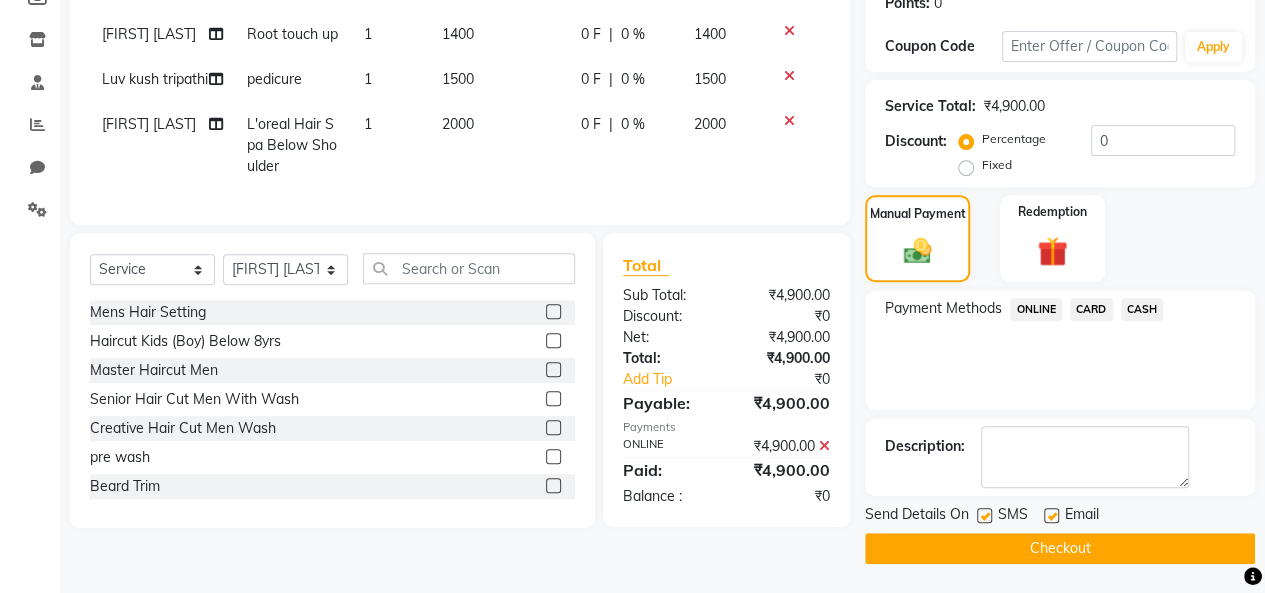 click 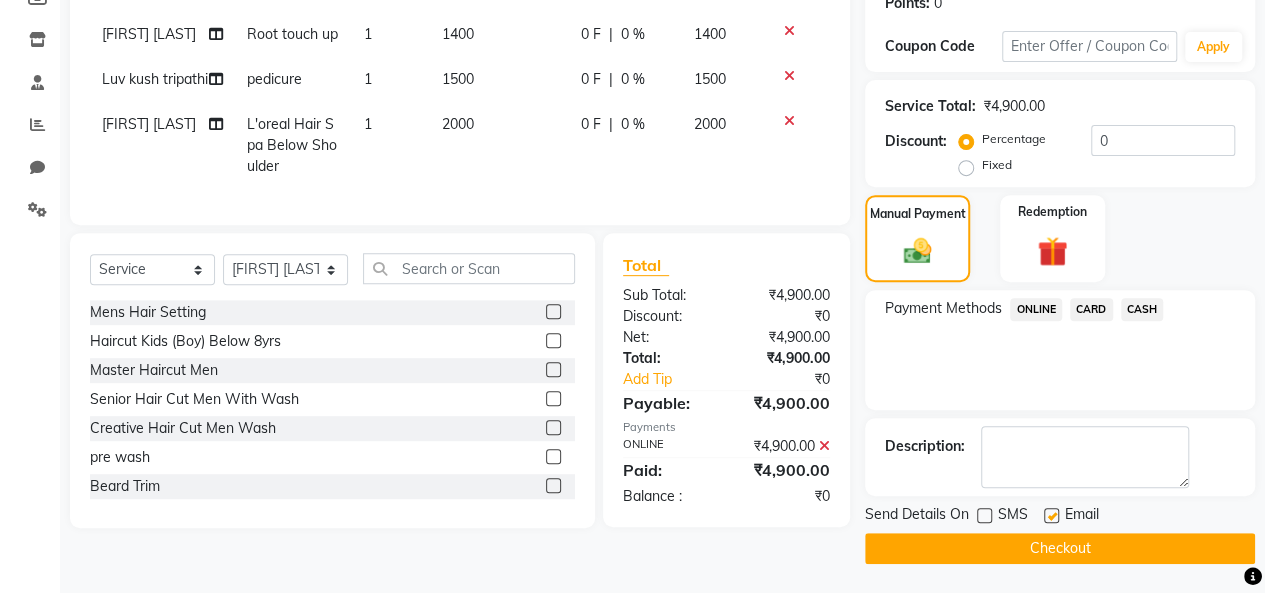 click 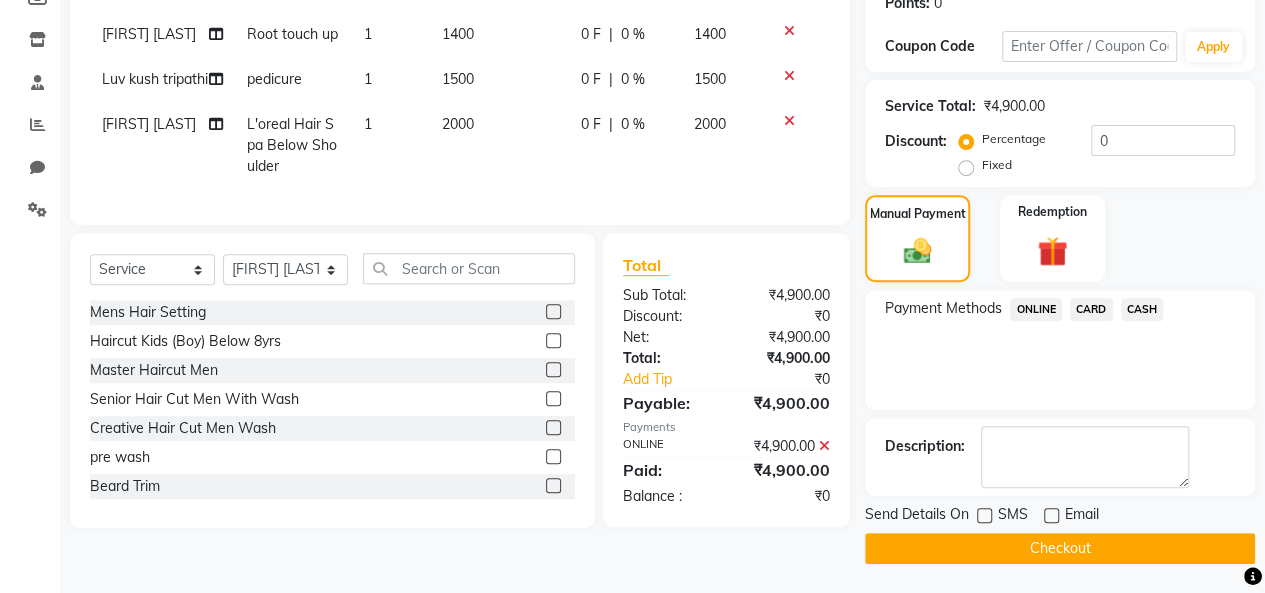 click on "Checkout" 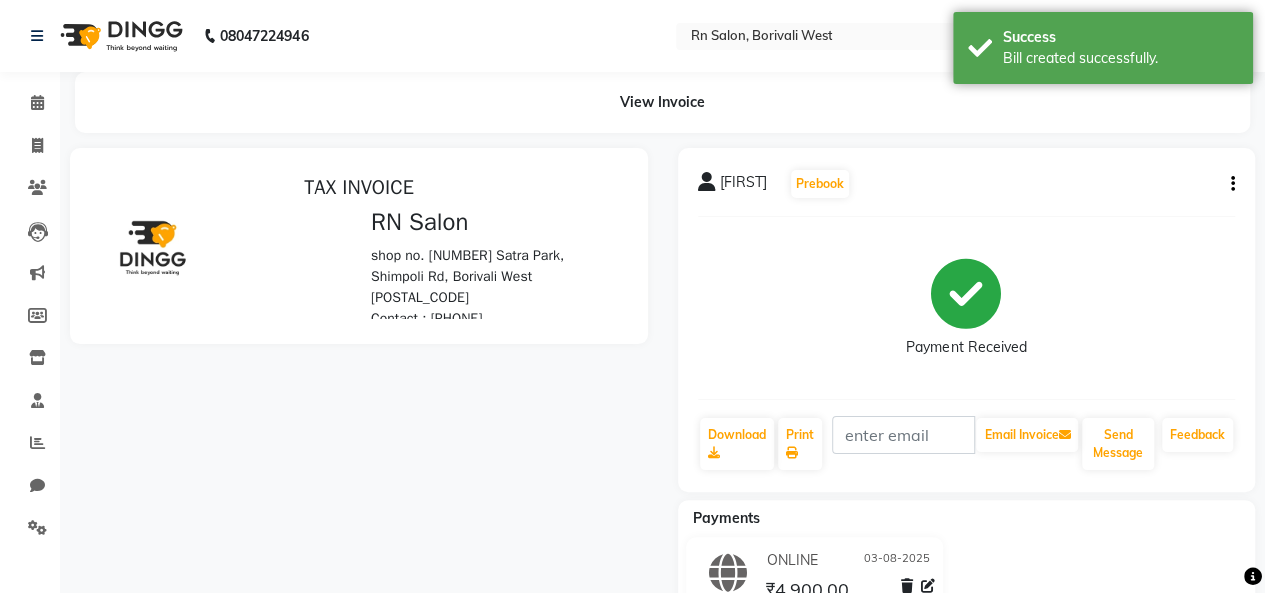 scroll, scrollTop: 0, scrollLeft: 0, axis: both 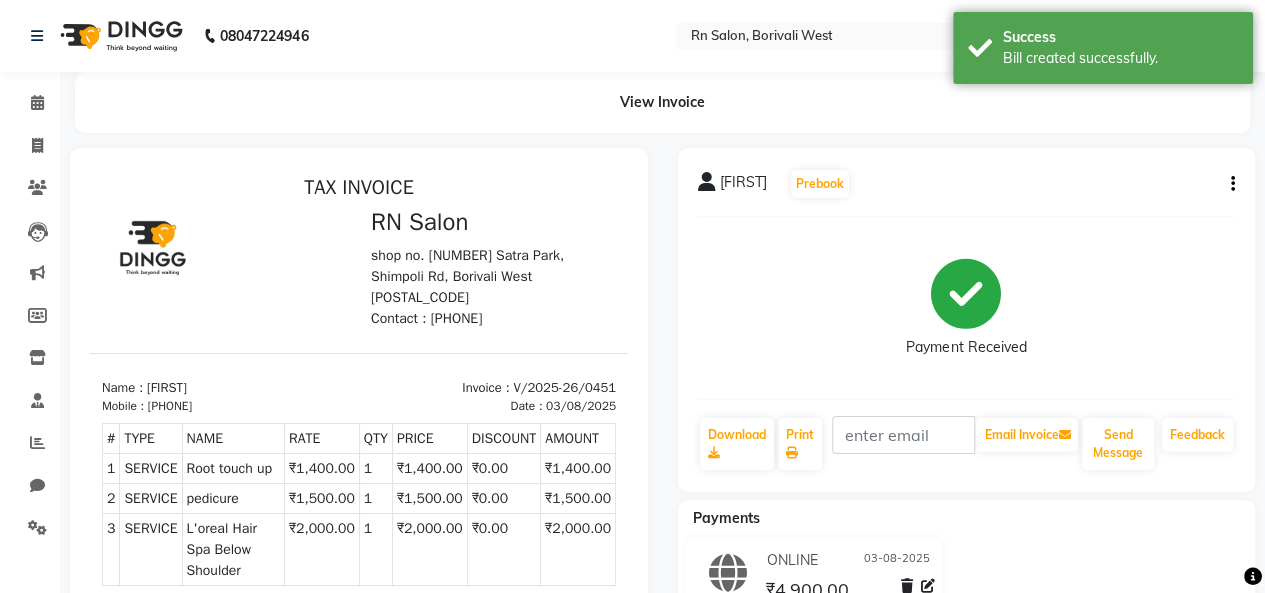 select on "service" 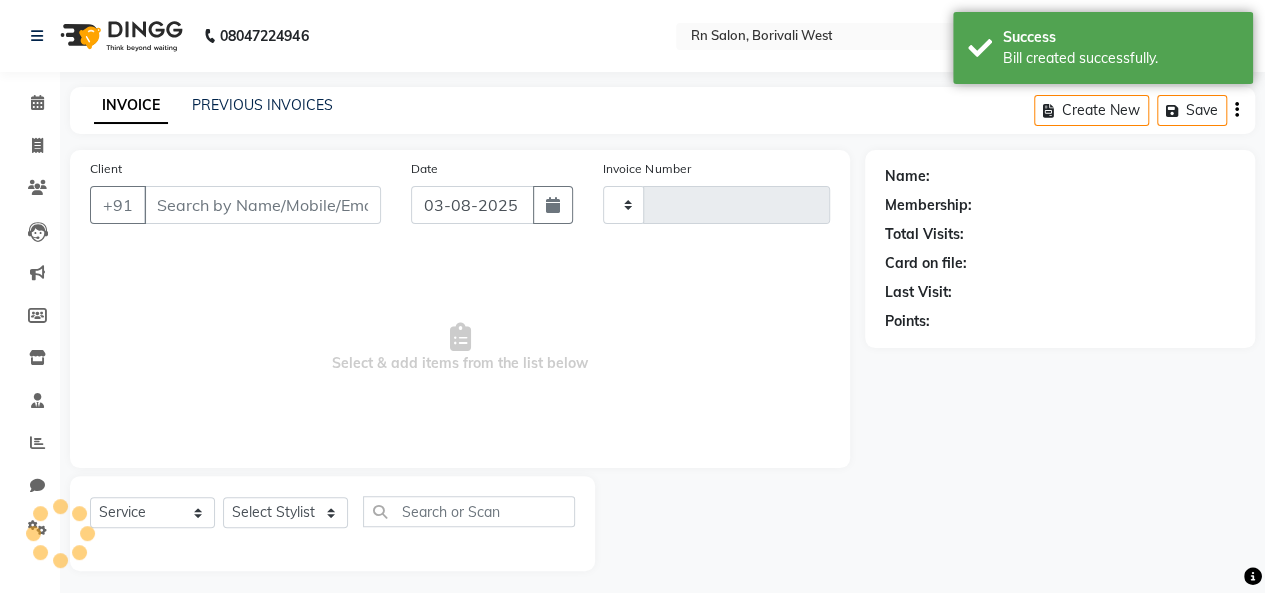 type on "0452" 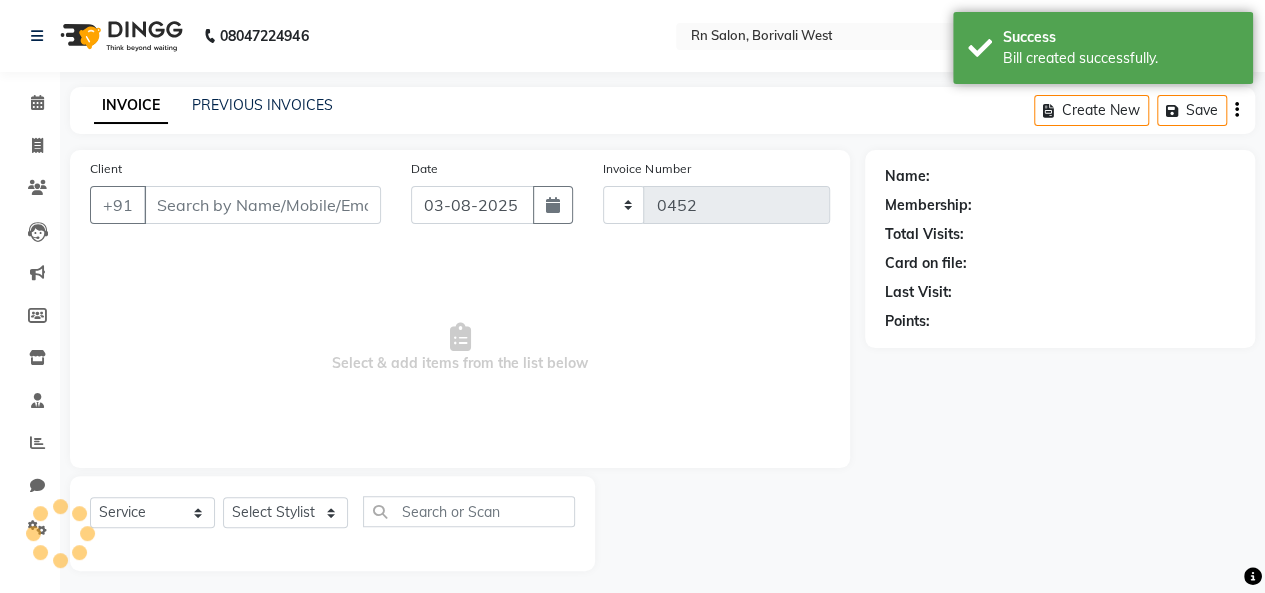 scroll, scrollTop: 7, scrollLeft: 0, axis: vertical 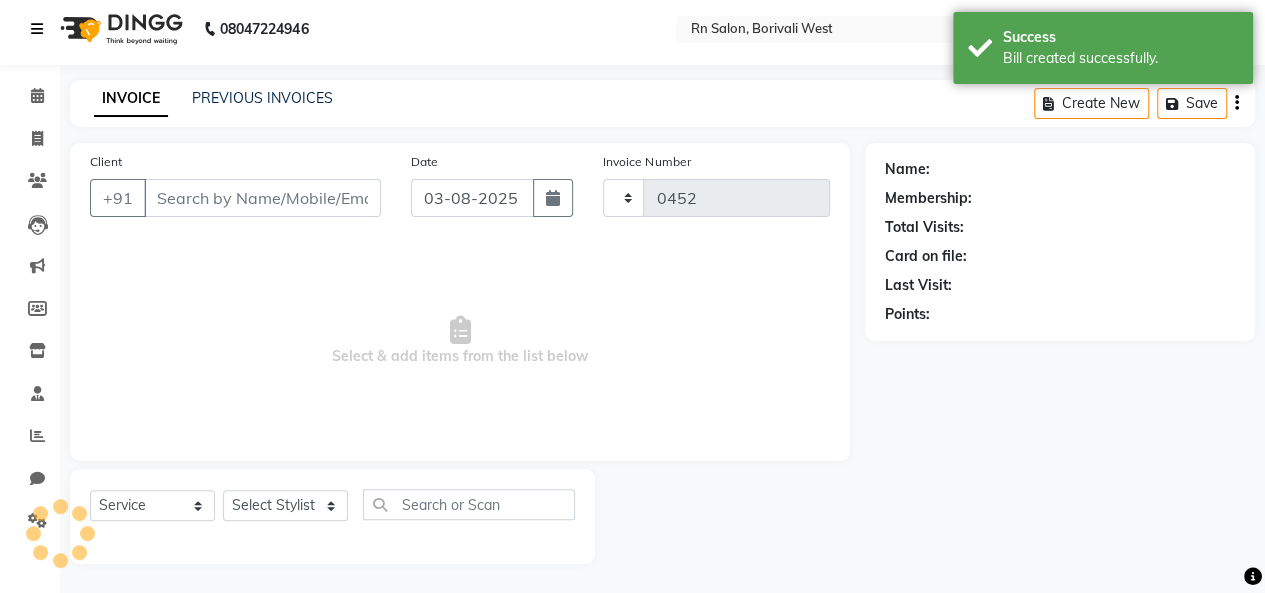 select on "8515" 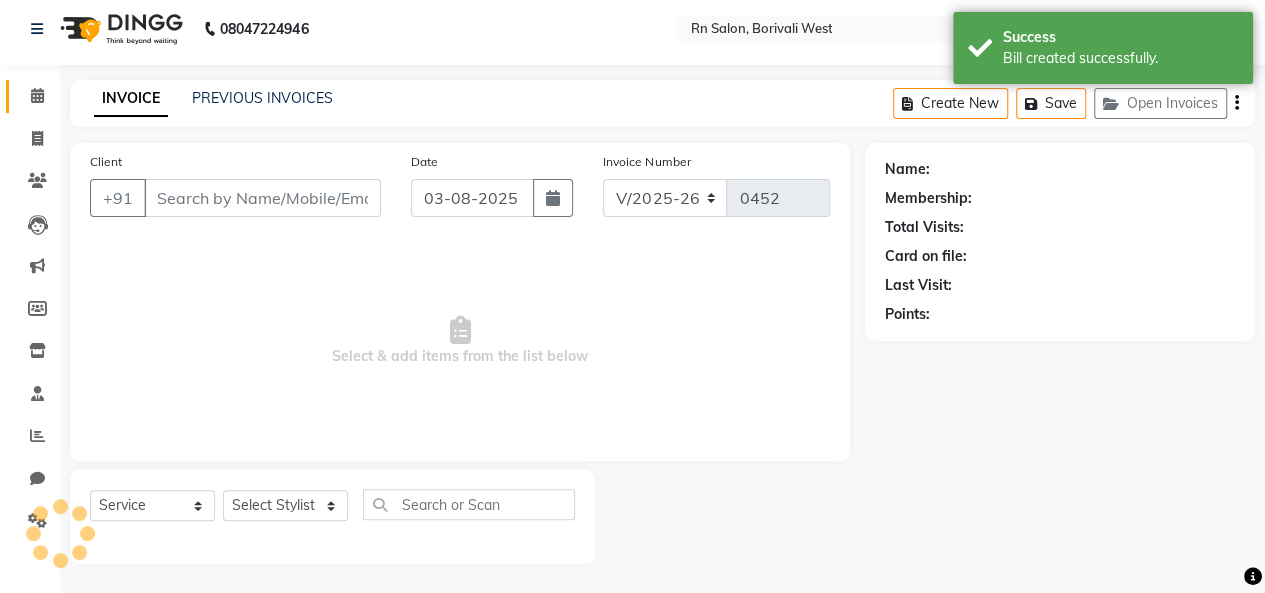 type on "[PHONE]" 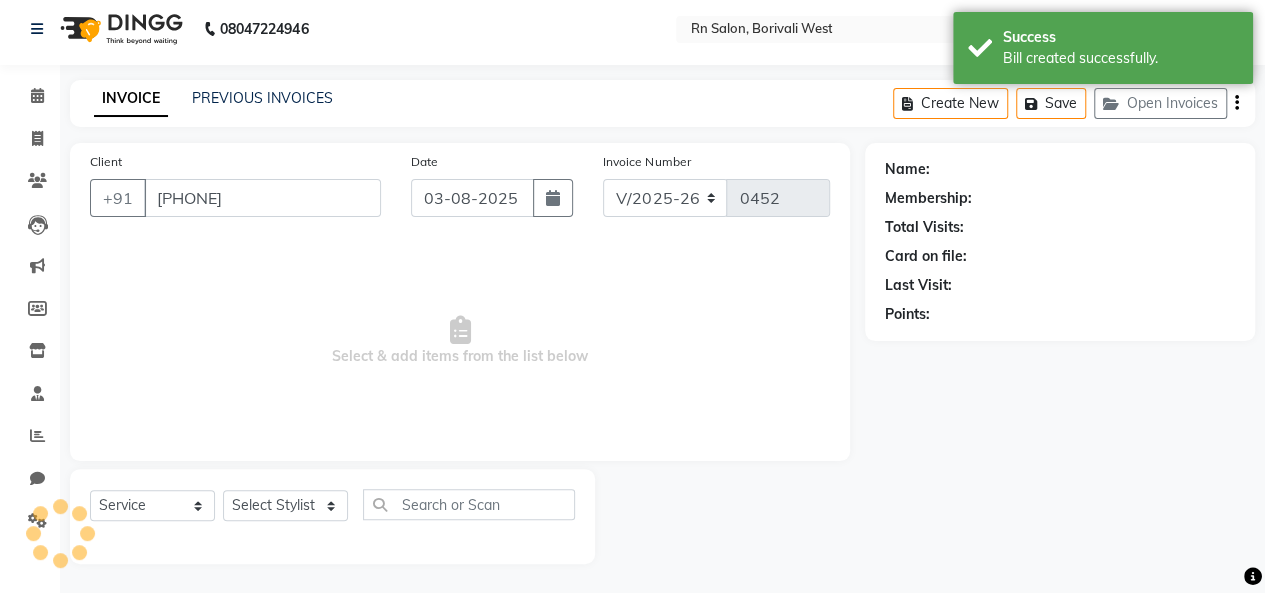 select on "83941" 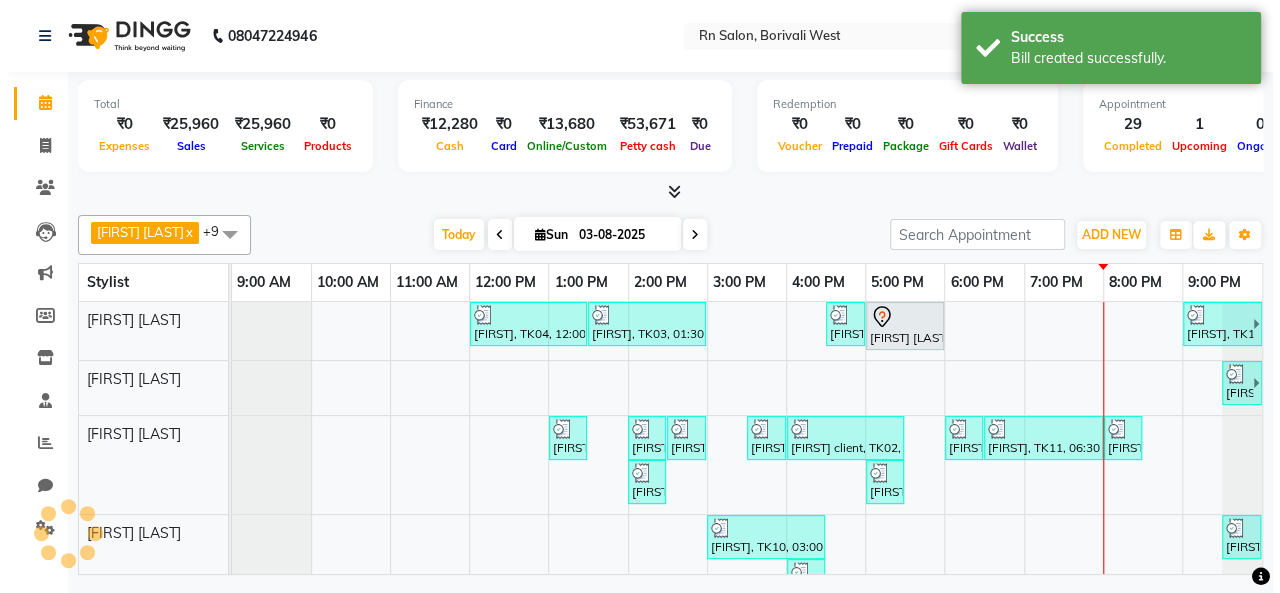 scroll, scrollTop: 0, scrollLeft: 0, axis: both 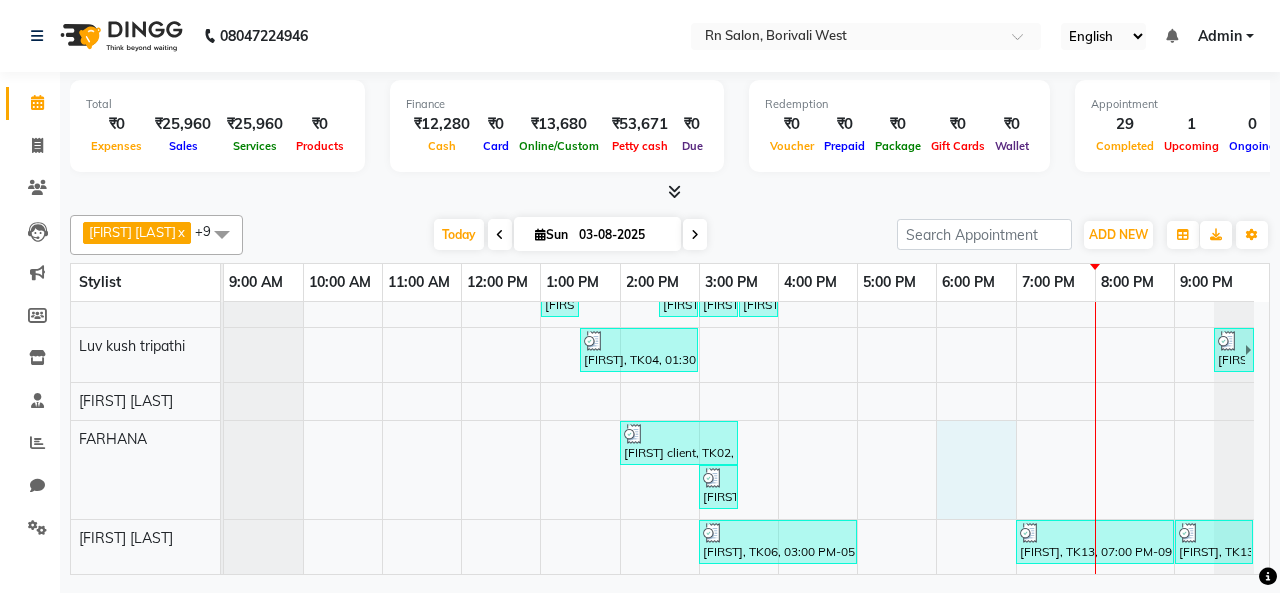 click on "[FIRST], TK04, 12:00 PM-01:30 PM, Root touch up     [FIRST], TK03, 01:30 PM-03:00 PM, Female Haircut (Senior stylist) W/O     [FIRST], TK07, 04:30 PM-05:00 PM, Master Haircut Men              [FIRST] [LAST], TK01, 05:00 PM-06:00 PM, Female Haircut (Creative stylist) W/O     [FIRST], TK15, 09:00 PM-10:30 PM, Root touch up     [FIRST], TK15, 09:30 PM-11:00 PM, L'oreal Hair Spa Below Shoulder     [FIRST], TK09, 01:00 PM-01:30 PM, Master Haircut Men      [FIRST], TK10, 02:00 PM-02:30 PM, Master Haircut Men      [FIRST], TK10, 02:30 PM-03:00 PM, Shave     [FIRST] client, TK02, 03:30 PM-04:00 PM, Master Haircut Men      [FIRST] client, TK02, 04:00 PM-05:30 PM, Global Color (Inoa) Men     [FIRST], TK11, 06:00 PM-06:30 PM, Master Haircut Men      [FIRST], TK11, 06:30 PM-08:00 PM, Global Color (Inoa) Men     [FIRST], TK12, 08:00 PM-08:30 PM, Master Haircut Men      [FIRST], TK08, 02:00 PM-02:30 PM, Master Haircut Men      [FIRST], TK06, 05:00 PM-05:30 PM, Shave     [FIRST], TK10, 03:00 PM-04:30 PM, L'oreal Hair Spa Up to Neck / Men" at bounding box center [746, 248] 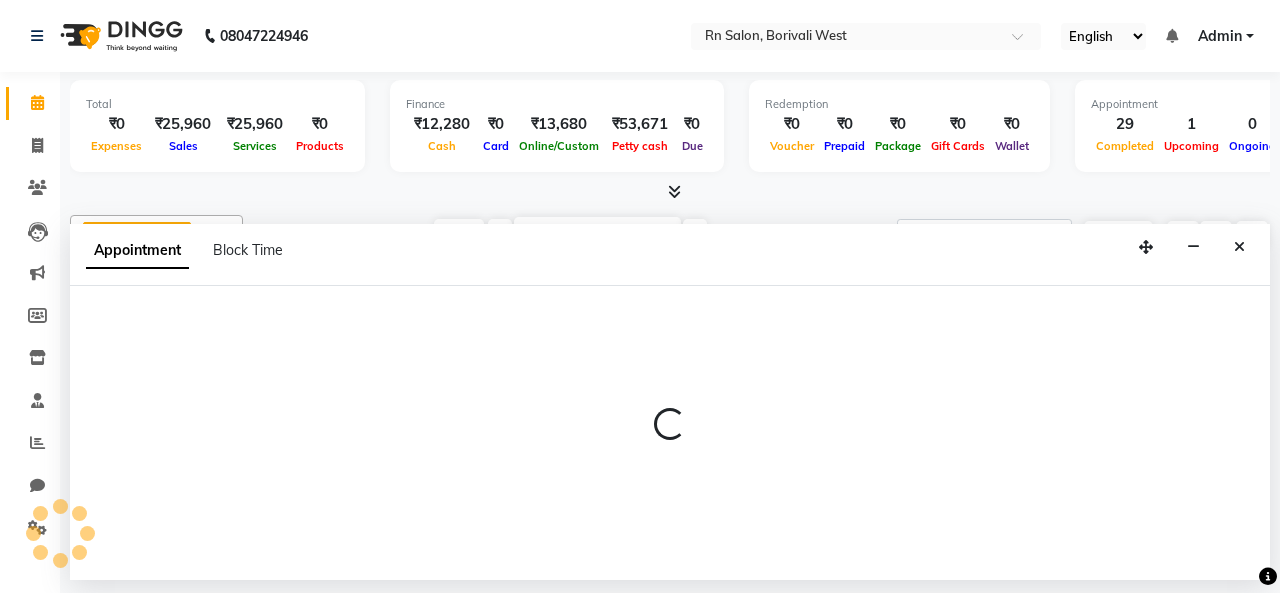 select on "85153" 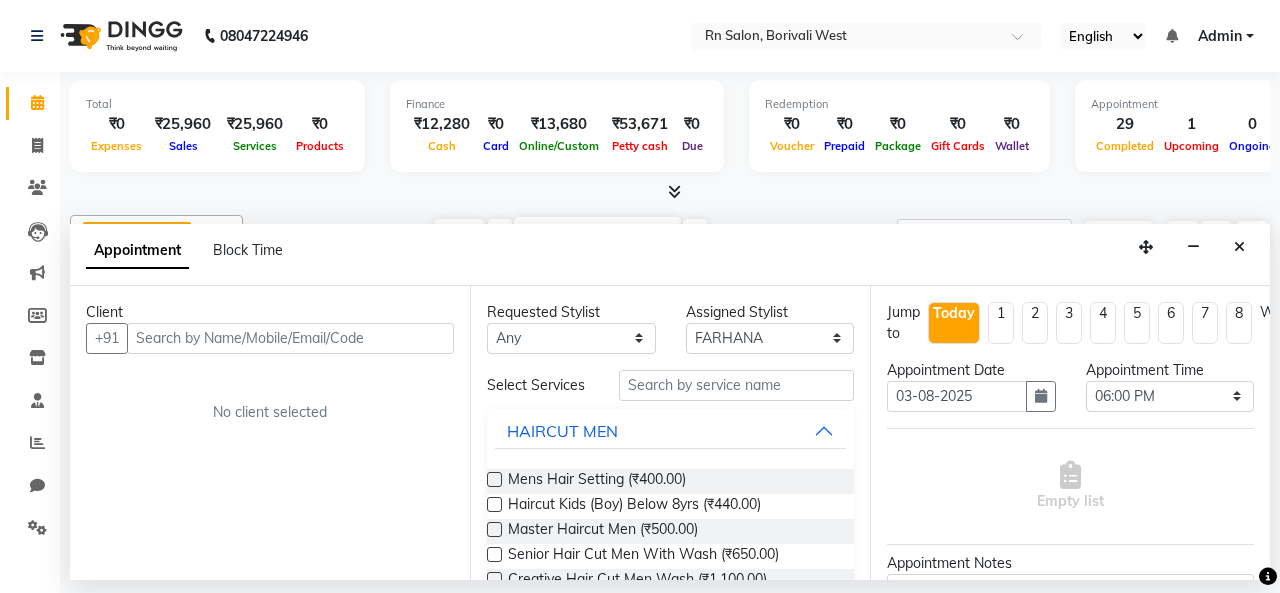 click at bounding box center [290, 338] 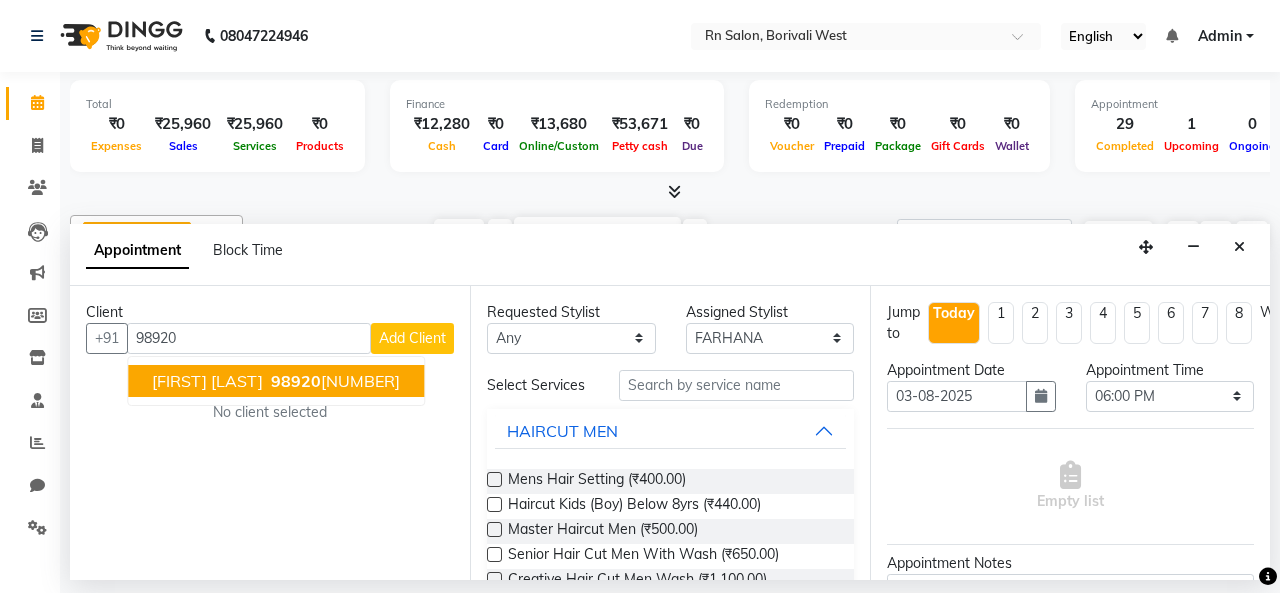 click on "[FIRST] [LAST] [PHONE]" at bounding box center (276, 381) 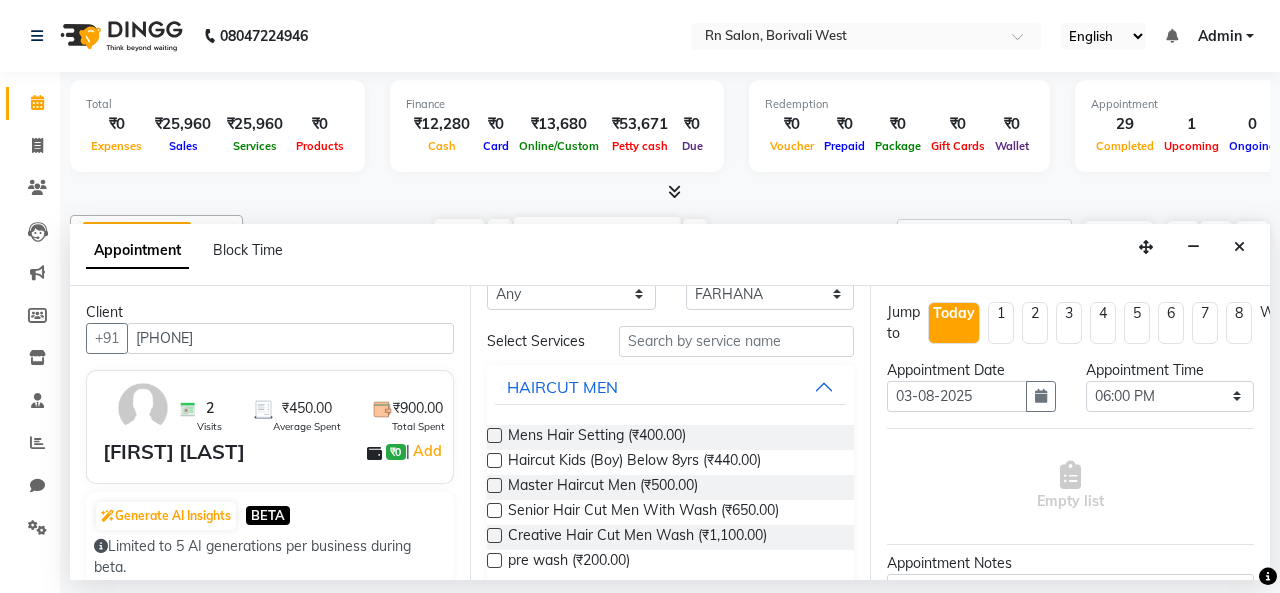 scroll, scrollTop: 0, scrollLeft: 0, axis: both 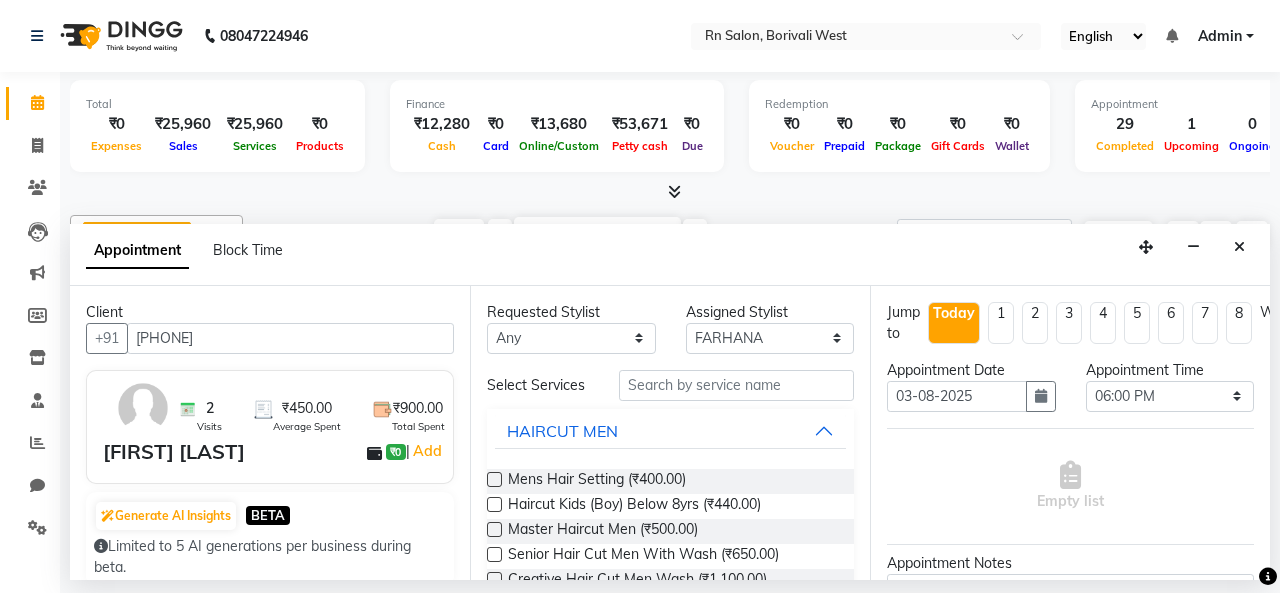type on "[PHONE]" 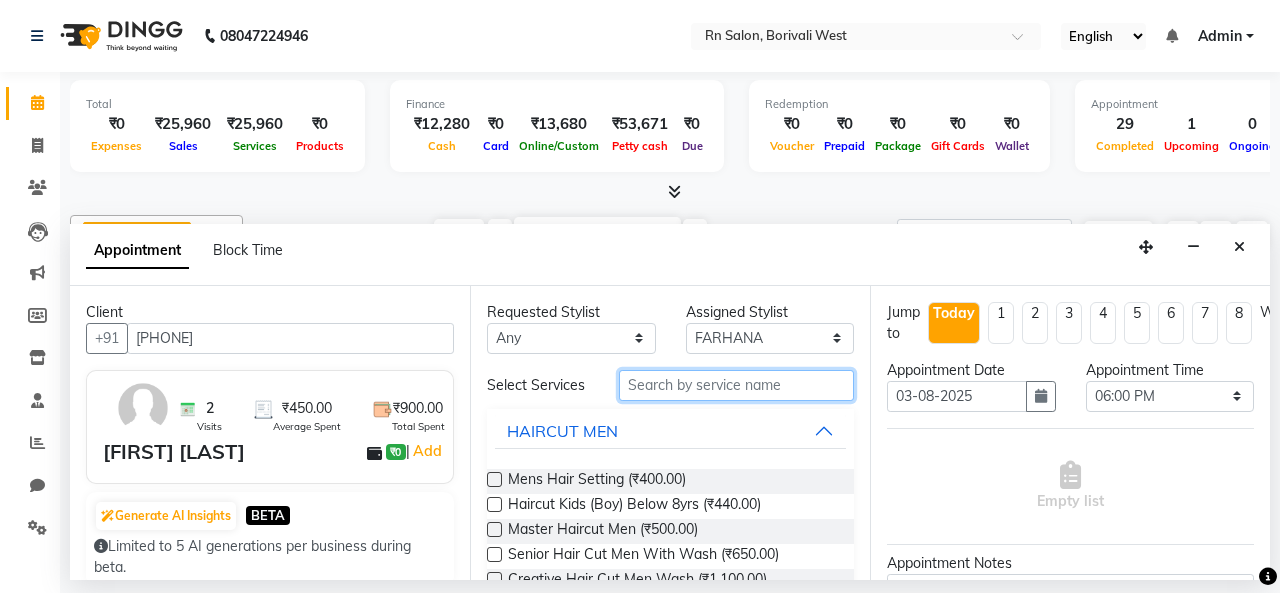 click at bounding box center (736, 385) 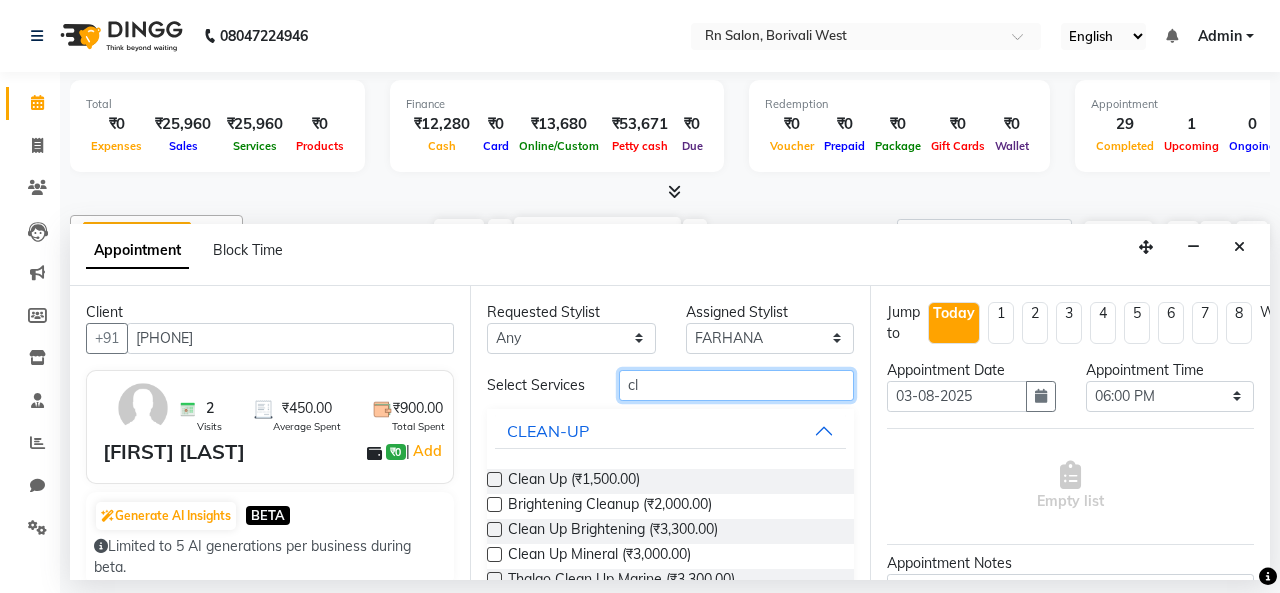 type on "cl" 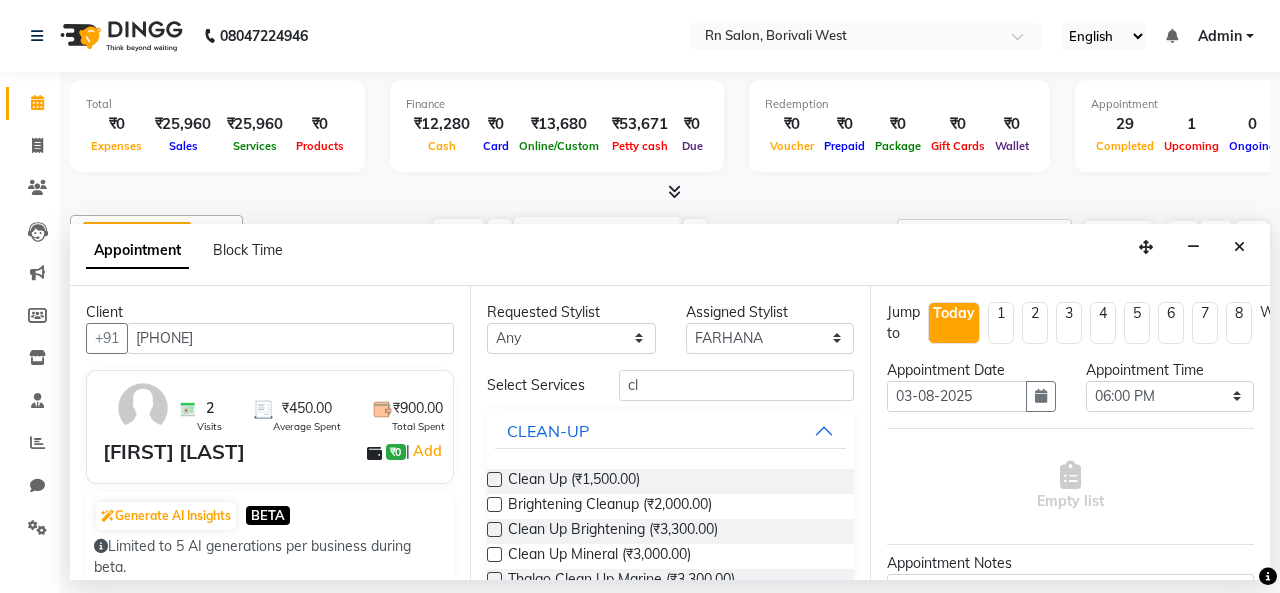 click at bounding box center (494, 554) 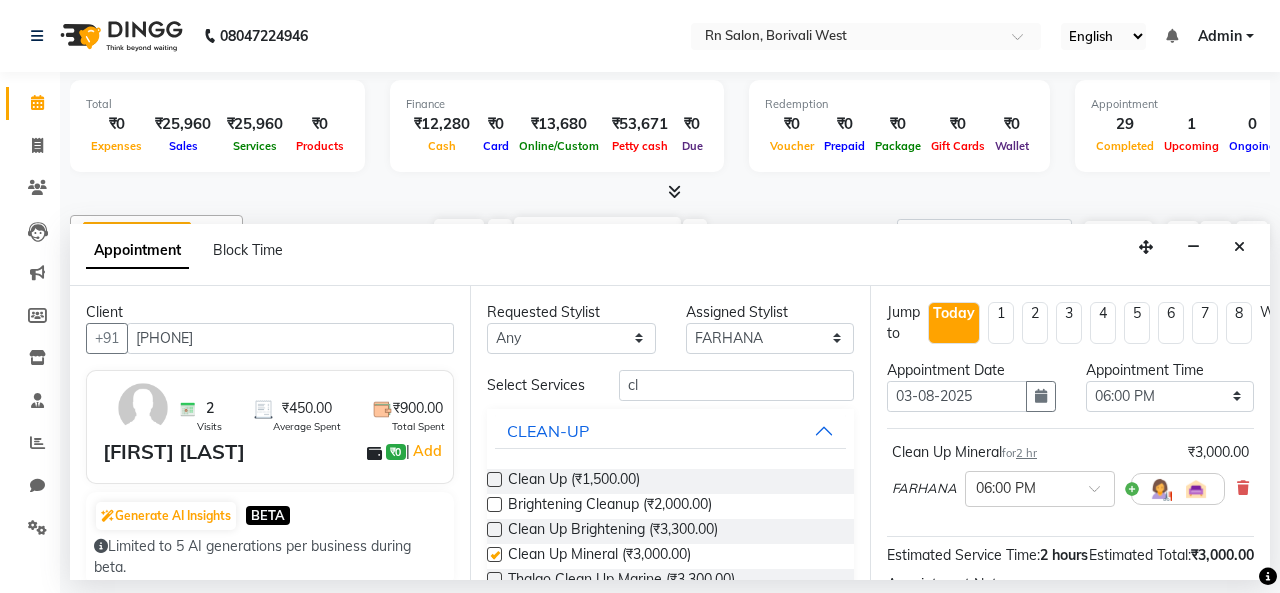 checkbox on "false" 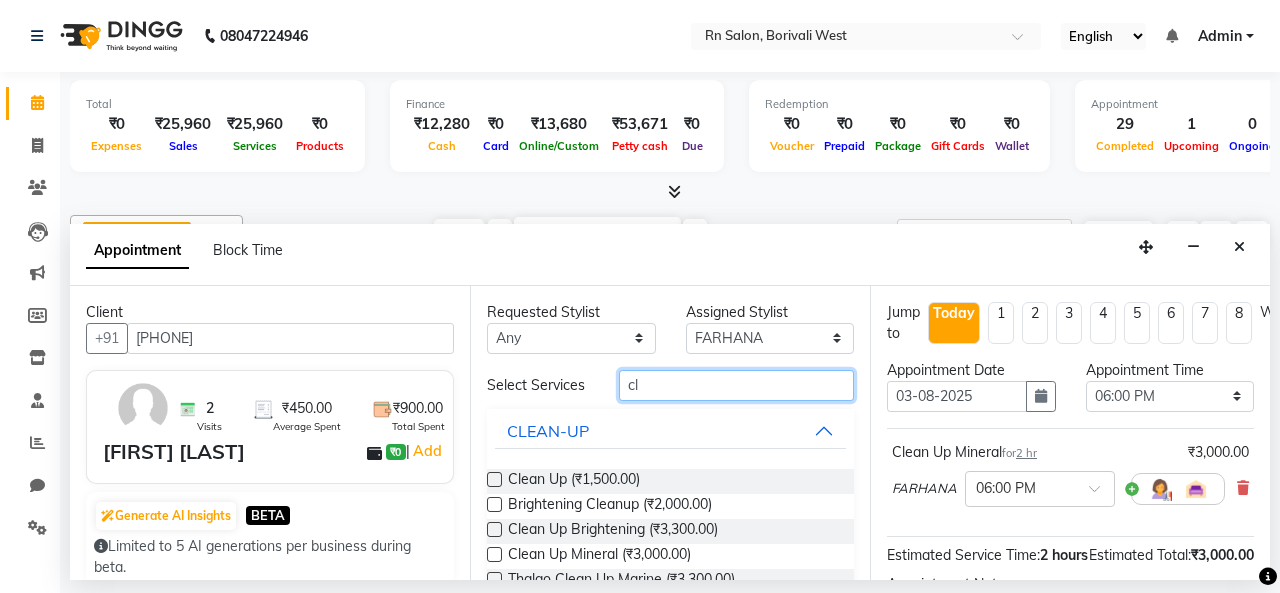 click on "cl" at bounding box center (736, 385) 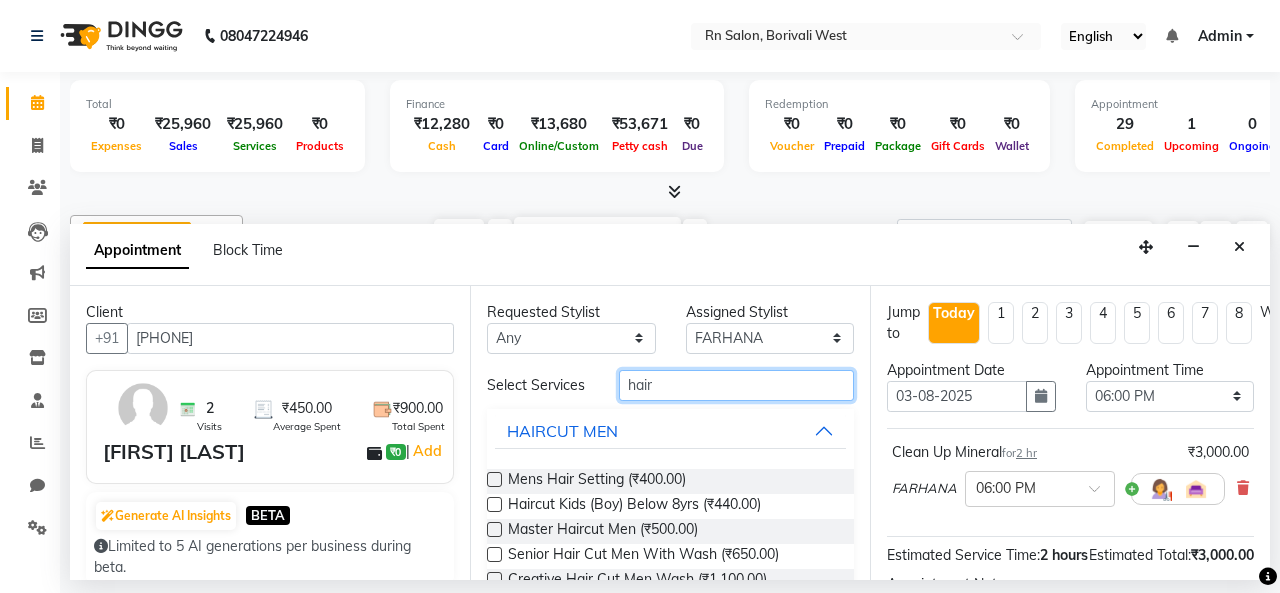 type on "hair" 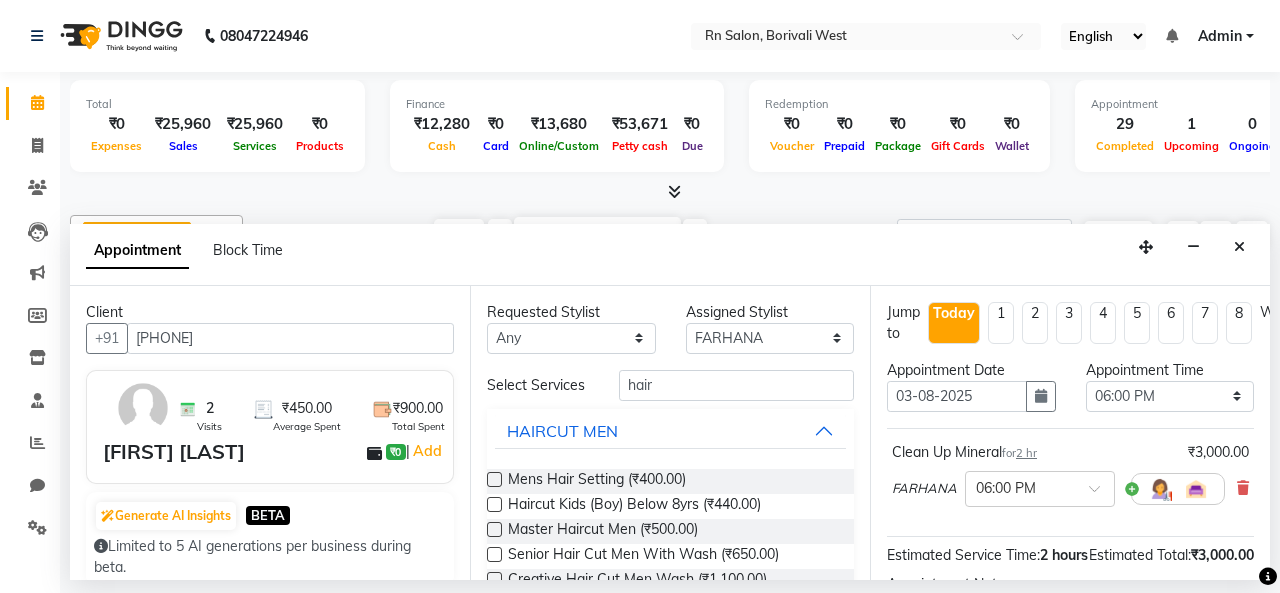 click at bounding box center [494, 529] 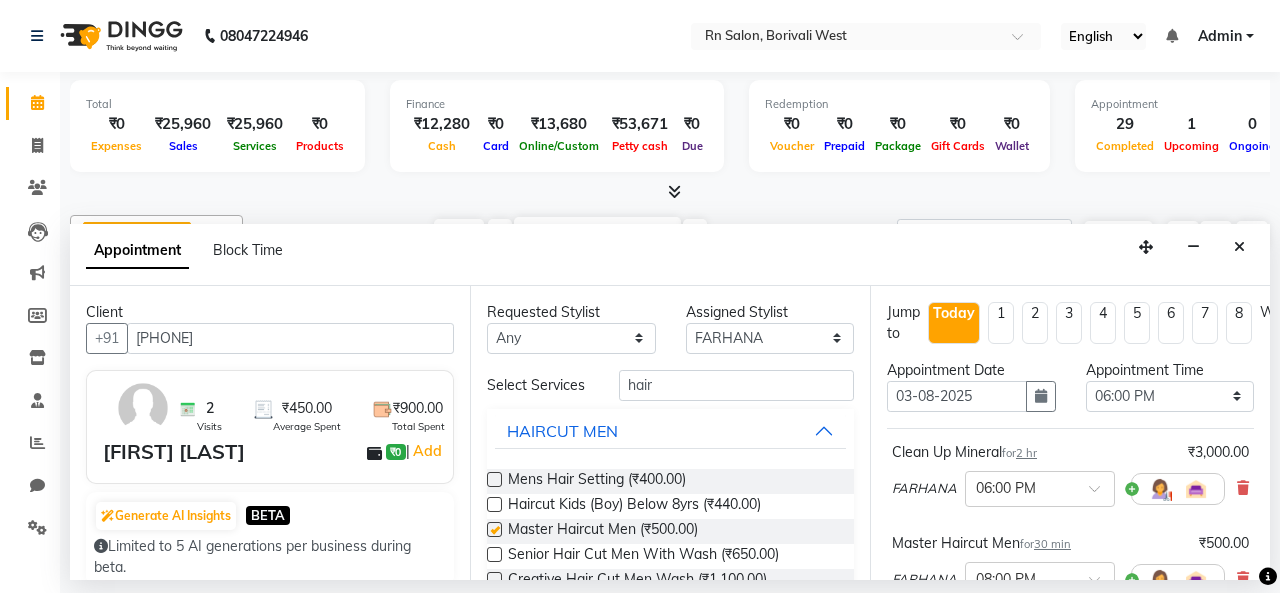 checkbox on "false" 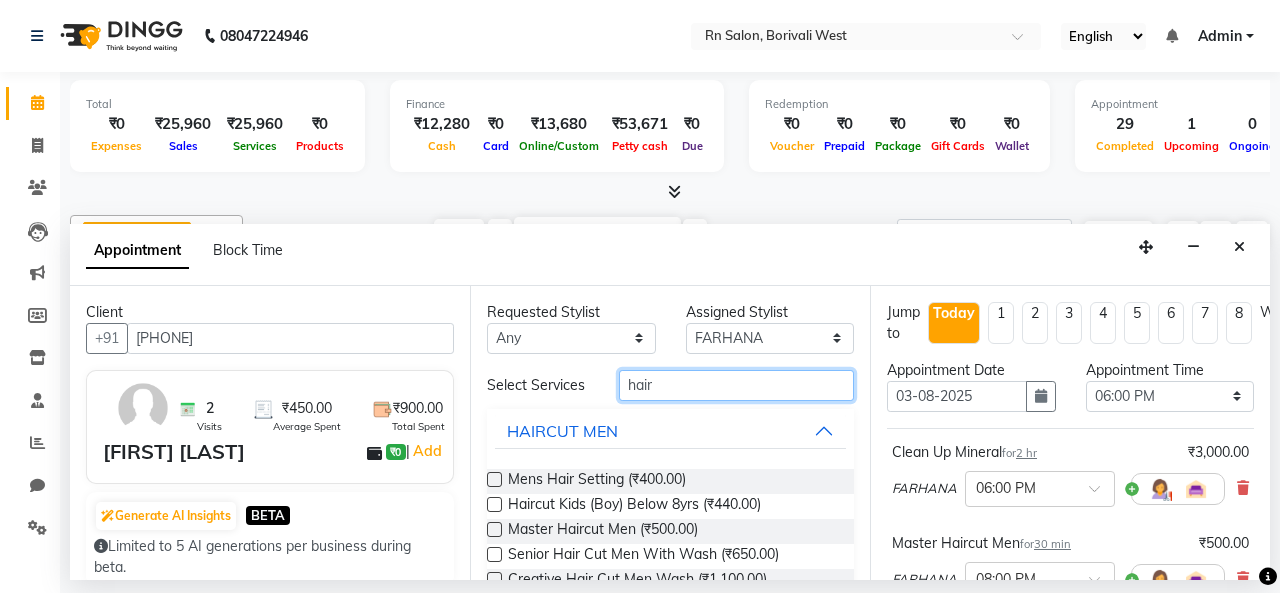 click on "hair" at bounding box center [736, 385] 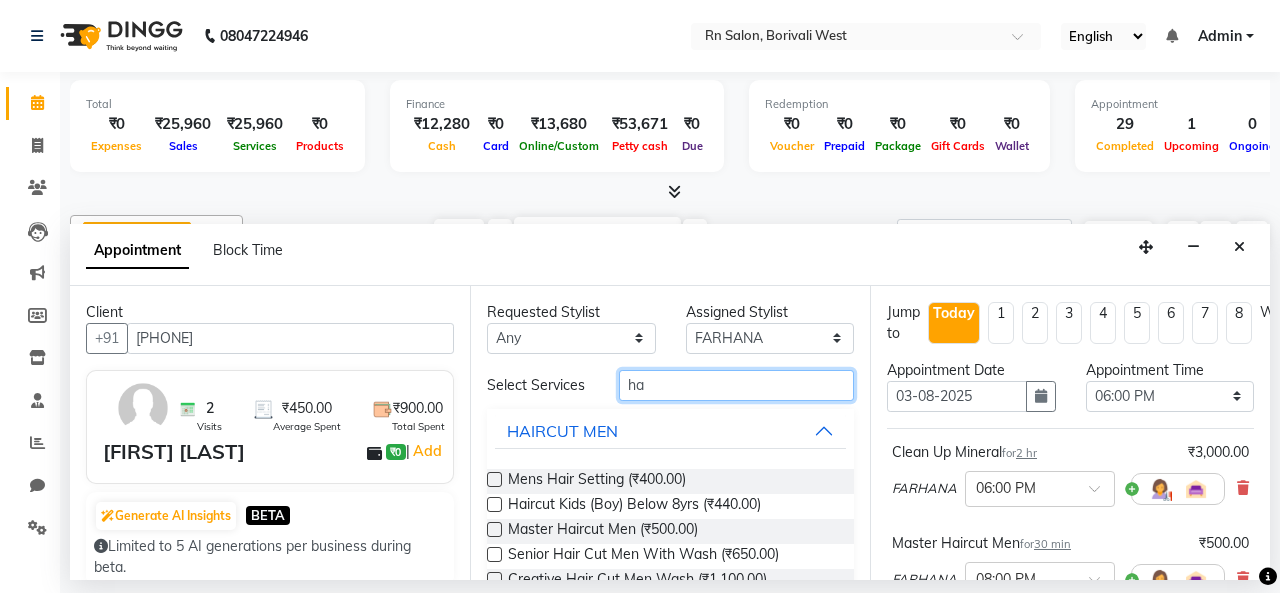 type on "h" 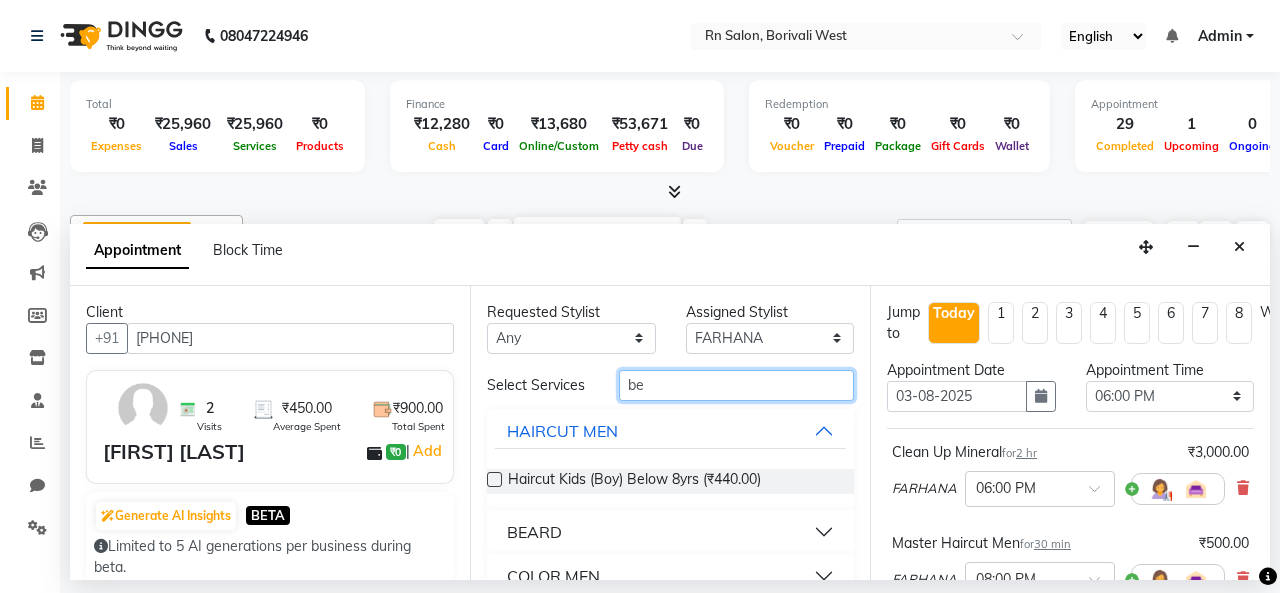 type on "be" 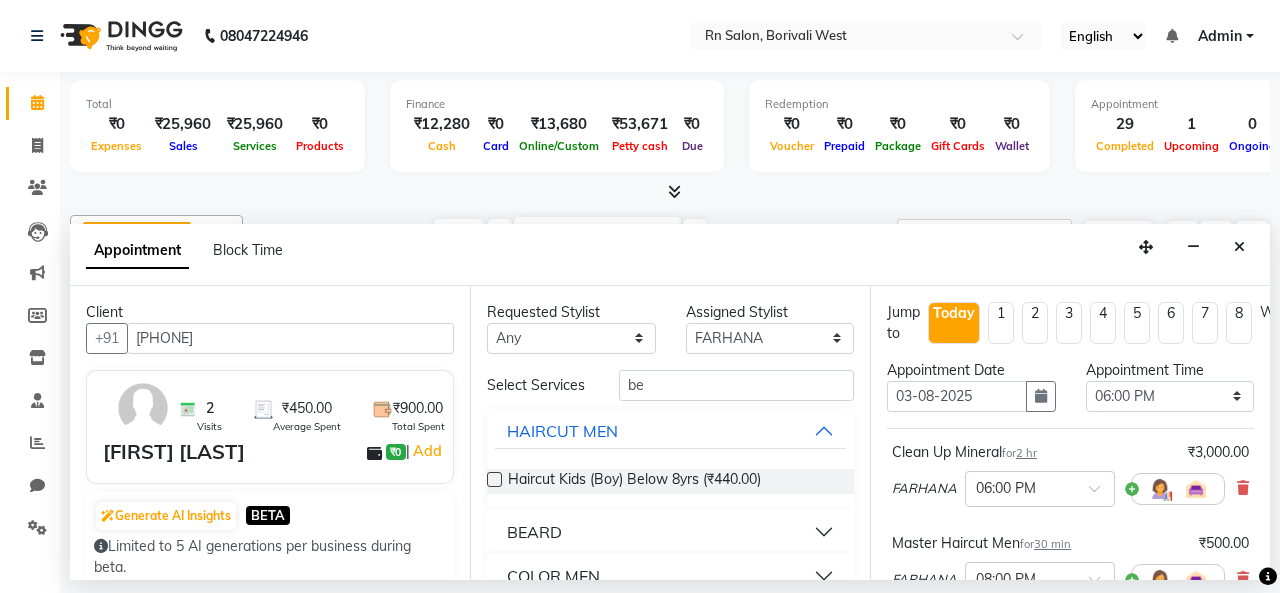 click on "BEARD" at bounding box center (670, 532) 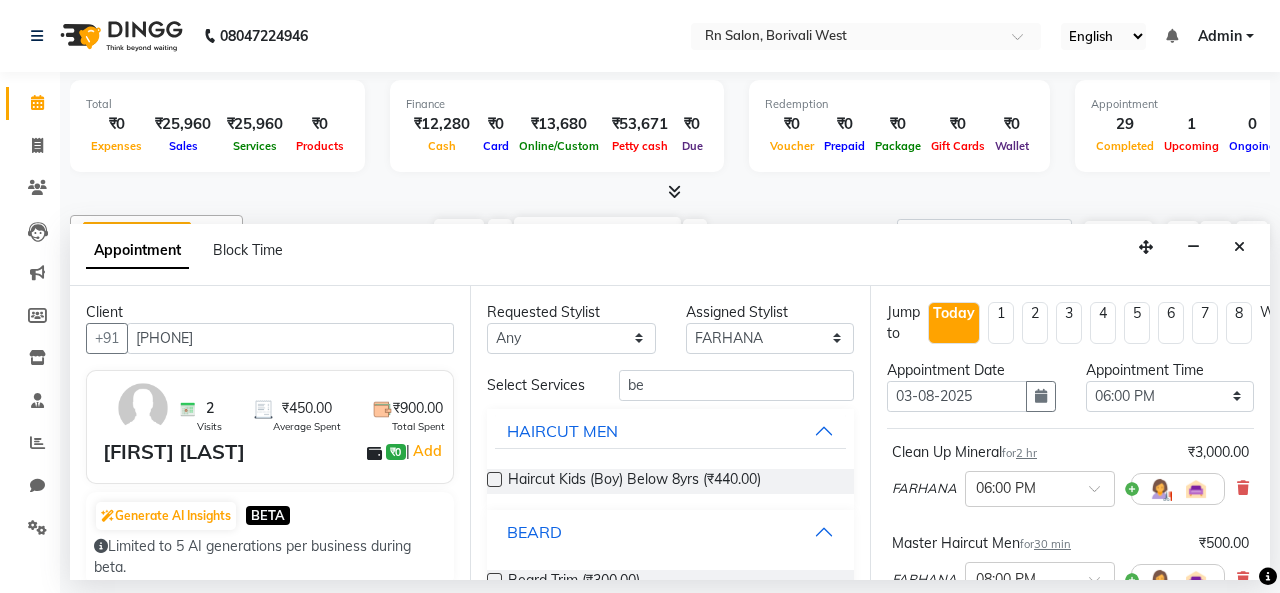 scroll, scrollTop: 200, scrollLeft: 0, axis: vertical 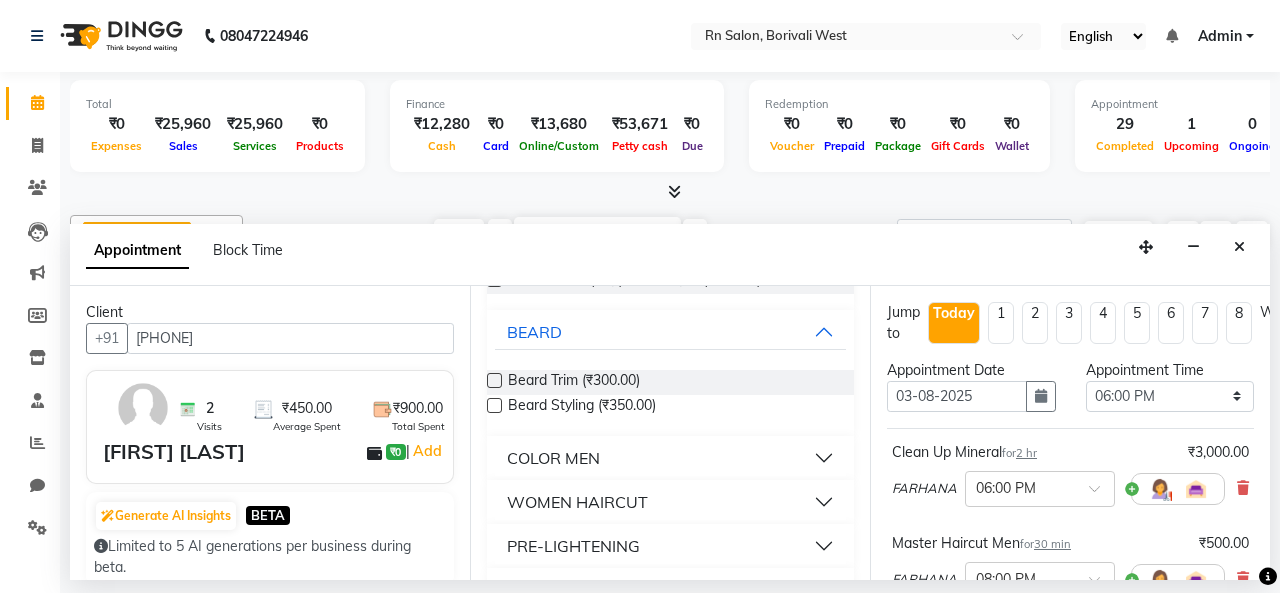 click at bounding box center (494, 380) 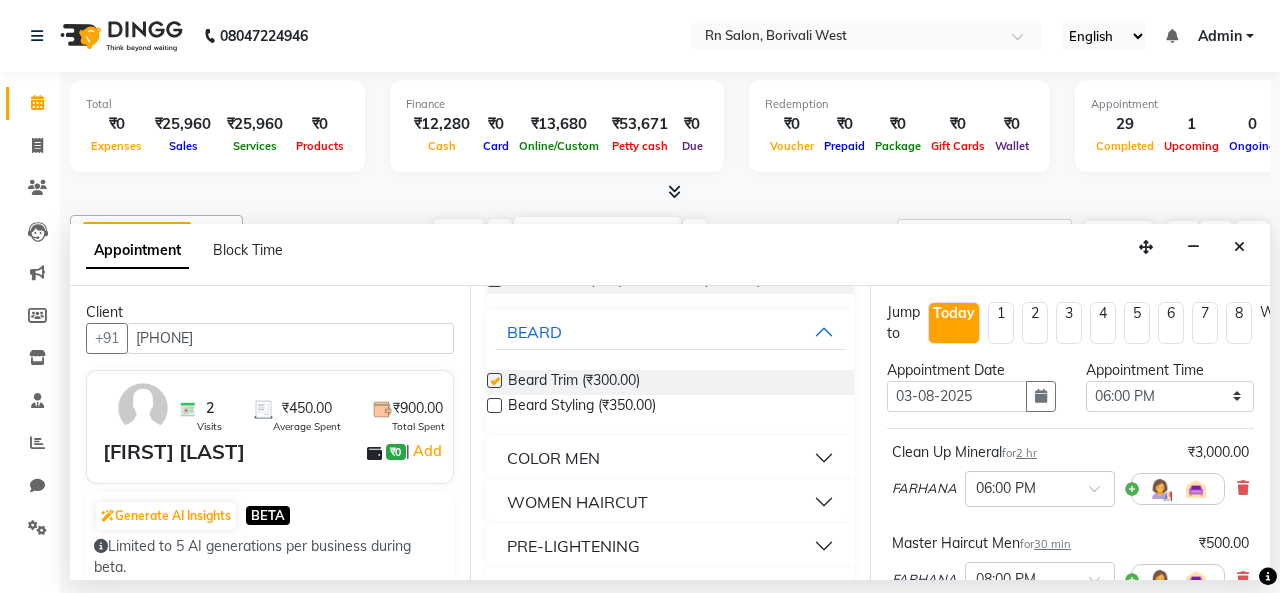 checkbox on "false" 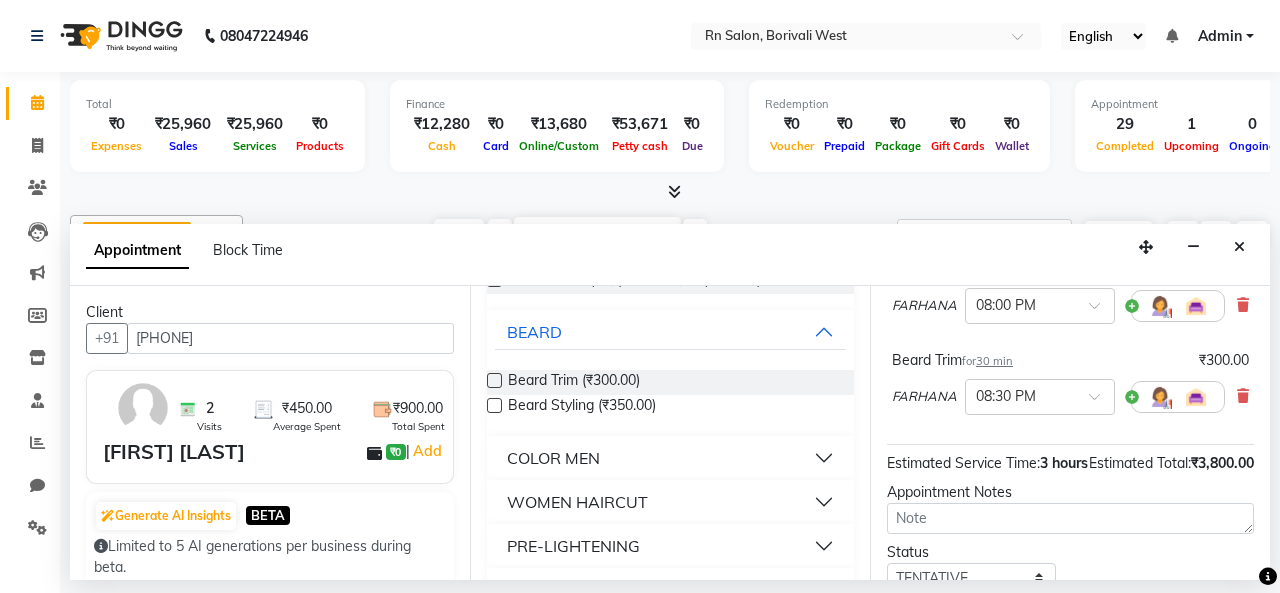 scroll, scrollTop: 449, scrollLeft: 0, axis: vertical 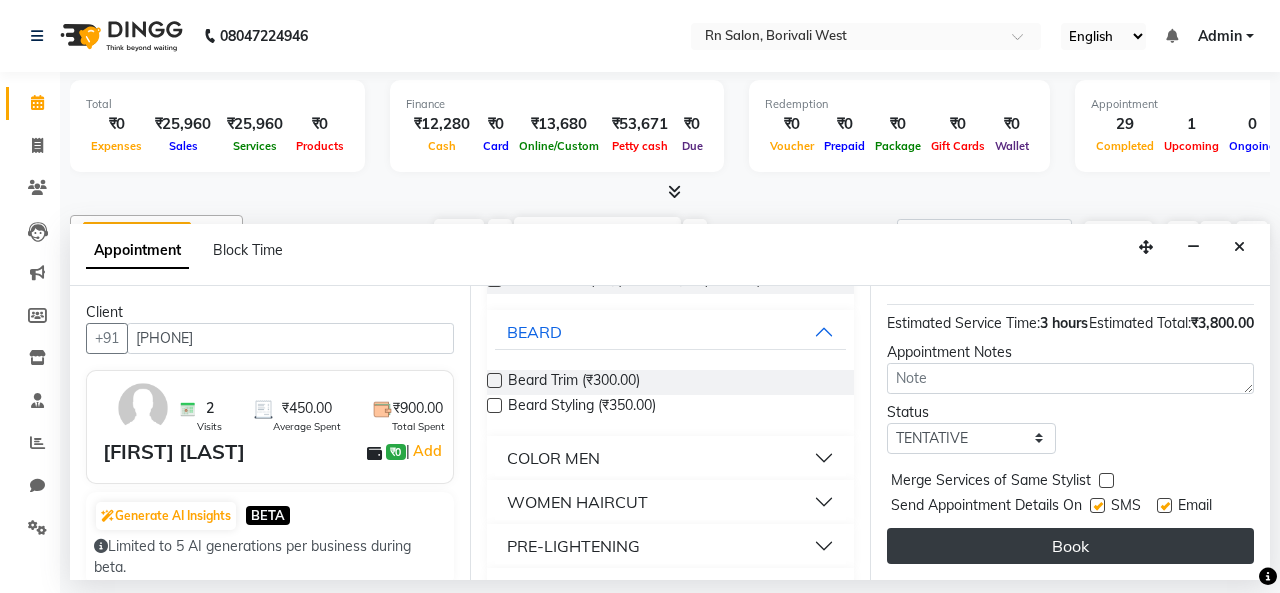click on "Book" at bounding box center [1070, 546] 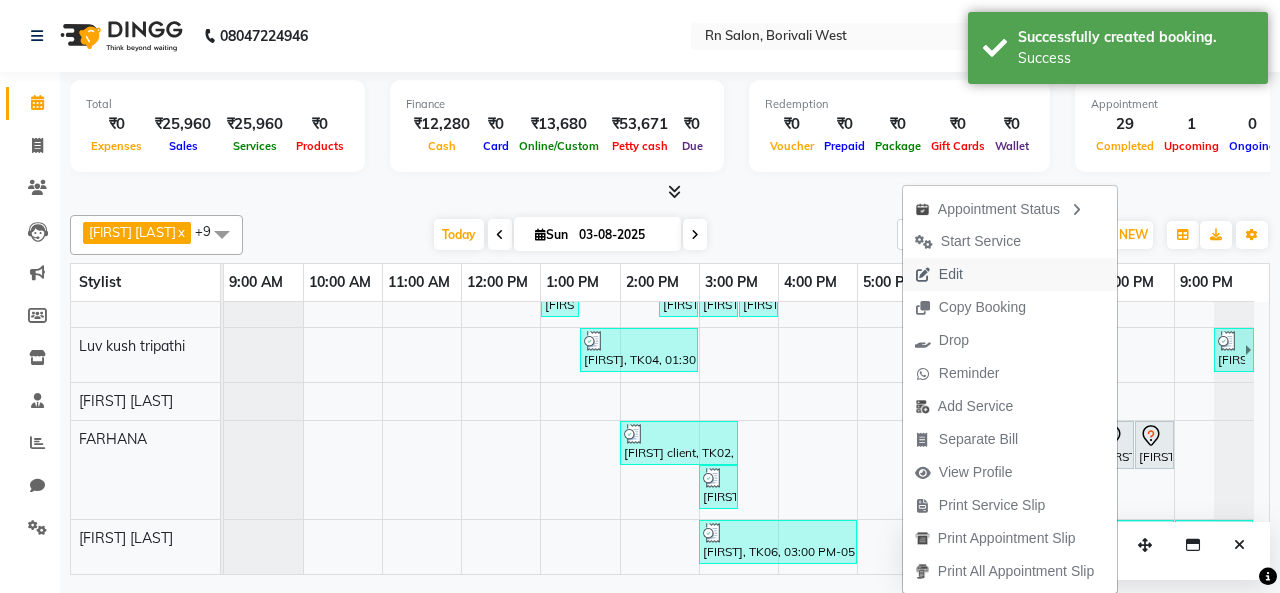 click on "Edit" at bounding box center (951, 274) 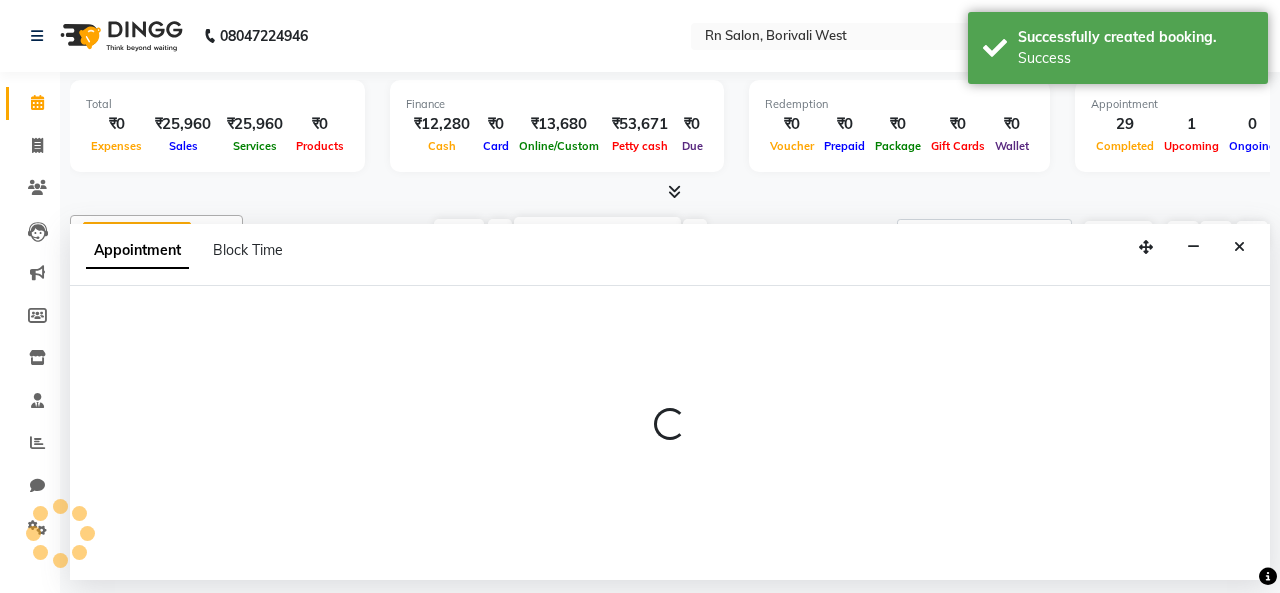 select on "1080" 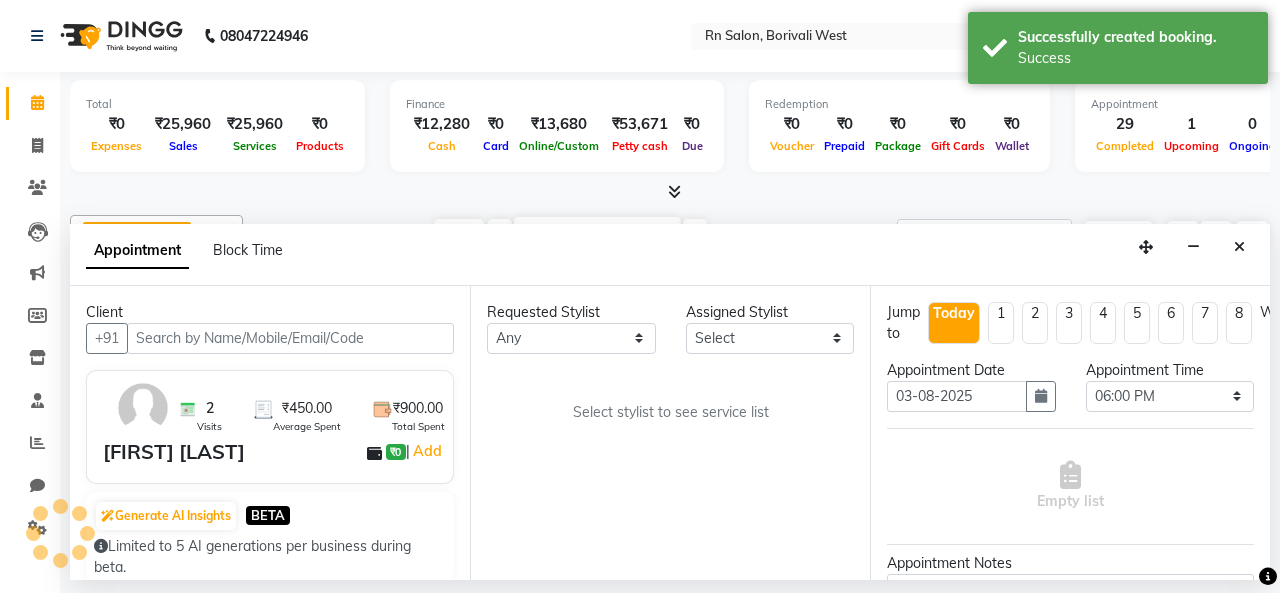 select on "85153" 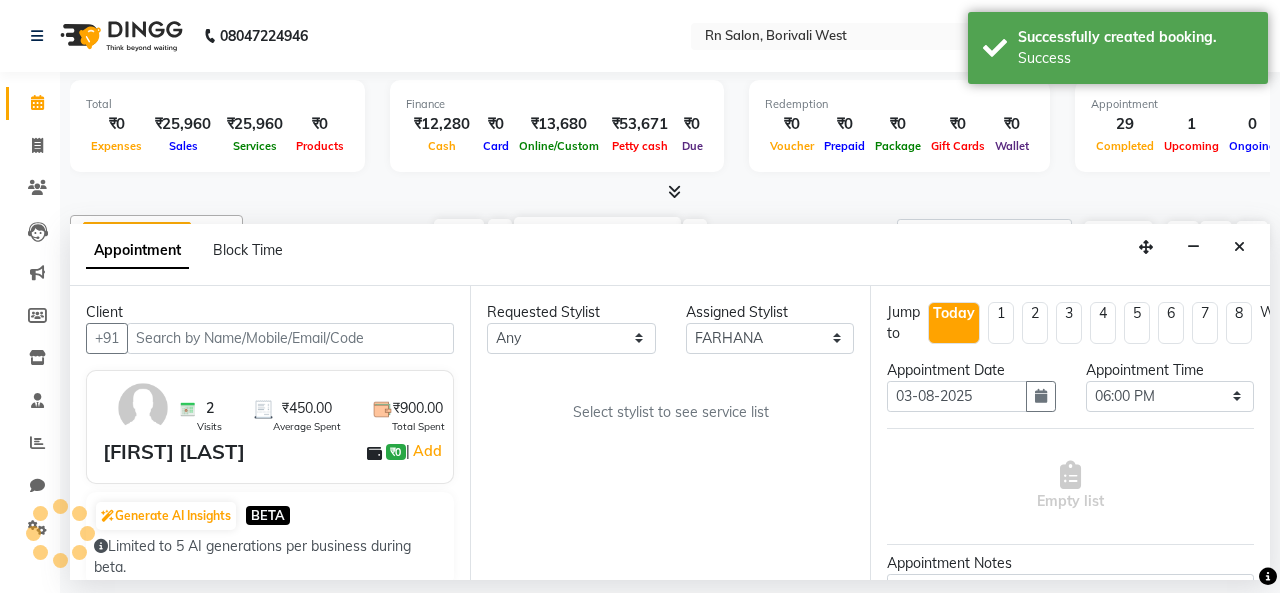 select on "4293" 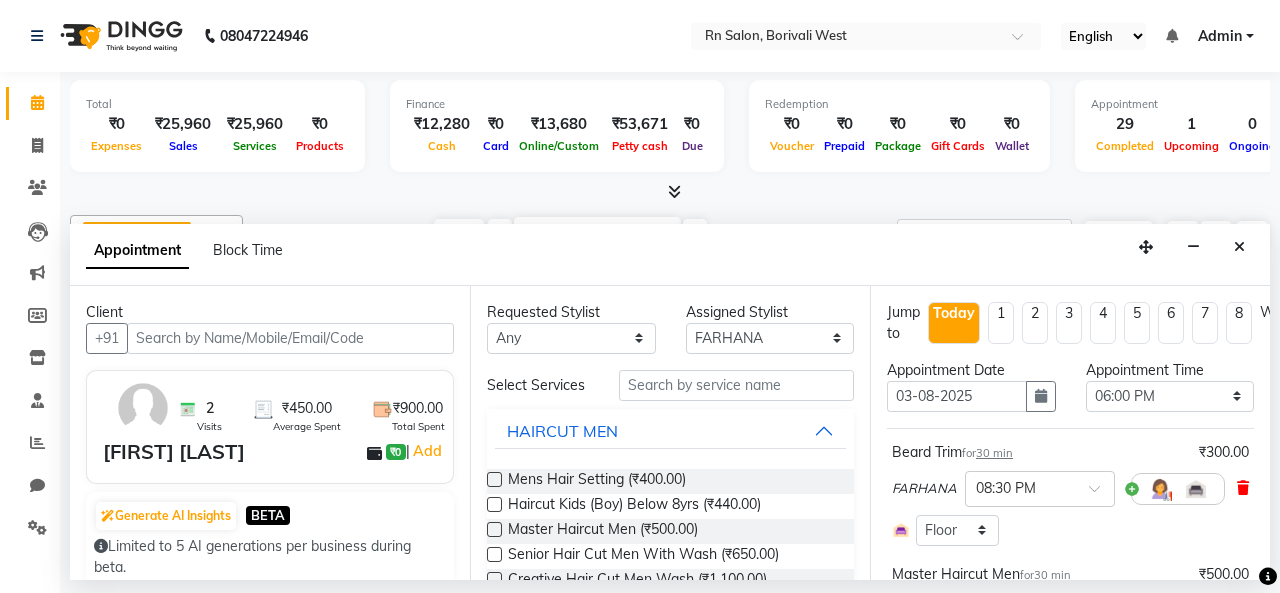 click at bounding box center (1243, 488) 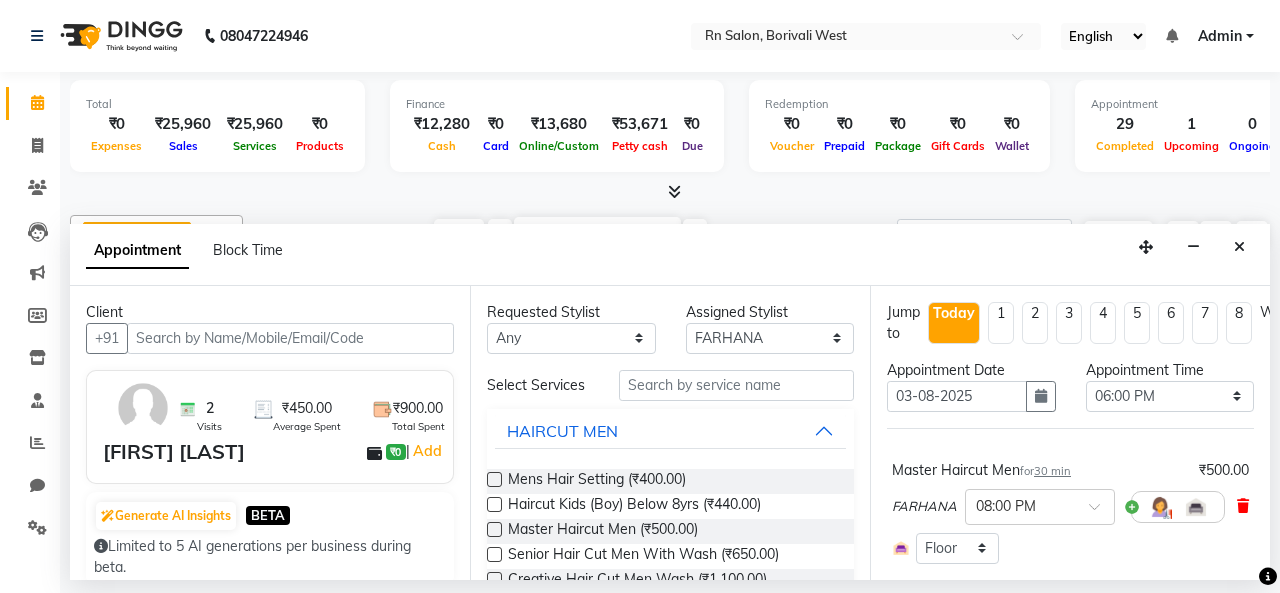 click at bounding box center [1243, 506] 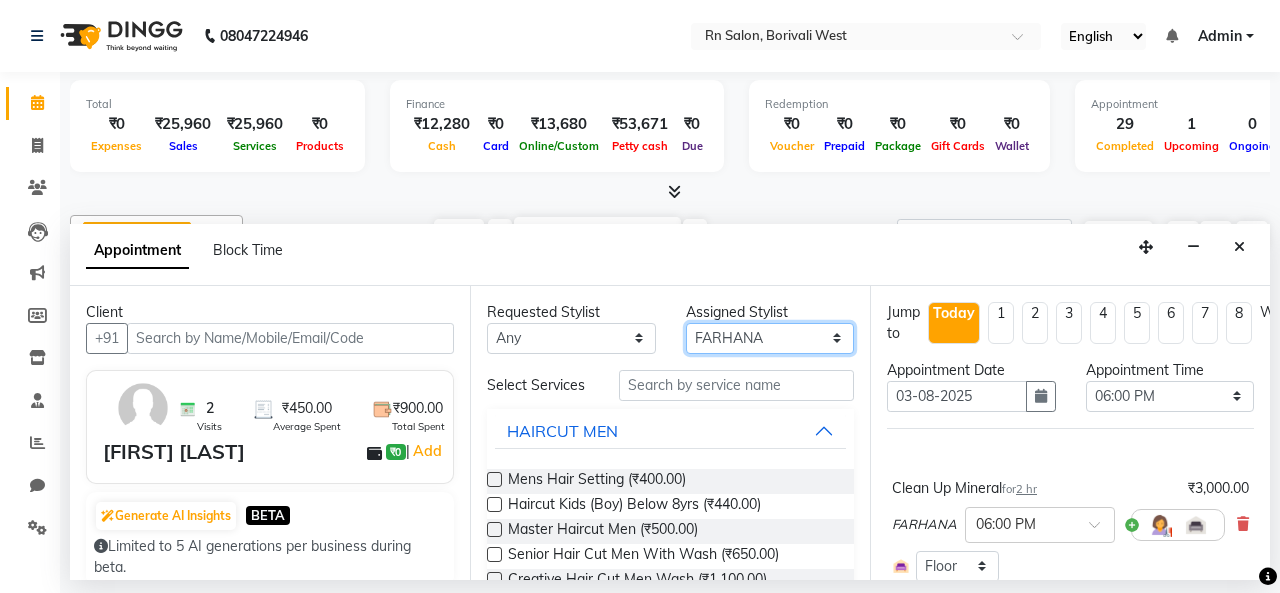 click on "Select [FIRST] [LAST] [FIRST] [LAST] [FIRST] [LAST] [FIRST] [LAST] [FIRST] [LAST] [FIRST] [LAST] [FIRST] [LAST] [FIRST] [LAST] [FIRST] [LAST] [FIRST] [LAST]" at bounding box center (770, 338) 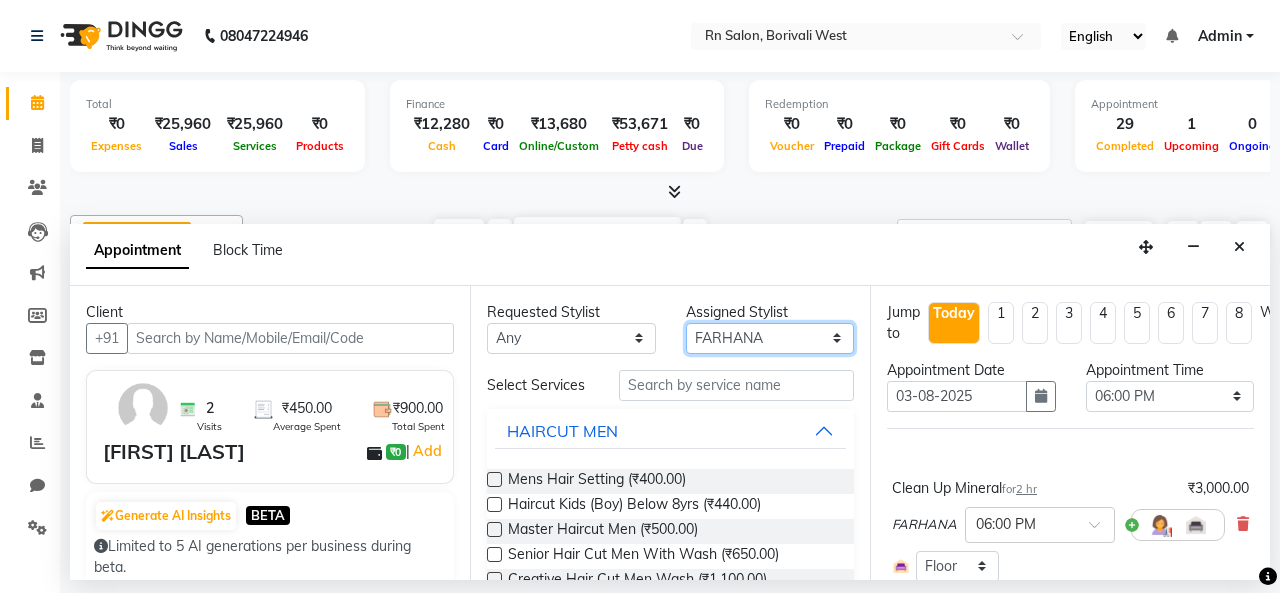 select on "83940" 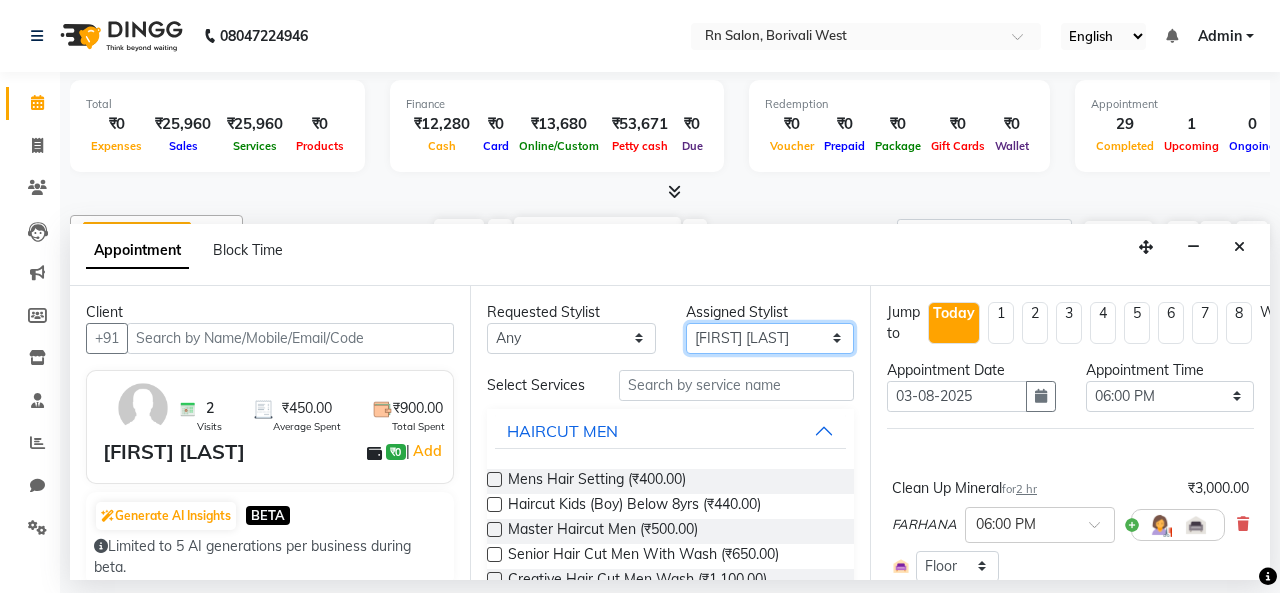 click on "Select [FIRST] [LAST] [FIRST] [LAST] [FIRST] [LAST] [FIRST] [LAST] [FIRST] [LAST] [FIRST] [LAST] [FIRST] [LAST] [FIRST] [LAST] [FIRST] [LAST] [FIRST] [LAST]" at bounding box center (770, 338) 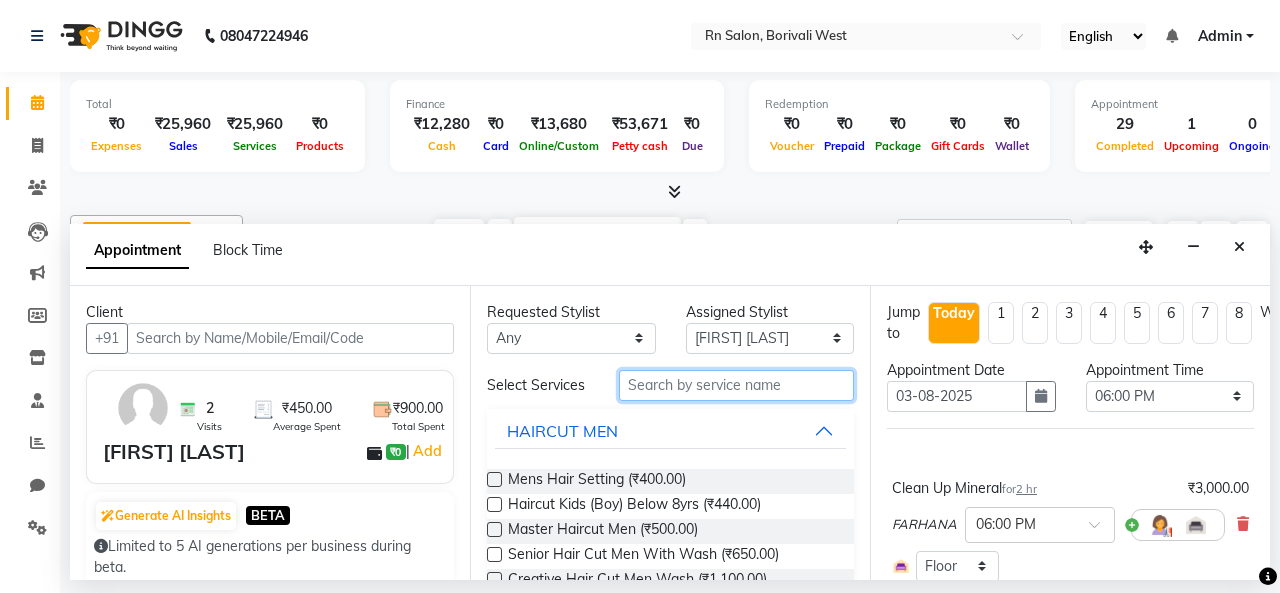 click at bounding box center [736, 385] 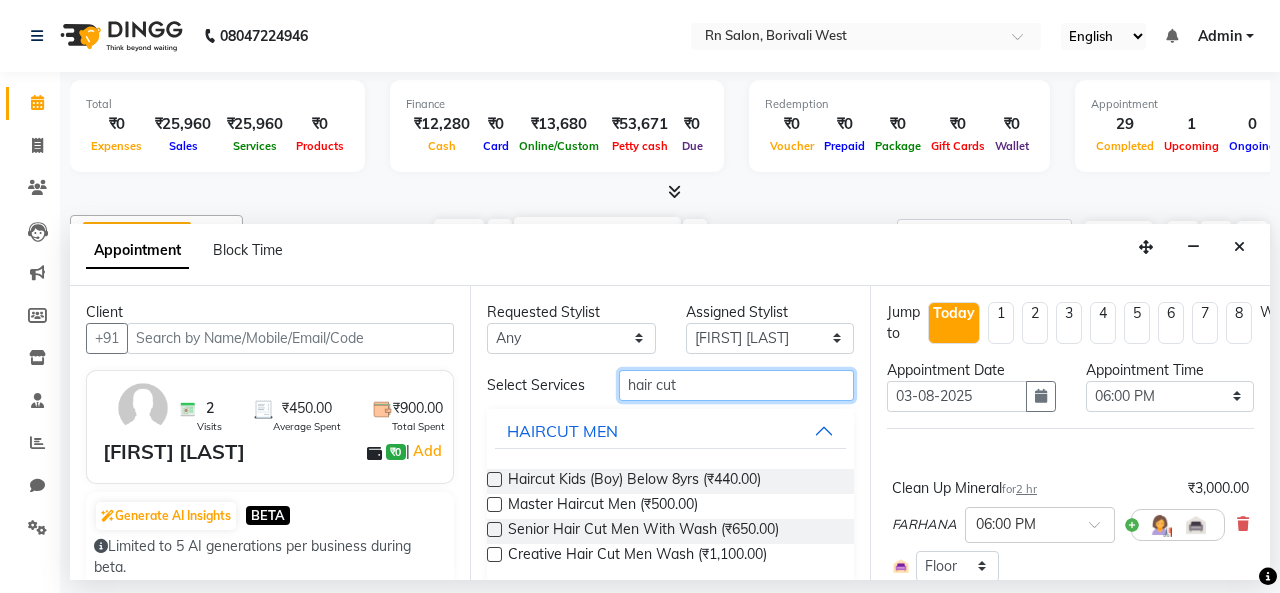 type on "hair cut" 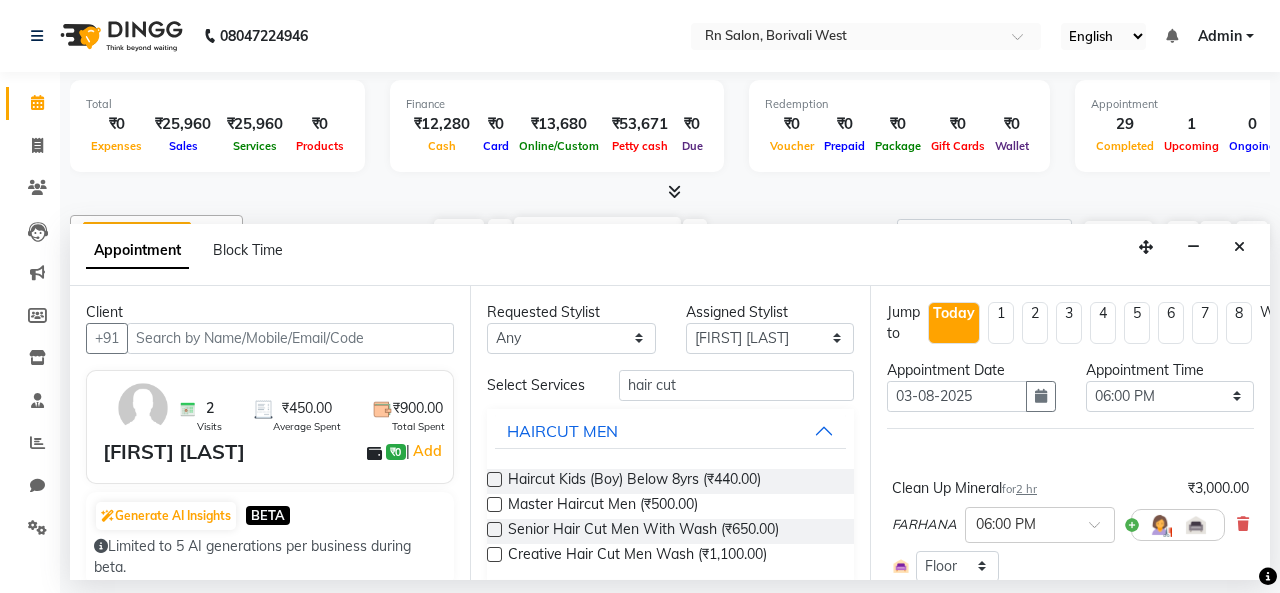click at bounding box center (494, 504) 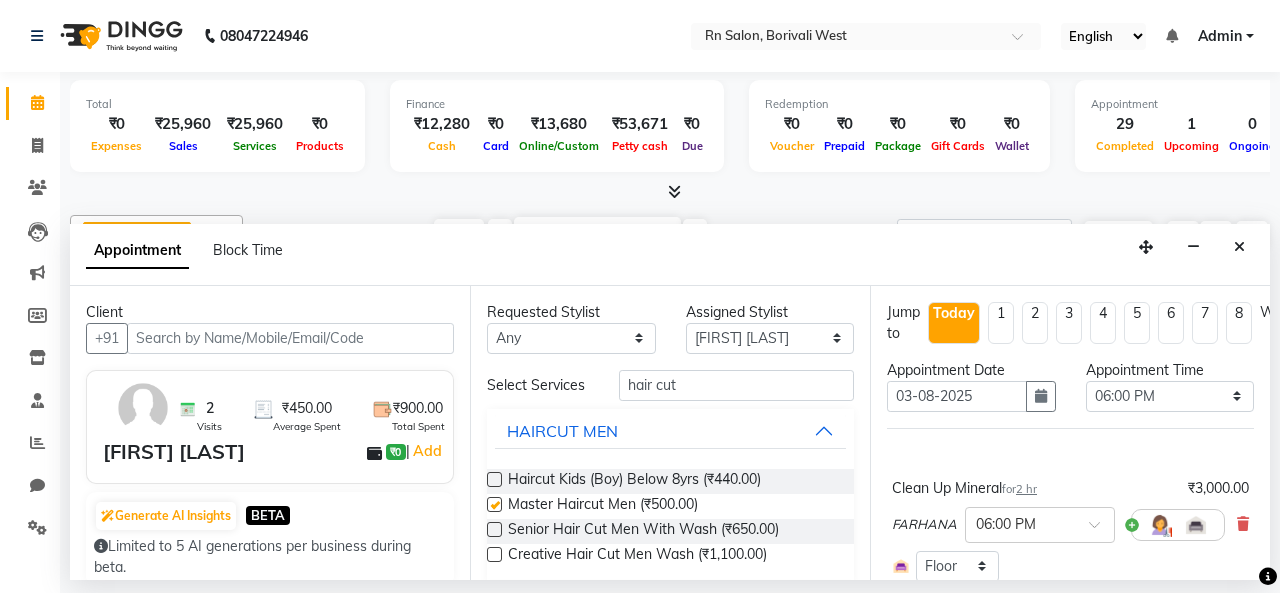 checkbox on "false" 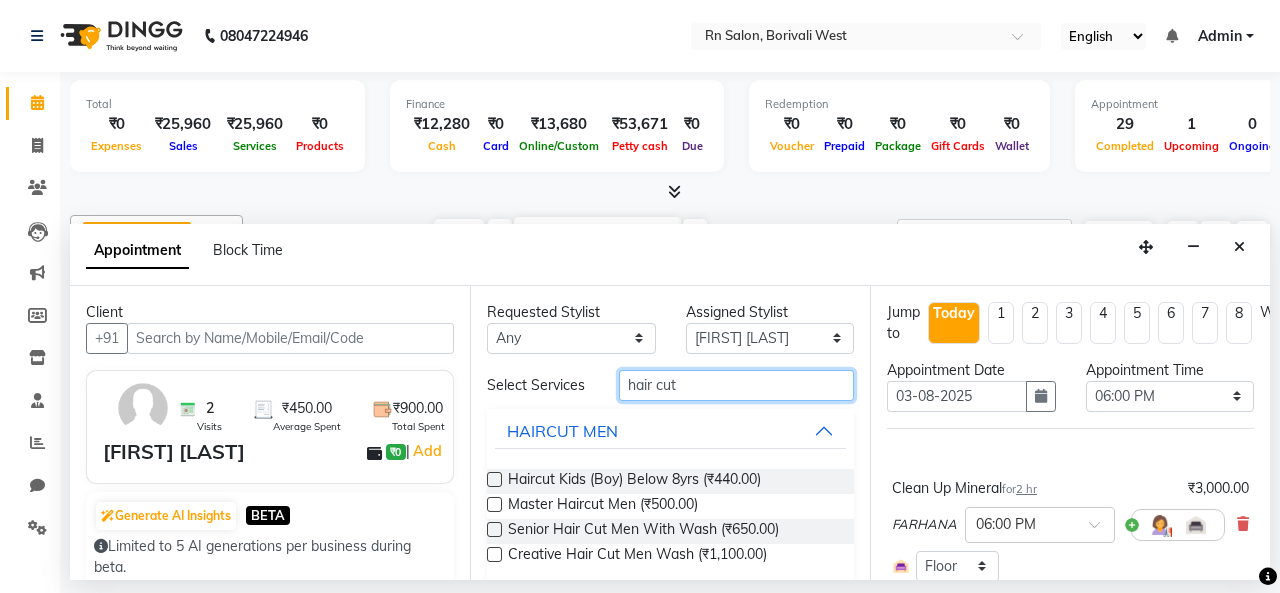 click on "hair cut" at bounding box center [736, 385] 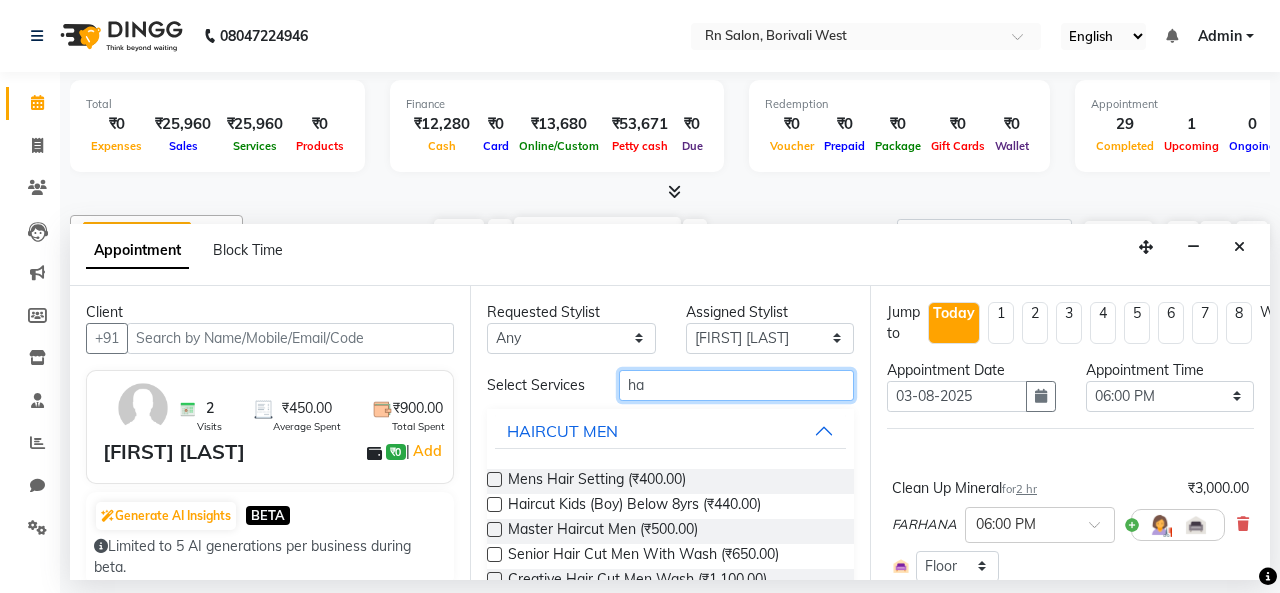 type on "h" 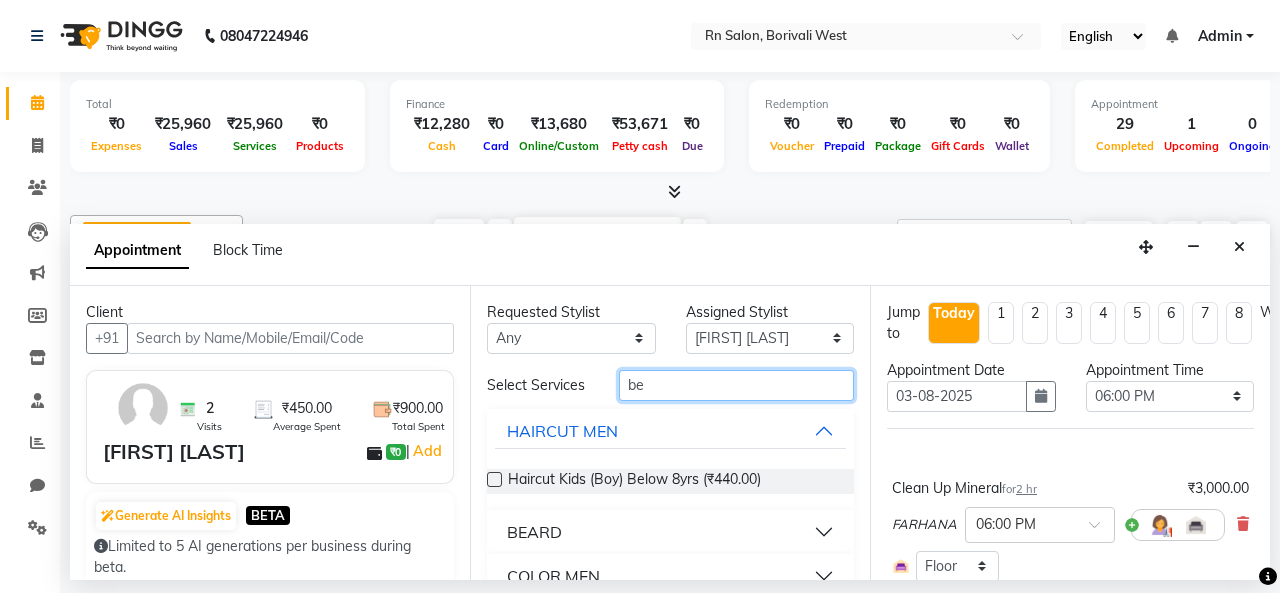 type on "be" 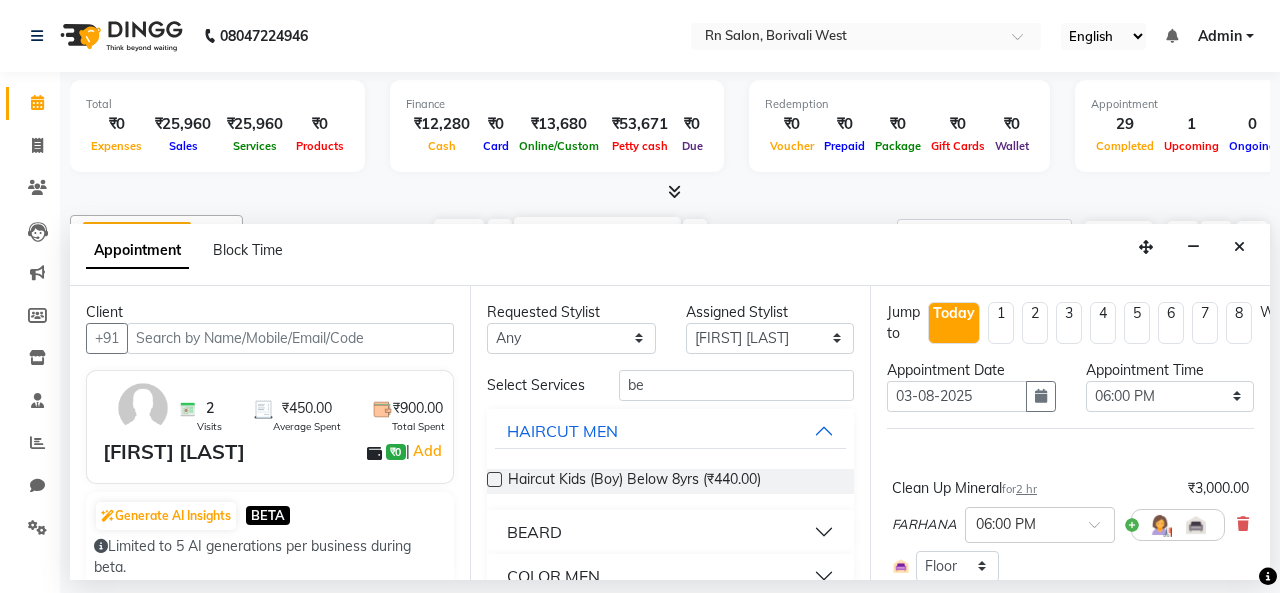 click on "BEARD" at bounding box center (670, 532) 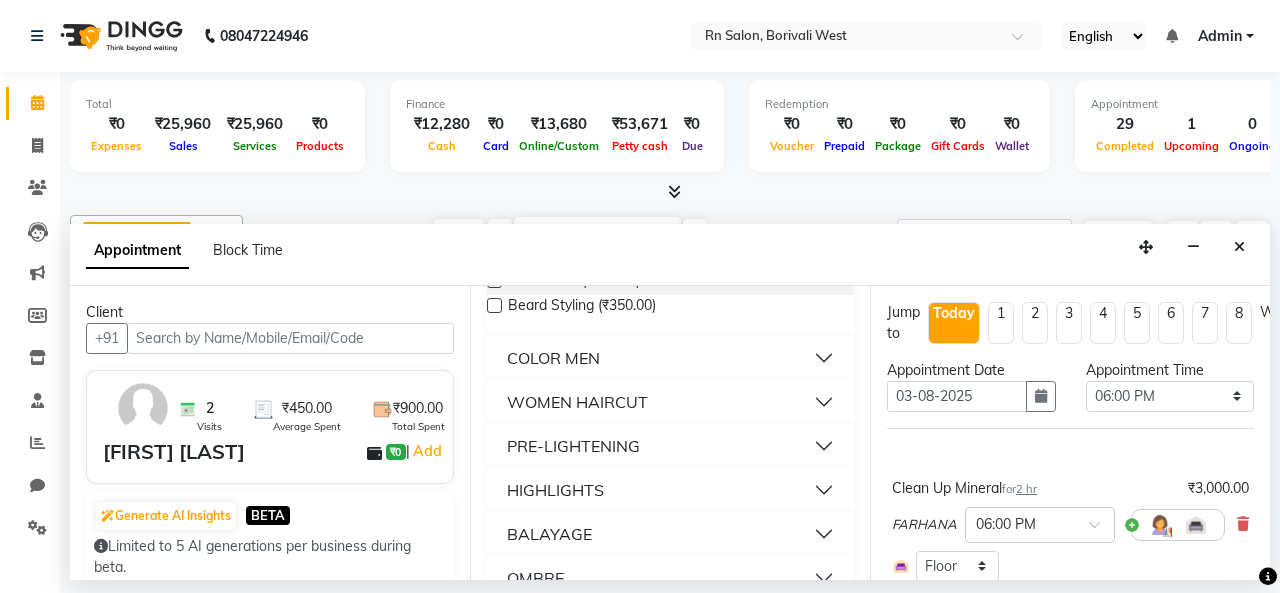 scroll, scrollTop: 200, scrollLeft: 0, axis: vertical 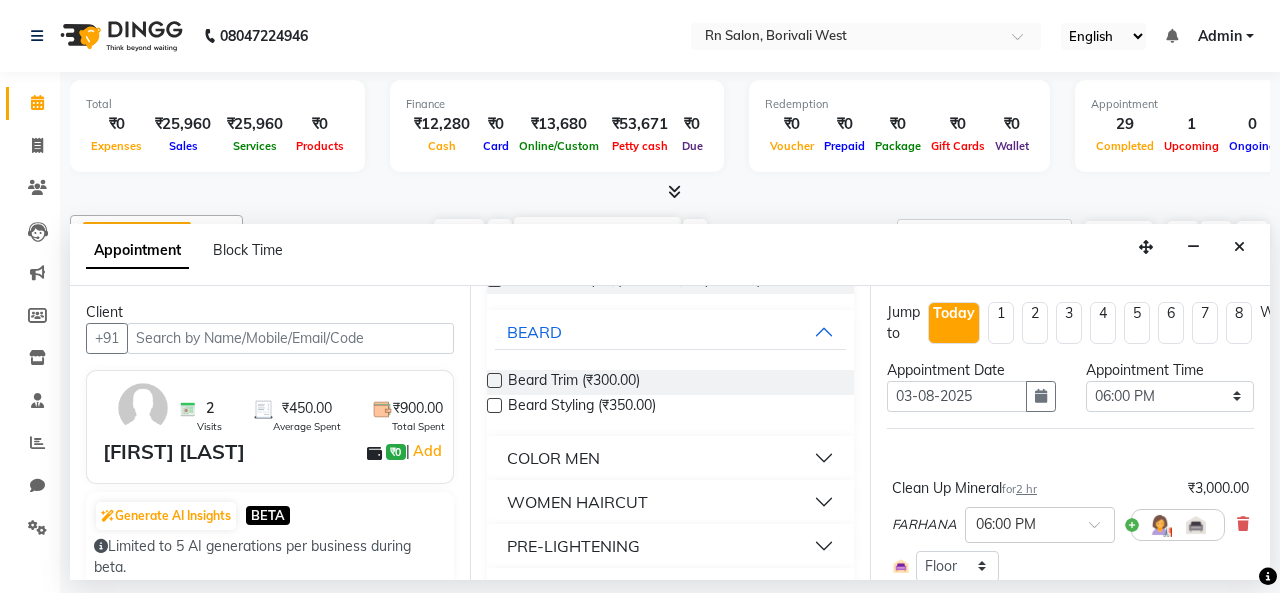 click at bounding box center (494, 380) 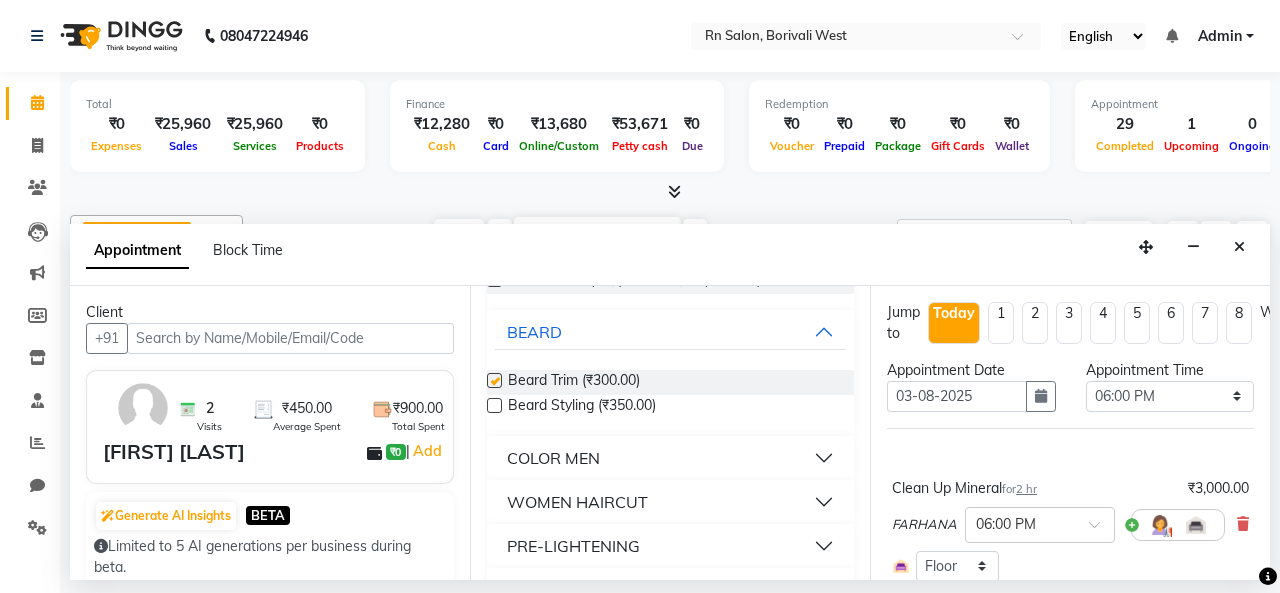 checkbox on "false" 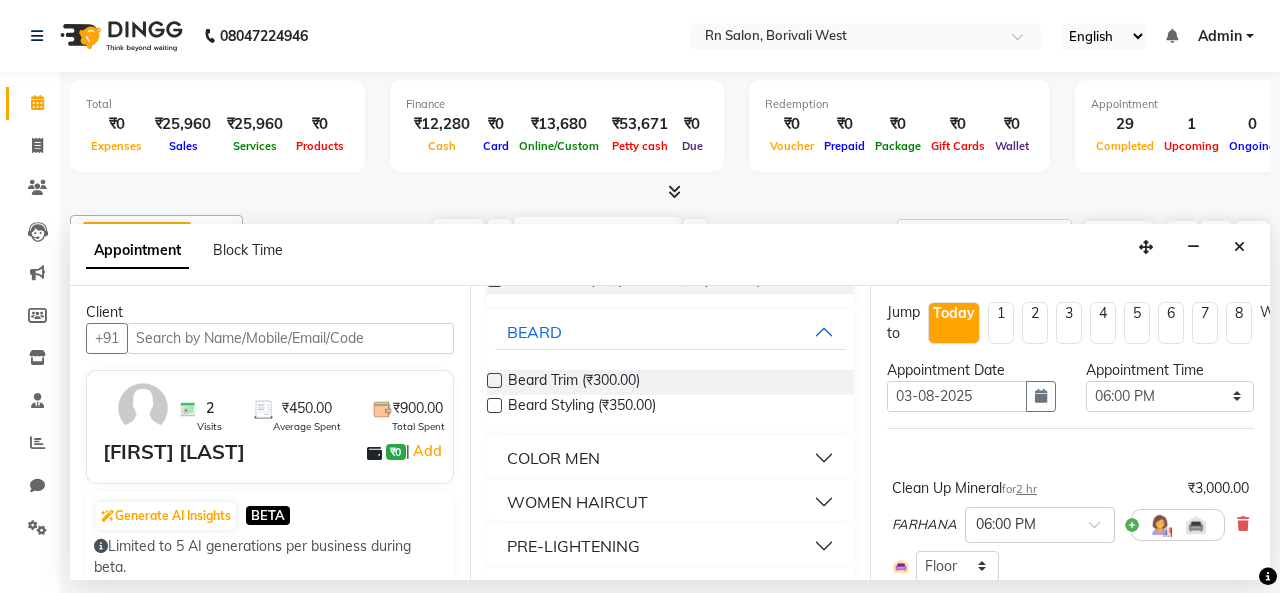 scroll, scrollTop: 700, scrollLeft: 0, axis: vertical 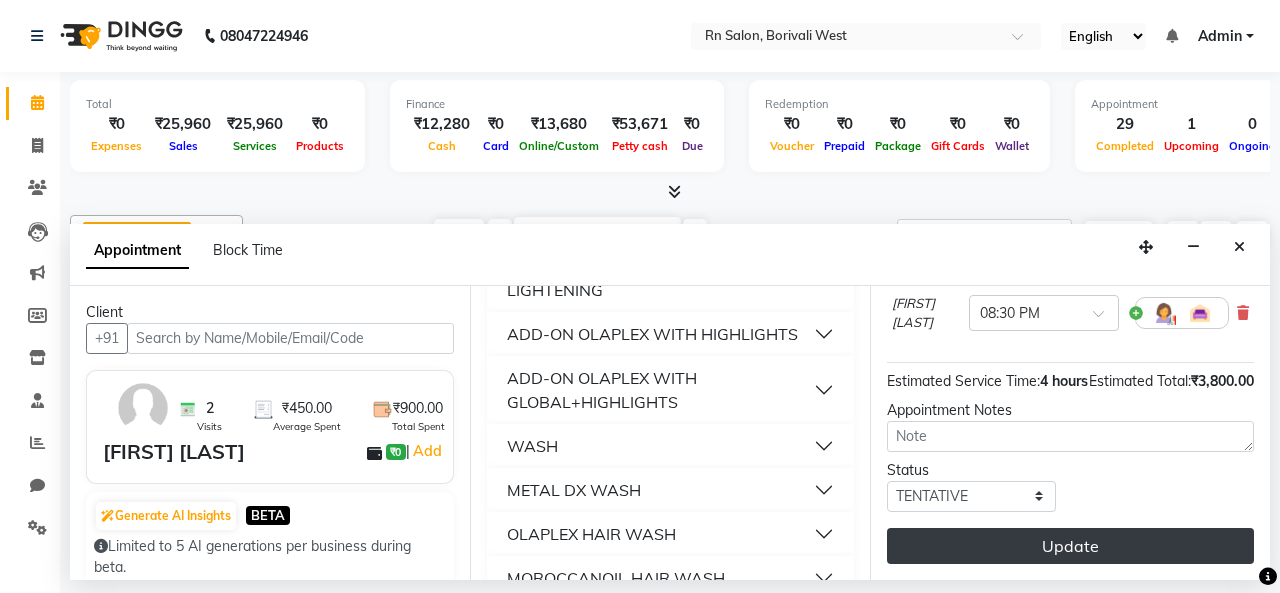 click on "Update" at bounding box center (1070, 546) 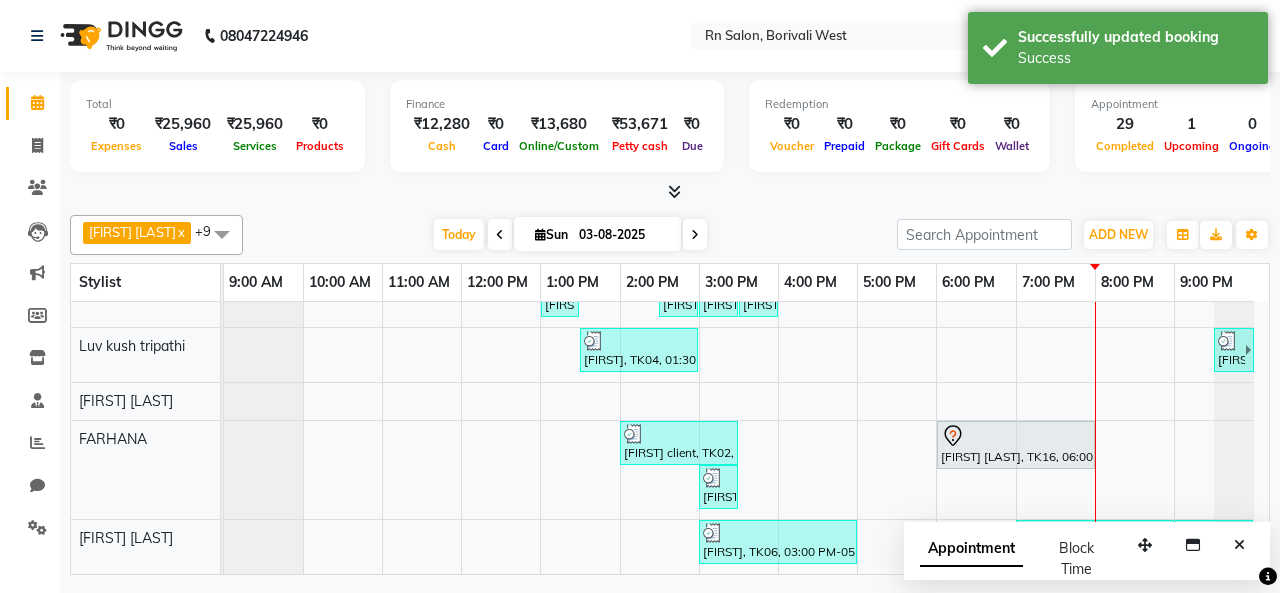 scroll, scrollTop: 93, scrollLeft: 0, axis: vertical 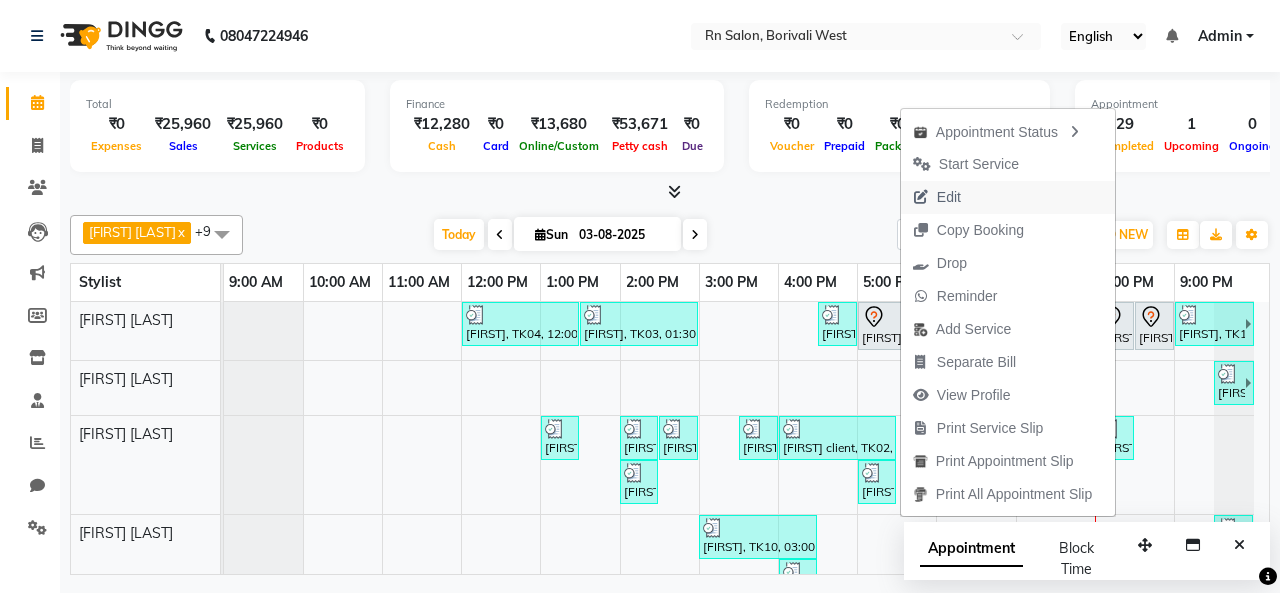 click on "Edit" at bounding box center [949, 197] 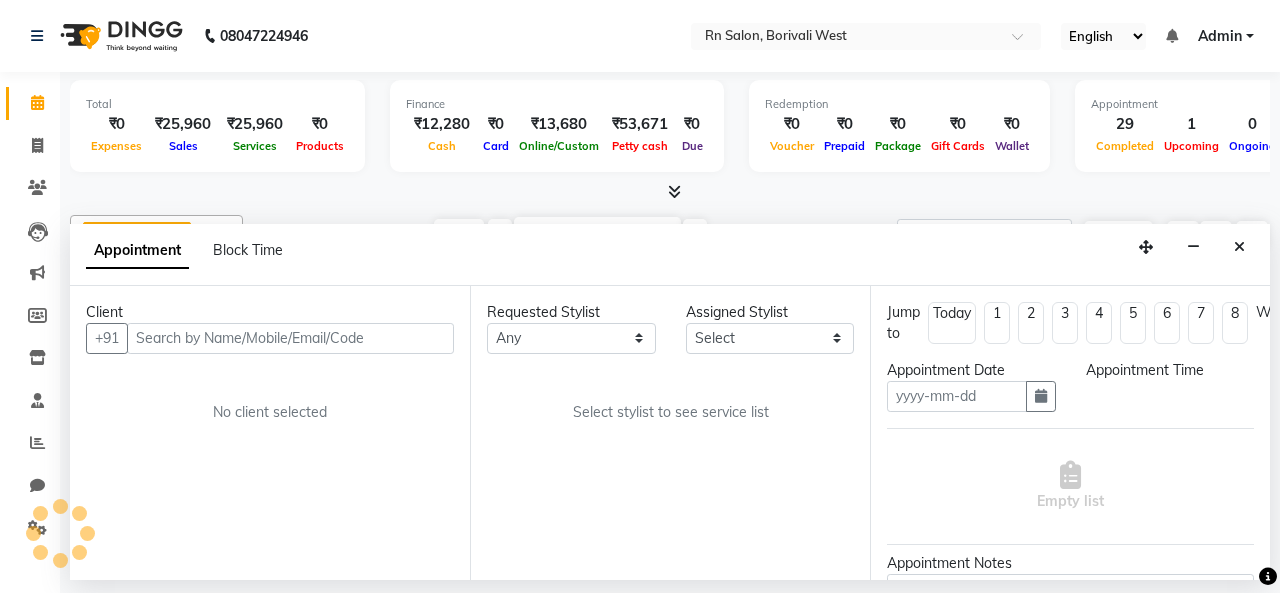 type on "03-08-2025" 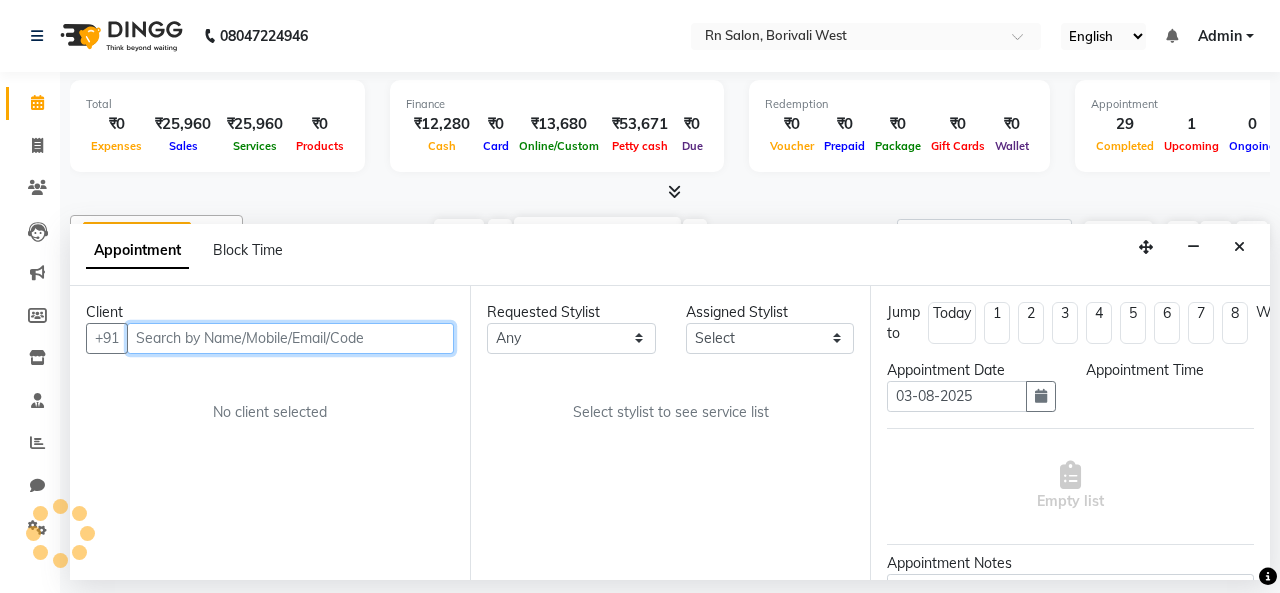 select on "83940" 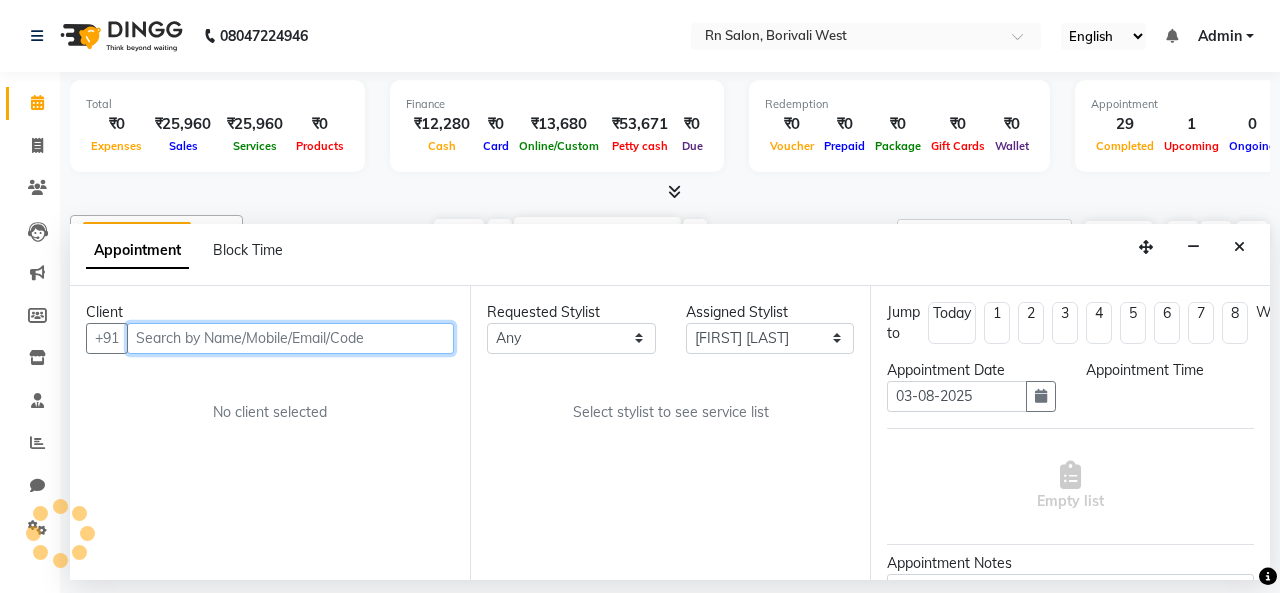select on "1080" 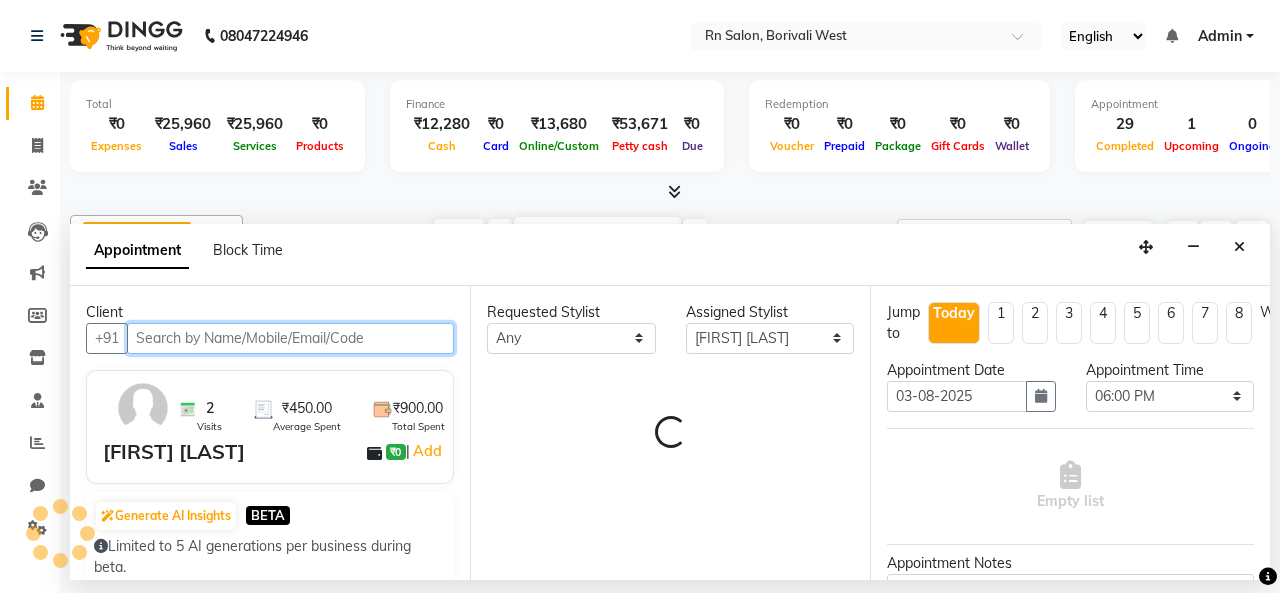 select on "4293" 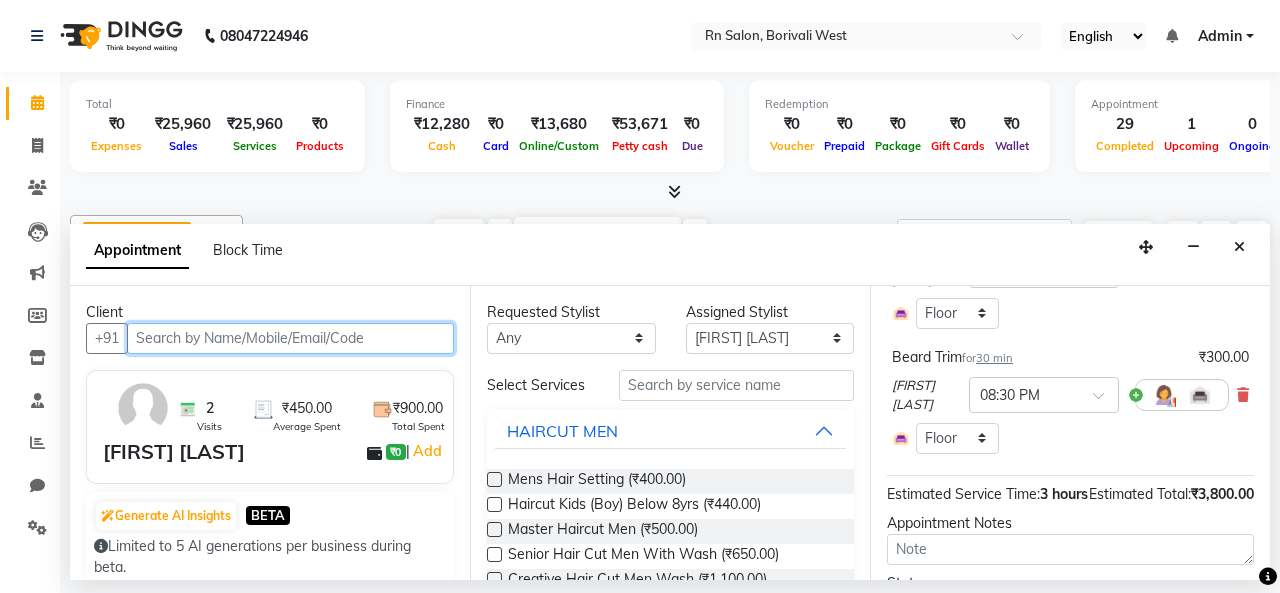 scroll, scrollTop: 190, scrollLeft: 0, axis: vertical 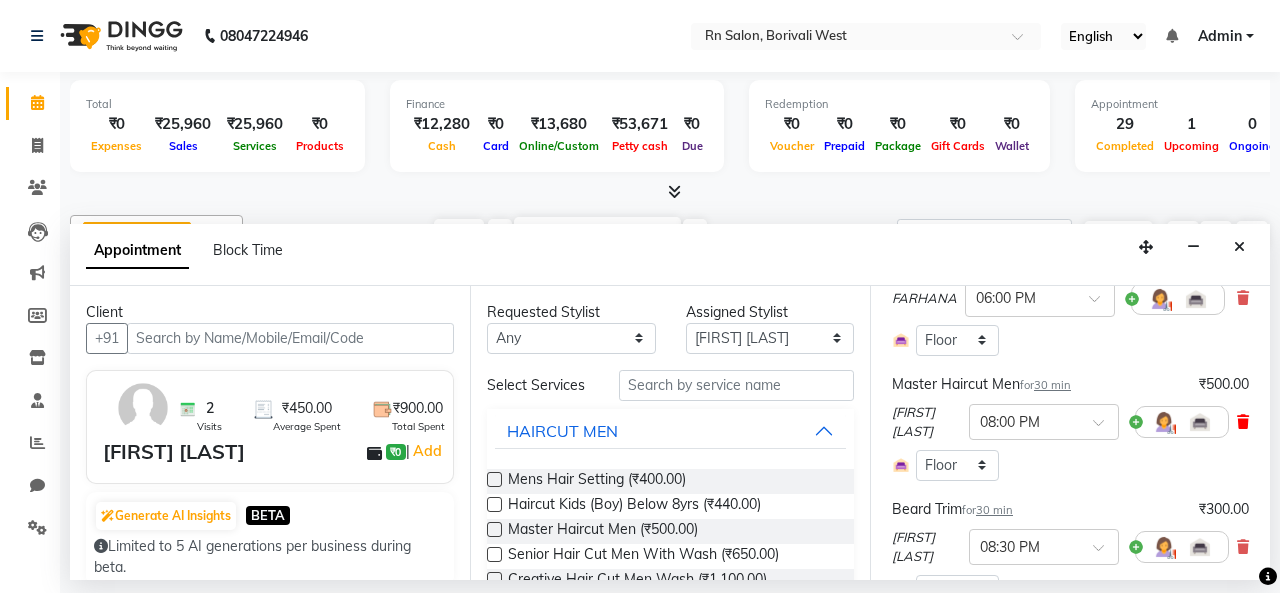click at bounding box center (1243, 422) 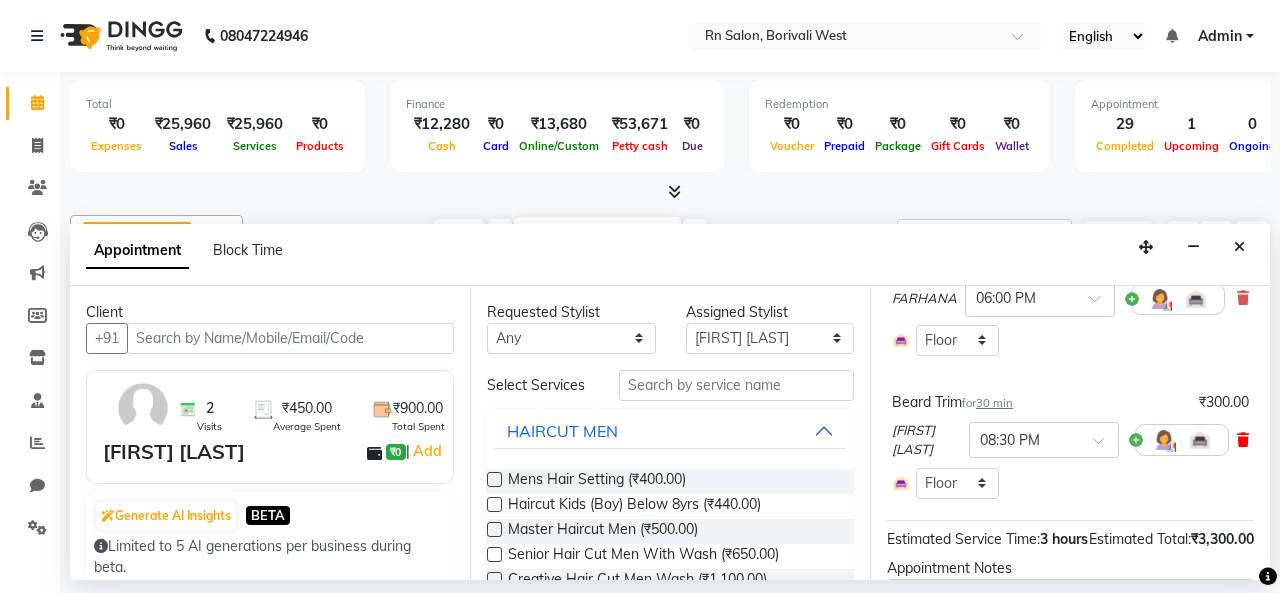 click at bounding box center [1243, 440] 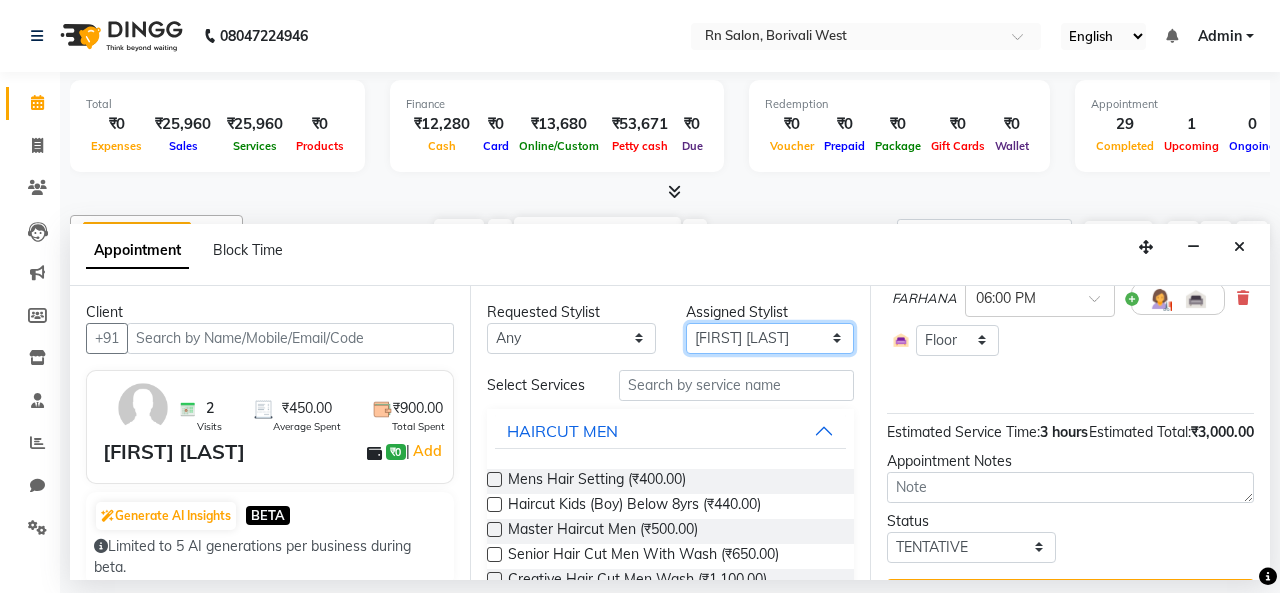 click on "Select [FIRST] [LAST] [FIRST] [LAST] [FIRST] [LAST] [FIRST] [LAST] [FIRST] [LAST] [FIRST] [LAST] [FIRST] [LAST] [FIRST] [LAST] [FIRST] [LAST] [FIRST] [LAST]" at bounding box center [770, 338] 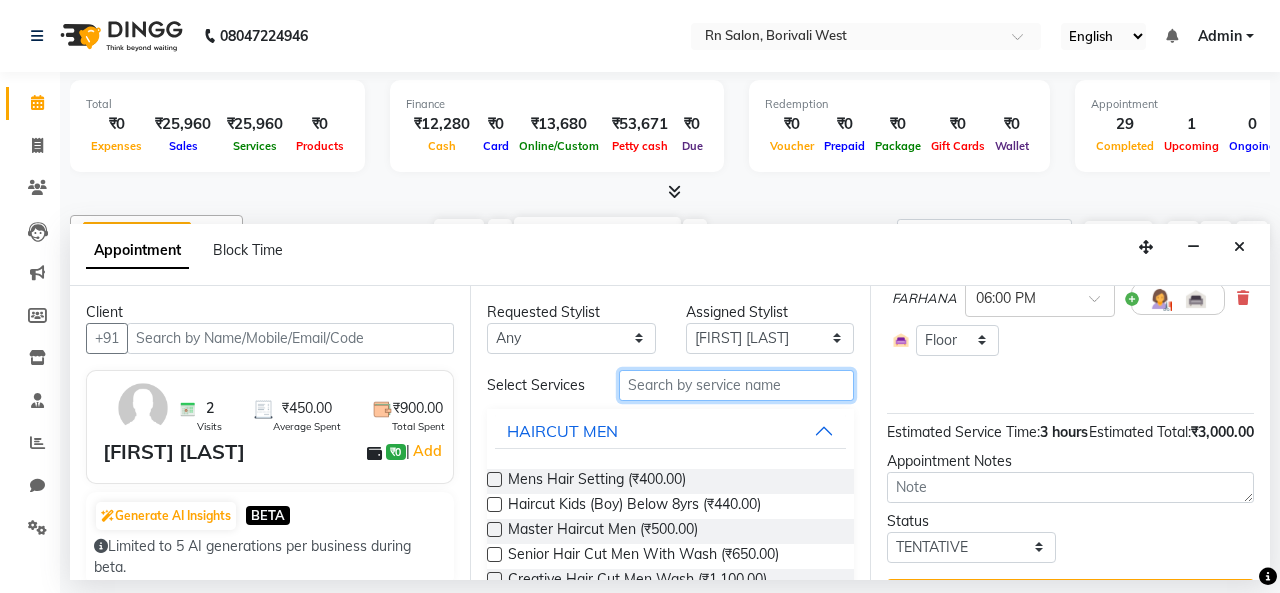 click at bounding box center (736, 385) 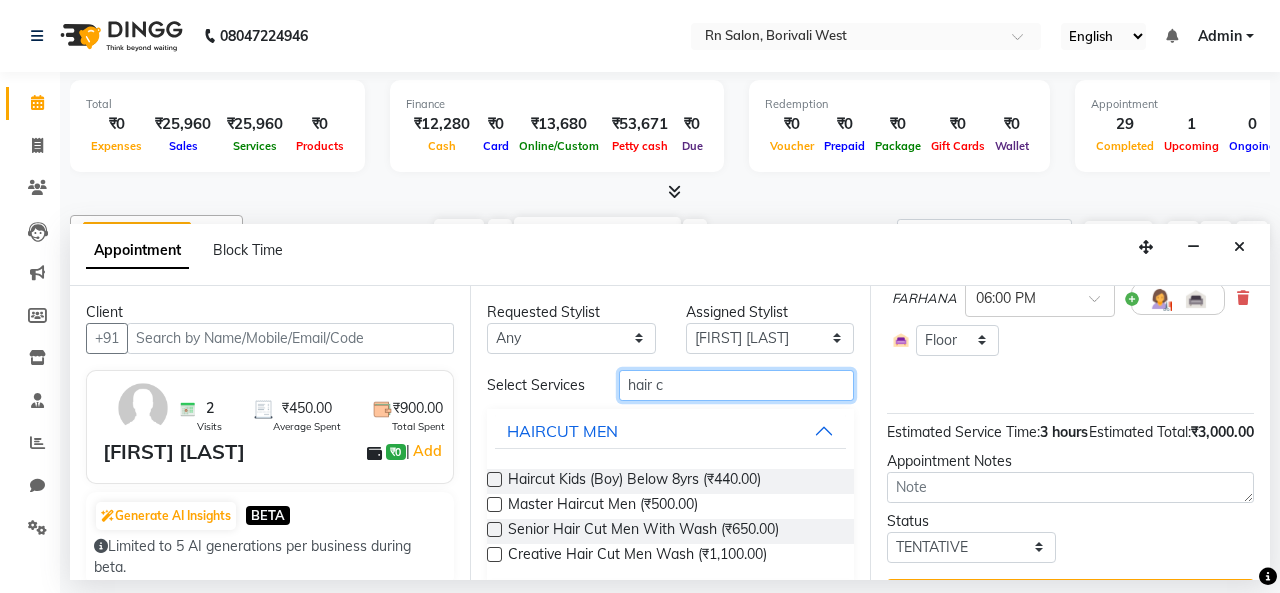 type on "hair c" 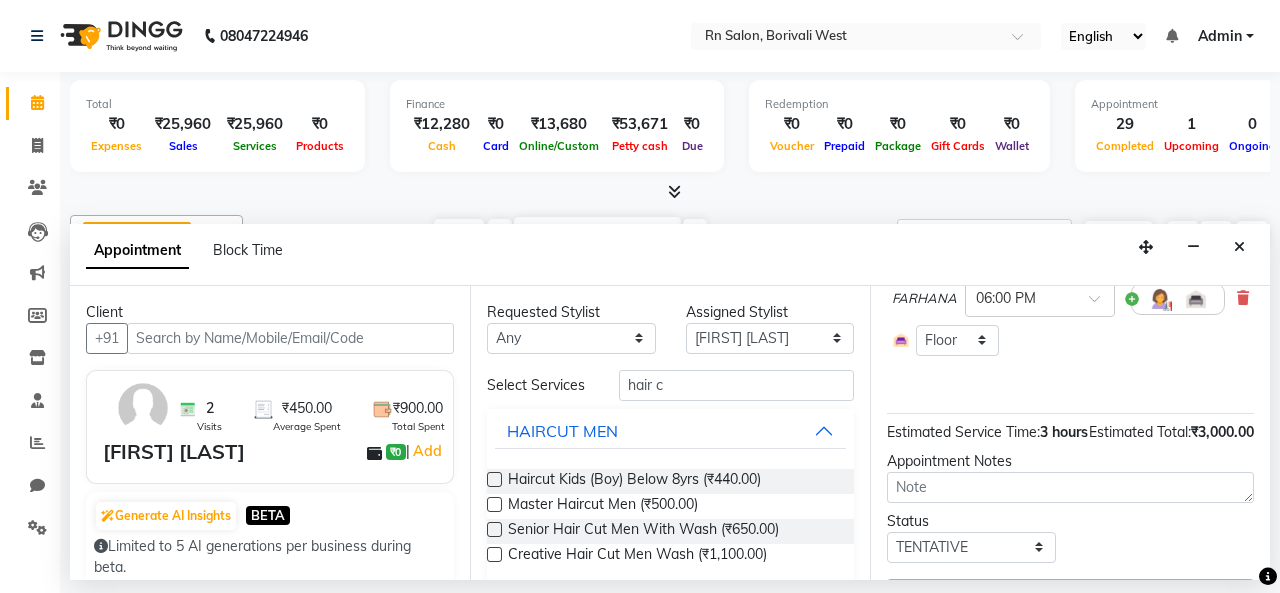 click at bounding box center (494, 504) 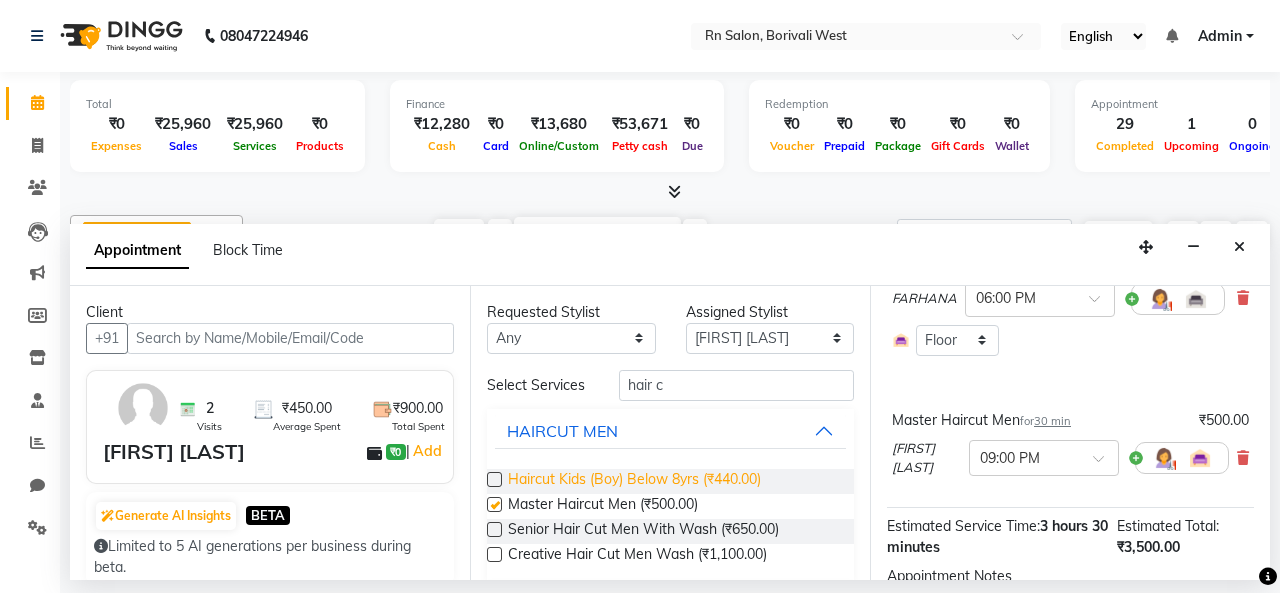 checkbox on "false" 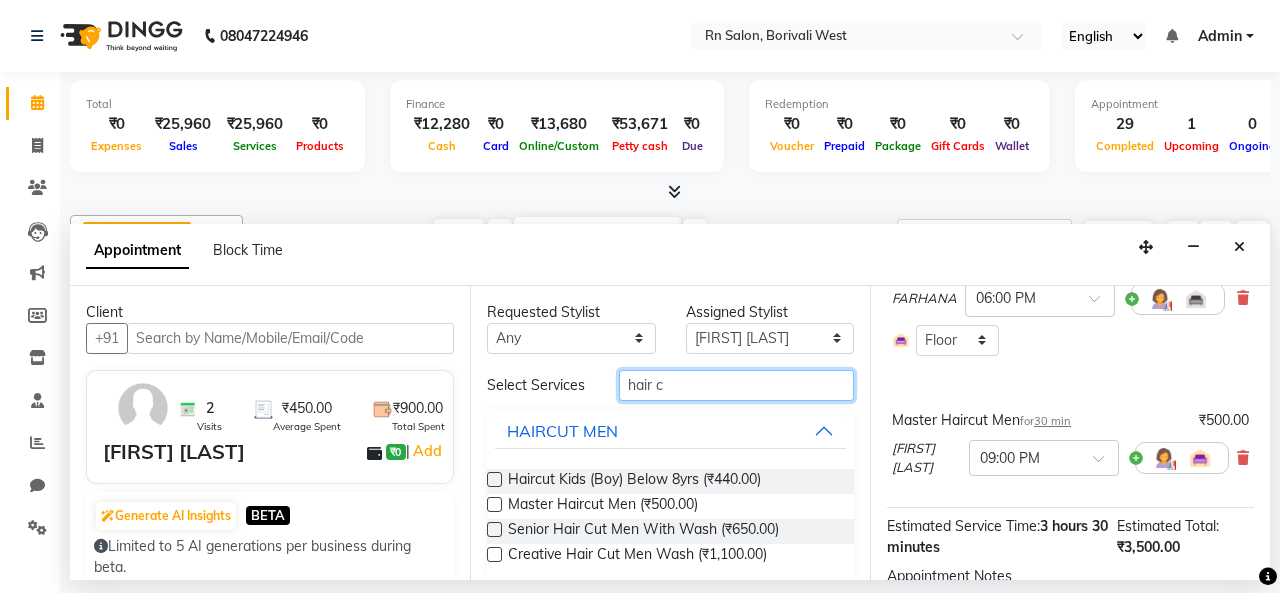 click on "hair c" at bounding box center (736, 385) 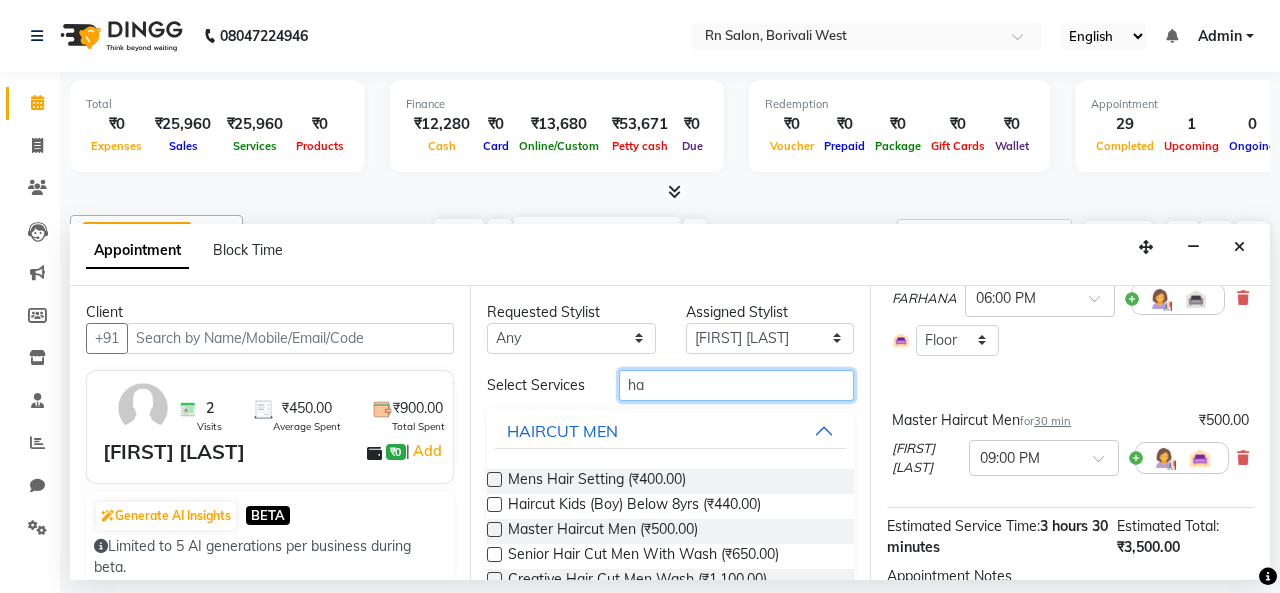 type on "h" 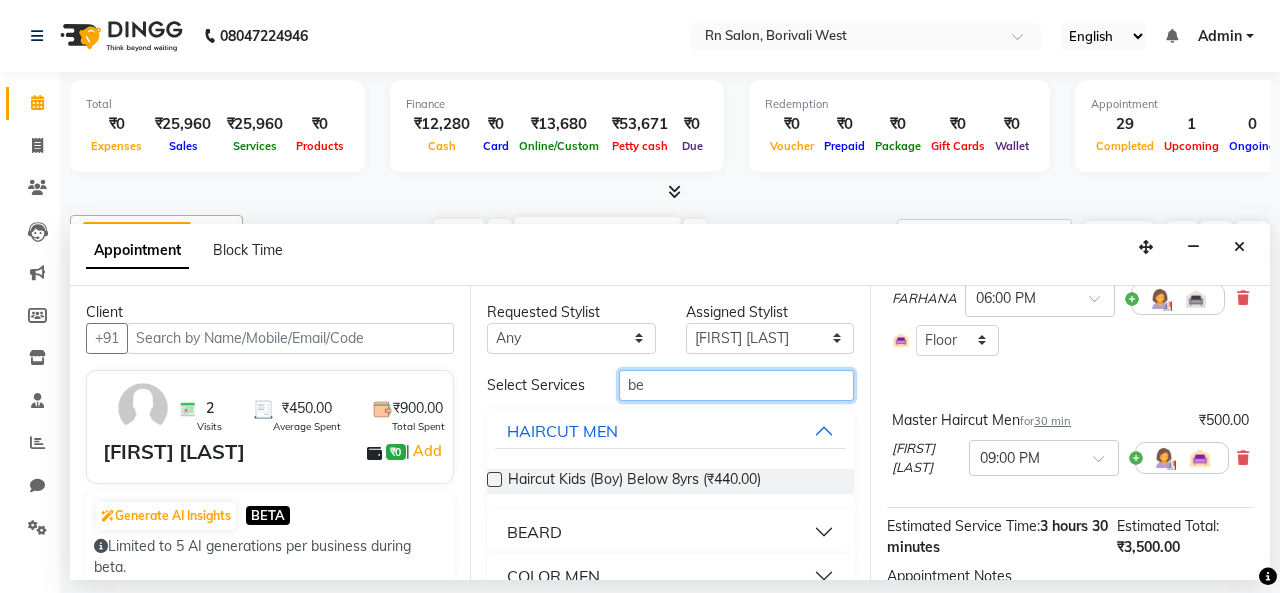 type on "be" 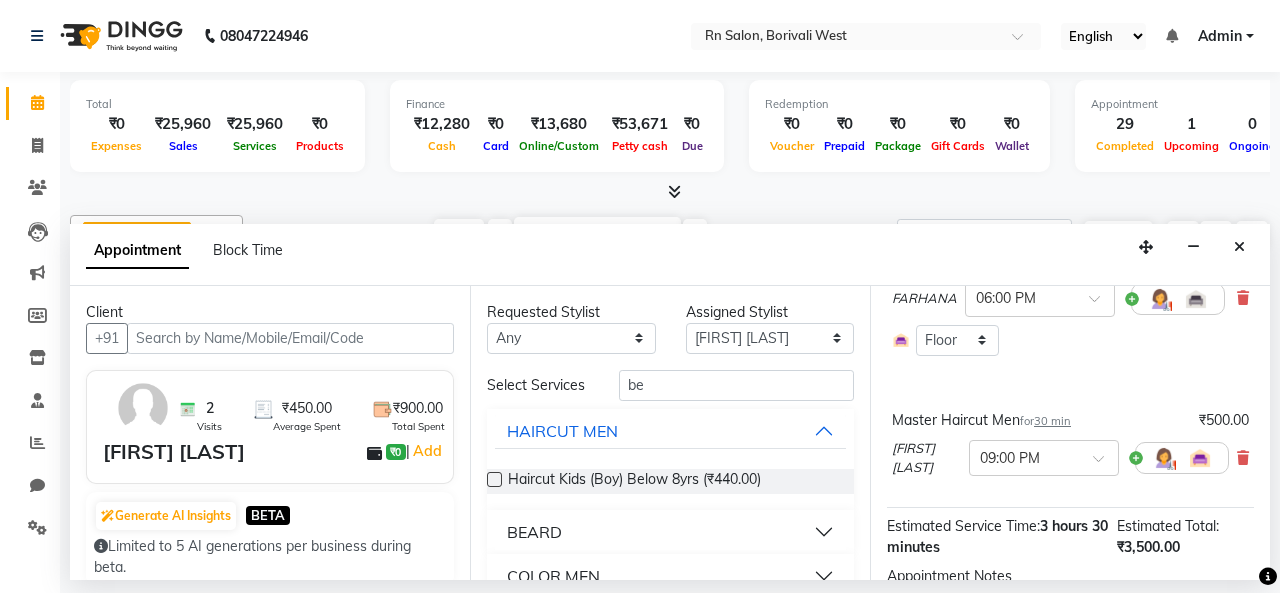 click on "BEARD" at bounding box center [670, 532] 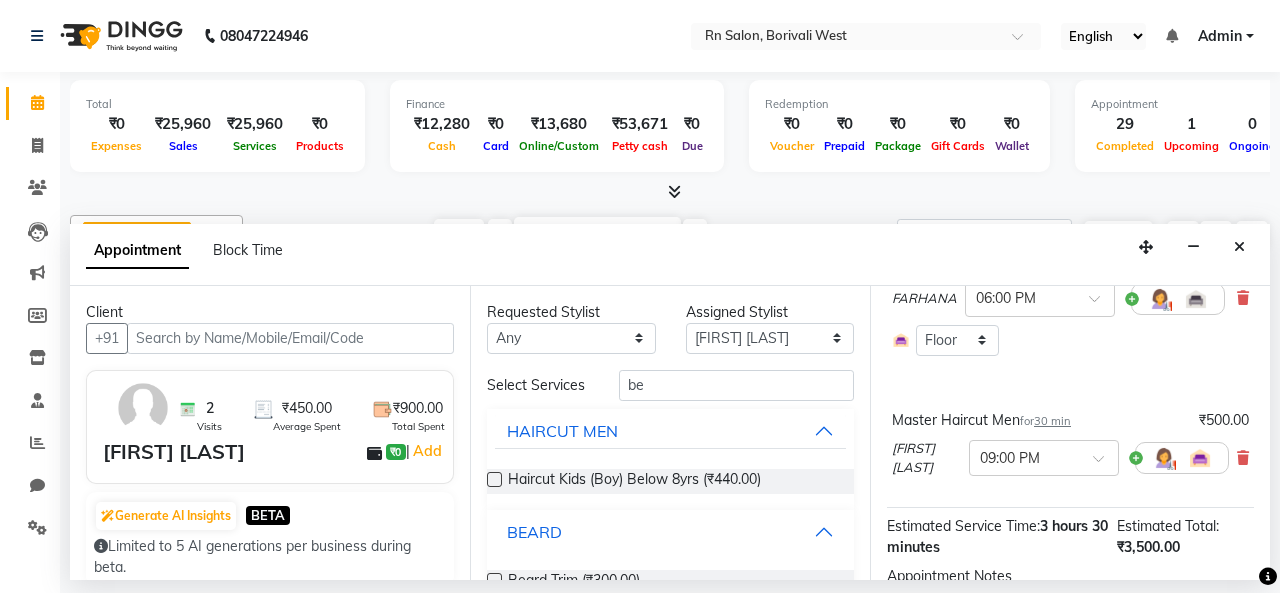 scroll, scrollTop: 100, scrollLeft: 0, axis: vertical 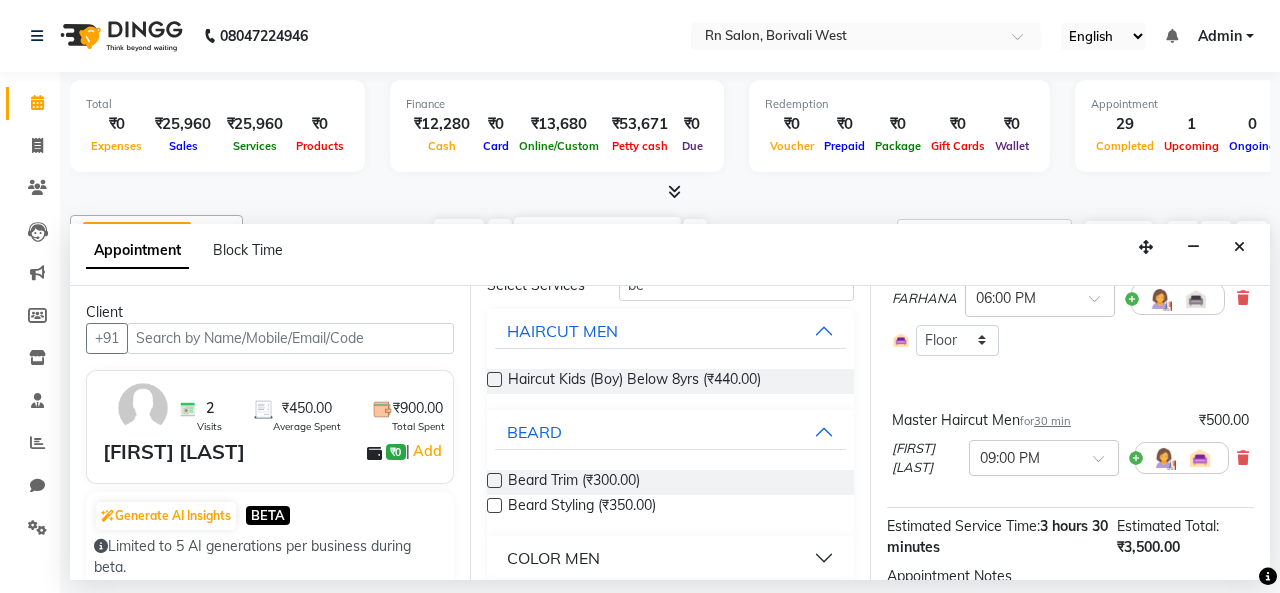 click at bounding box center [494, 480] 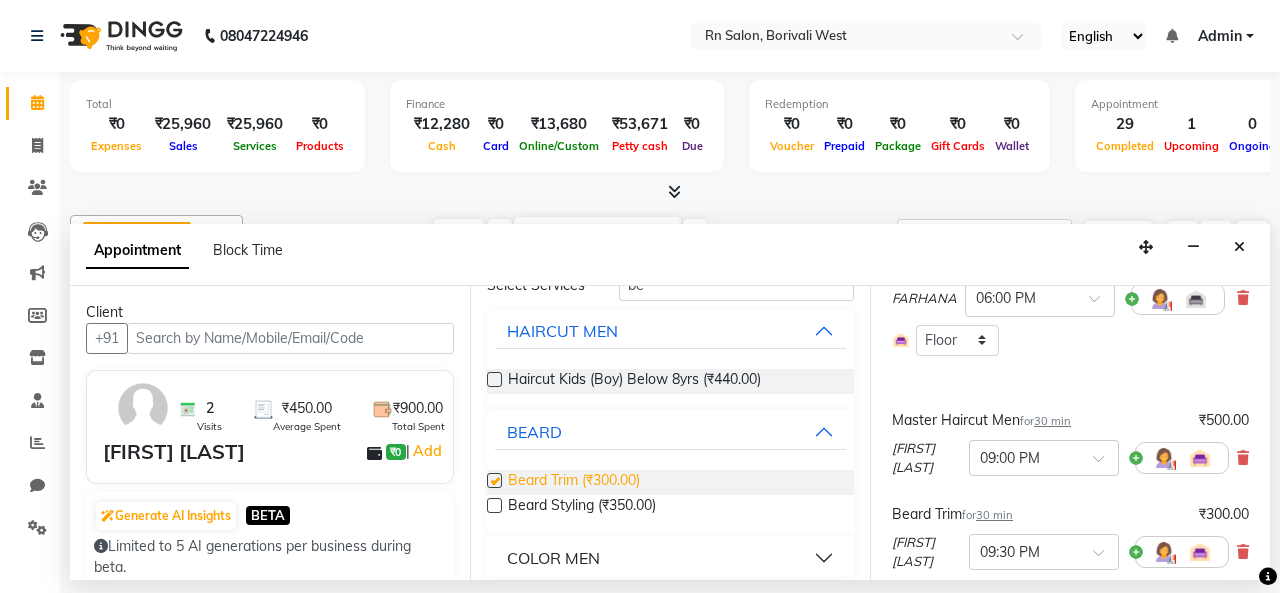 checkbox on "false" 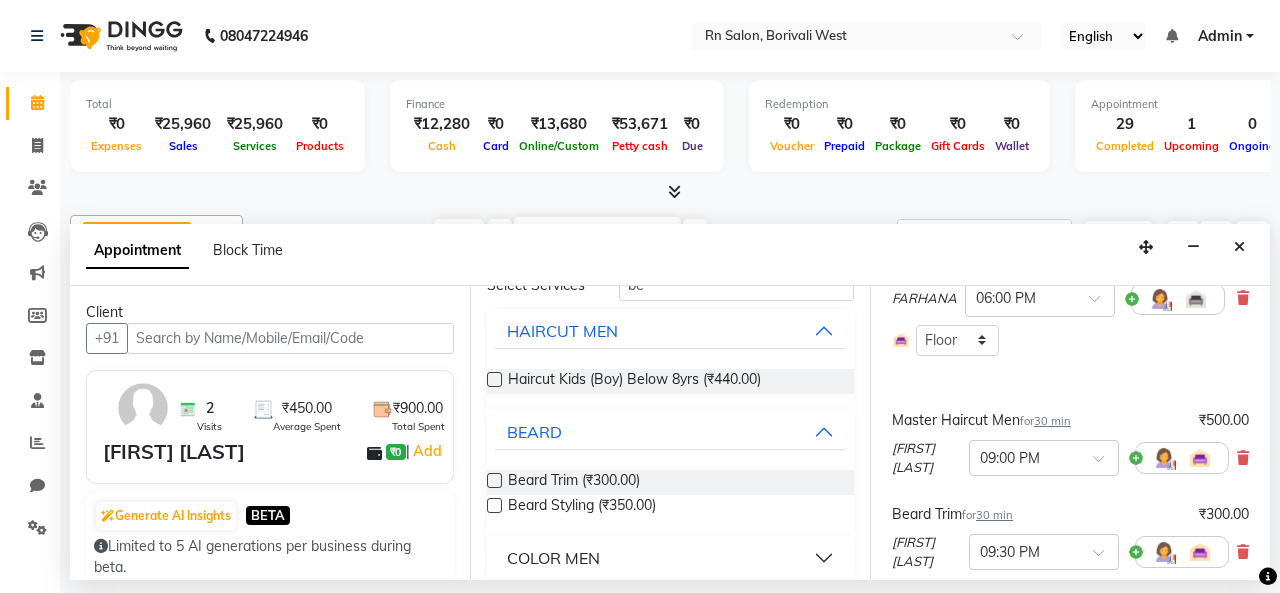 scroll, scrollTop: 464, scrollLeft: 0, axis: vertical 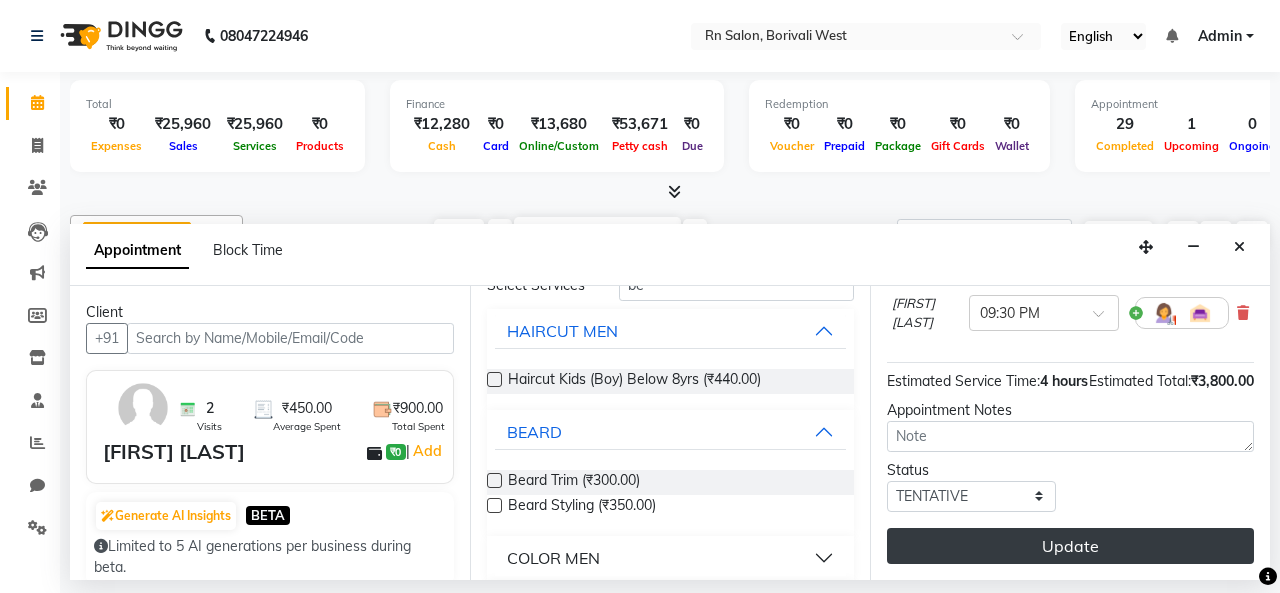 click on "Update" at bounding box center [1070, 546] 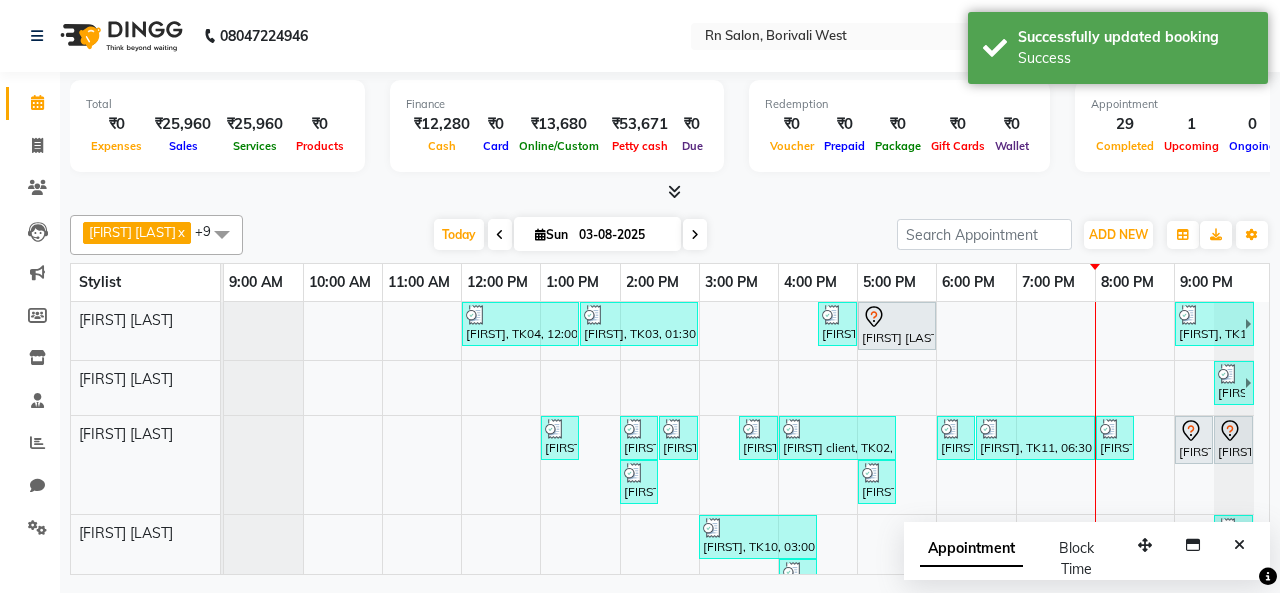 scroll, scrollTop: 266, scrollLeft: 0, axis: vertical 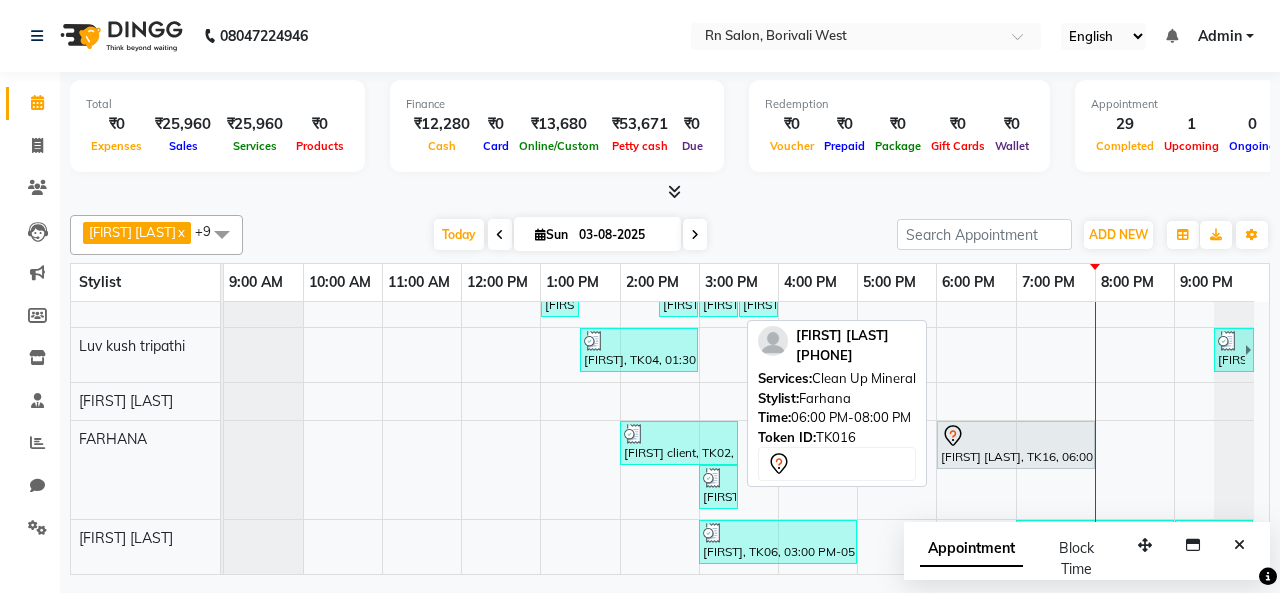 click on "[FIRST] [LAST], TK16, 06:00 PM-08:00 PM, Clean Up Mineral" at bounding box center [1016, 445] 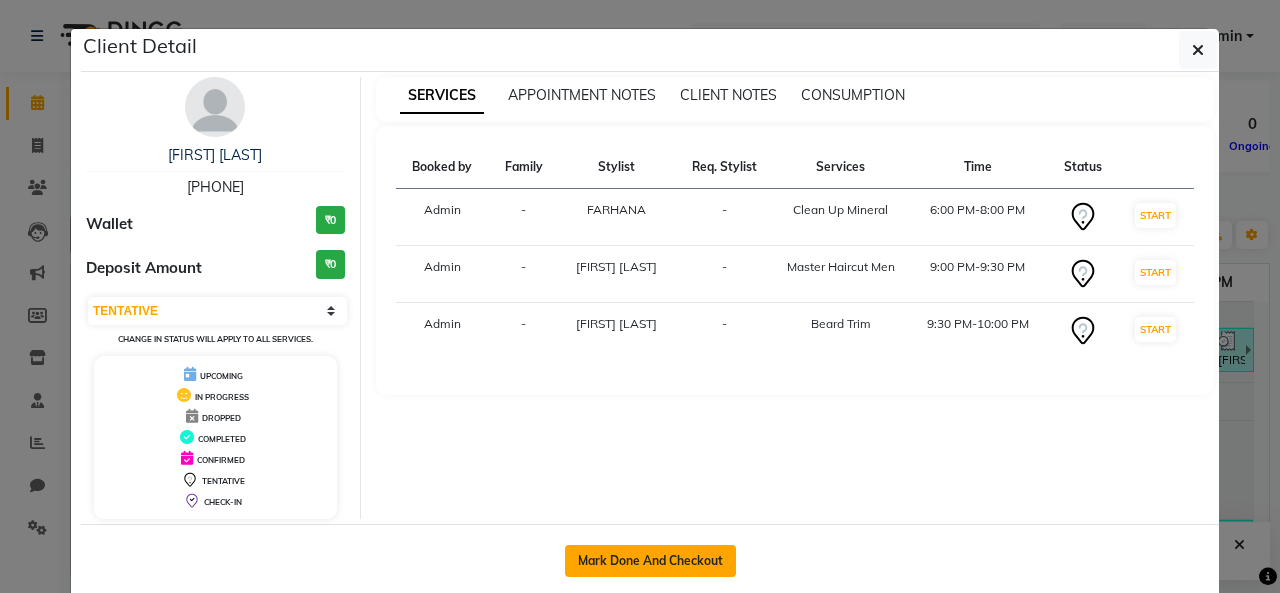 click on "Mark Done And Checkout" 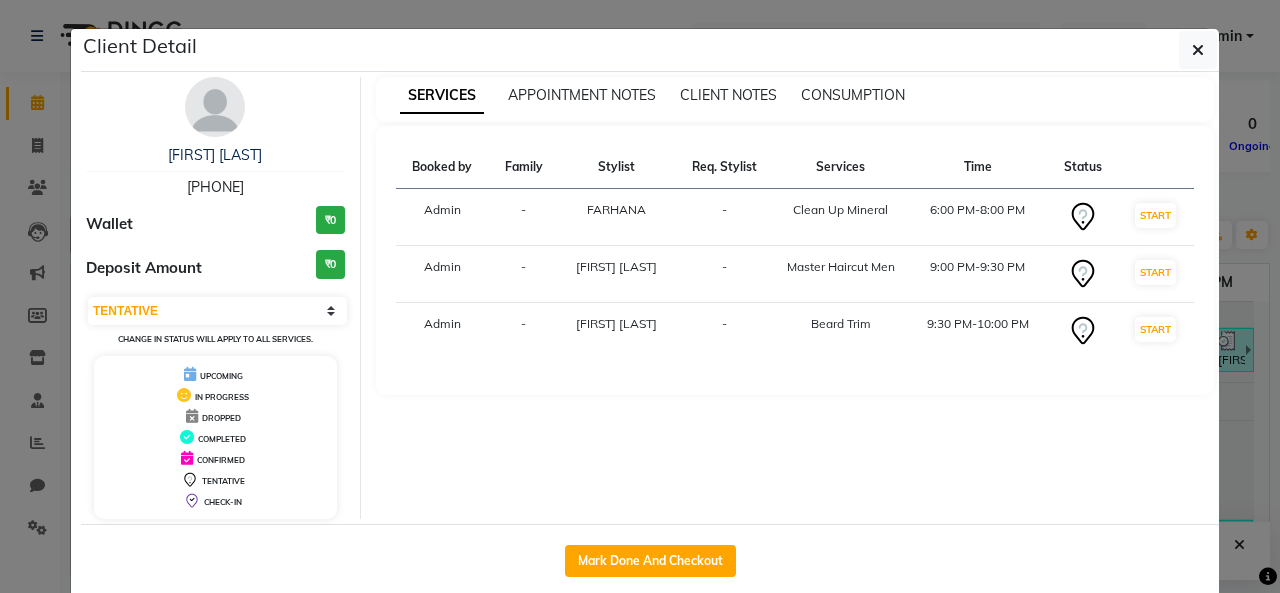 select on "8515" 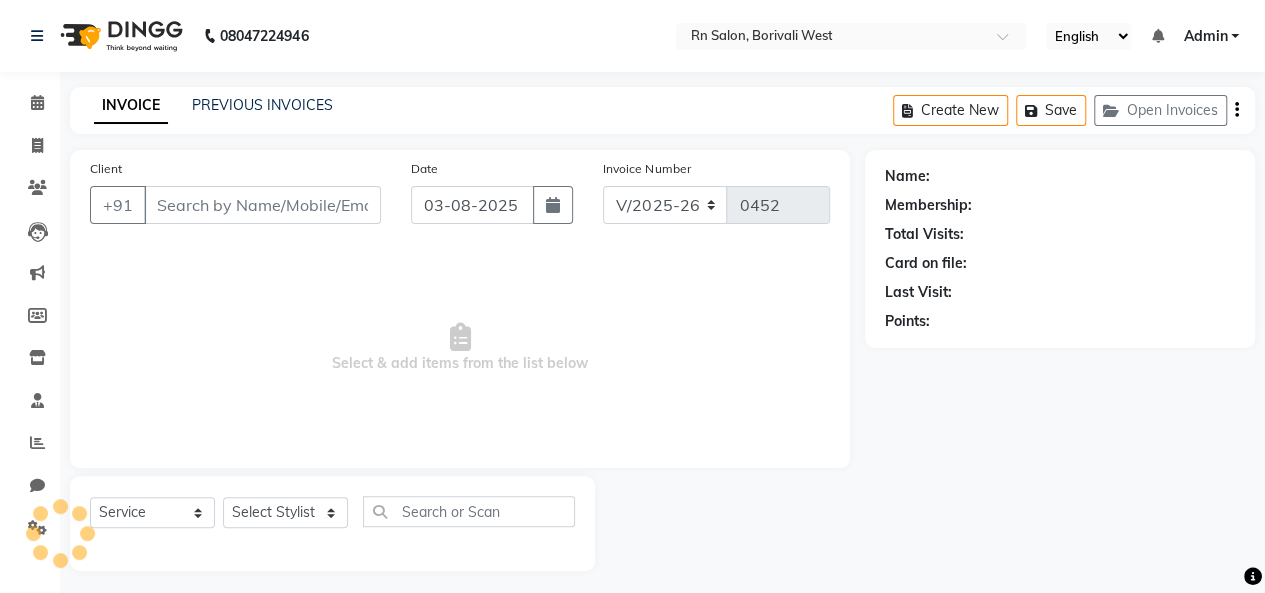 type on "[PHONE]" 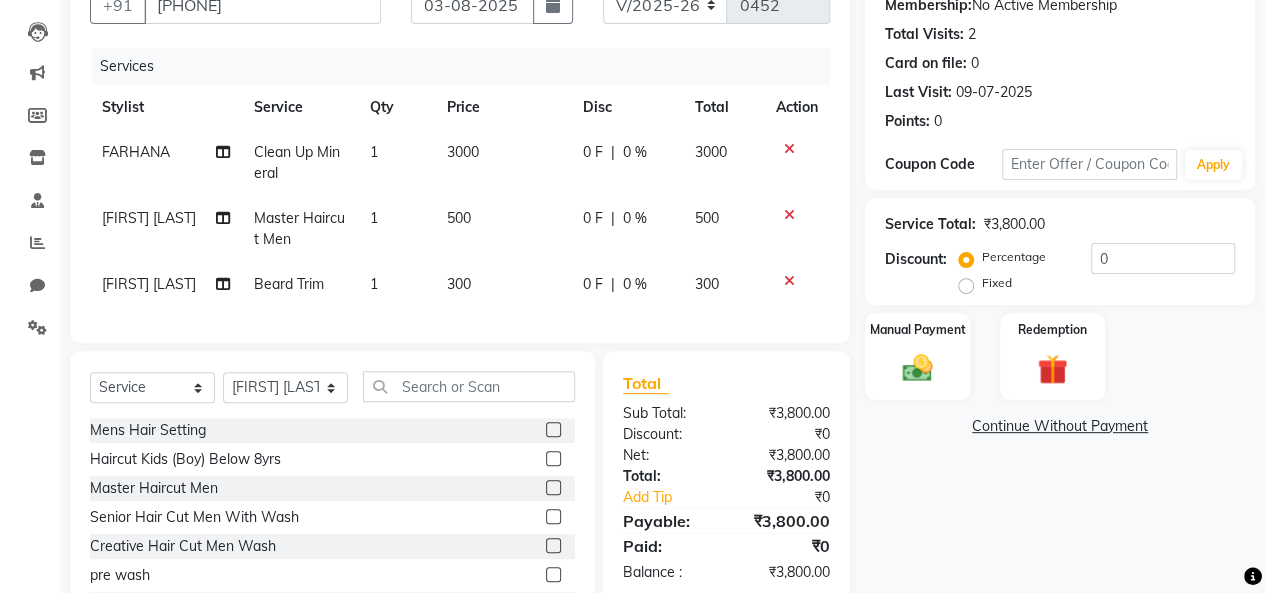 click on "Name: [FIRST] [LAST] Membership:  No Active Membership  Total Visits:  2 Card on file:  0 Last Visit:   [DATE] Points:   0  Coupon Code Apply Service Total:  ₹3,800.00  Discount:  Percentage   Fixed  0 Manual Payment Redemption  Continue Without Payment" 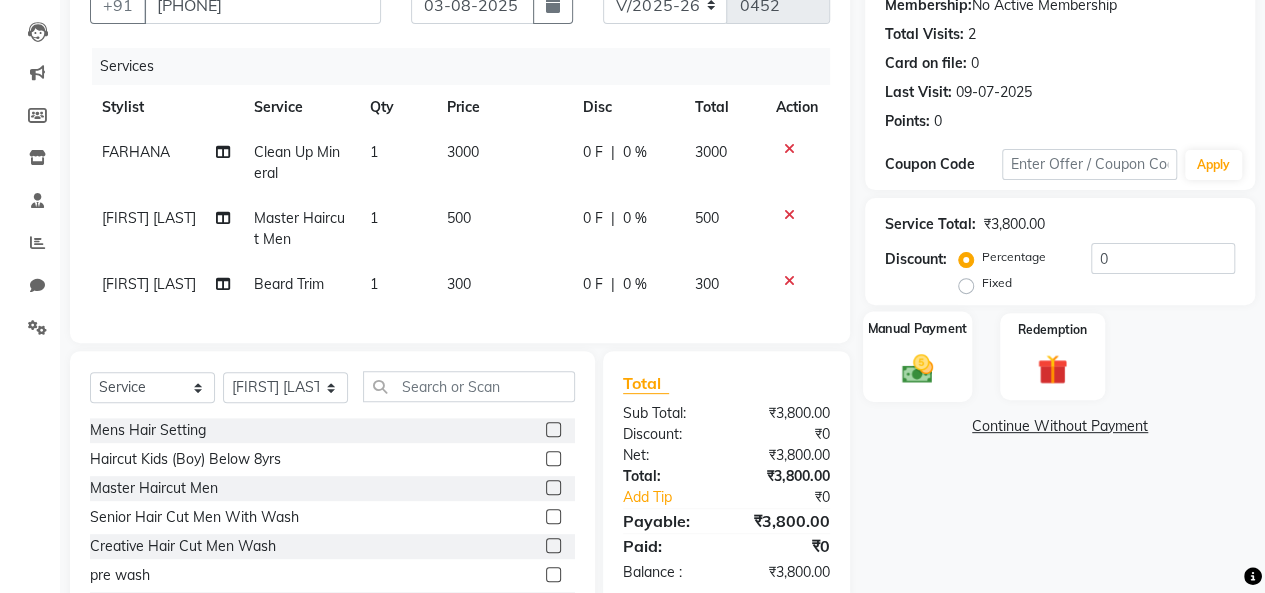 click 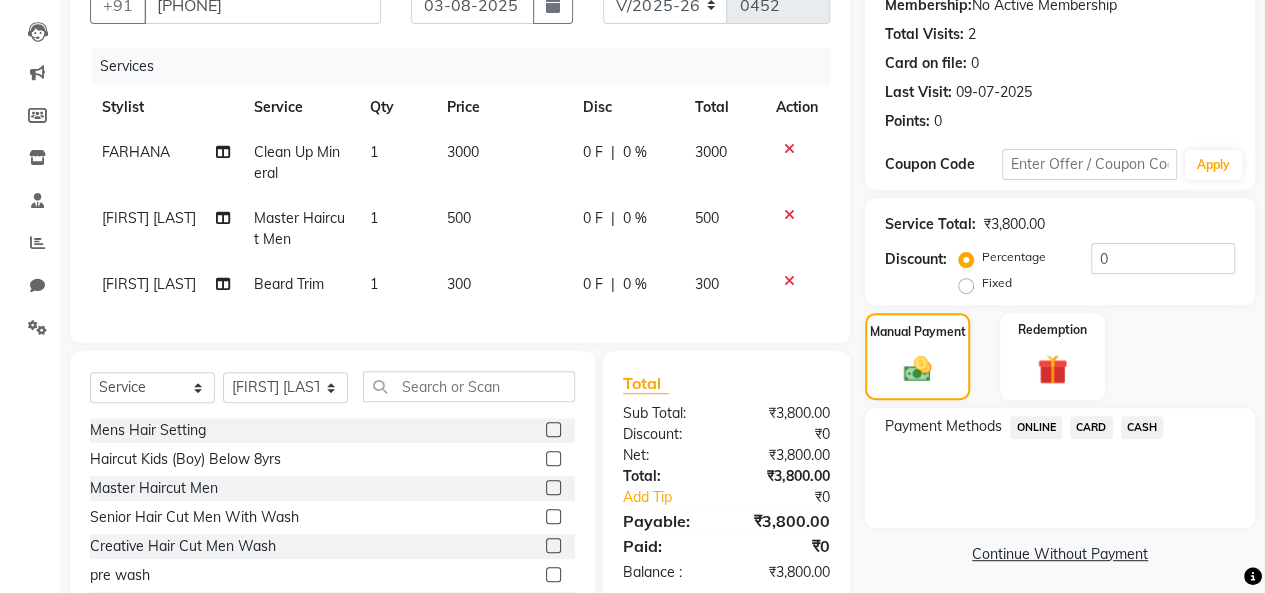 click on "ONLINE" 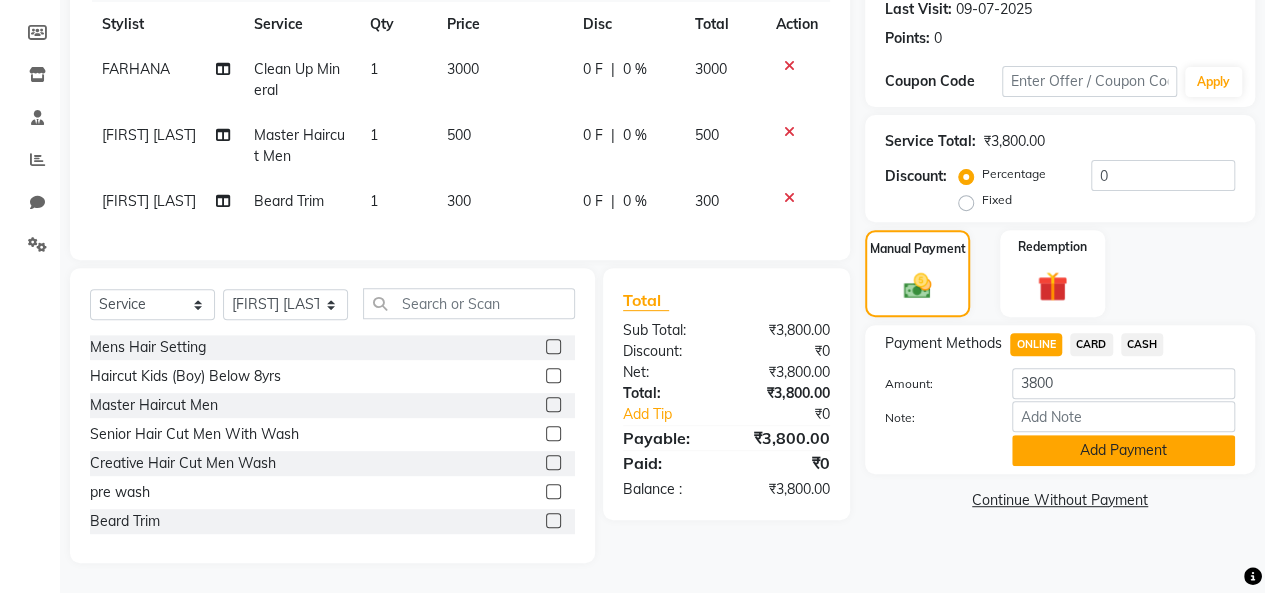 click on "Add Payment" 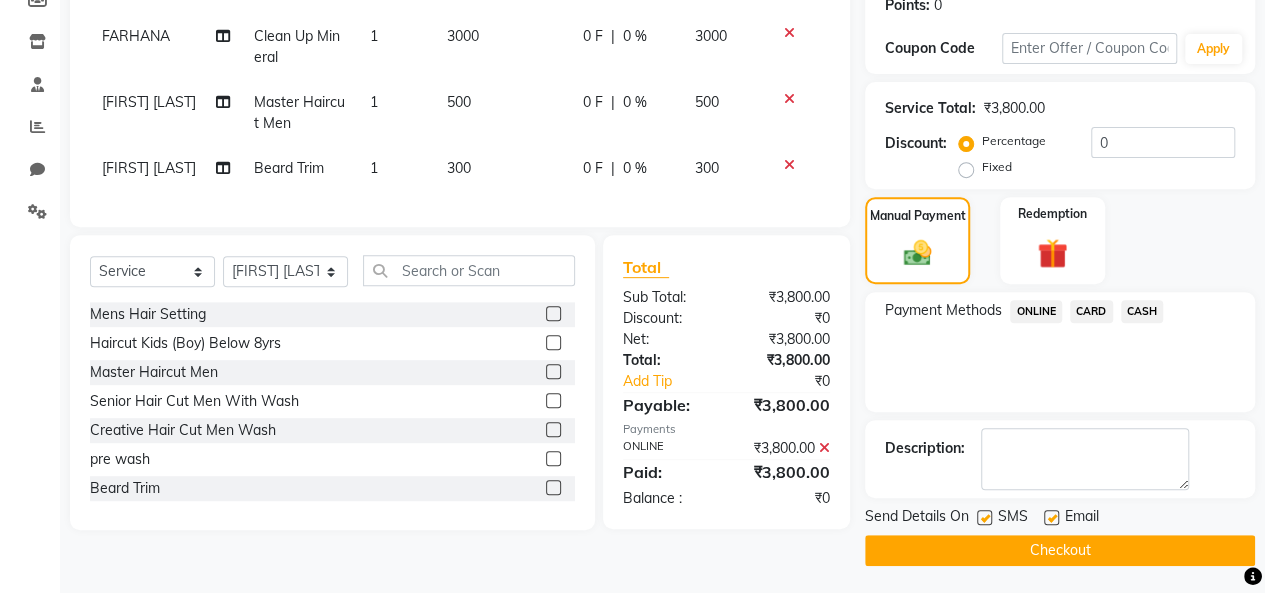 click on "Checkout" 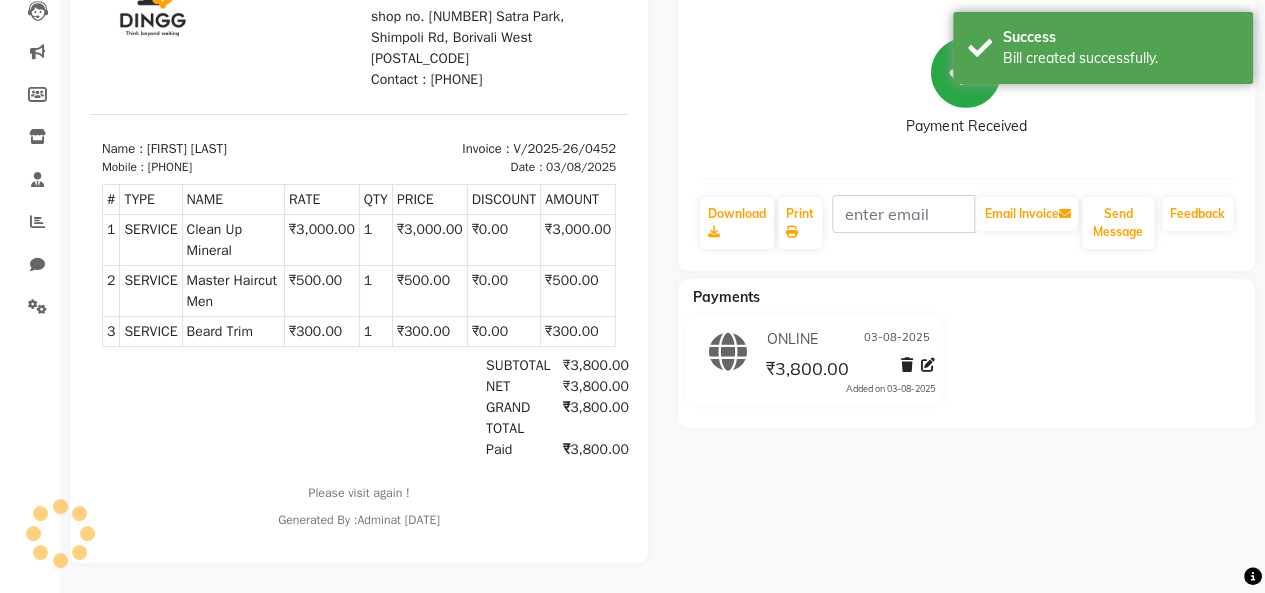 select on "8515" 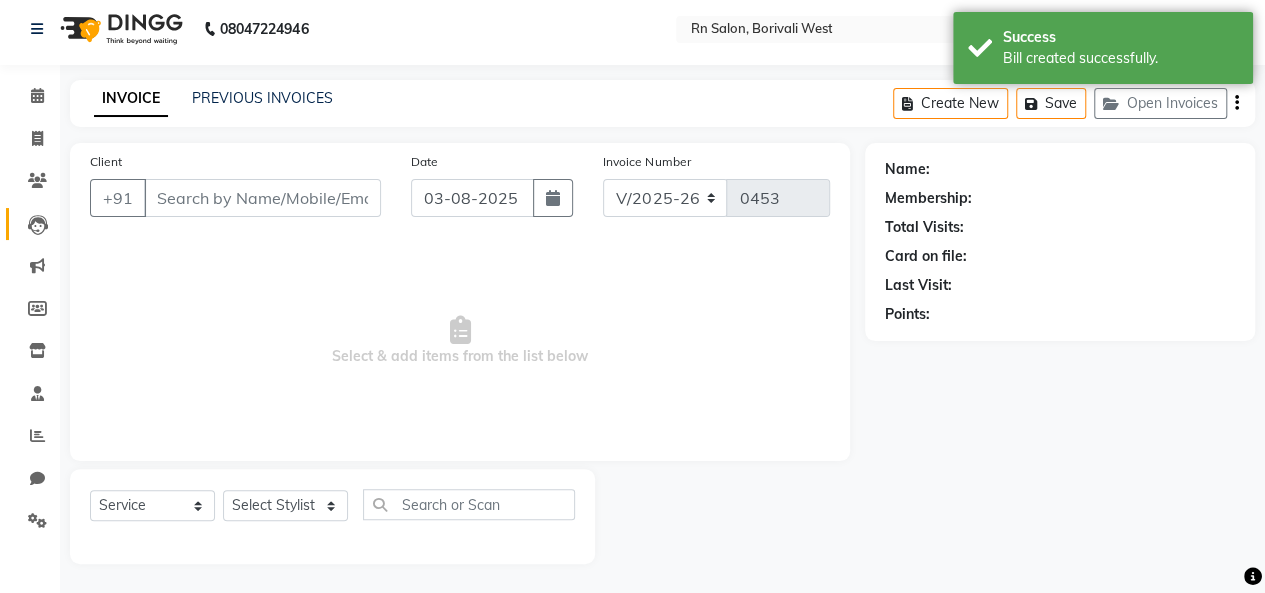 type on "[PHONE]" 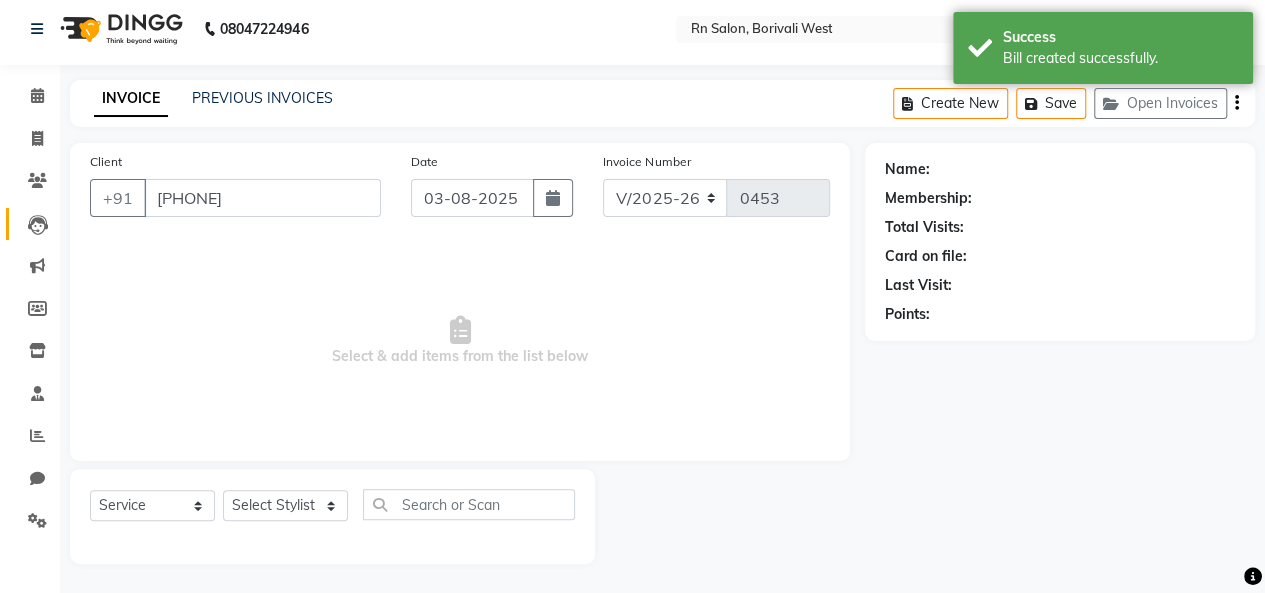 select on "83942" 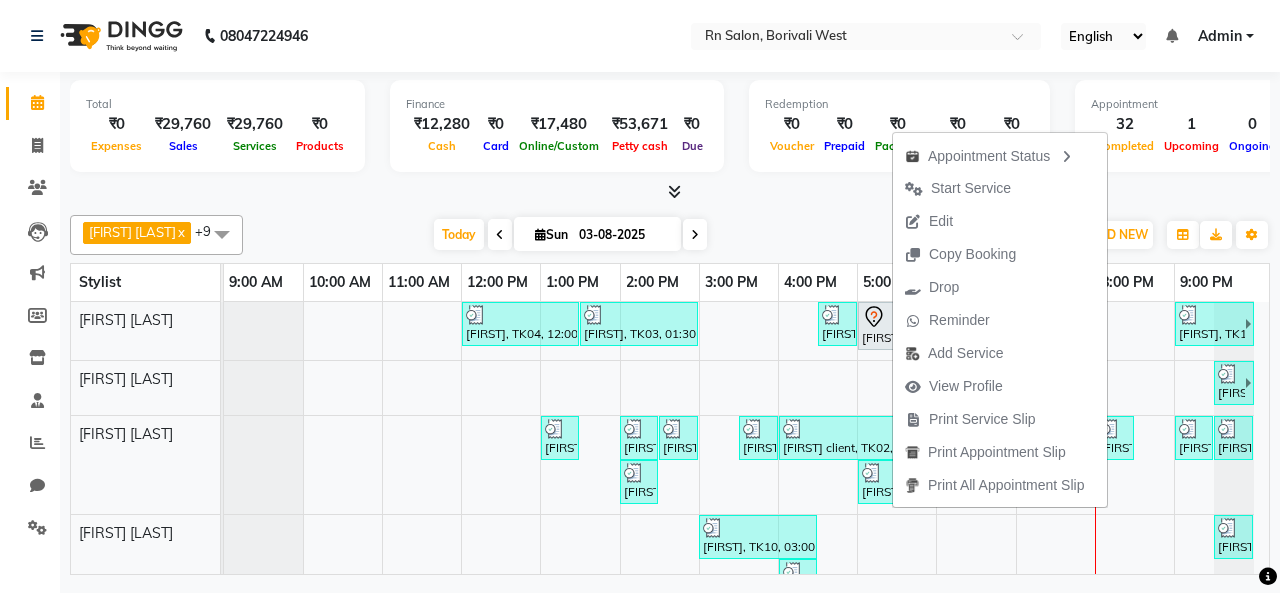 click on "Select [FIRST] [LAST] [FIRST] [LAST] [FIRST] [LAST] [FIRST] [LAST] [FIRST] [LAST] [FIRST] [LAST] [FIRST] [LAST] [FIRST] [LAST] [FIRST] [LAST] [FIRST] [LAST] +9 Select All [FIRST] [LAST] [FIRST] [LAST] [FIRST] [LAST] [FIRST] [LAST] [FIRST] [LAST] [FIRST] [LAST] [FIRST] [LAST] [FIRST] [LAST] [FIRST] [LAST] [FIRST] [LAST] Today  Sun [DATE] Toggle Dropdown Add Appointment Add Invoice Add Expense Add Attendance Add Client Add Transaction Toggle Dropdown Add Appointment Add Invoice Add Expense Add Attendance Add Client ADD NEW Toggle Dropdown Add Appointment Add Invoice Add Expense Add Attendance Add Client Add Transaction [FIRST] [LAST] [FIRST] [LAST] [FIRST] [LAST] [FIRST] [LAST] [FIRST] [LAST] [FIRST] [LAST] [FIRST] [LAST] [FIRST] [LAST] [FIRST] [LAST] [FIRST] [LAST] +9 Select All [FIRST] [LAST] [FIRST] [LAST] [FIRST] [LAST] [FIRST] [LAST] [FIRST] [LAST] [FIRST] [LAST] [FIRST] [LAST] [FIRST] [LAST] [FIRST] [LAST] [FIRST] [LAST] Group By  Staff View" 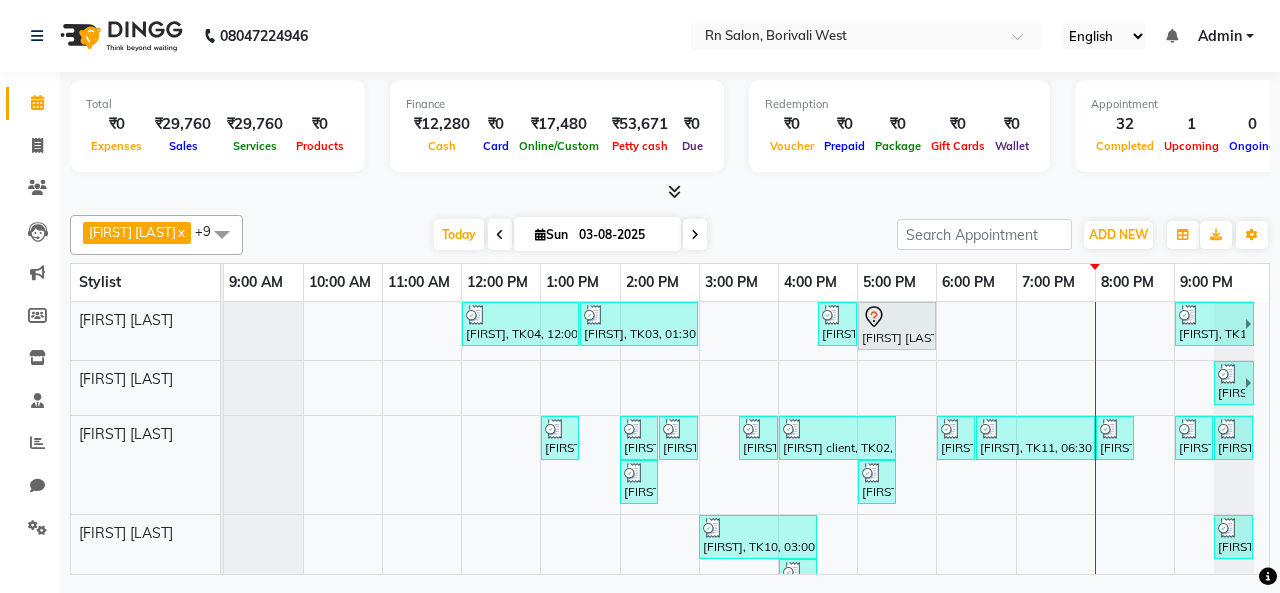 scroll, scrollTop: 142, scrollLeft: 0, axis: vertical 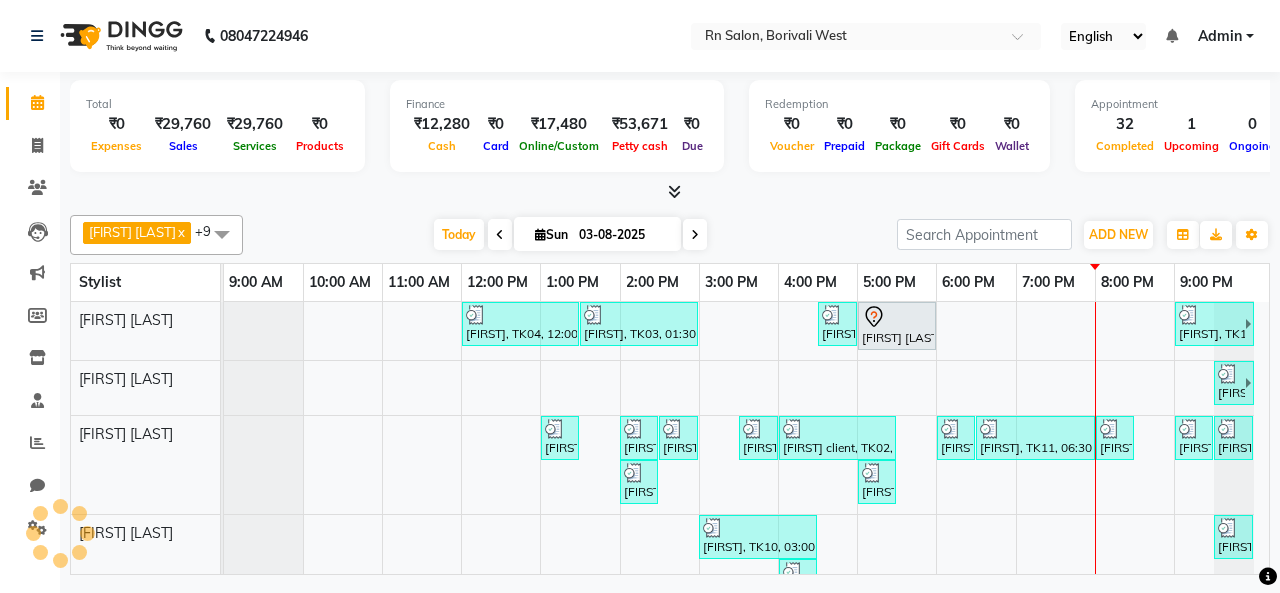 drag, startPoint x: 854, startPoint y: 229, endPoint x: 776, endPoint y: 211, distance: 80.04999 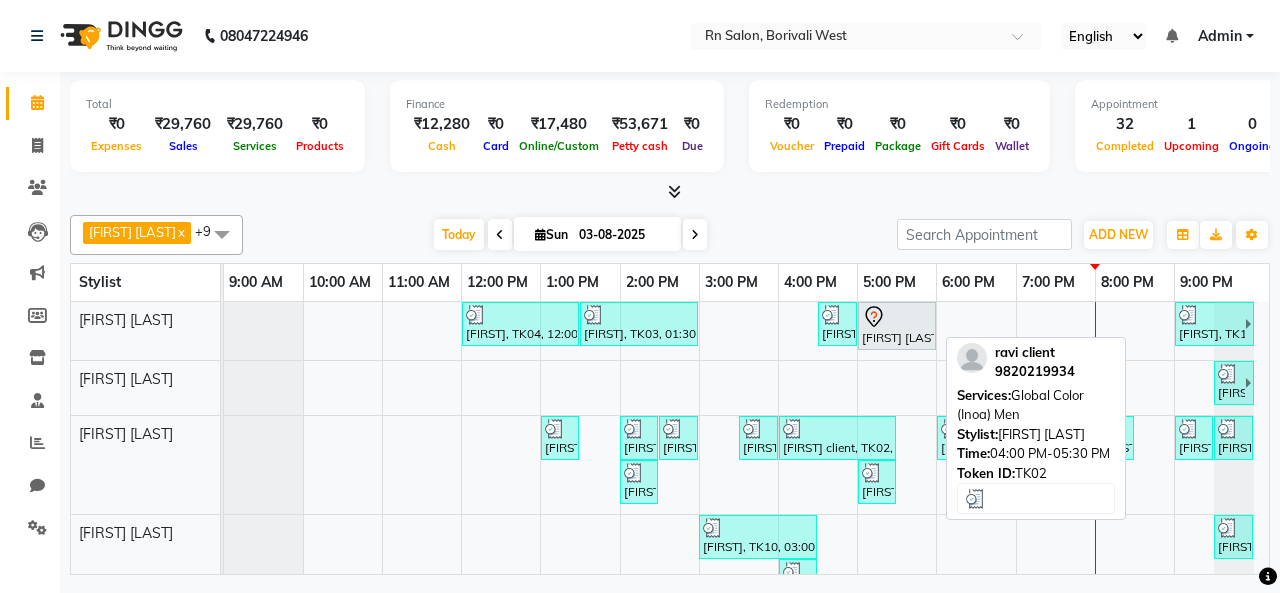 scroll, scrollTop: 390, scrollLeft: 0, axis: vertical 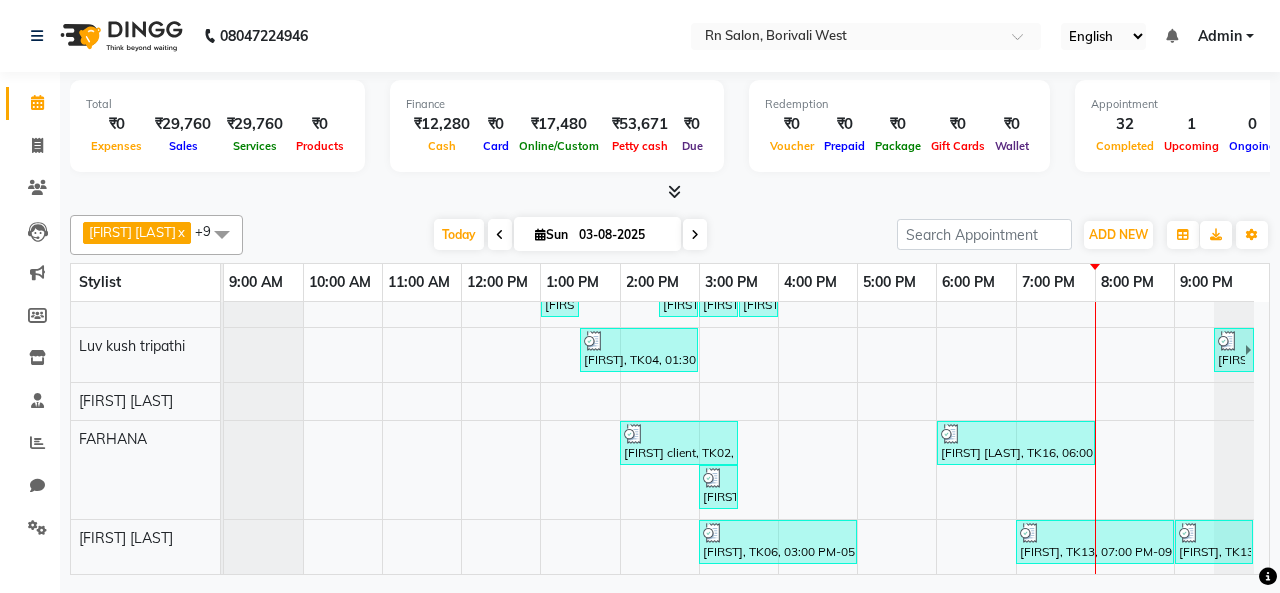 click at bounding box center (500, 235) 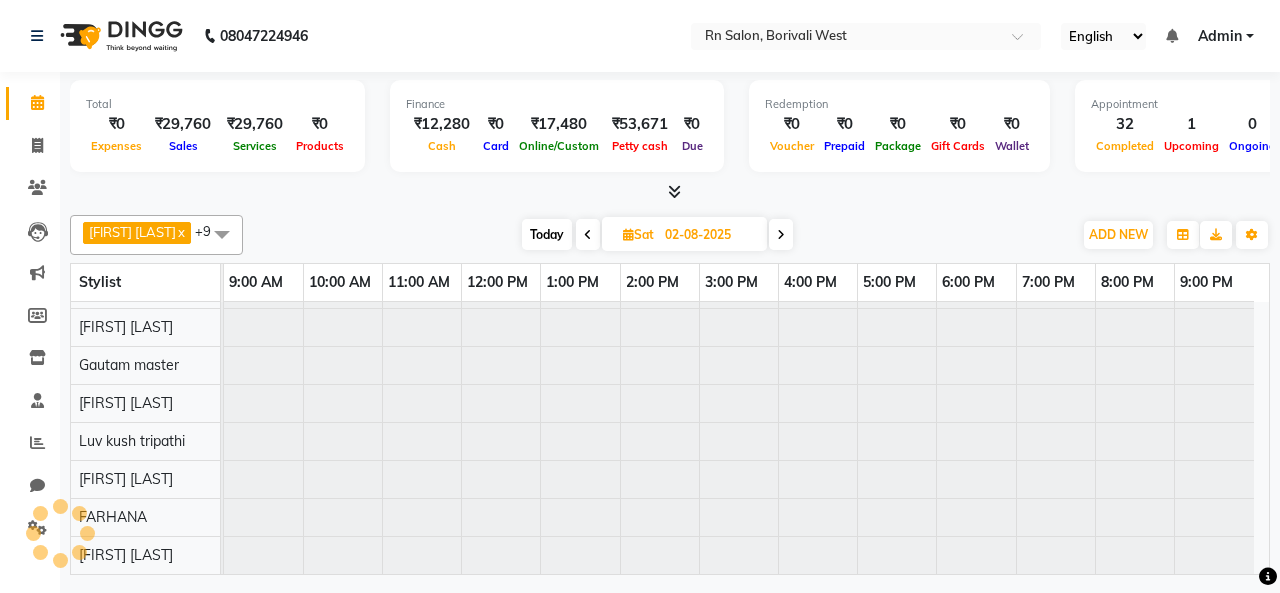 scroll, scrollTop: 118, scrollLeft: 0, axis: vertical 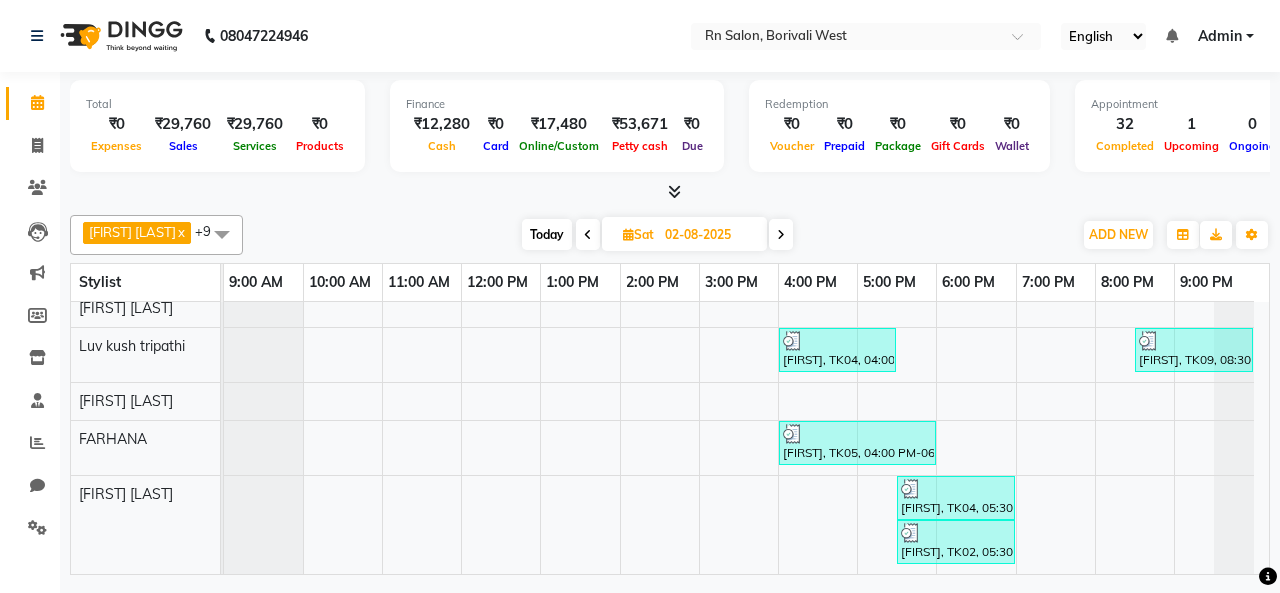 click at bounding box center [781, 235] 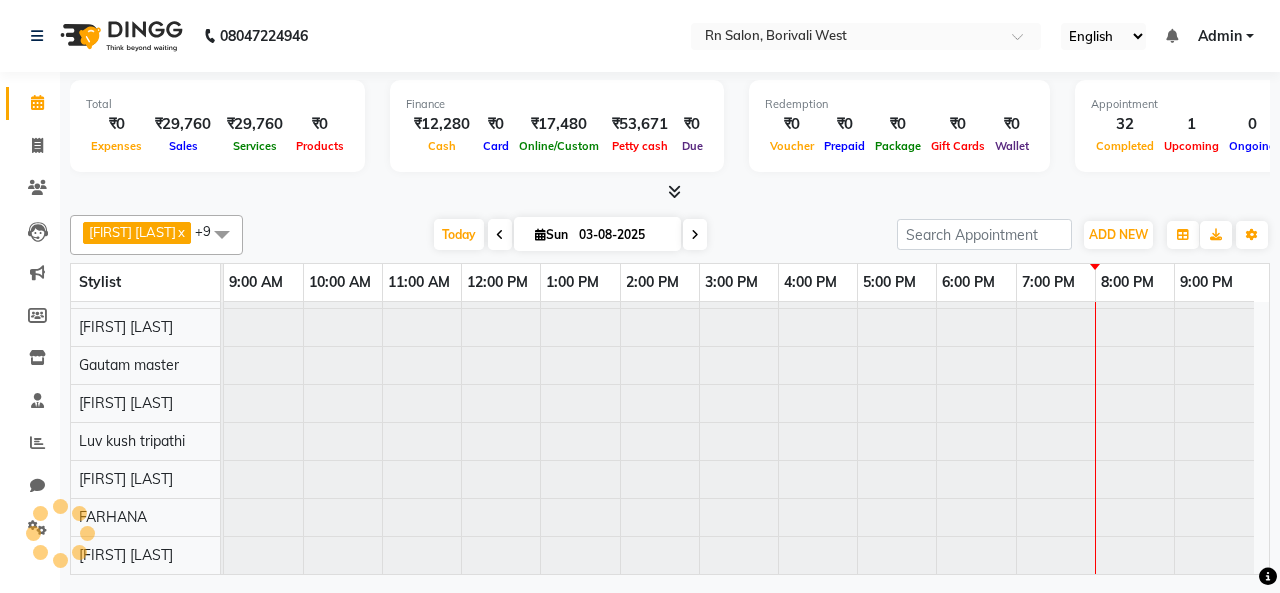 scroll, scrollTop: 118, scrollLeft: 0, axis: vertical 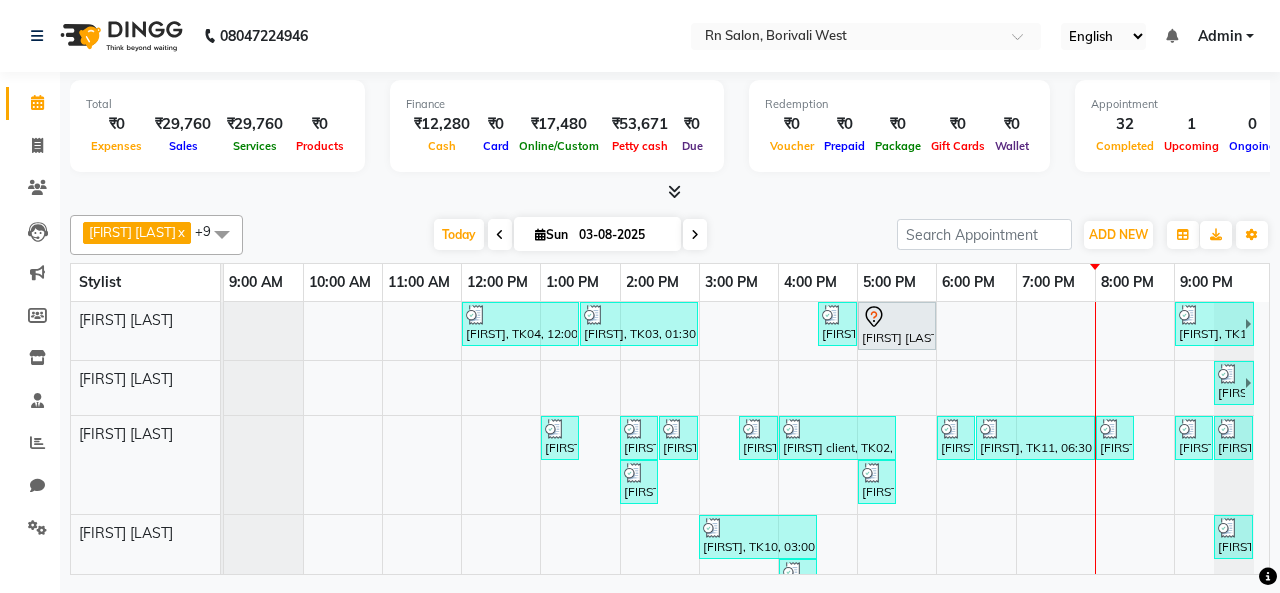 click at bounding box center (695, 235) 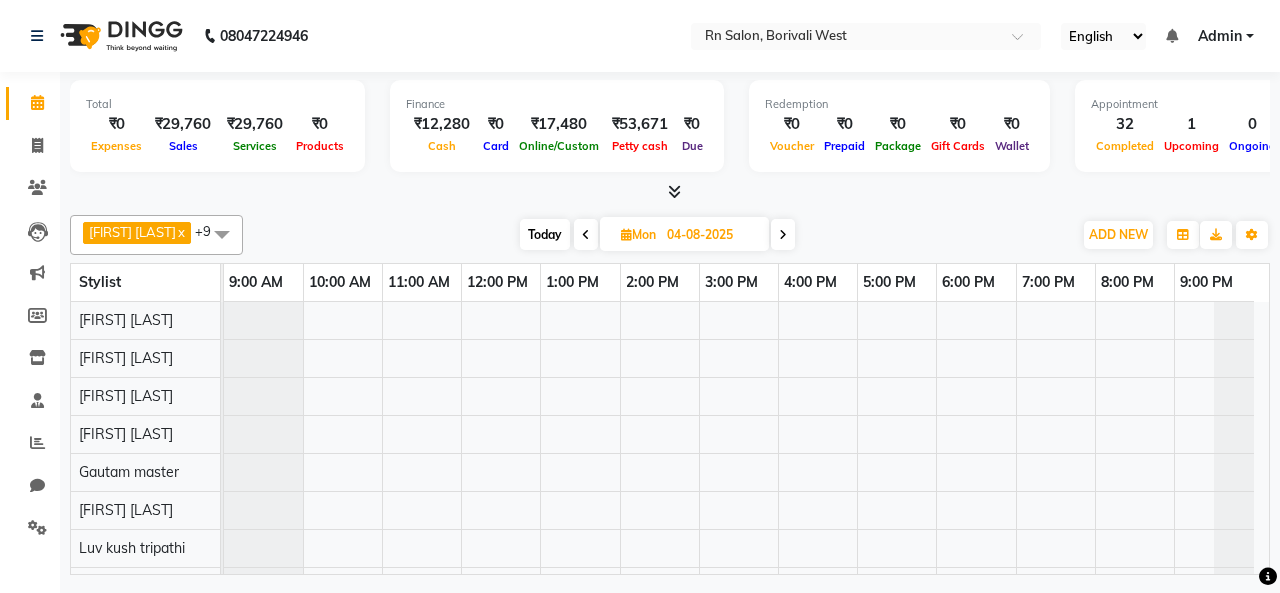 click at bounding box center (586, 234) 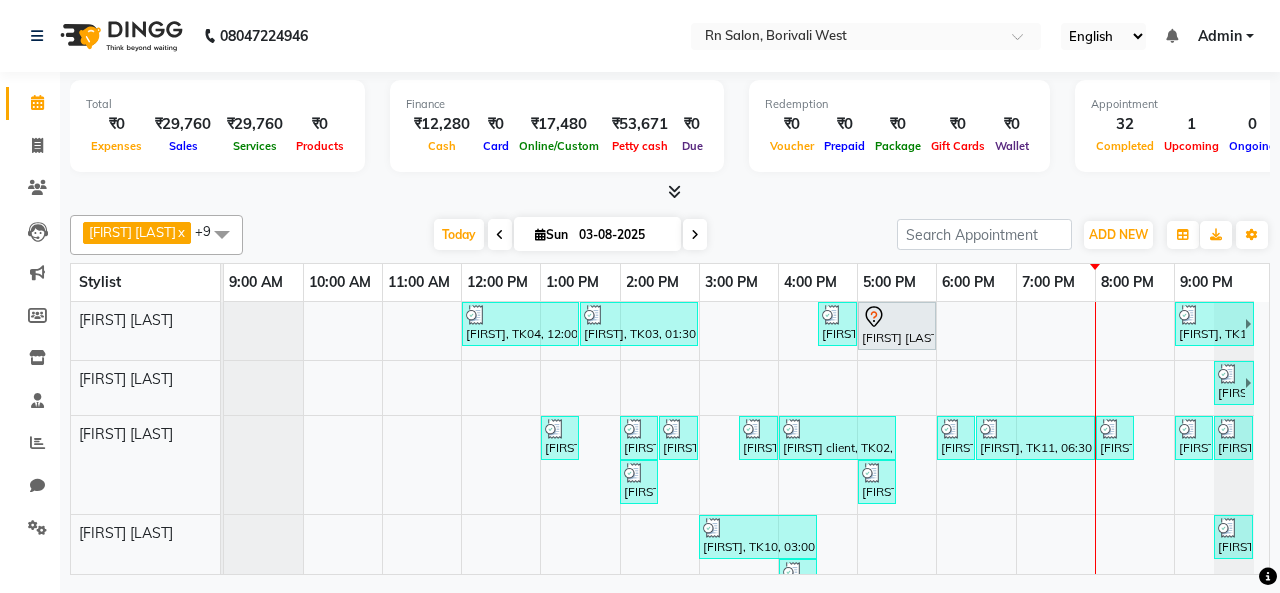 click at bounding box center [500, 234] 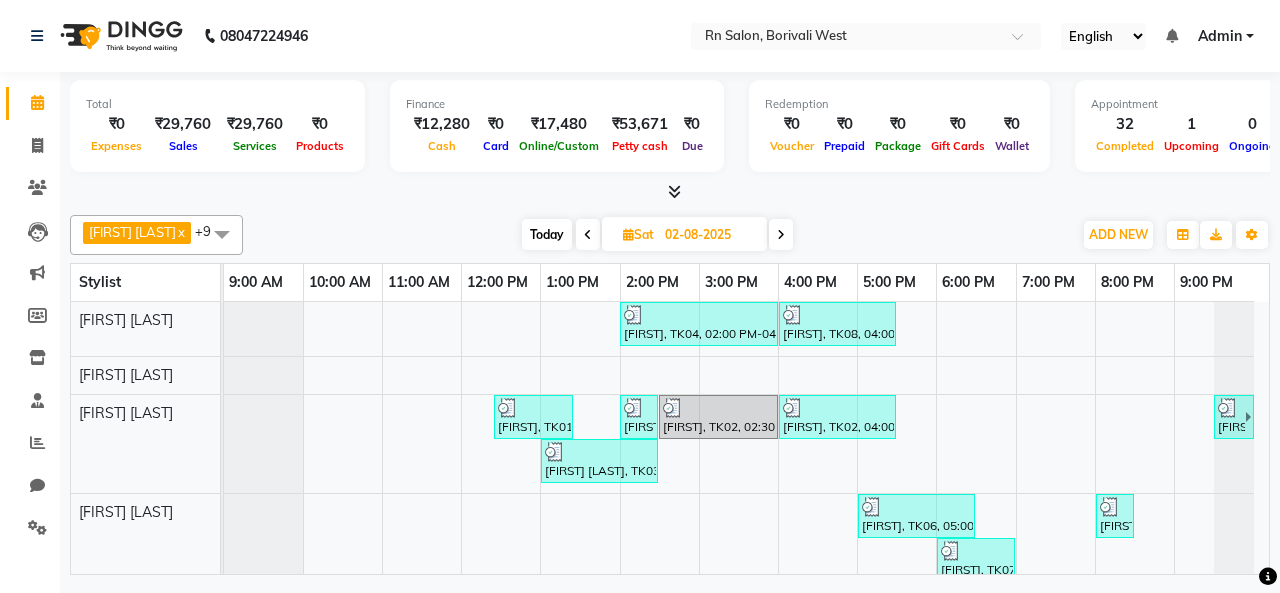 click at bounding box center [588, 235] 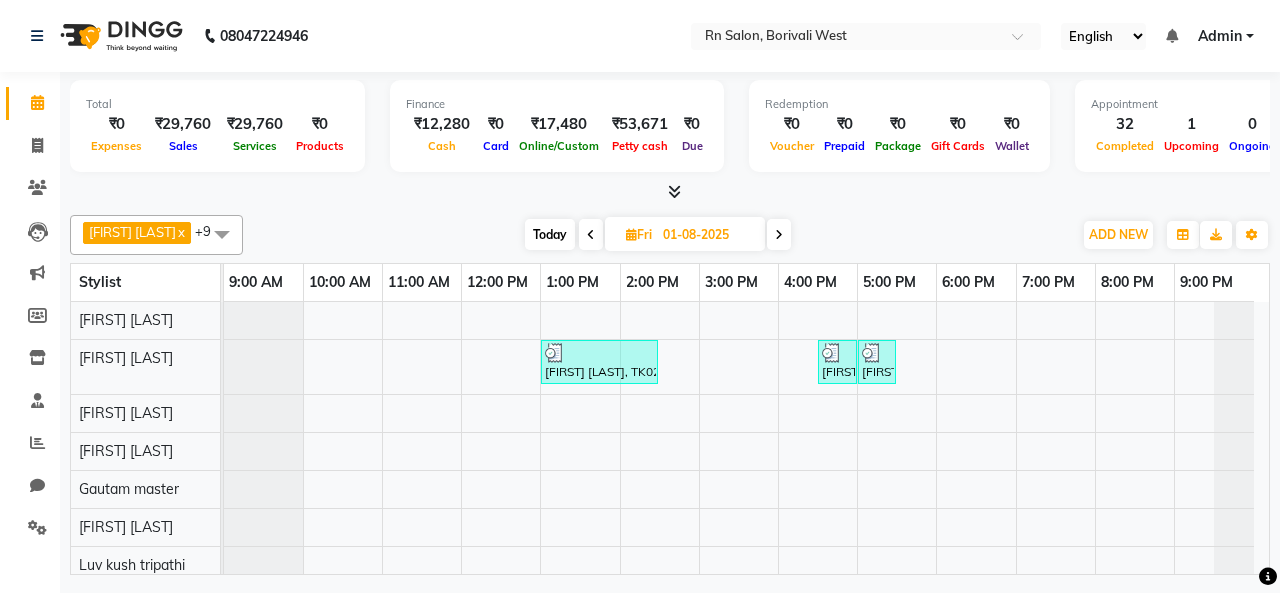 click at bounding box center [779, 235] 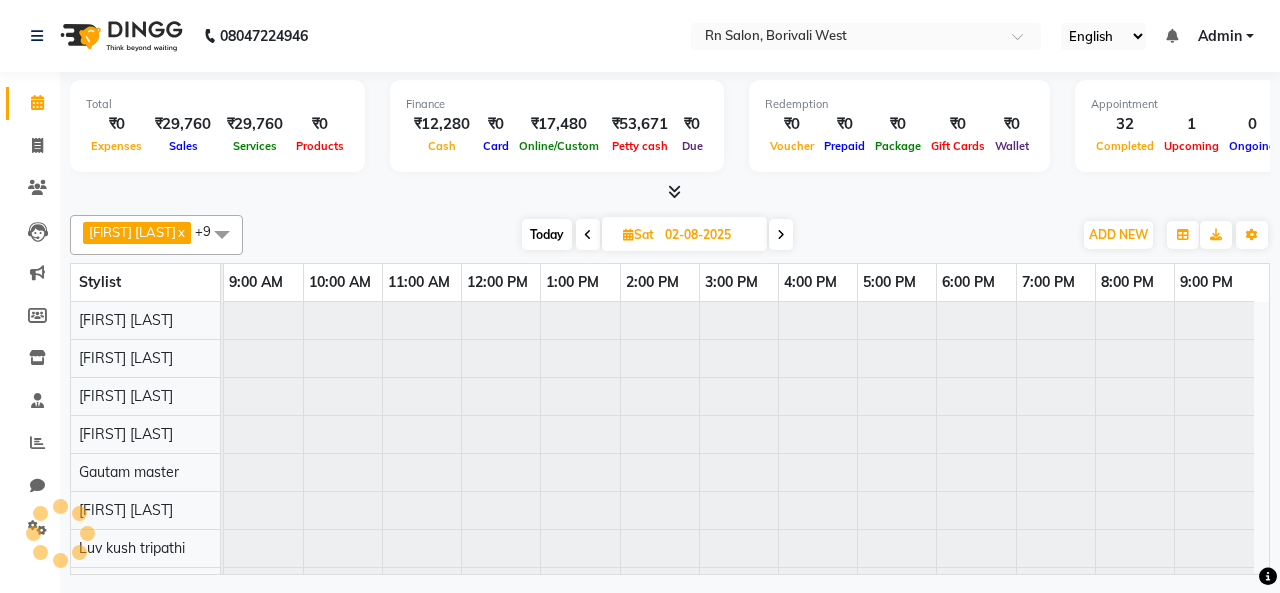 click at bounding box center (781, 235) 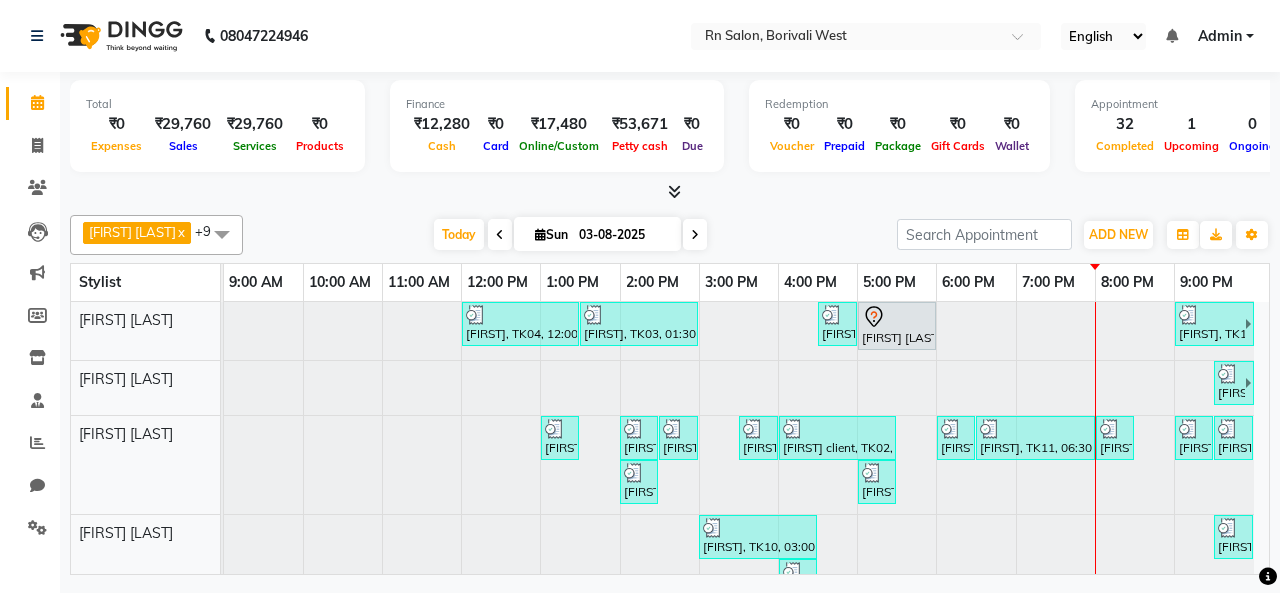 scroll, scrollTop: 390, scrollLeft: 0, axis: vertical 